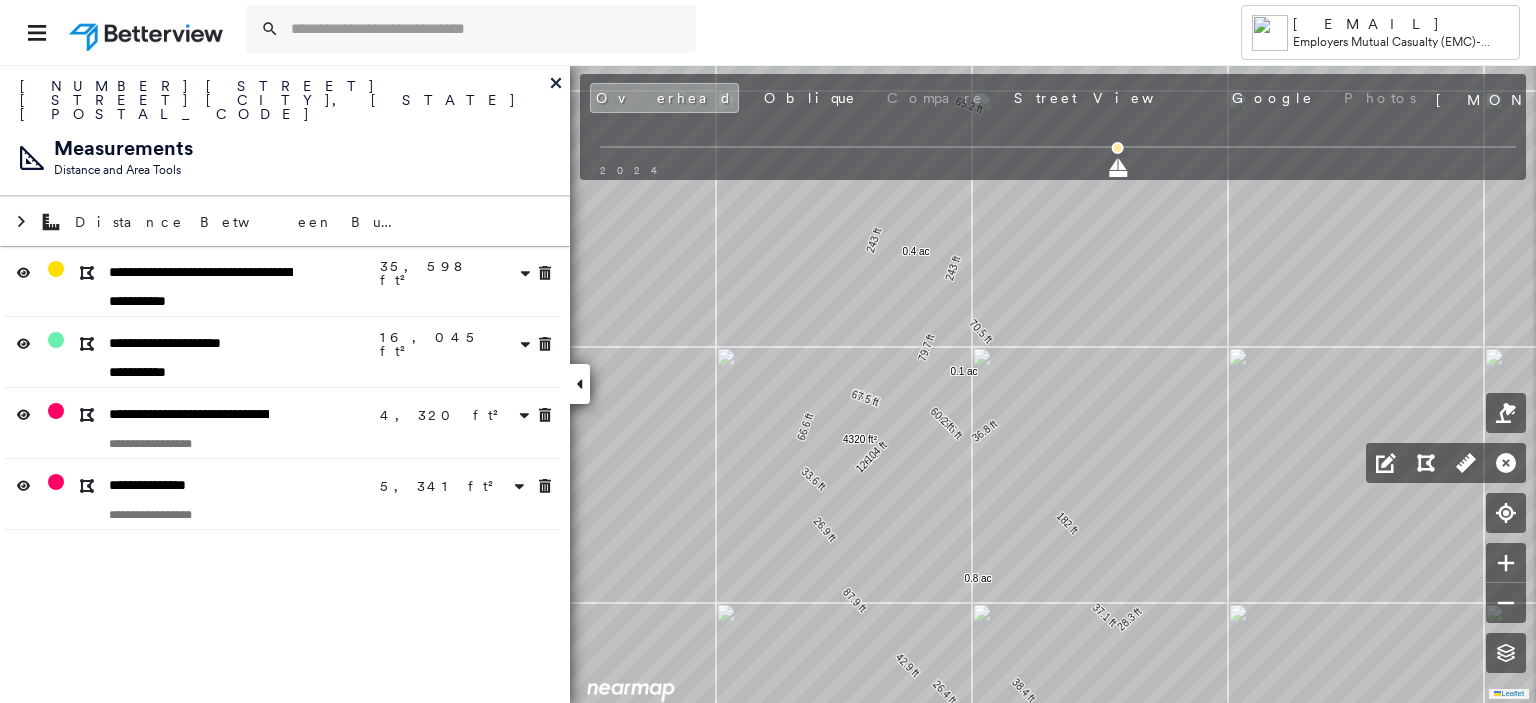 scroll, scrollTop: 0, scrollLeft: 0, axis: both 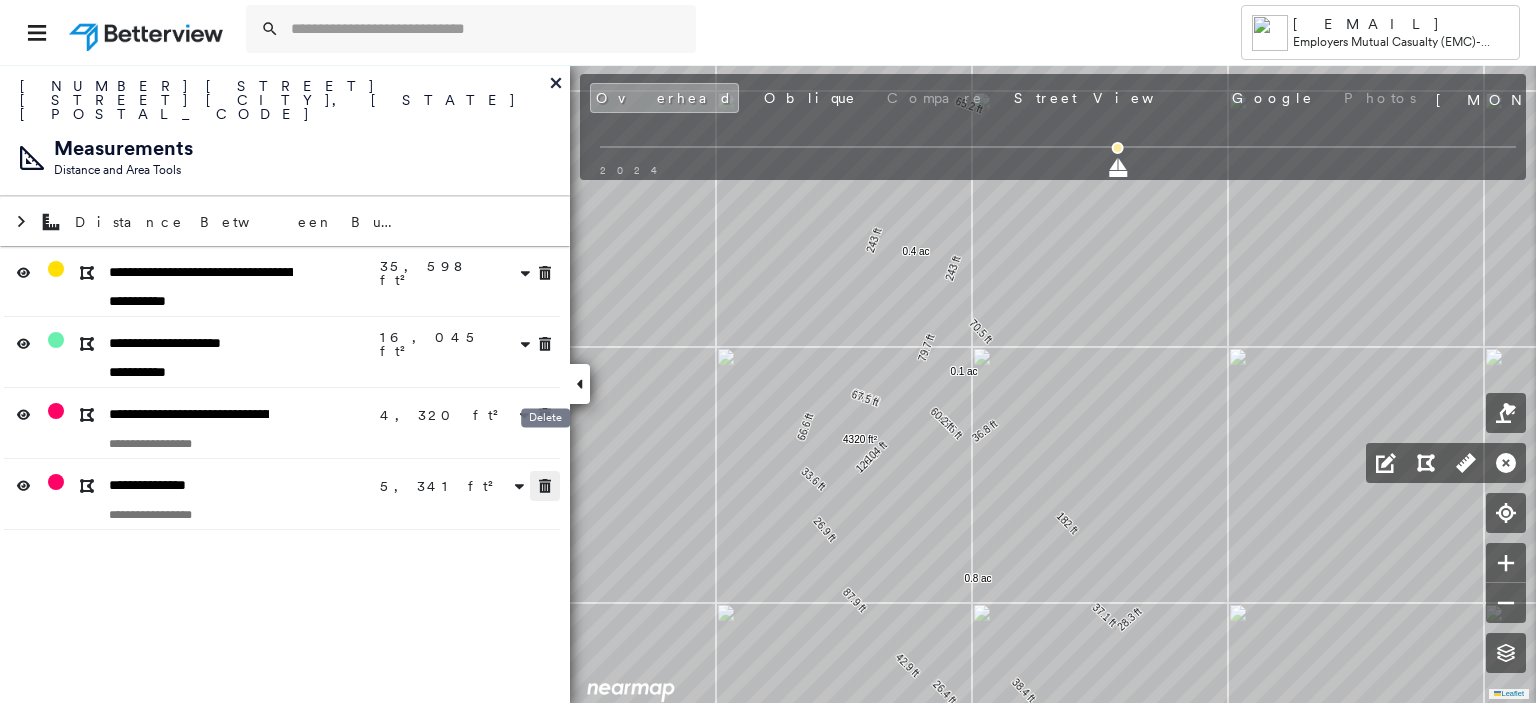 click 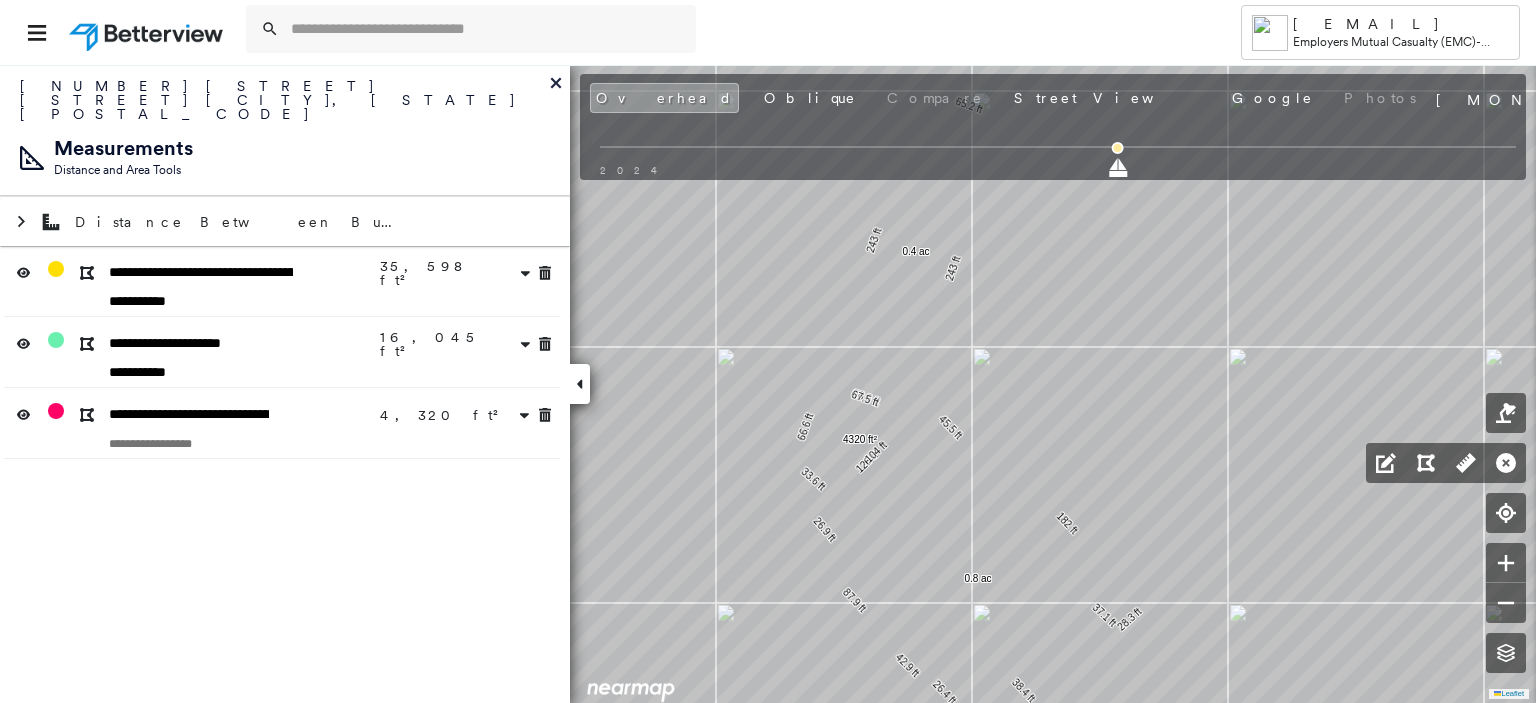 click 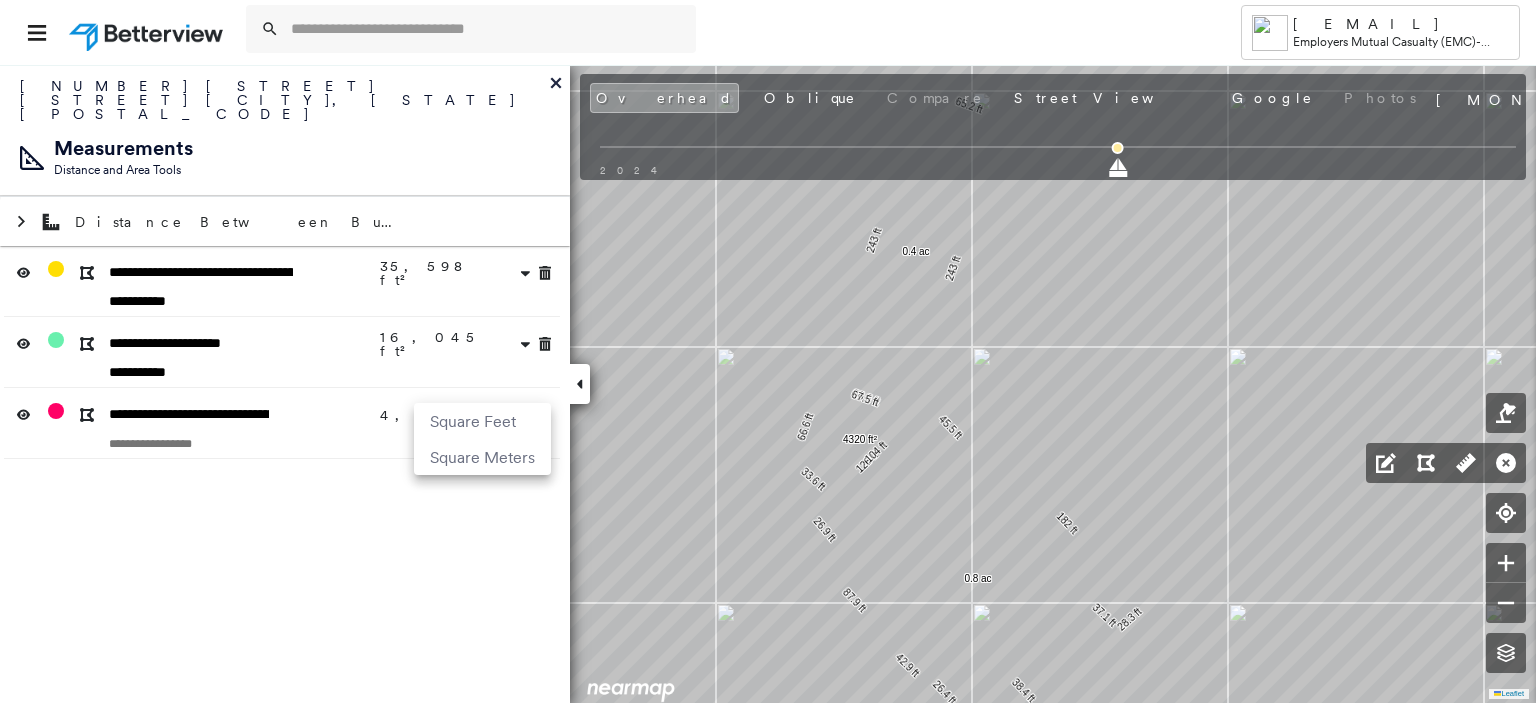 click at bounding box center (768, 351) 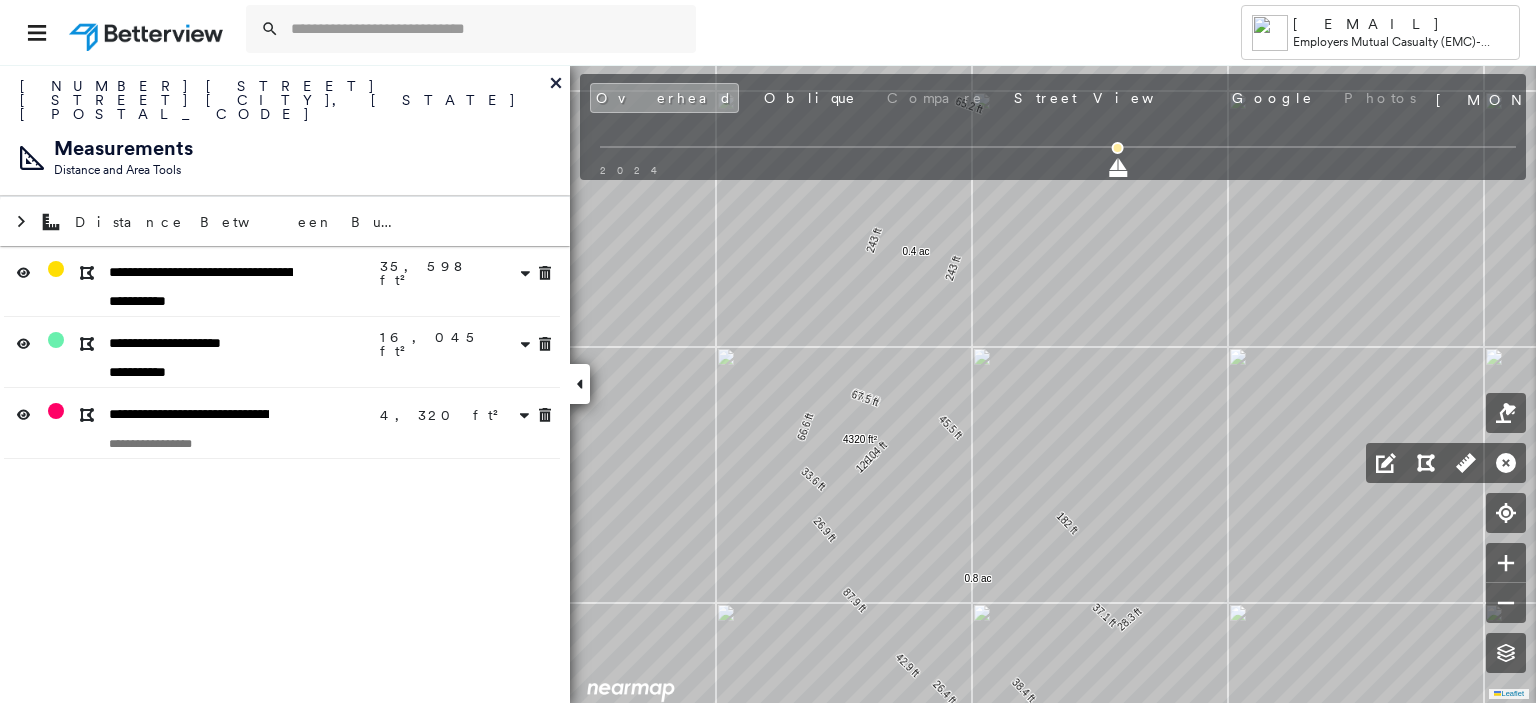 click on "16,045 ft²" at bounding box center [470, 343] 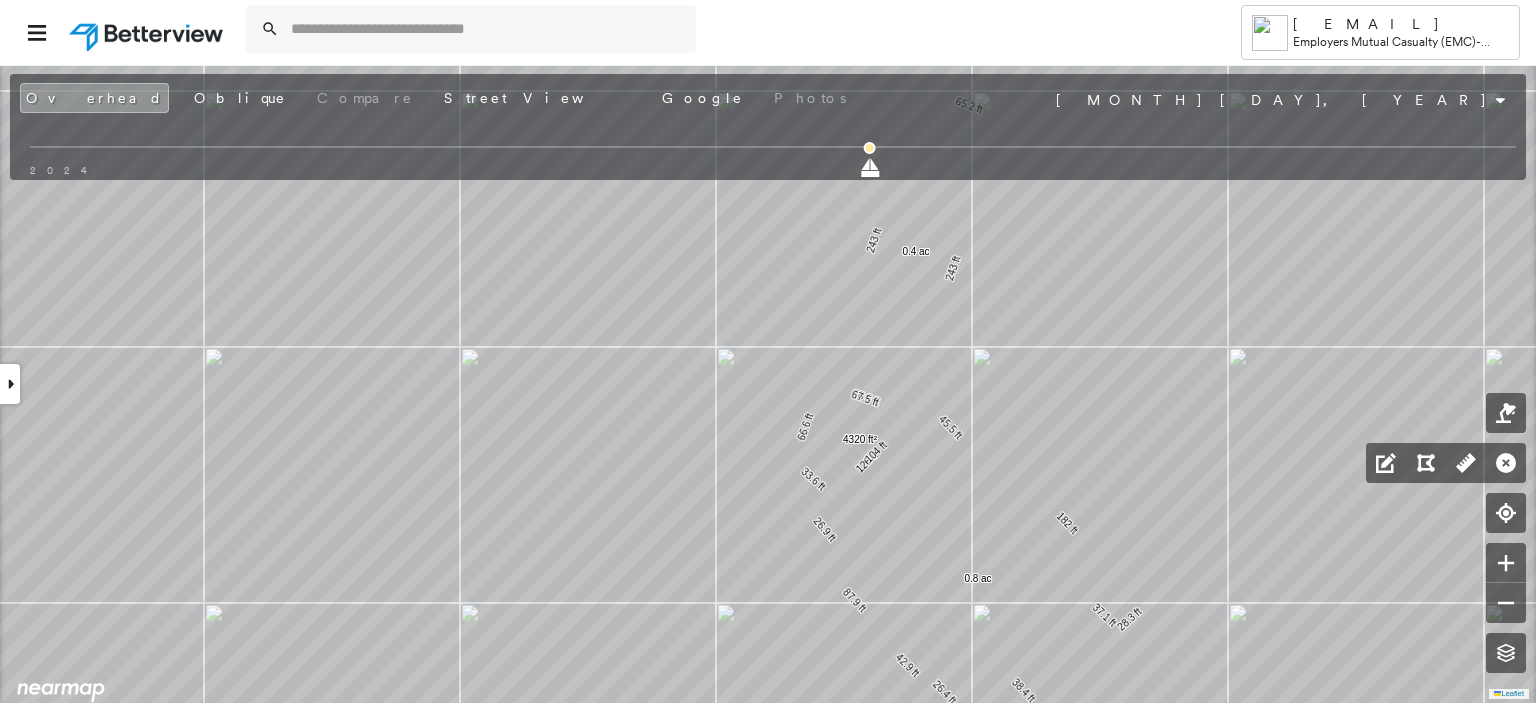 click at bounding box center (10, 384) 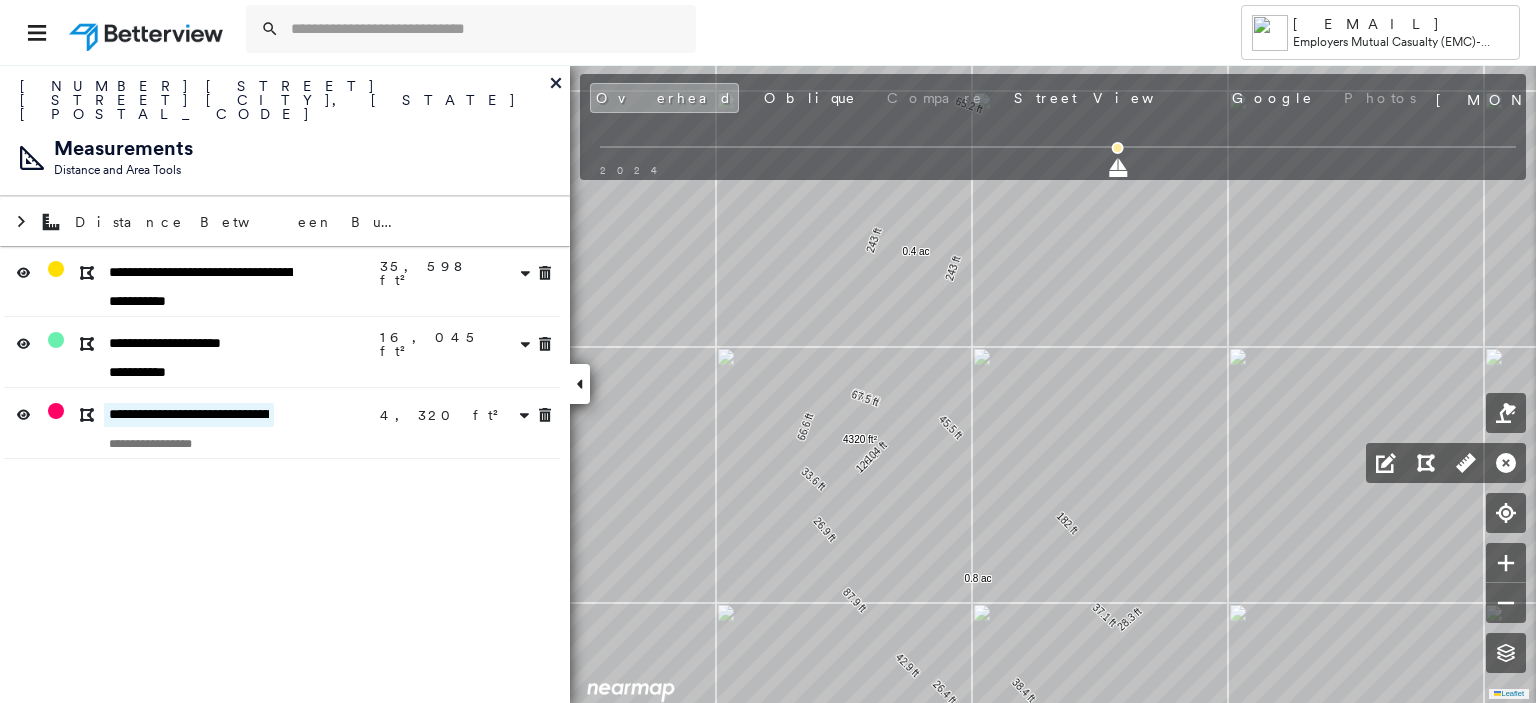 click on "**********" at bounding box center (189, 415) 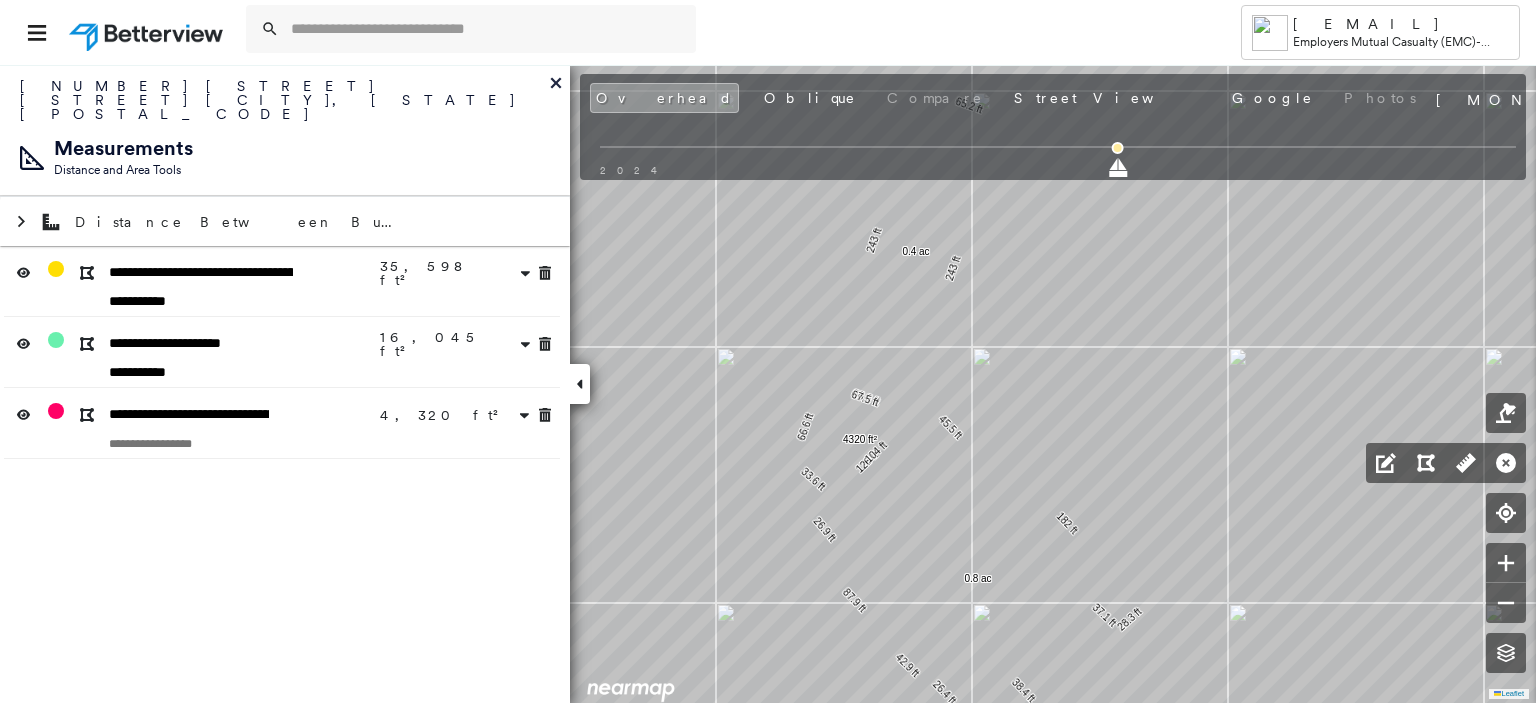 click 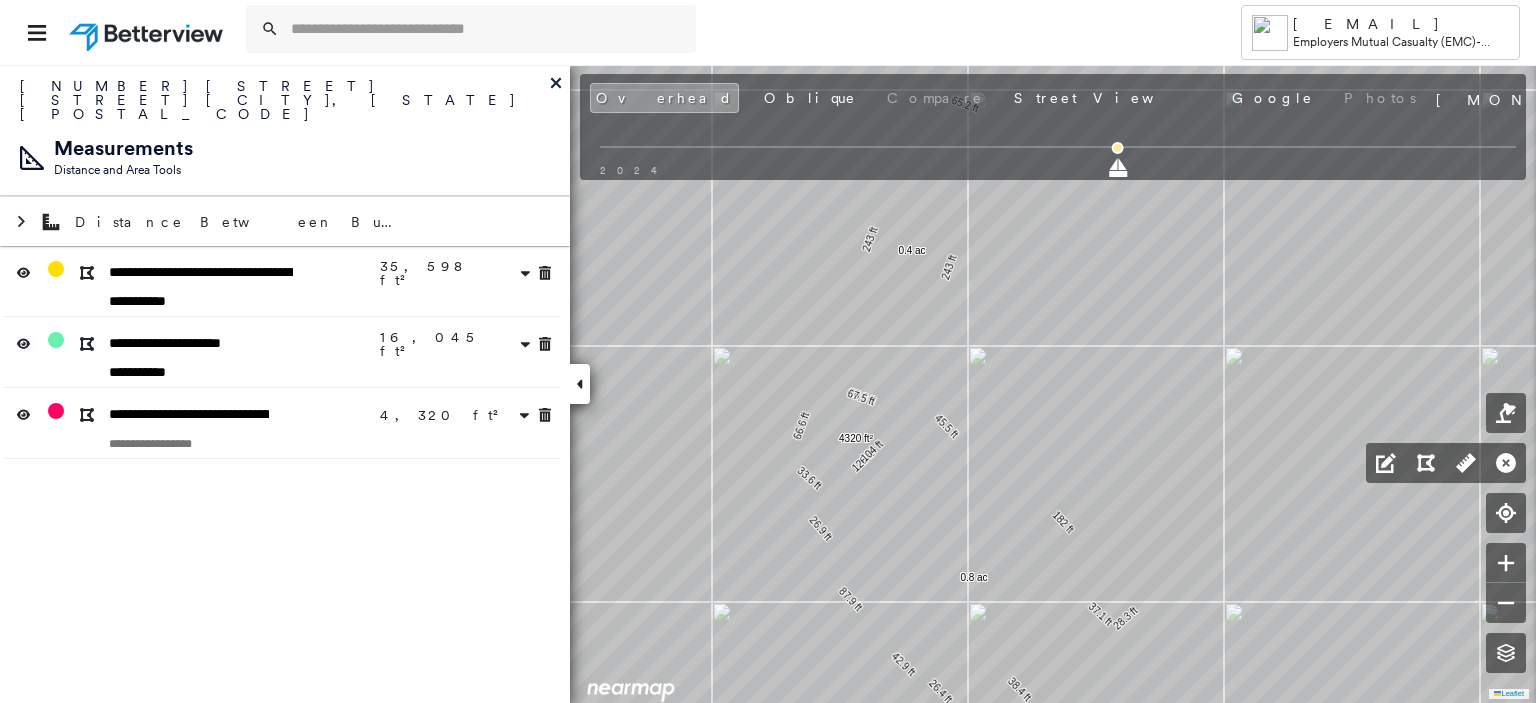 click on "**********" at bounding box center (242, 301) 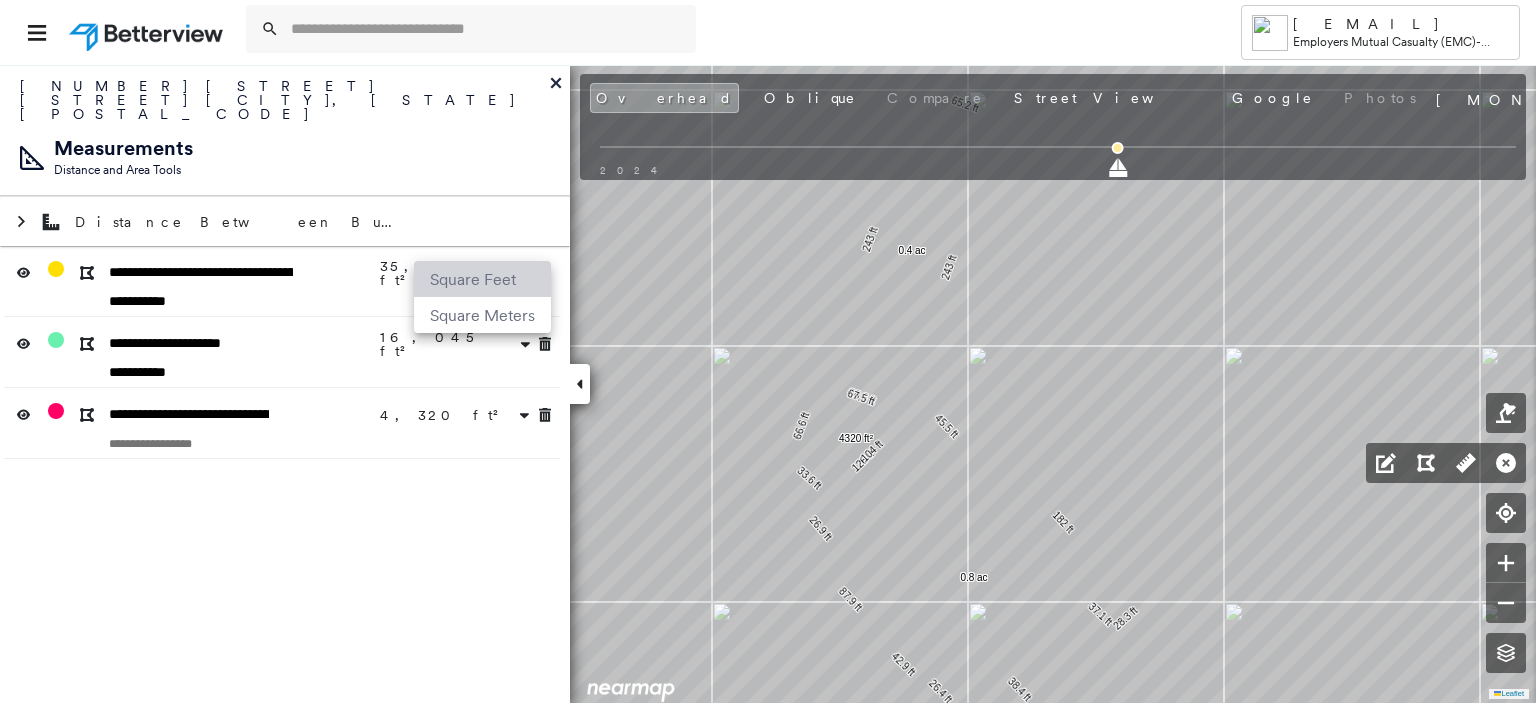 click on "Square Feet" at bounding box center [482, 279] 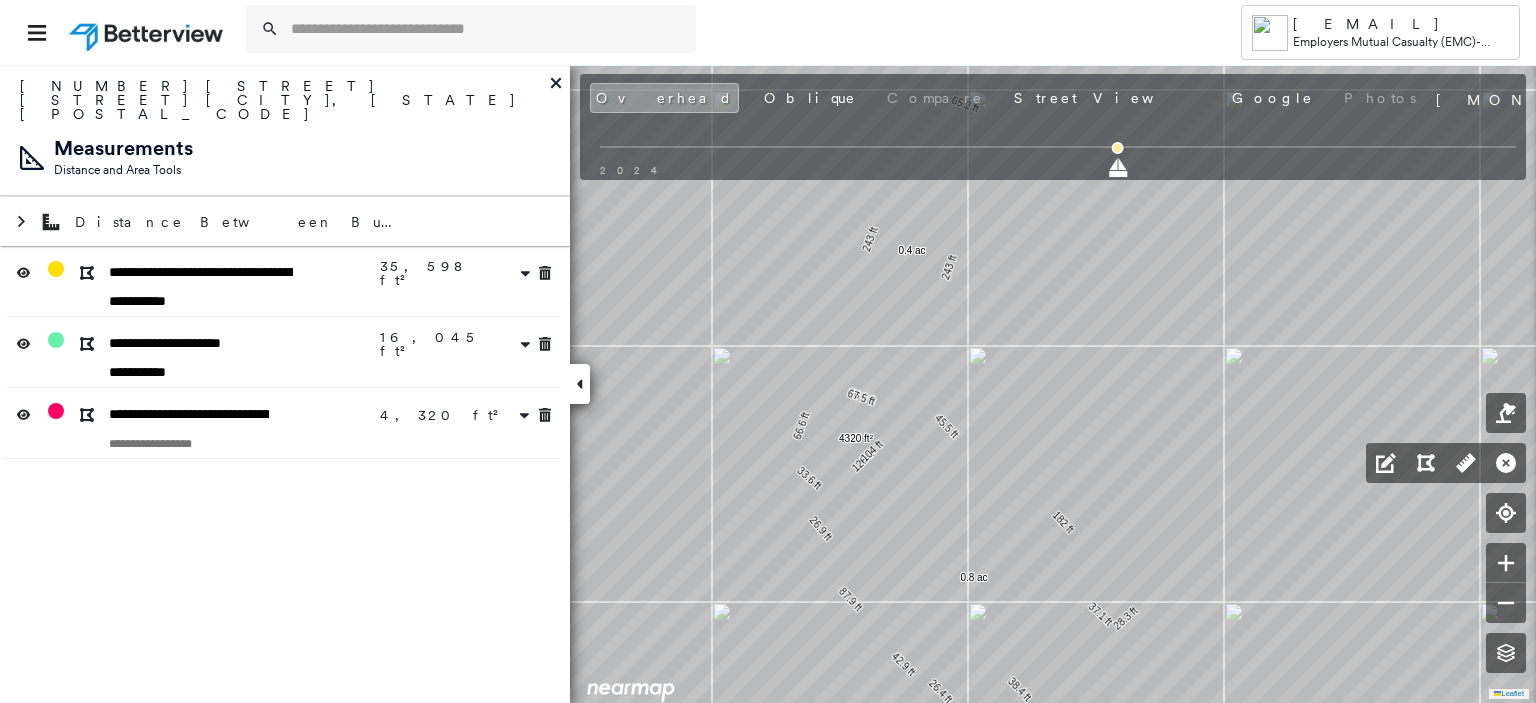 click 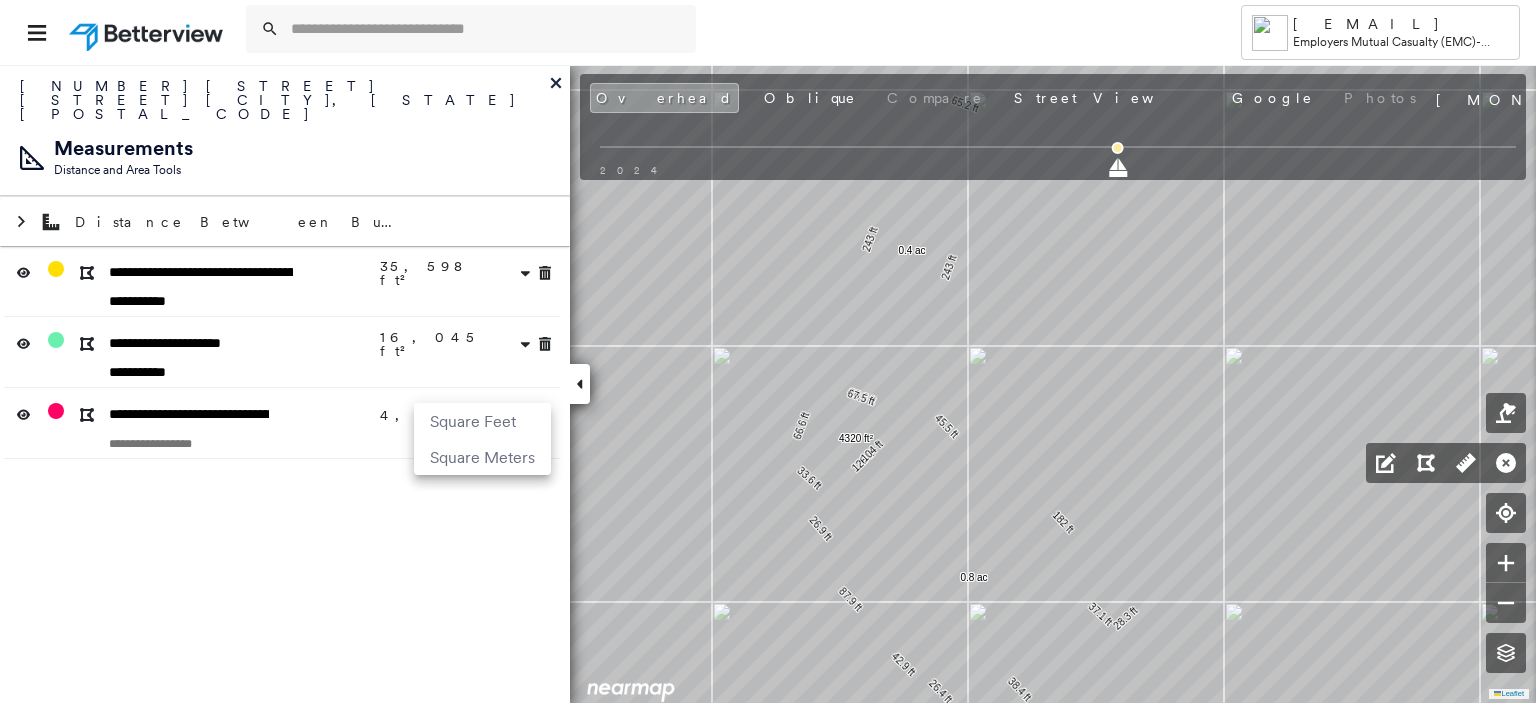 click on "Square Feet" at bounding box center (482, 421) 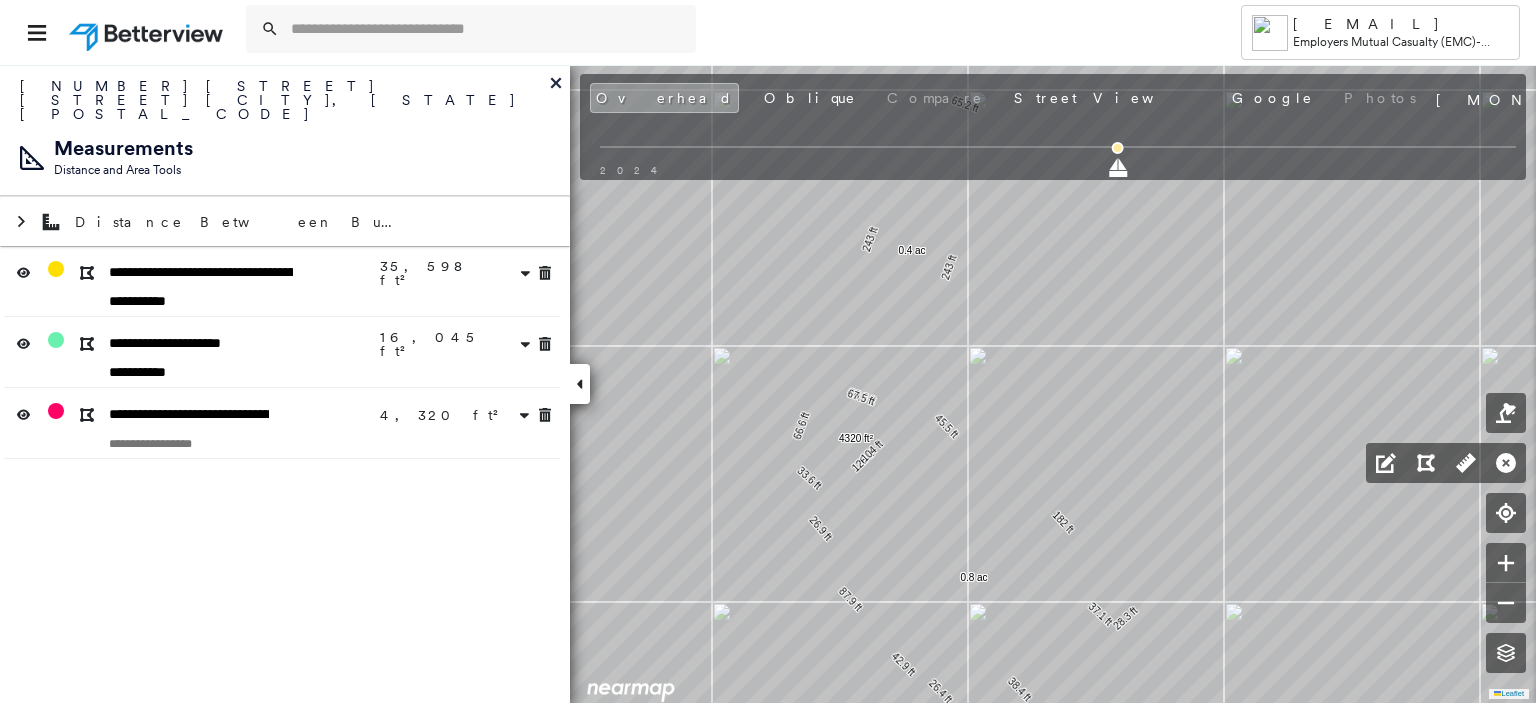 click on "**********" at bounding box center (285, 383) 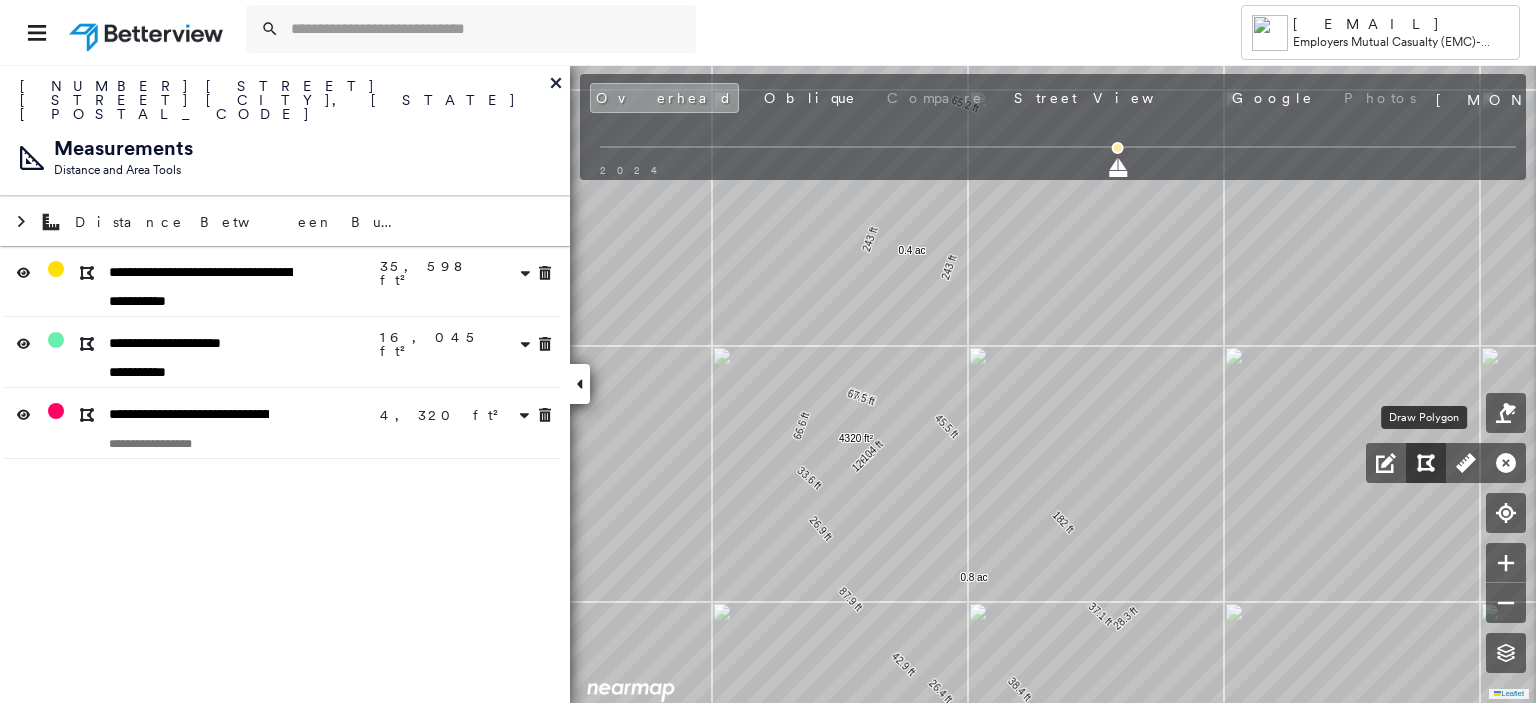click 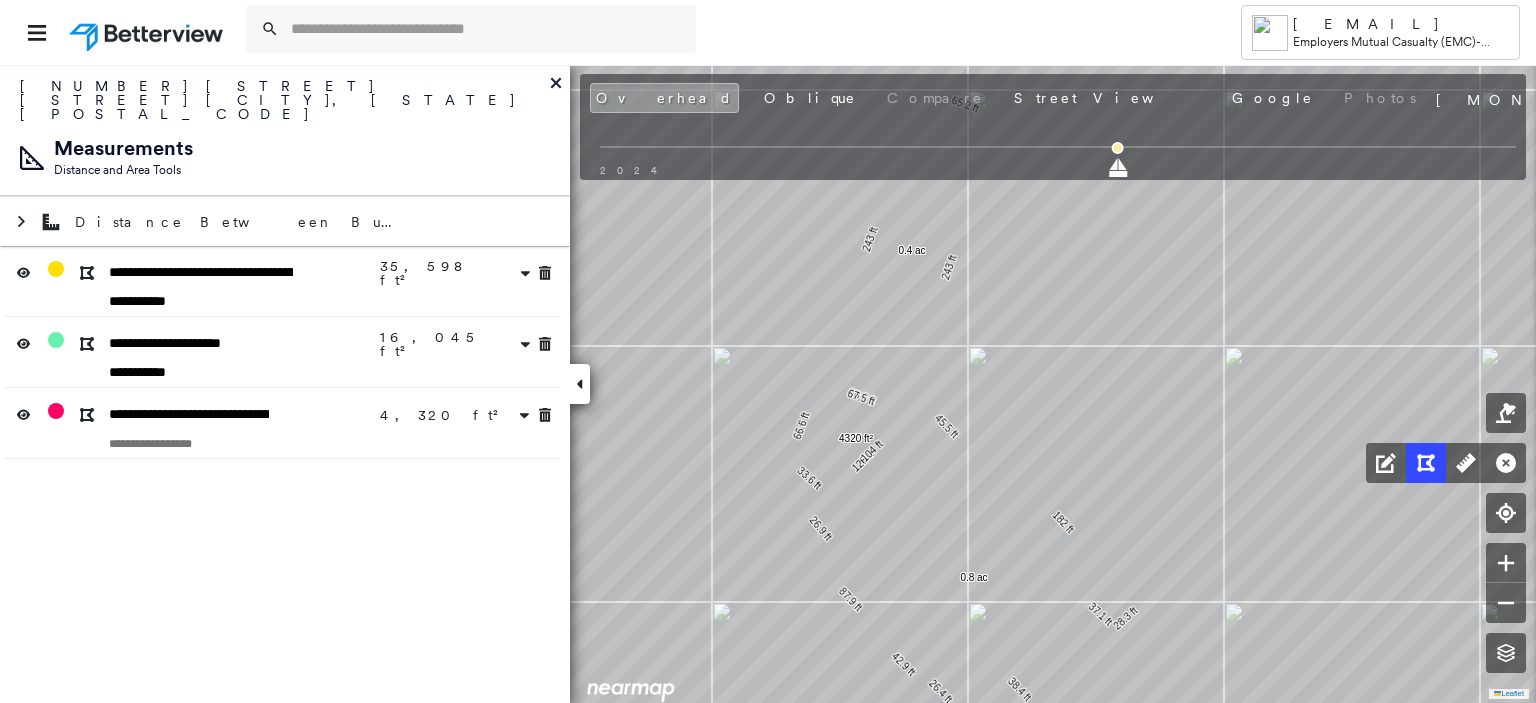 click 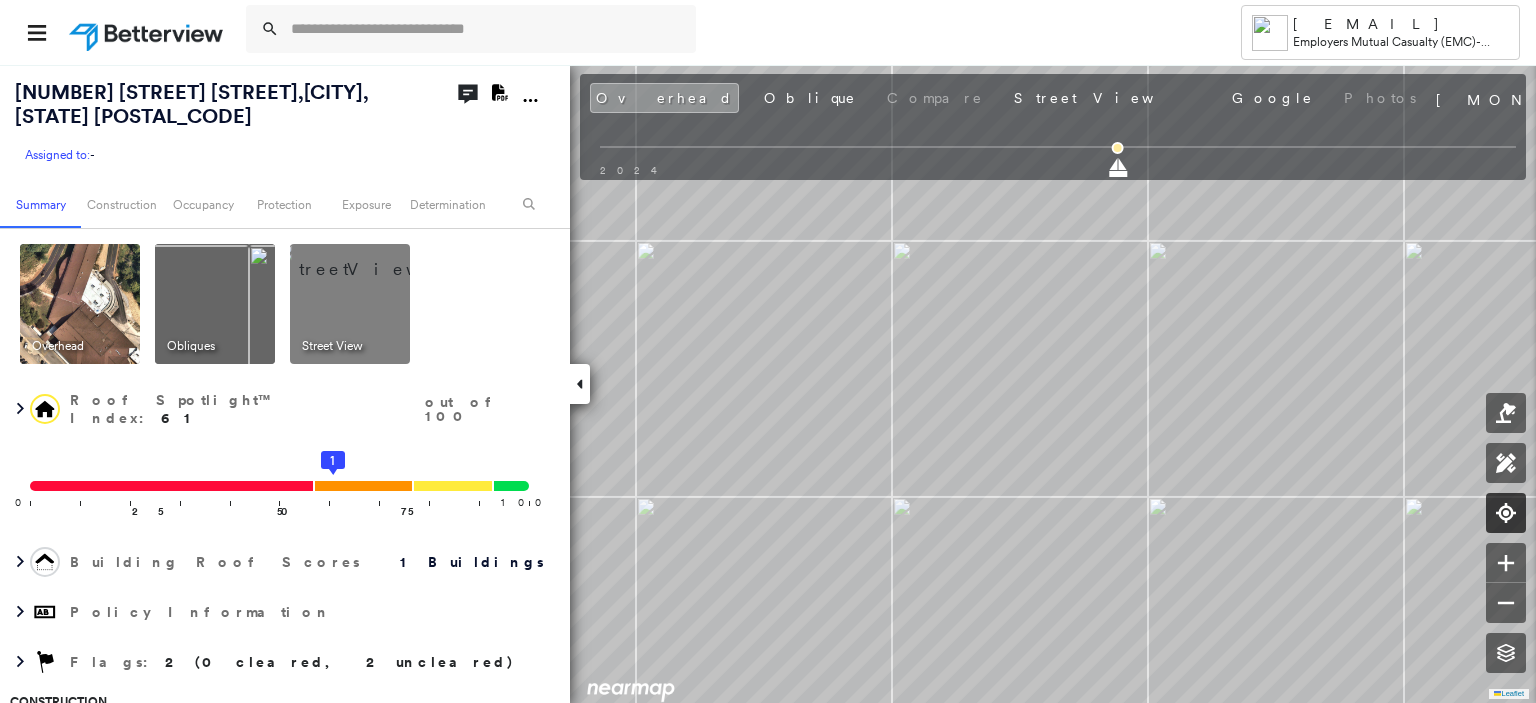 click 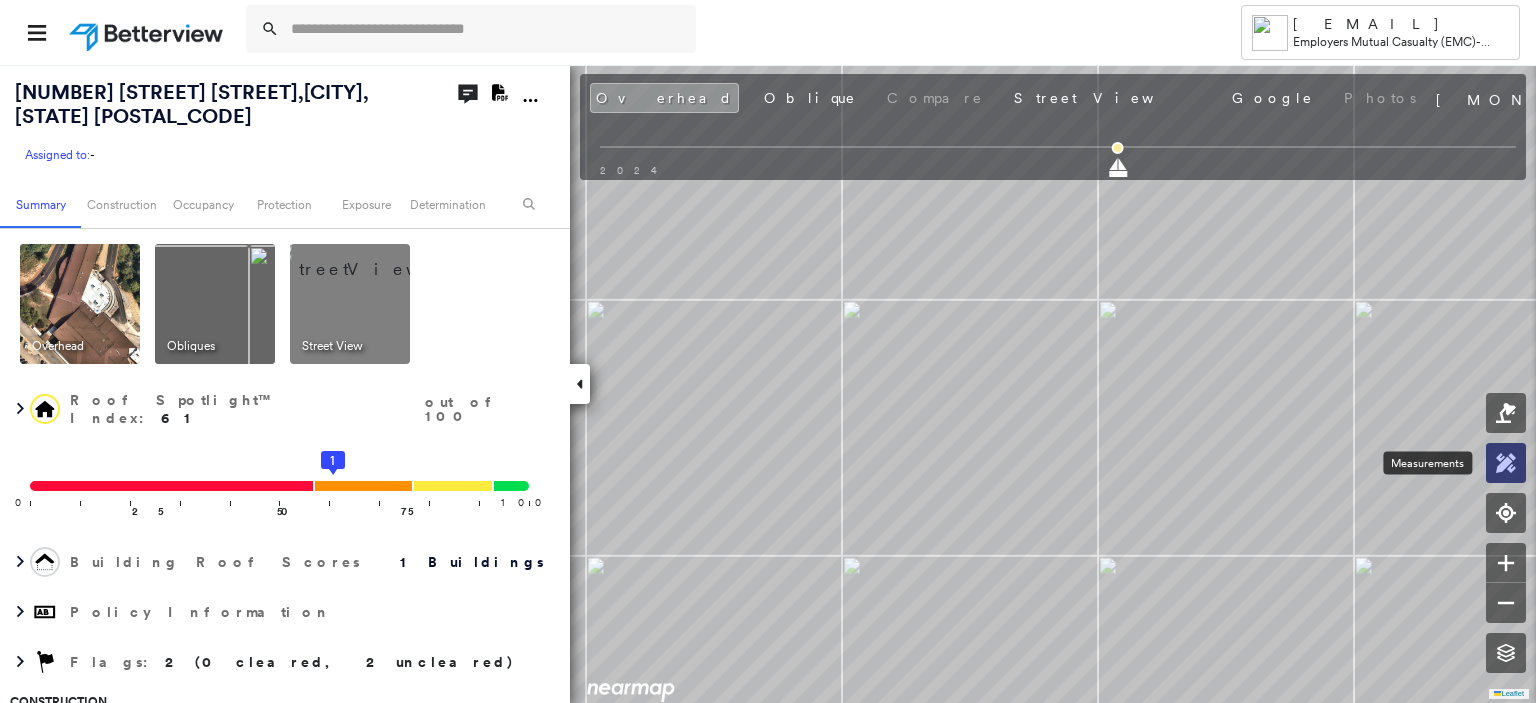 click 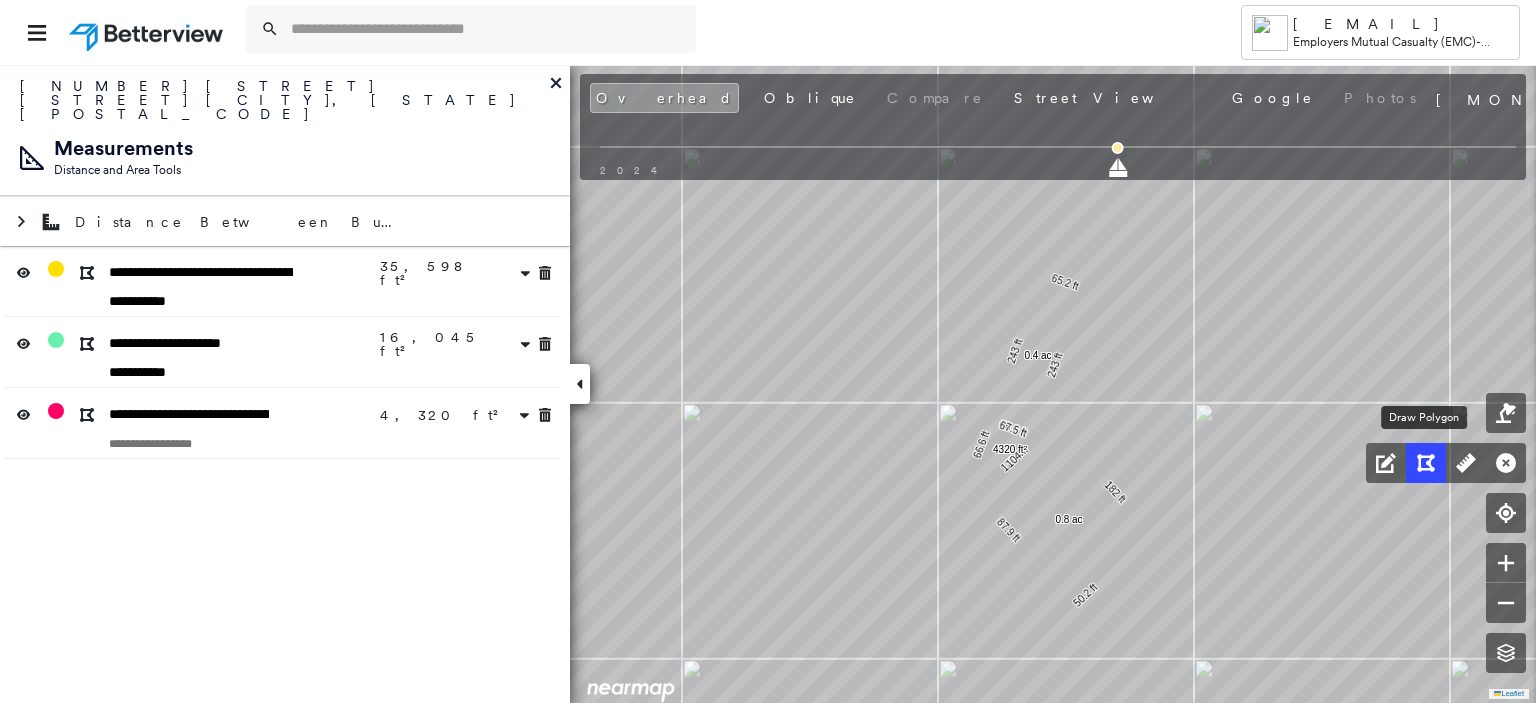 click 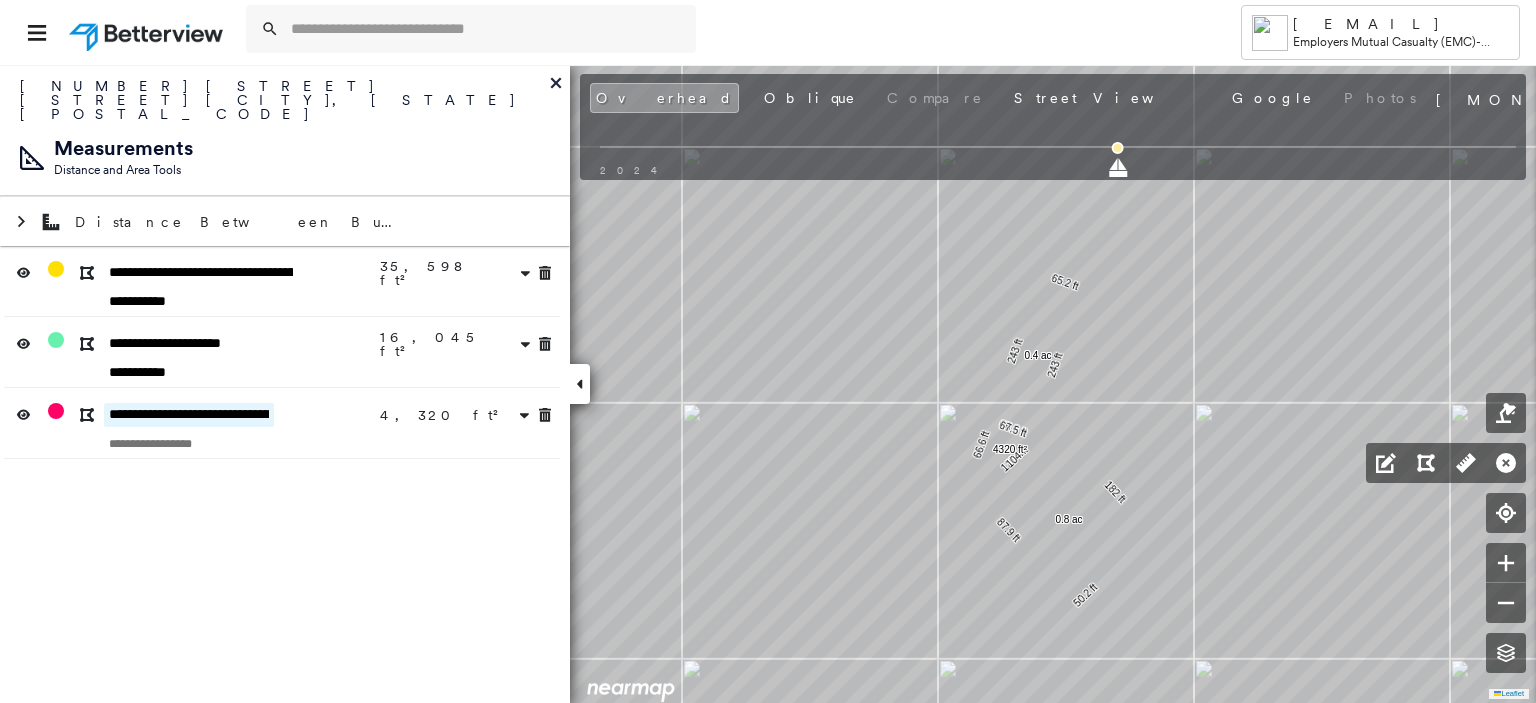 click on "**********" at bounding box center [189, 415] 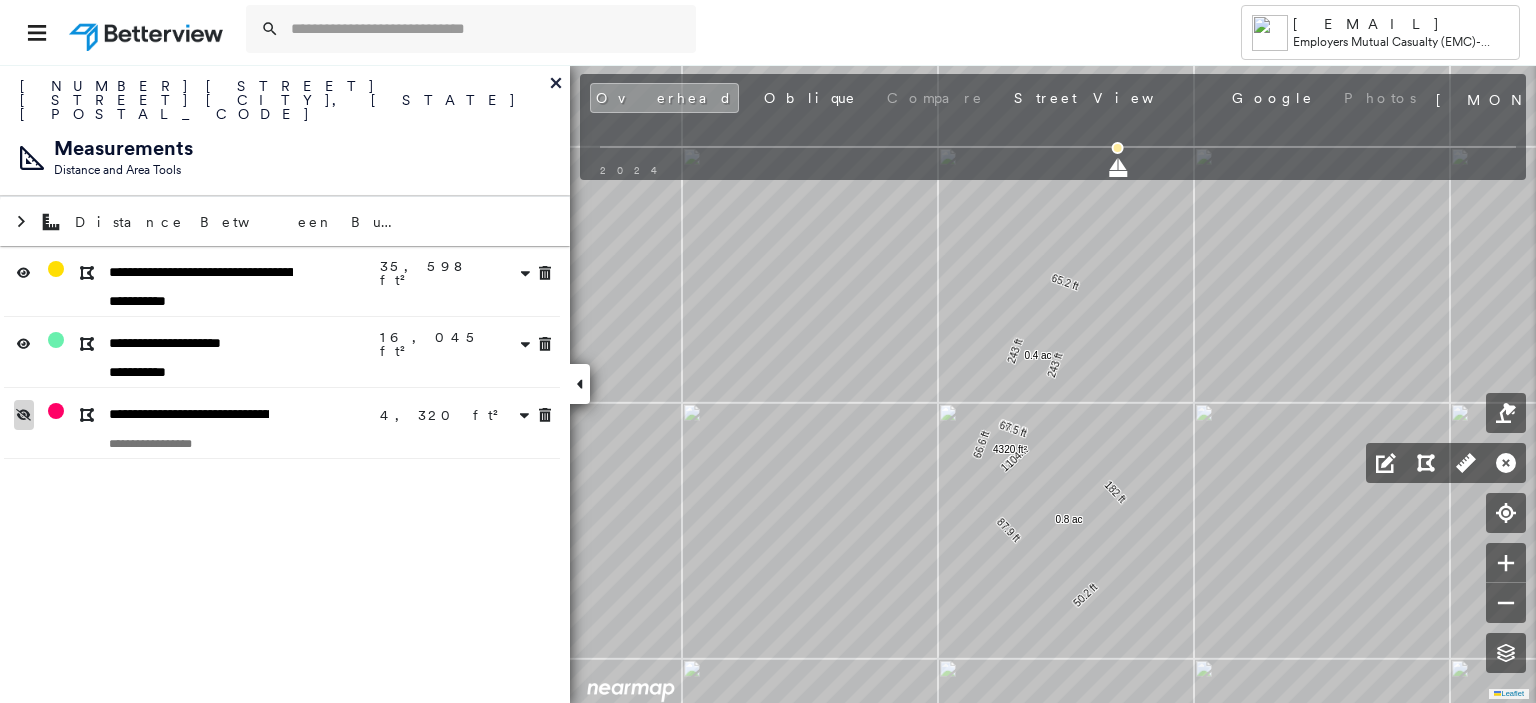 click 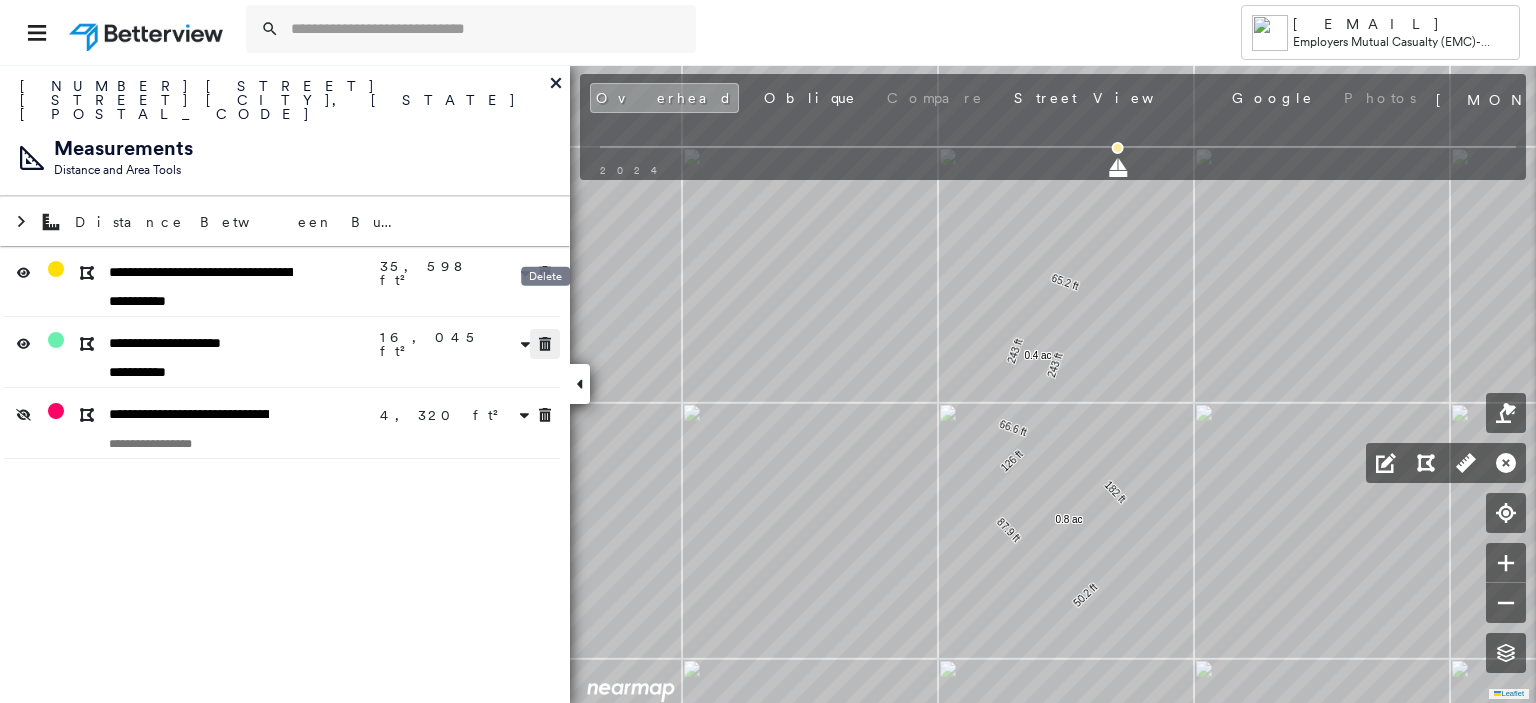click 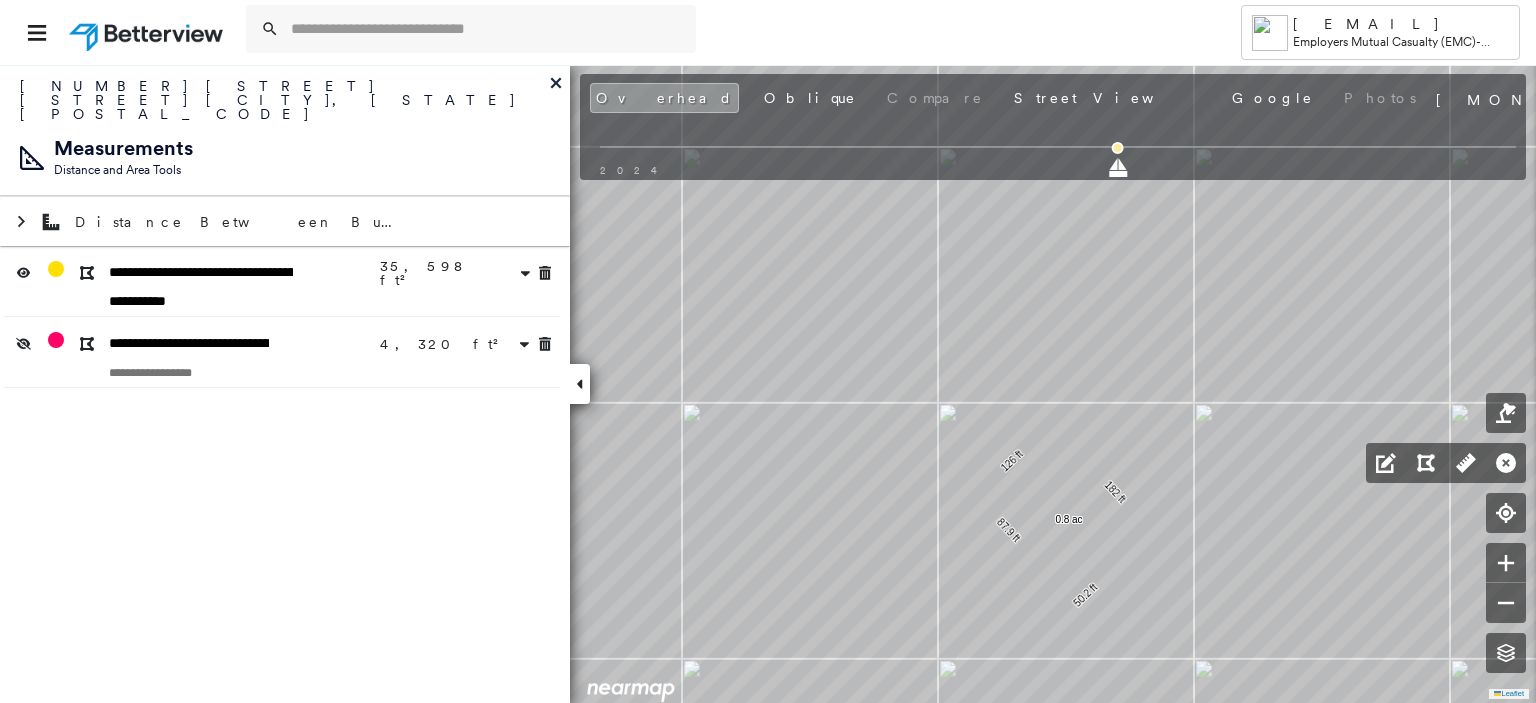 click on "4,320 ft²" at bounding box center (454, 344) 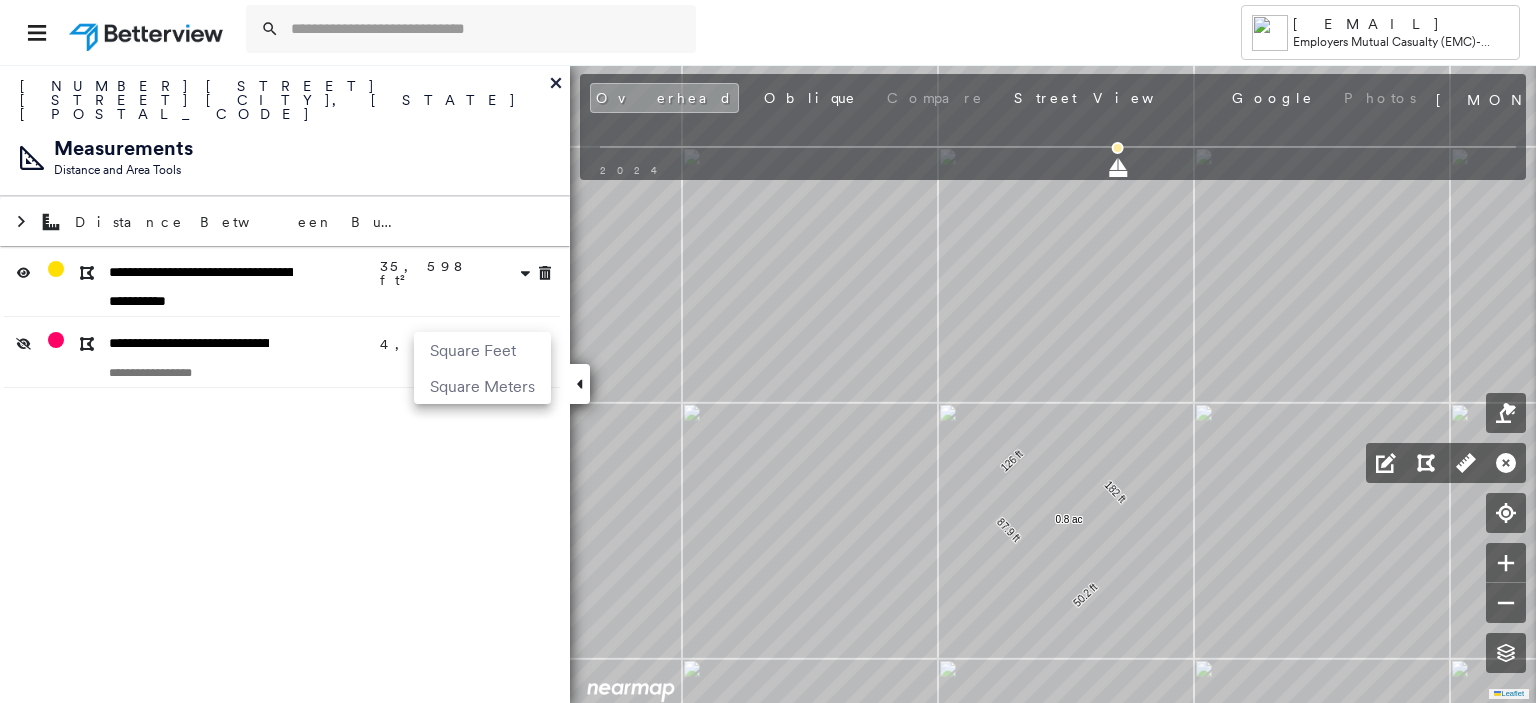 drag, startPoint x: 456, startPoint y: 235, endPoint x: 41, endPoint y: 29, distance: 463.31522 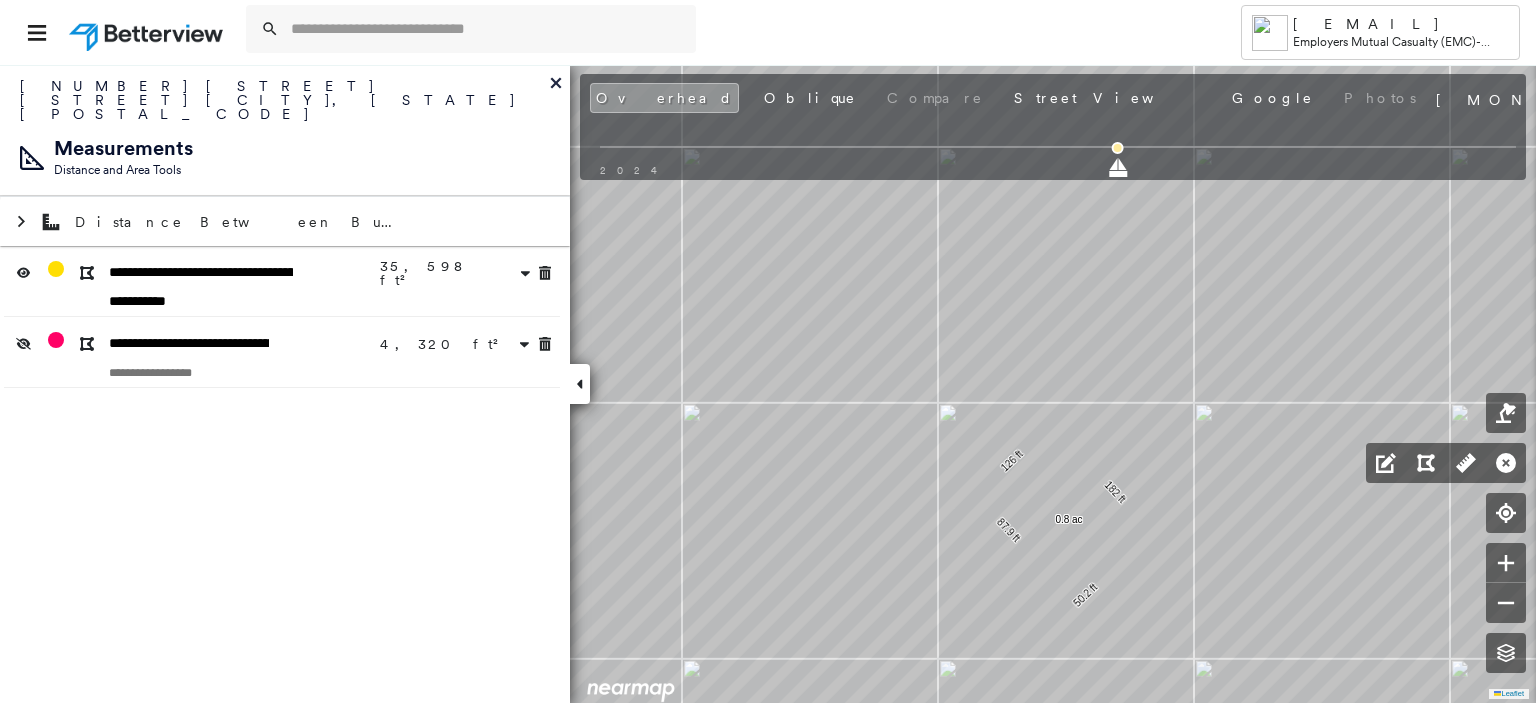 click 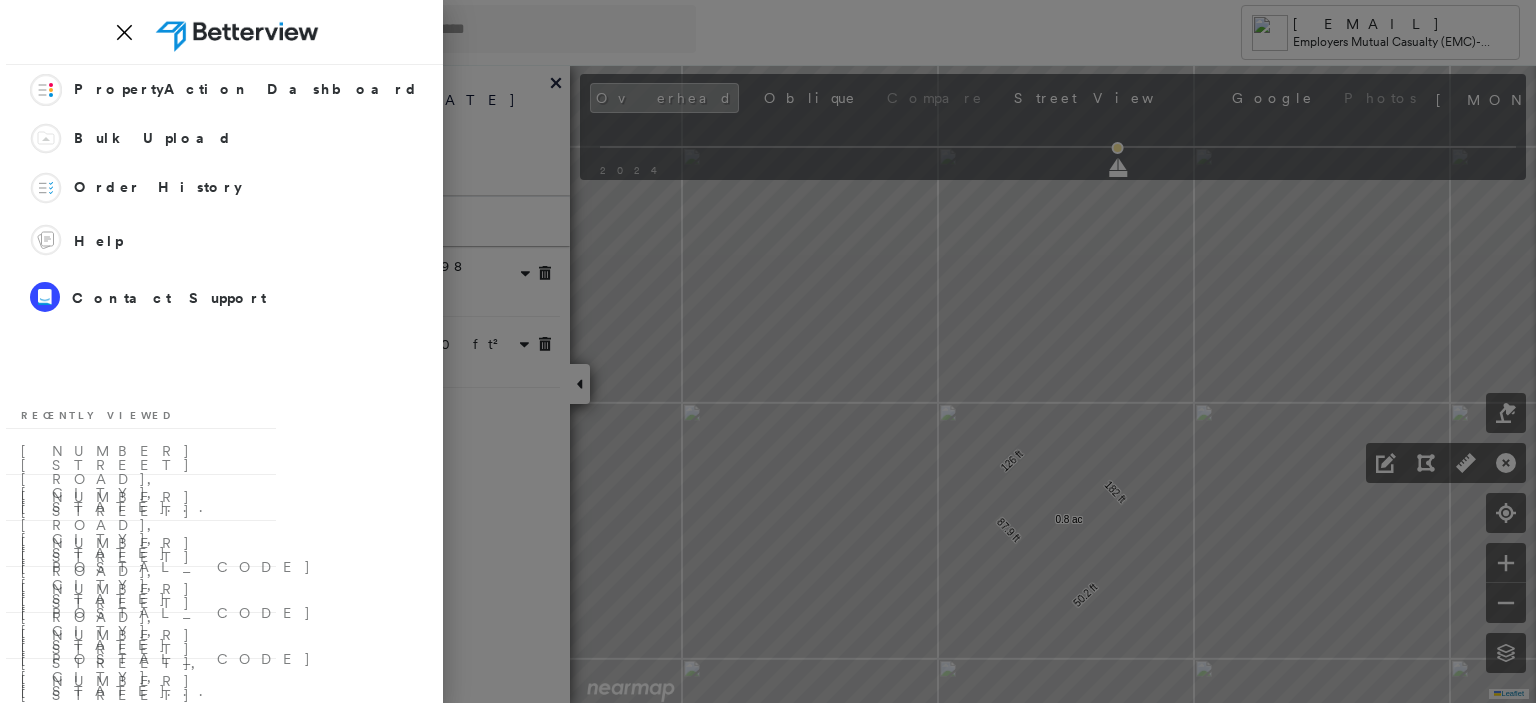 click at bounding box center [768, 351] 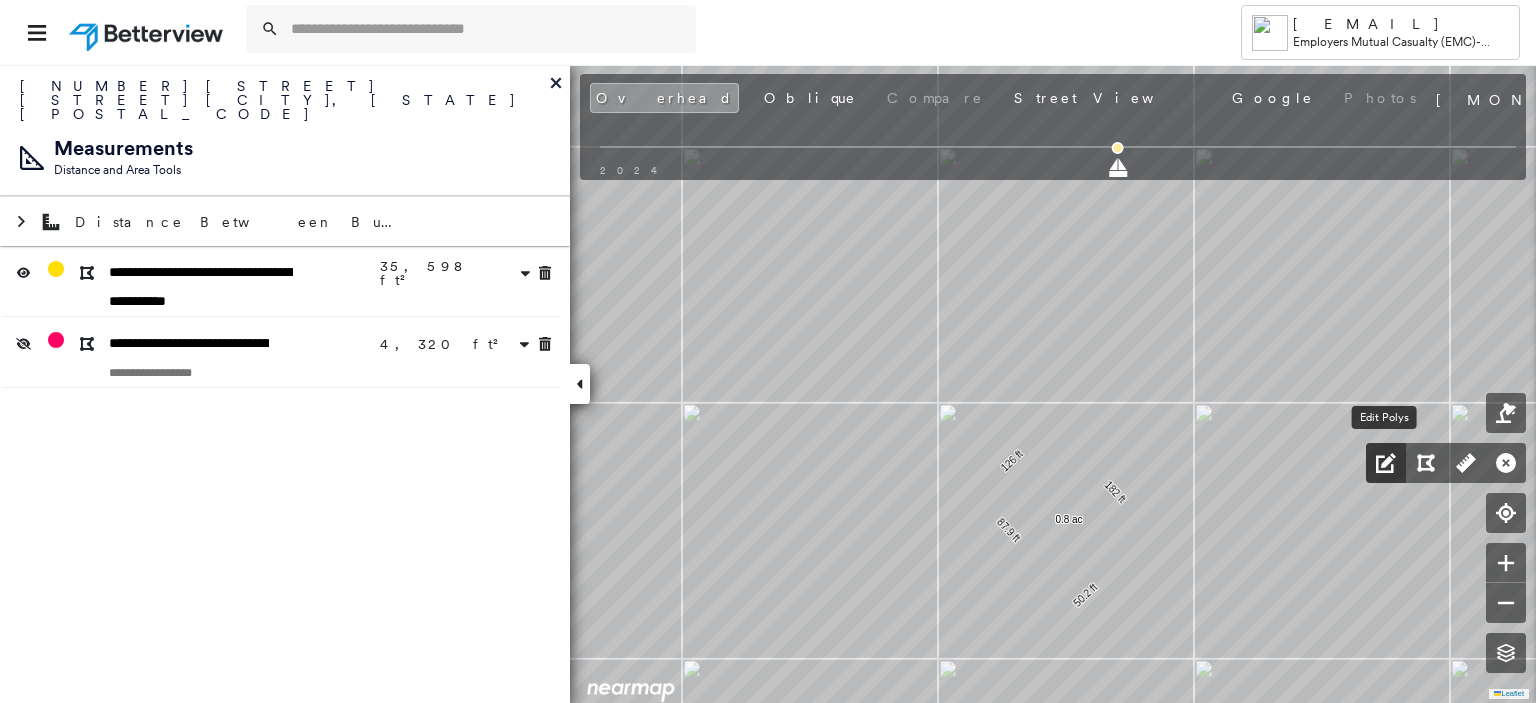 click 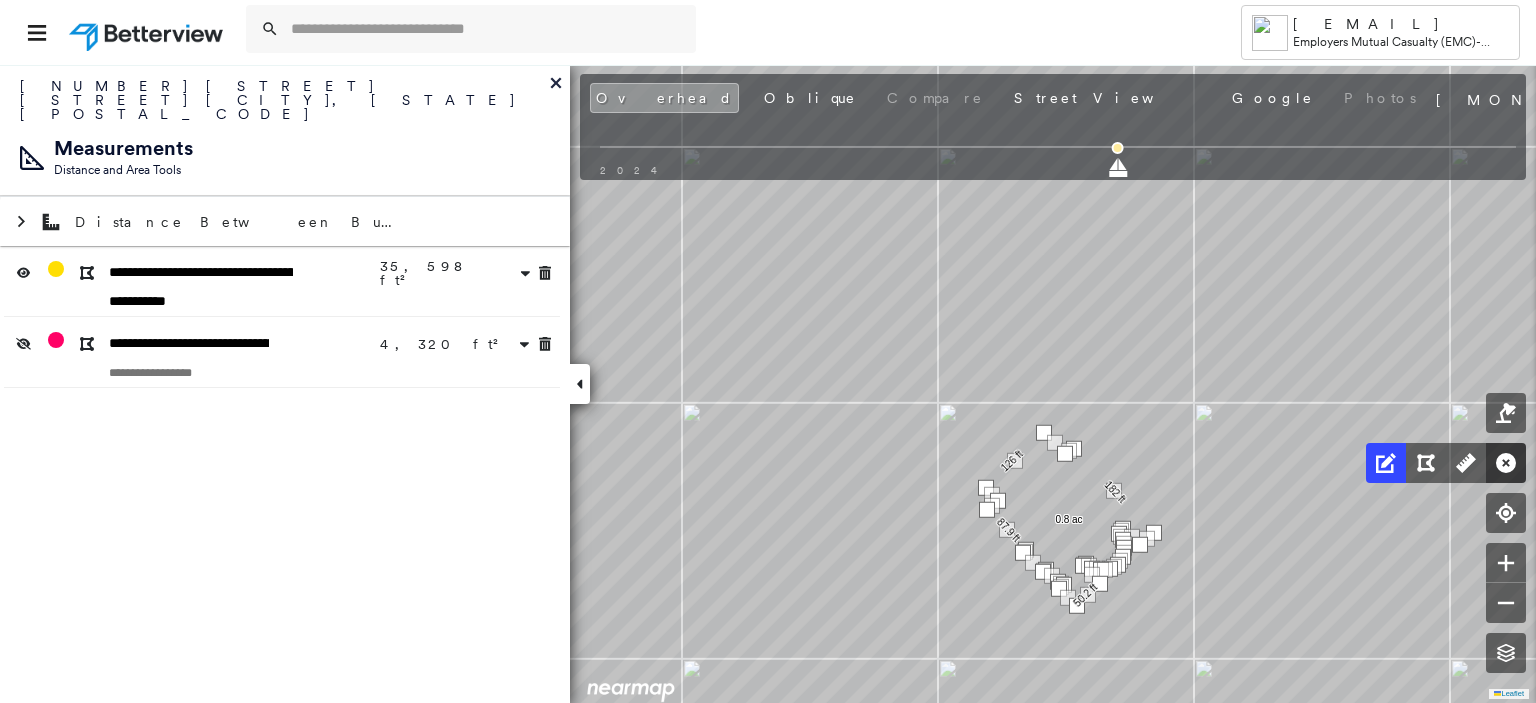 click 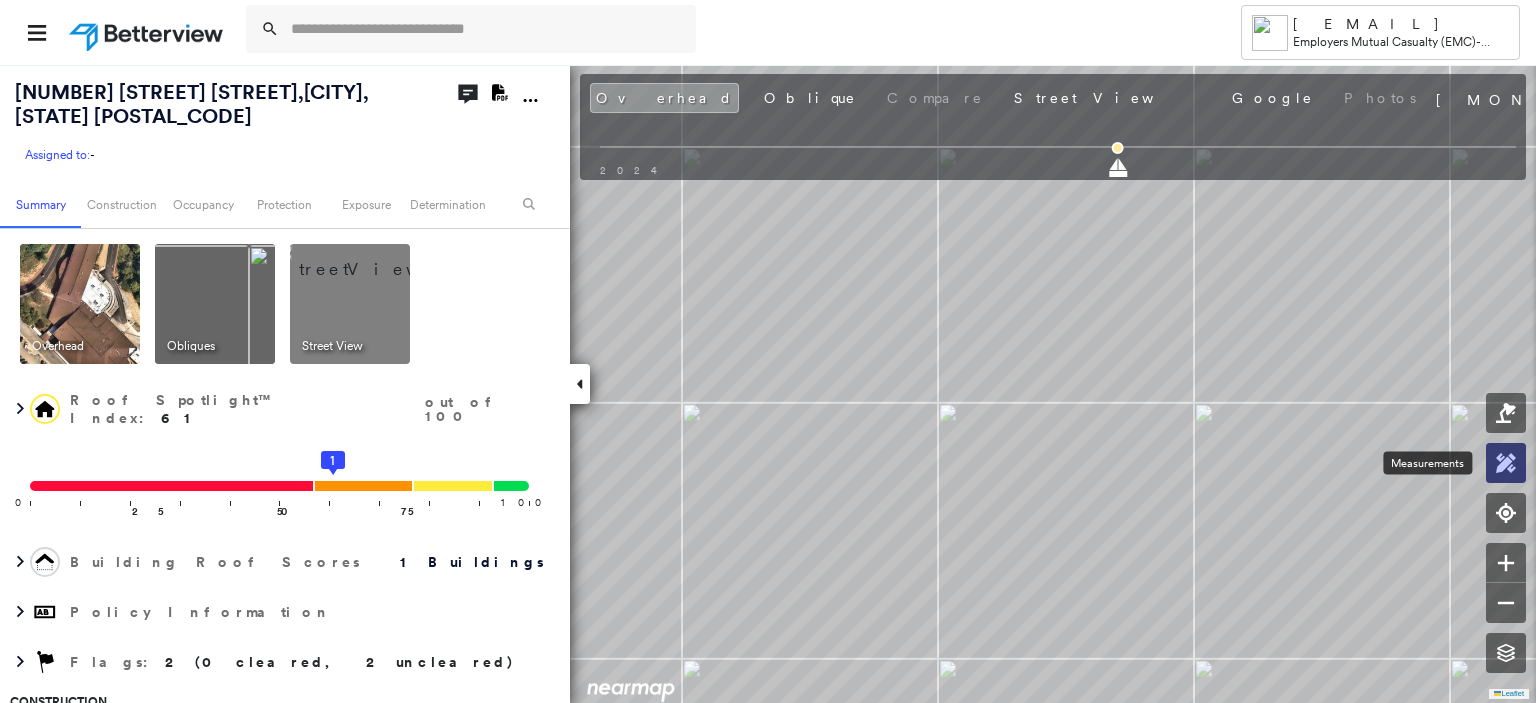 click 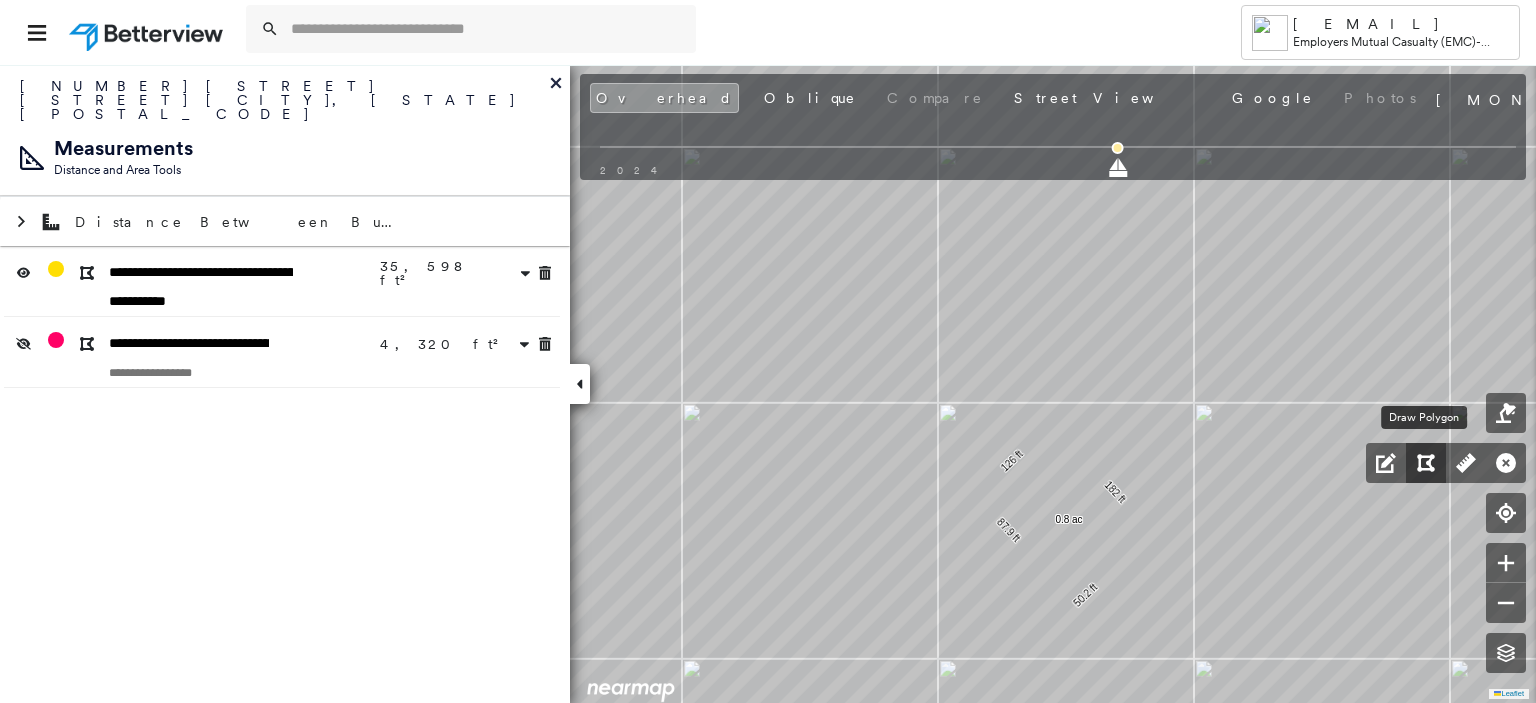 click 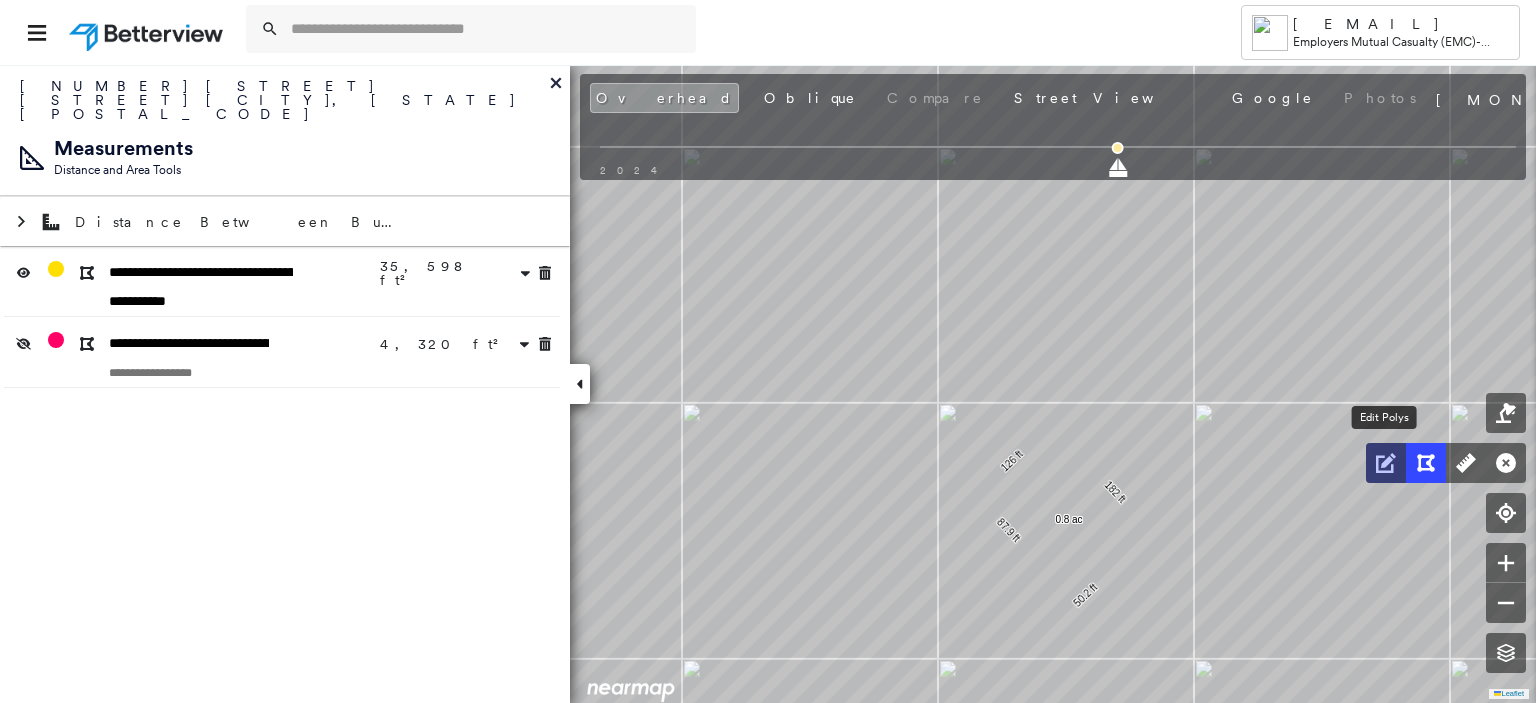 click 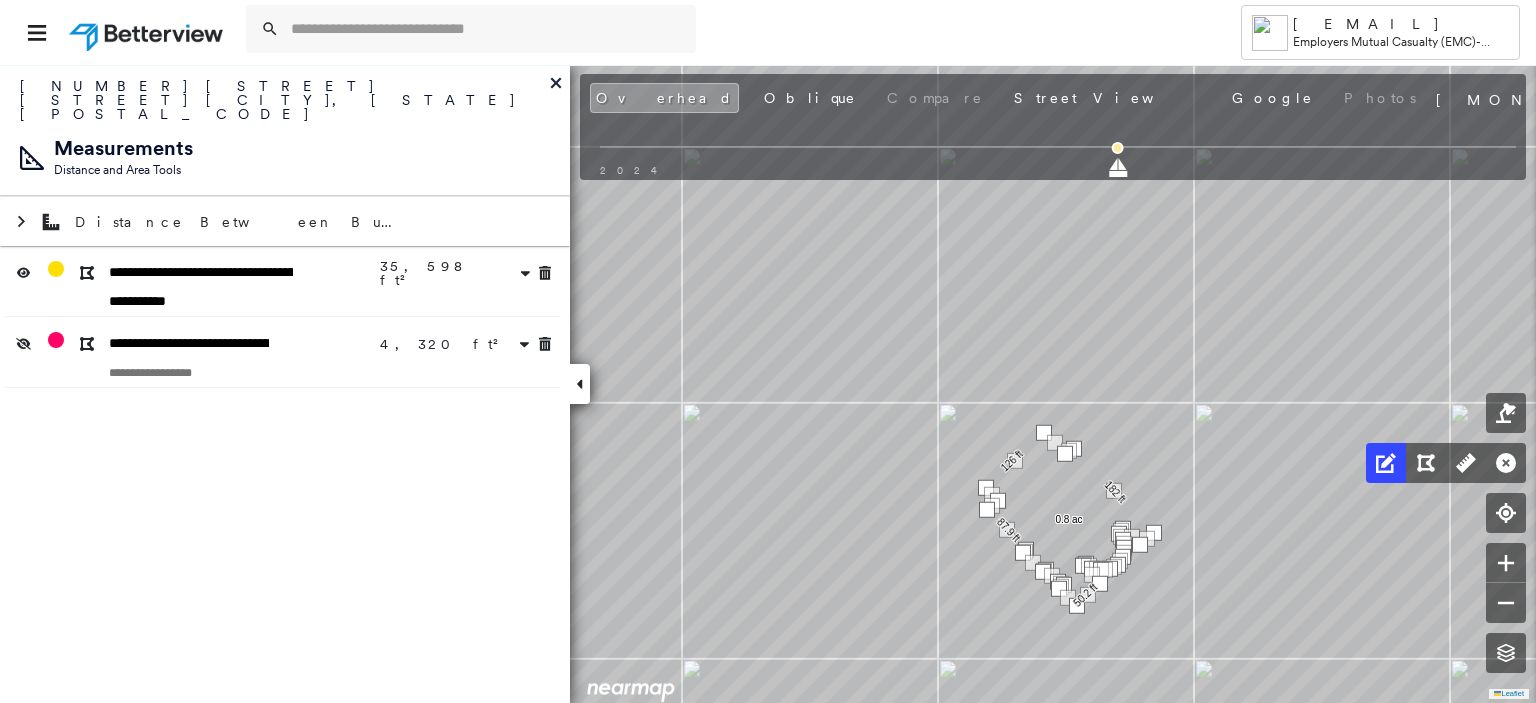 click 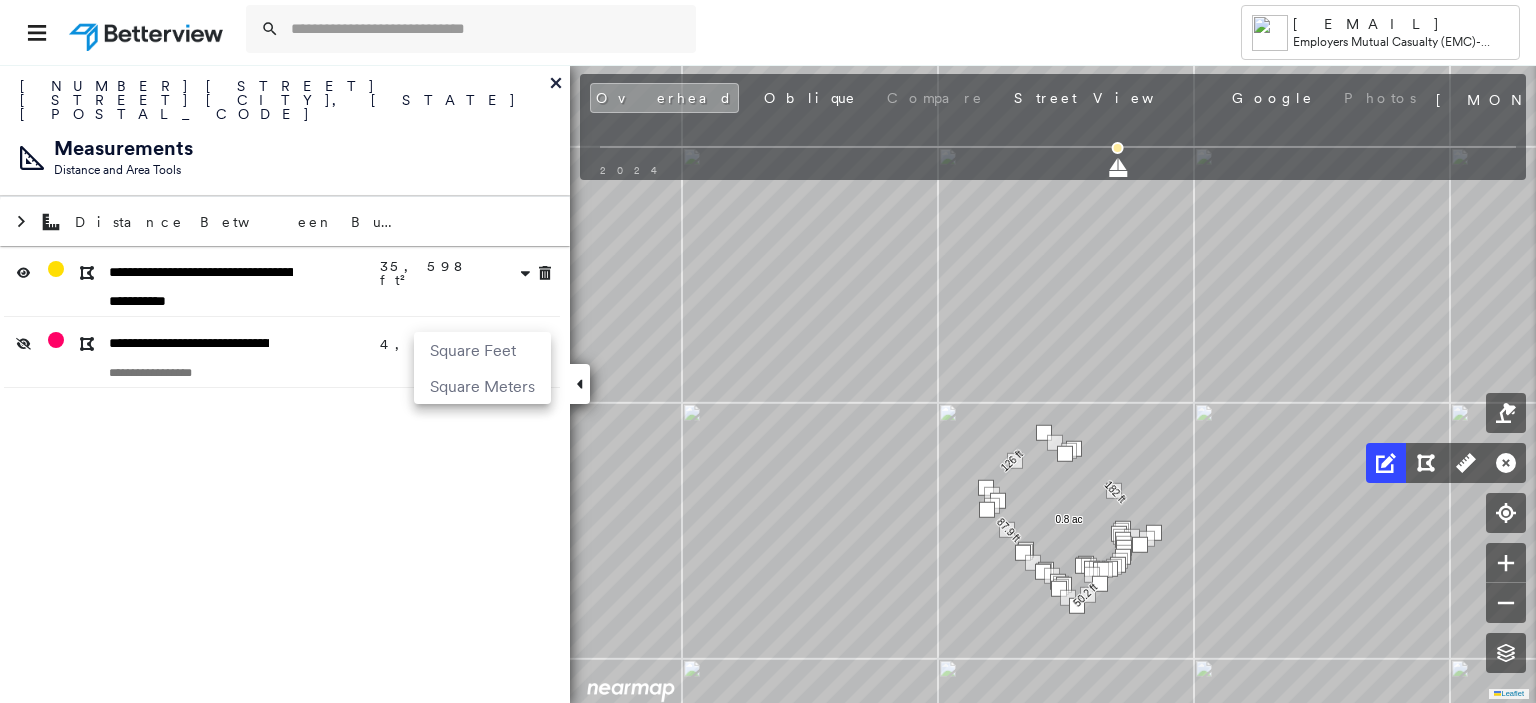 click at bounding box center (768, 351) 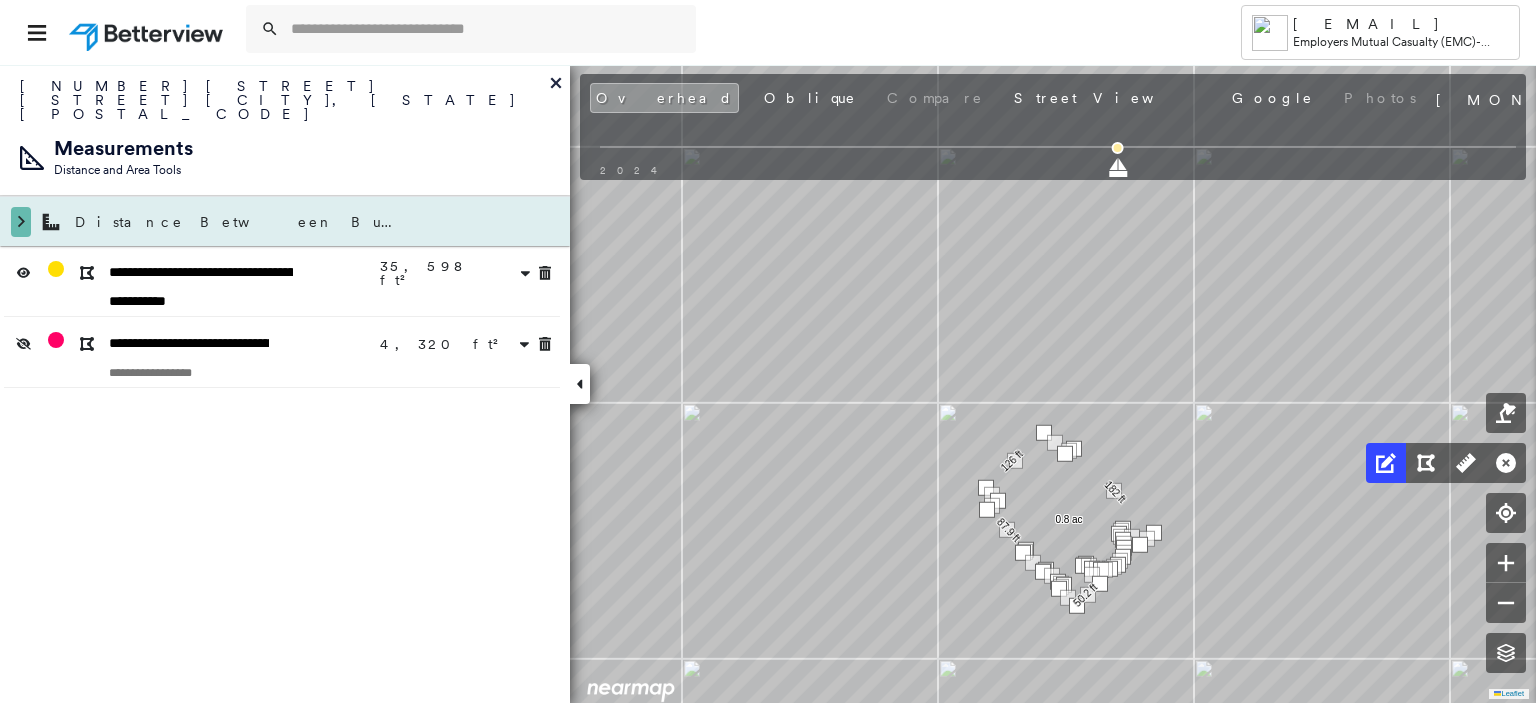 click 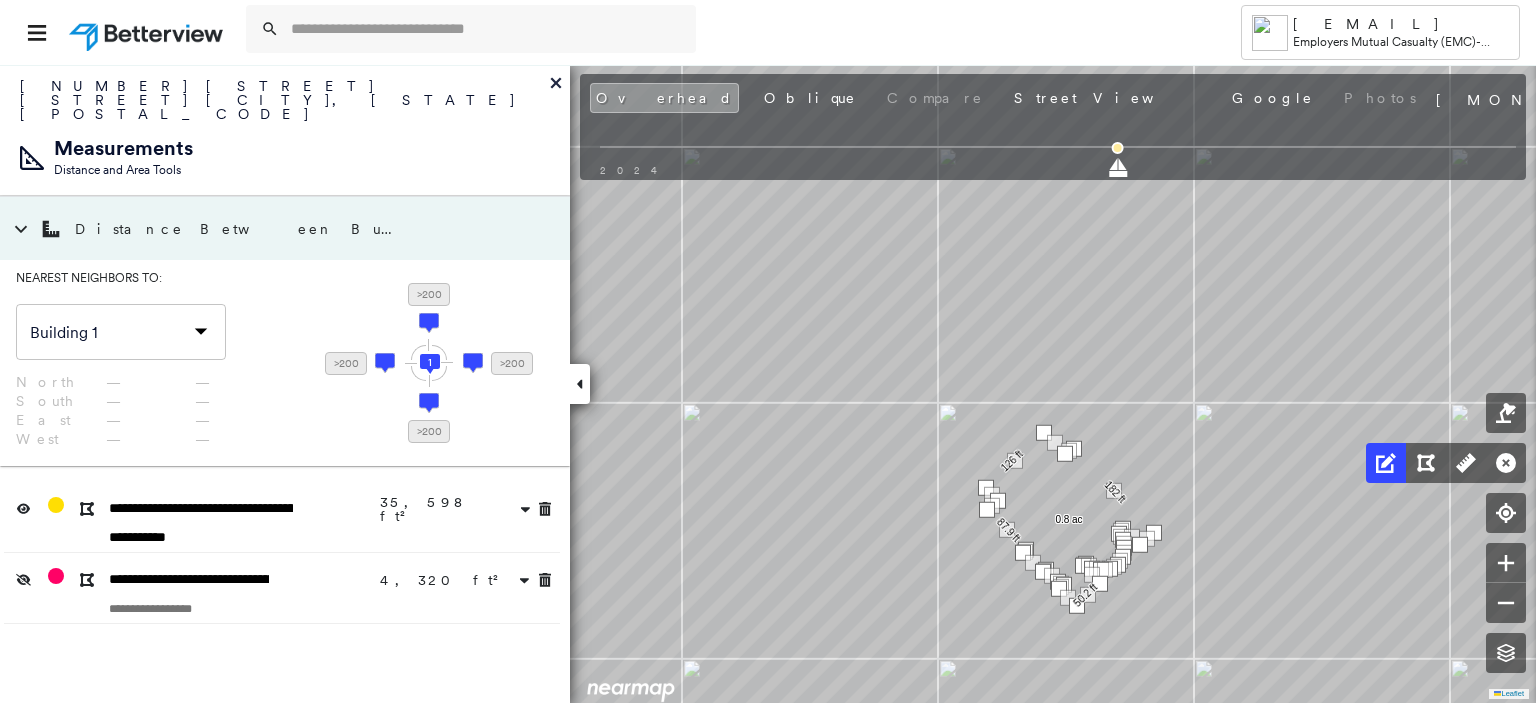 click 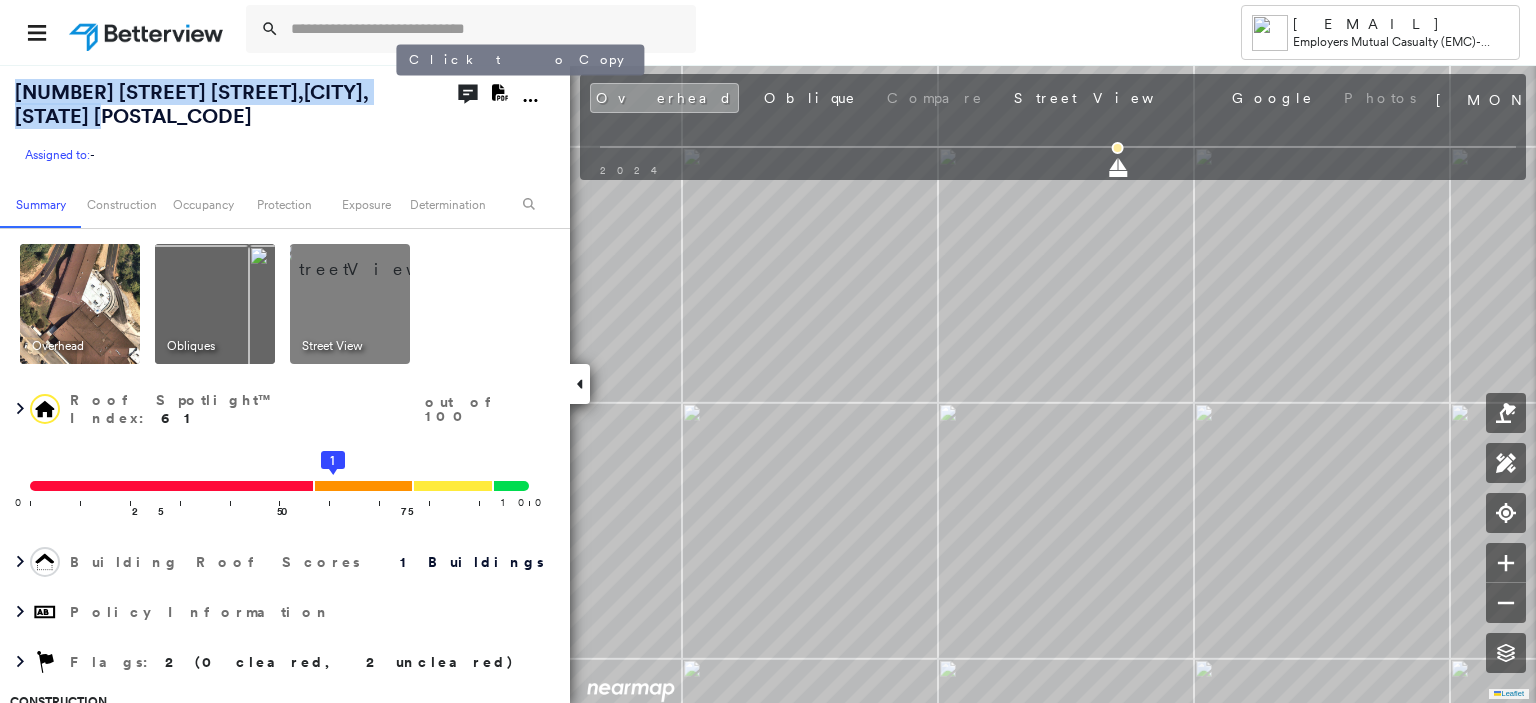 drag, startPoint x: 10, startPoint y: 88, endPoint x: 396, endPoint y: 89, distance: 386.00128 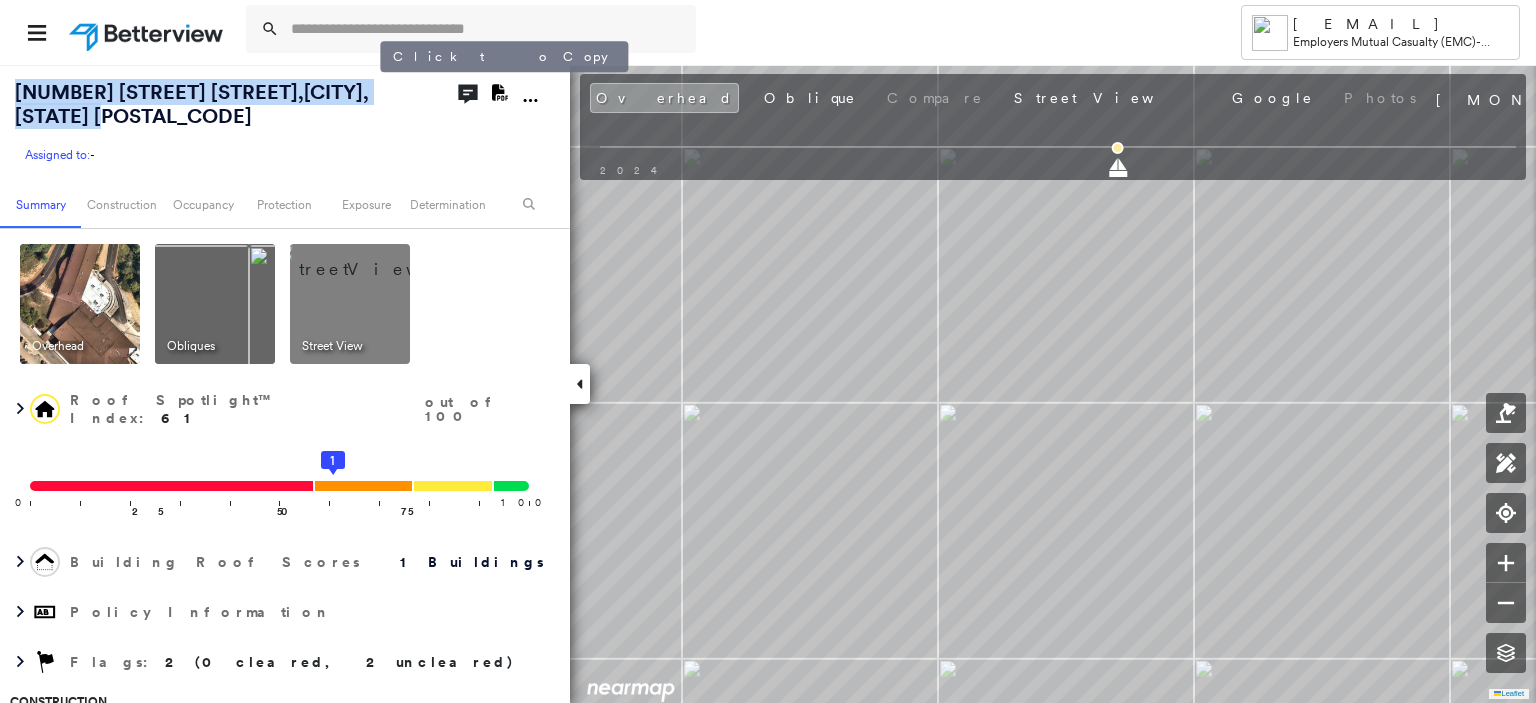 copy on "[NUMBER] [STREET] [ROAD] , [CITY], [STATE] [POSTAL_CODE]" 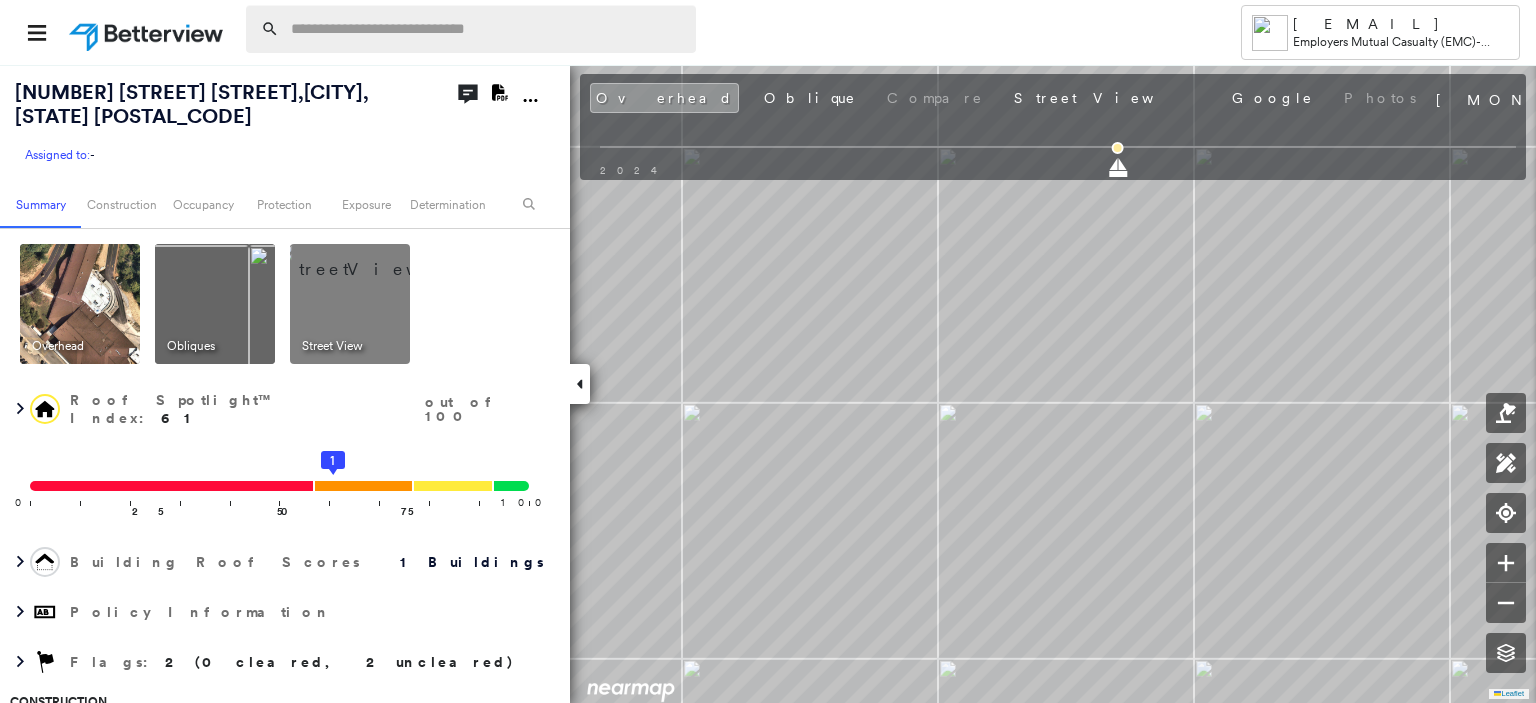 click at bounding box center [487, 29] 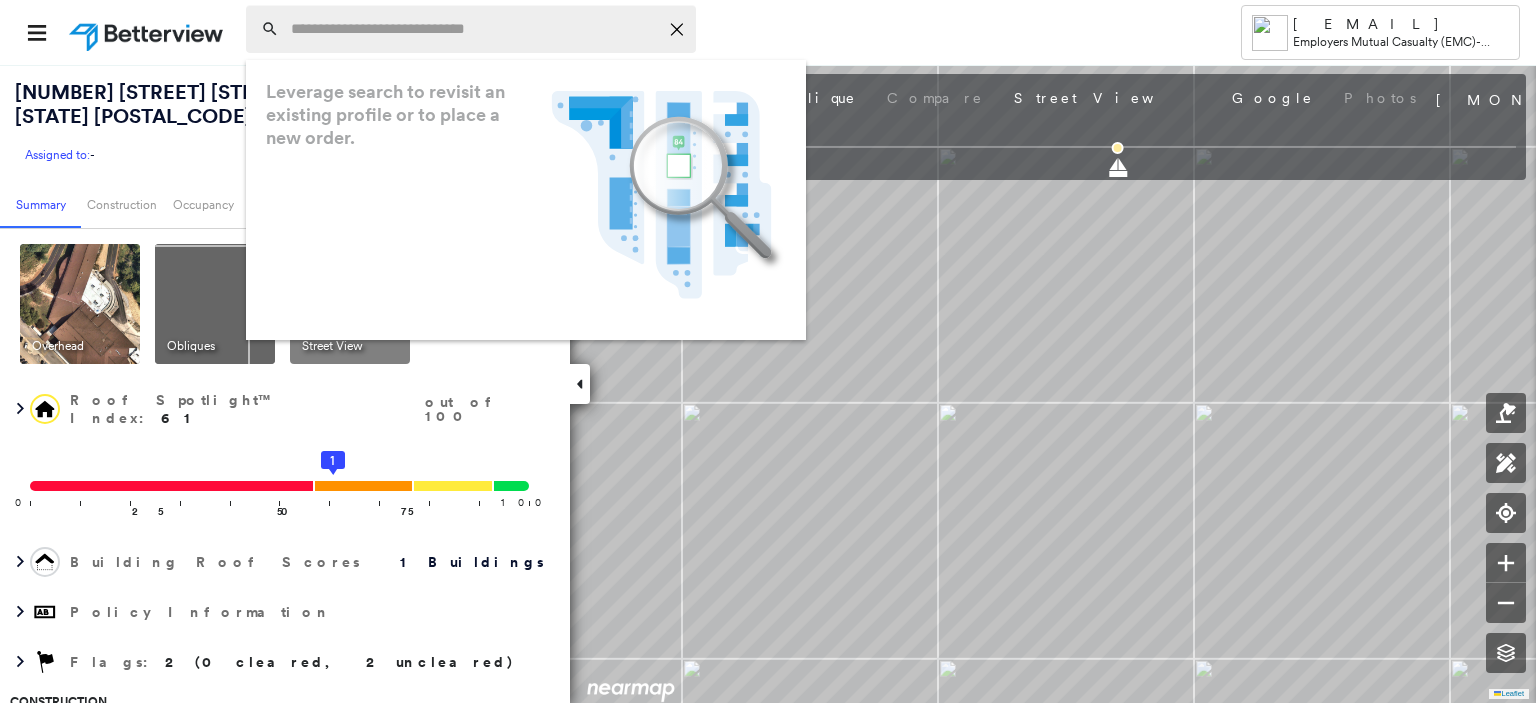 paste on "**********" 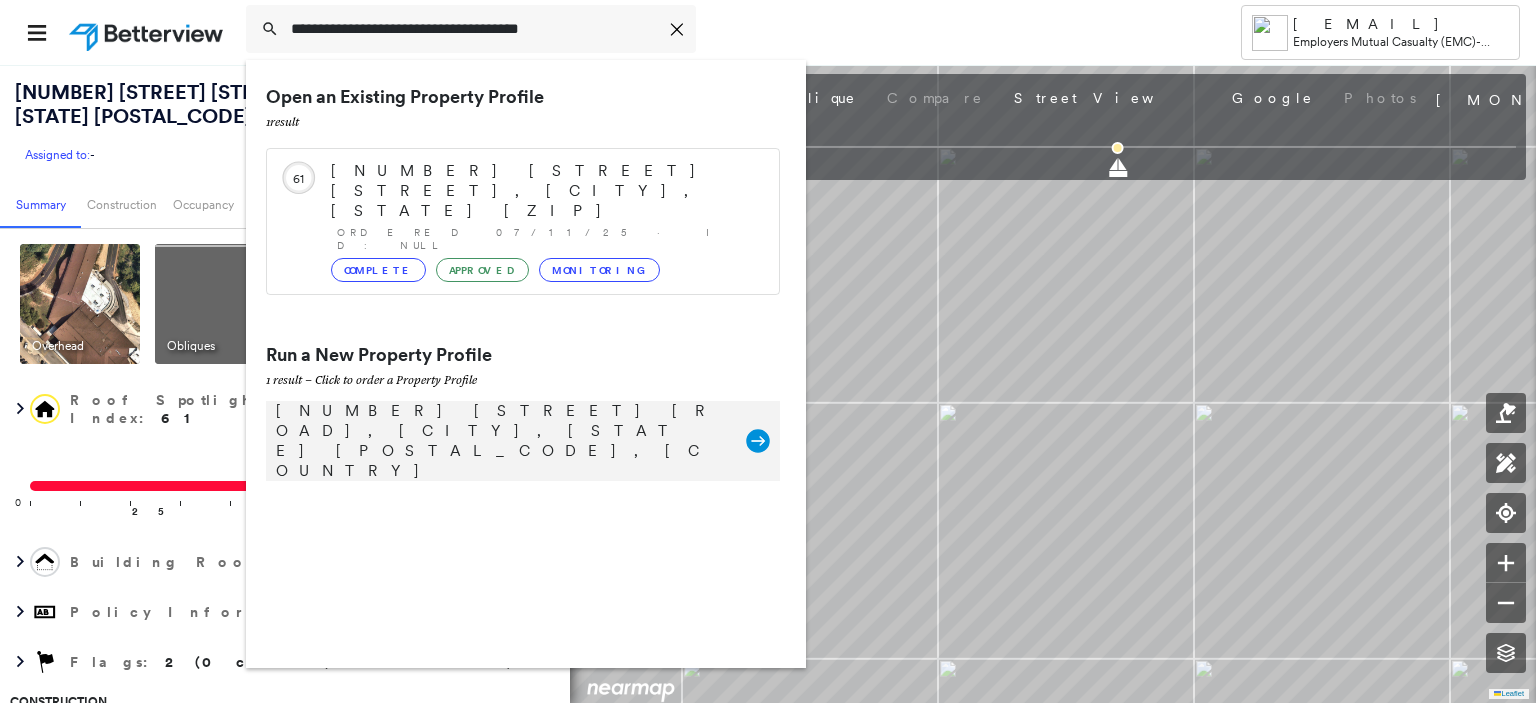 type on "**********" 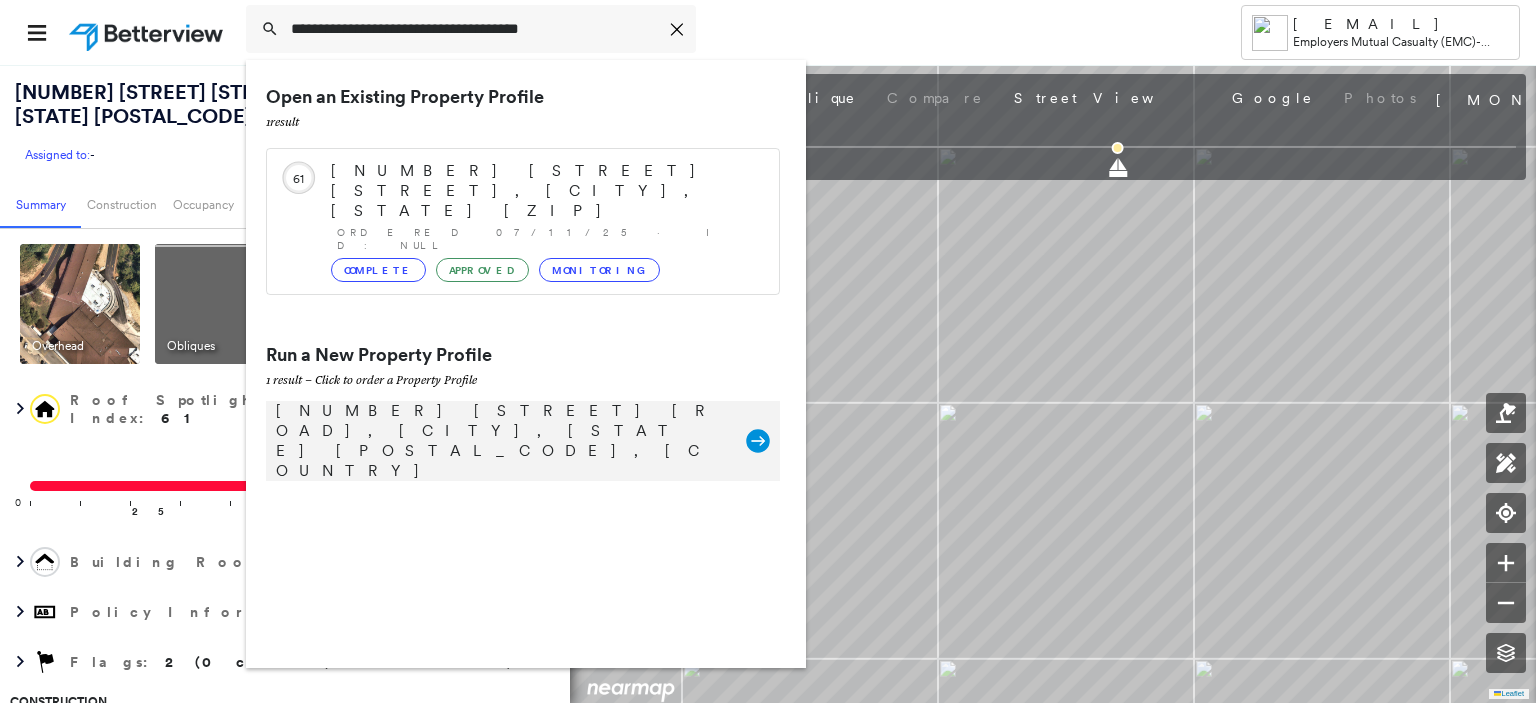 click 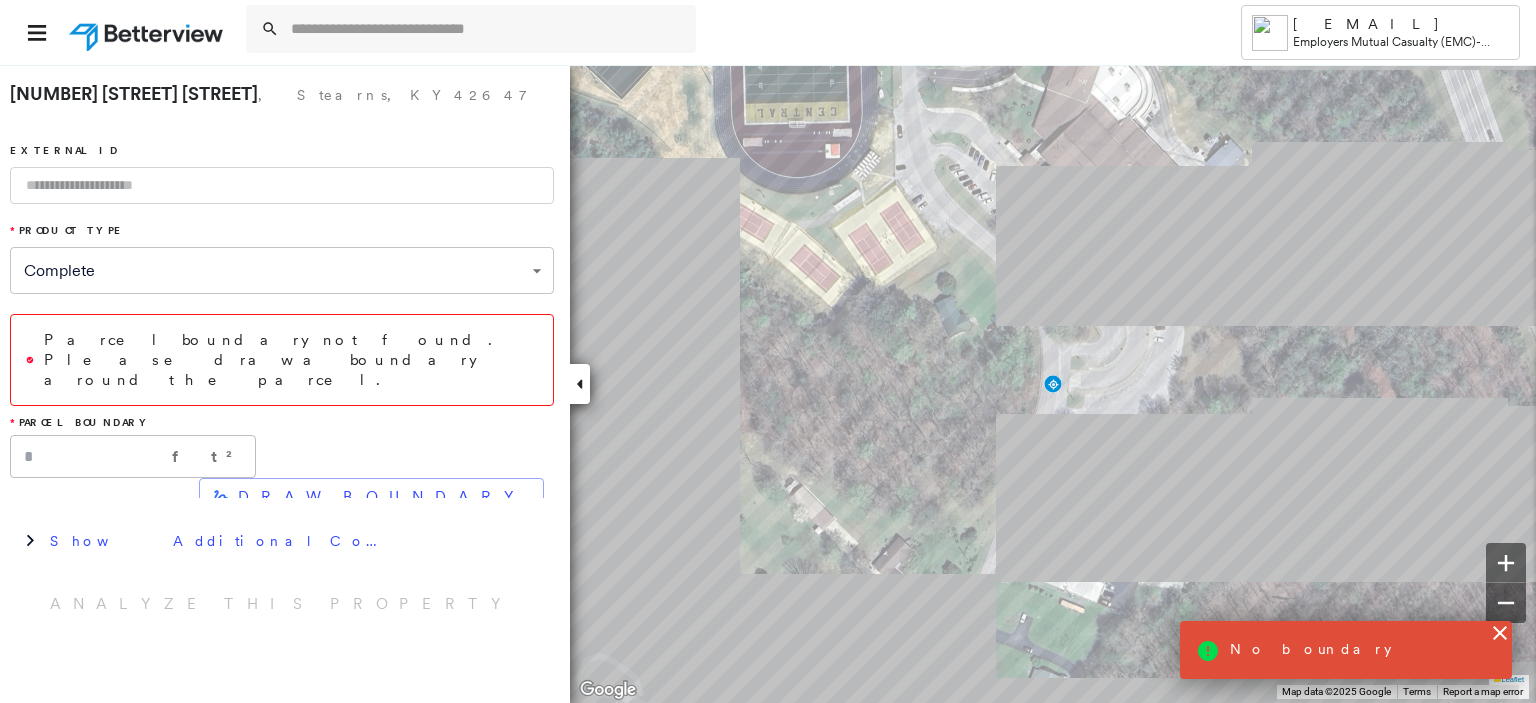 click 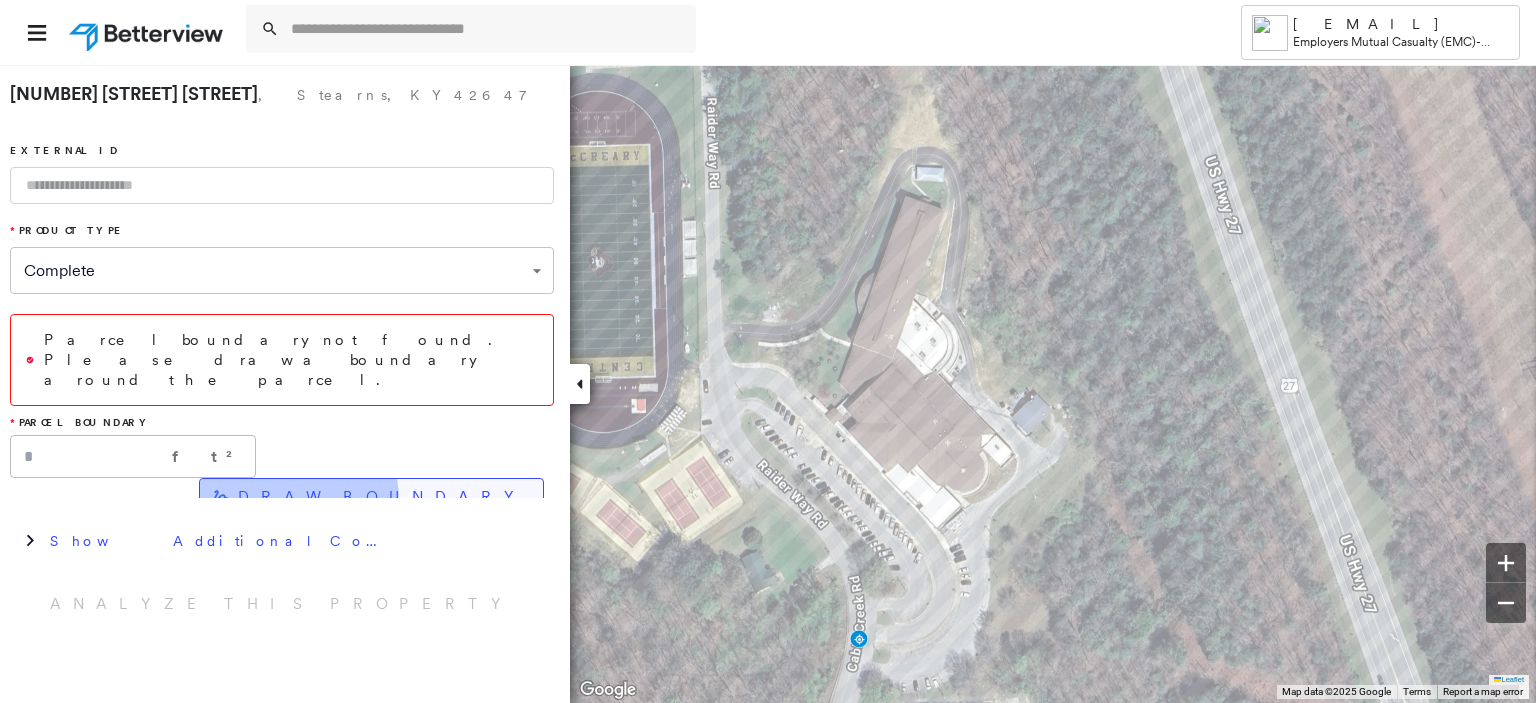 click on "DRAW BOUNDARY" at bounding box center (382, 497) 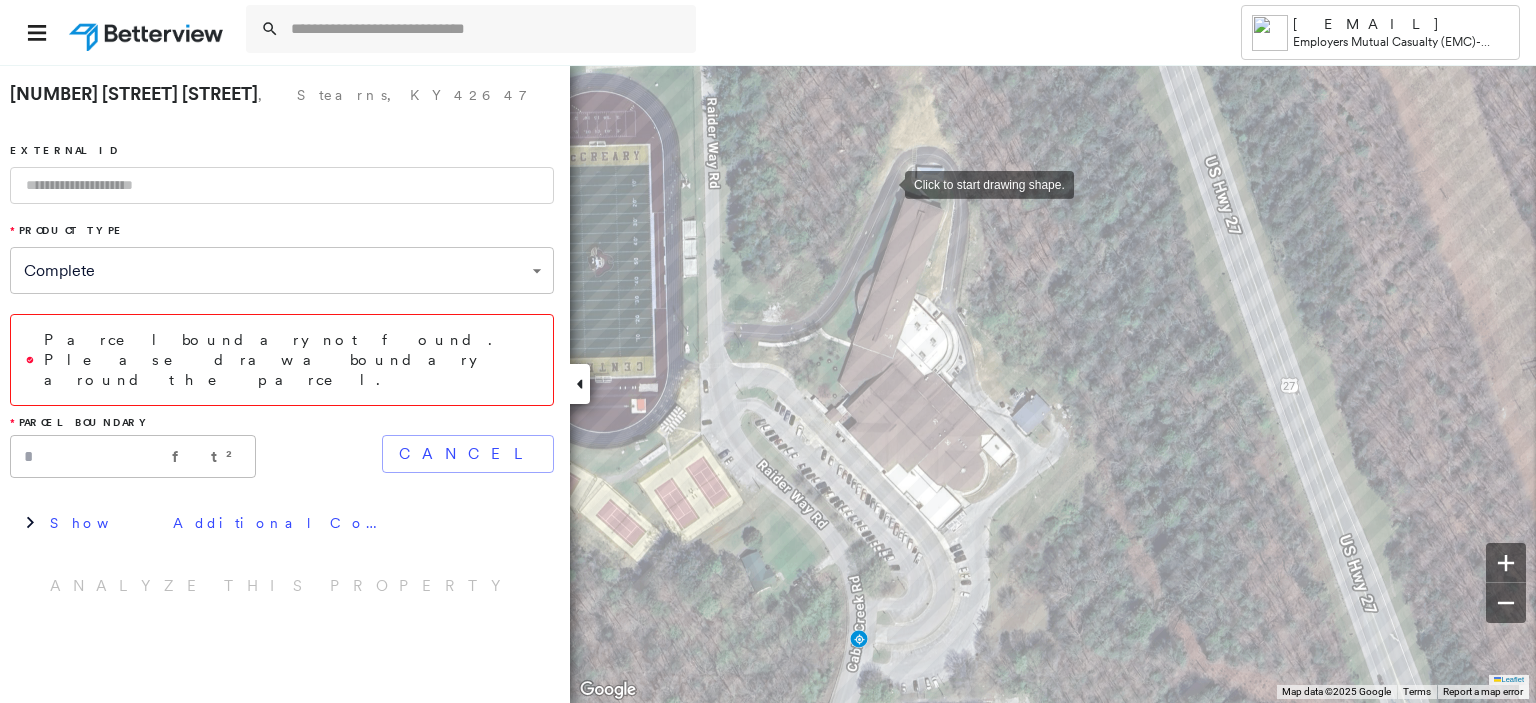 click at bounding box center (885, 183) 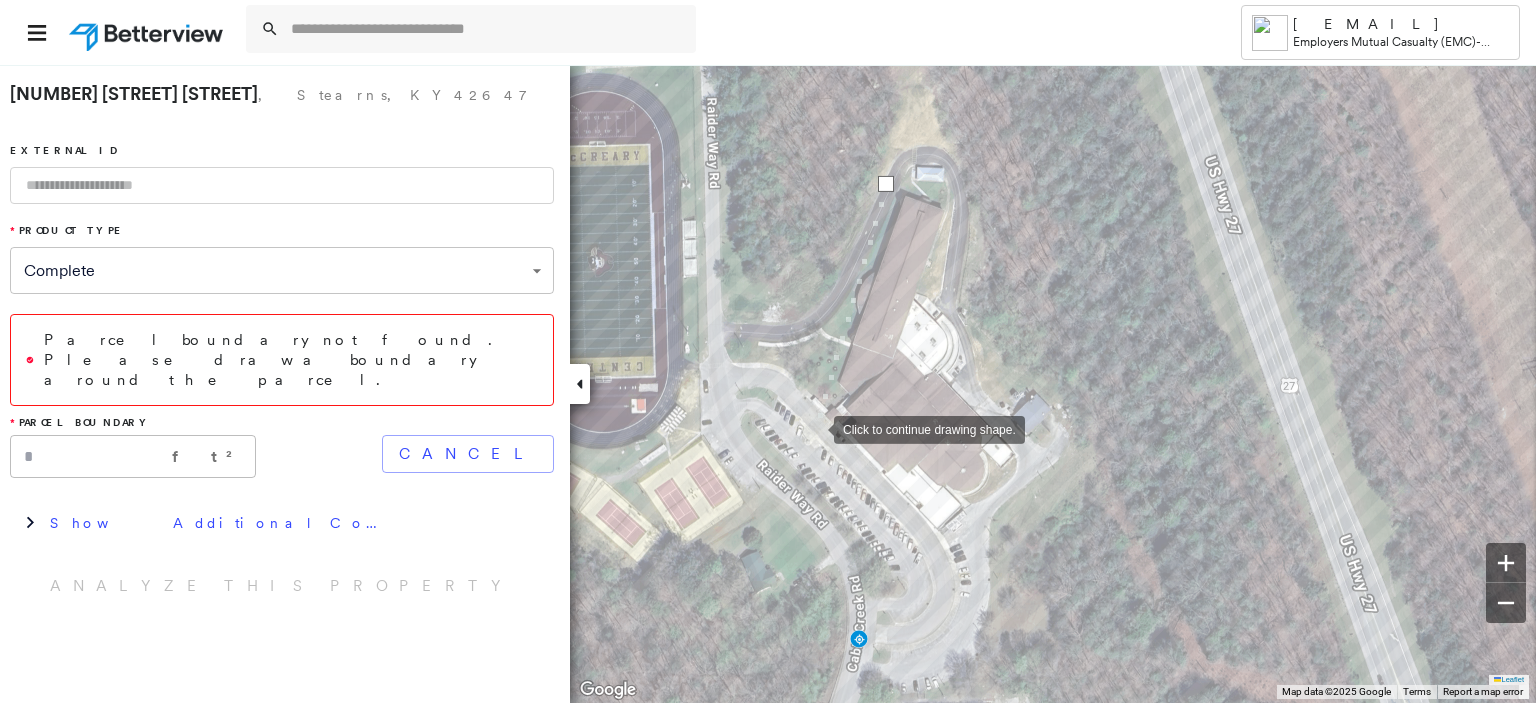click at bounding box center [814, 428] 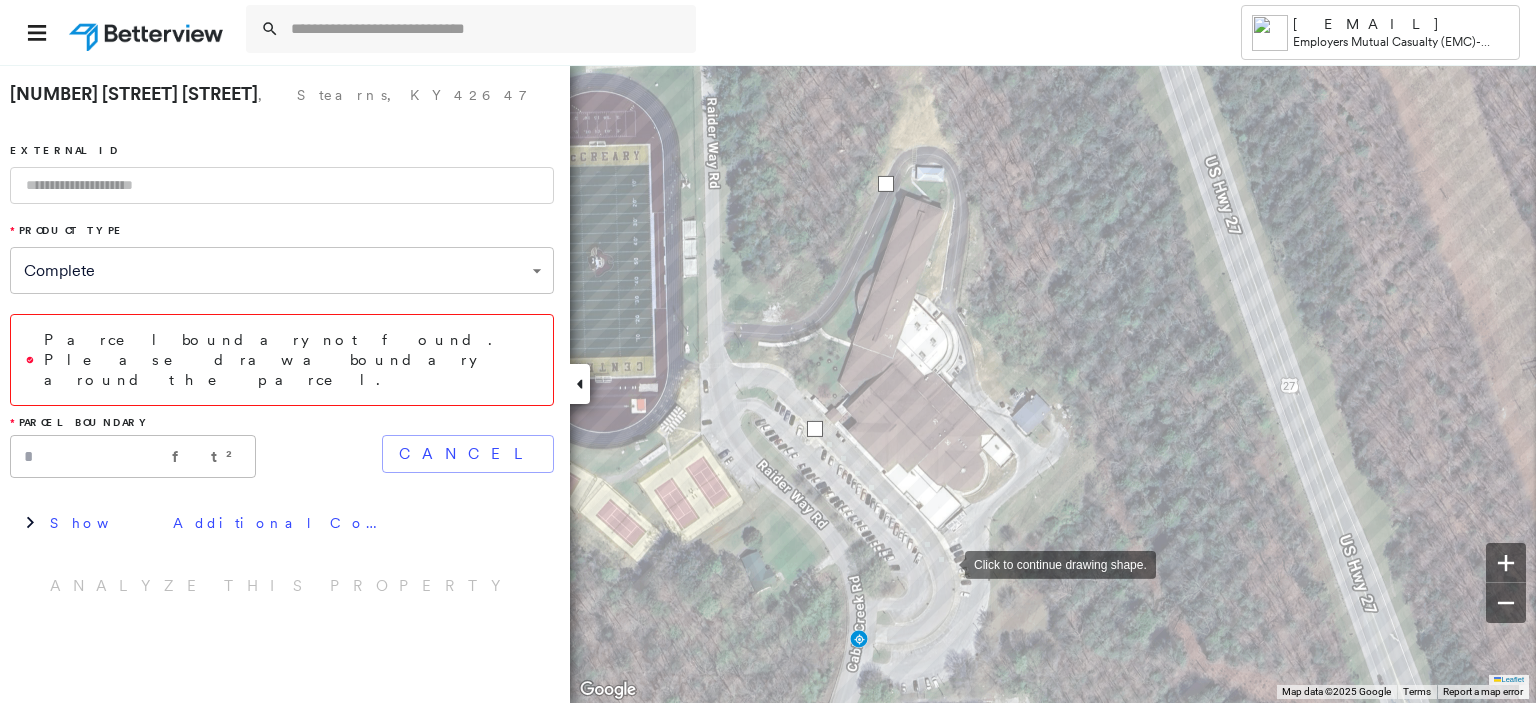 click at bounding box center (945, 563) 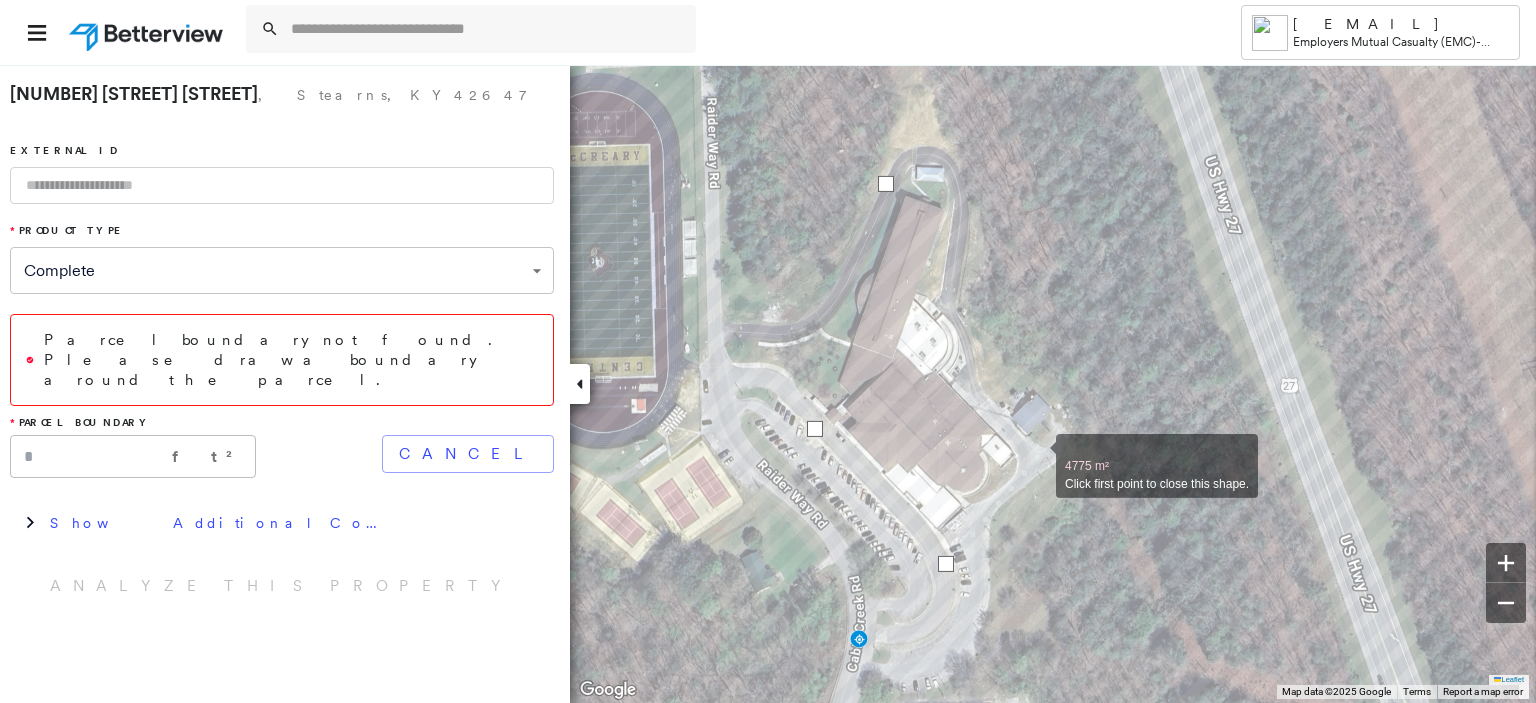 click at bounding box center (1036, 455) 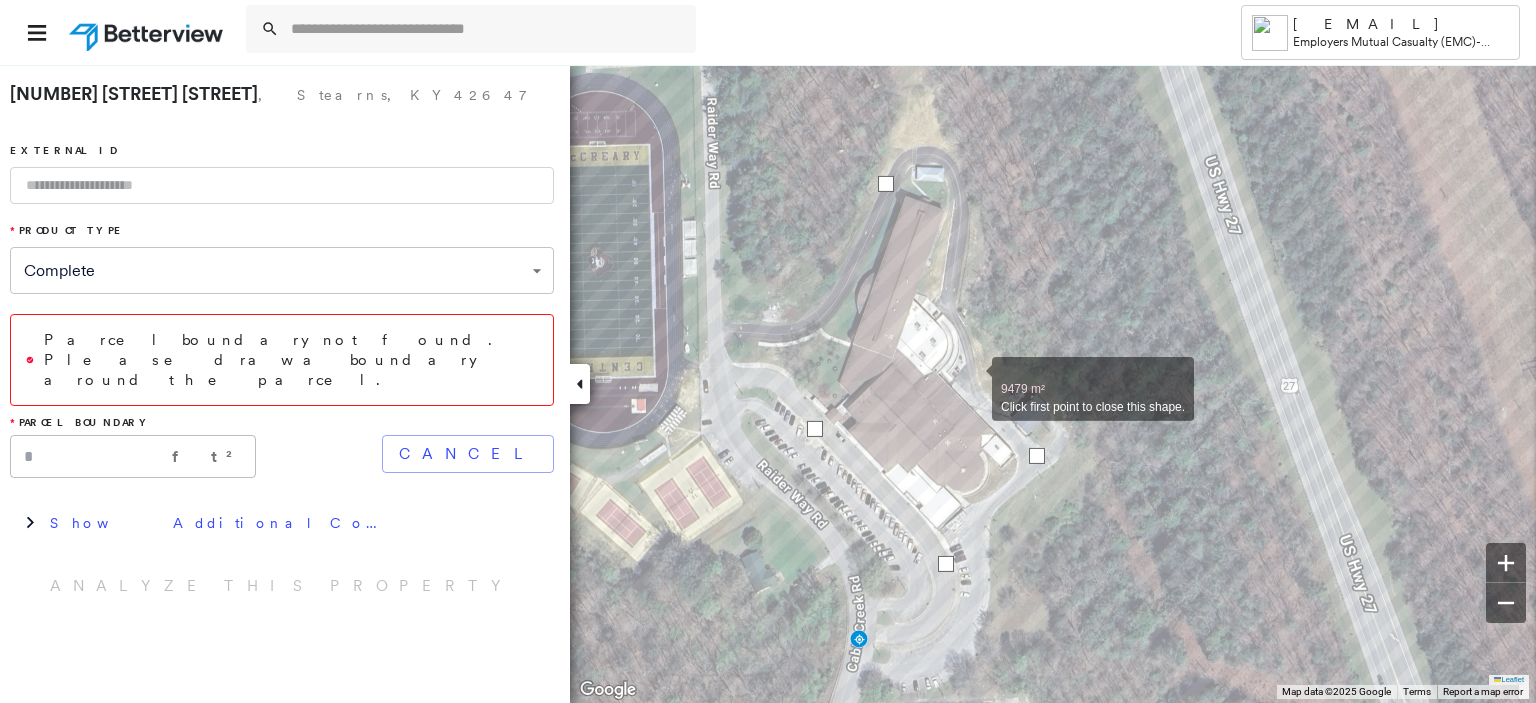 click at bounding box center (972, 378) 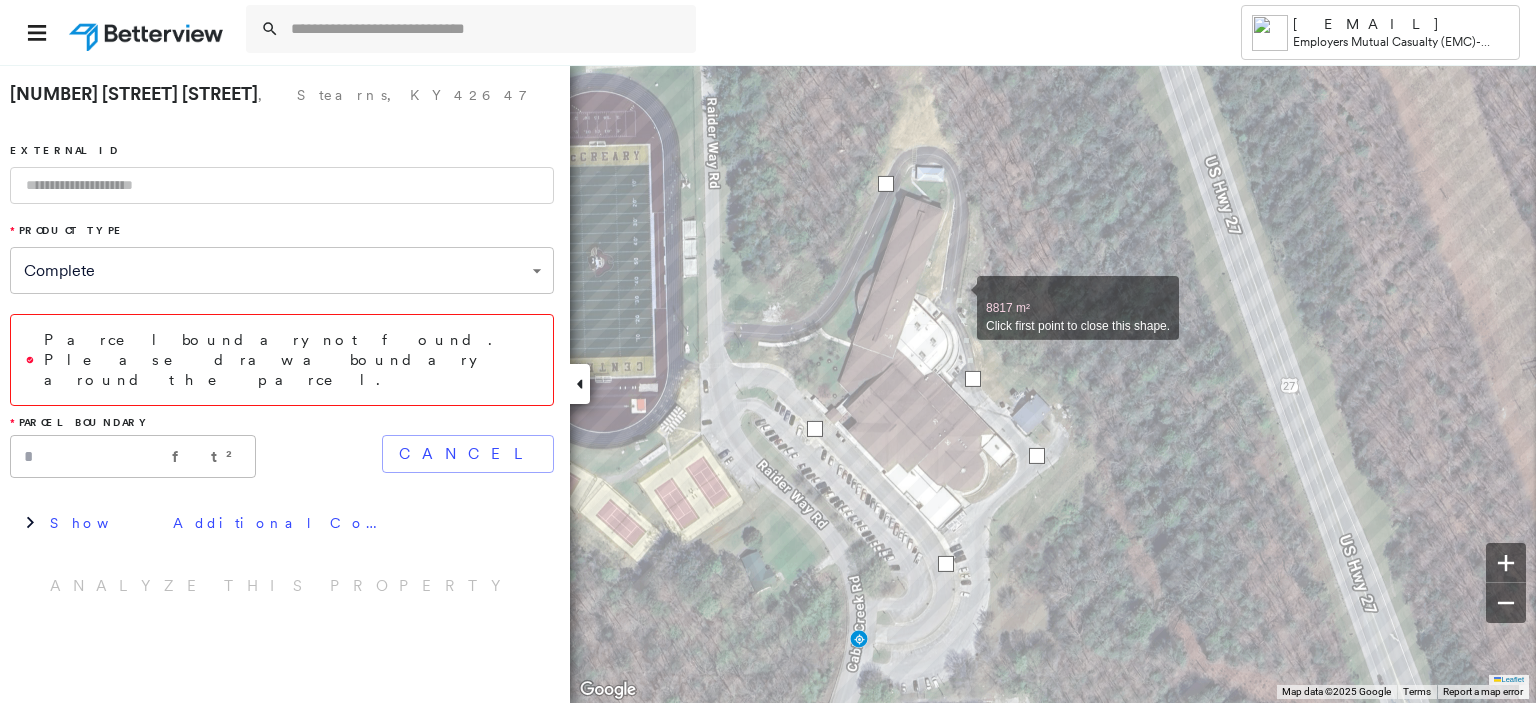 click at bounding box center [957, 297] 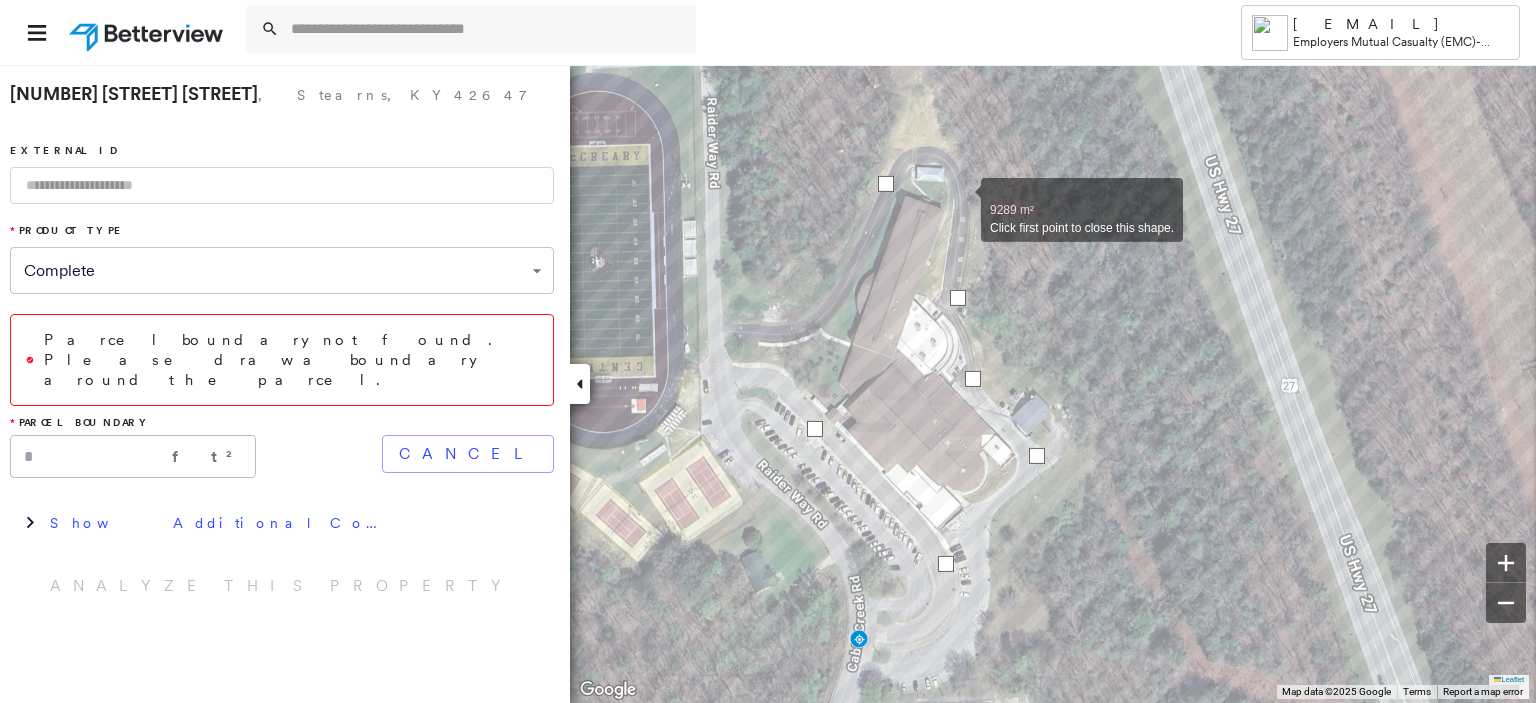 click at bounding box center [961, 199] 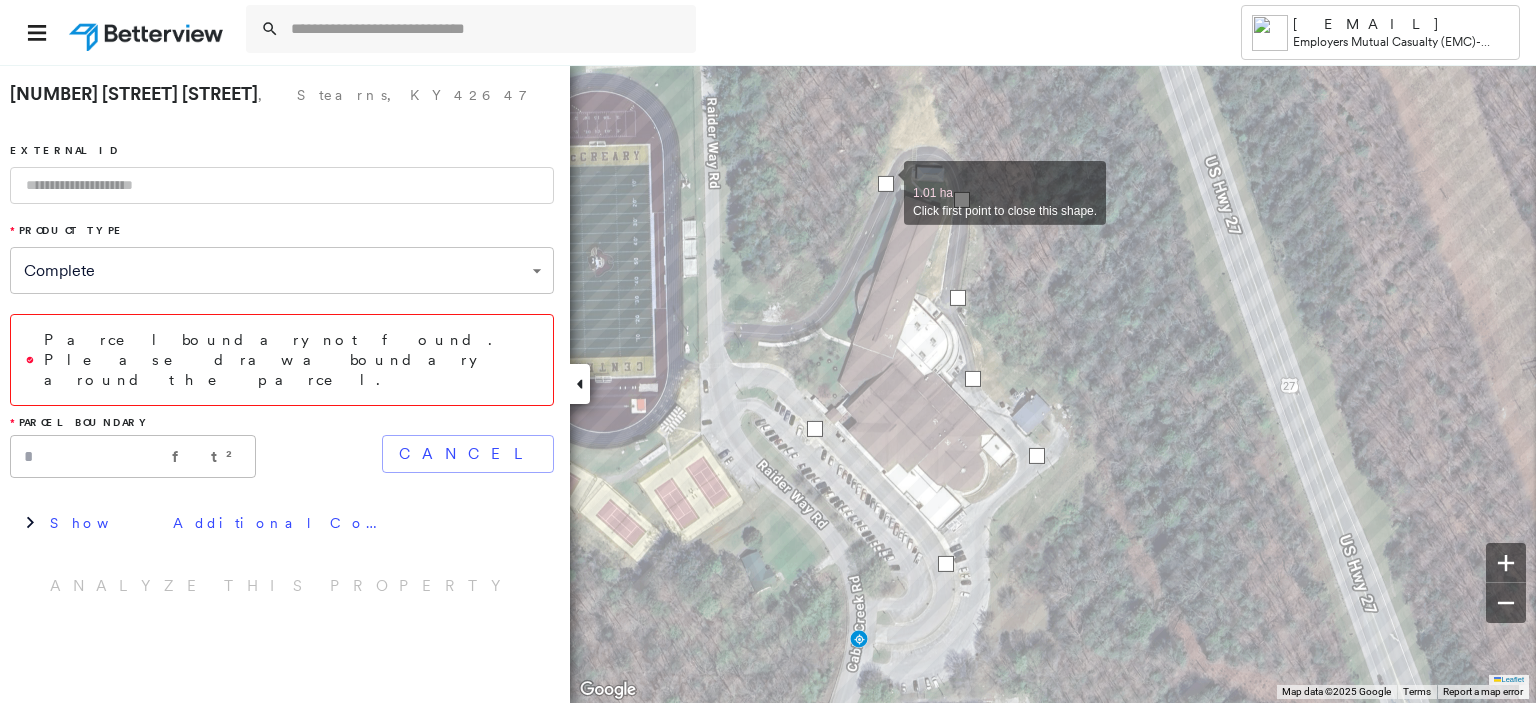 click at bounding box center (886, 184) 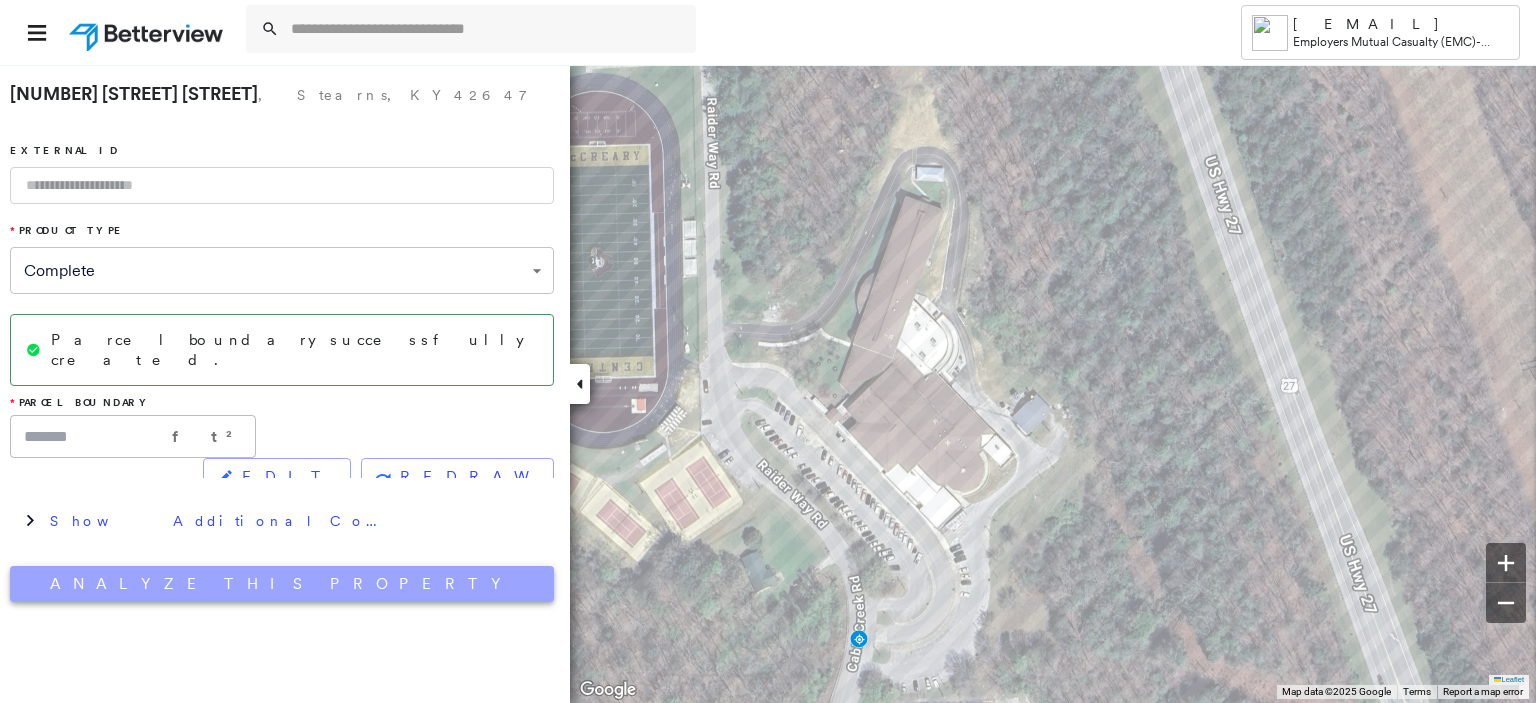 click on "Analyze This Property" at bounding box center [282, 584] 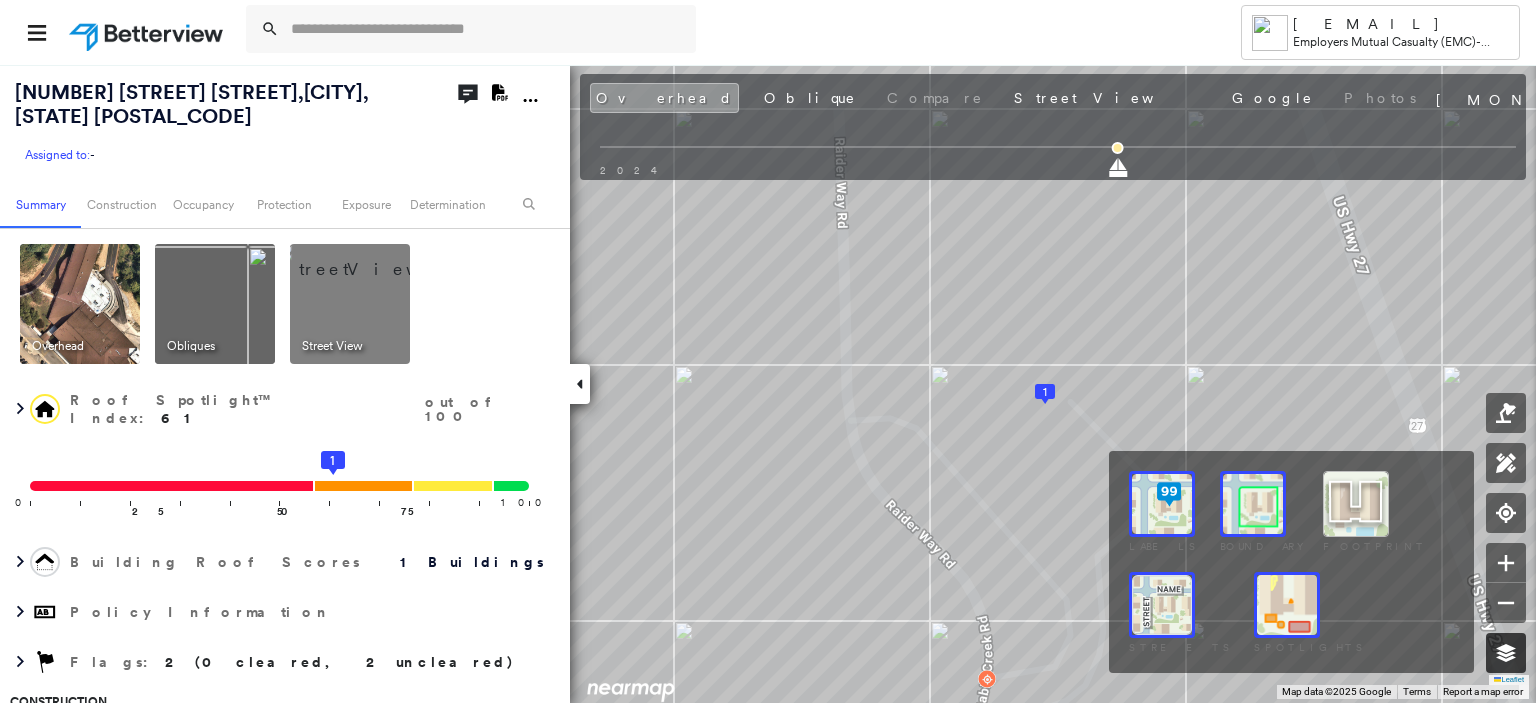 click 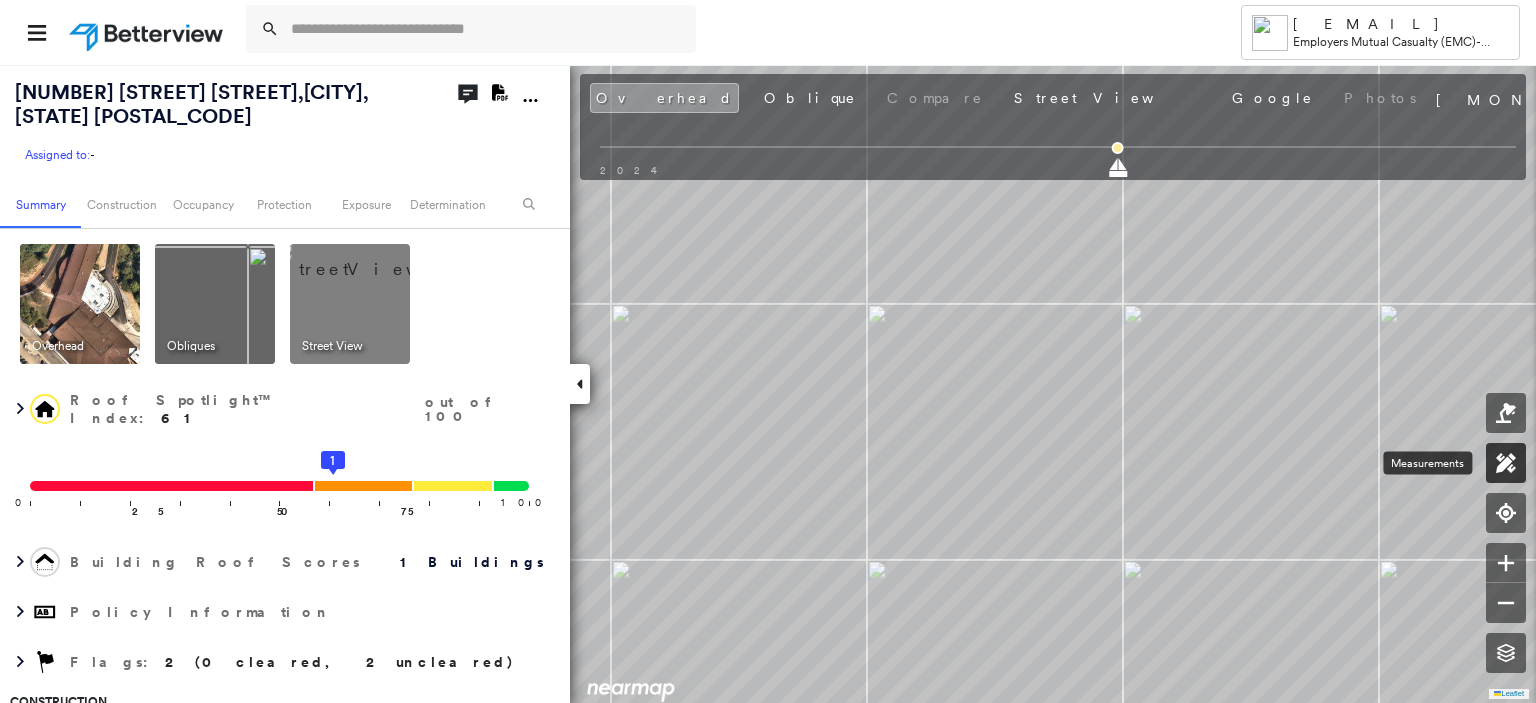 click 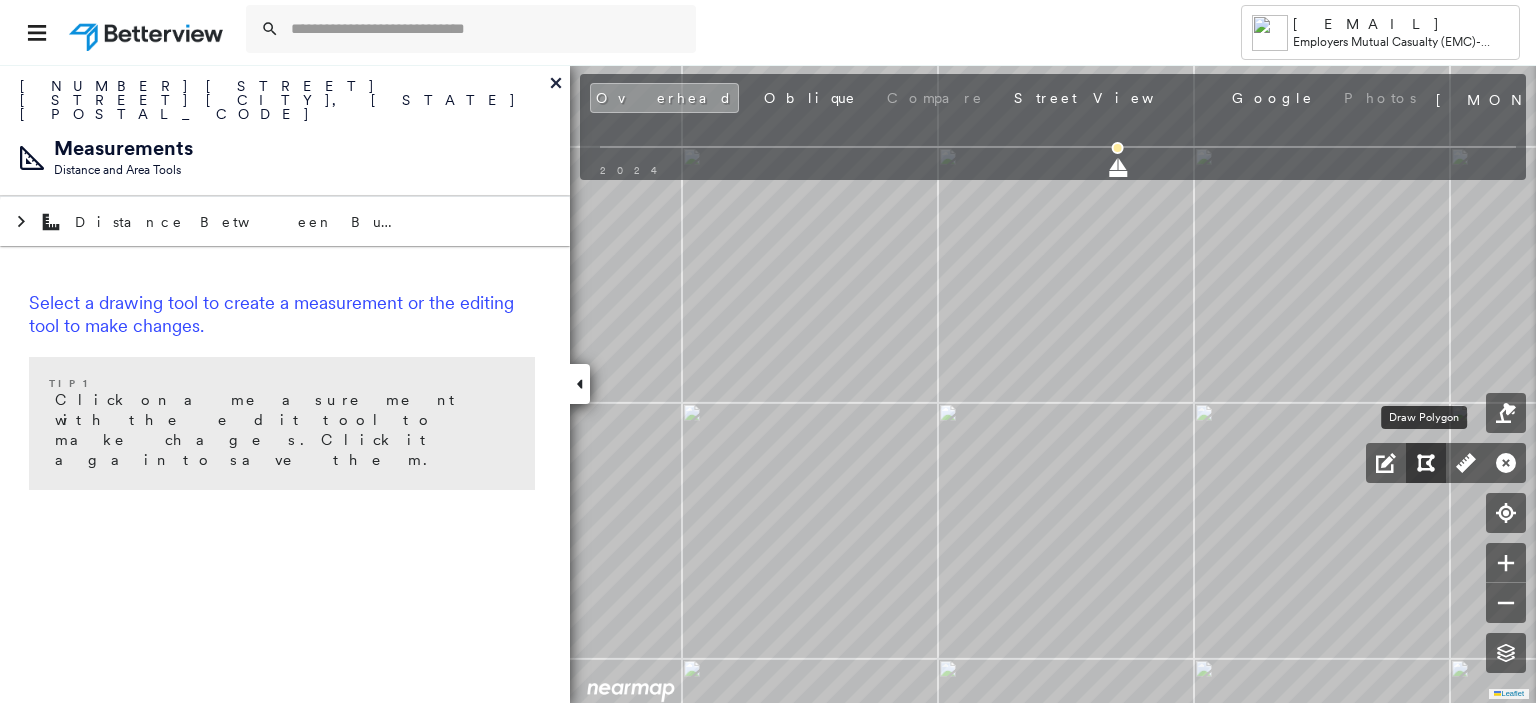 click 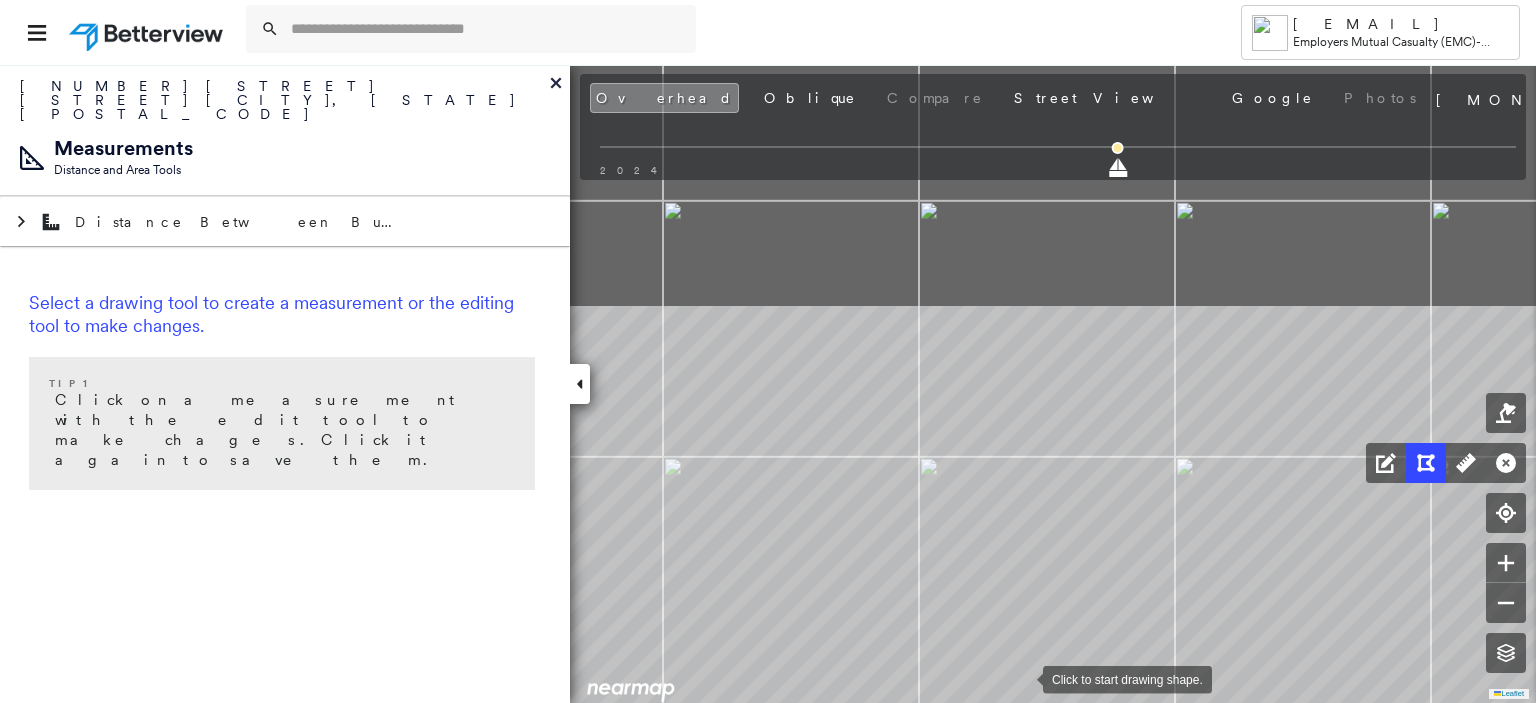 drag, startPoint x: 980, startPoint y: 369, endPoint x: 1023, endPoint y: 675, distance: 309.00647 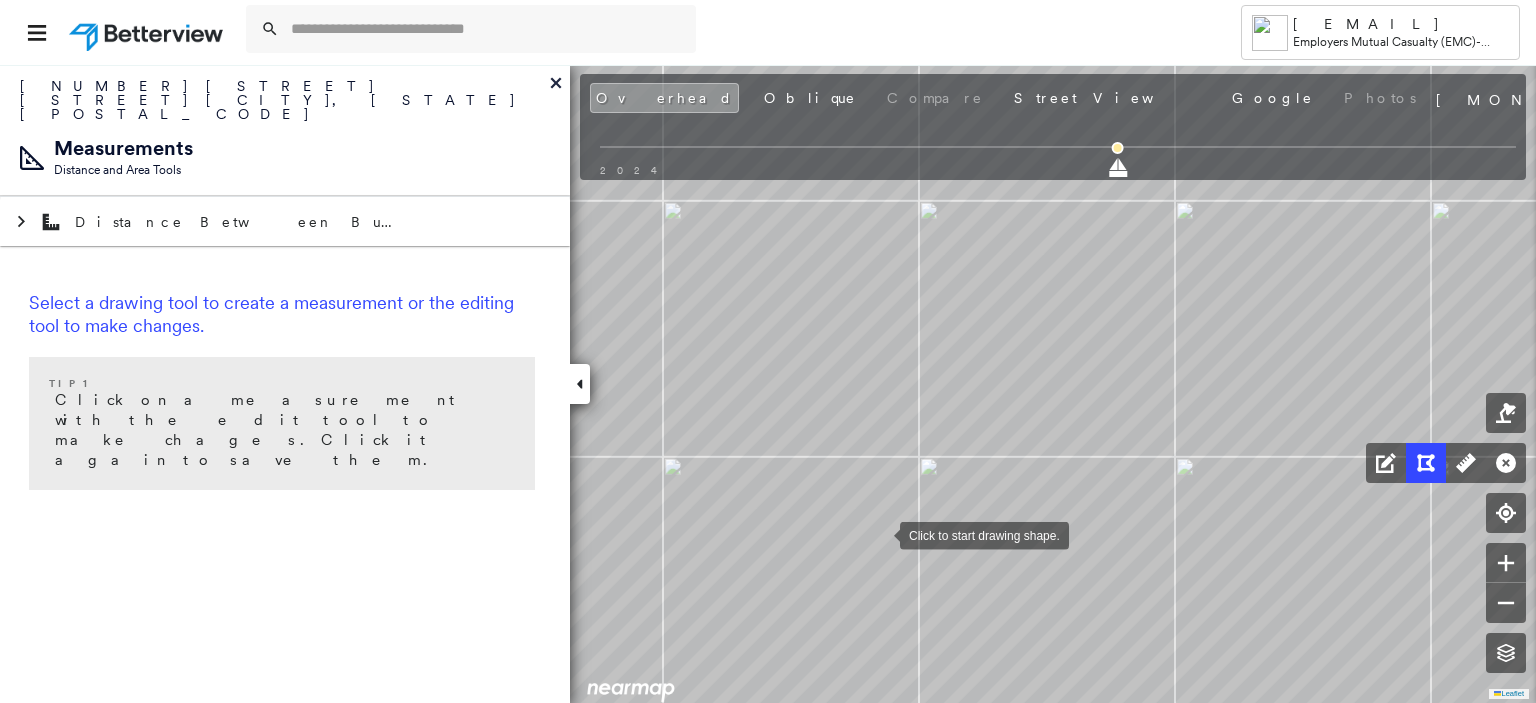 click at bounding box center [880, 534] 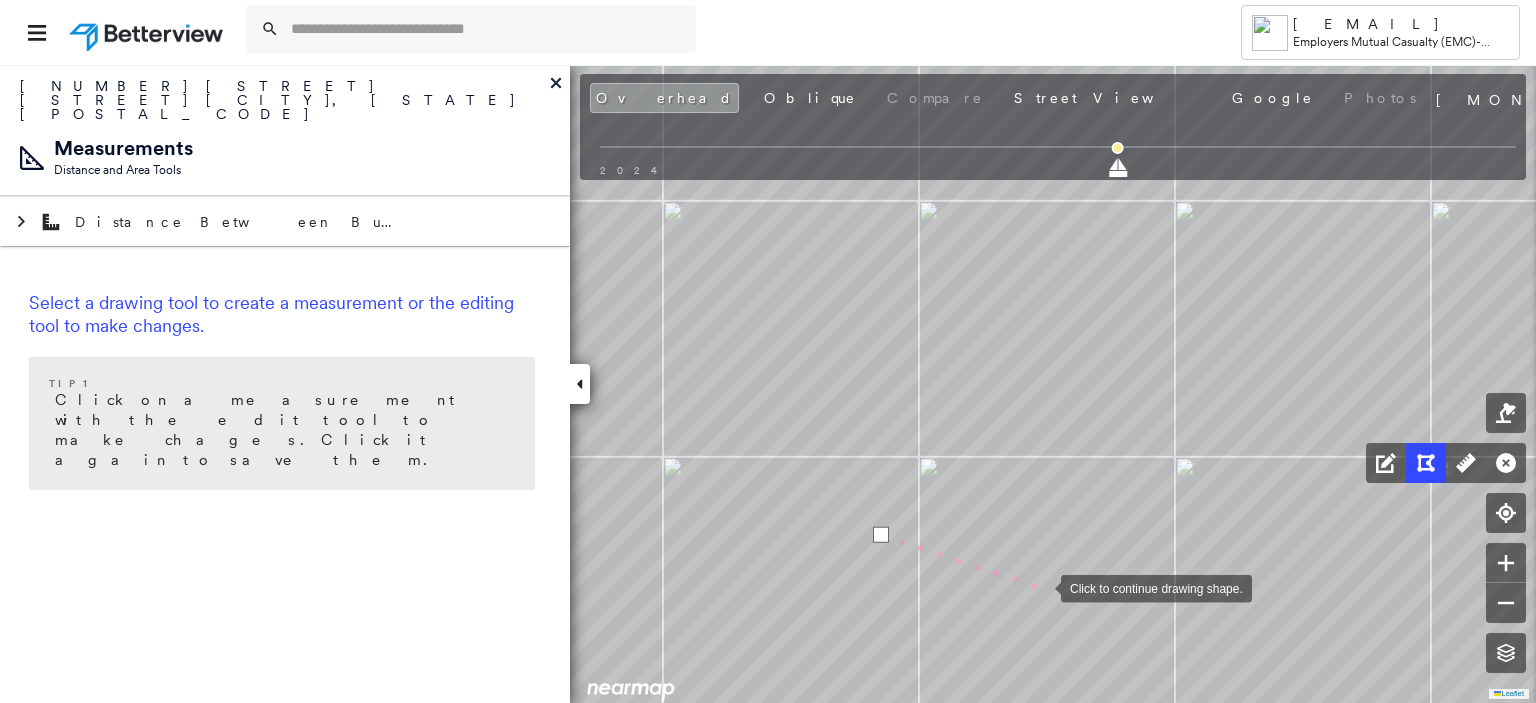 click at bounding box center (1041, 587) 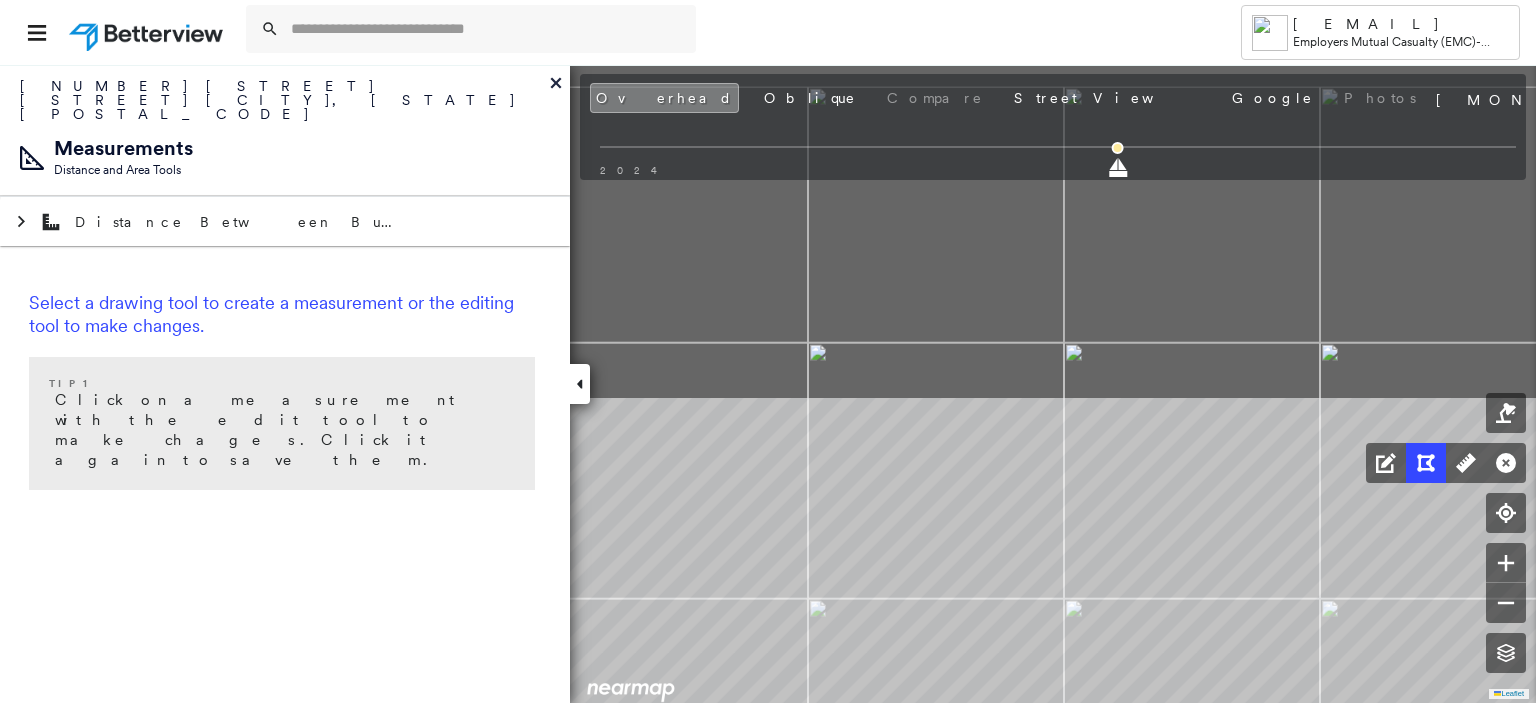 drag, startPoint x: 1116, startPoint y: 306, endPoint x: 1005, endPoint y: 704, distance: 413.1888 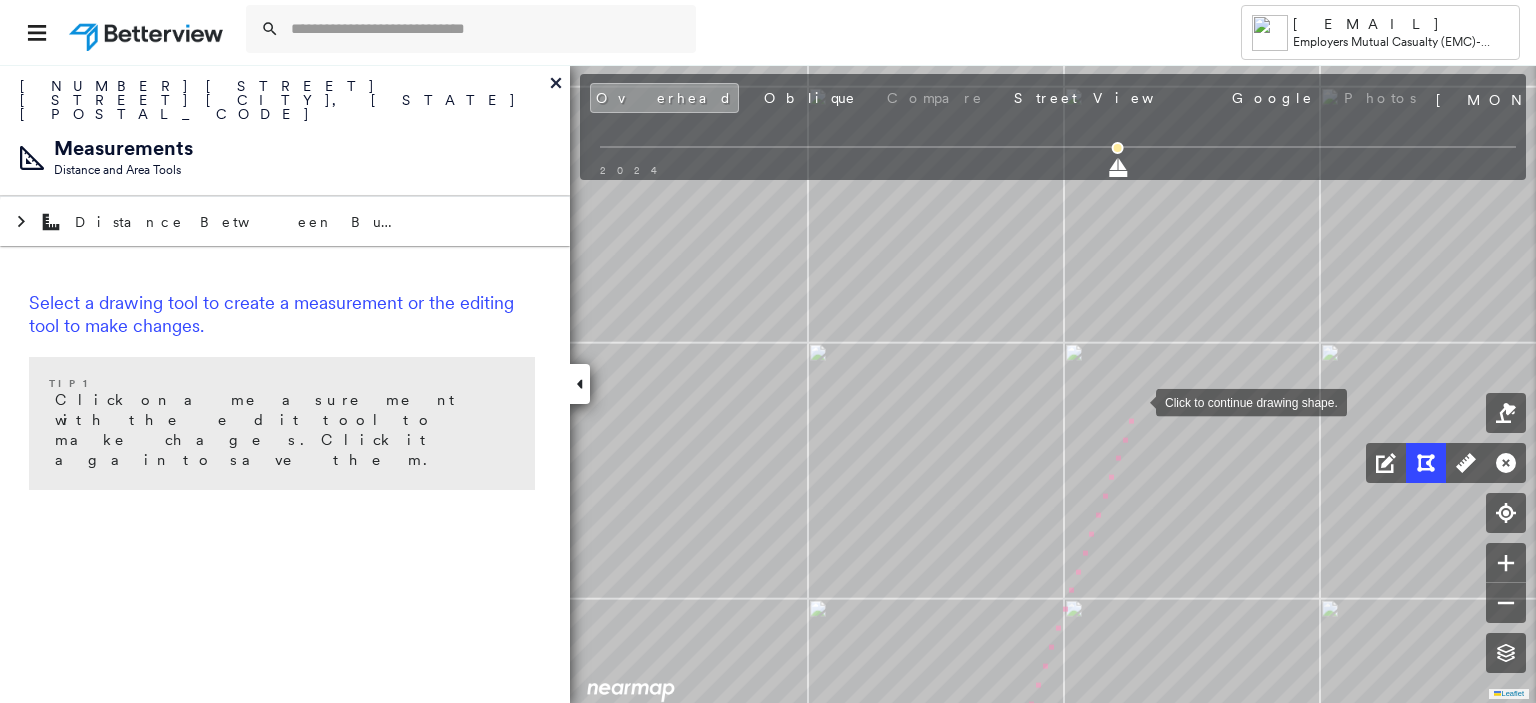 click at bounding box center [1136, 401] 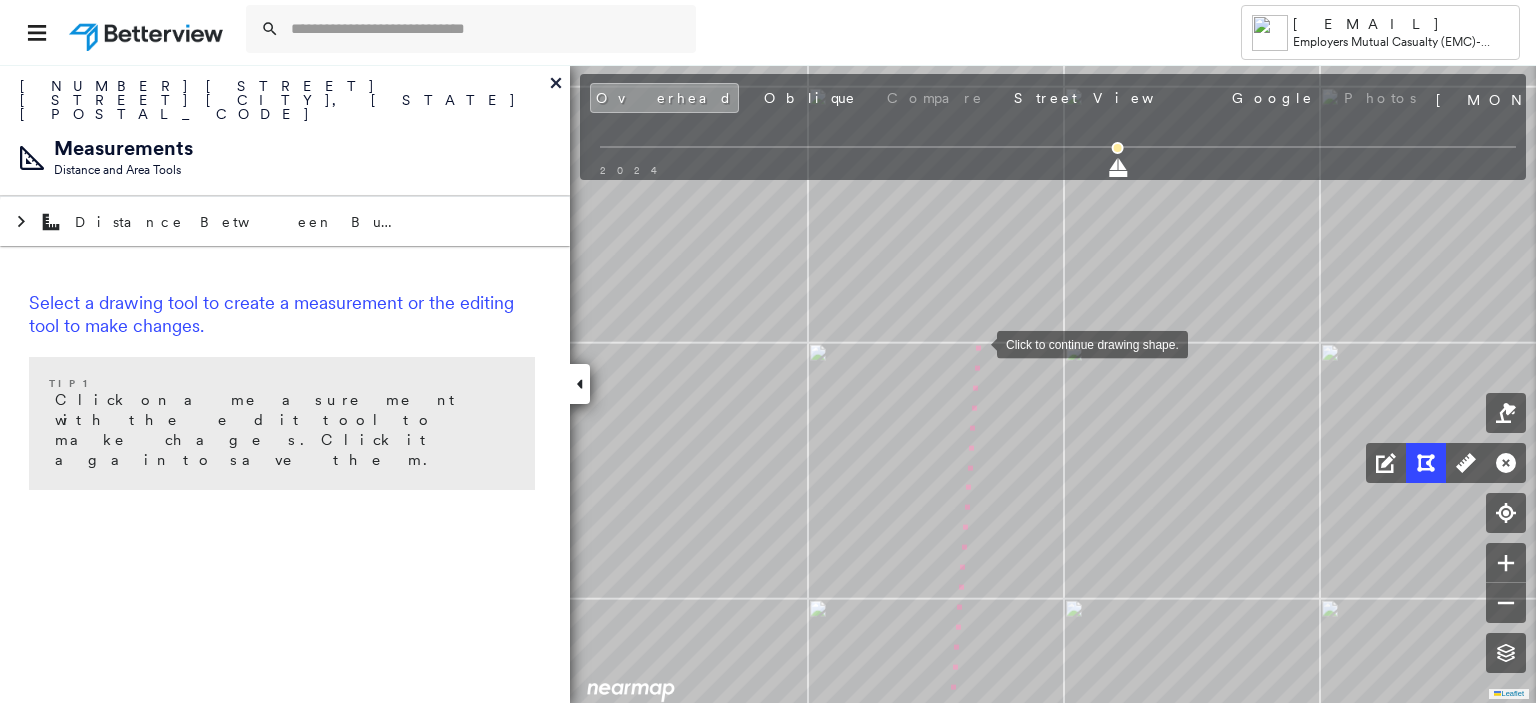 click at bounding box center [977, 343] 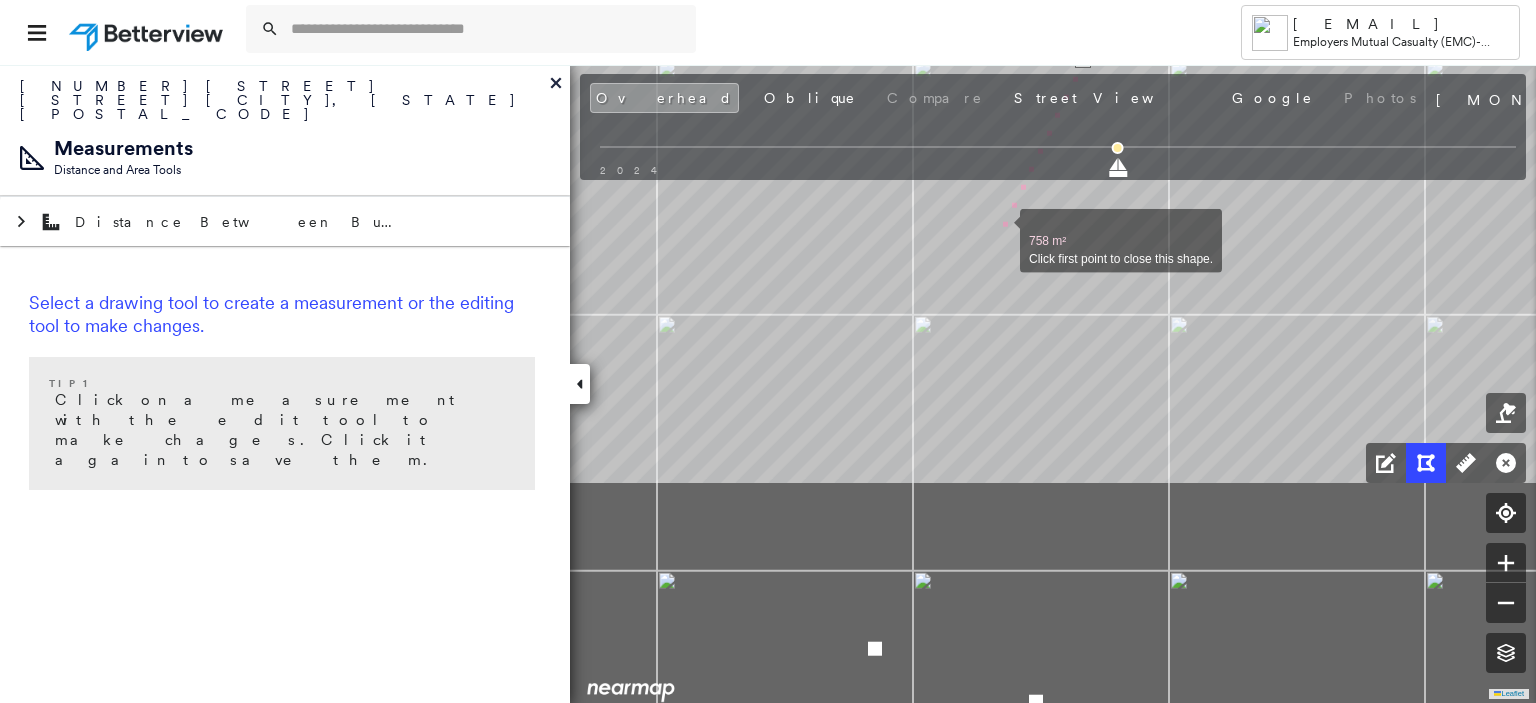 drag, startPoint x: 895, startPoint y: 515, endPoint x: 1000, endPoint y: 231, distance: 302.7887 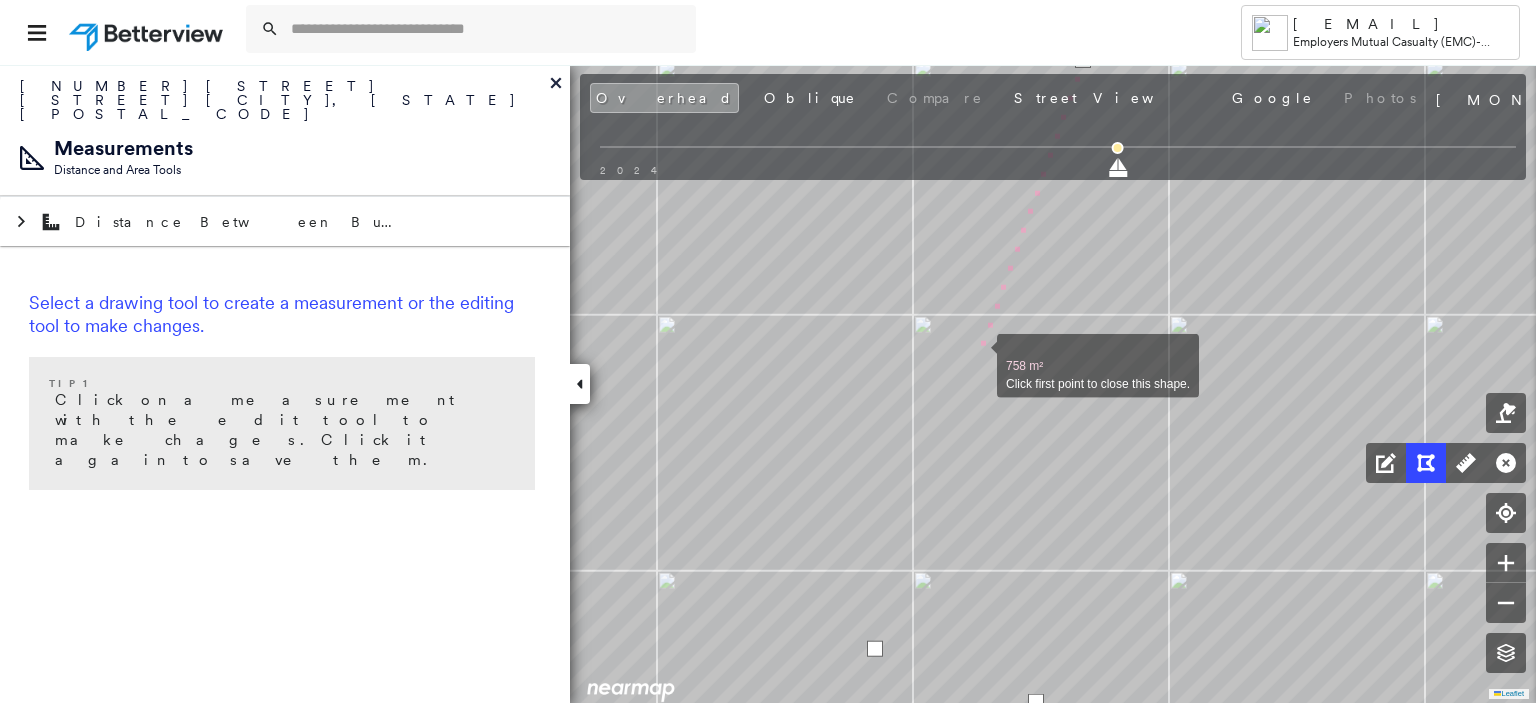 click at bounding box center (977, 355) 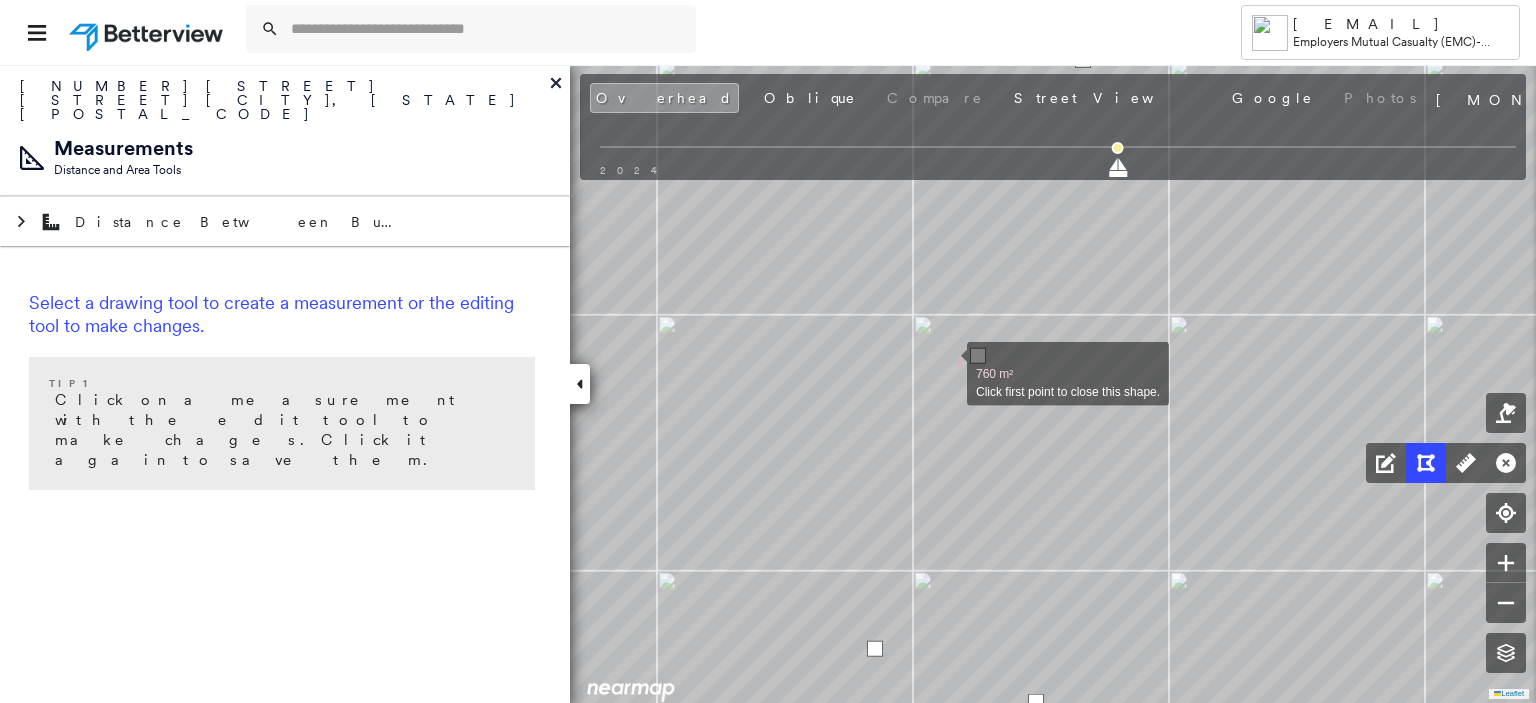 click at bounding box center [947, 363] 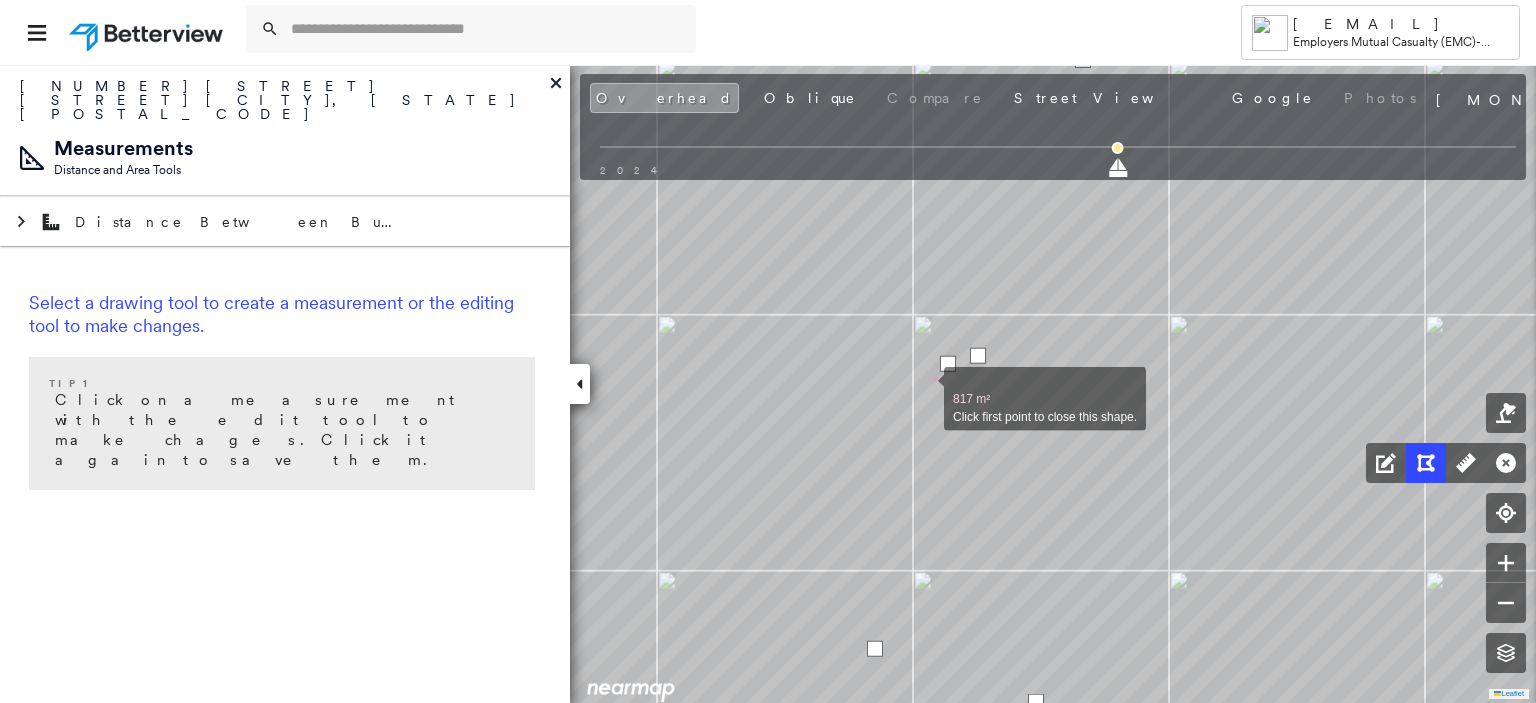 click at bounding box center [924, 388] 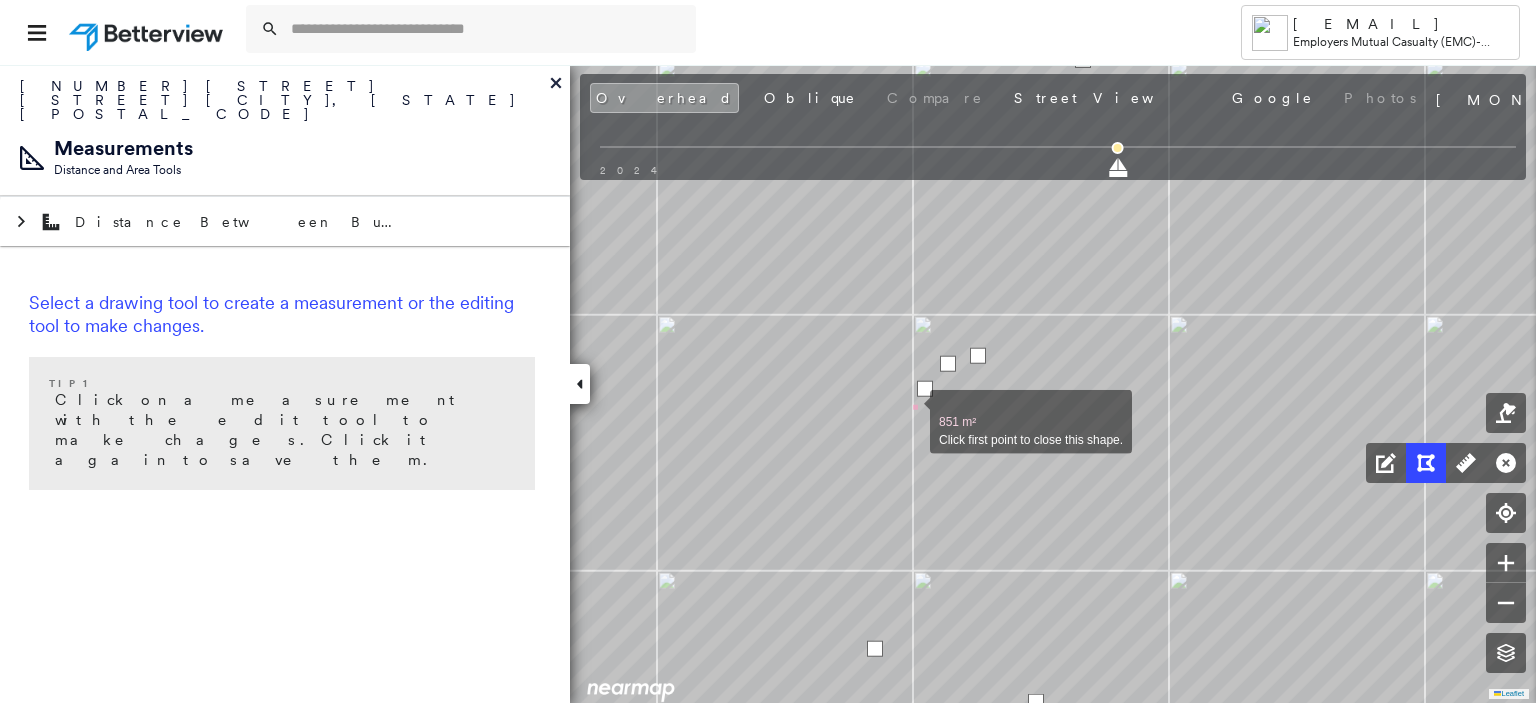 click at bounding box center [910, 411] 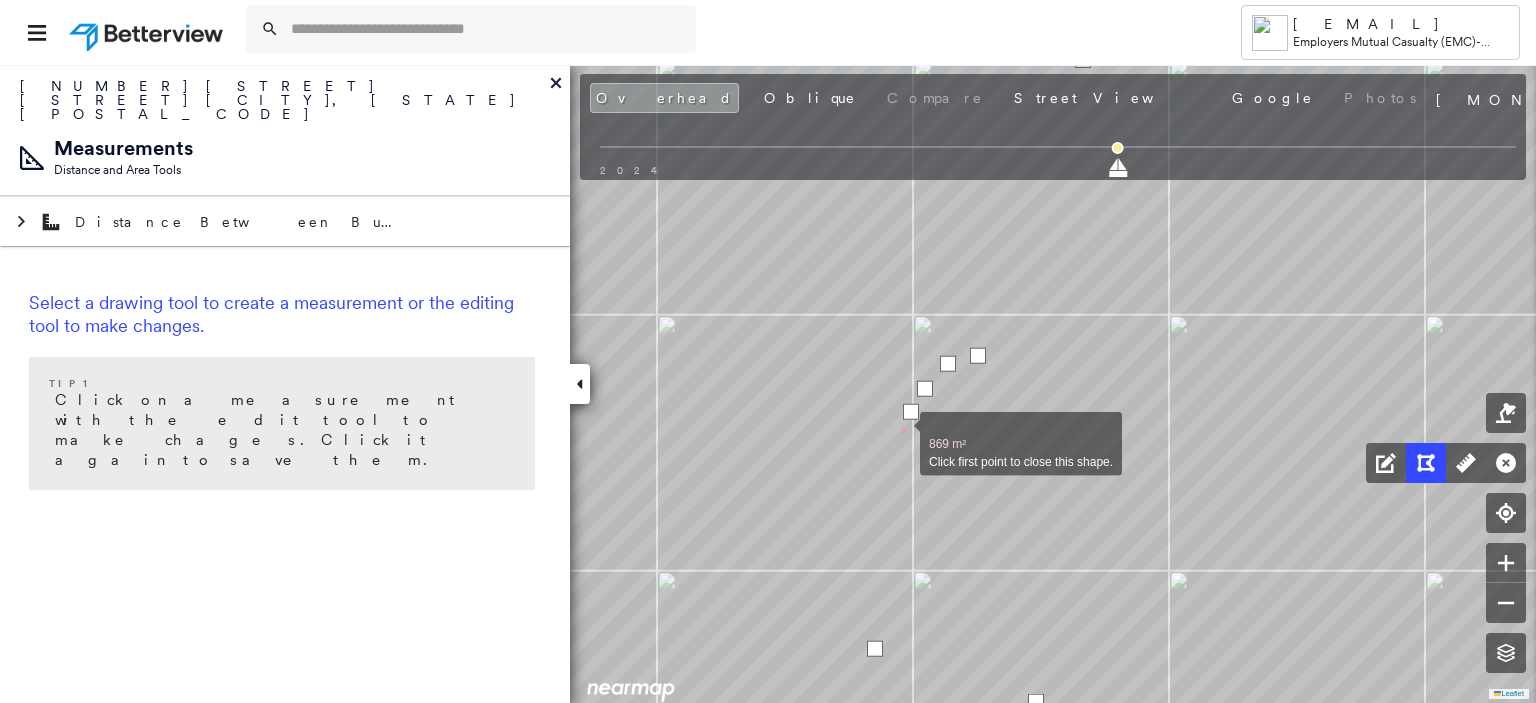 click at bounding box center [900, 433] 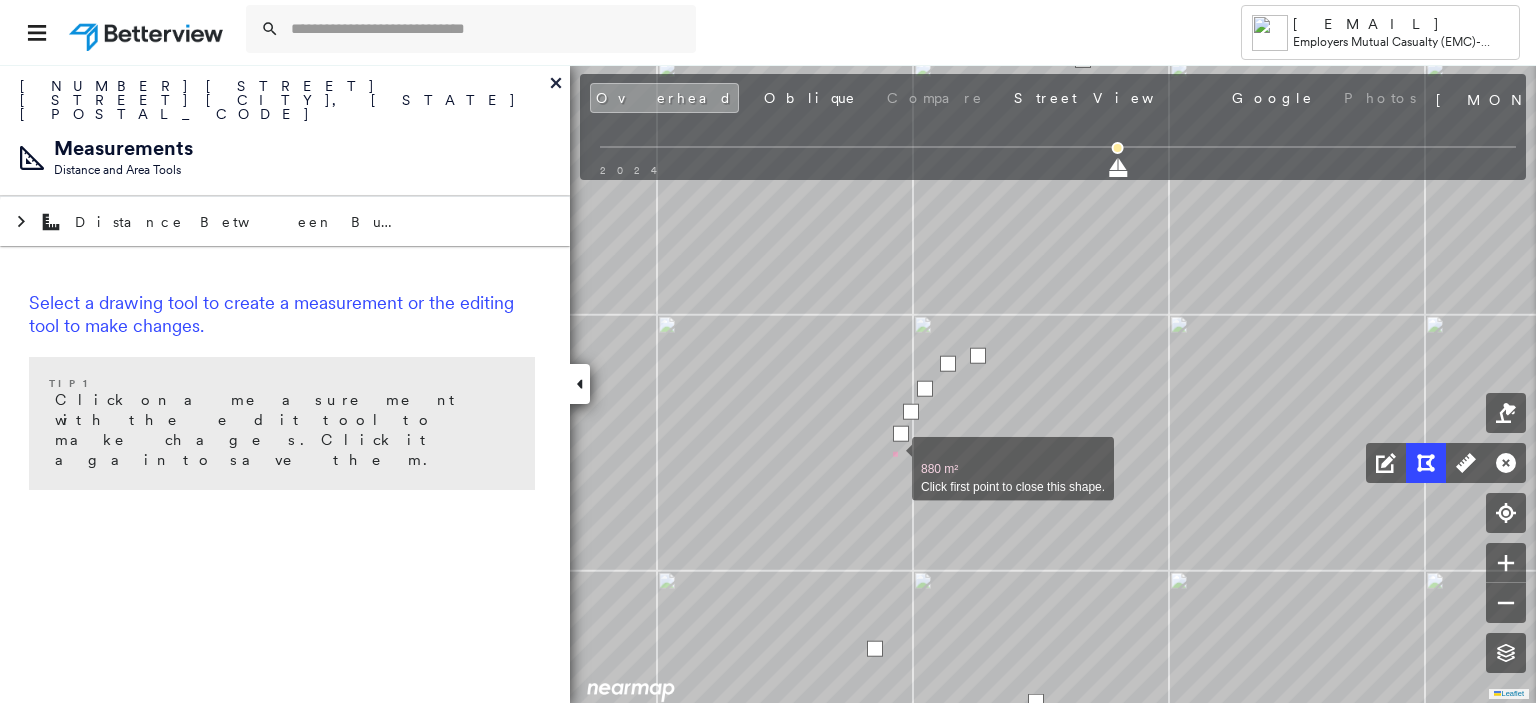 click at bounding box center (892, 458) 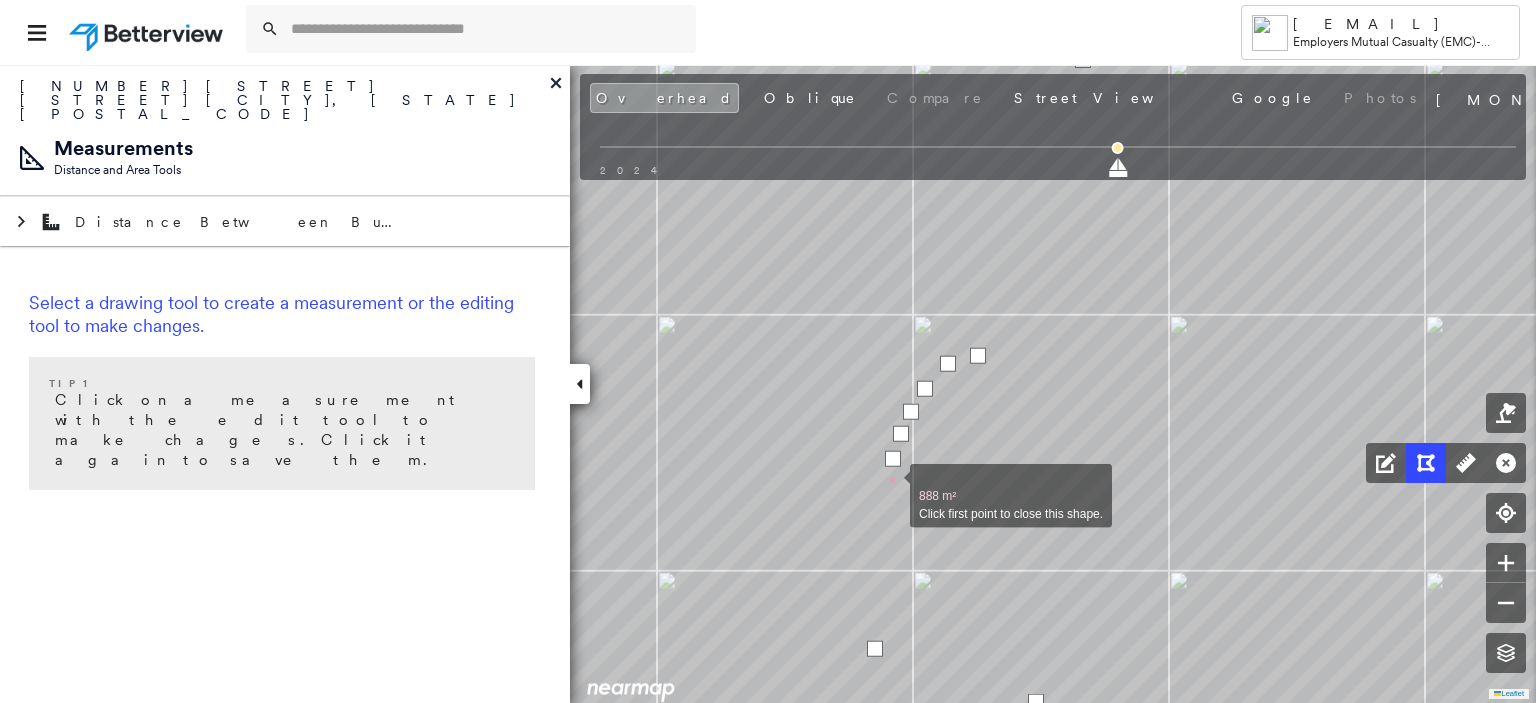 click at bounding box center (890, 485) 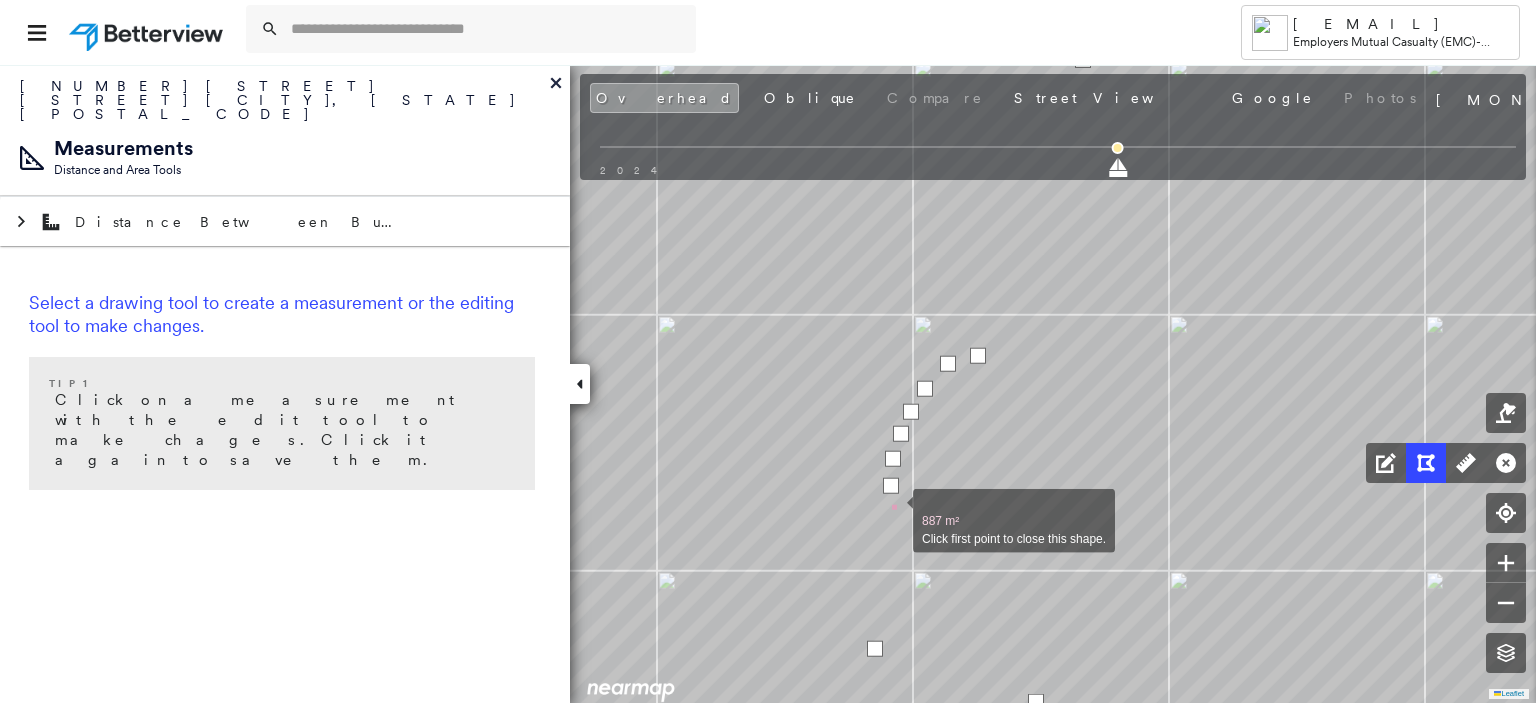 click at bounding box center (893, 510) 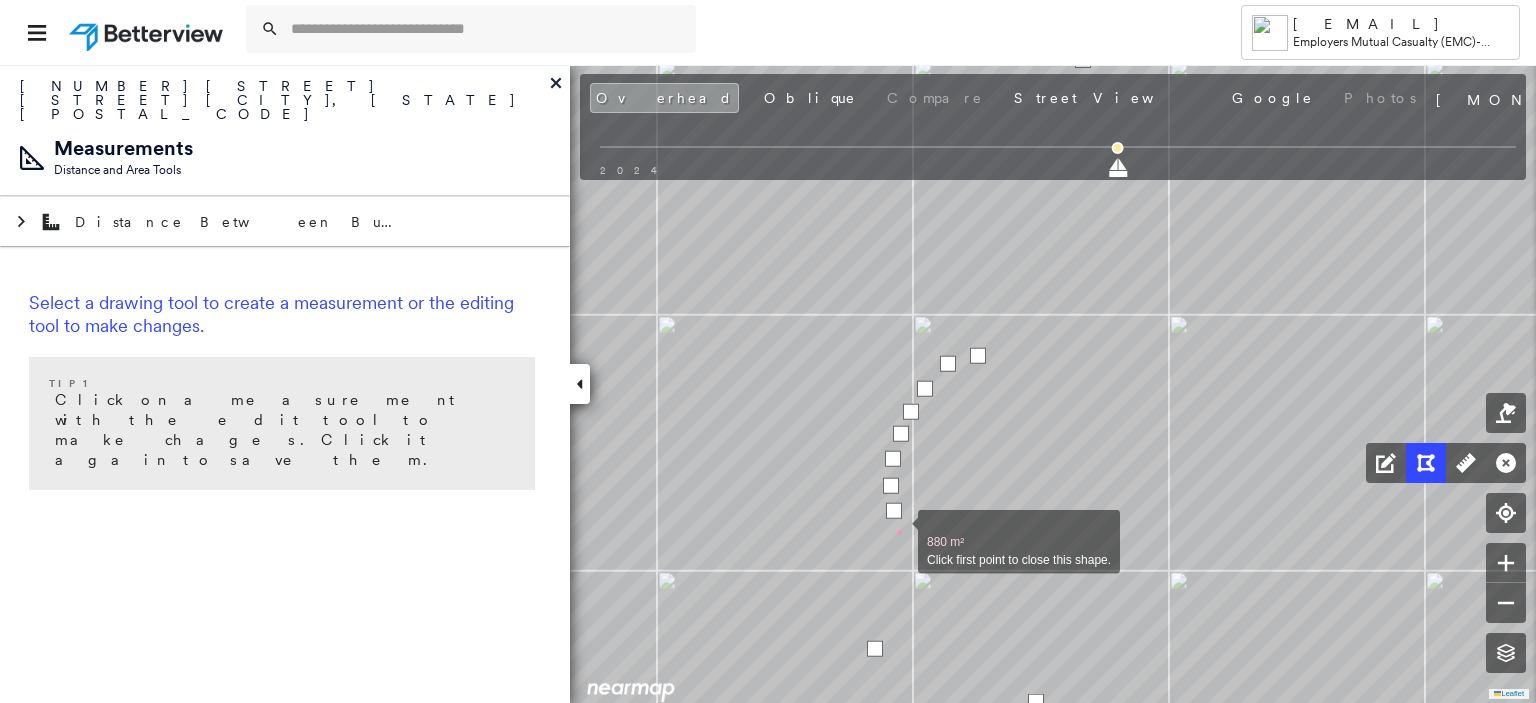 click at bounding box center (898, 531) 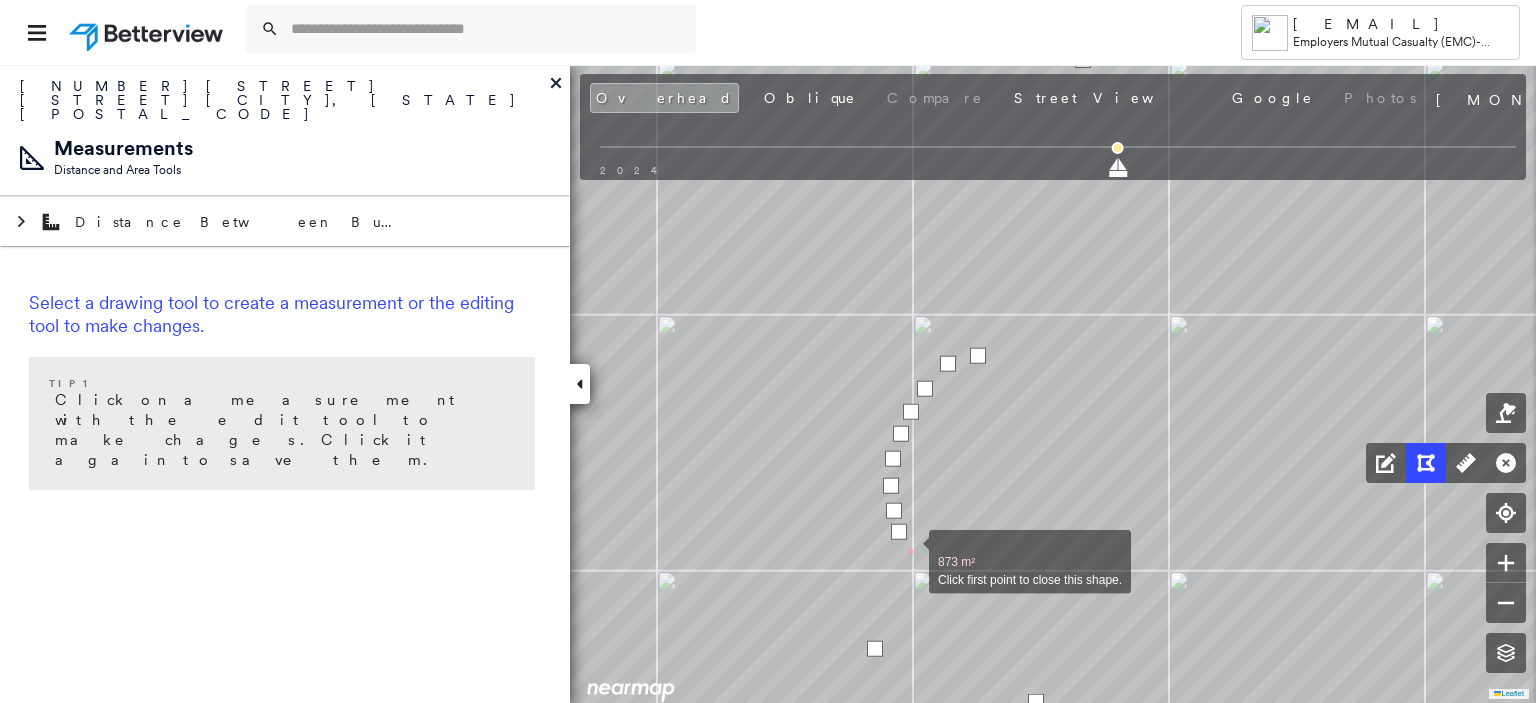click at bounding box center (909, 551) 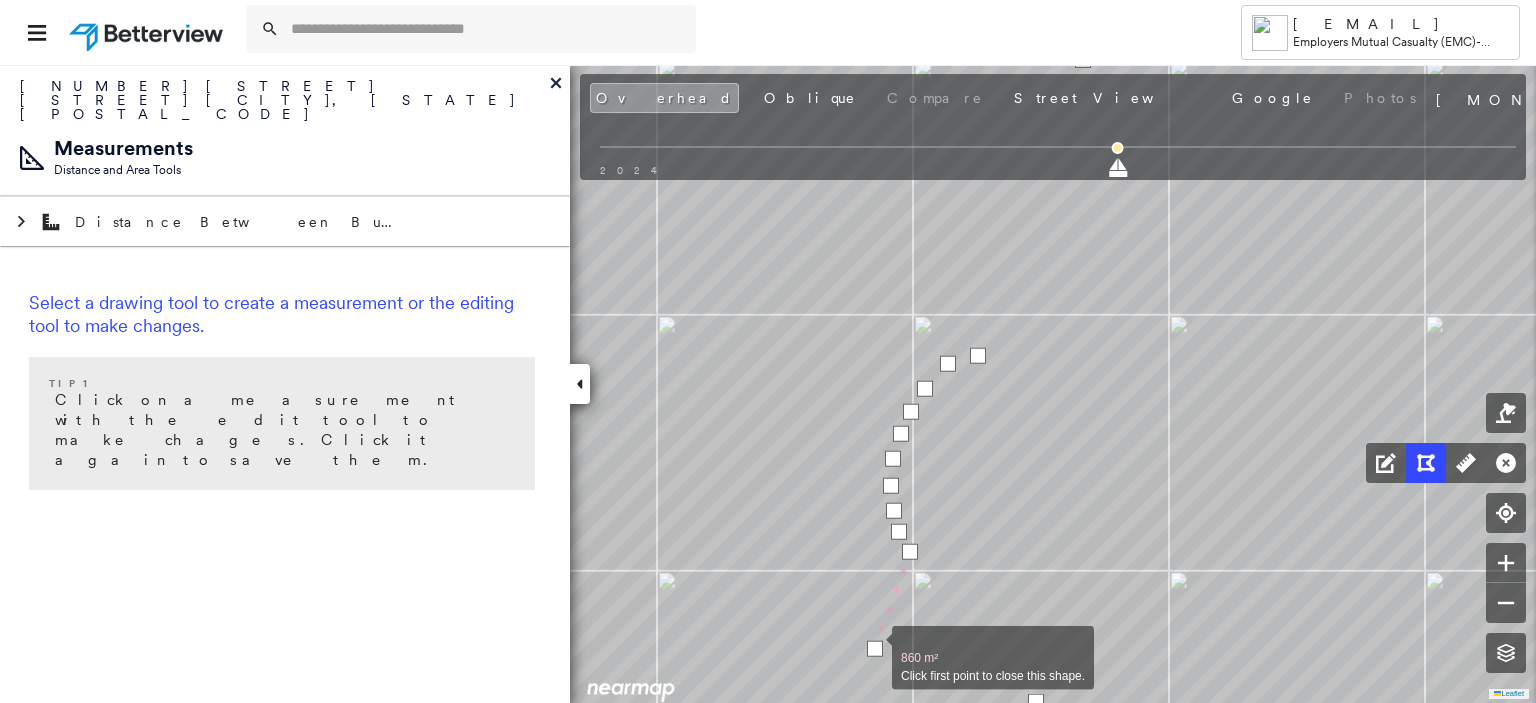 click at bounding box center (875, 649) 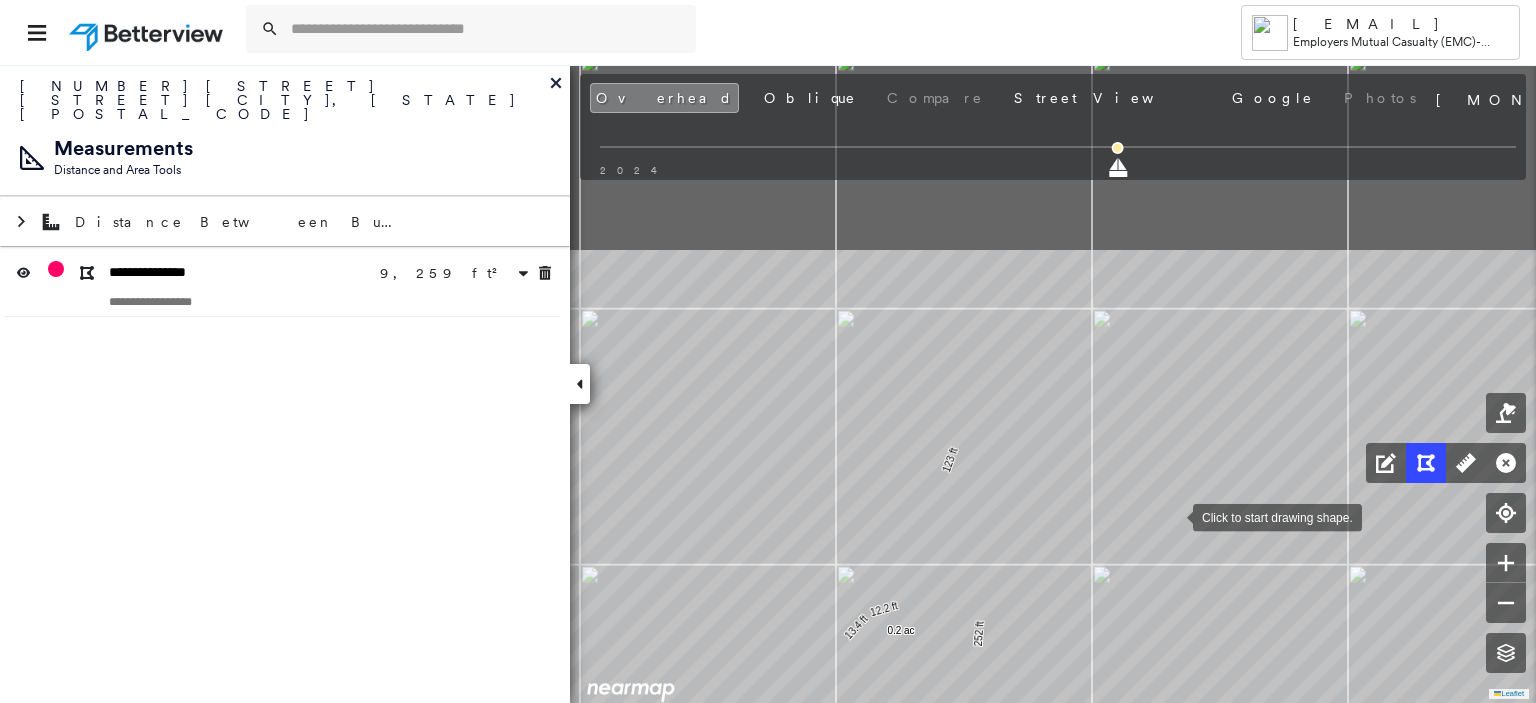 drag, startPoint x: 1251, startPoint y: 260, endPoint x: 1173, endPoint y: 512, distance: 263.79538 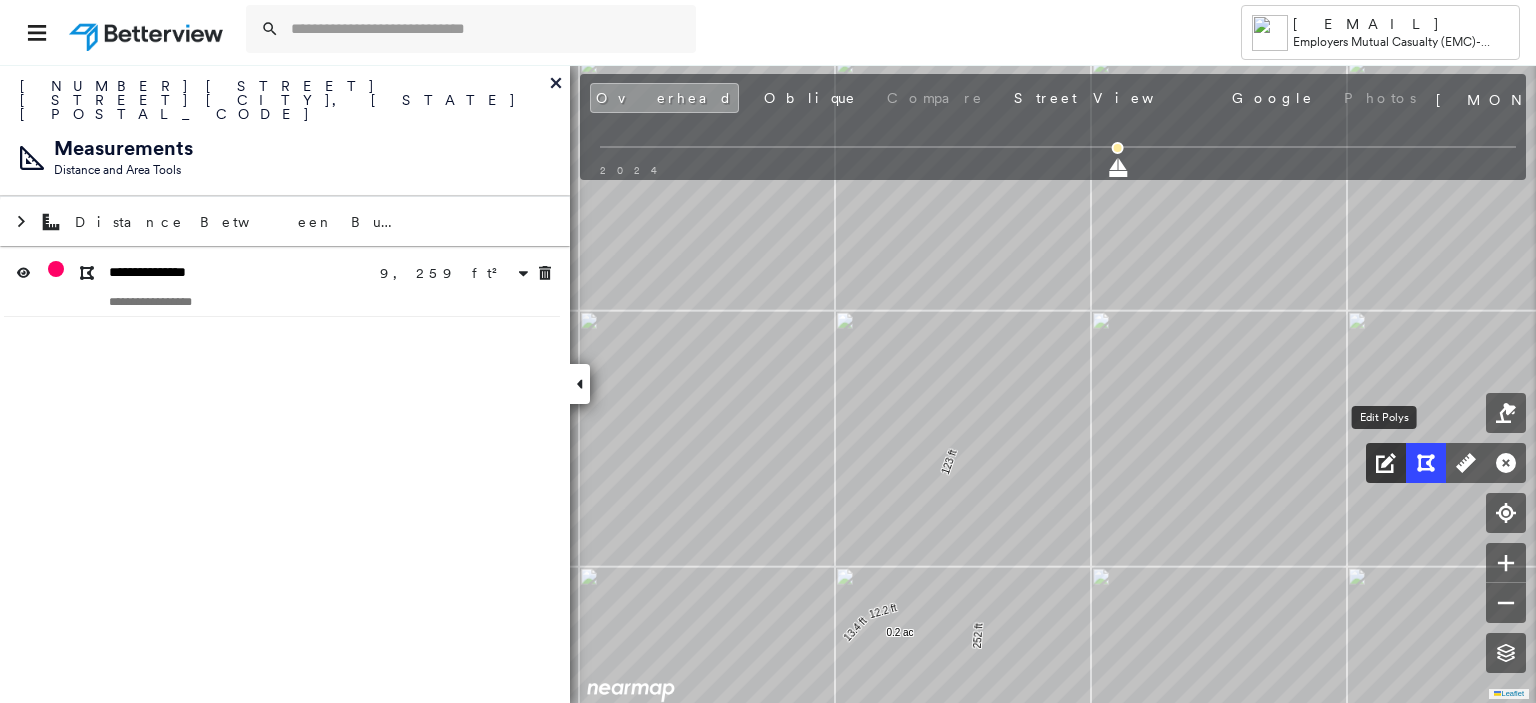 click 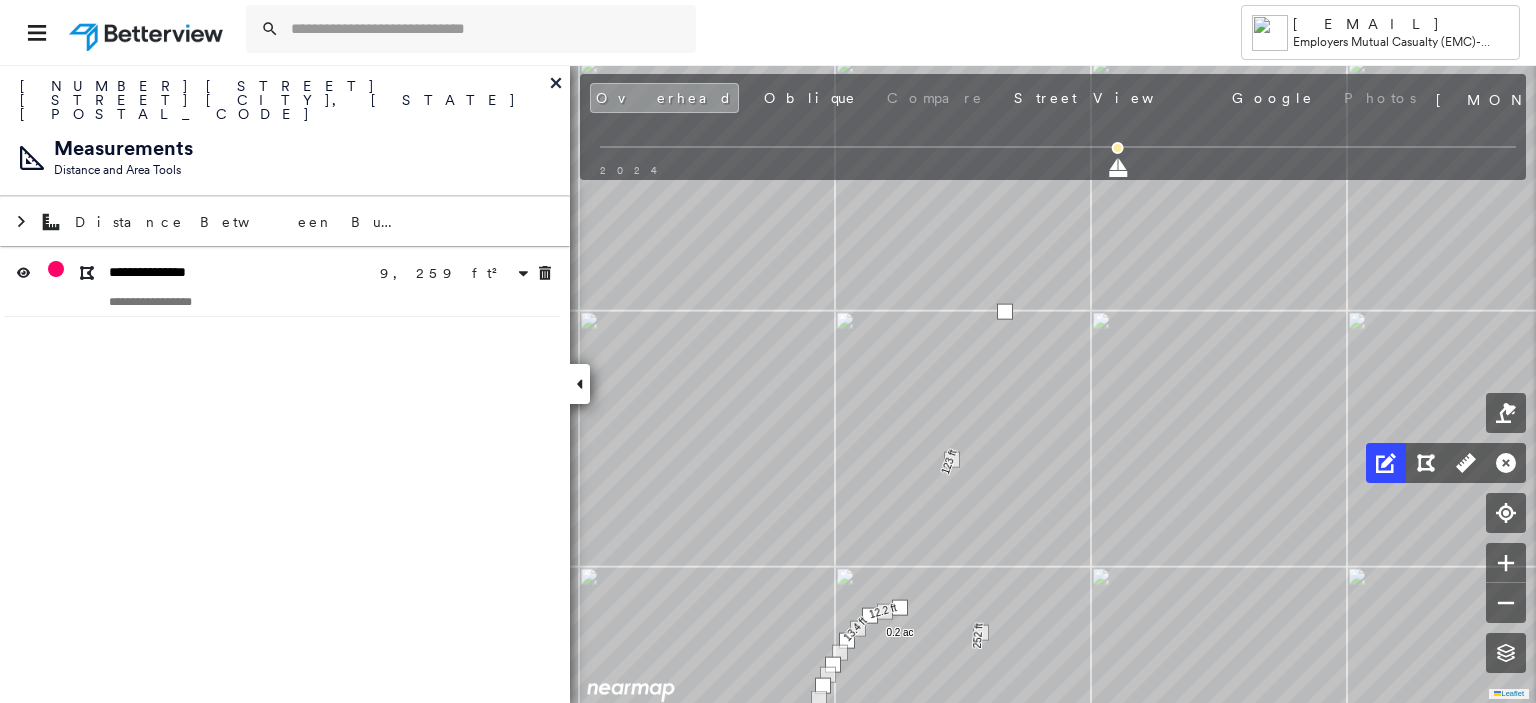 click at bounding box center [1005, 312] 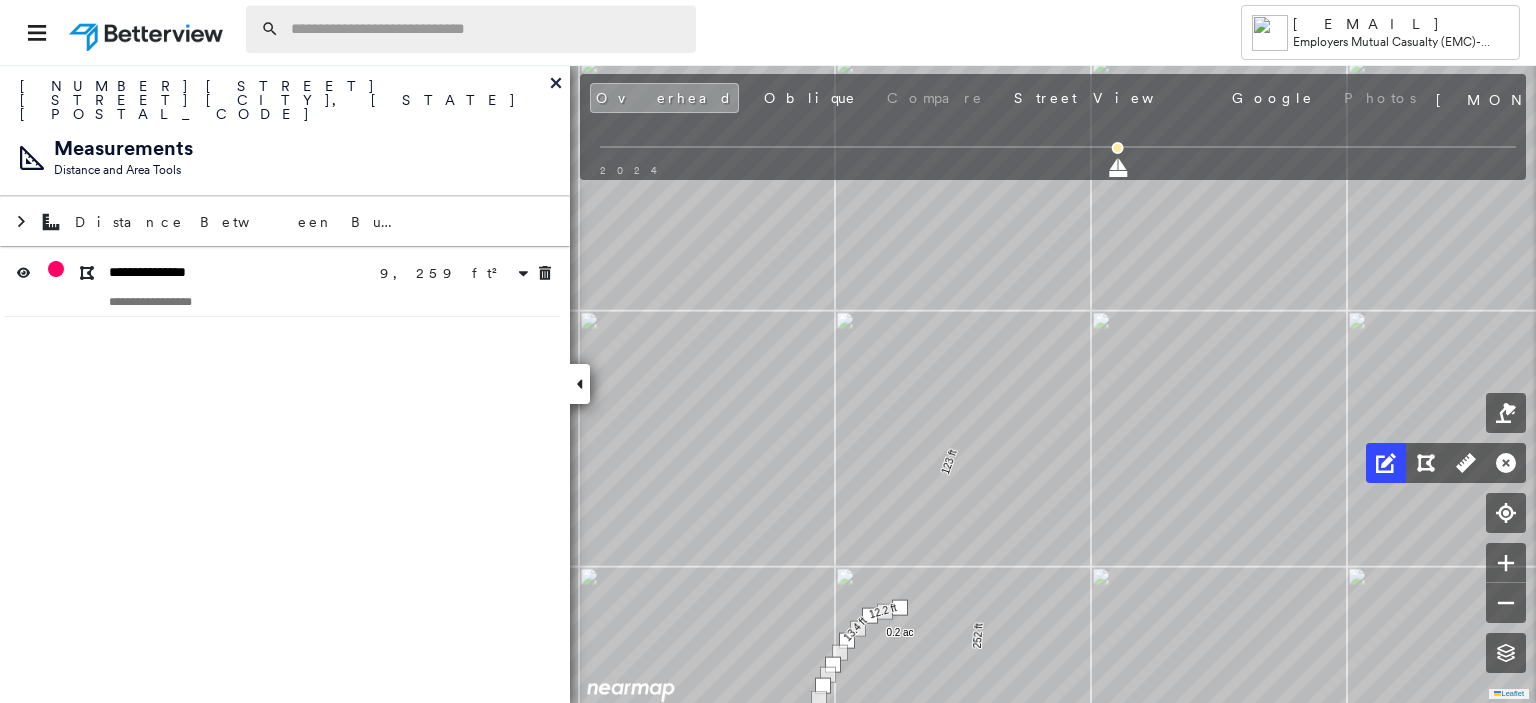 click at bounding box center [487, 29] 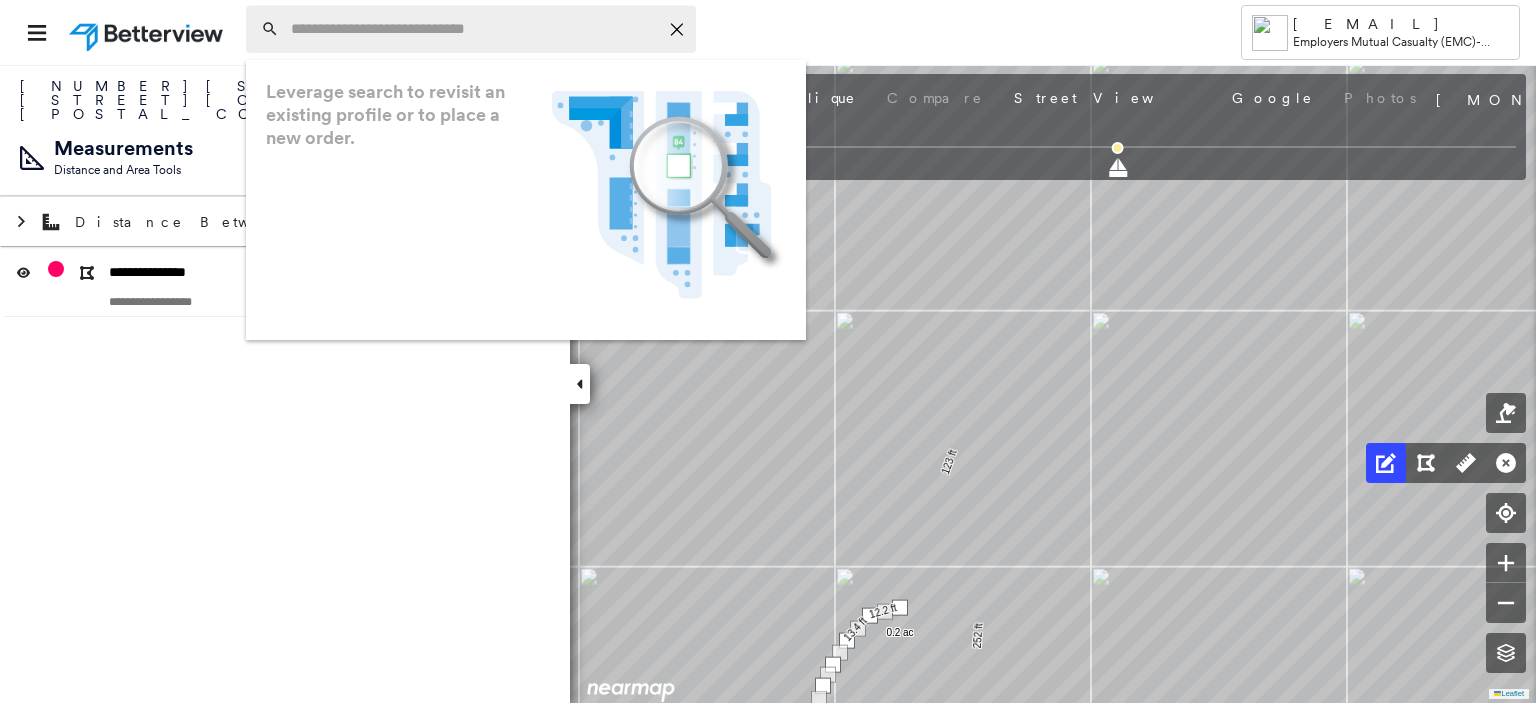 paste on "**********" 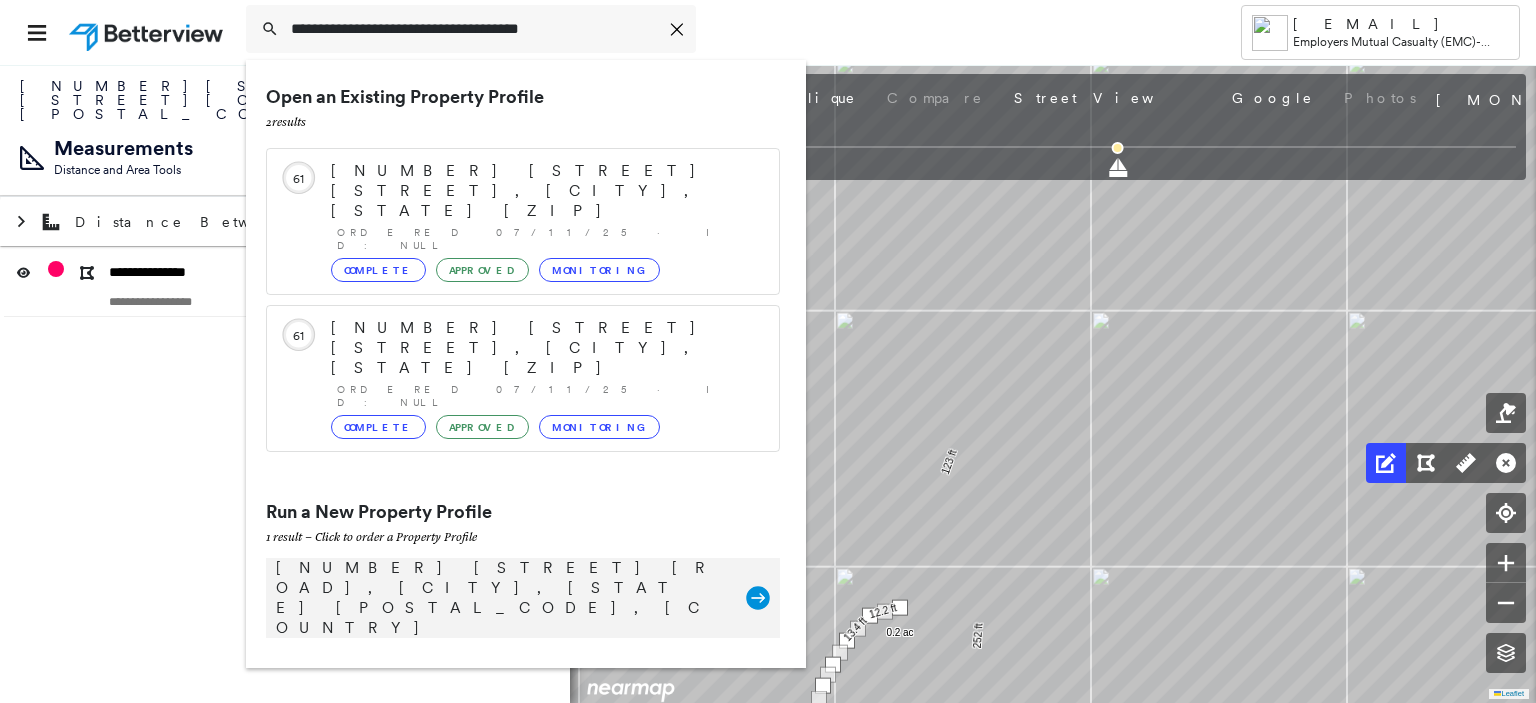 type on "**********" 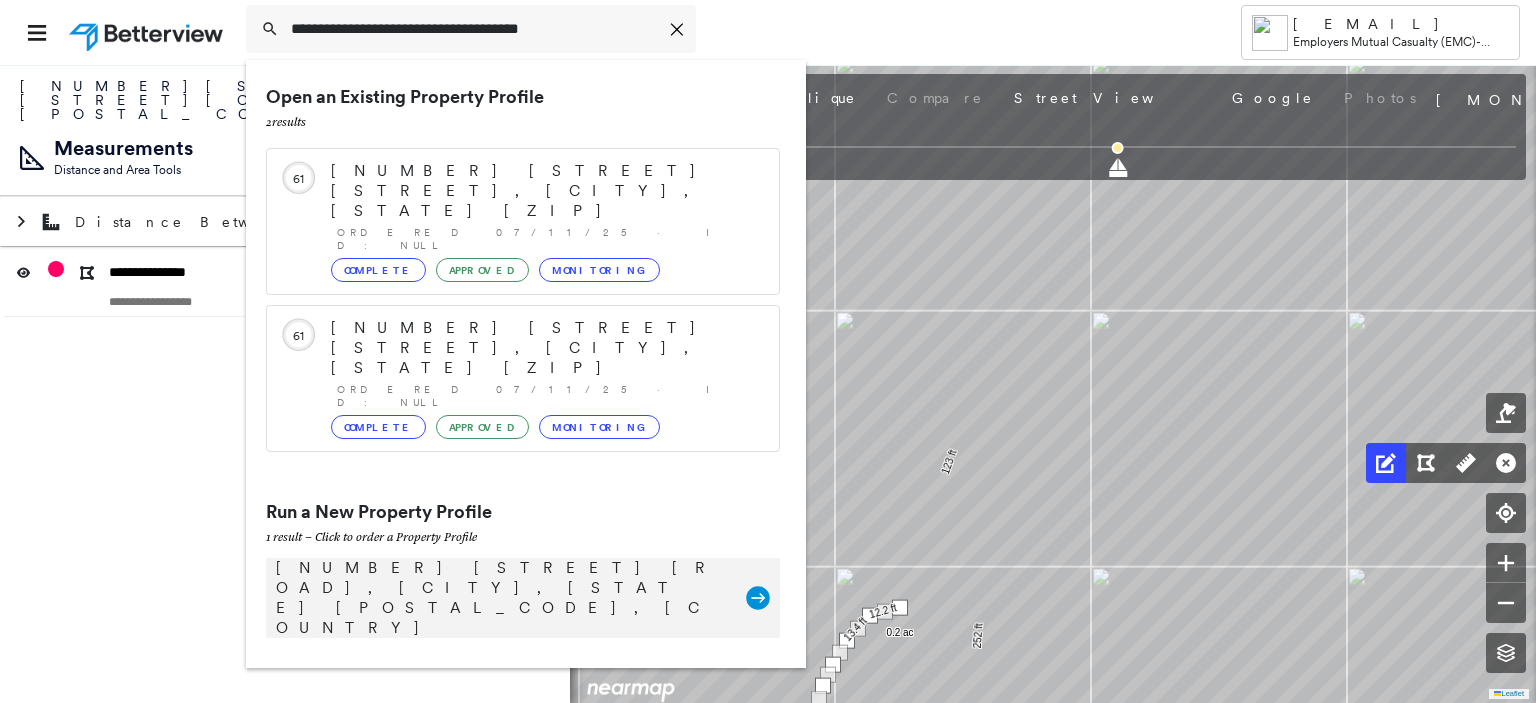 click on "[NUMBER] [STREET] [ROAD], [CITY], [STATE] [POSTAL_CODE], [COUNTRY] Group Created with Sketch." at bounding box center (523, 598) 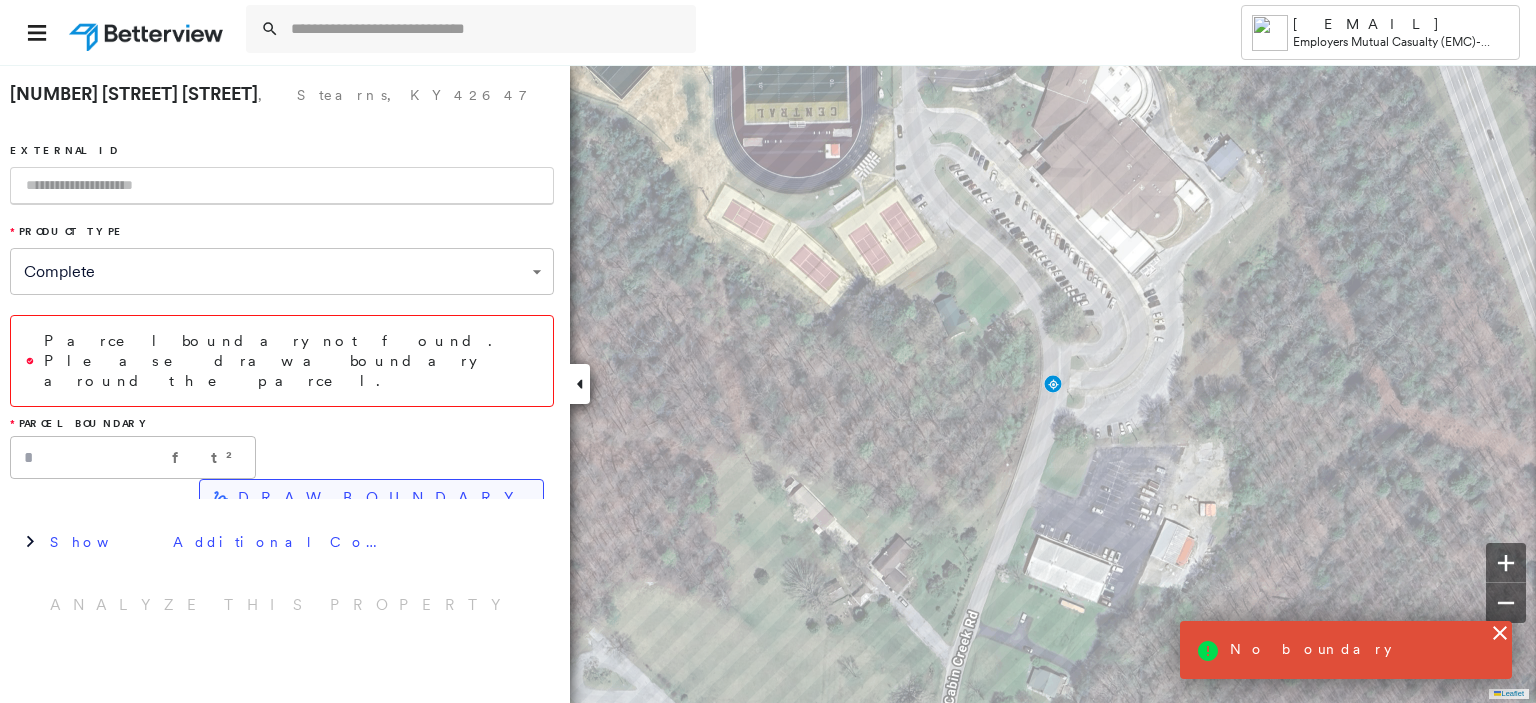 click on "DRAW BOUNDARY" at bounding box center [382, 498] 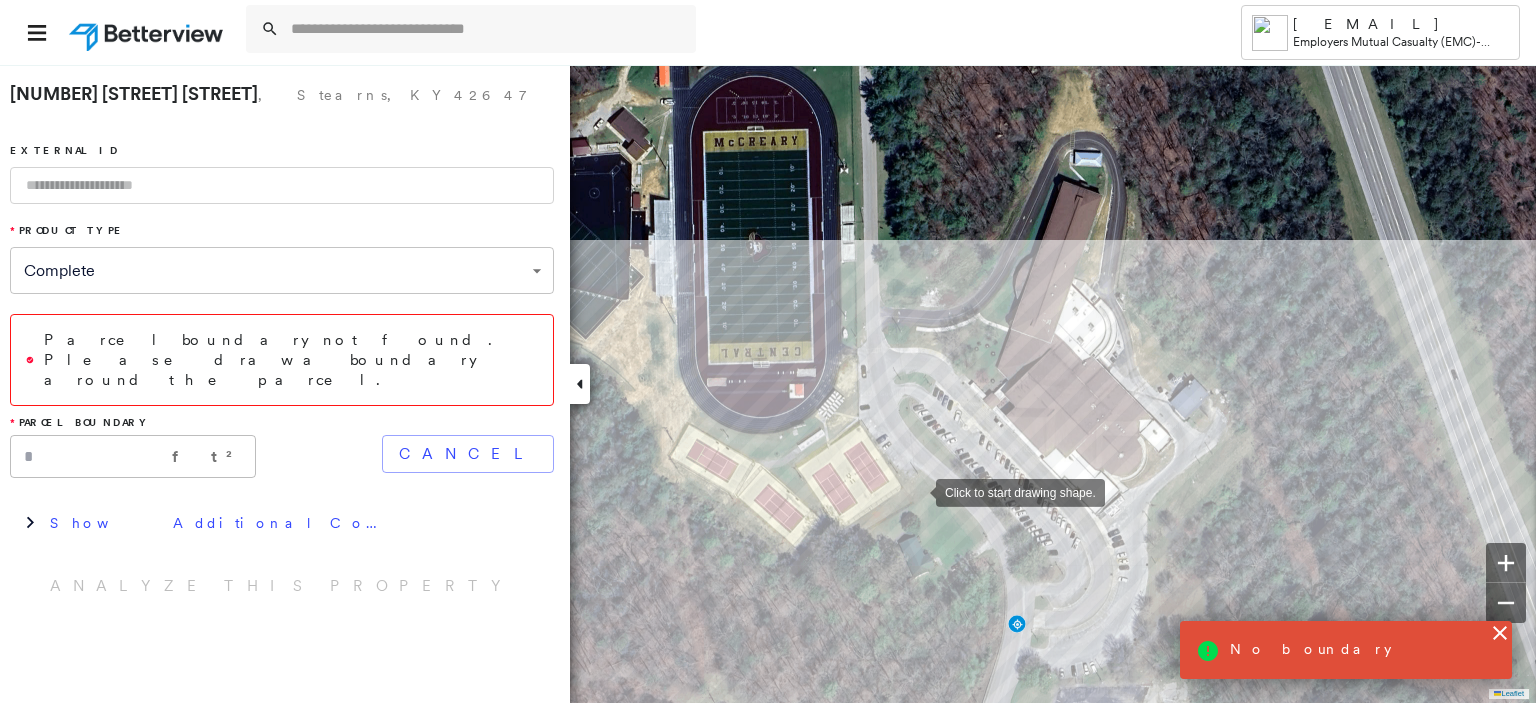 drag, startPoint x: 952, startPoint y: 251, endPoint x: 916, endPoint y: 491, distance: 242.68498 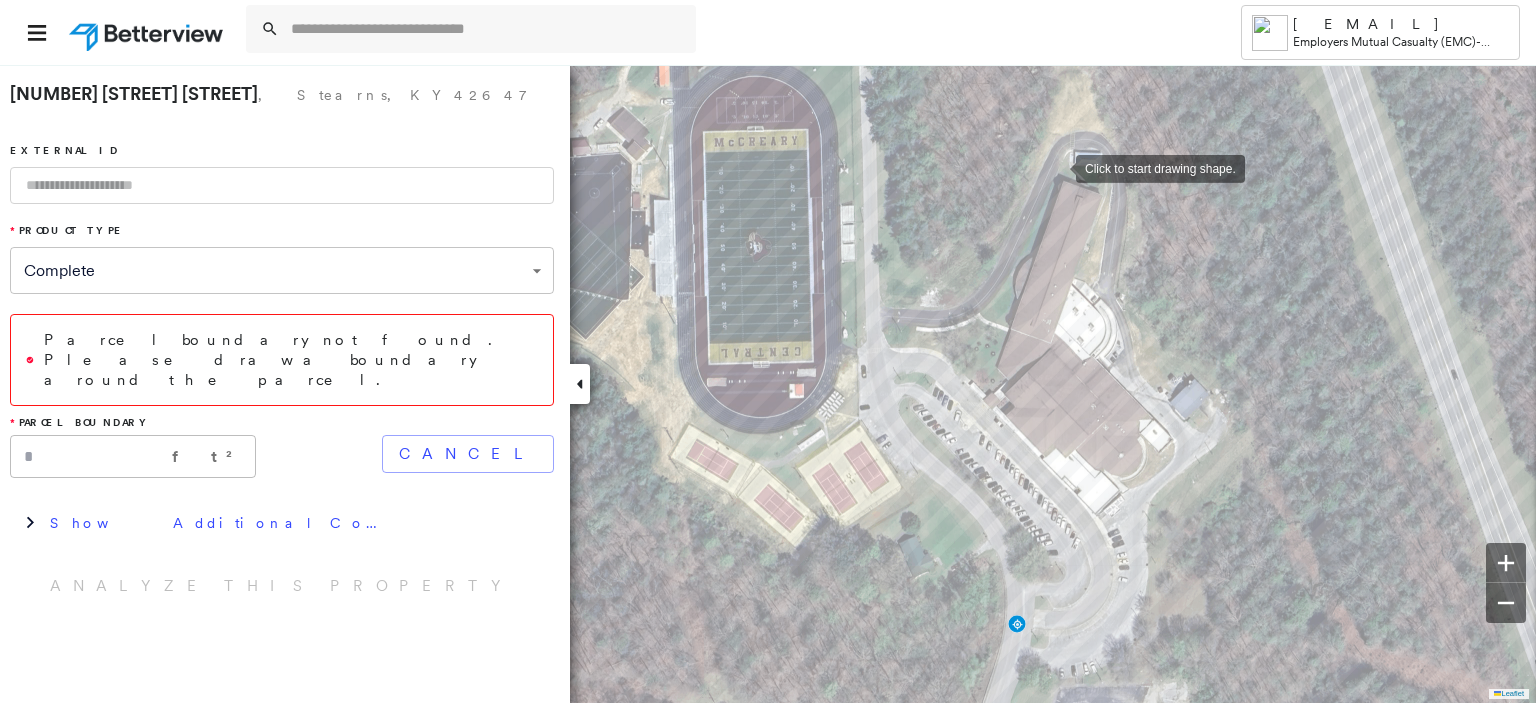 click at bounding box center (1056, 167) 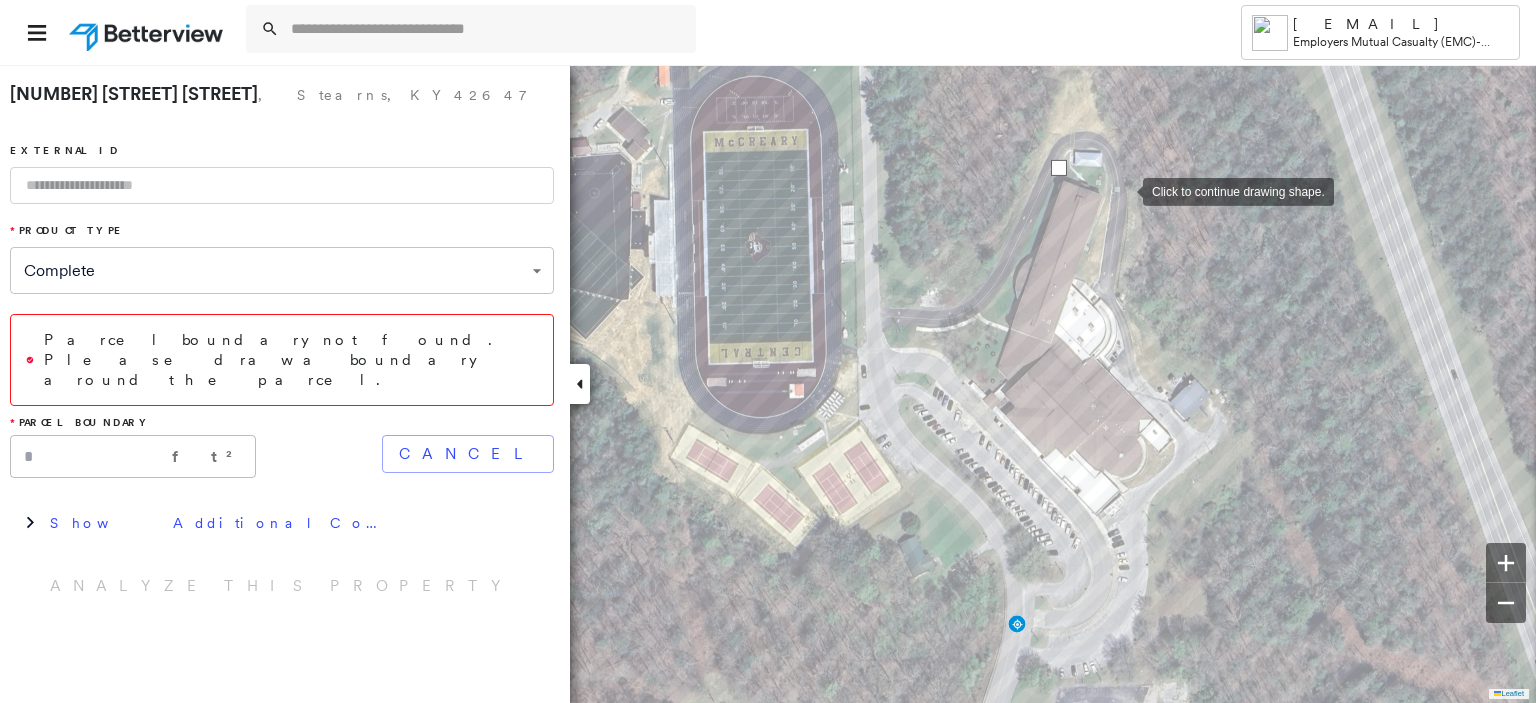 click at bounding box center [1123, 190] 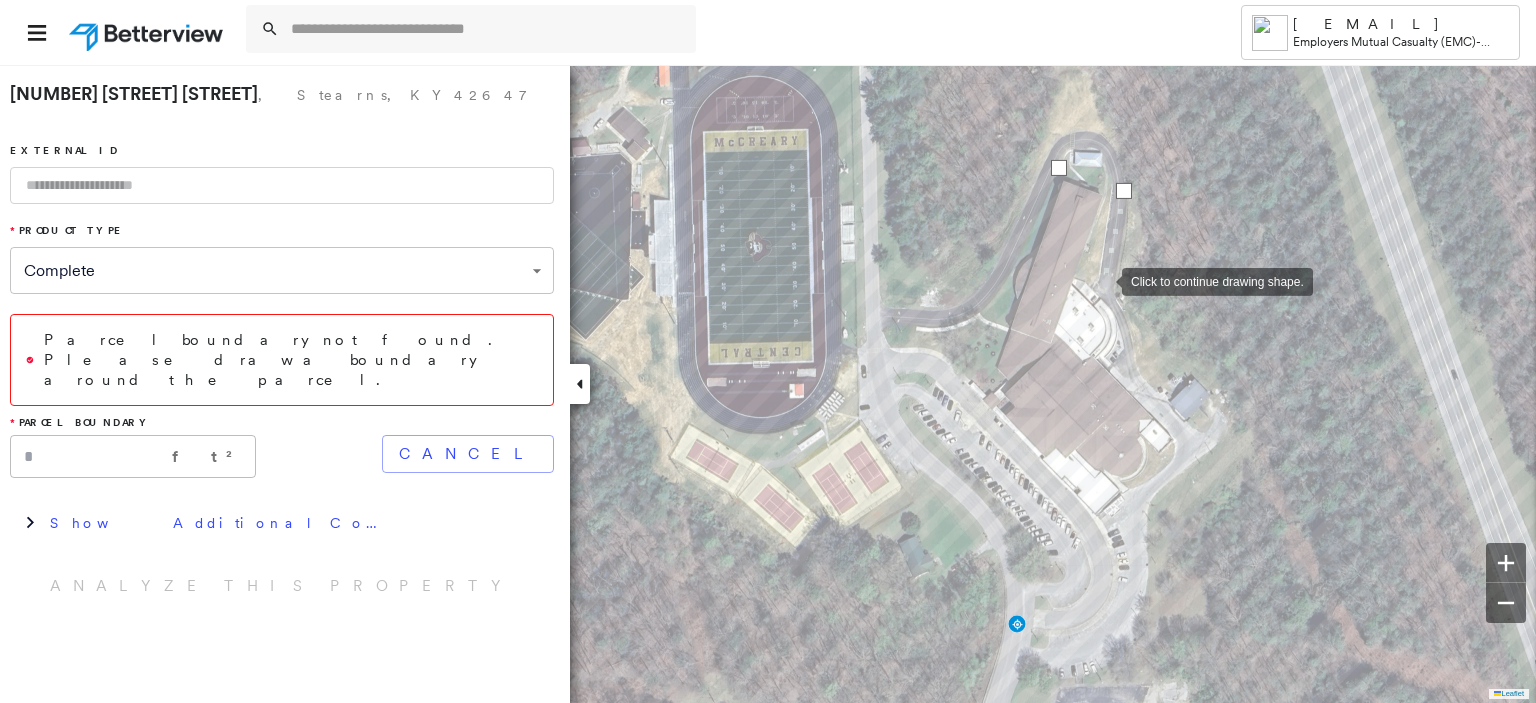 click at bounding box center (1102, 280) 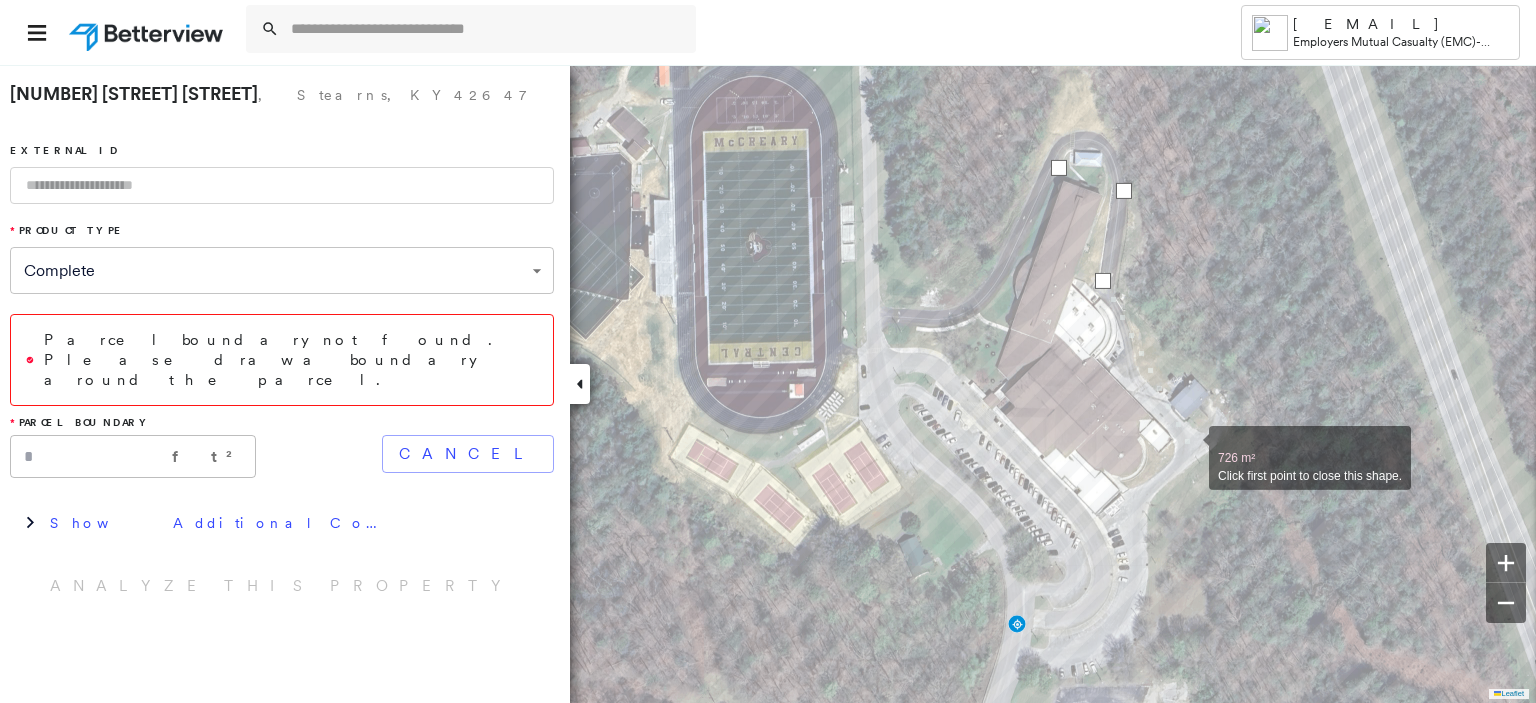 click at bounding box center (1189, 447) 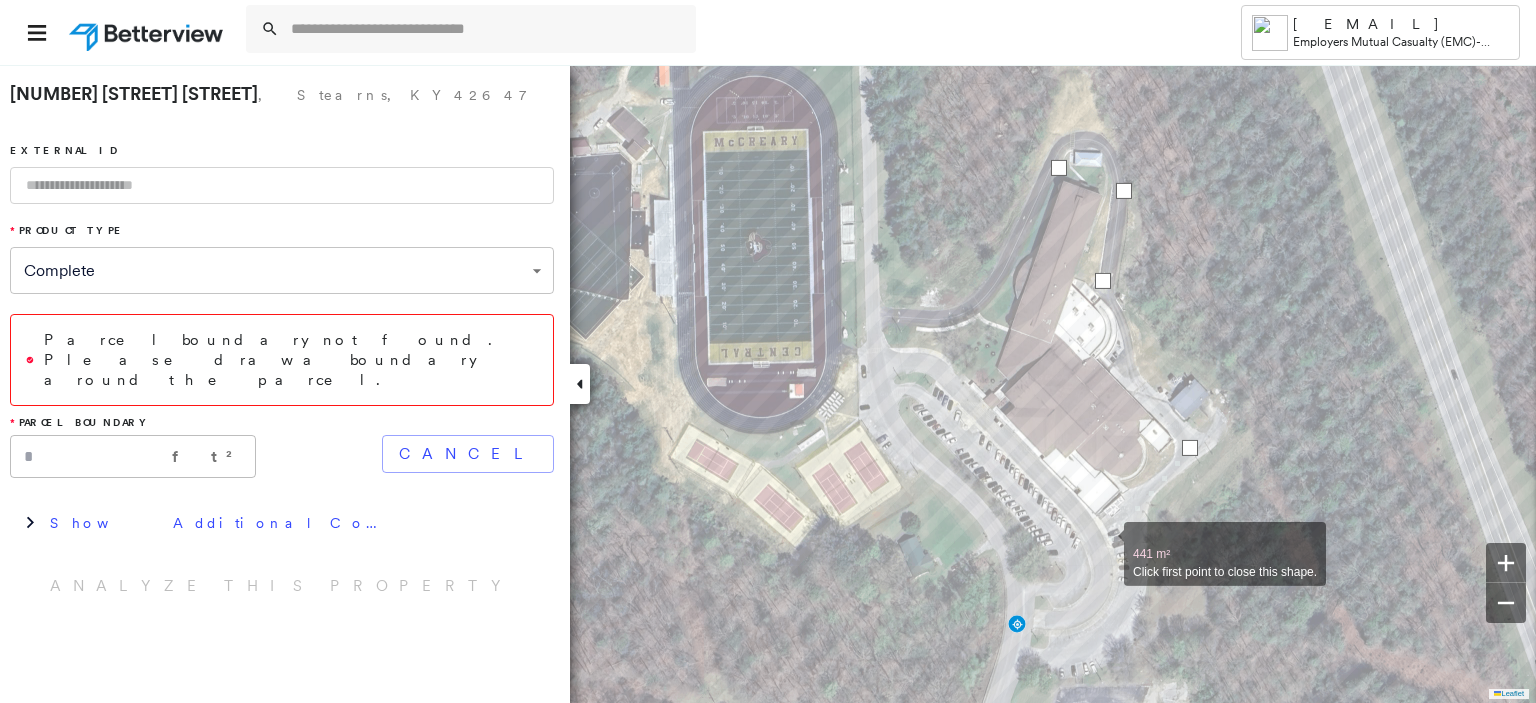 click at bounding box center [1104, 543] 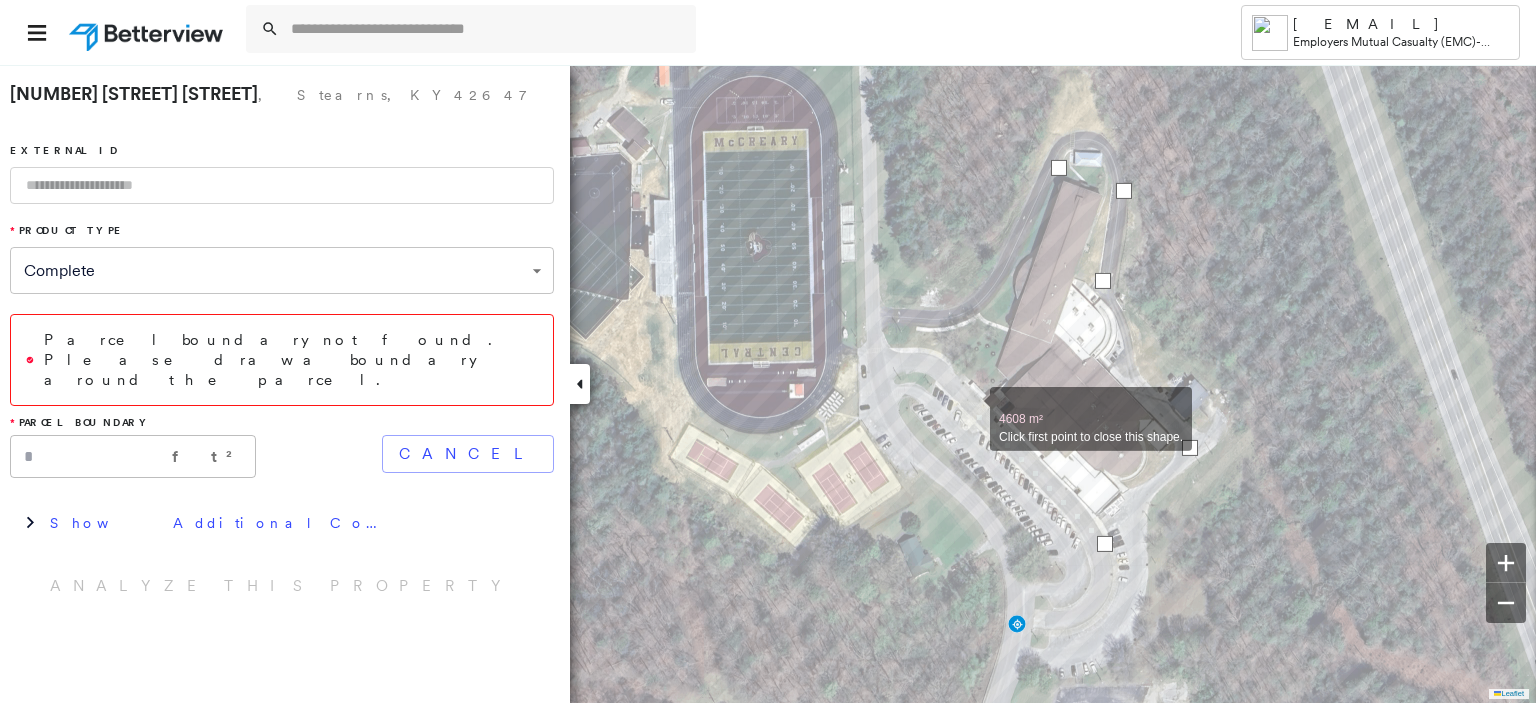 click at bounding box center [970, 408] 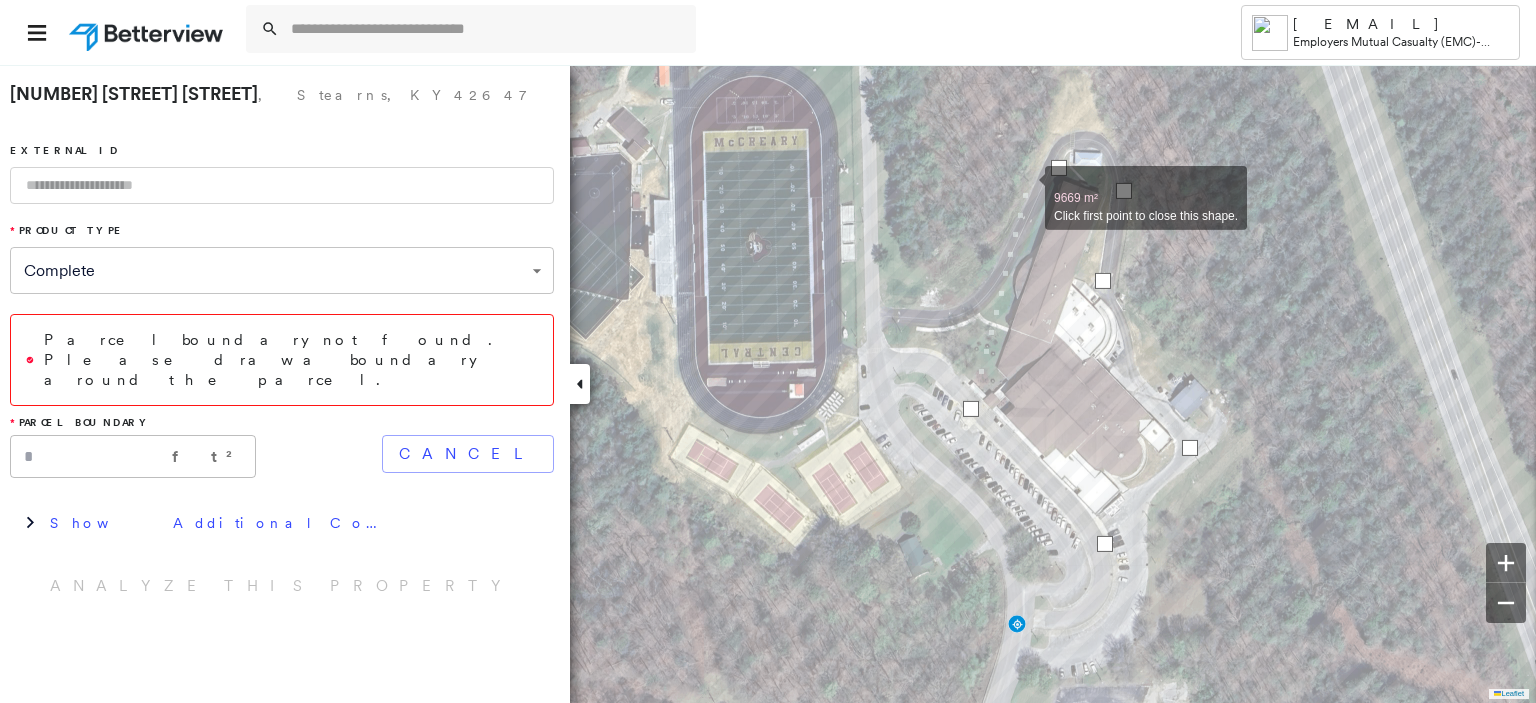click at bounding box center [1025, 187] 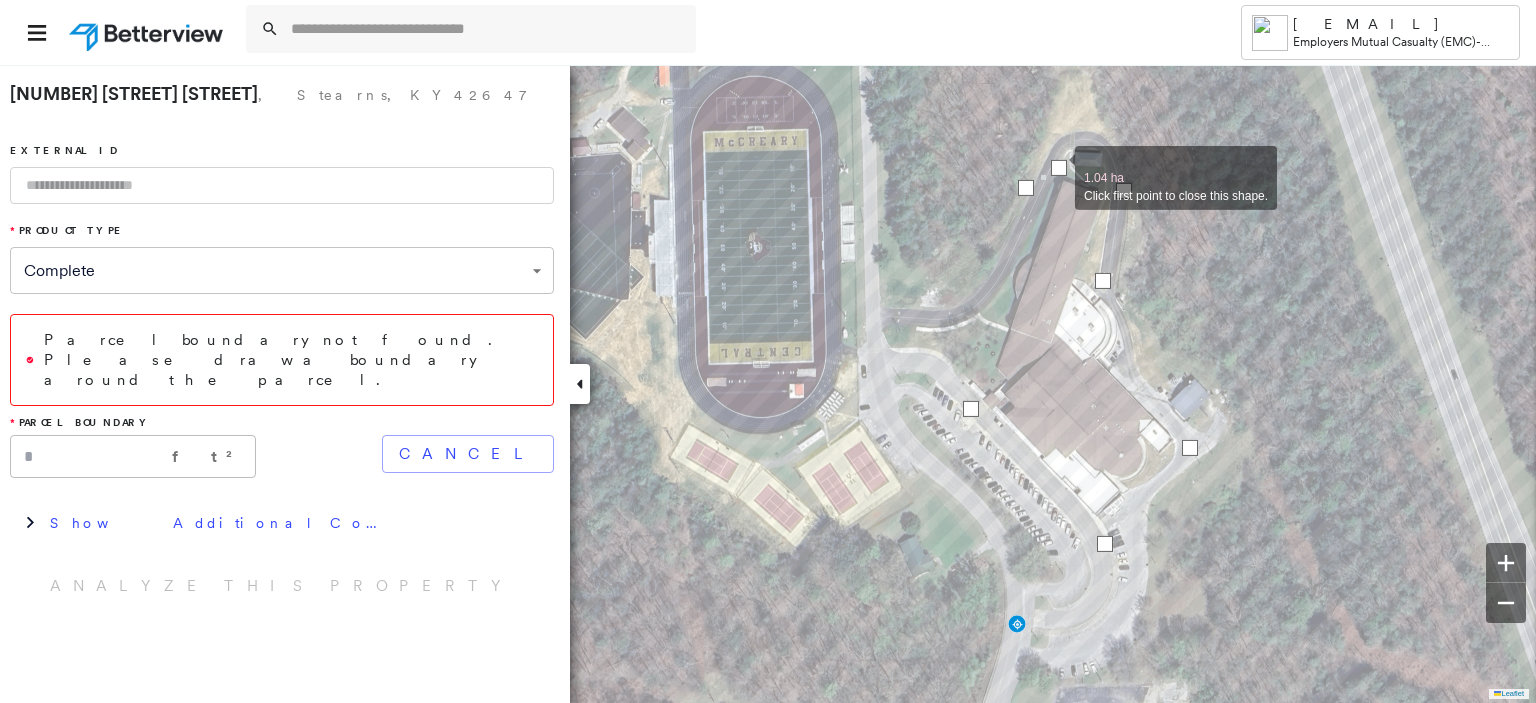click at bounding box center (1059, 168) 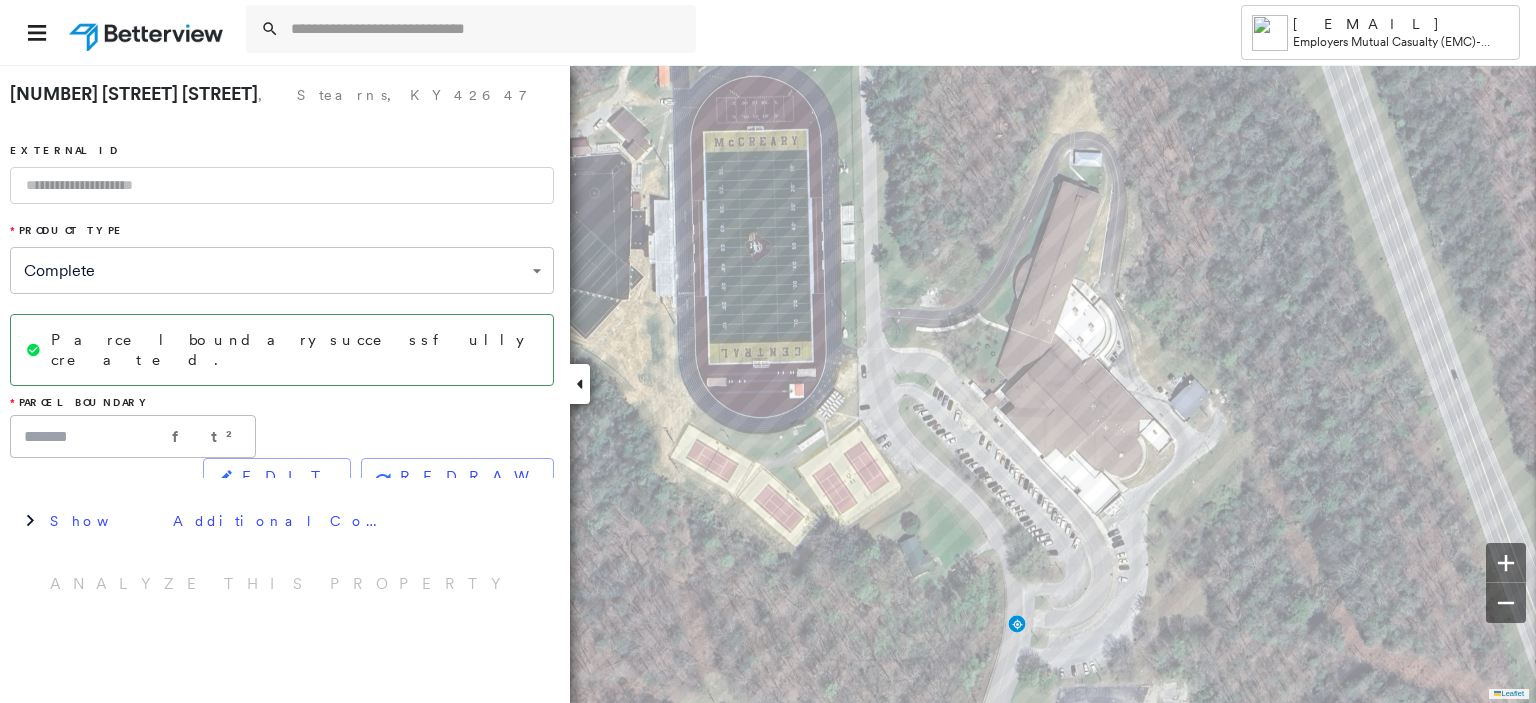 type on "*******" 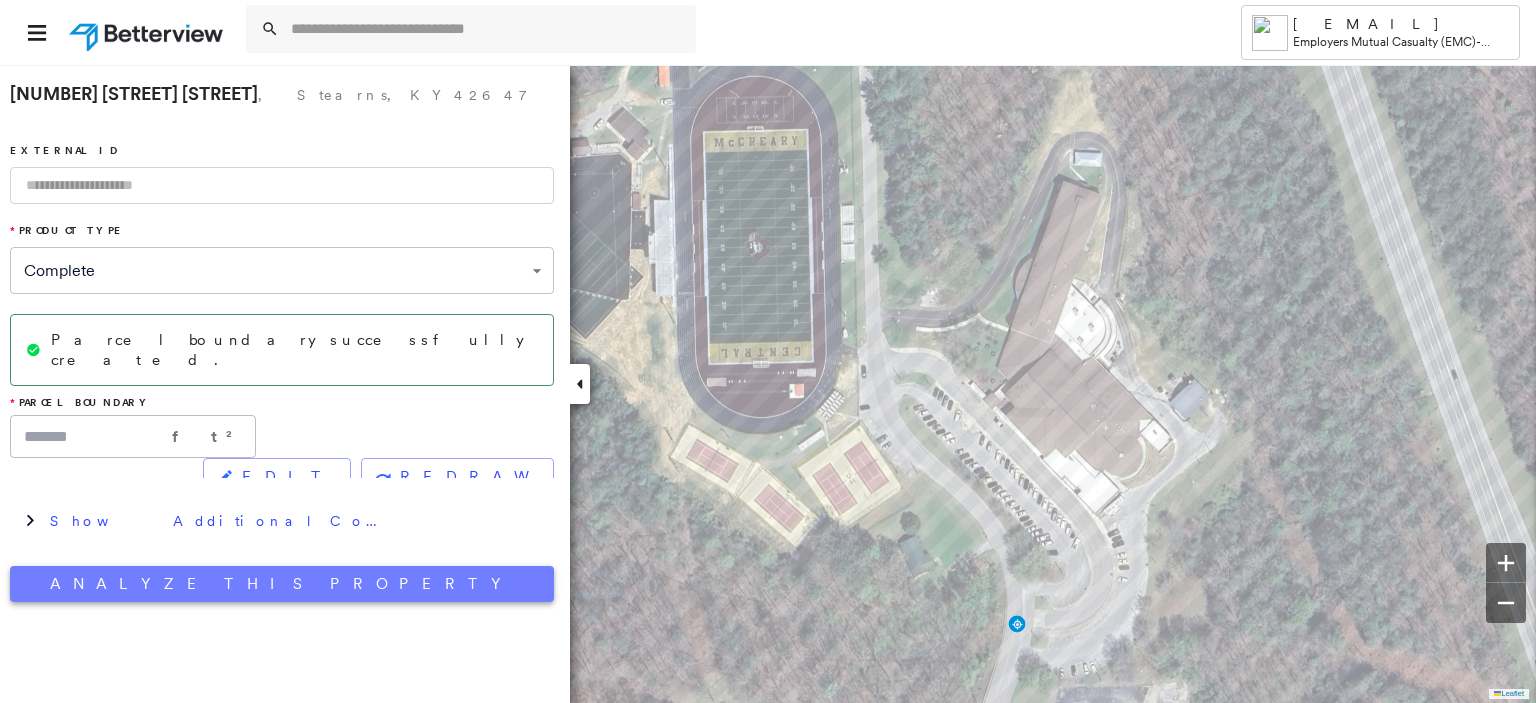 click on "Analyze This Property" at bounding box center (282, 584) 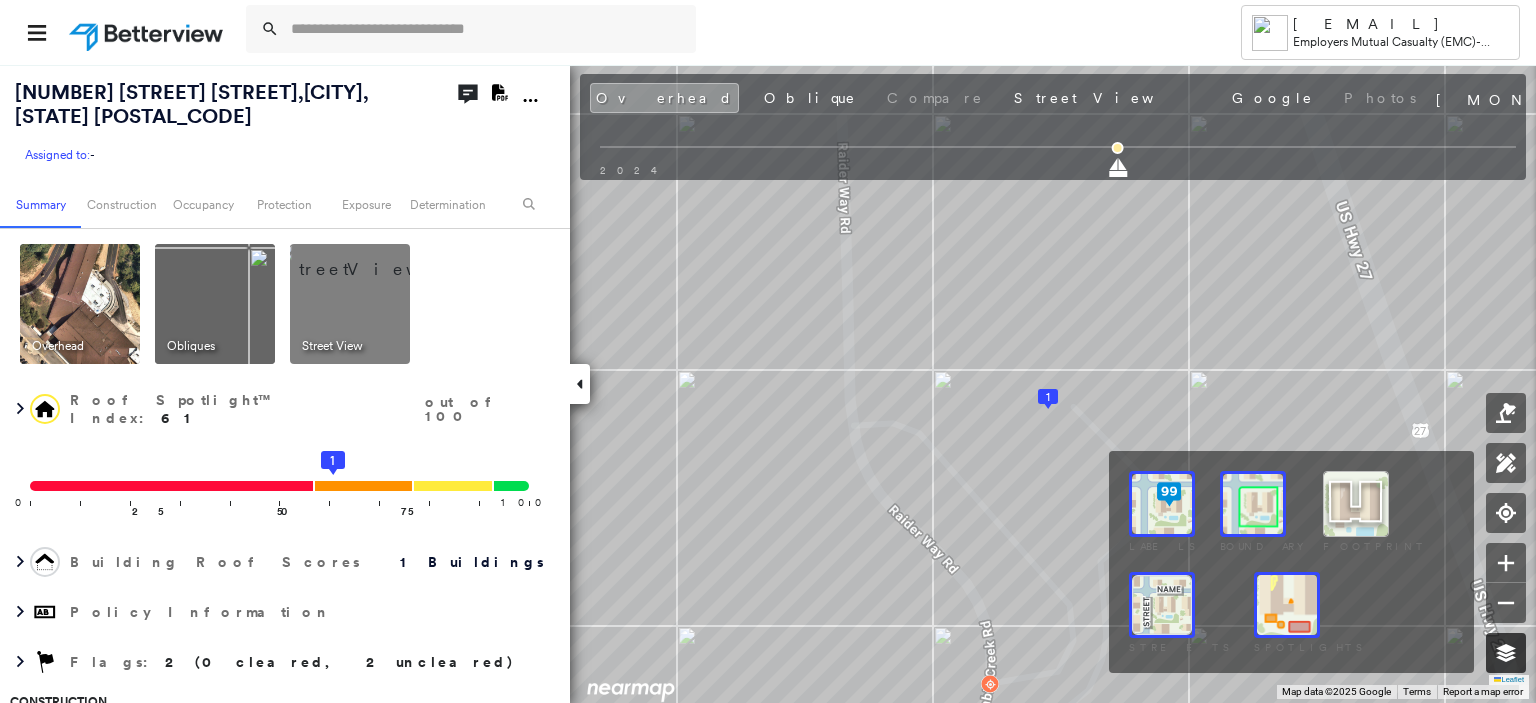 click 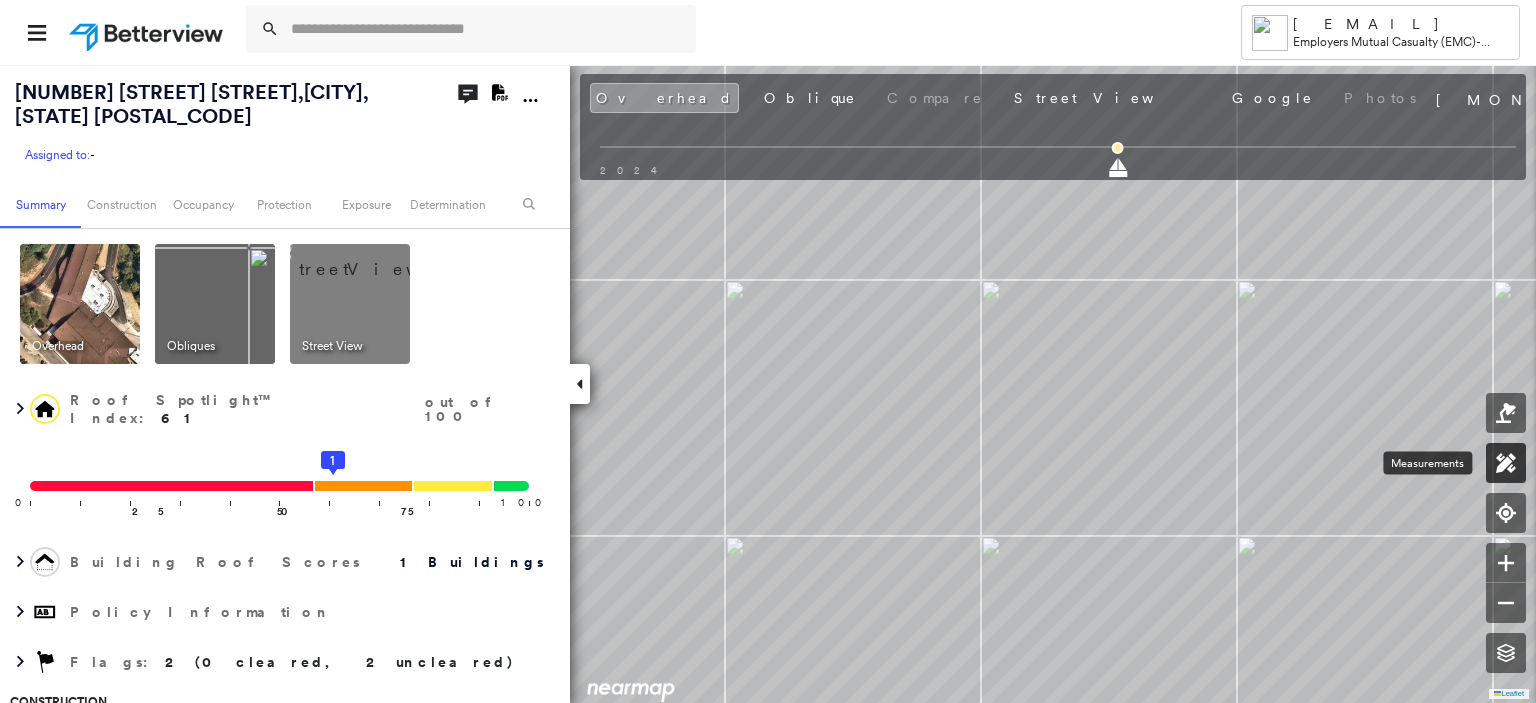 click 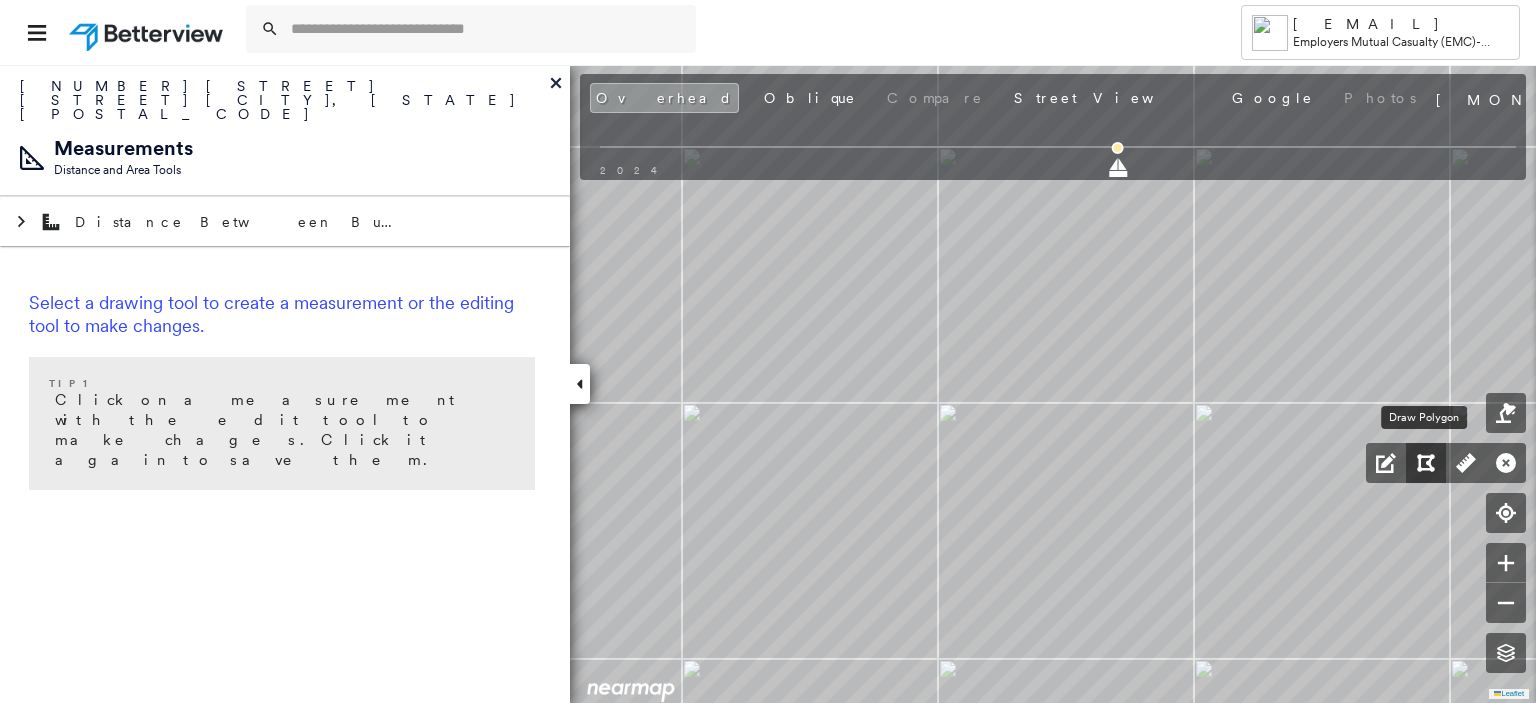 click at bounding box center [1426, 463] 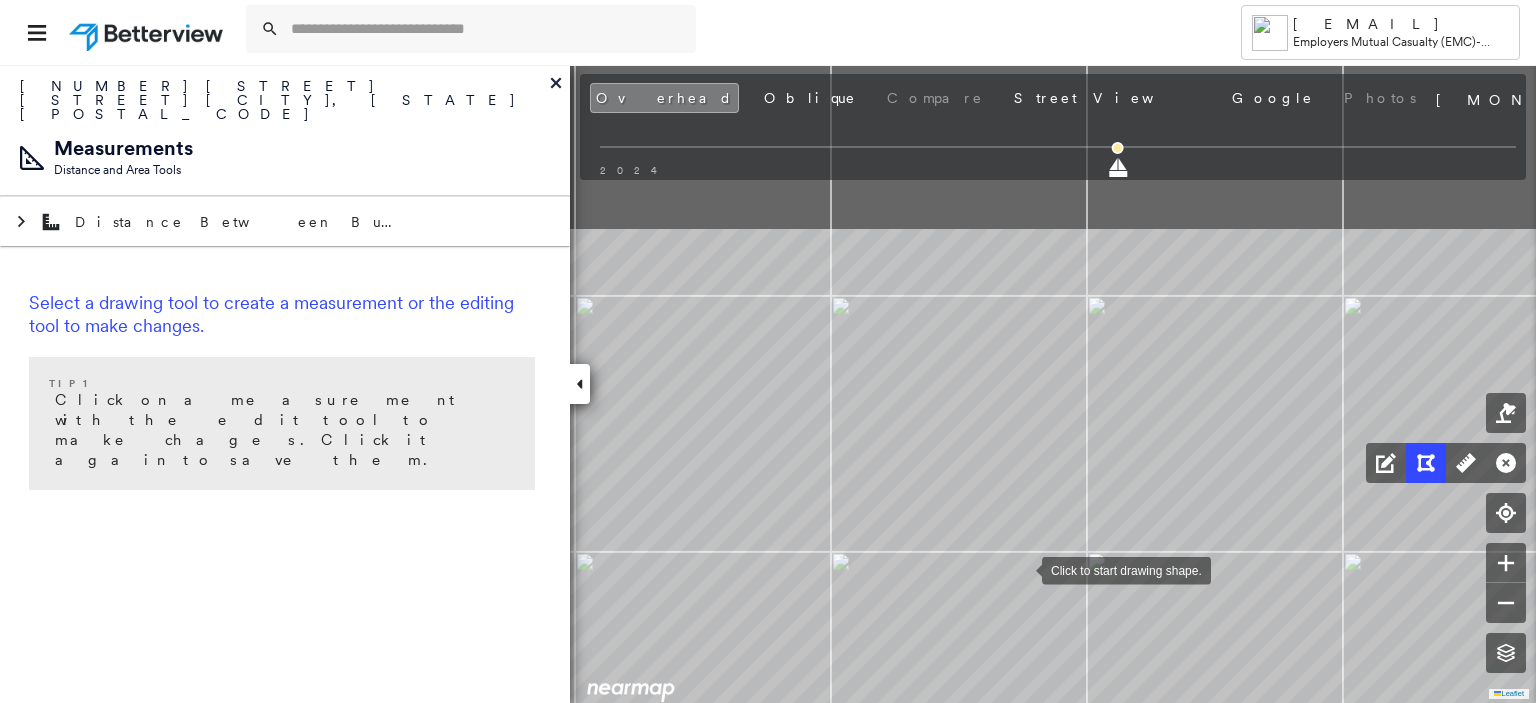 drag, startPoint x: 991, startPoint y: 345, endPoint x: 1022, endPoint y: 563, distance: 220.1931 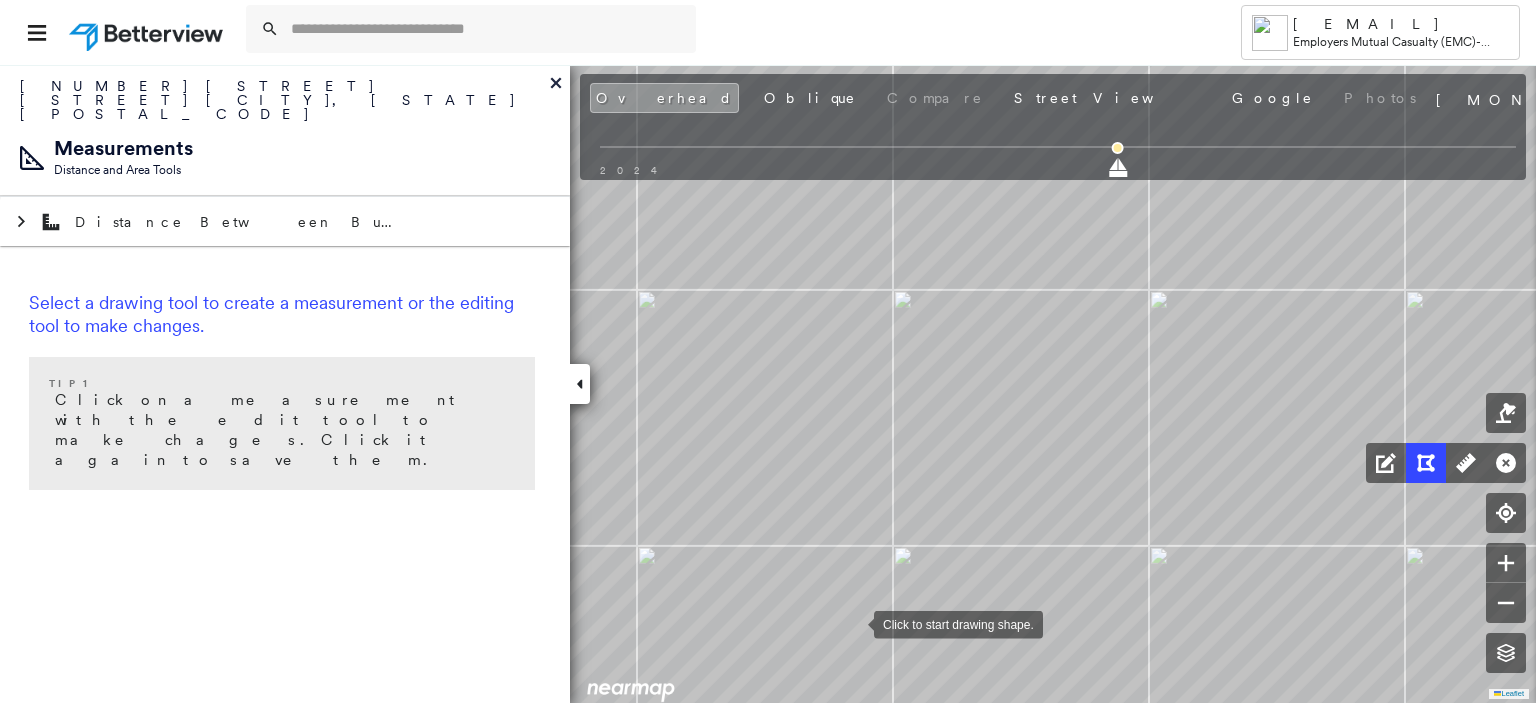 click at bounding box center (854, 623) 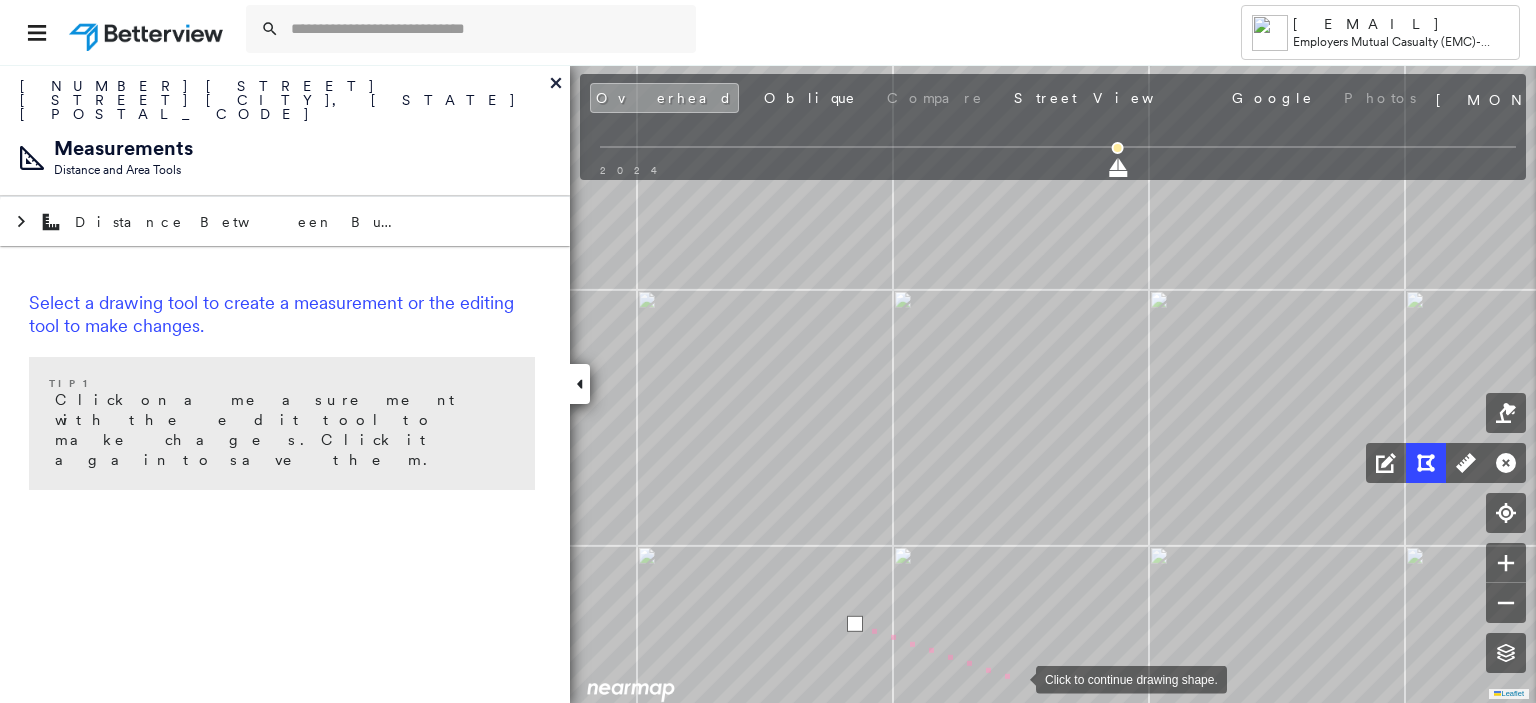 click at bounding box center [1016, 678] 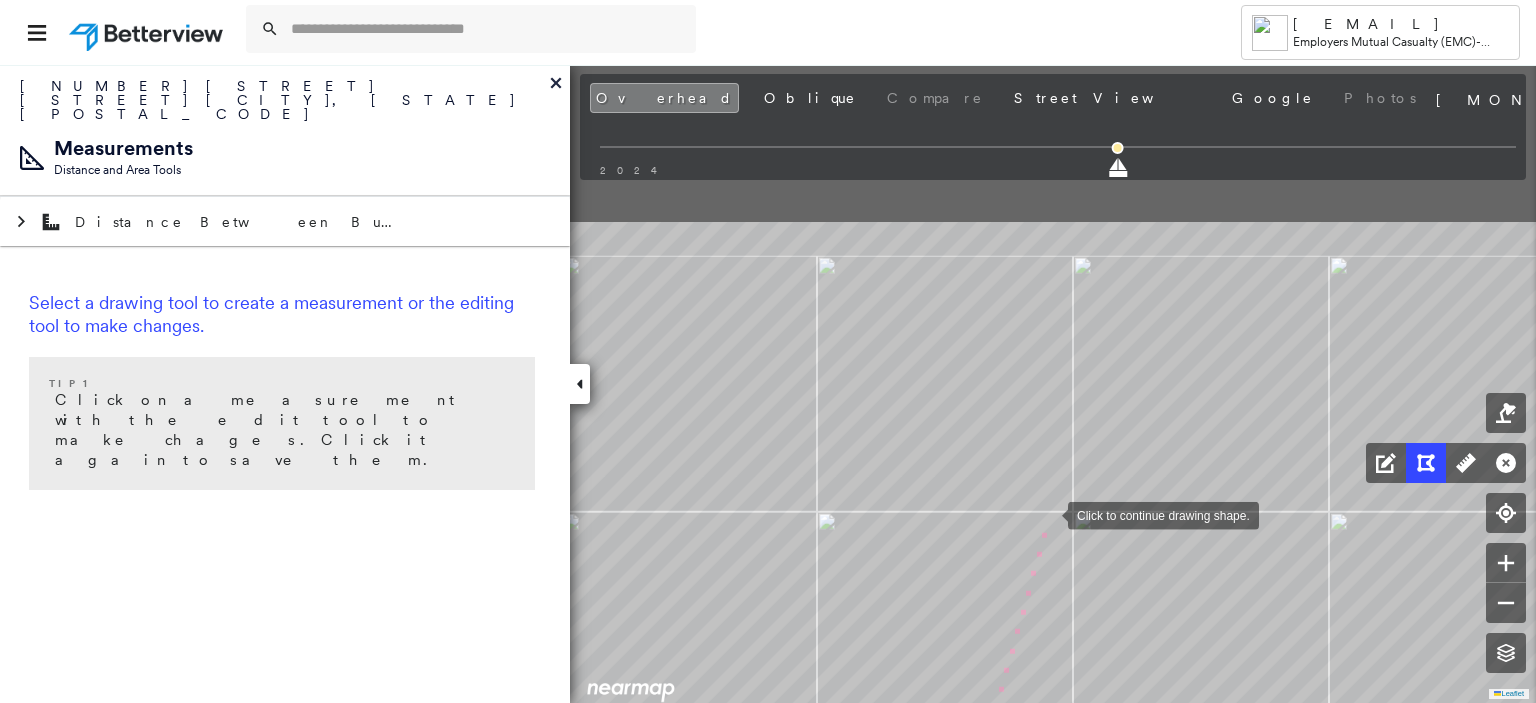 drag, startPoint x: 1126, startPoint y: 286, endPoint x: 1048, endPoint y: 518, distance: 244.76111 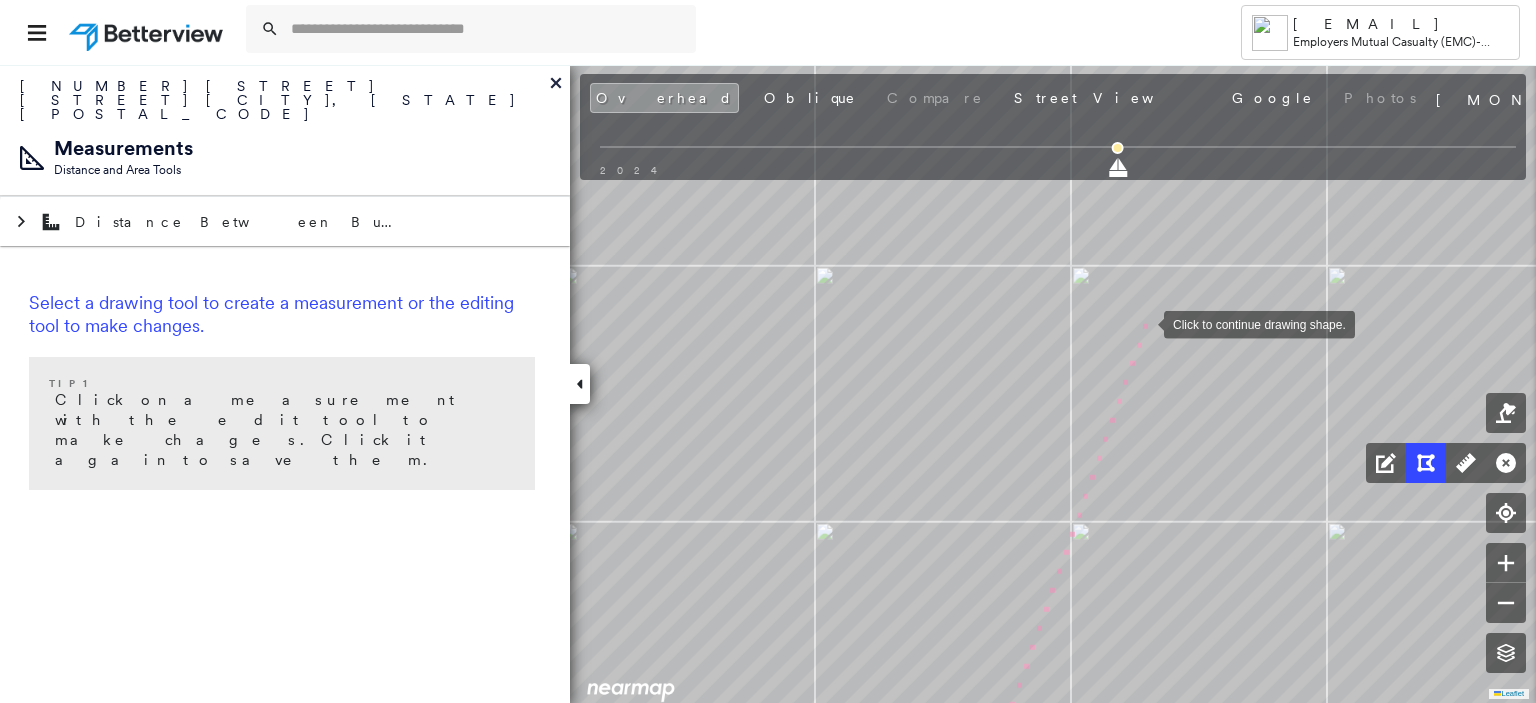 drag, startPoint x: 1144, startPoint y: 323, endPoint x: 1124, endPoint y: 318, distance: 20.615528 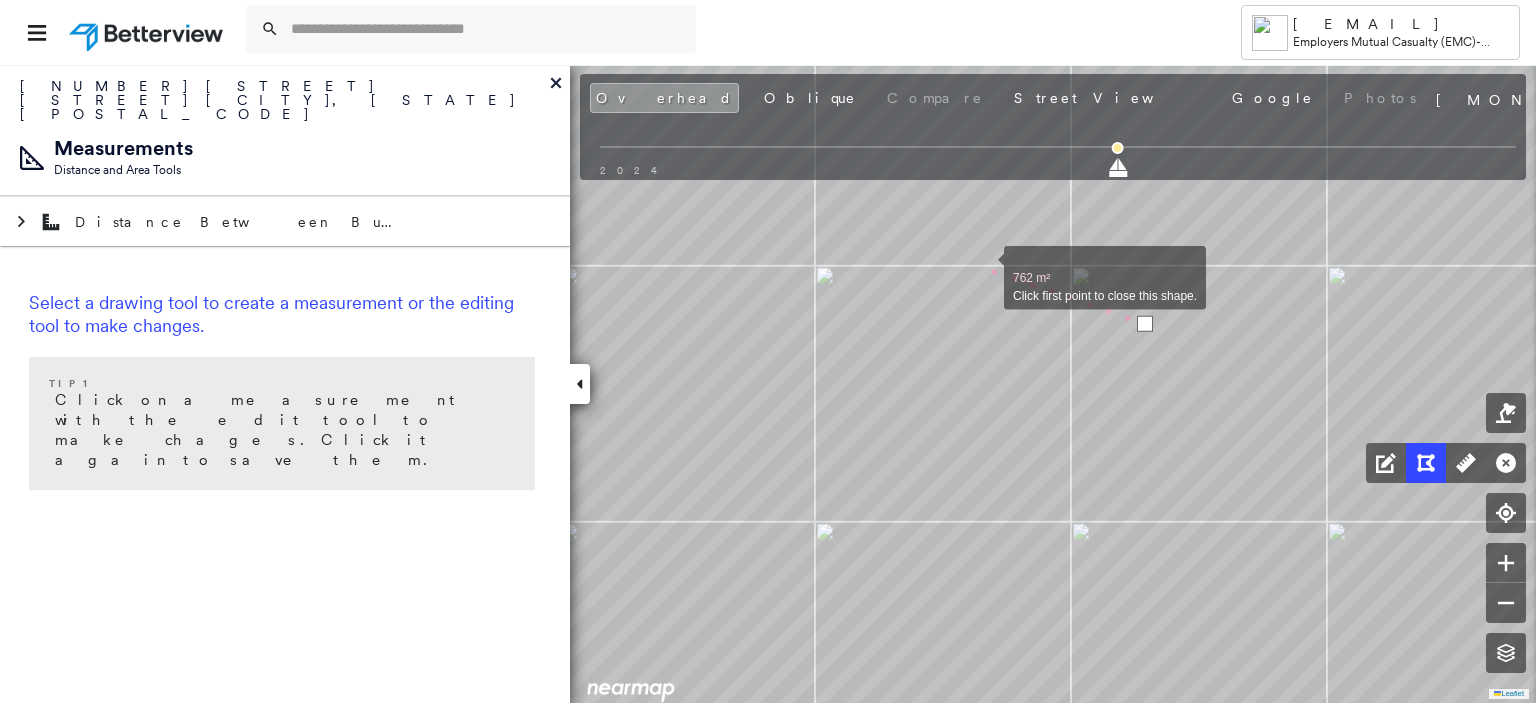 click at bounding box center [984, 267] 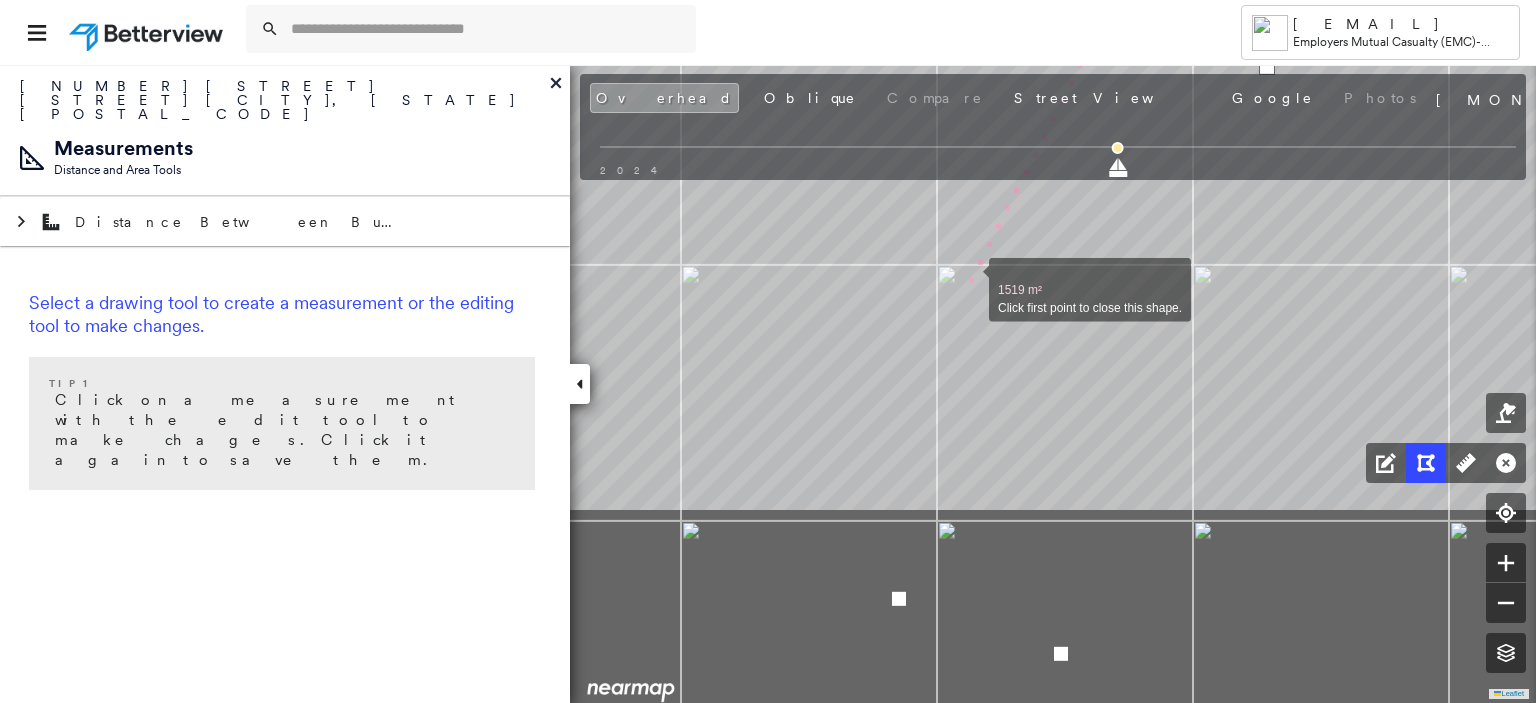 drag, startPoint x: 846, startPoint y: 540, endPoint x: 972, endPoint y: 277, distance: 291.62476 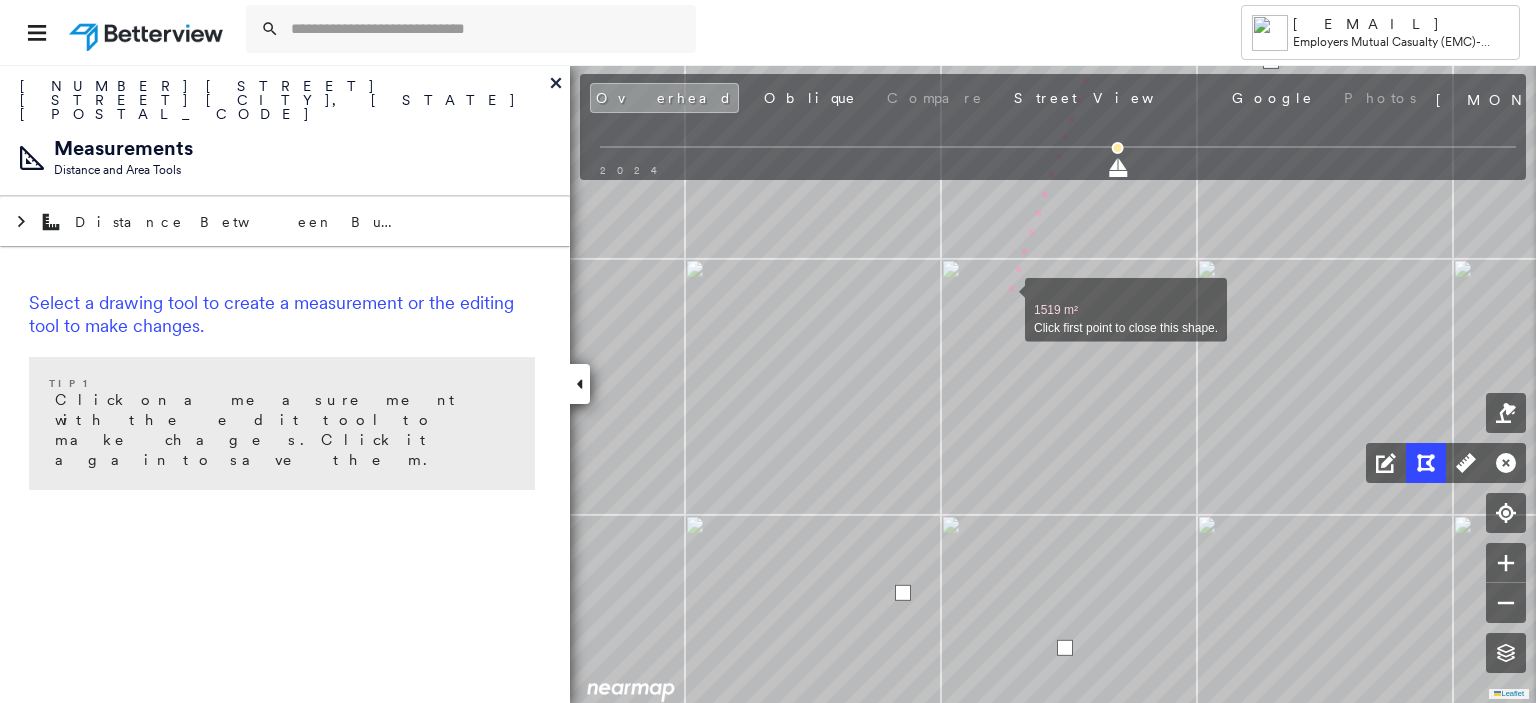 click at bounding box center [1005, 299] 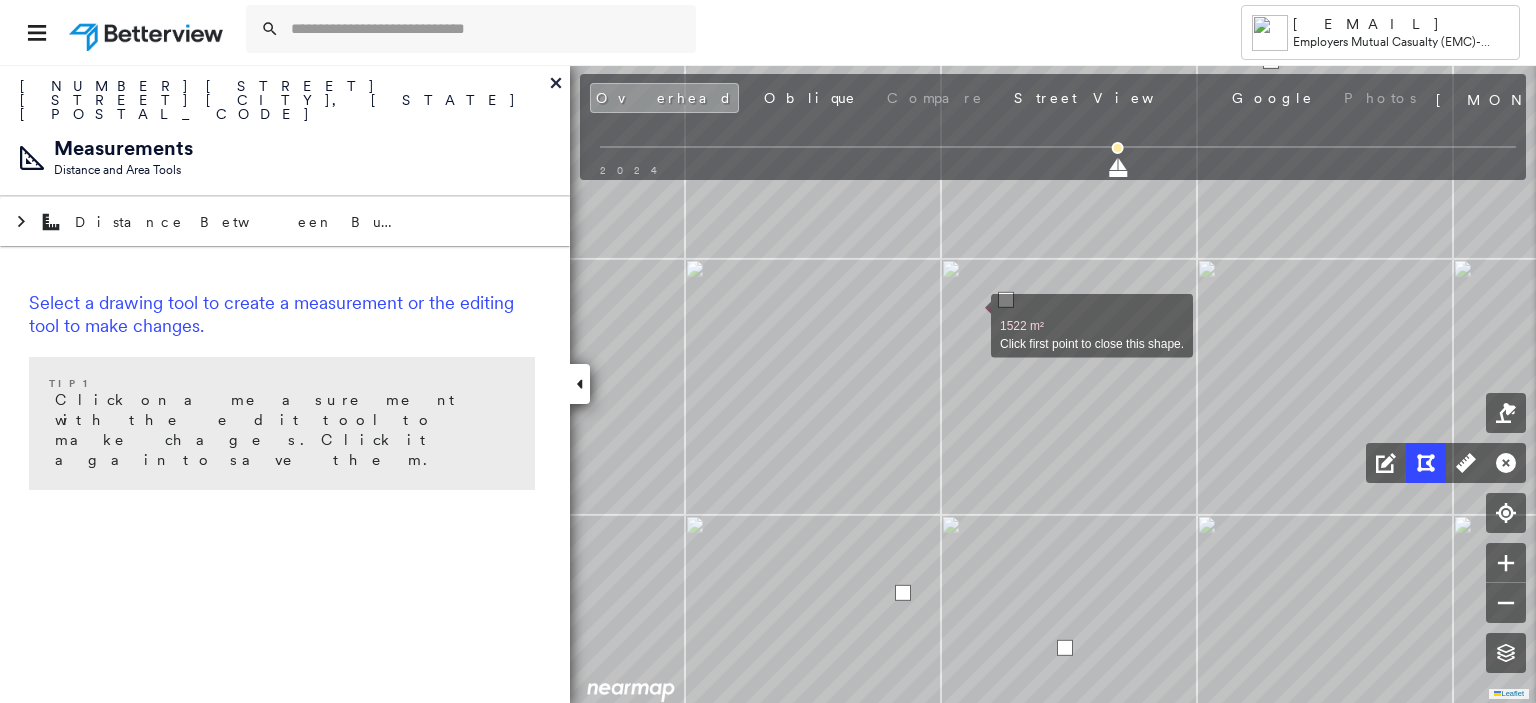 click at bounding box center [971, 315] 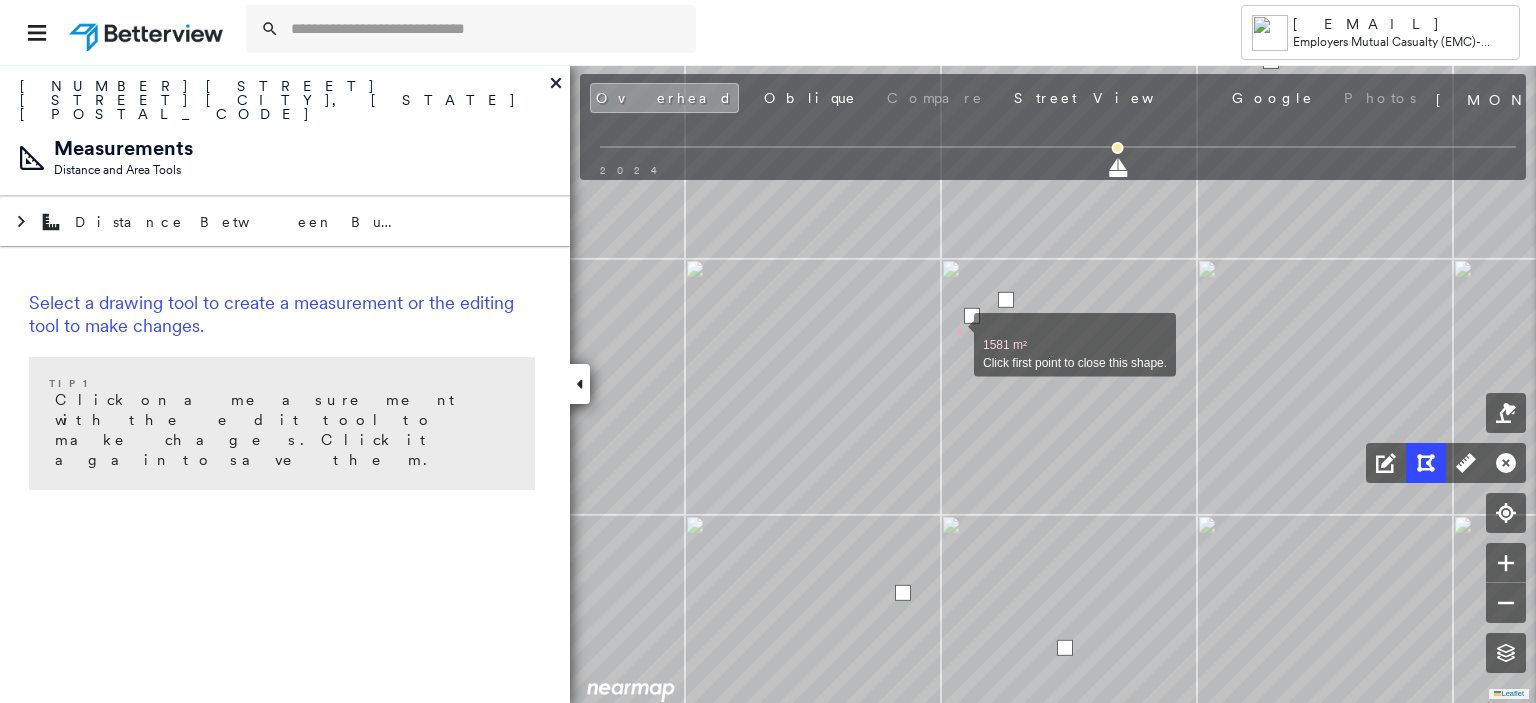 click at bounding box center (954, 334) 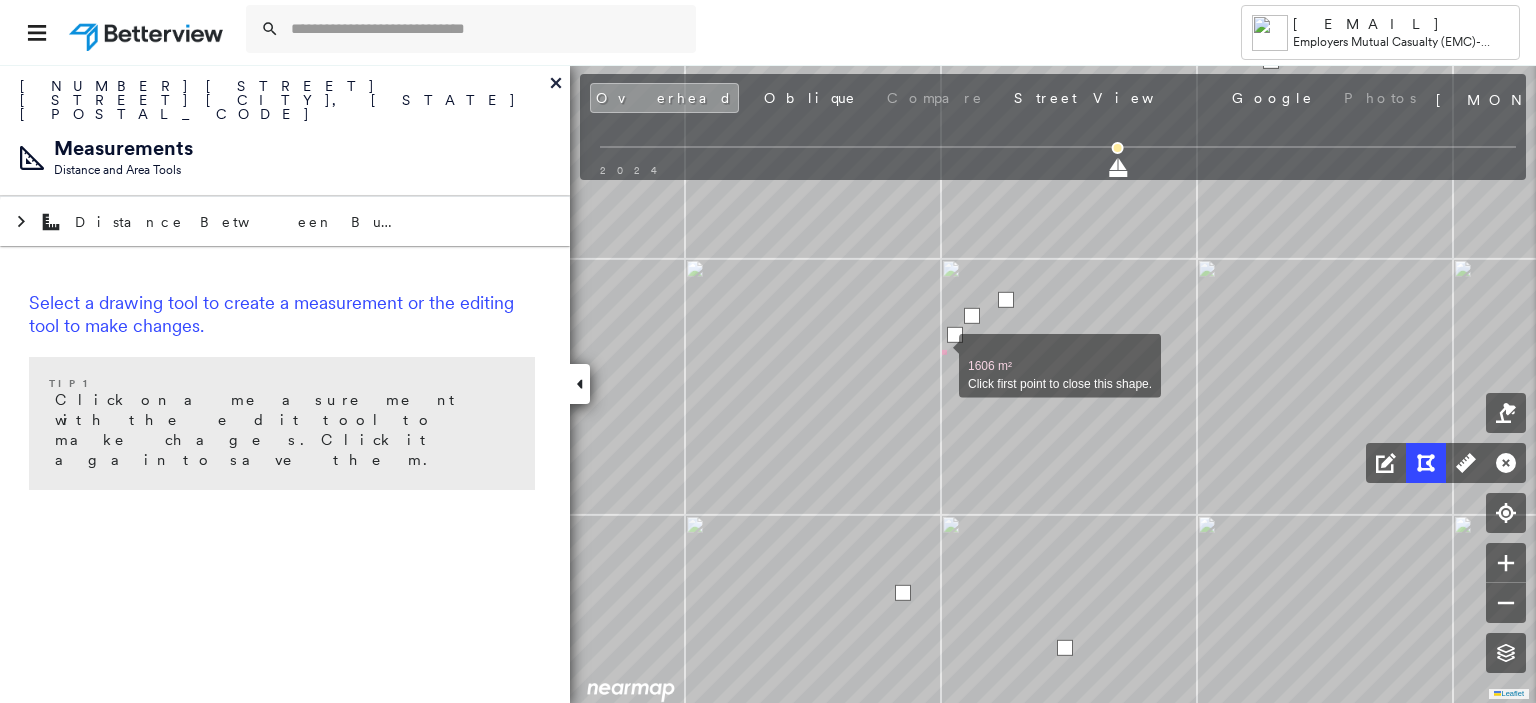 click at bounding box center (939, 355) 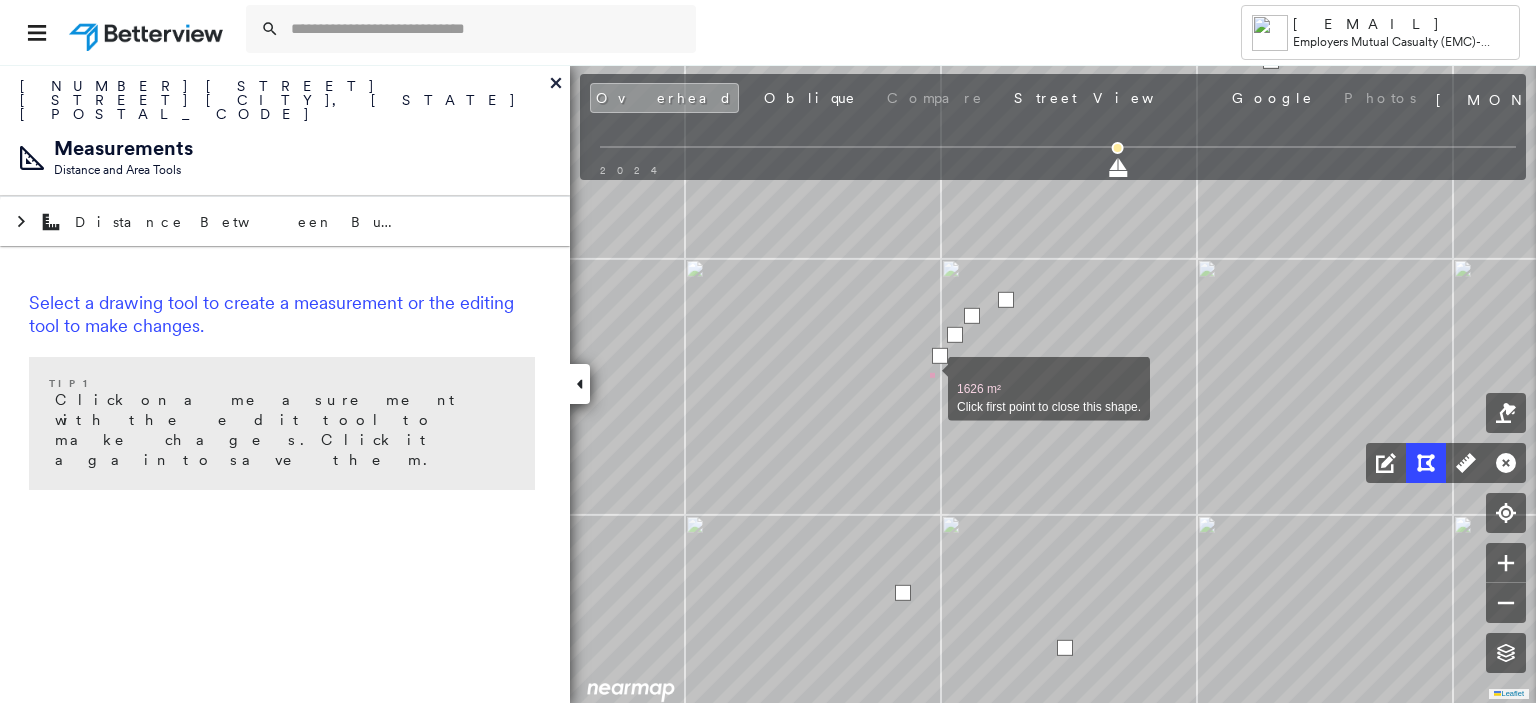 click at bounding box center (928, 378) 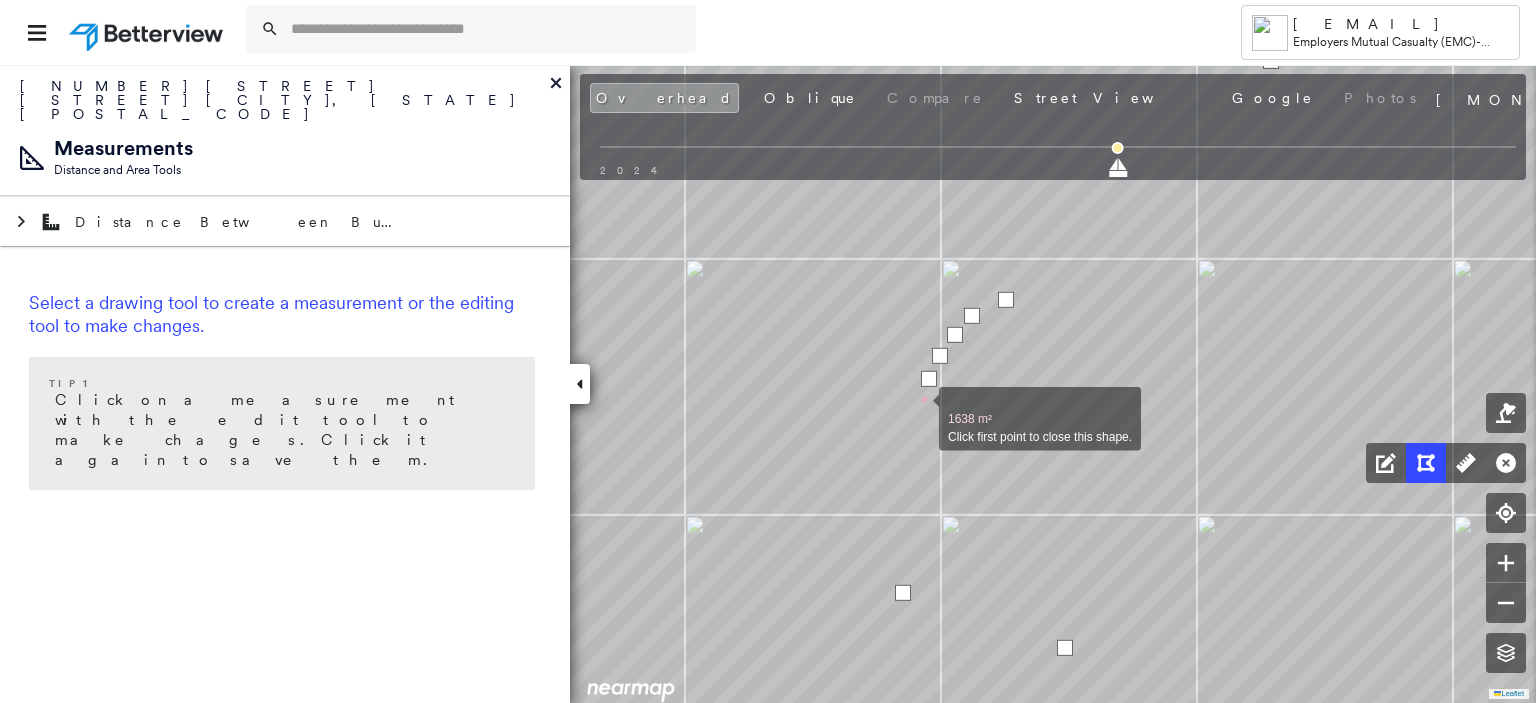 click at bounding box center (919, 408) 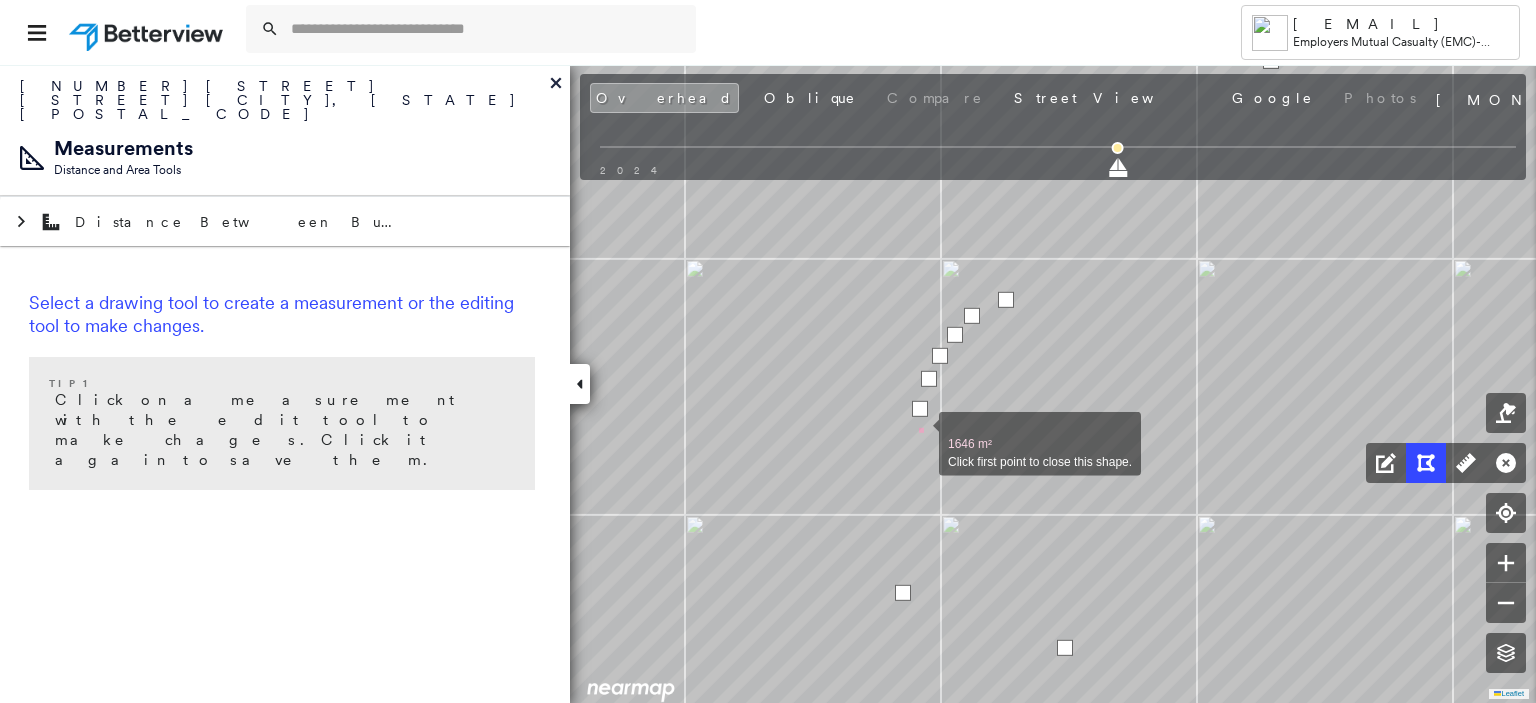 click at bounding box center (919, 433) 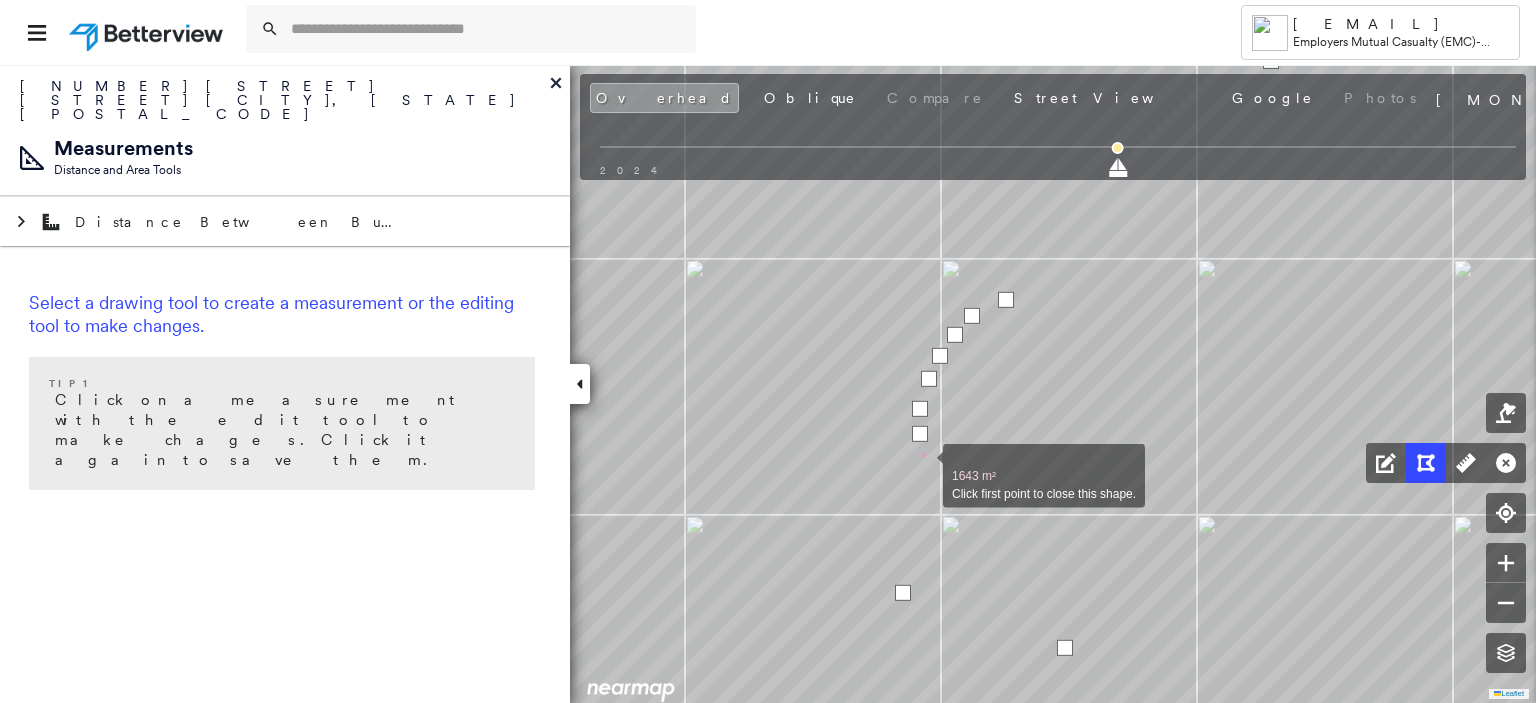 click at bounding box center (923, 465) 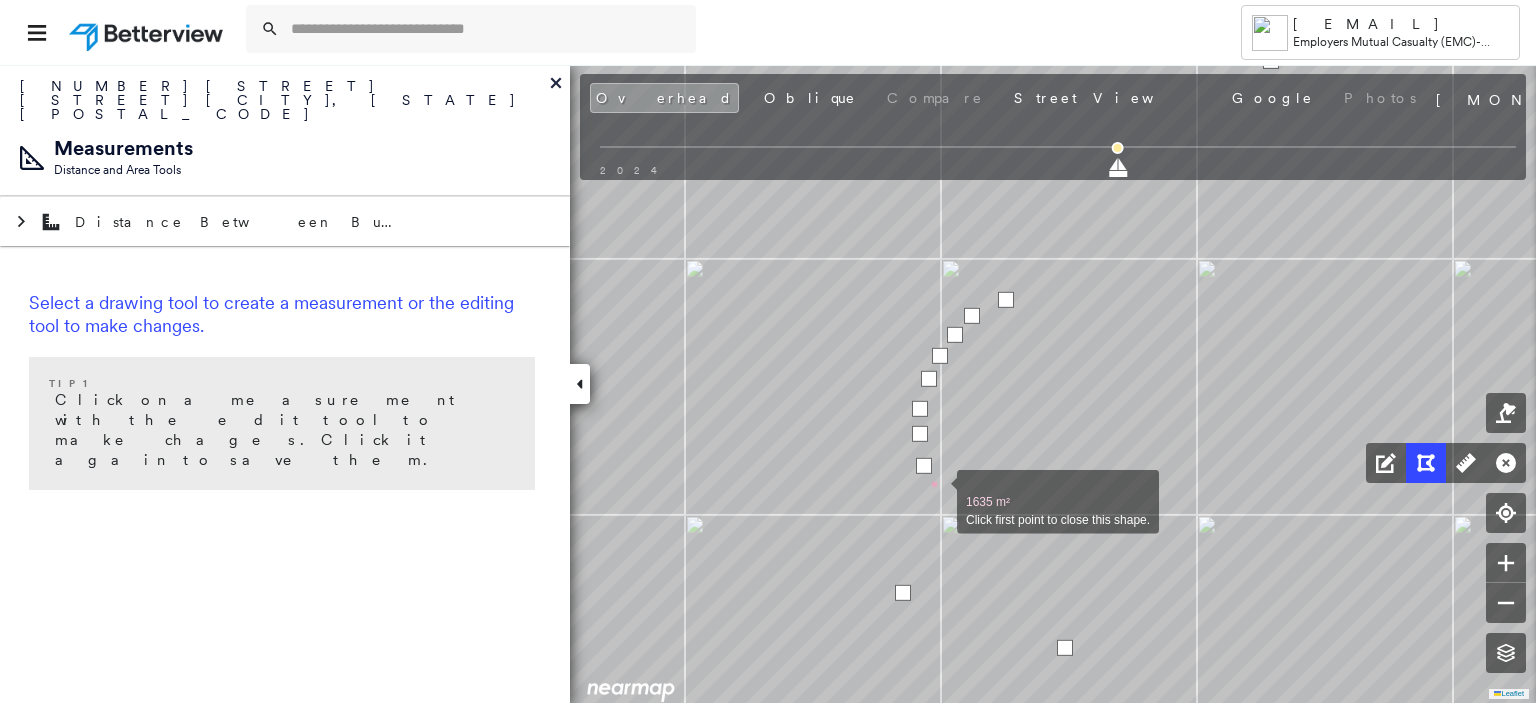 click at bounding box center (937, 491) 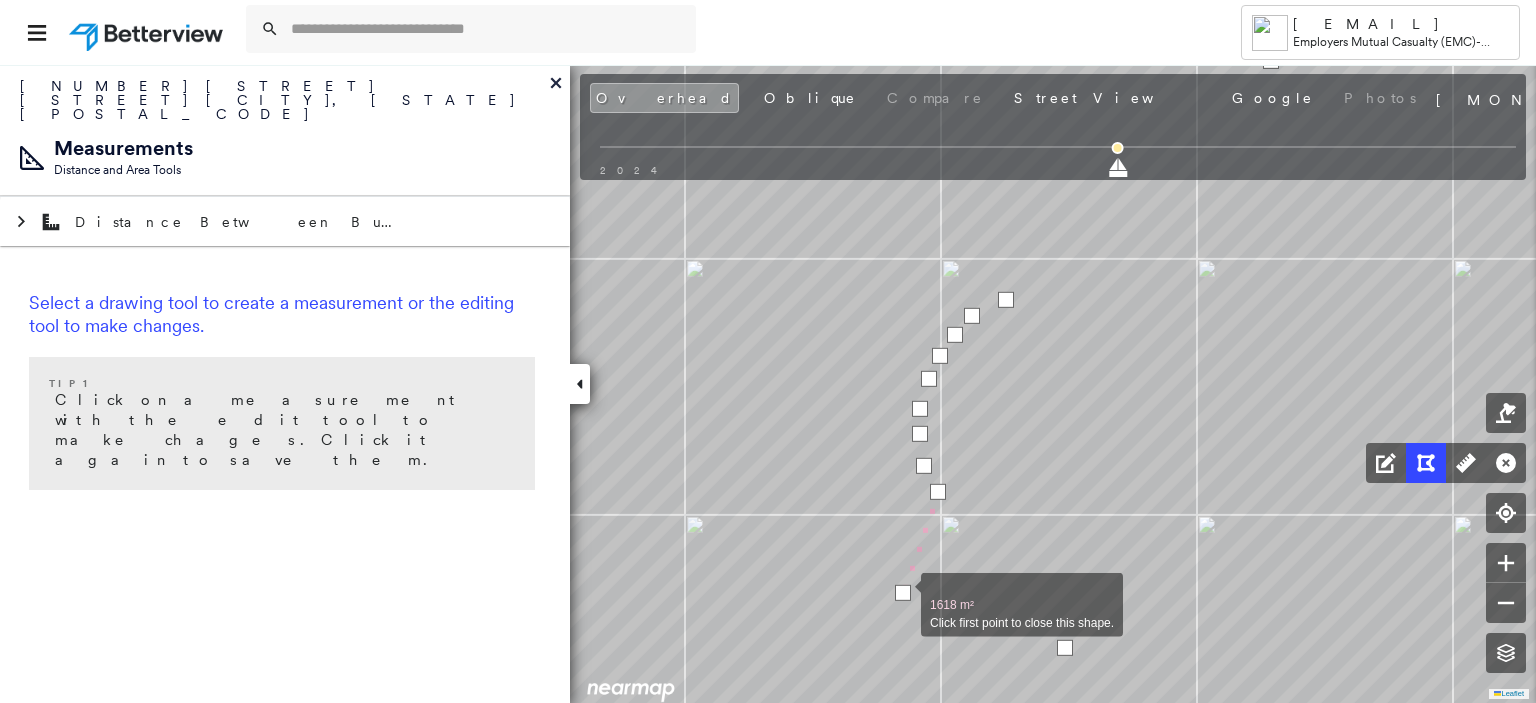 click at bounding box center (903, 593) 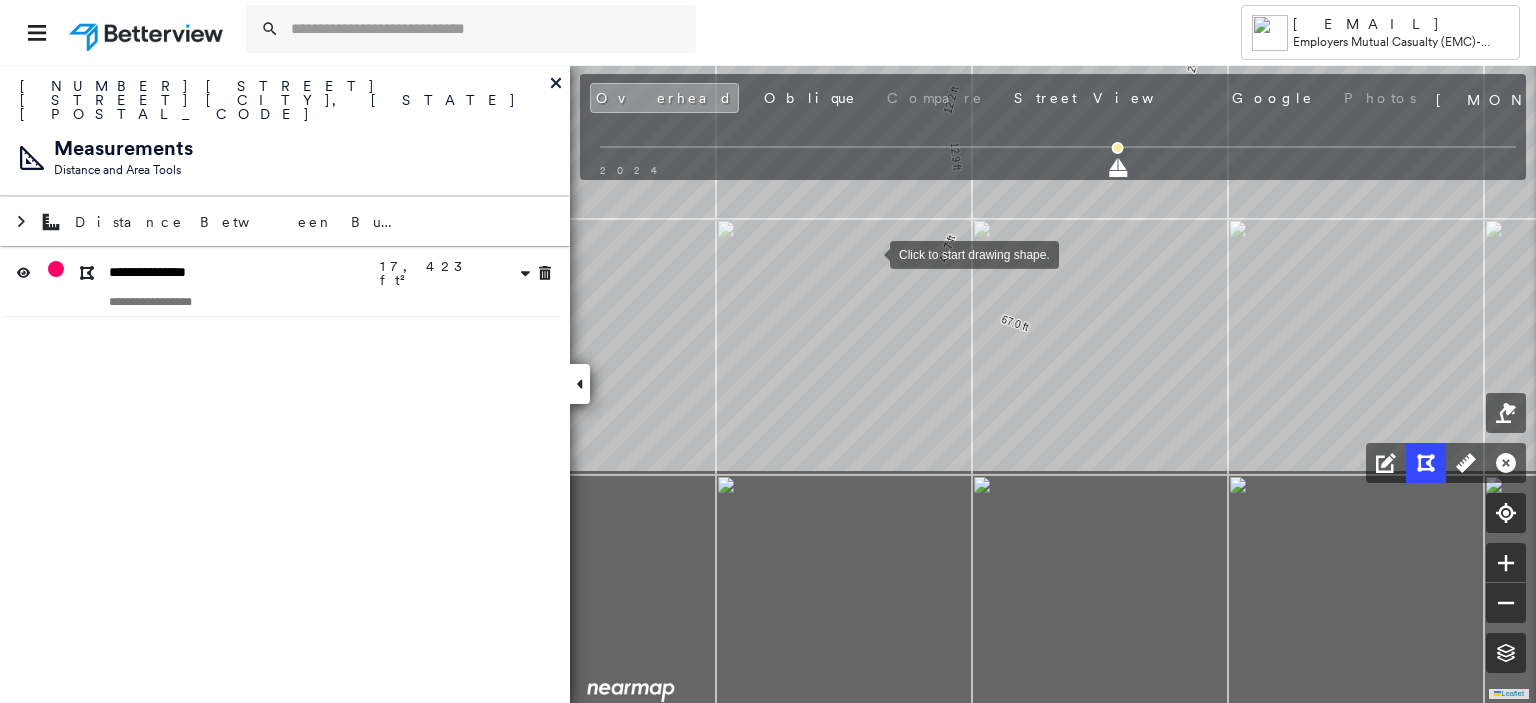 drag, startPoint x: 839, startPoint y: 551, endPoint x: 870, endPoint y: 255, distance: 297.6189 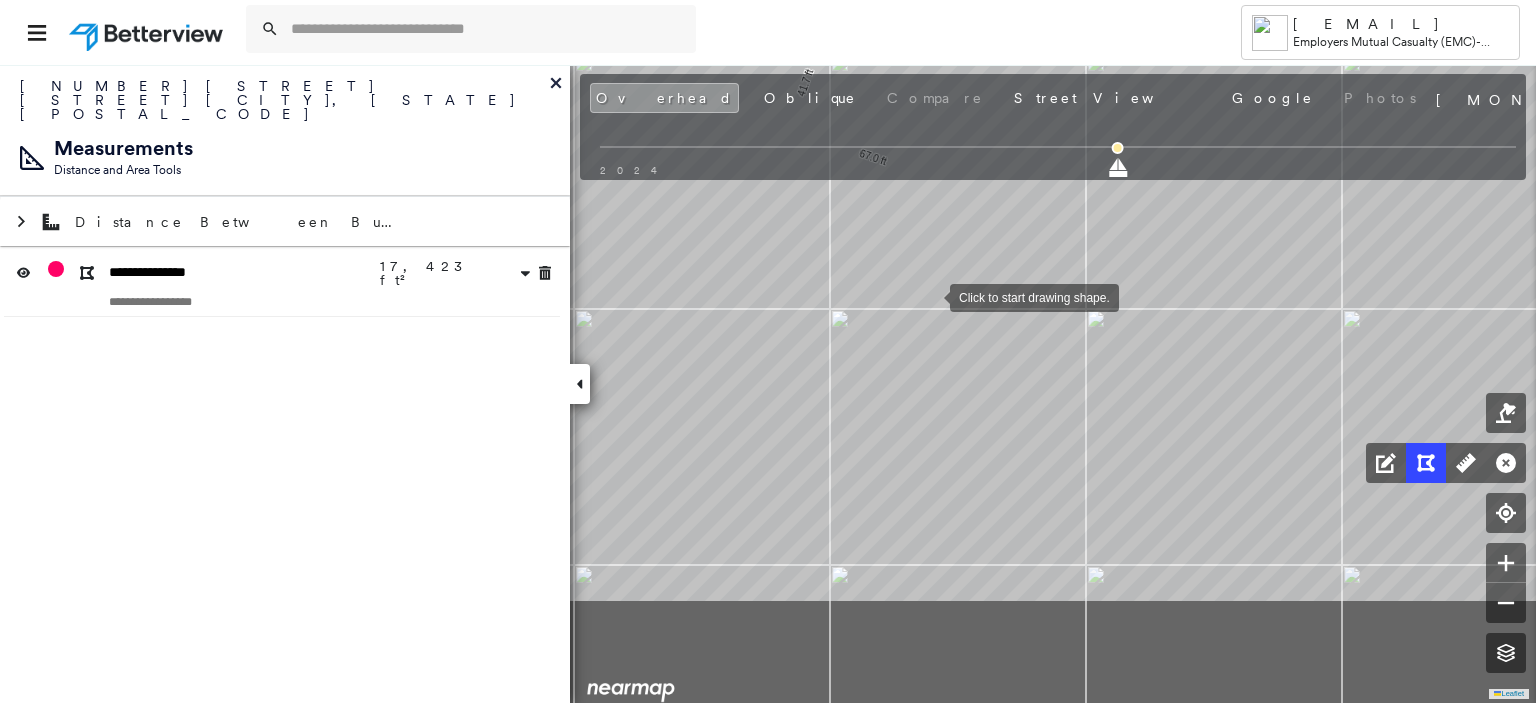 drag, startPoint x: 1072, startPoint y: 459, endPoint x: 930, endPoint y: 293, distance: 218.44908 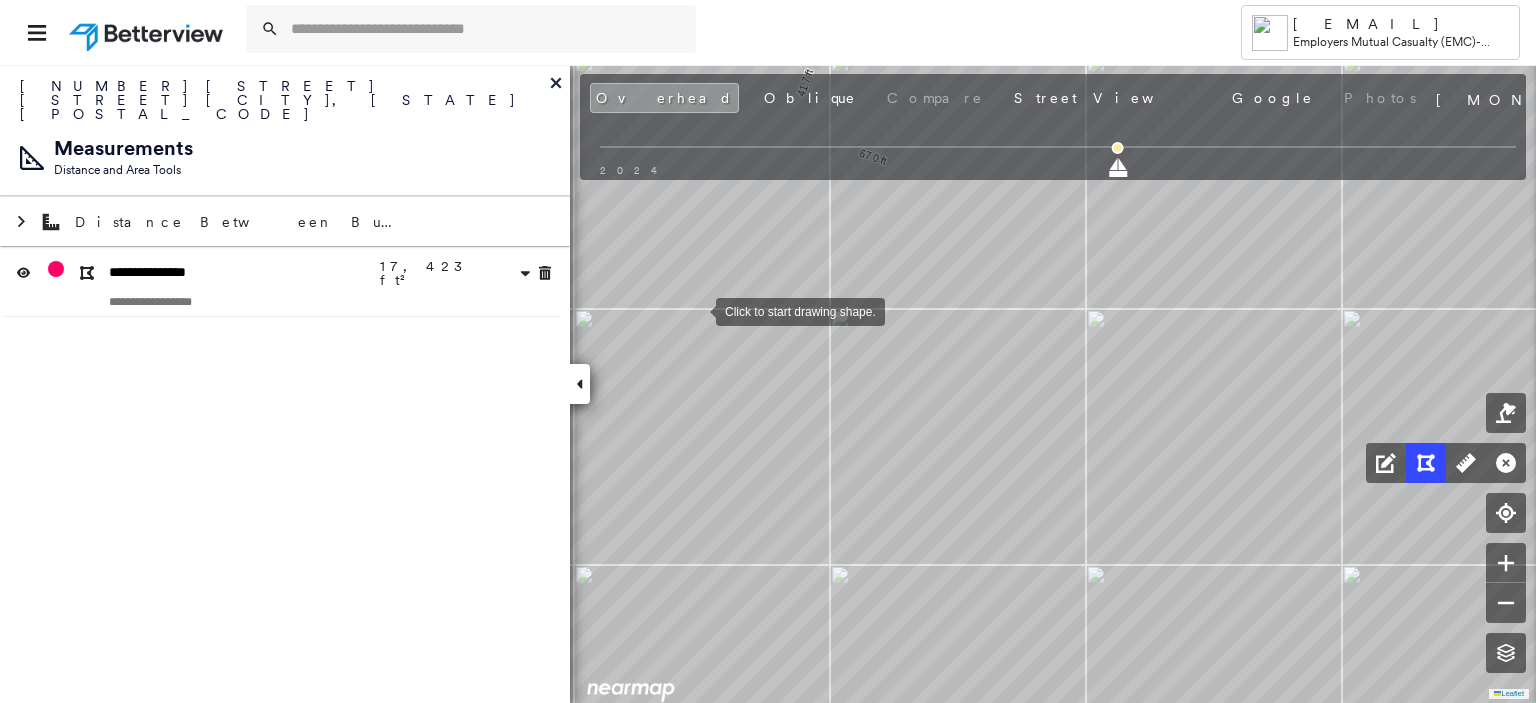click on "Tower [EMAIL] Employers Mutual Casualty (EMC) - Jackson [NUMBER] [STREET] [ROAD] , [CITY], [STATE] [POSTAL_CODE] Assigned to: - Assigned to: - Assigned to: - Open Comments Download PDF Report Summary Construction Occupancy Protection Exposure Determination Overhead Obliques Street View Roof Spotlight™ Index : 61 out of 100 0 100 25 50 75 1 Building Roof Scores 1 Buildings Policy Information Flags : 2 (0 cleared, 2 uncleared) Construction Roof Spotlights : Patching, Ponding, Staining, Worn Shingles, Skylight and 3 more Property Features : Car, Patio Furniture, Cracked Pavement, Disintegrated Pavement, Significantly Stained Pavement and 3 more Roof Size & Shape : 1 building - Gable | Asphalt Shingle BuildZoom - Building Permit Data and Analysis Occupancy Place Detail Smarty Streets - Surrounding Properties Protection Protection Exposure FEMA Risk Index Crime Regional Hazard: 3 out of 5 Additional Perils Guidewire HazardHub HazardHub Risks Determination Flags : Uncleared Flags (2) METL" at bounding box center (768, 351) 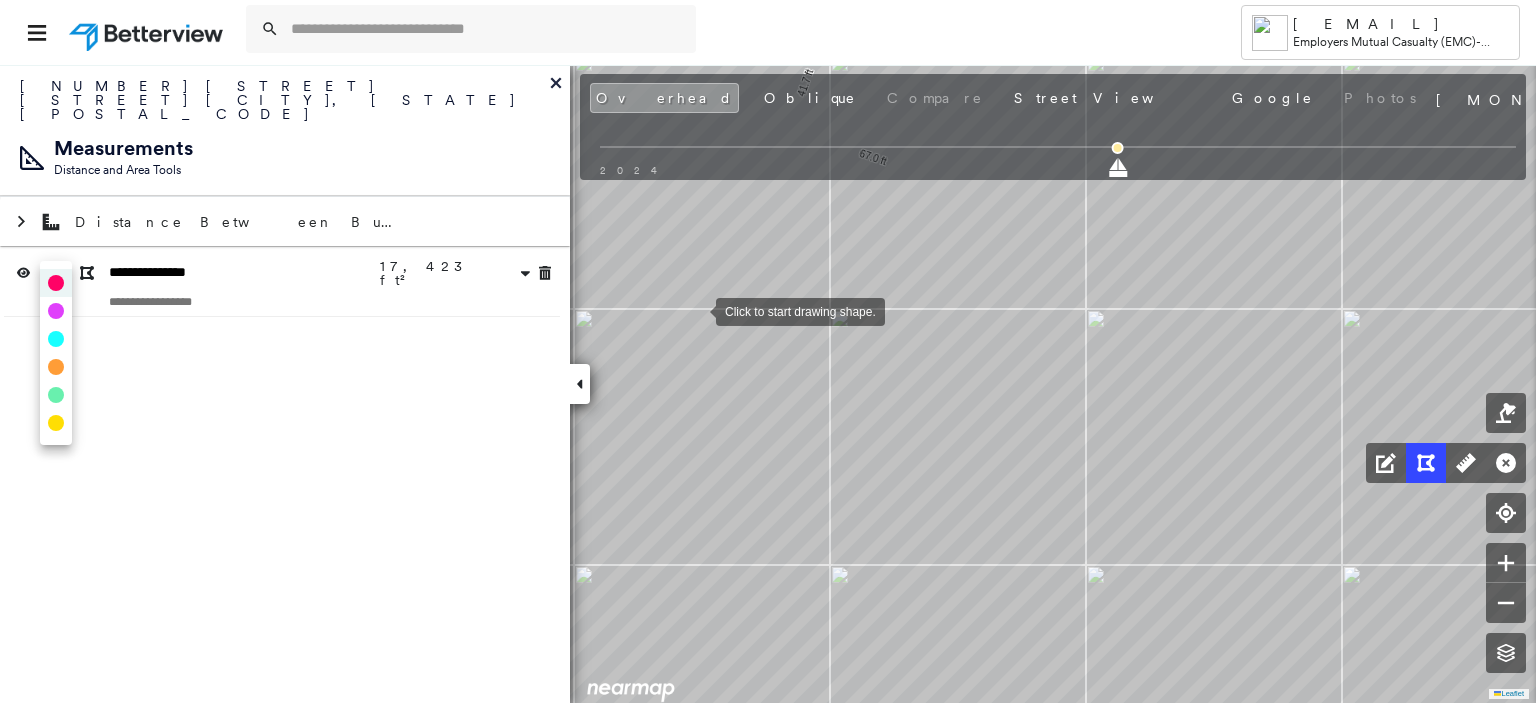 click at bounding box center (56, 423) 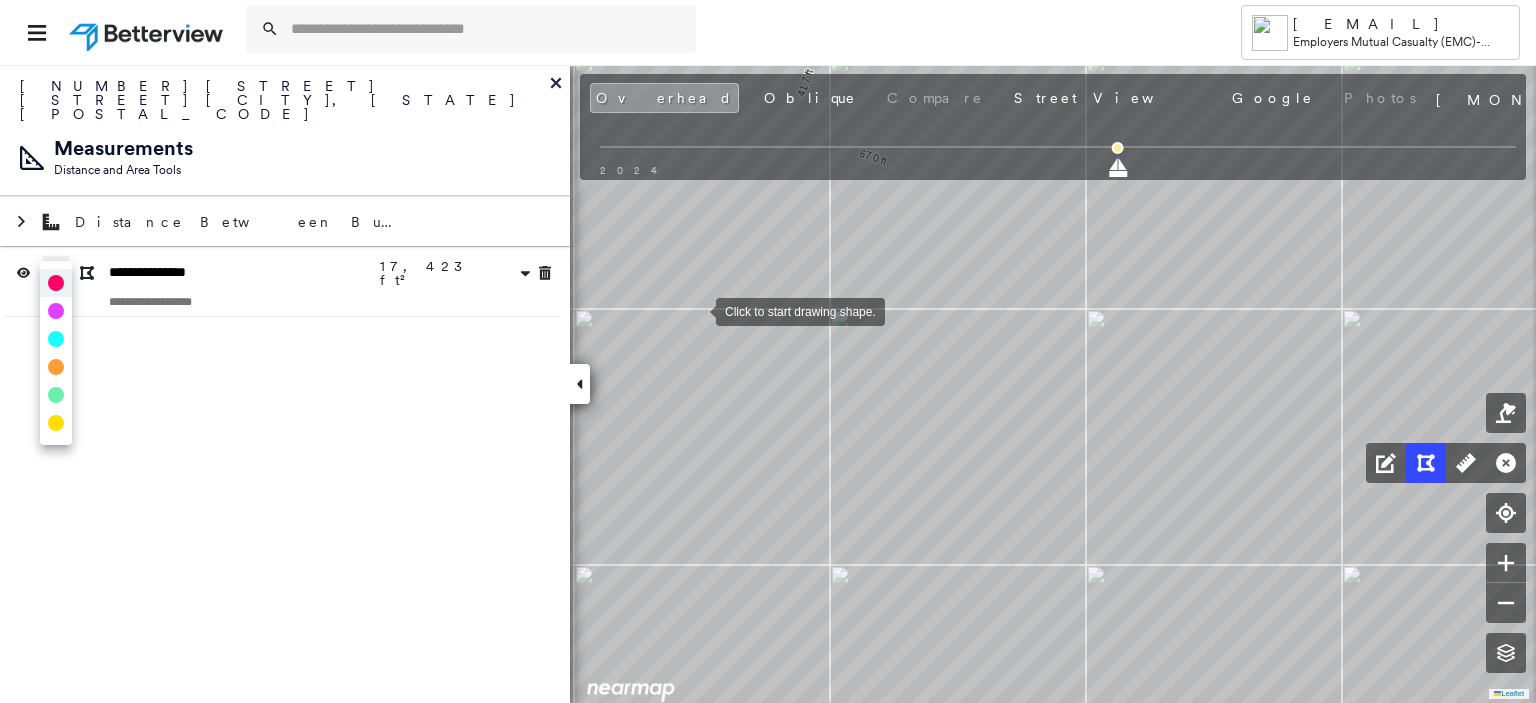 type on "*" 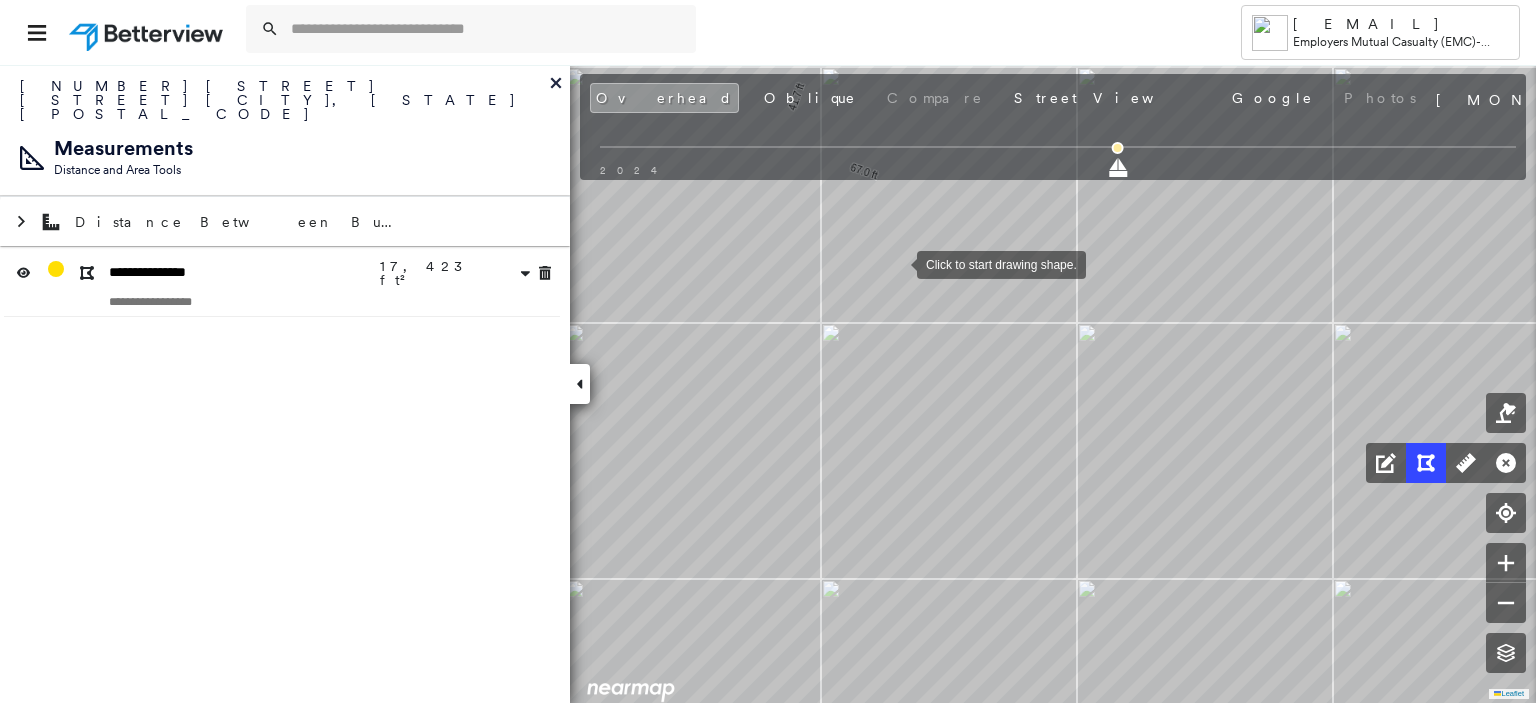 drag, startPoint x: 906, startPoint y: 249, endPoint x: 897, endPoint y: 263, distance: 16.643316 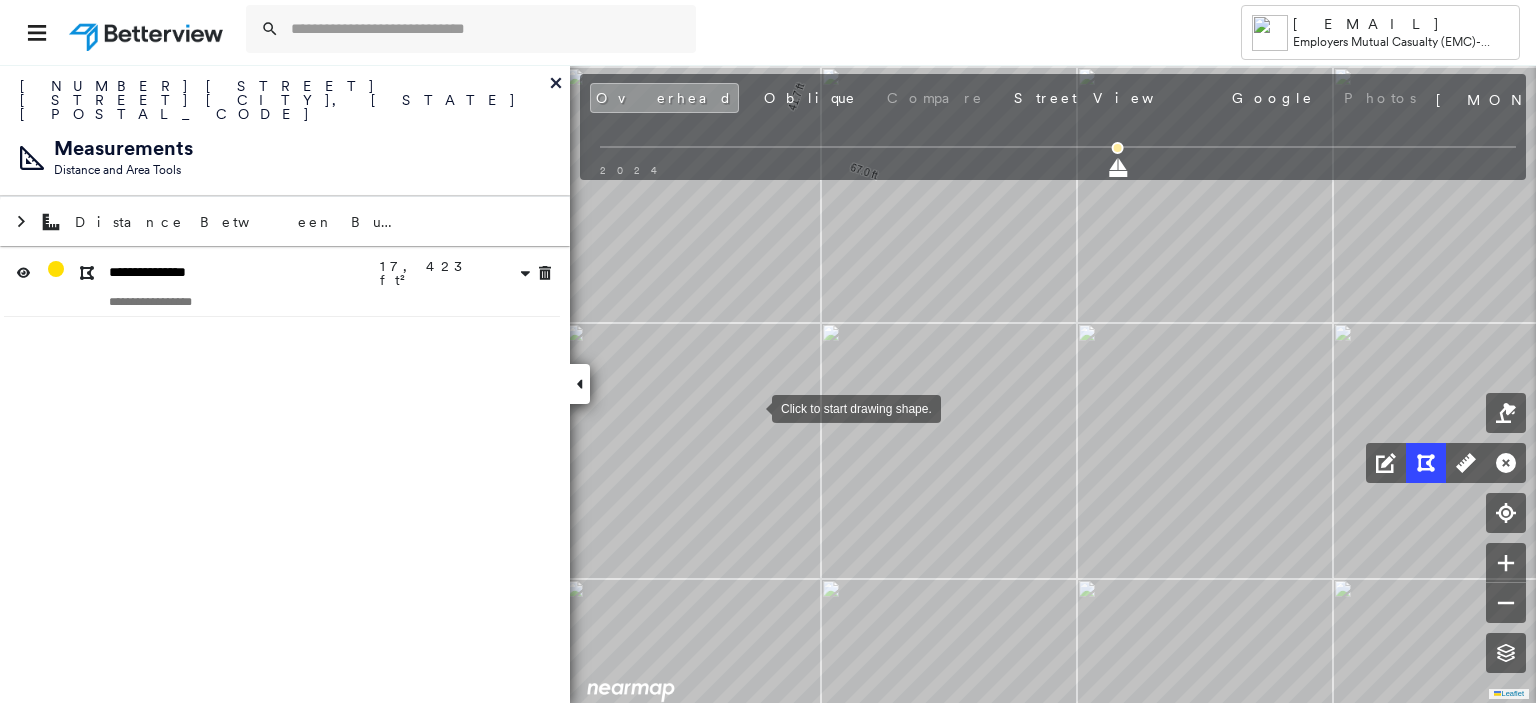 click at bounding box center (752, 407) 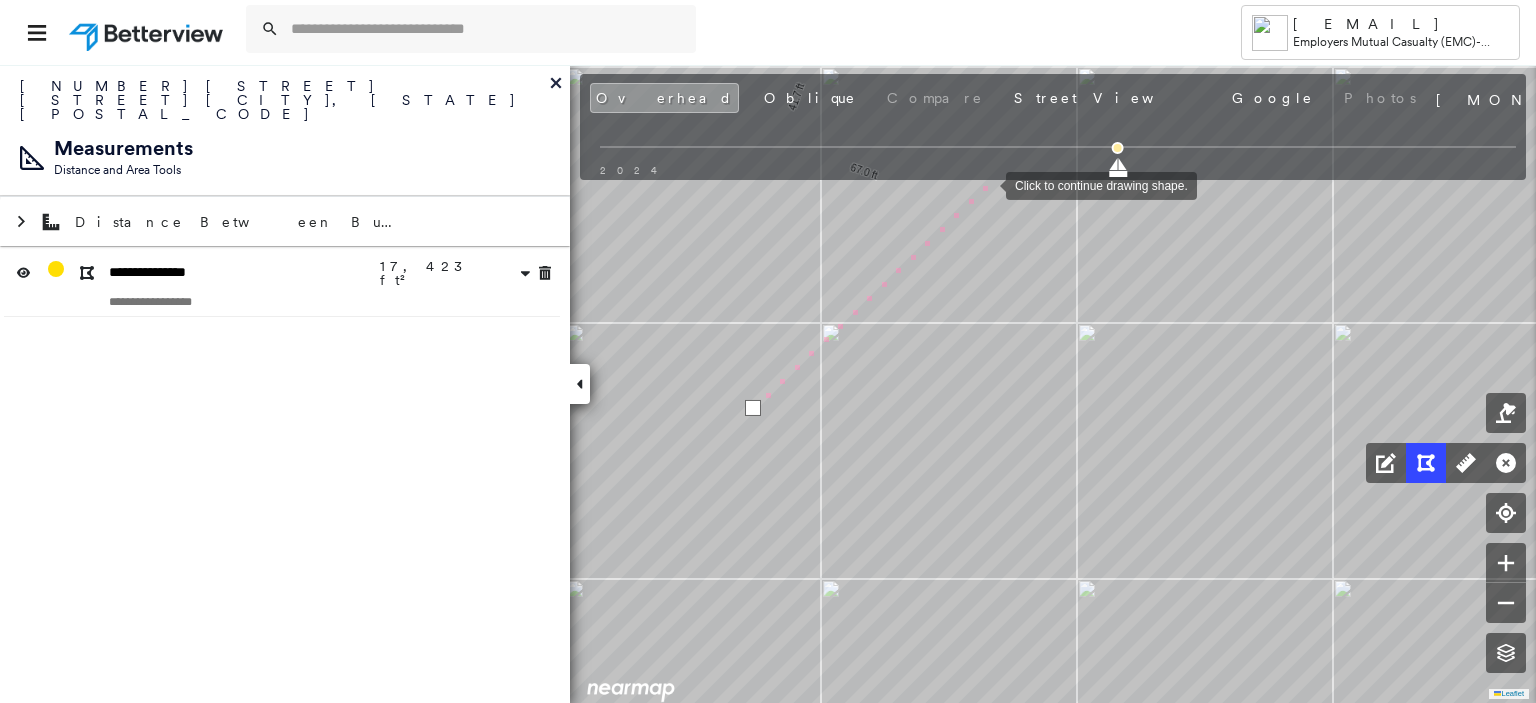 click at bounding box center [986, 184] 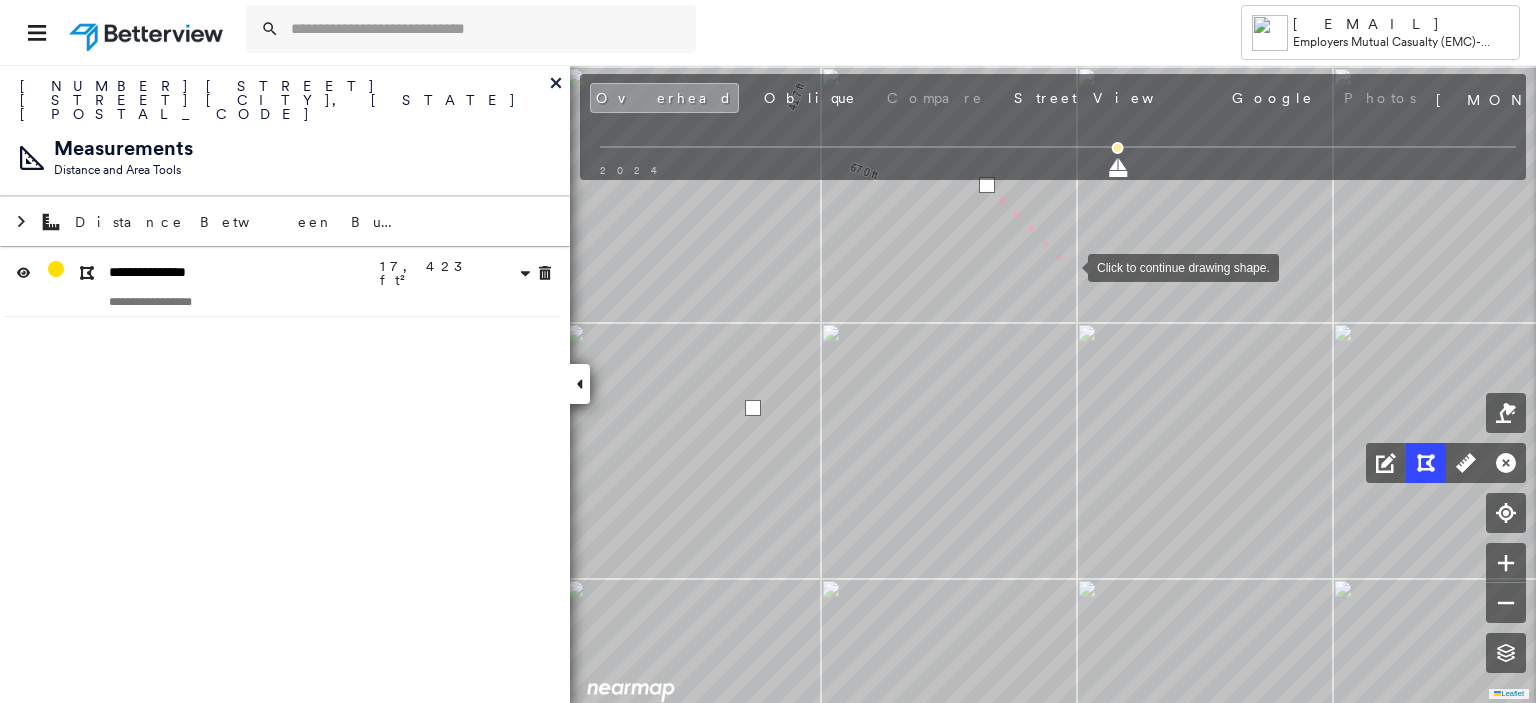 click at bounding box center (1068, 266) 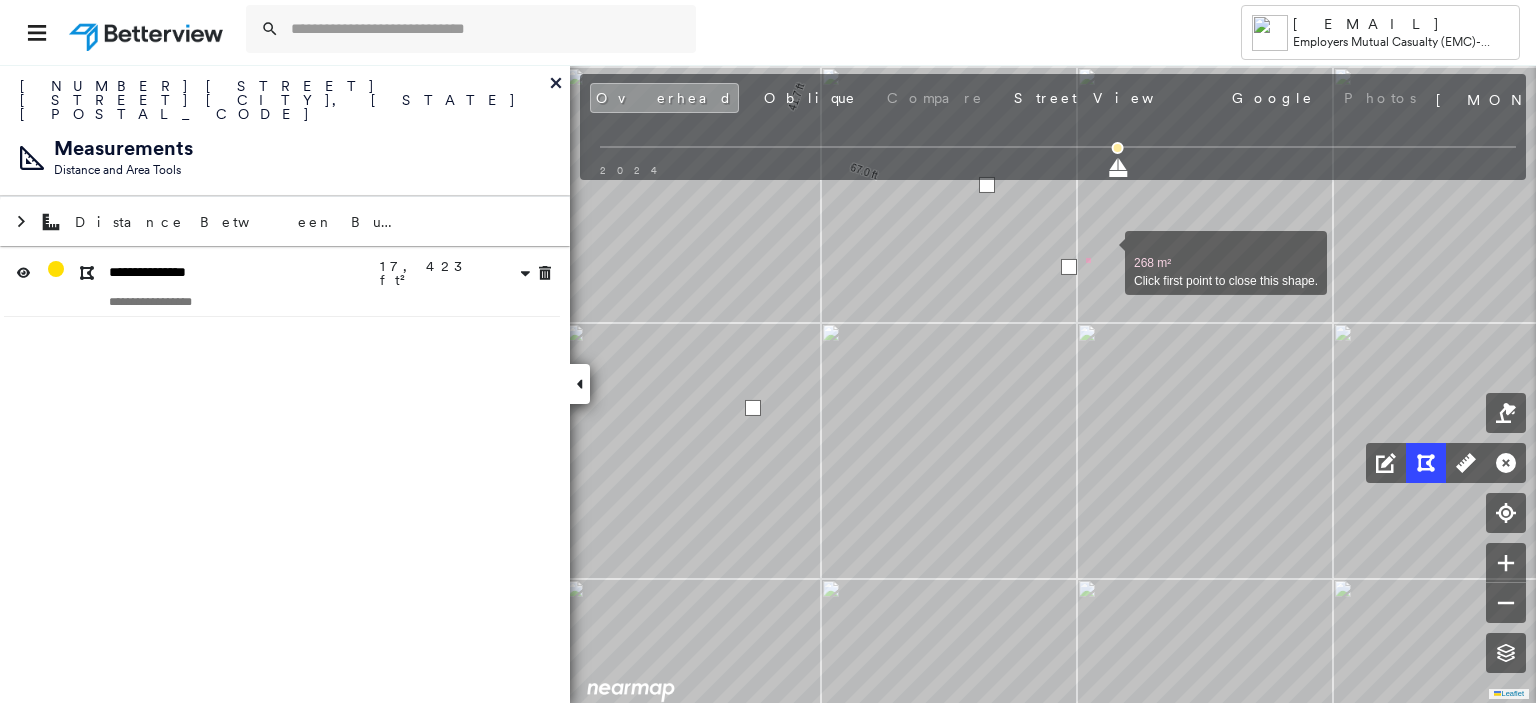 click at bounding box center [1105, 252] 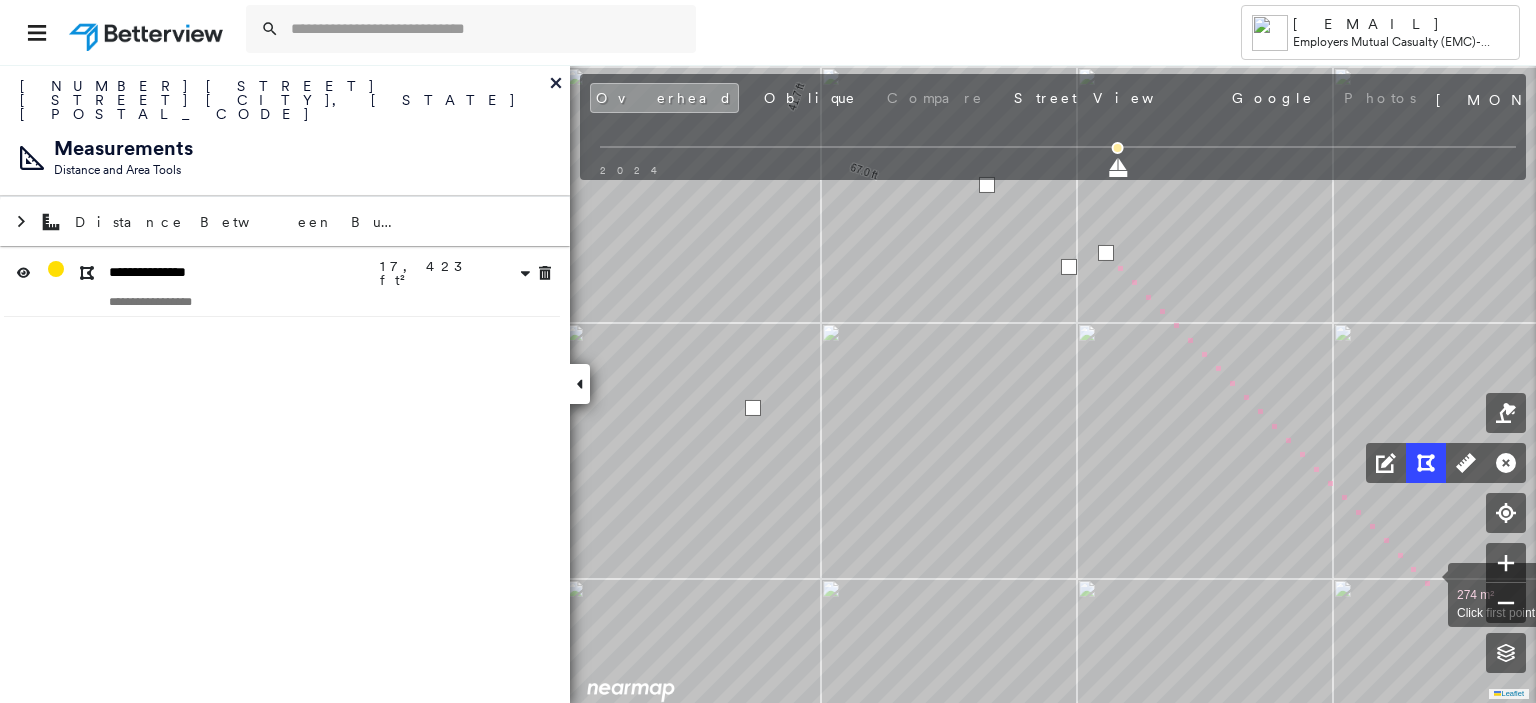 click at bounding box center [1428, 584] 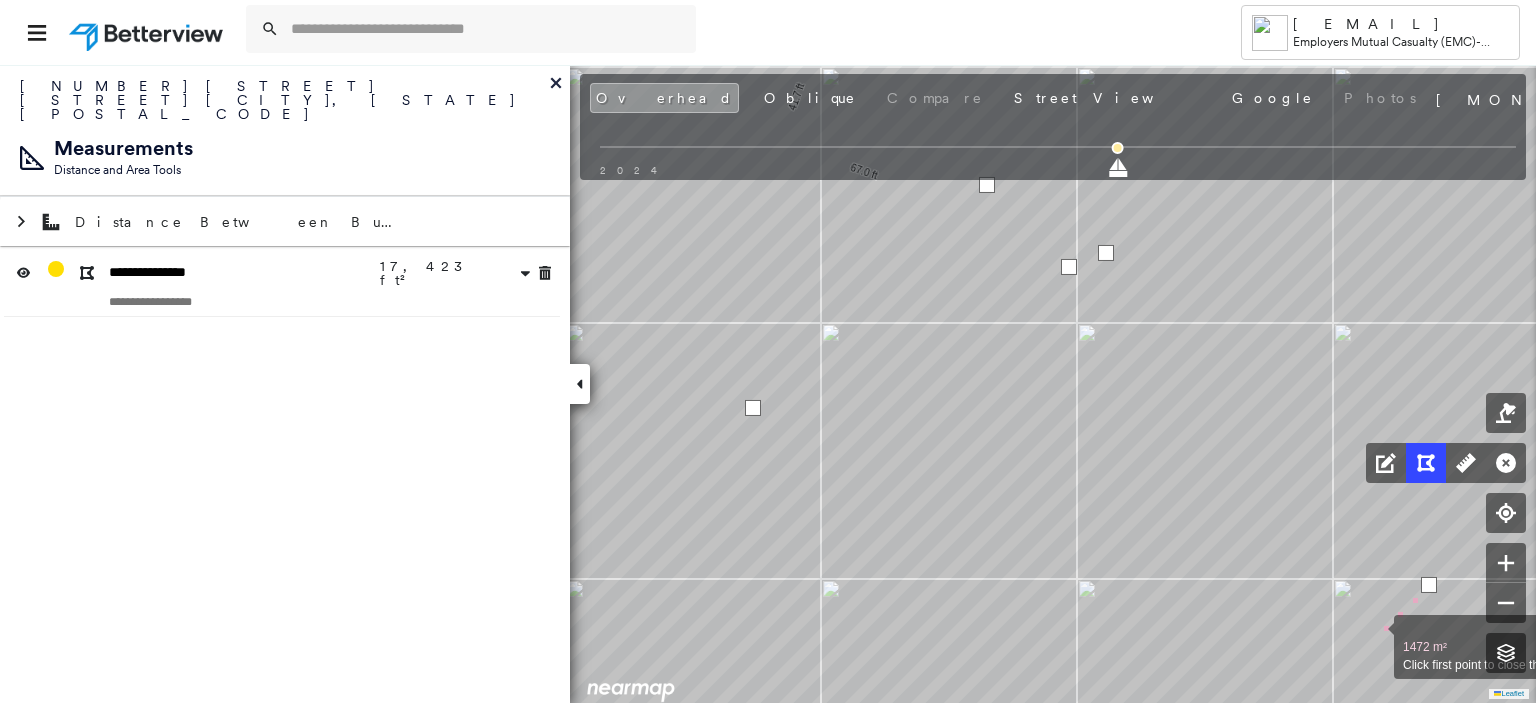 click at bounding box center (1374, 636) 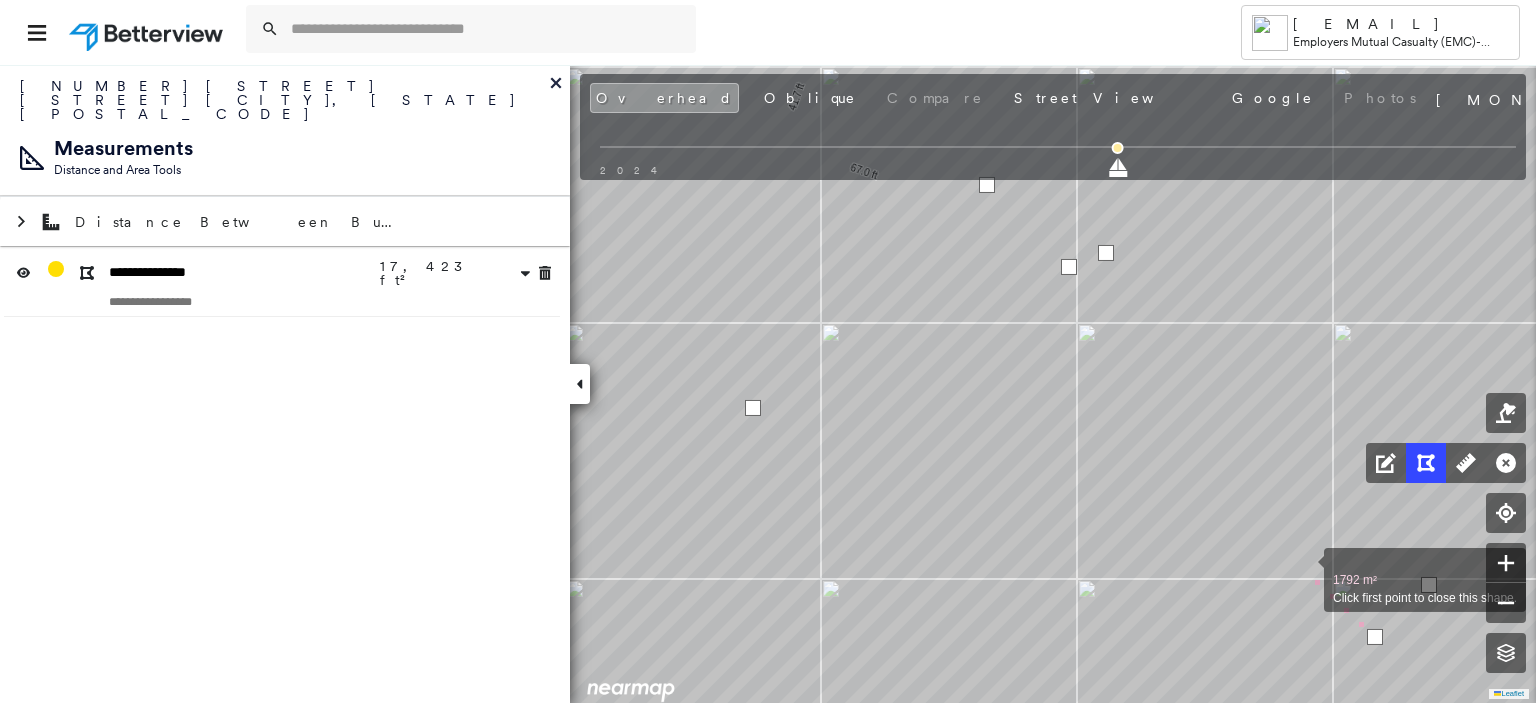 click at bounding box center [1304, 569] 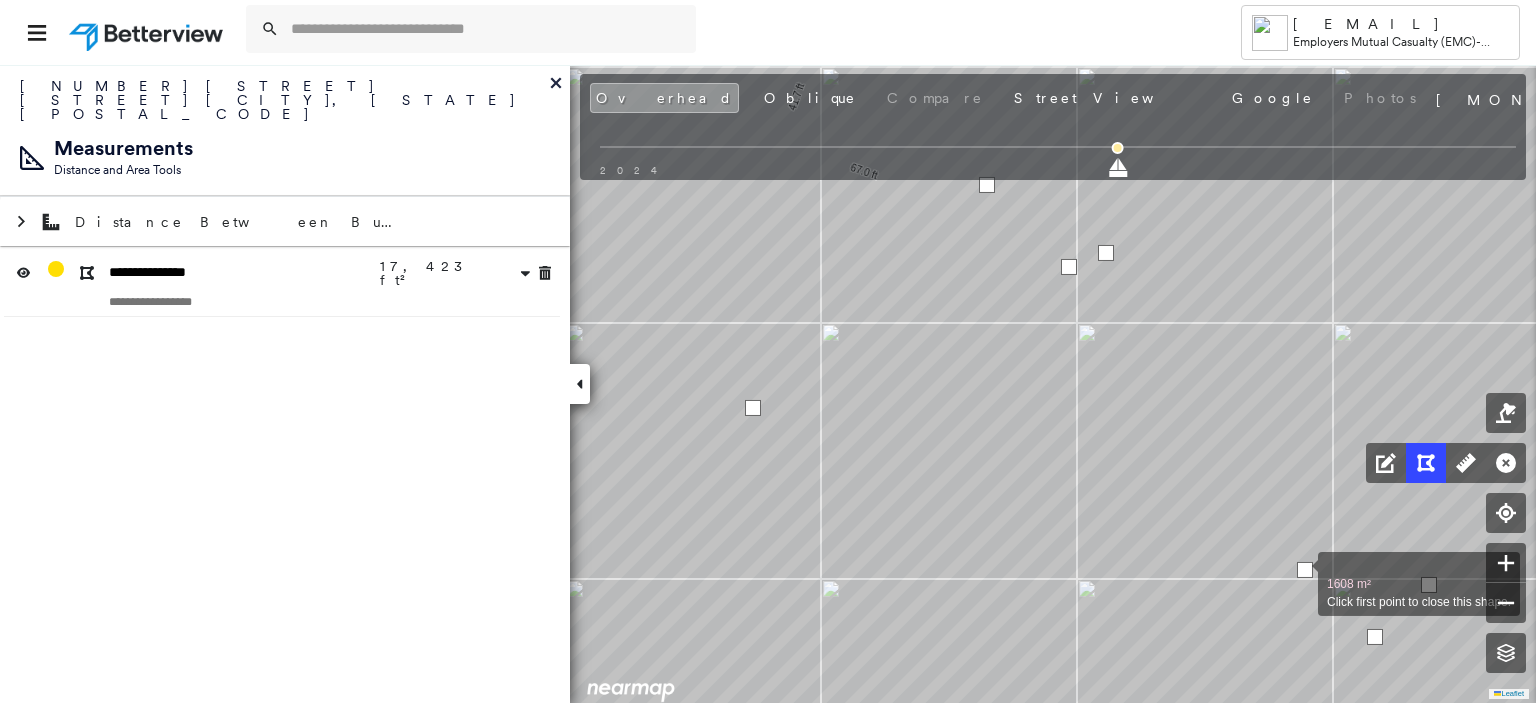click at bounding box center (1305, 570) 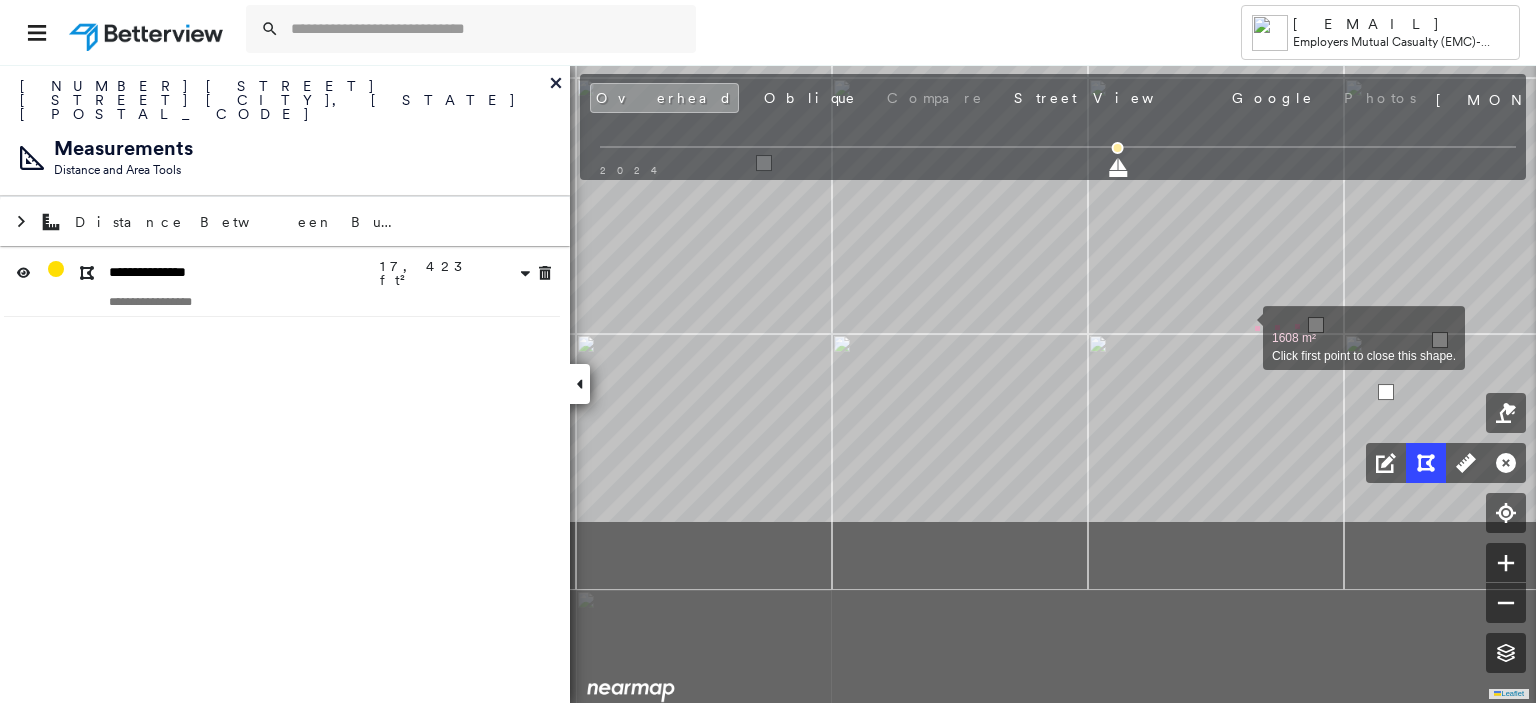 drag, startPoint x: 1232, startPoint y: 576, endPoint x: 1243, endPoint y: 331, distance: 245.24681 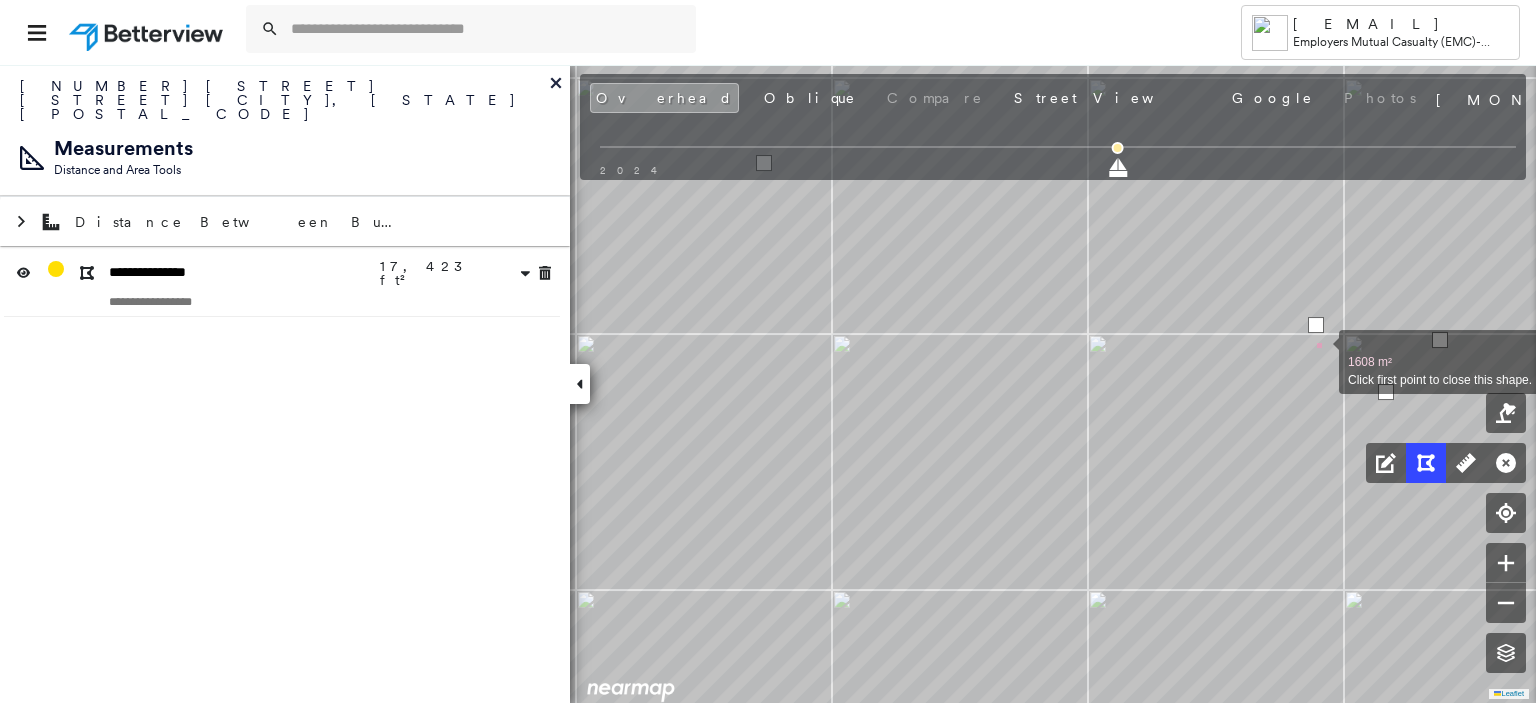 click at bounding box center [1319, 351] 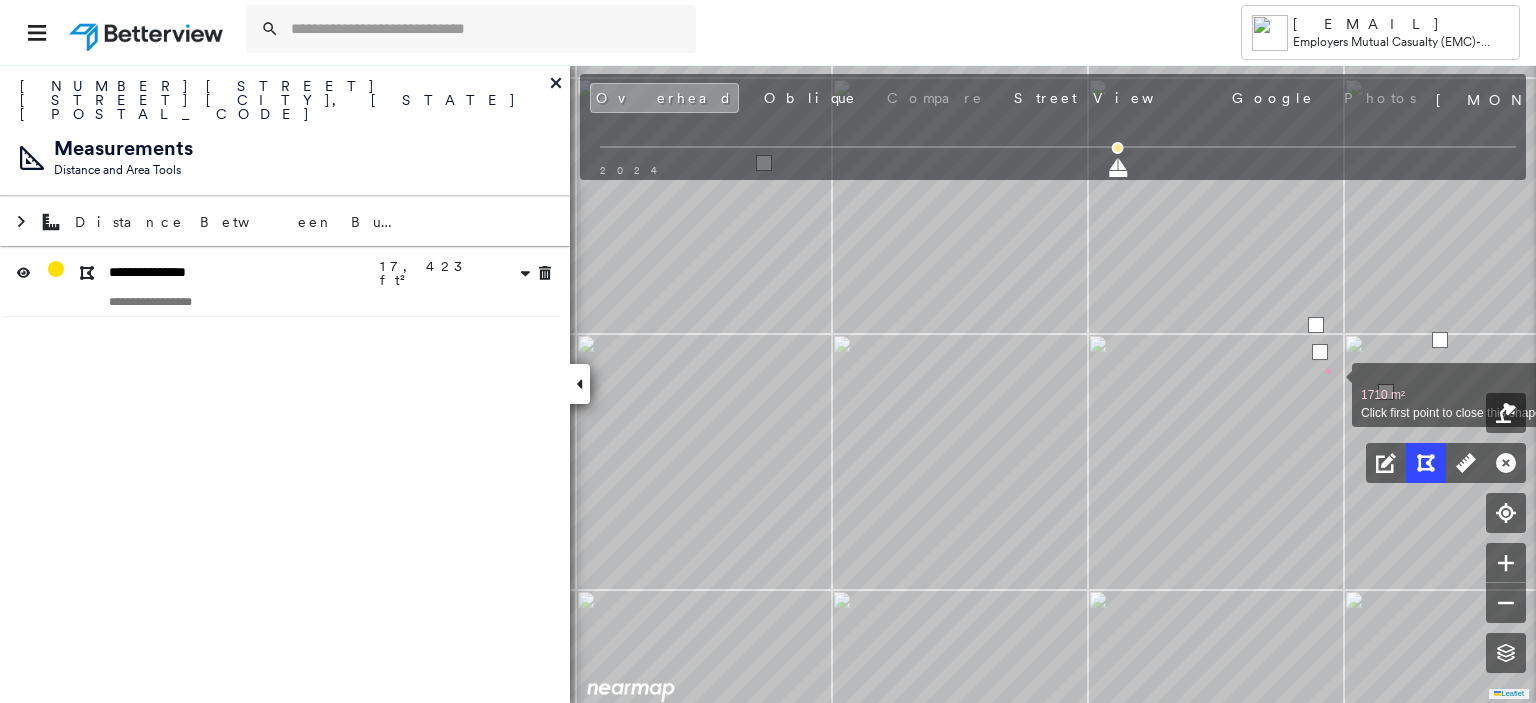 click at bounding box center [1332, 384] 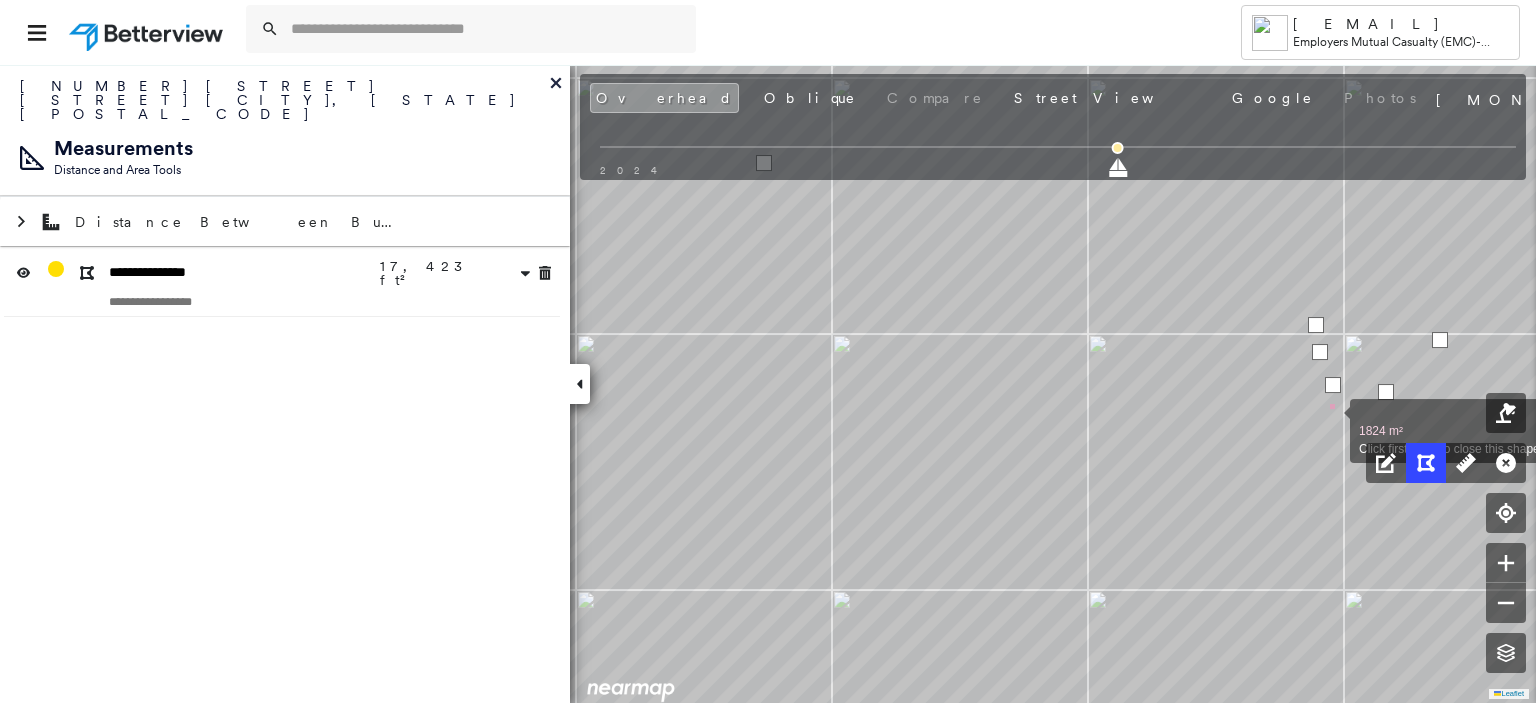 click at bounding box center [1330, 420] 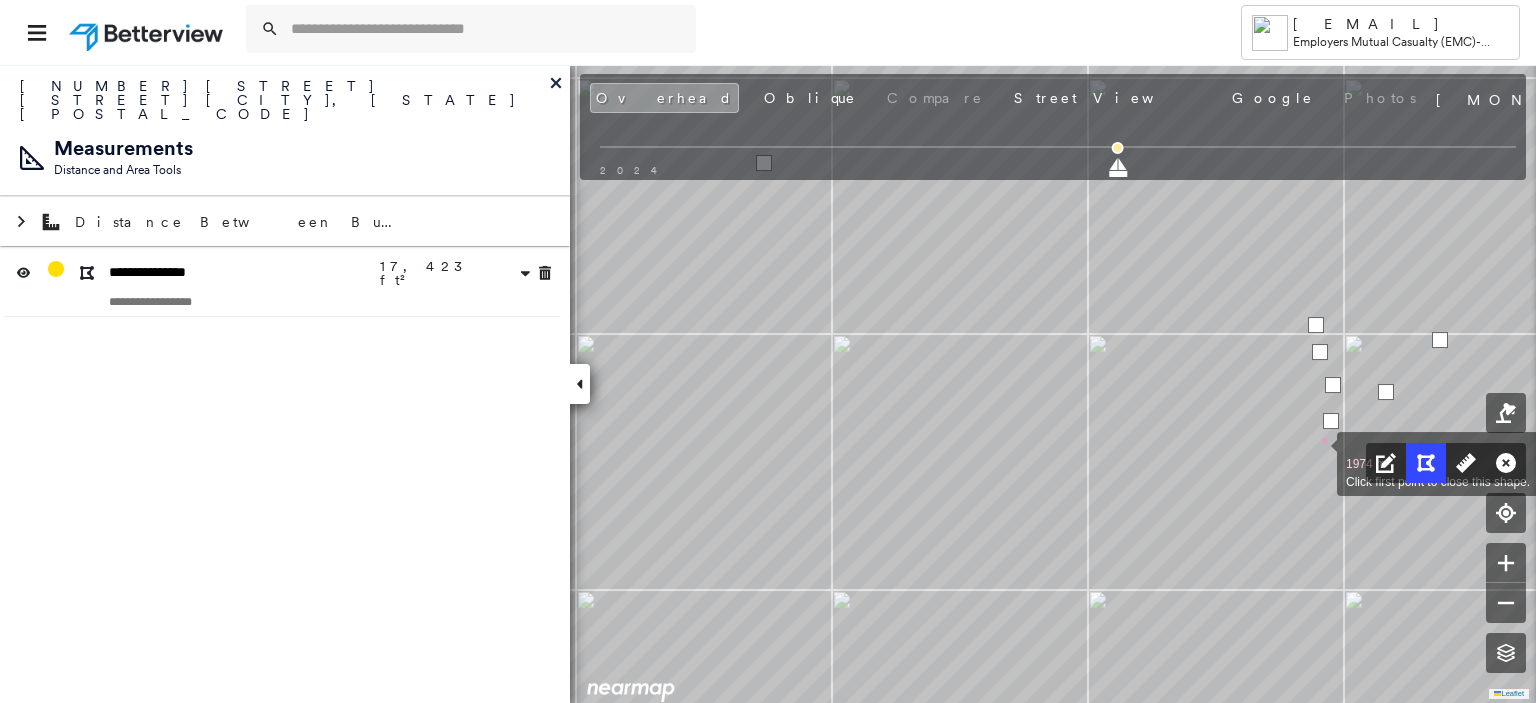 click at bounding box center [1317, 453] 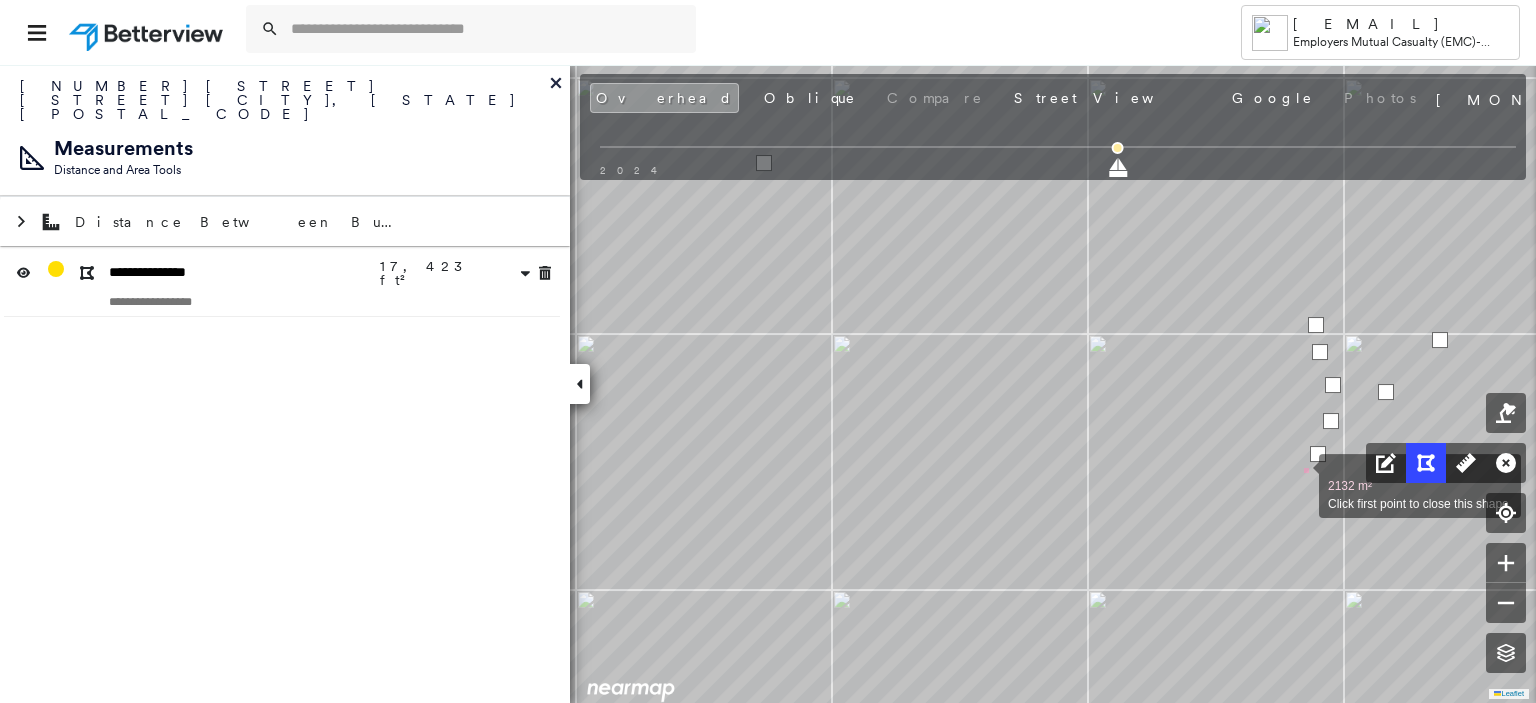 click at bounding box center (1299, 475) 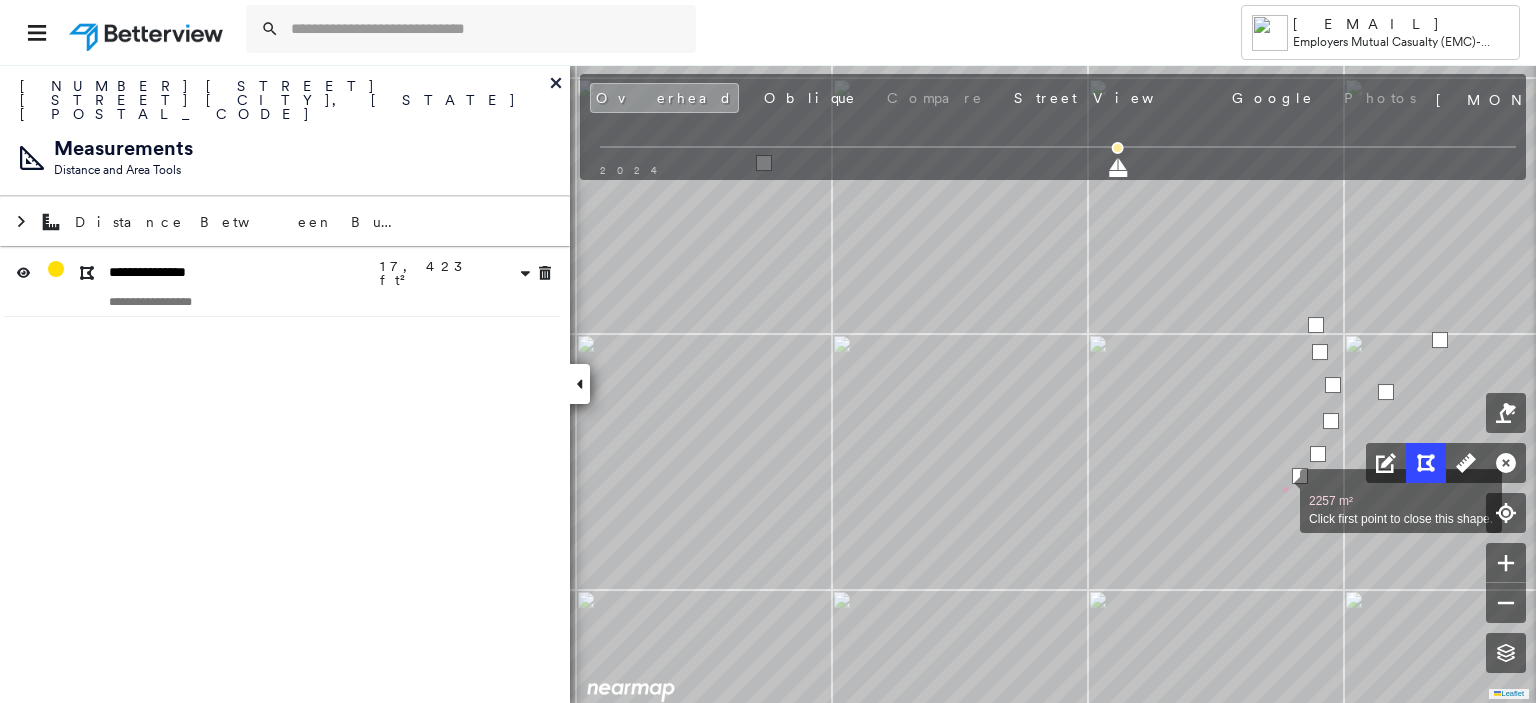 click at bounding box center [1280, 490] 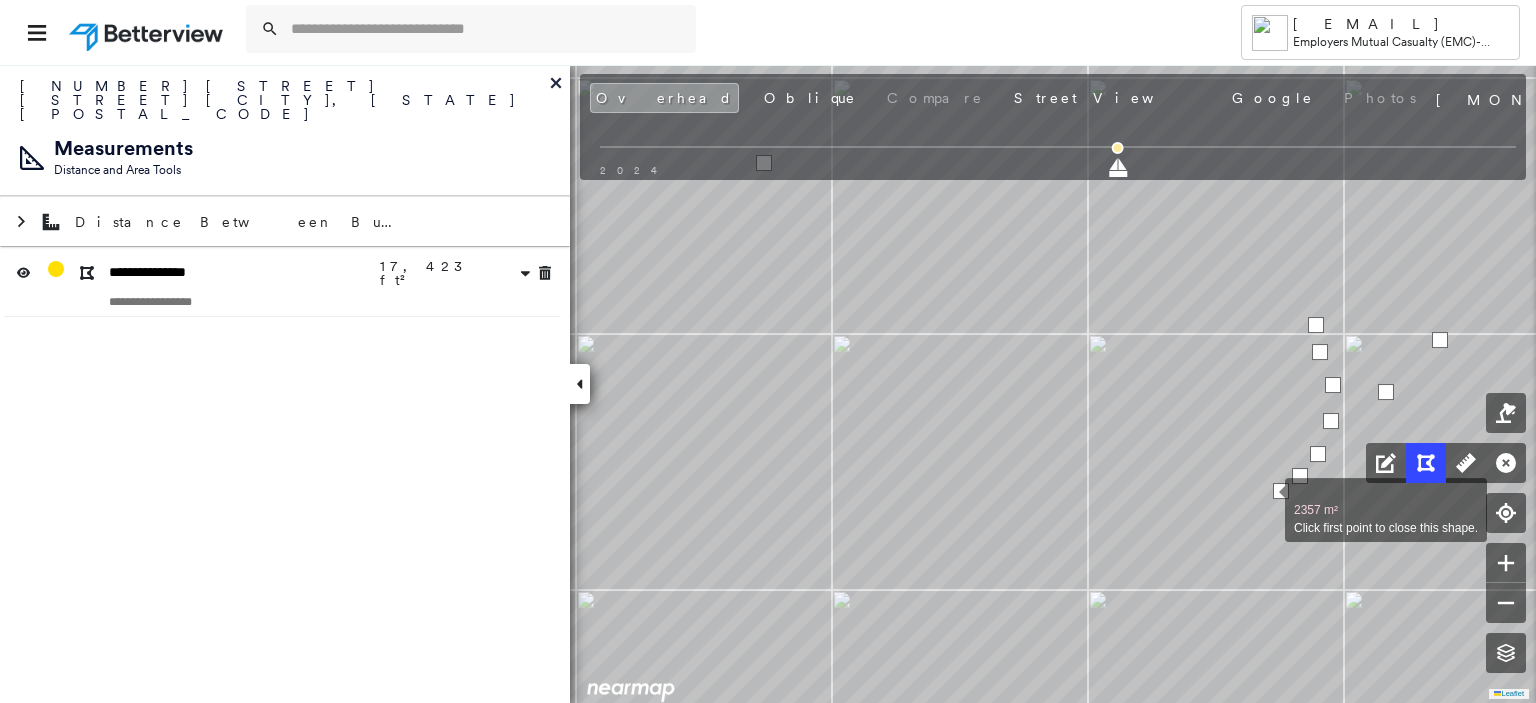 click at bounding box center (1265, 499) 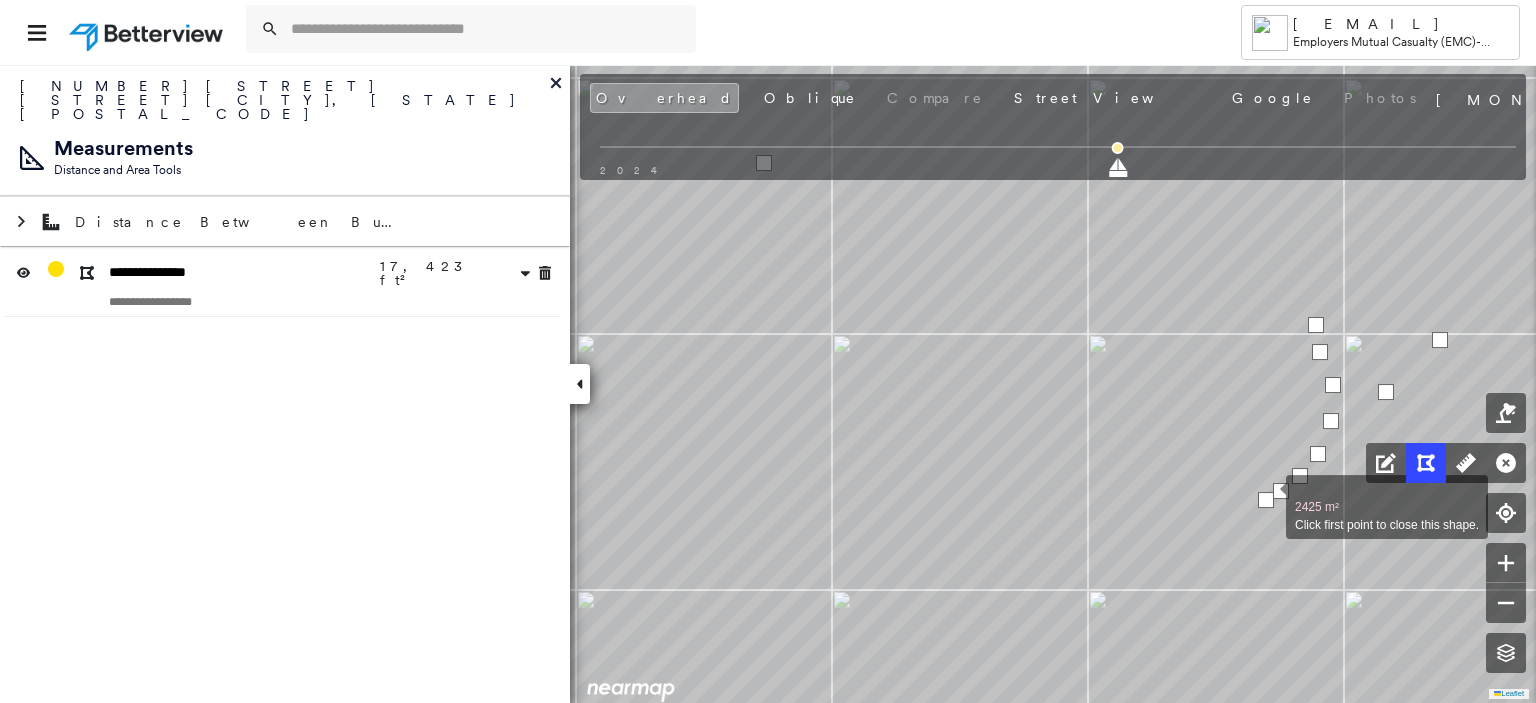 click at bounding box center [1266, 500] 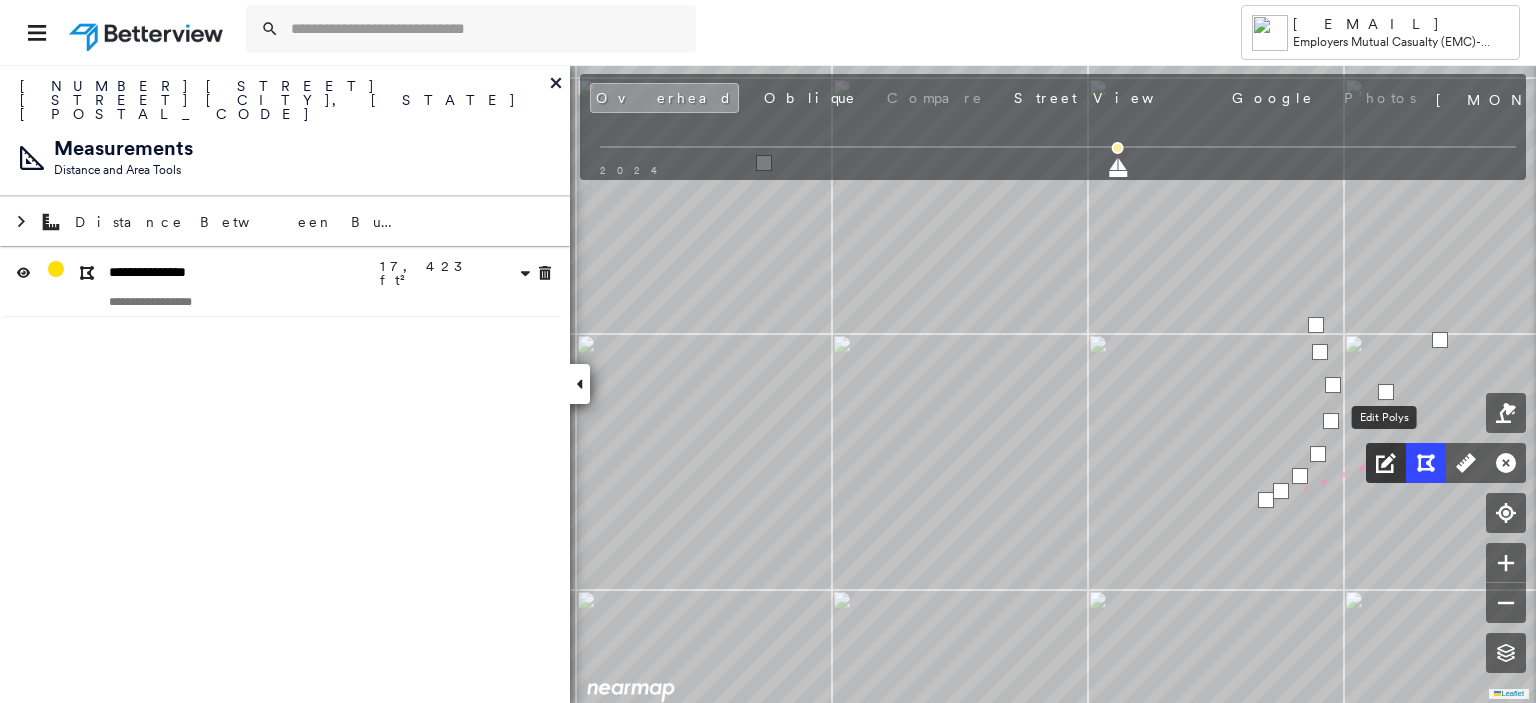 click 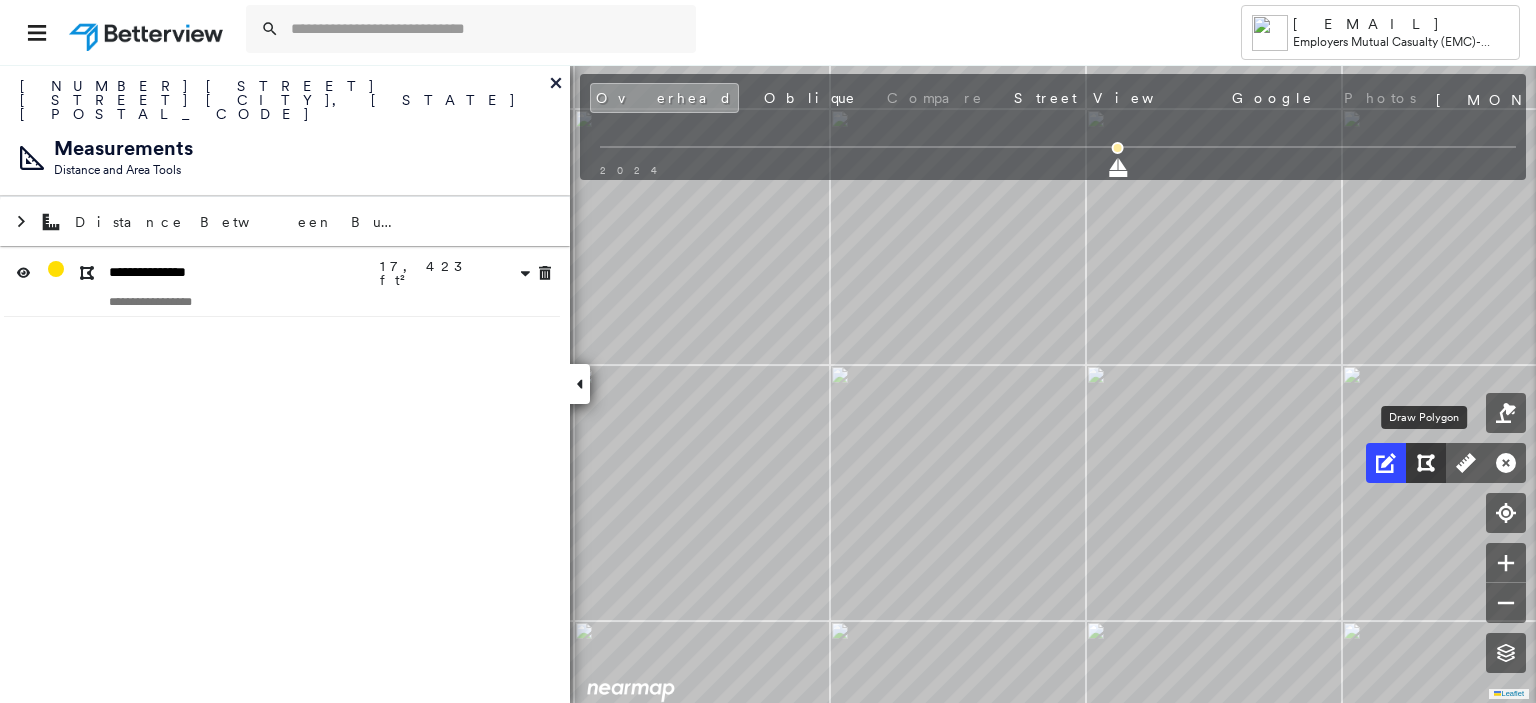 click 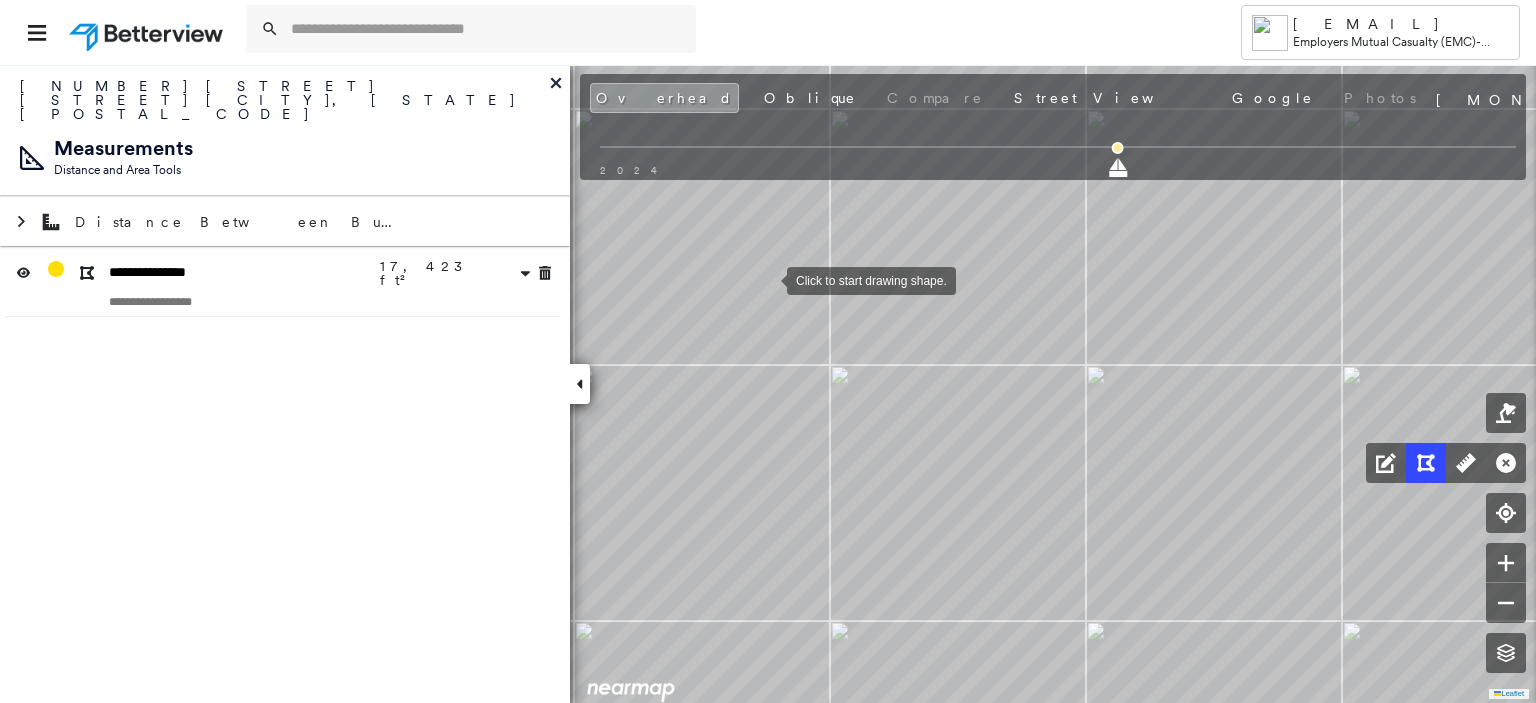 click at bounding box center (767, 279) 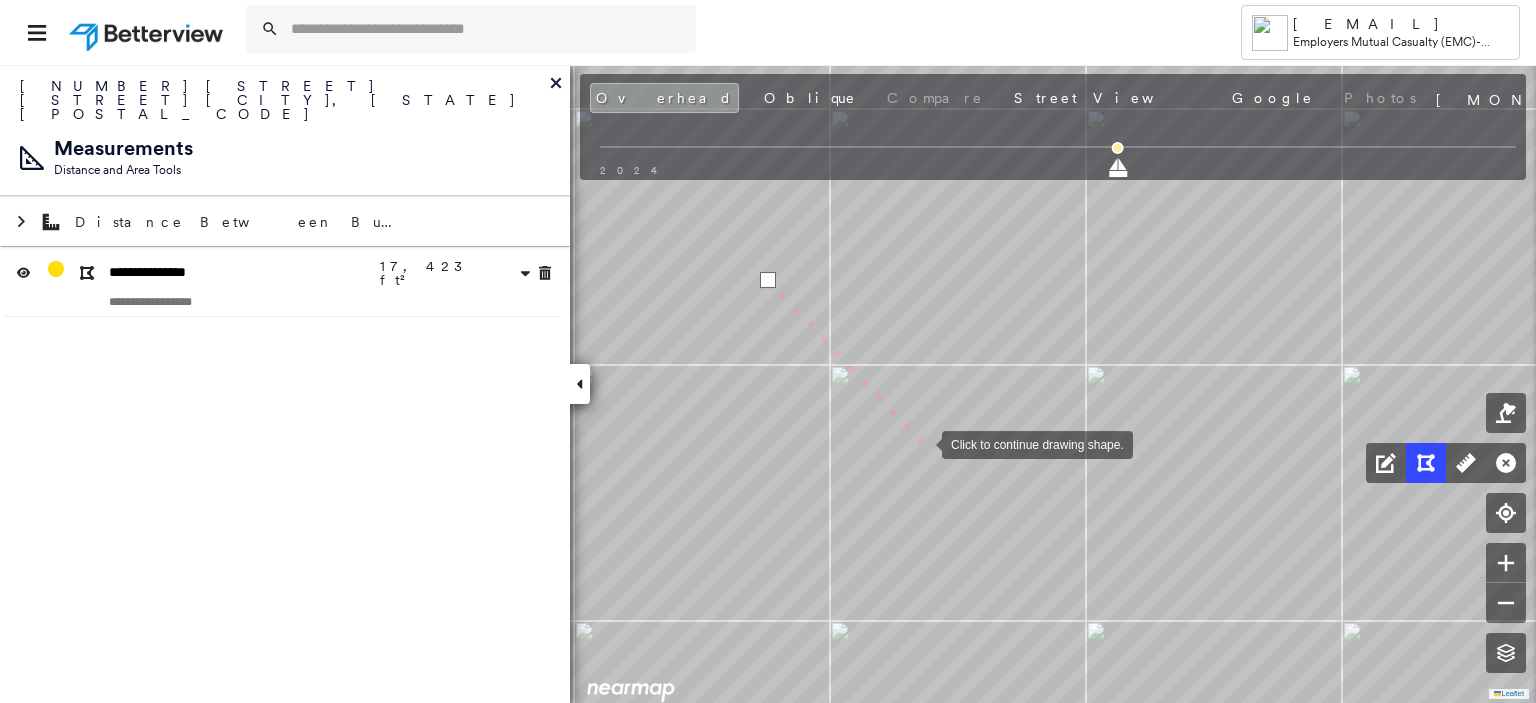 click at bounding box center (922, 443) 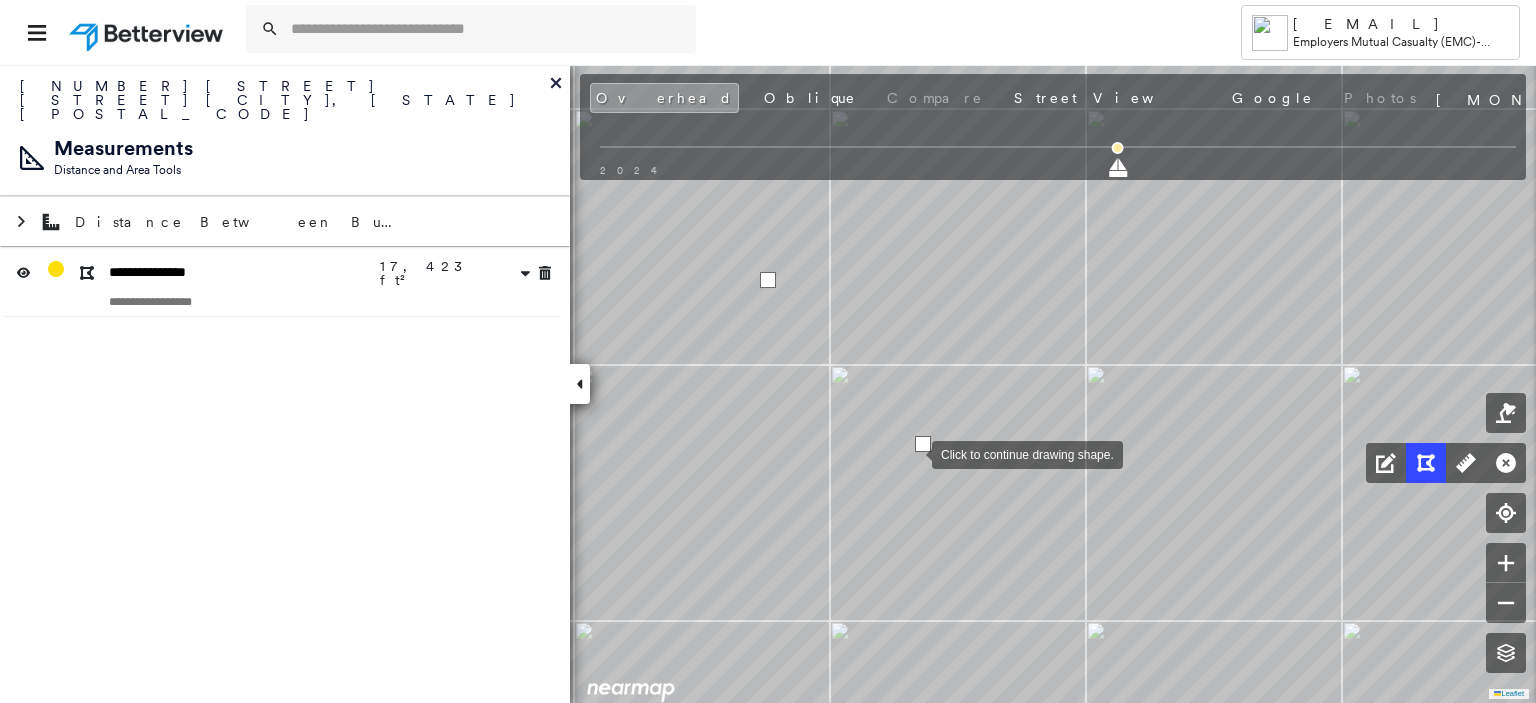 click at bounding box center (912, 453) 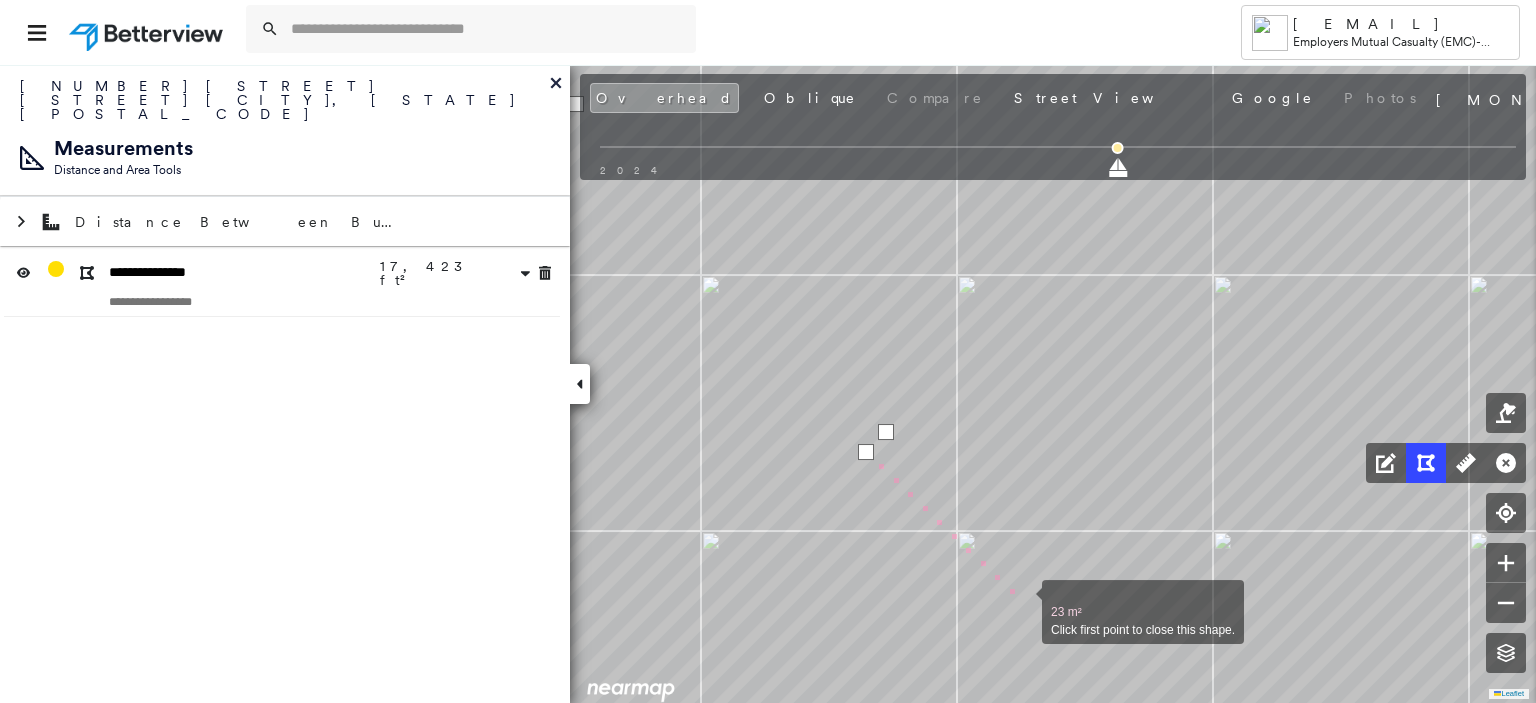 click at bounding box center (1022, 601) 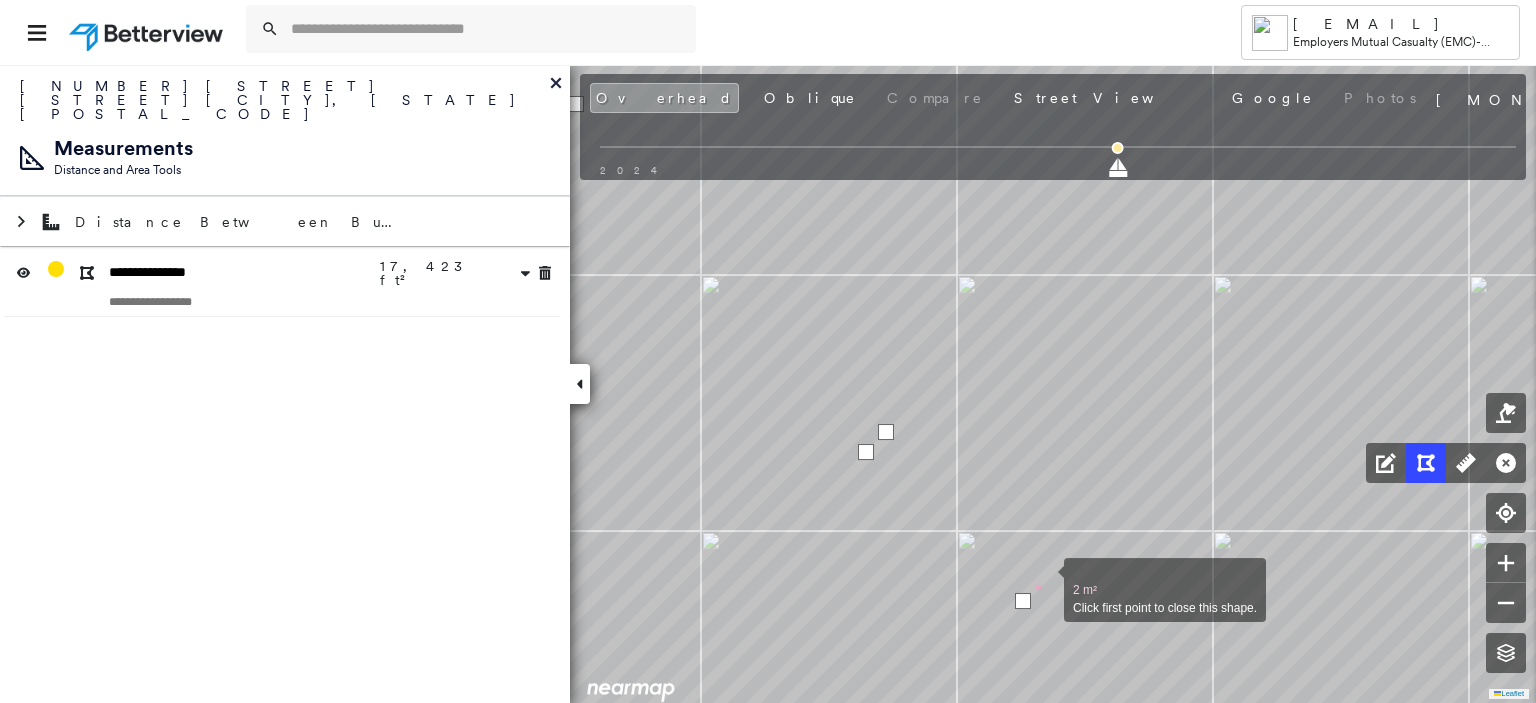 click at bounding box center (1044, 579) 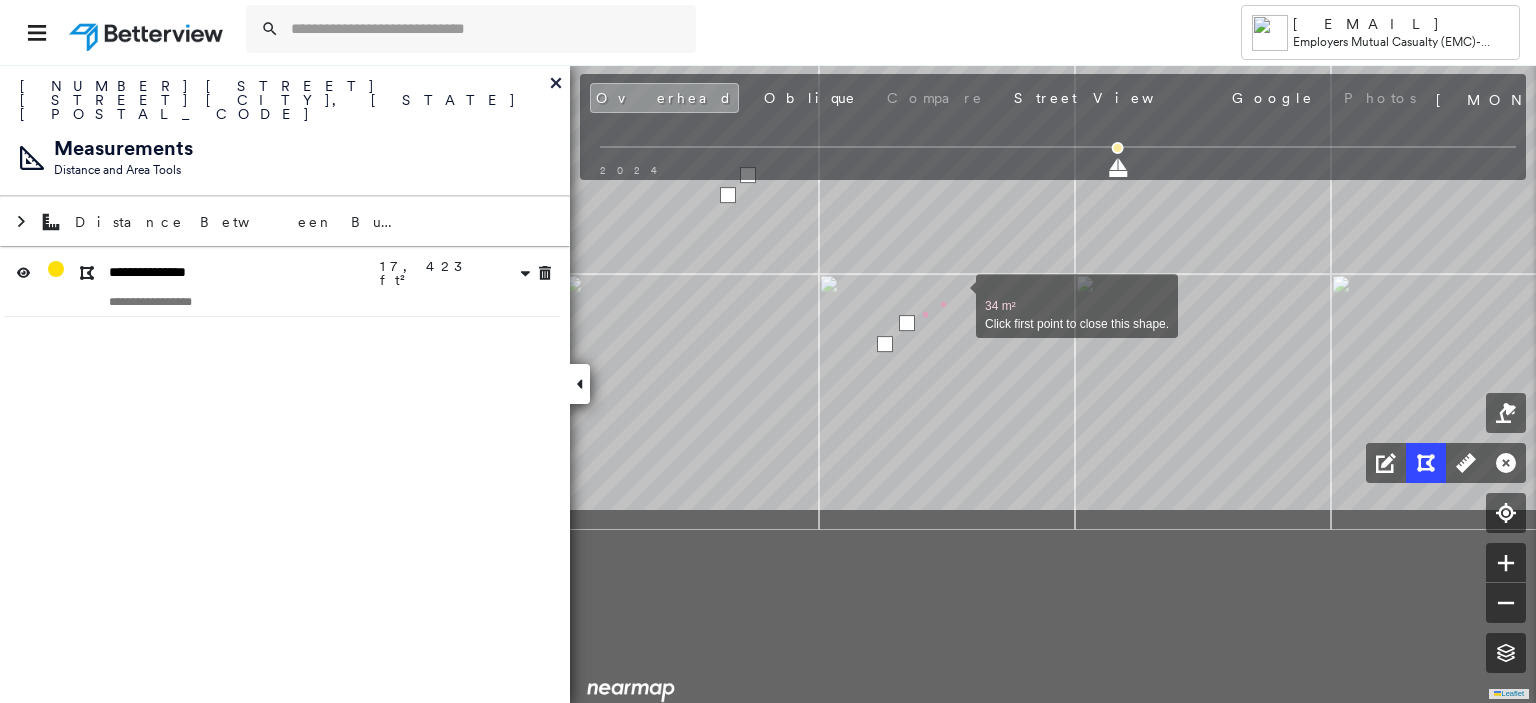 drag, startPoint x: 1085, startPoint y: 531, endPoint x: 957, endPoint y: 297, distance: 266.72083 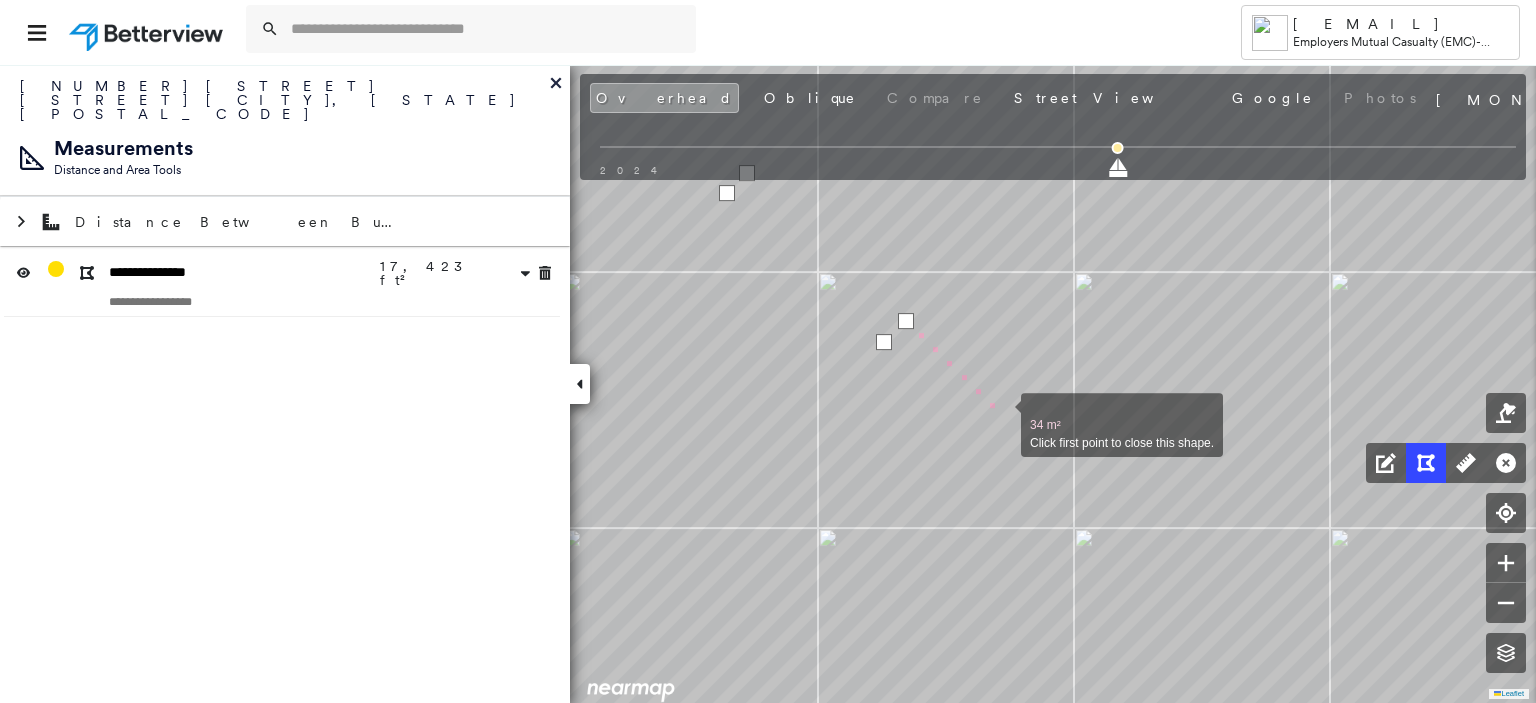 click at bounding box center [1001, 414] 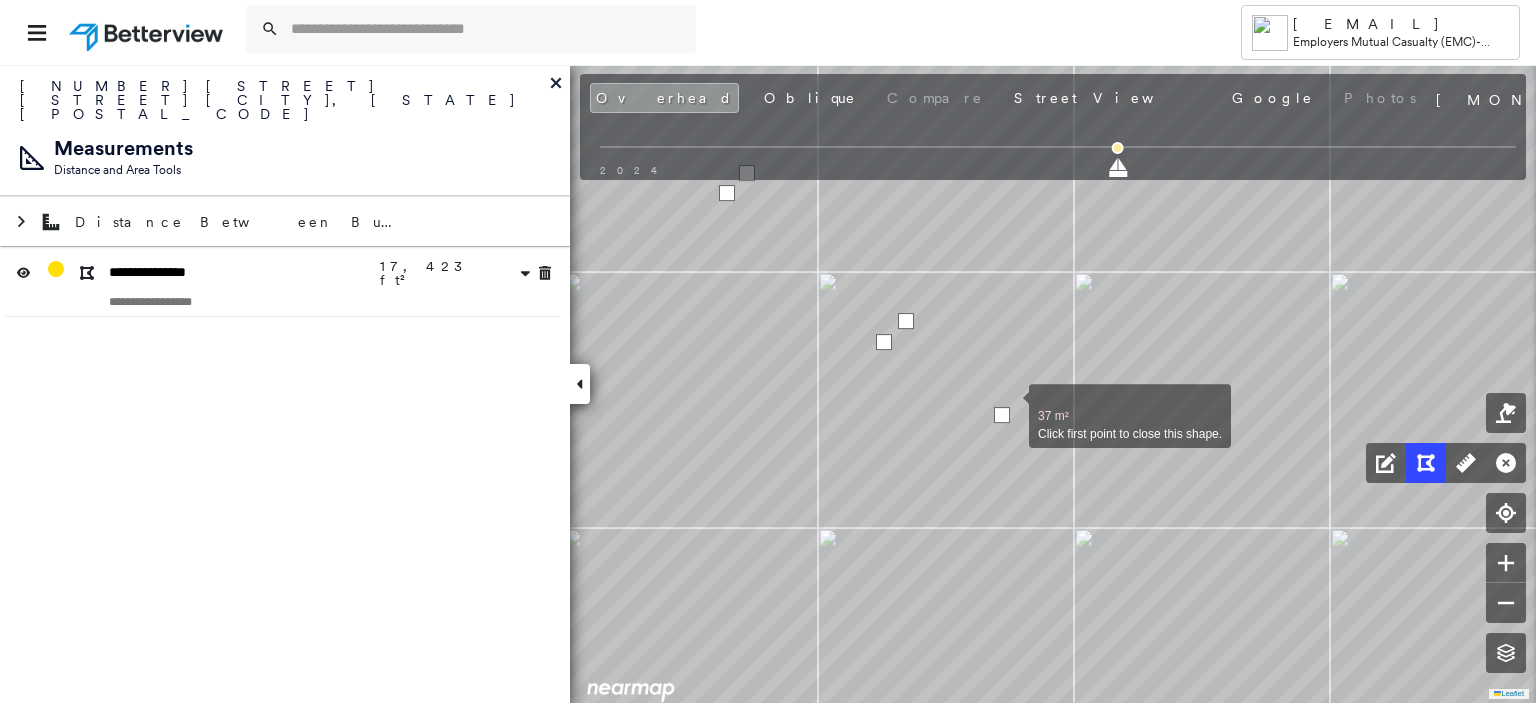 click at bounding box center [1009, 405] 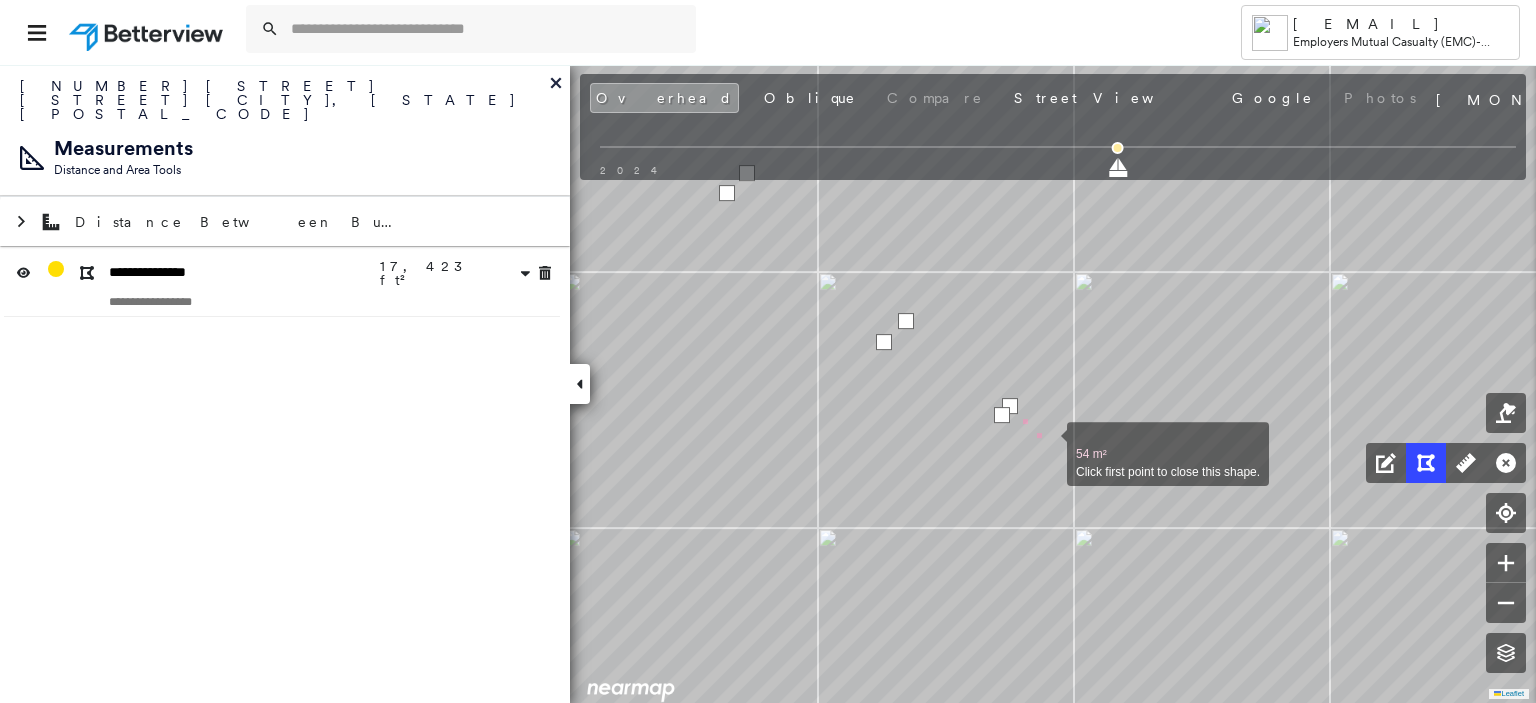 click at bounding box center [1047, 443] 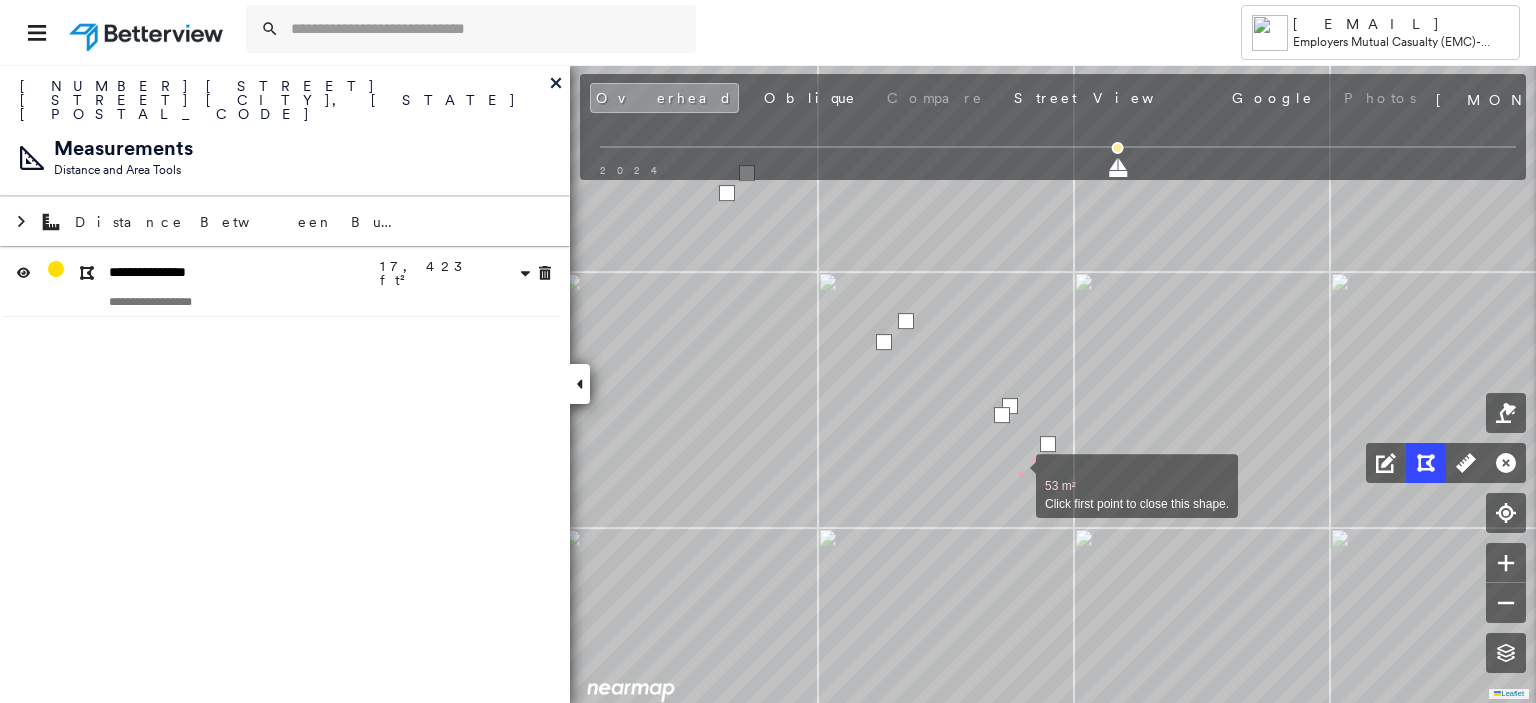 click at bounding box center (1016, 475) 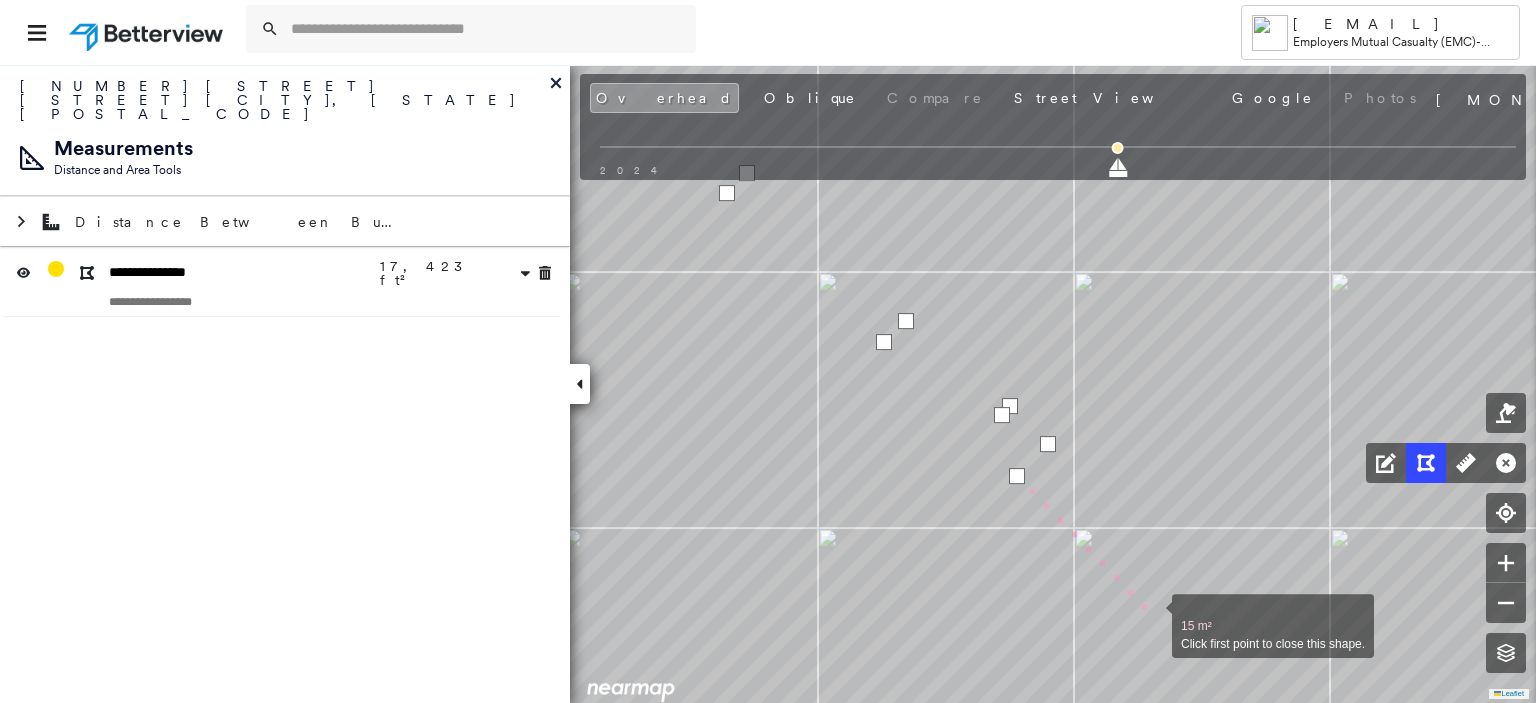 click at bounding box center (1152, 615) 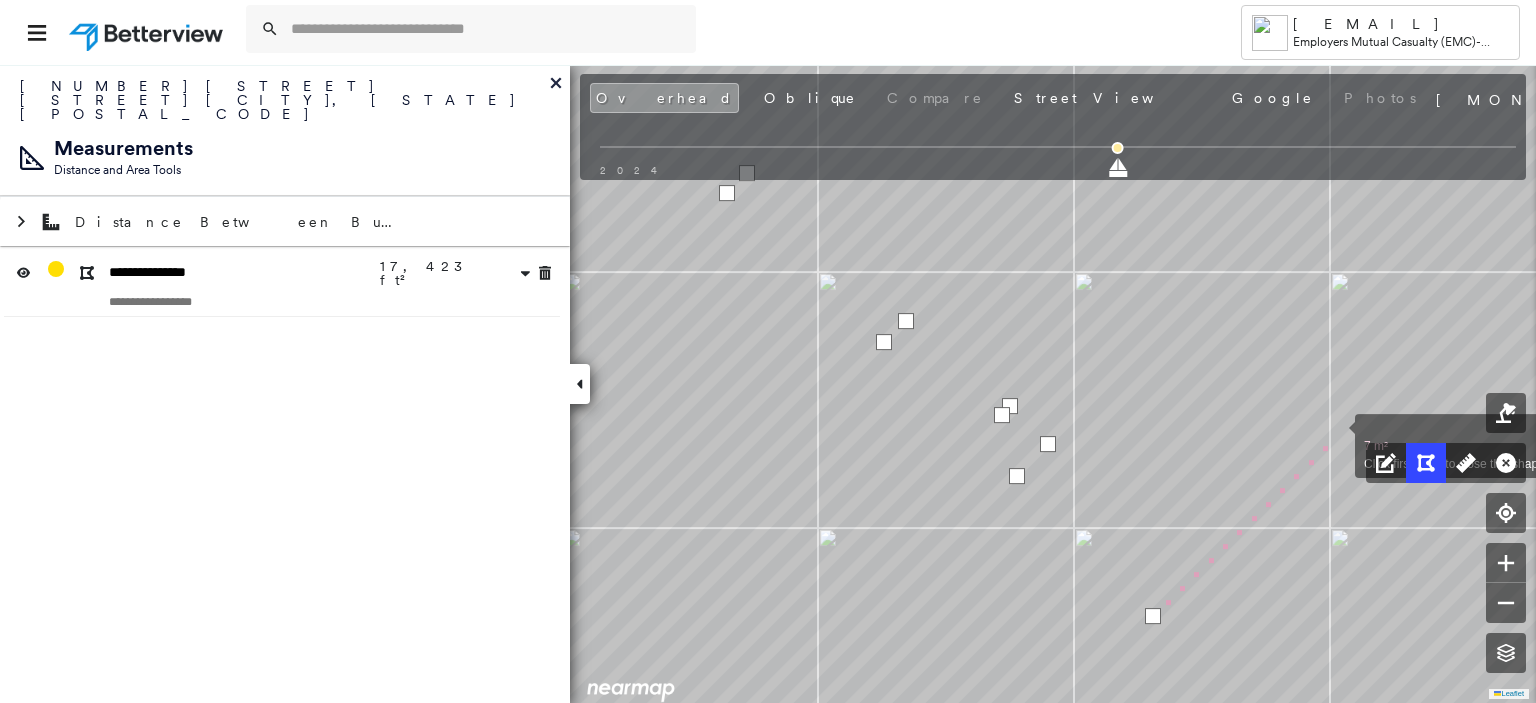 click at bounding box center (1335, 435) 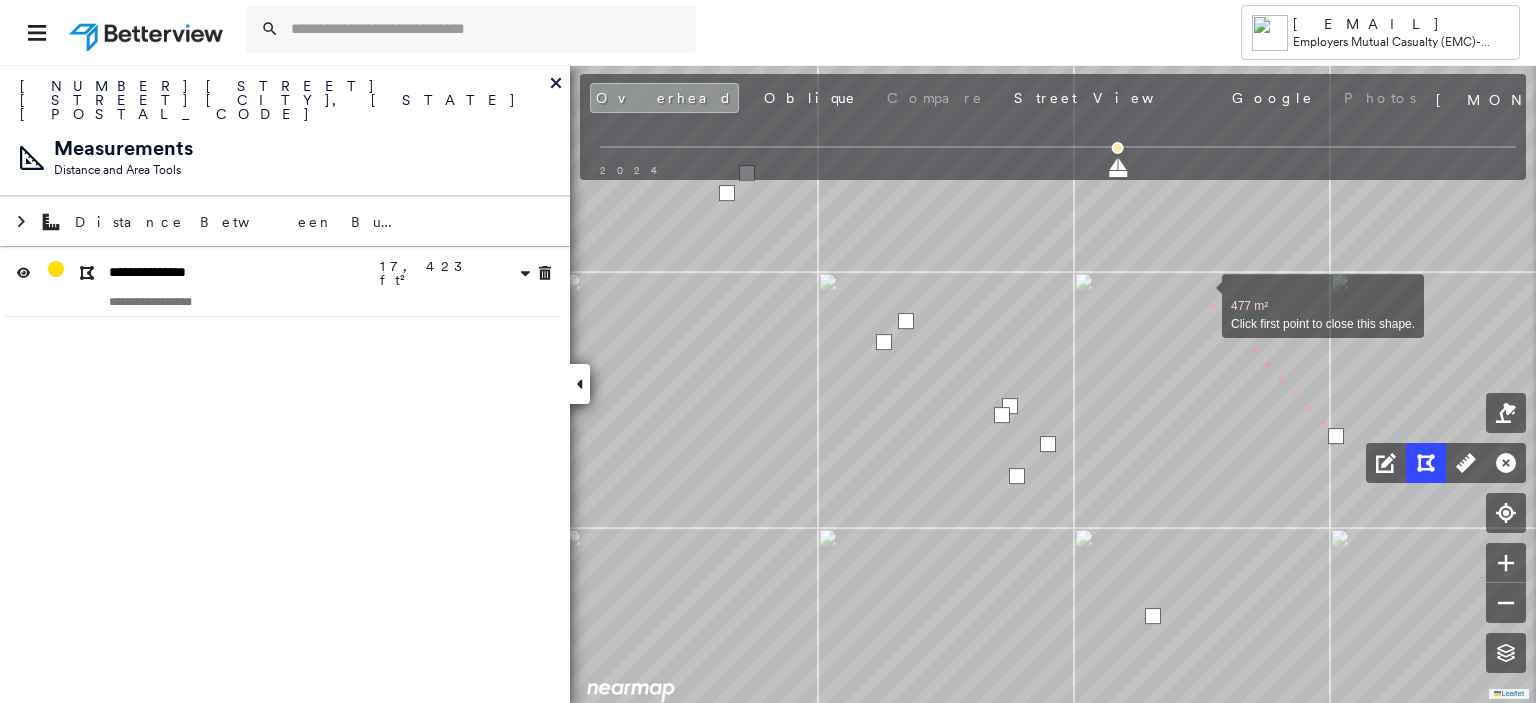 click at bounding box center (1202, 295) 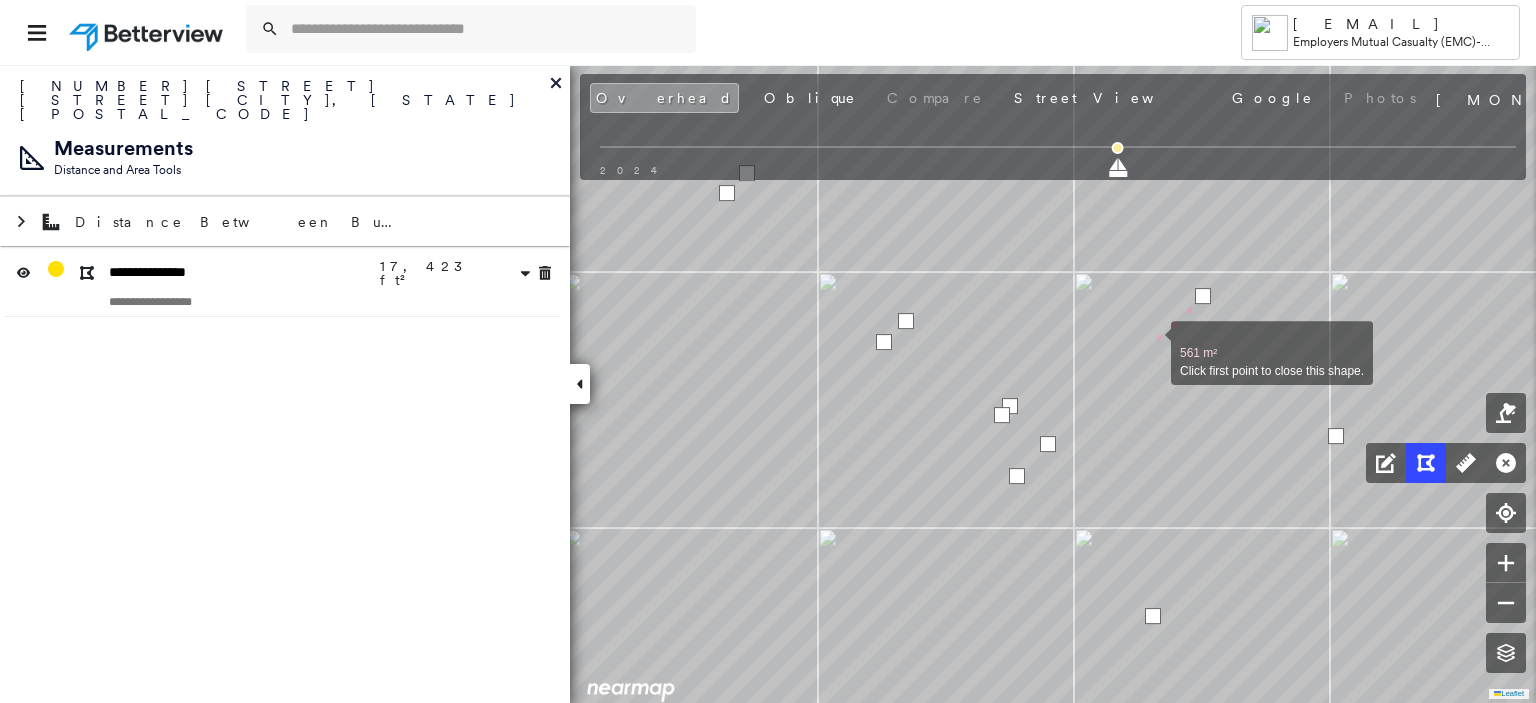 click at bounding box center (1151, 342) 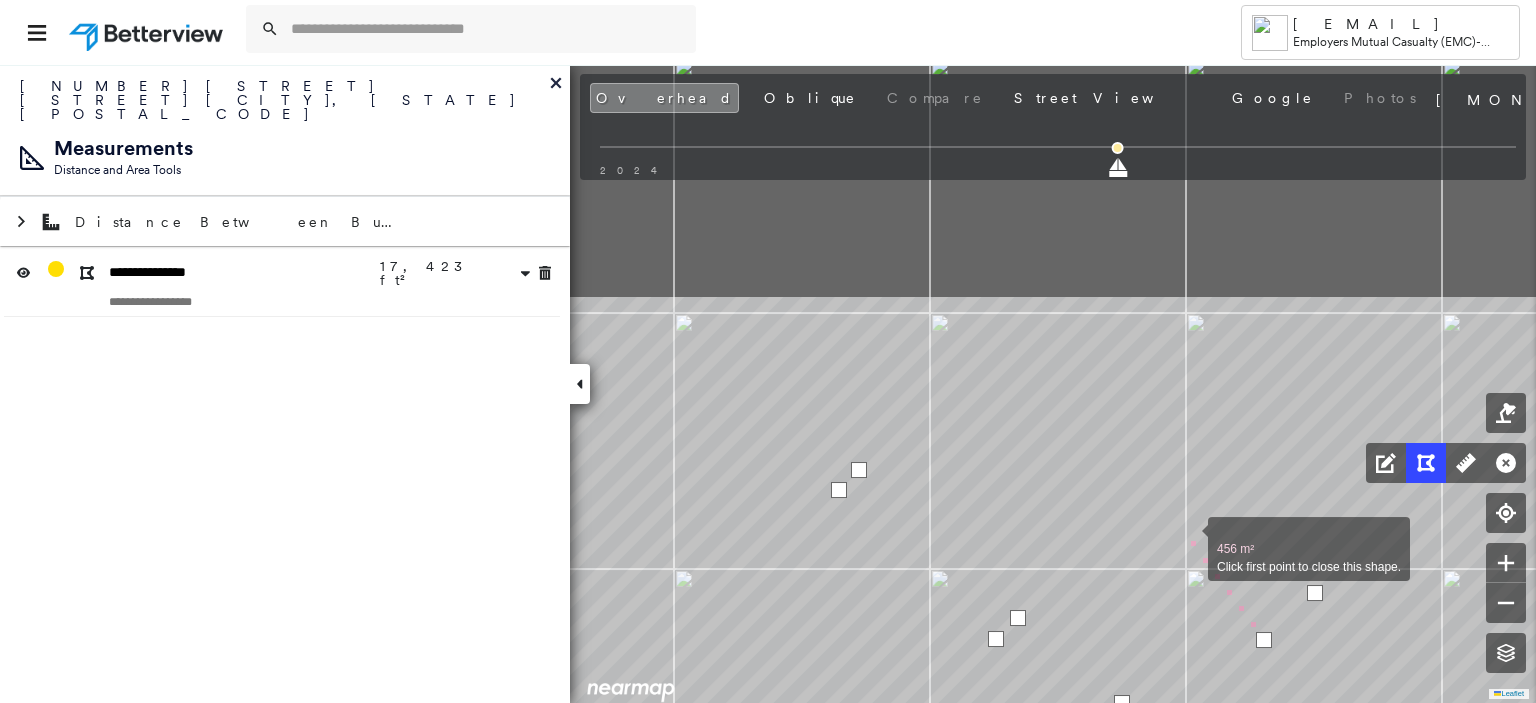 drag, startPoint x: 1076, startPoint y: 239, endPoint x: 1188, endPoint y: 536, distance: 317.41614 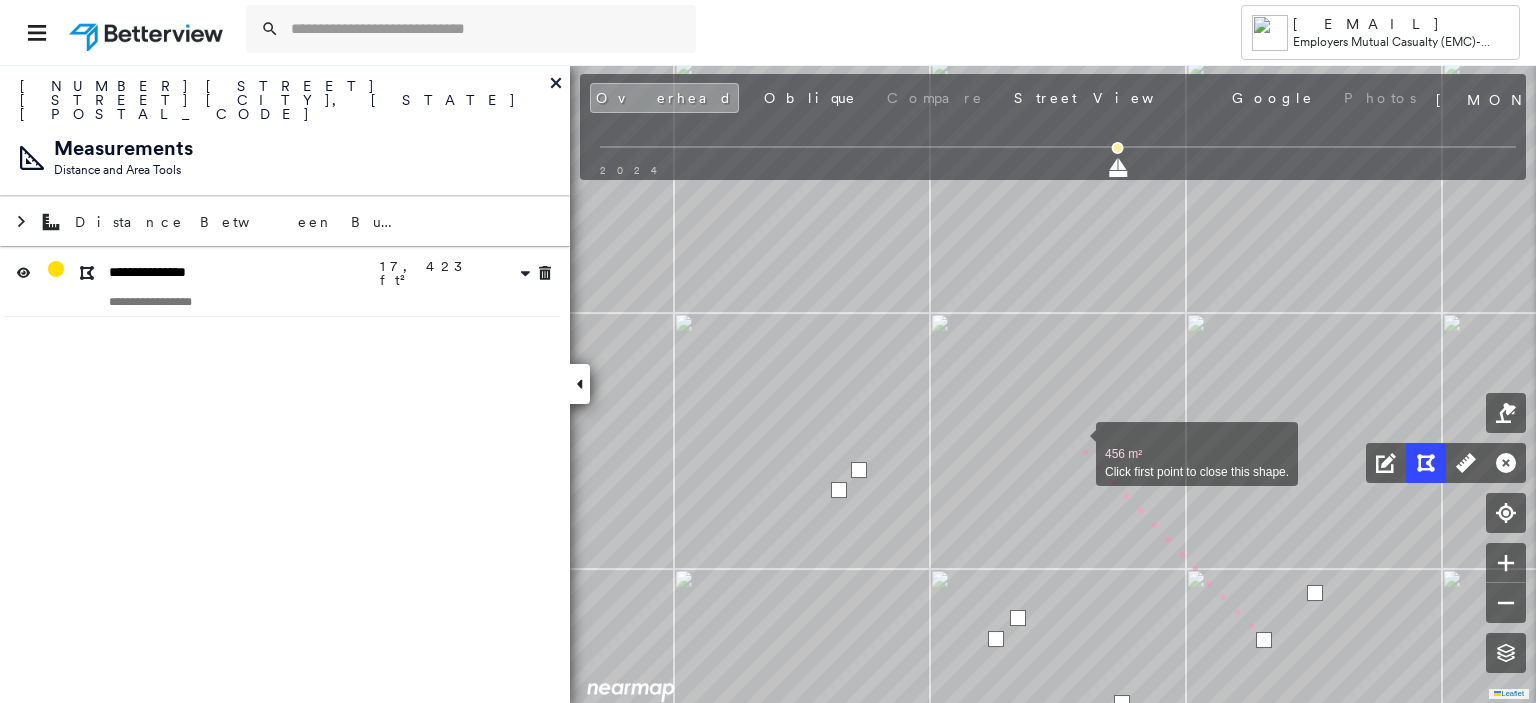 click at bounding box center [1076, 443] 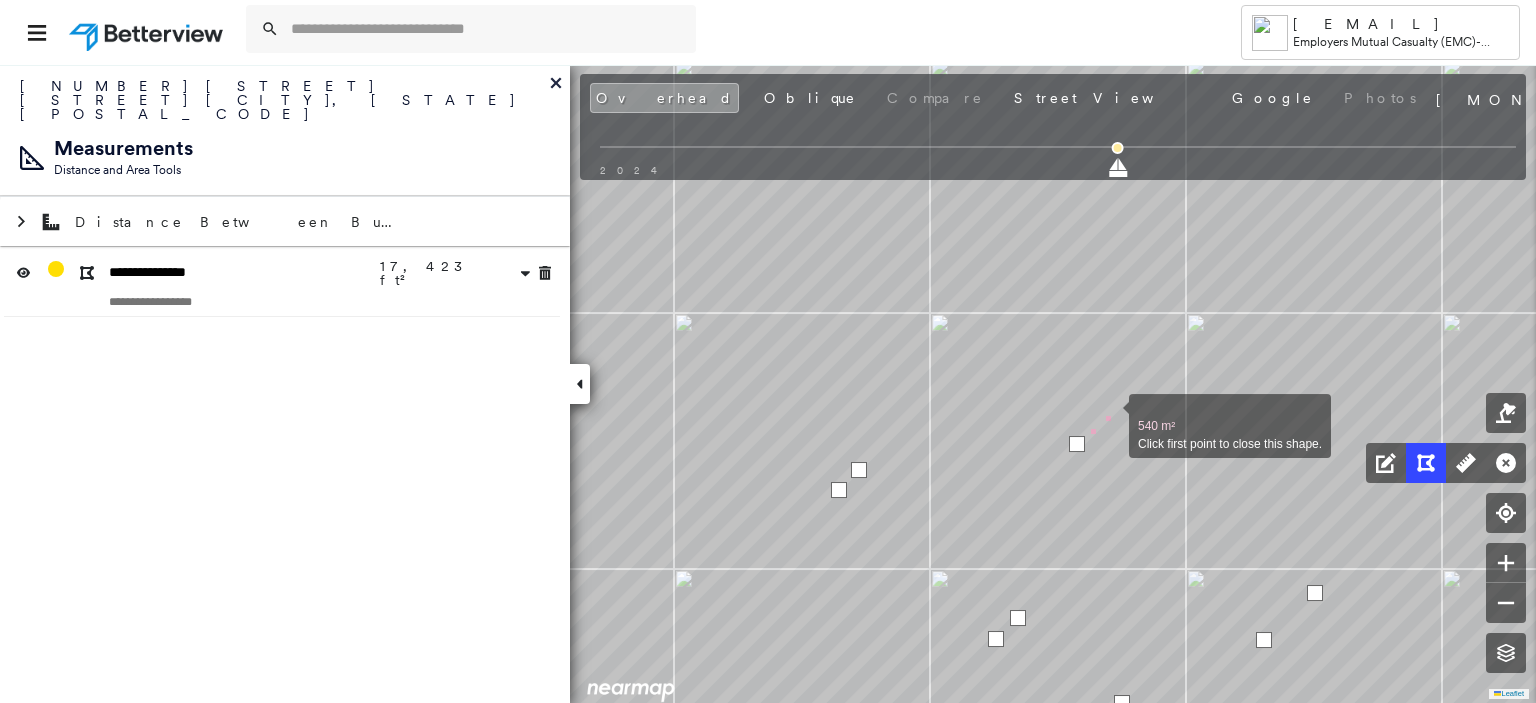 click at bounding box center (1109, 415) 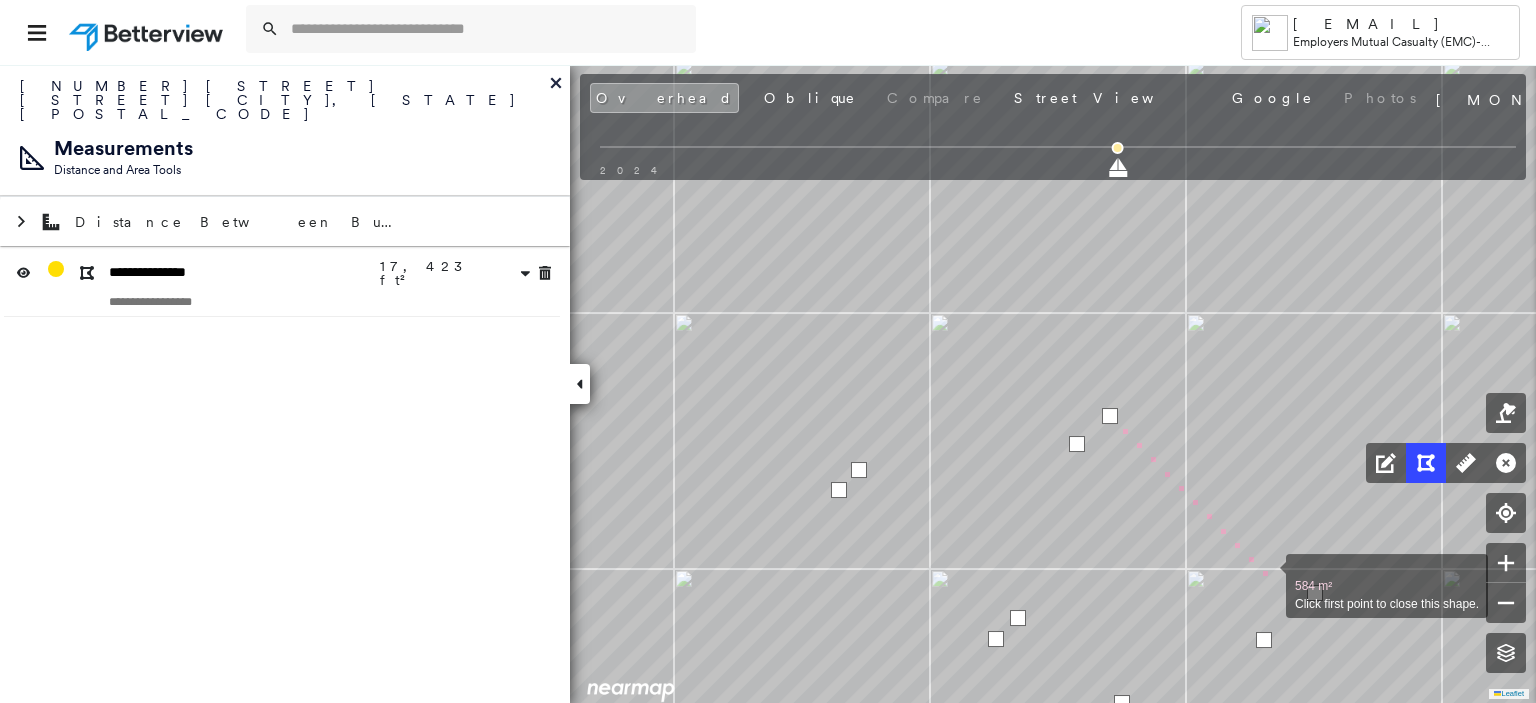 click at bounding box center [1266, 575] 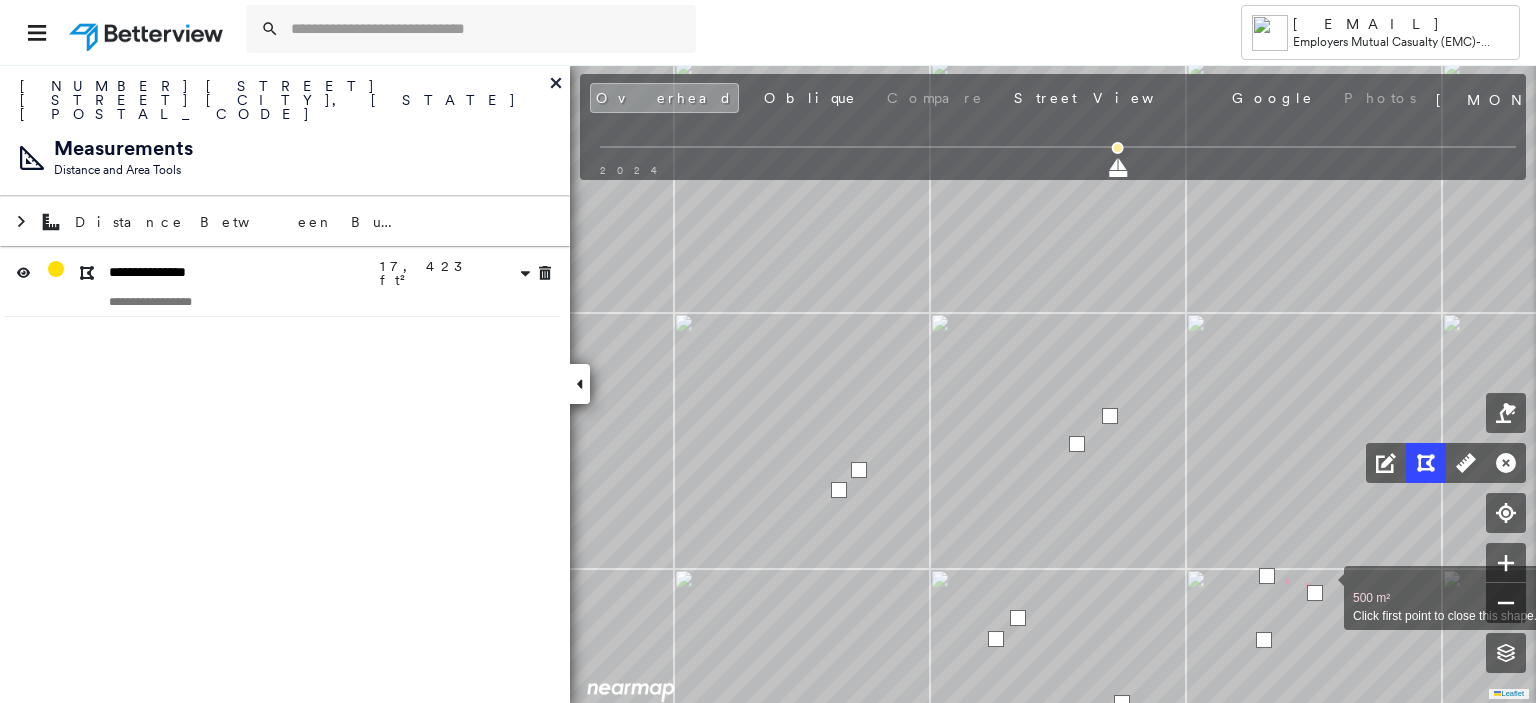 click at bounding box center [1324, 587] 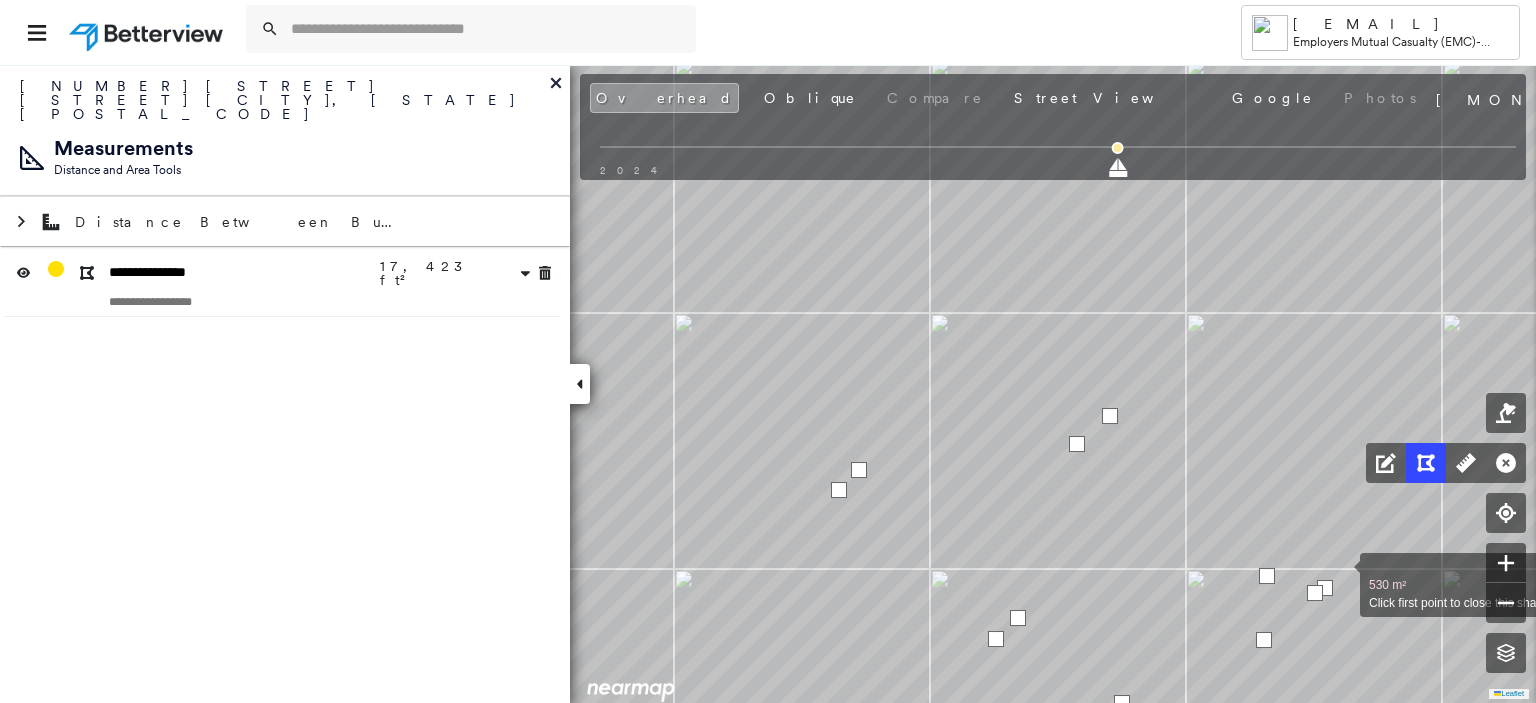 click at bounding box center (1340, 574) 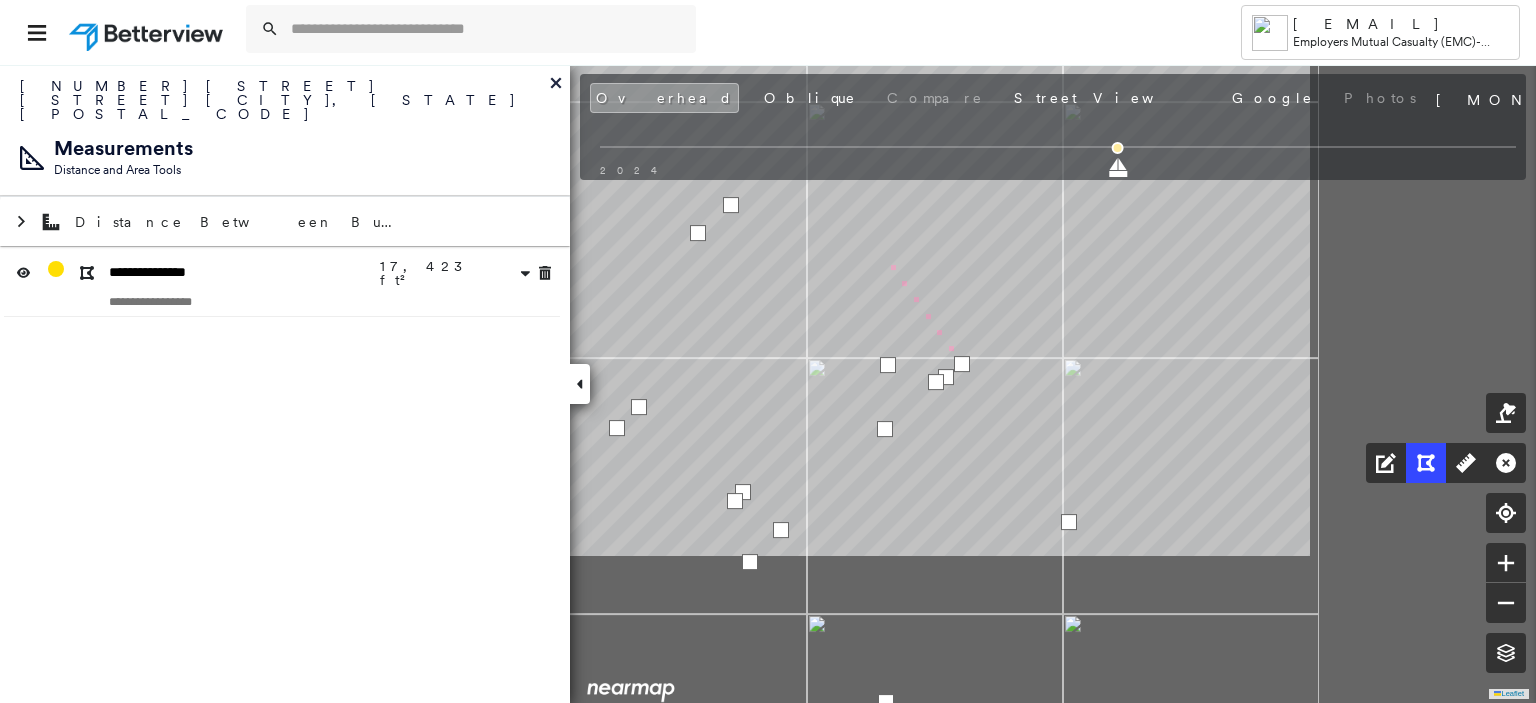 click on "67.0 ft 244 ft 66.6 ft 123 ft 14.5 ft 10.2 ft 9.9 ft 10.1 ft 12.2 ft 9.8 ft 12.9 ft 11.6 ft 41.7 ft 0.4 ac 561 m² Click first point to close this shape." at bounding box center (1443, 1419) 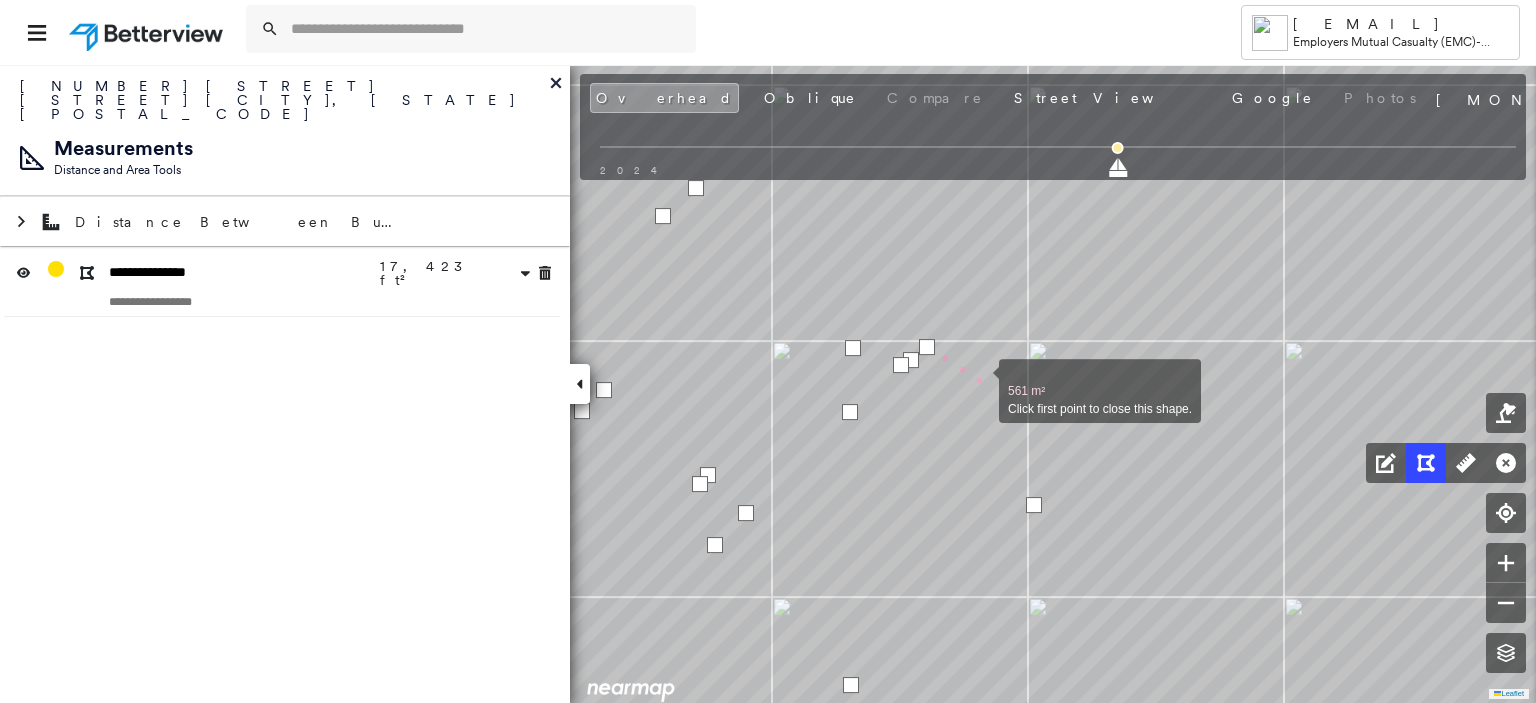 click at bounding box center (979, 380) 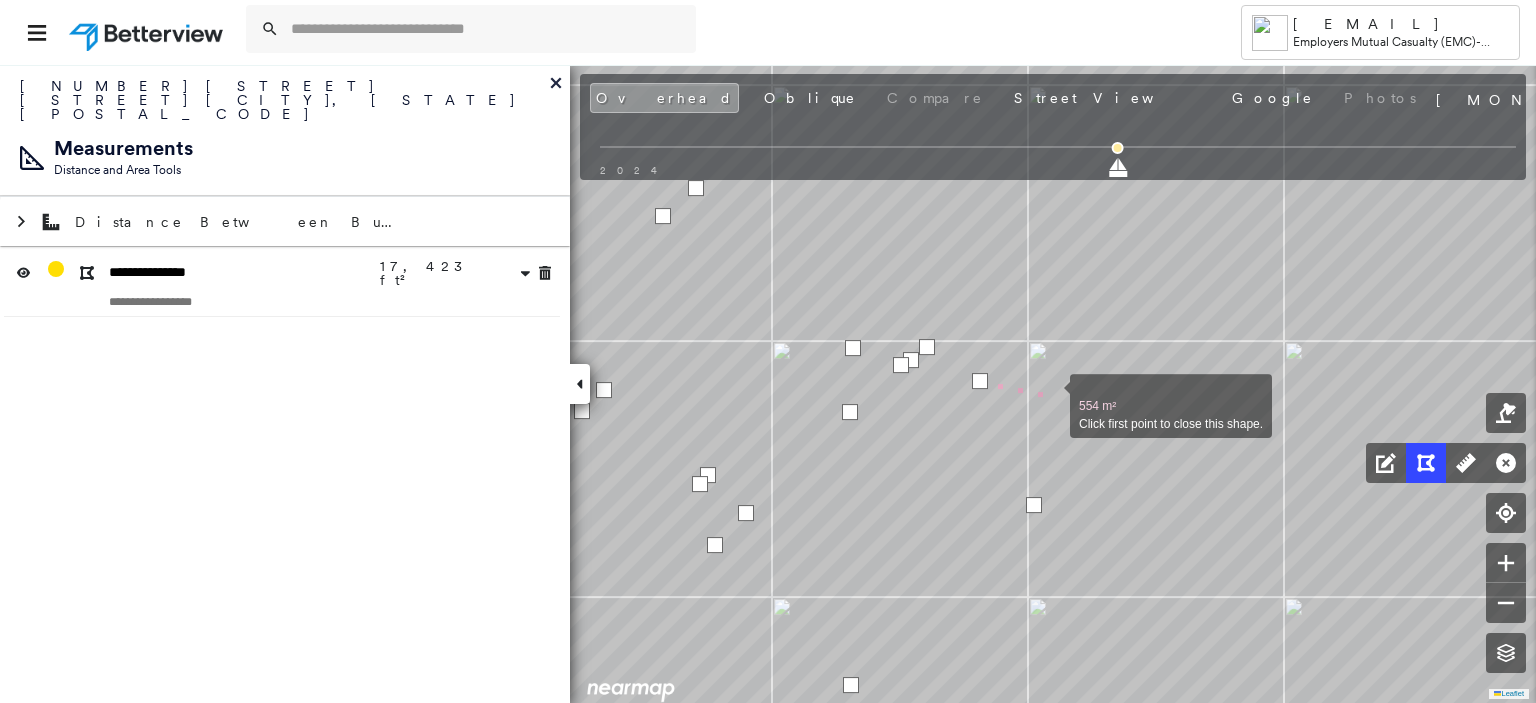 click at bounding box center [1050, 395] 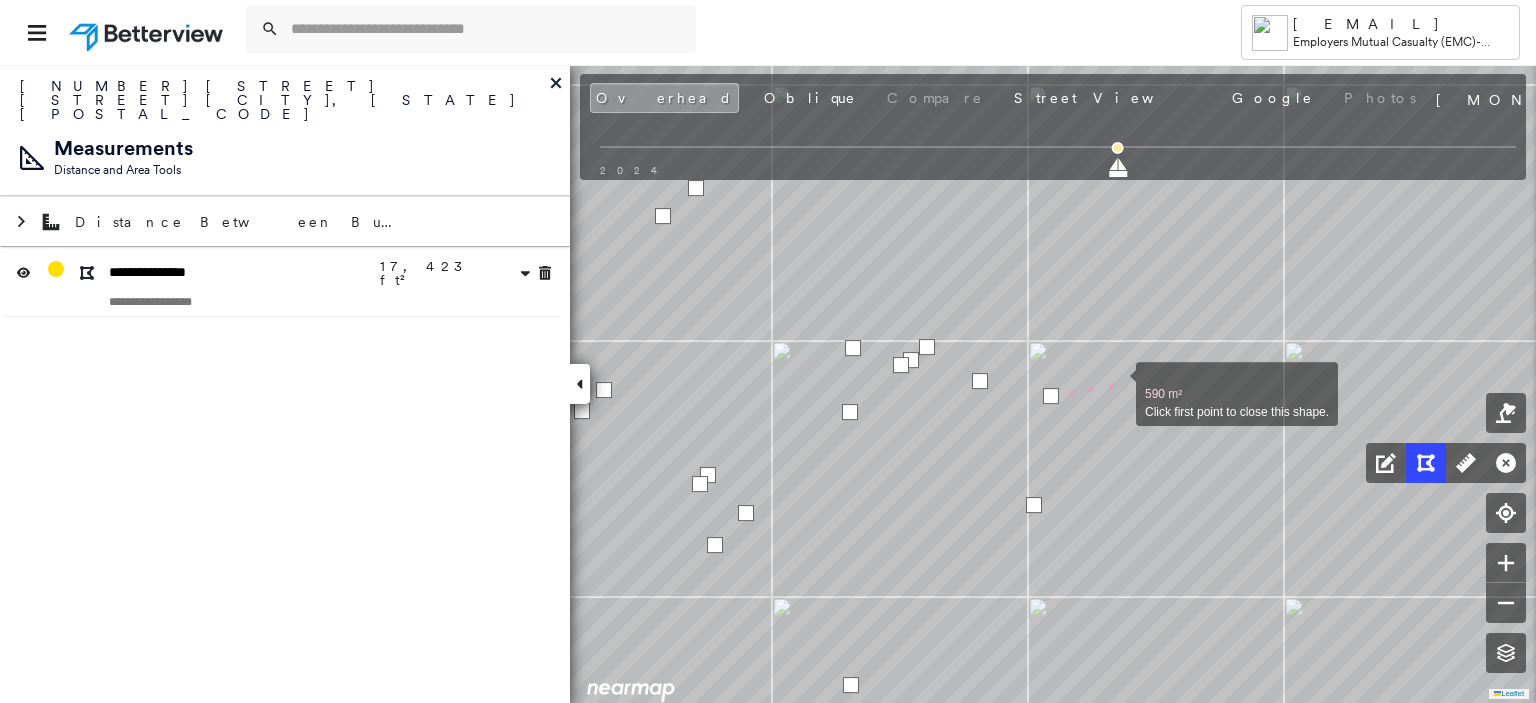 click at bounding box center (1116, 383) 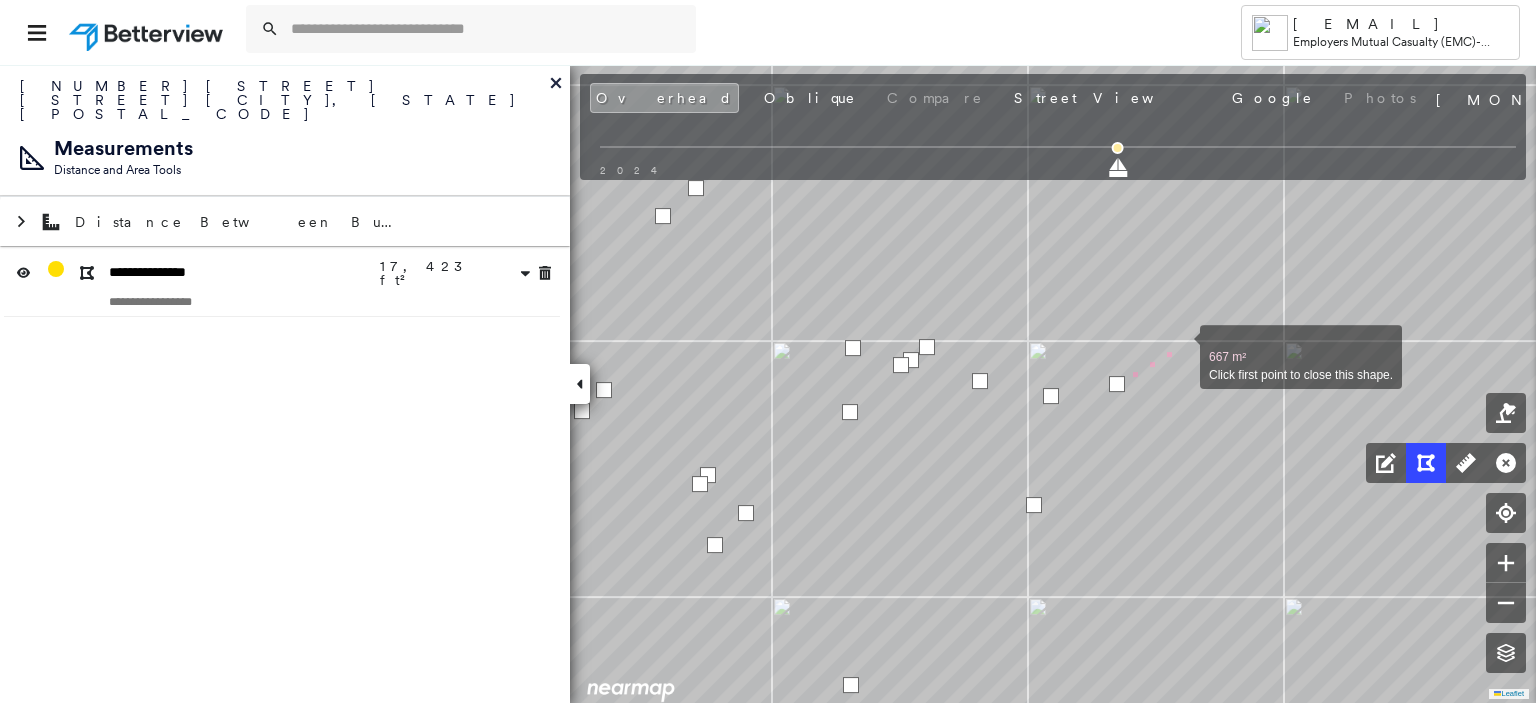click at bounding box center (1180, 346) 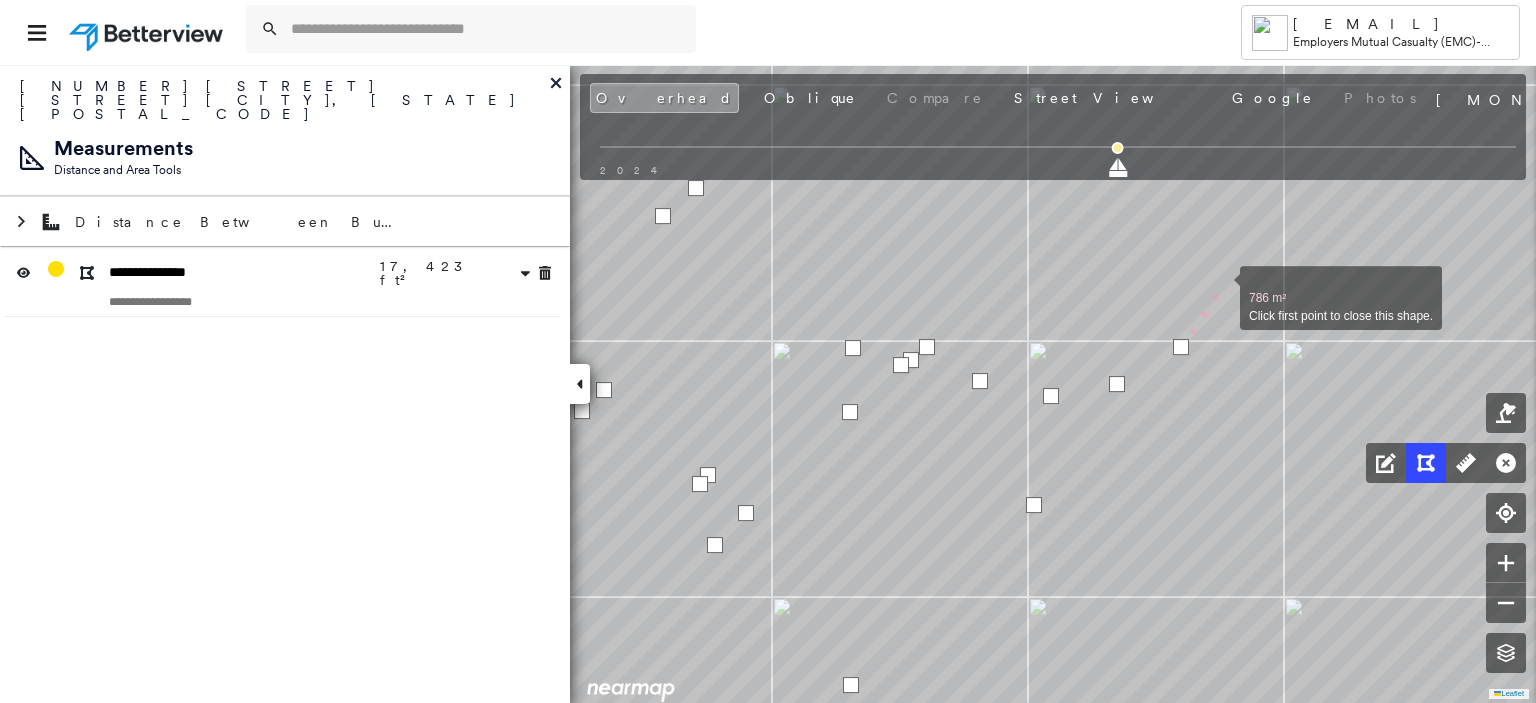 click at bounding box center [1220, 287] 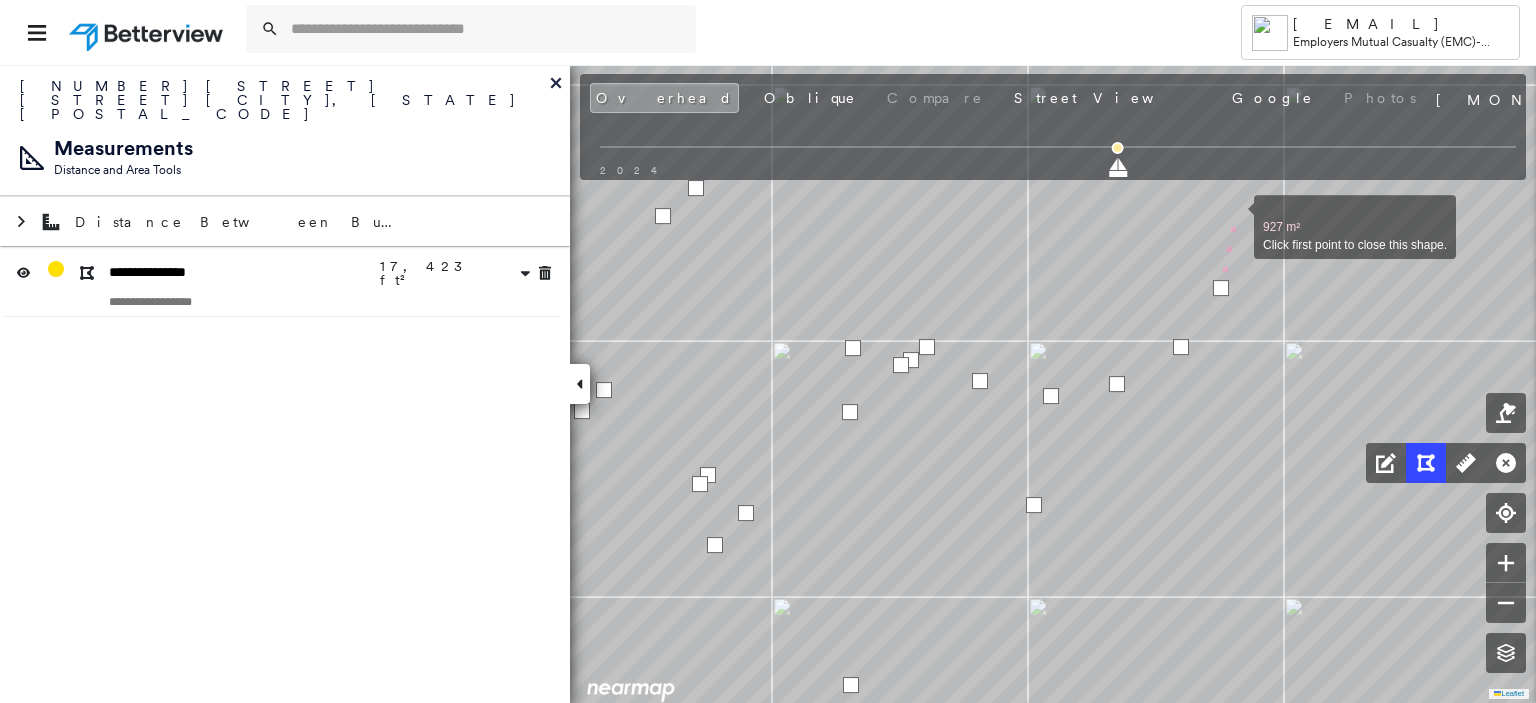 click at bounding box center (1234, 216) 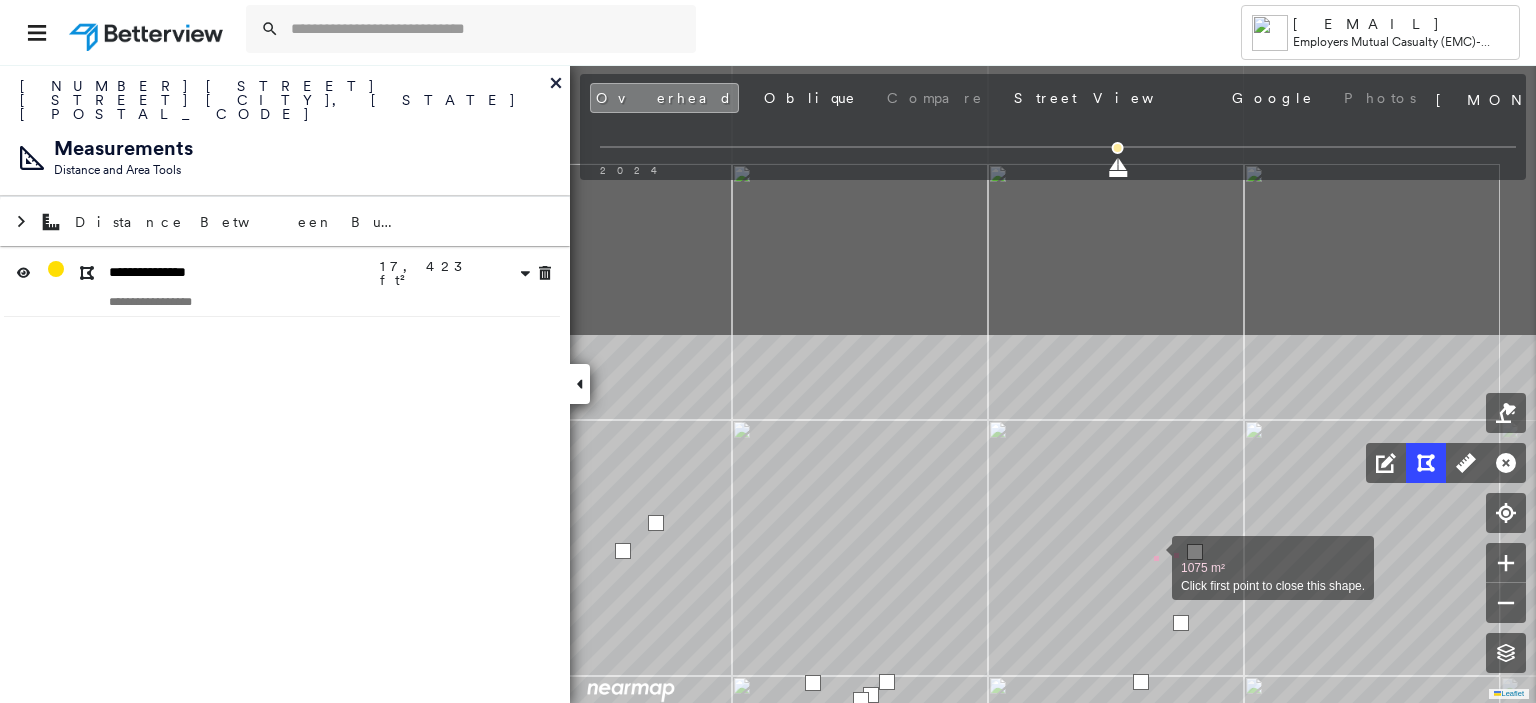drag, startPoint x: 1192, startPoint y: 220, endPoint x: 1152, endPoint y: 571, distance: 353.27185 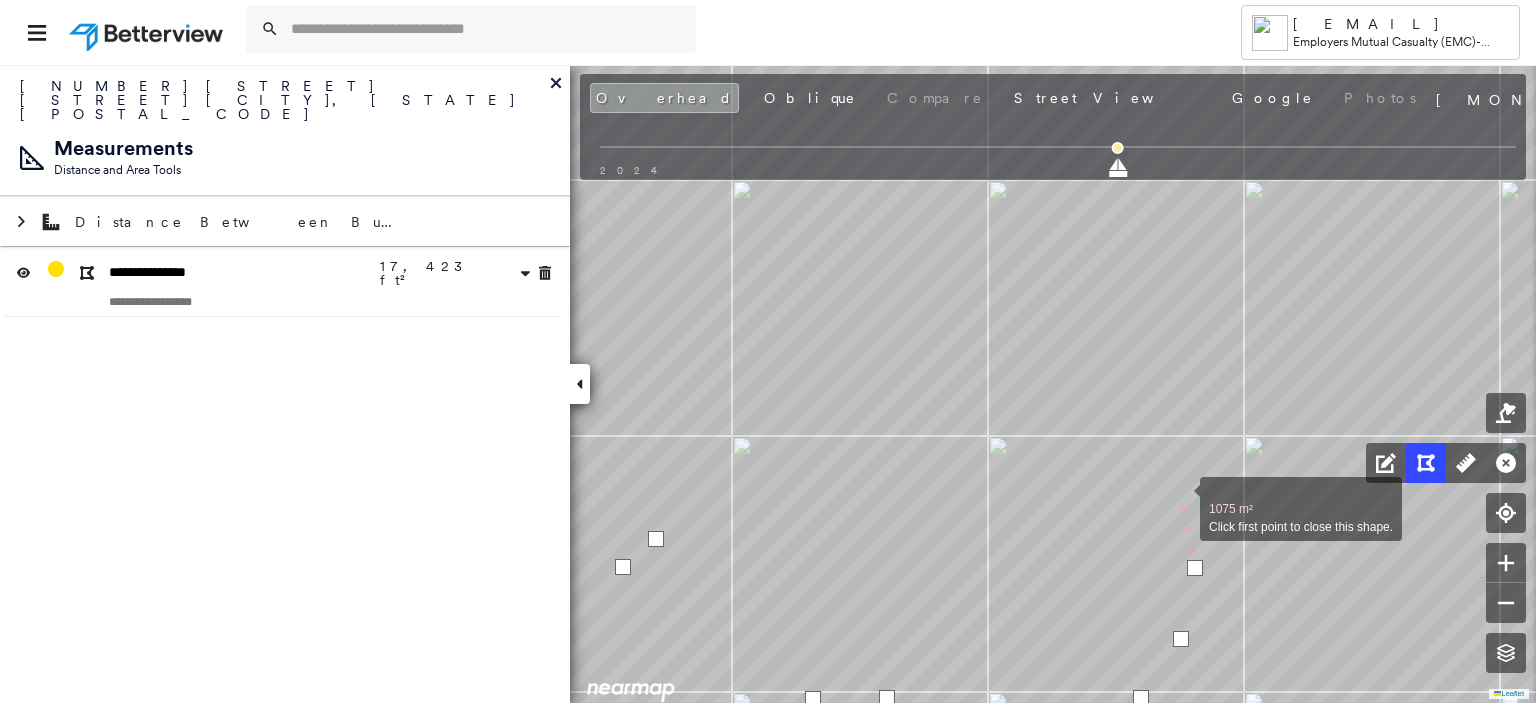 click at bounding box center (1180, 498) 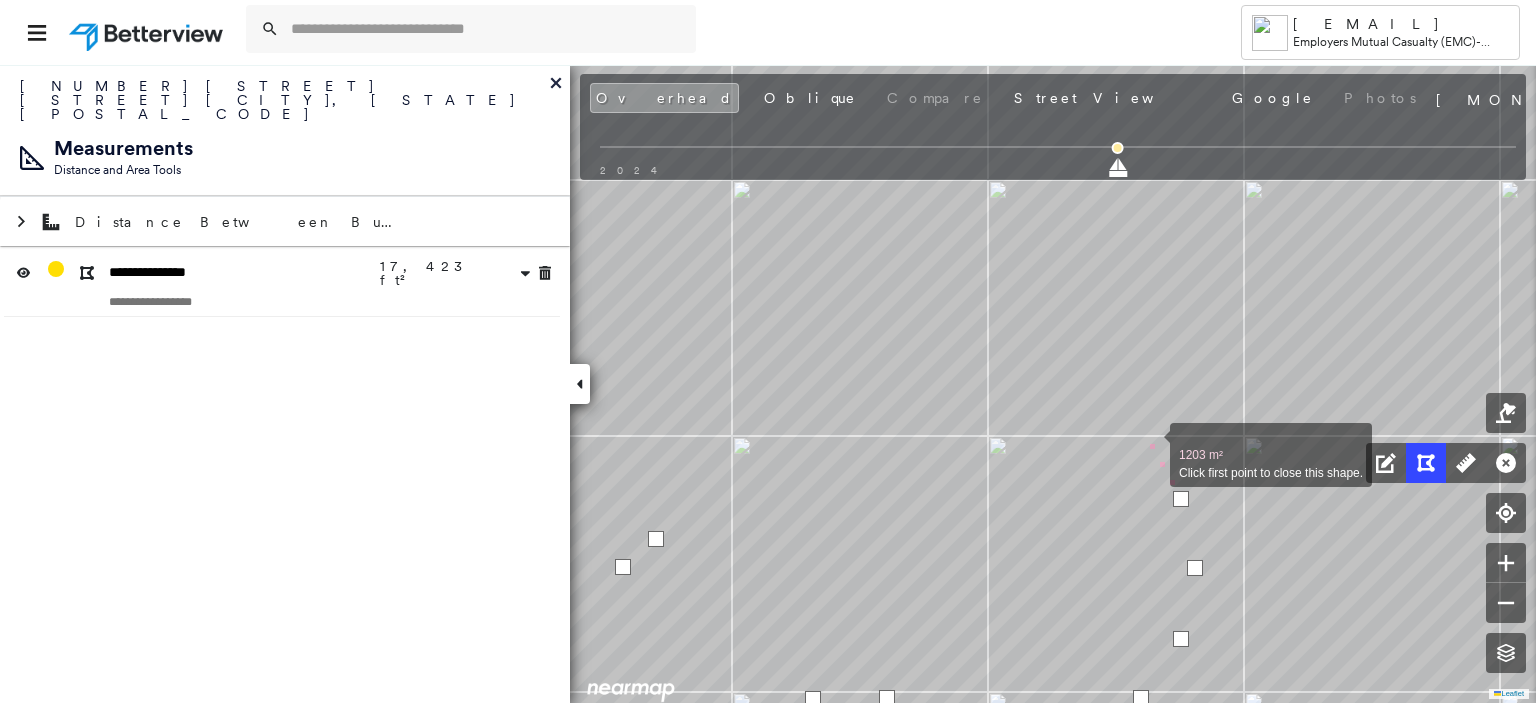click at bounding box center (1150, 444) 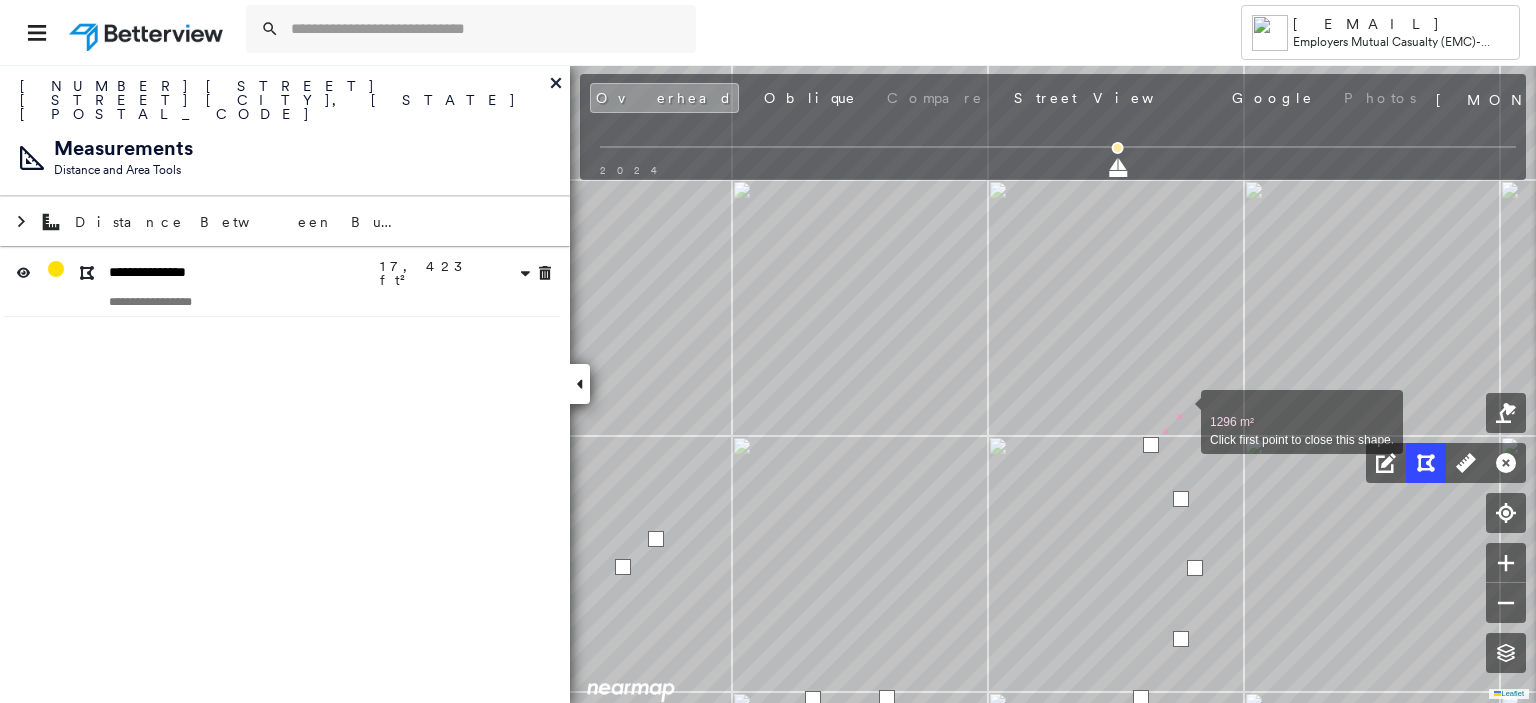 click at bounding box center [1181, 411] 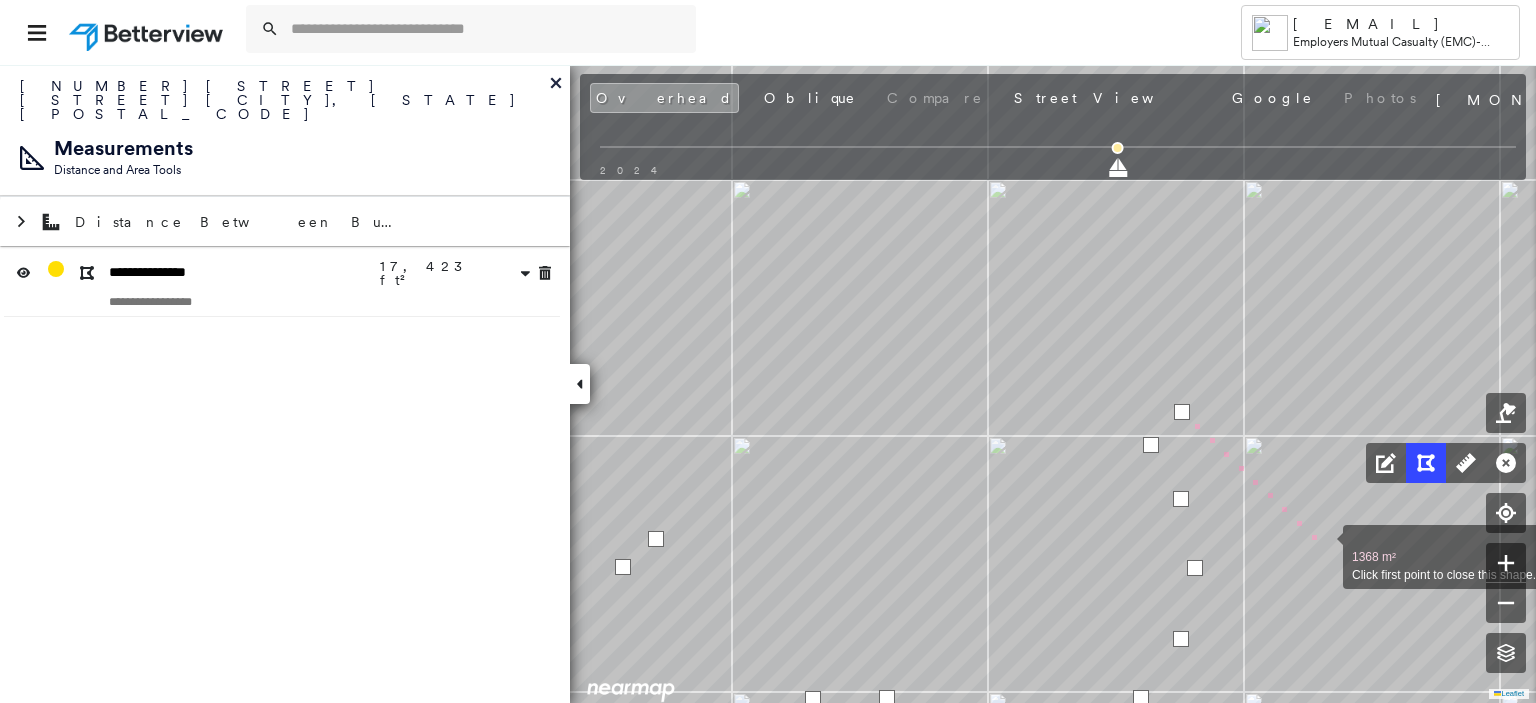click at bounding box center (1323, 546) 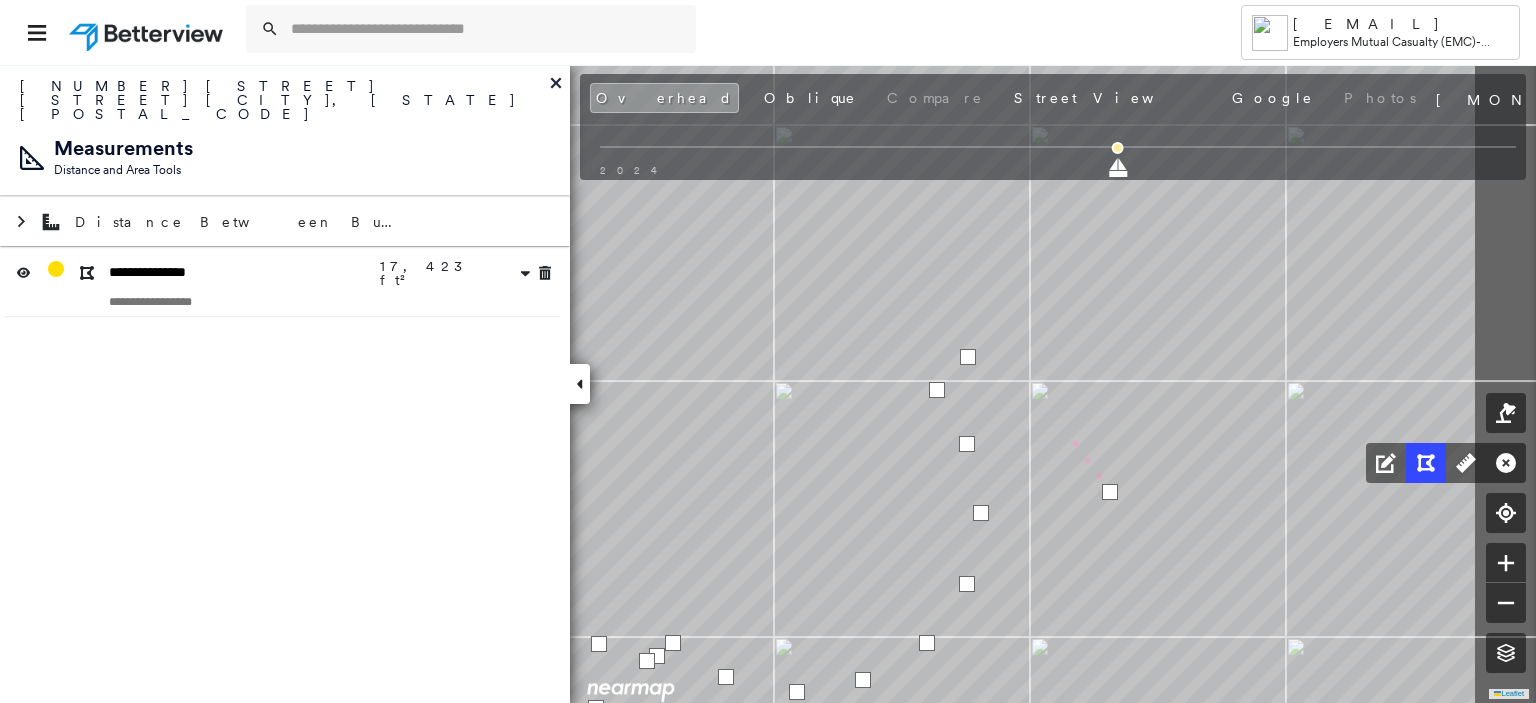 drag, startPoint x: 1315, startPoint y: 502, endPoint x: 1012, endPoint y: 431, distance: 311.20734 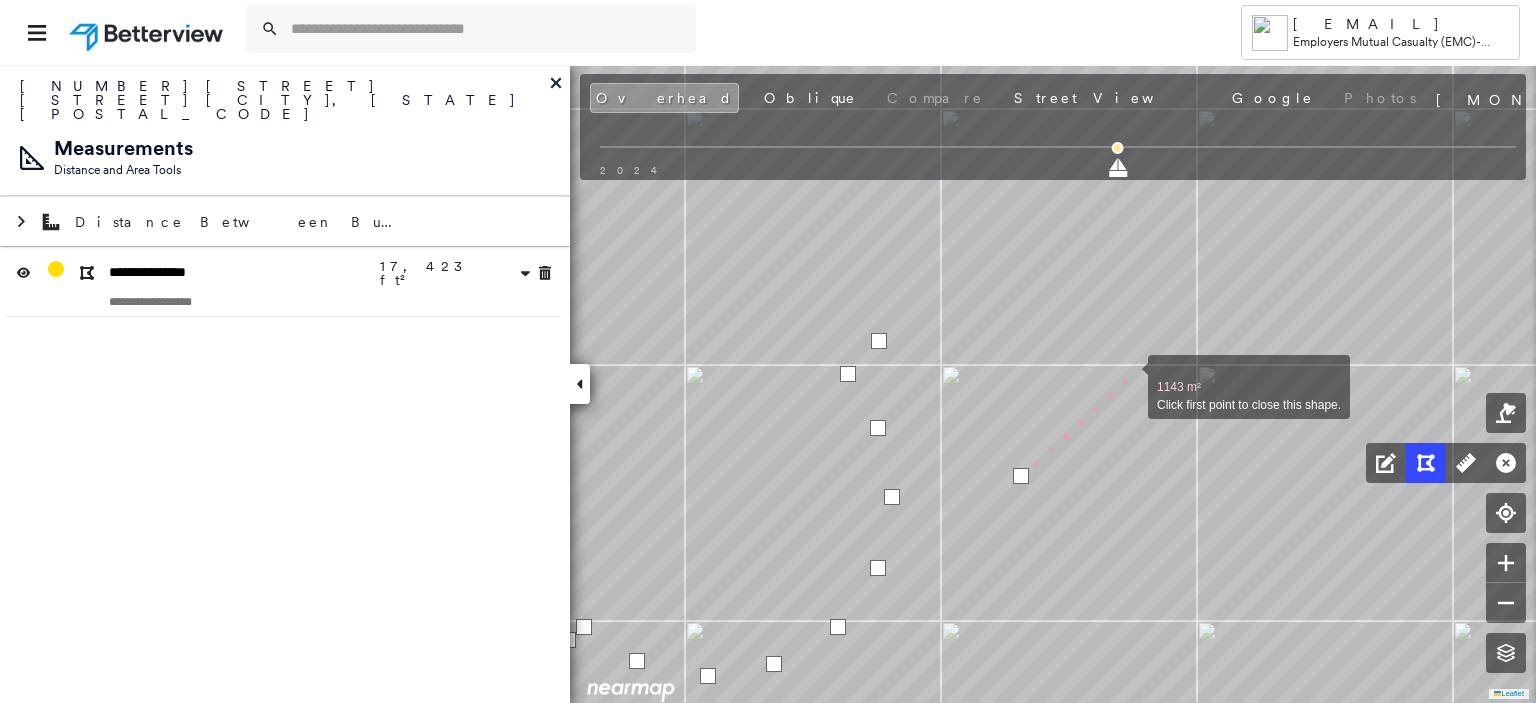 click at bounding box center [1128, 376] 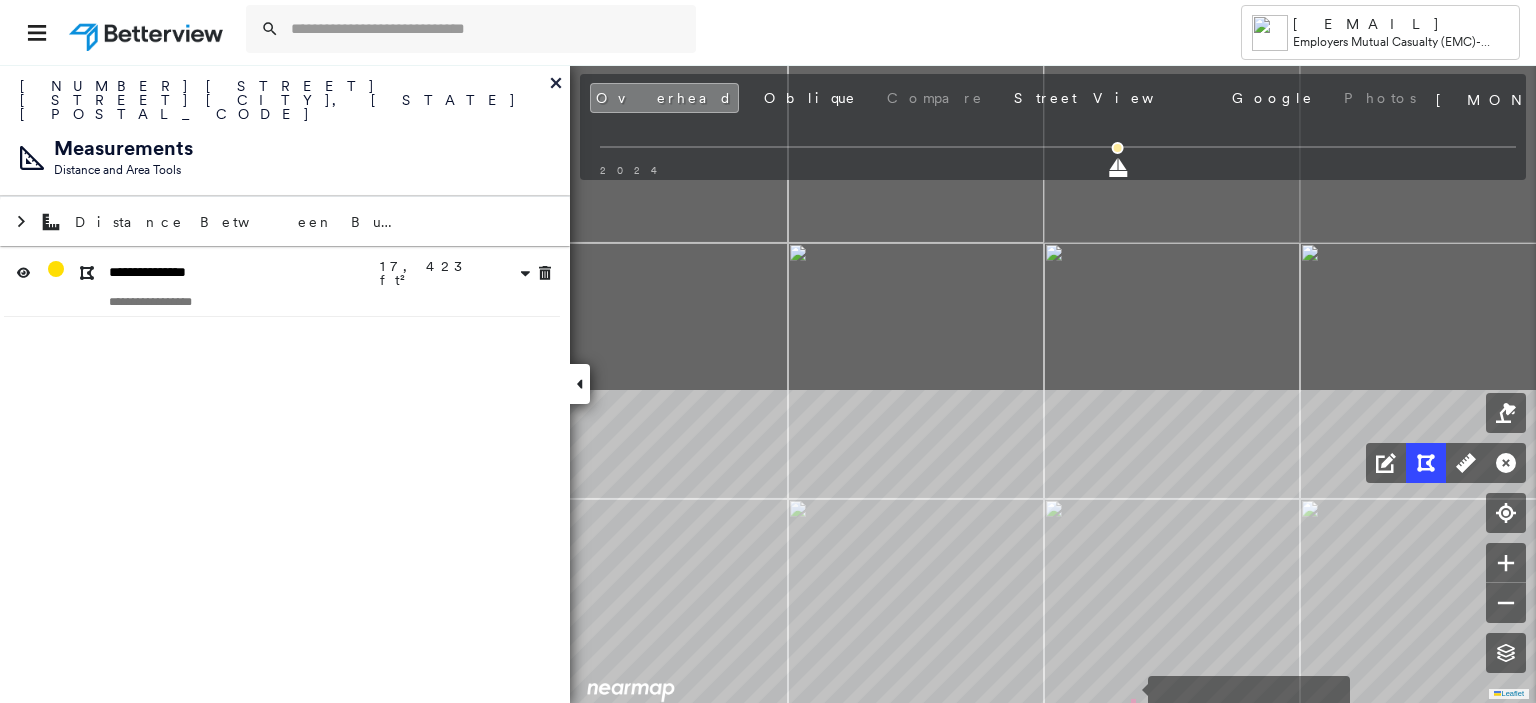 drag, startPoint x: 1025, startPoint y: 305, endPoint x: 1128, endPoint y: 695, distance: 403.37204 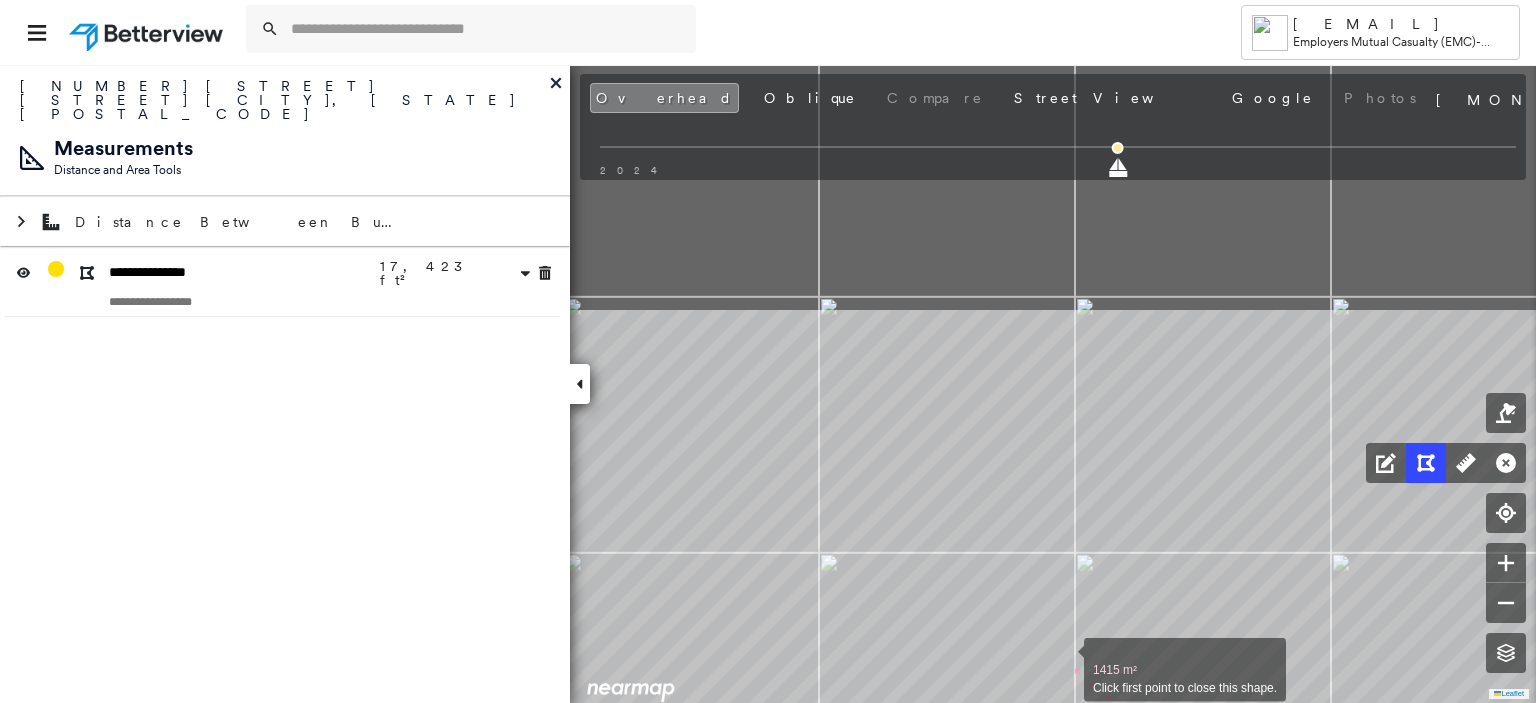 drag, startPoint x: 777, startPoint y: 349, endPoint x: 993, endPoint y: 563, distance: 304.0592 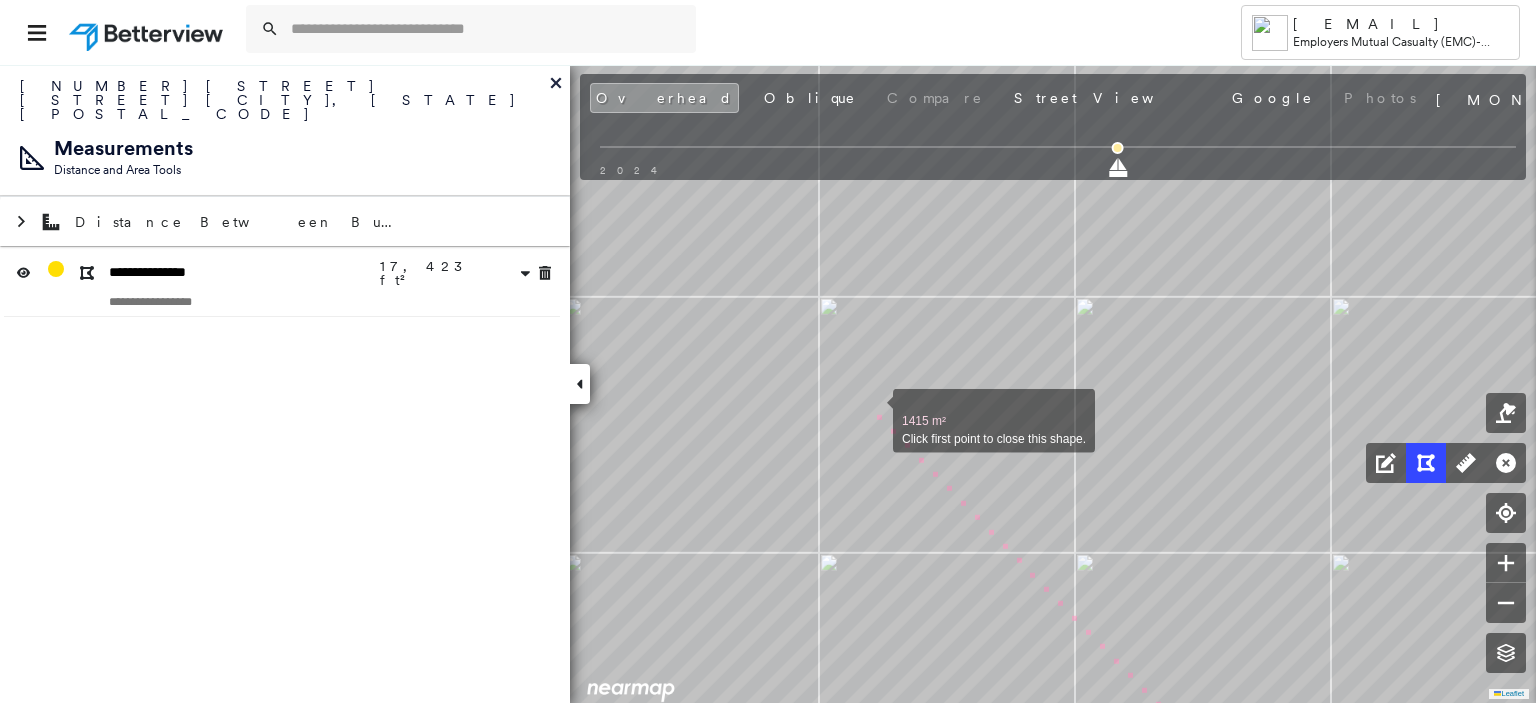 click at bounding box center [873, 410] 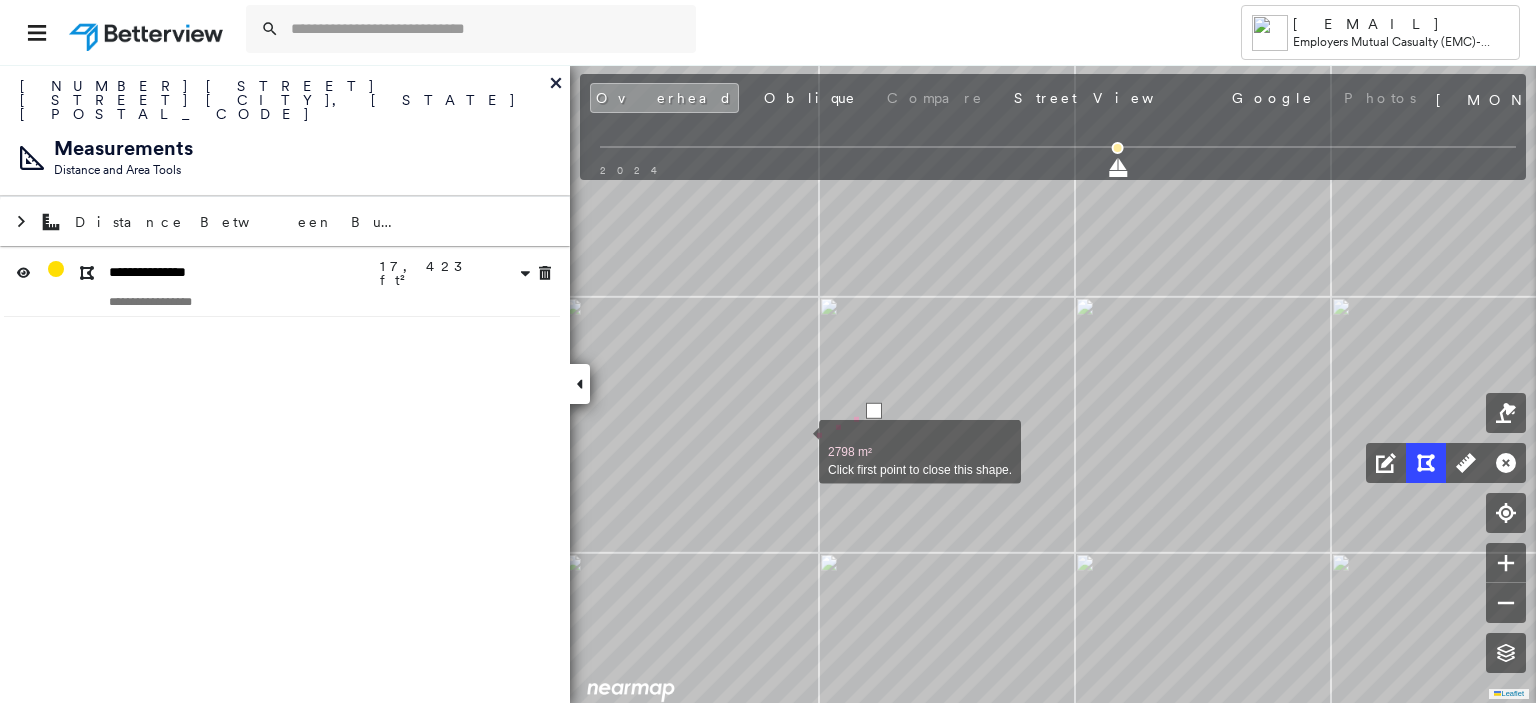 click at bounding box center (799, 441) 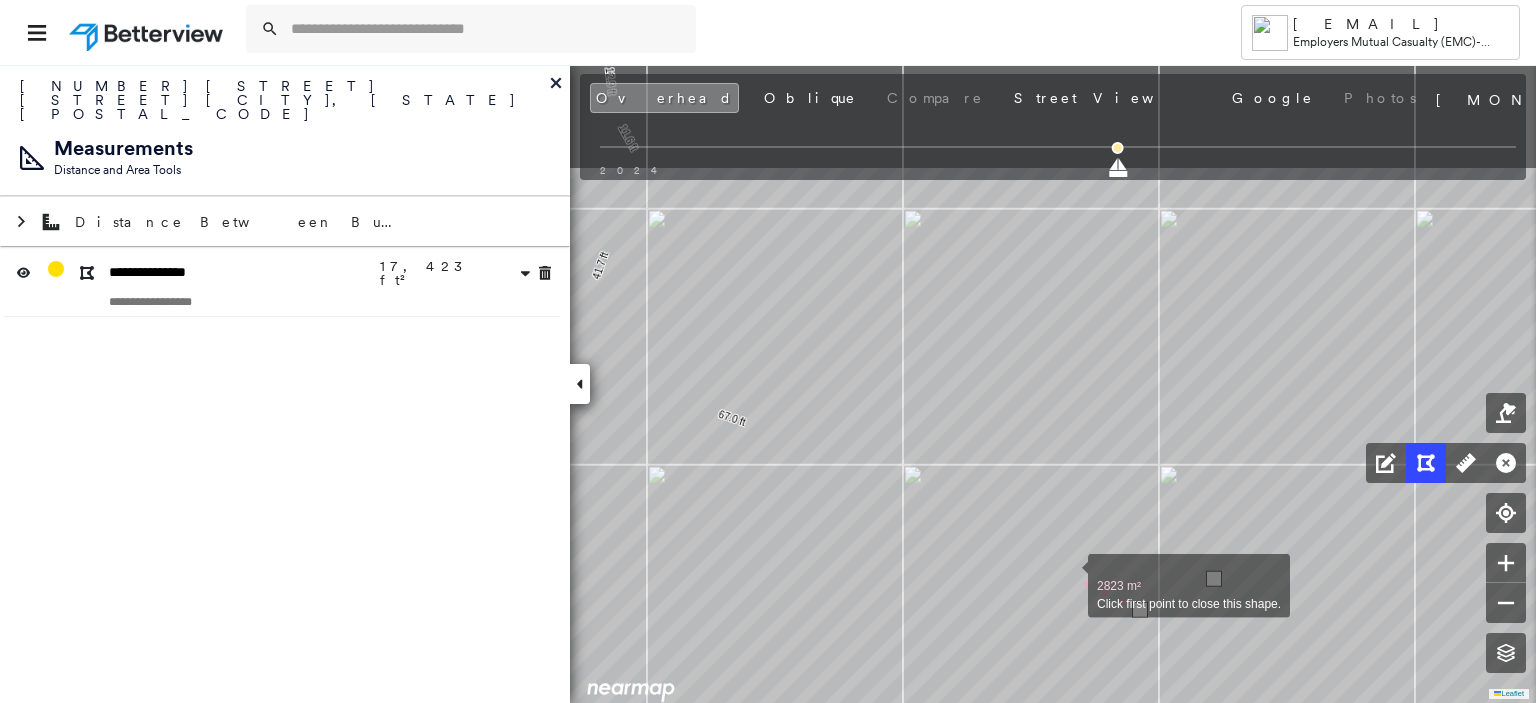 drag, startPoint x: 727, startPoint y: 407, endPoint x: 1067, endPoint y: 575, distance: 379.24133 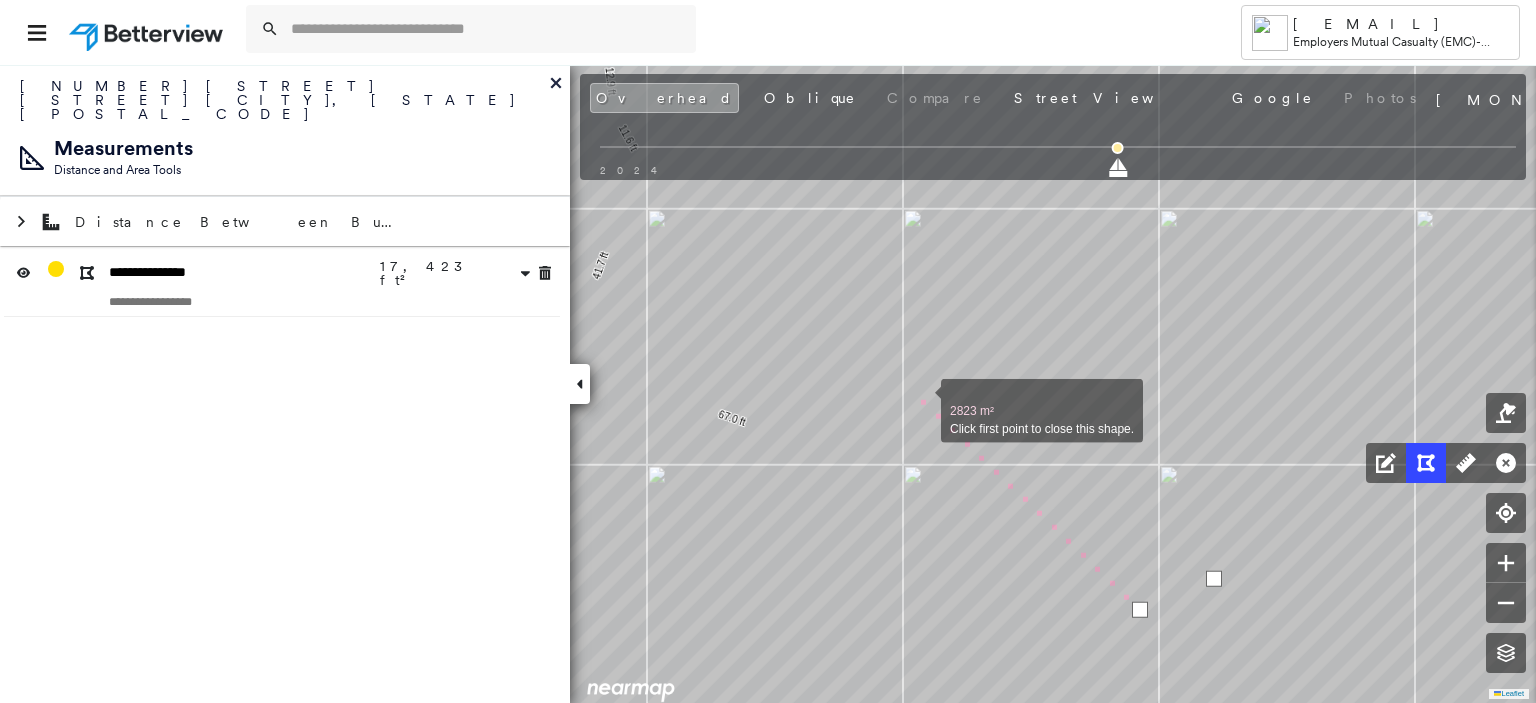 click at bounding box center (921, 400) 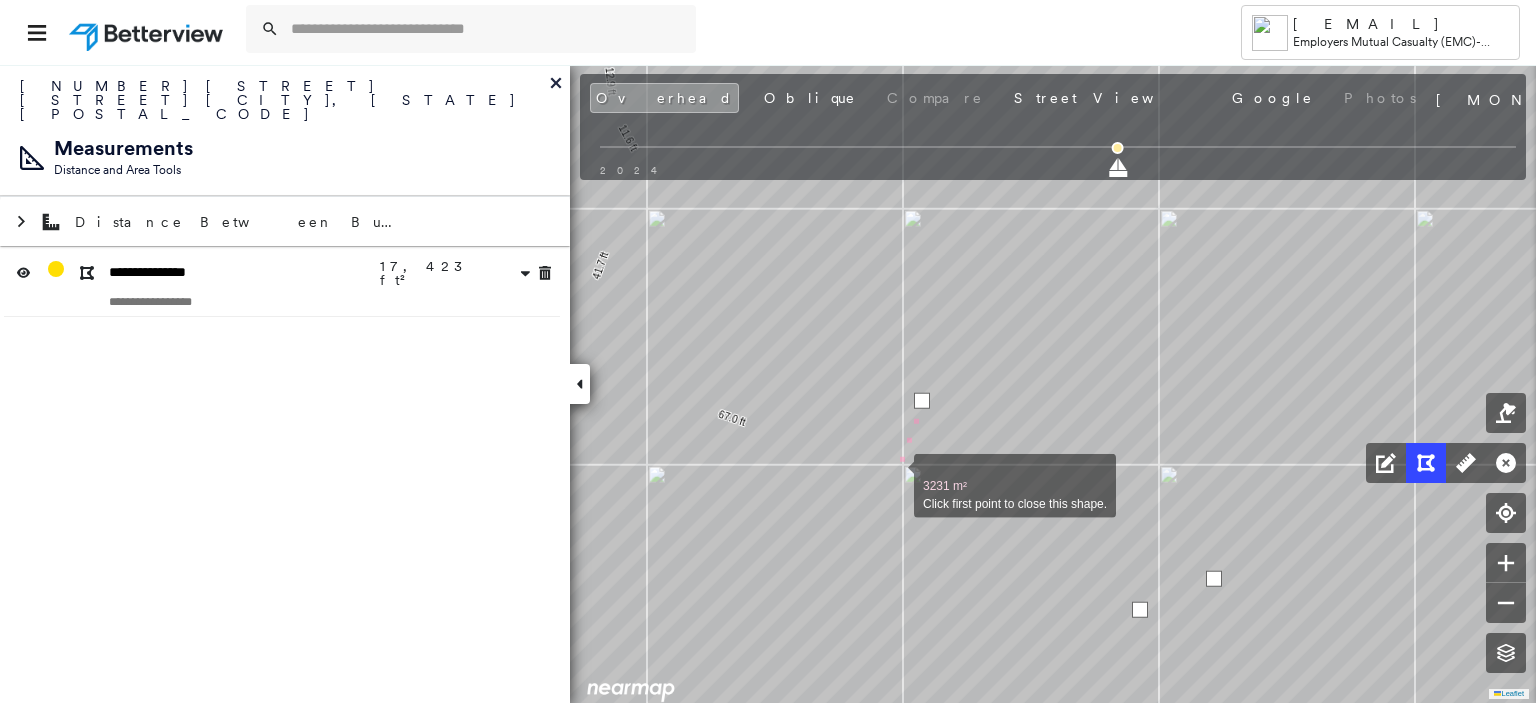 click at bounding box center (894, 475) 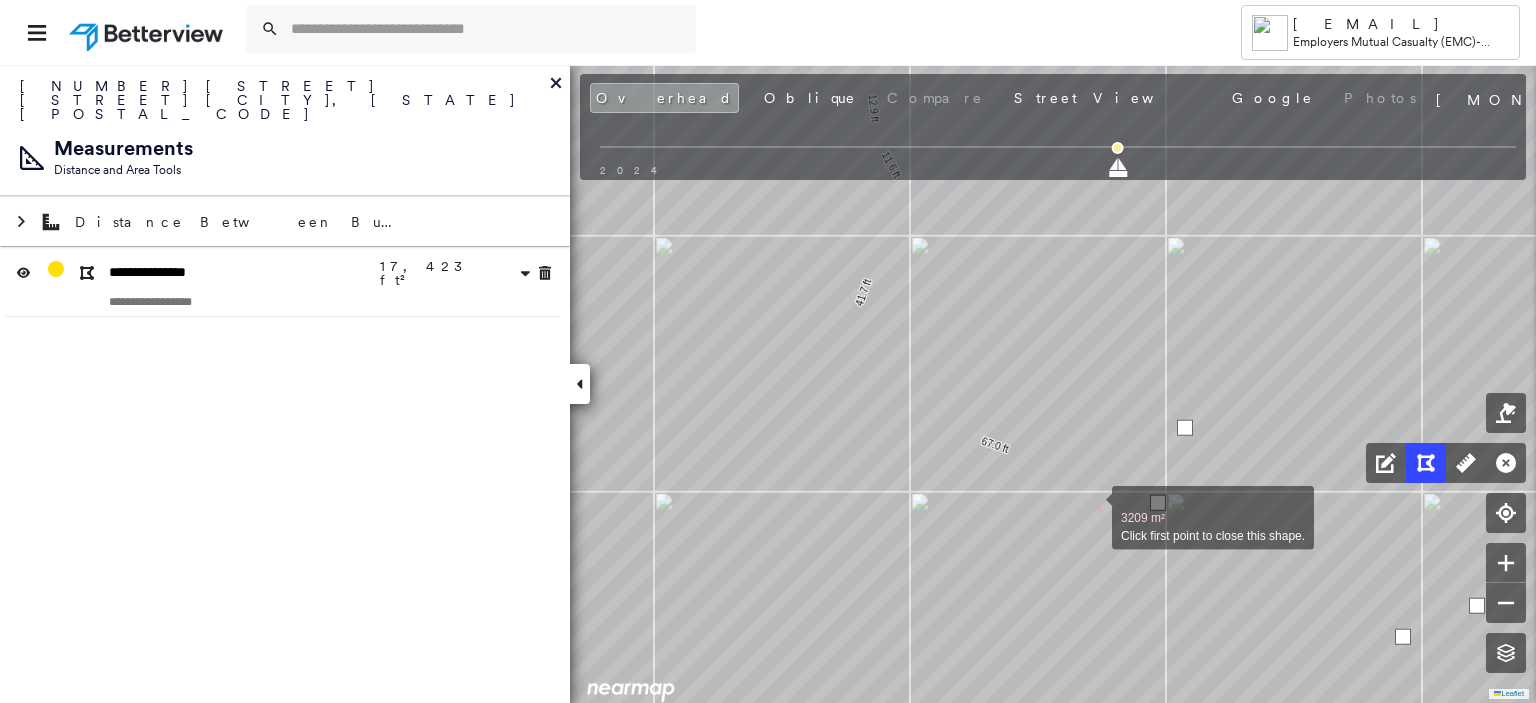 drag, startPoint x: 828, startPoint y: 480, endPoint x: 1091, endPoint y: 507, distance: 264.3823 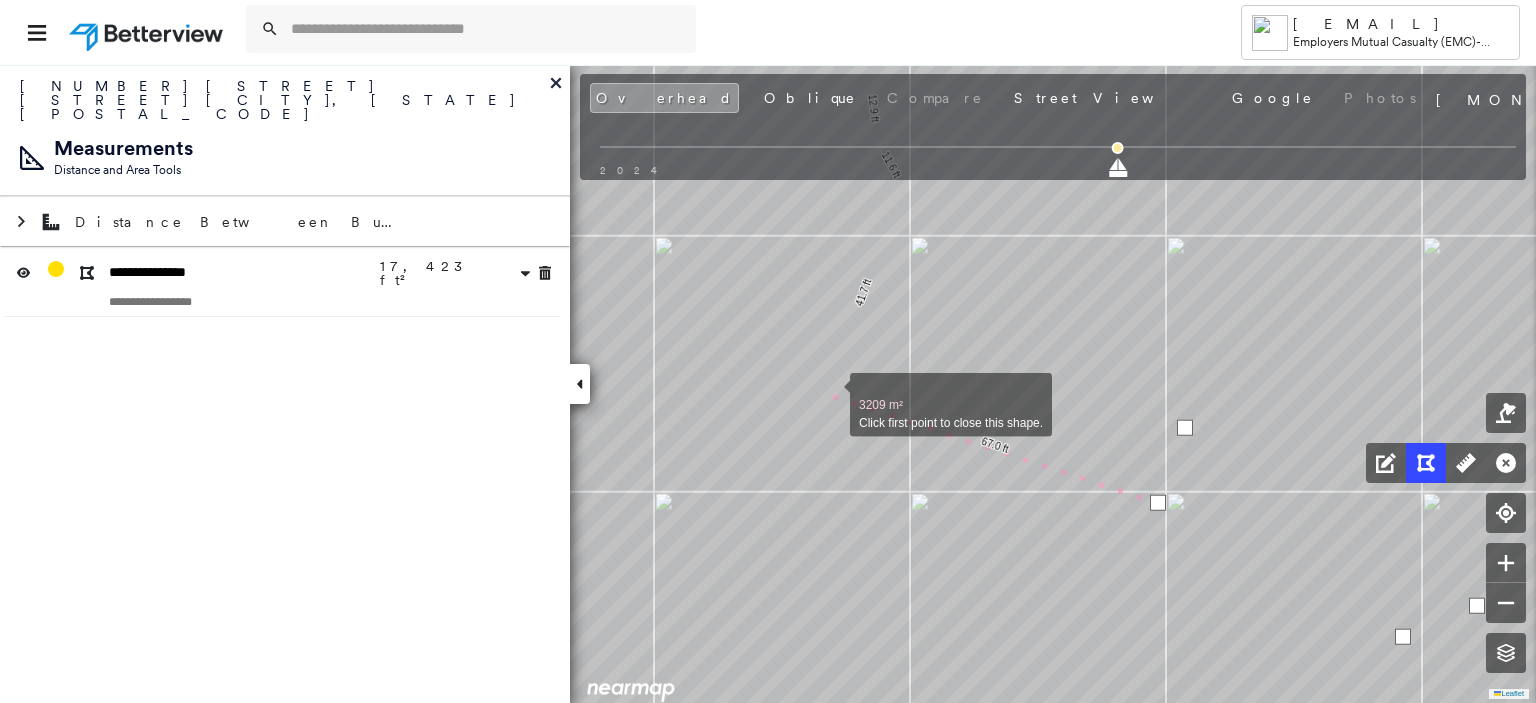 click at bounding box center [830, 394] 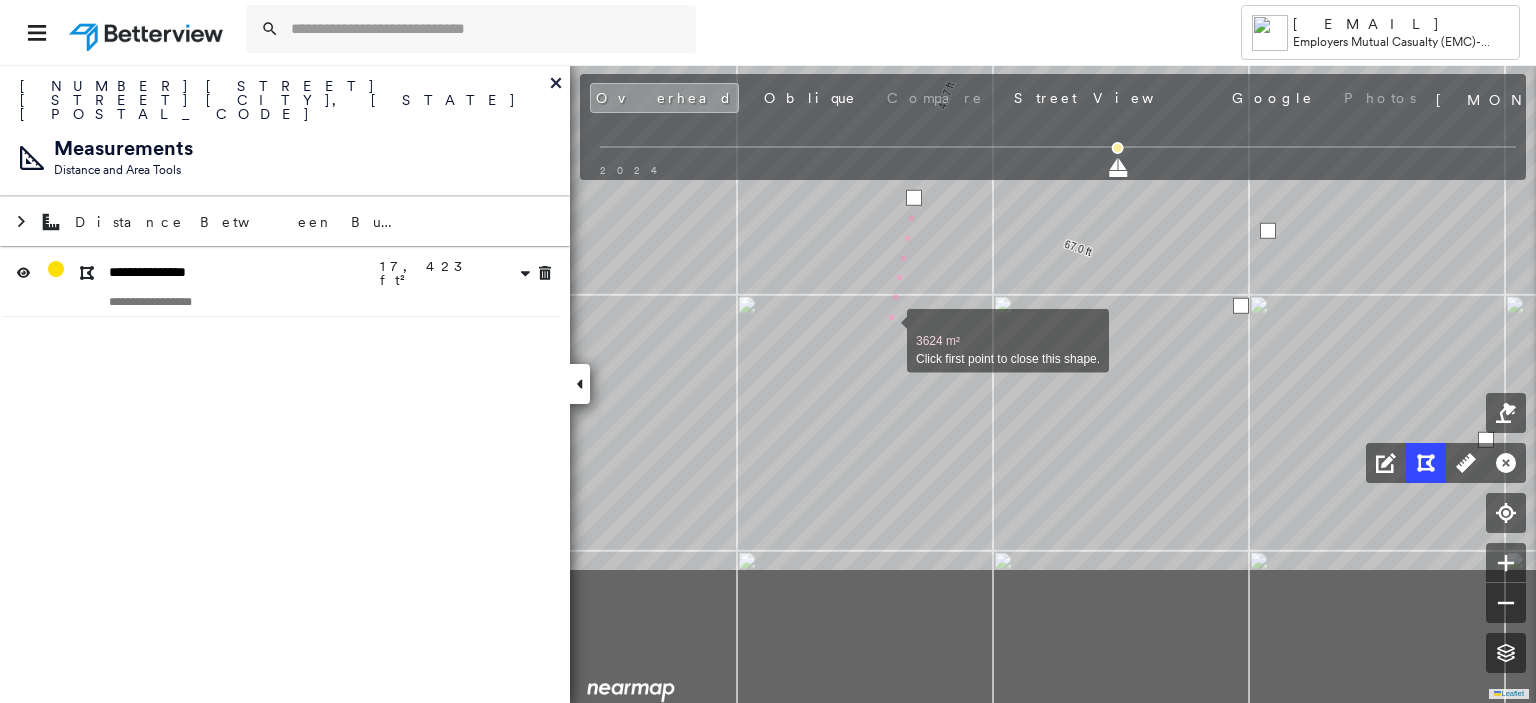 drag, startPoint x: 804, startPoint y: 529, endPoint x: 887, endPoint y: 332, distance: 213.7709 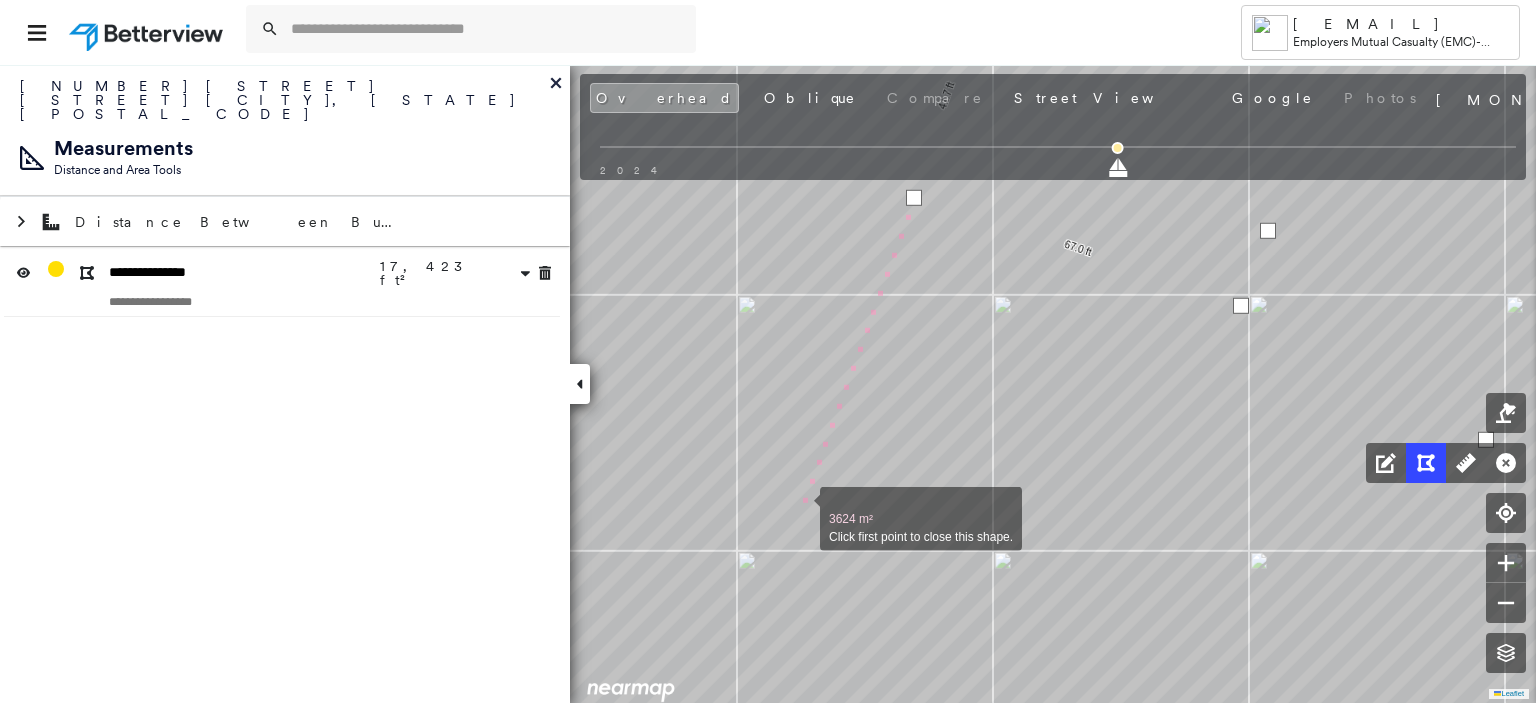 click at bounding box center [800, 508] 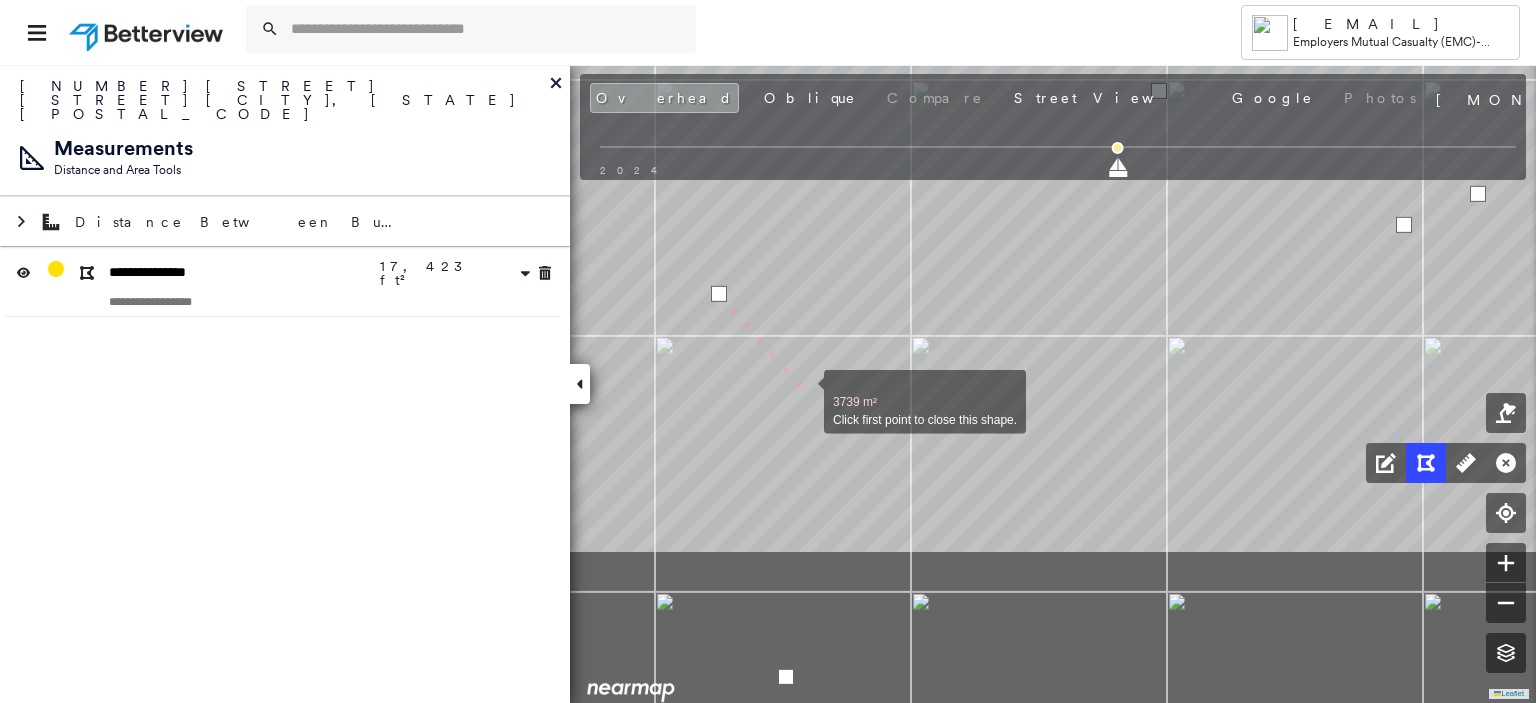 drag, startPoint x: 887, startPoint y: 606, endPoint x: 805, endPoint y: 391, distance: 230.10649 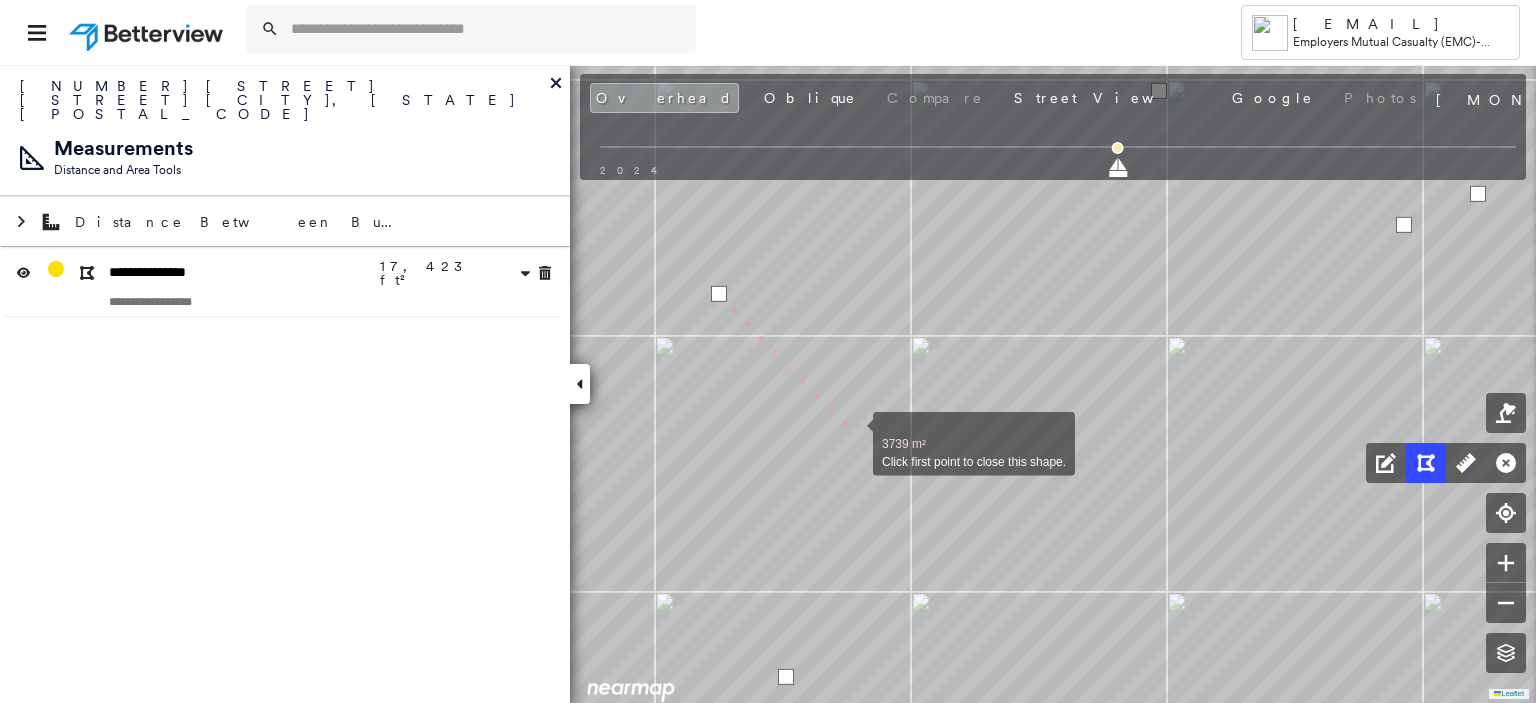 click at bounding box center [853, 433] 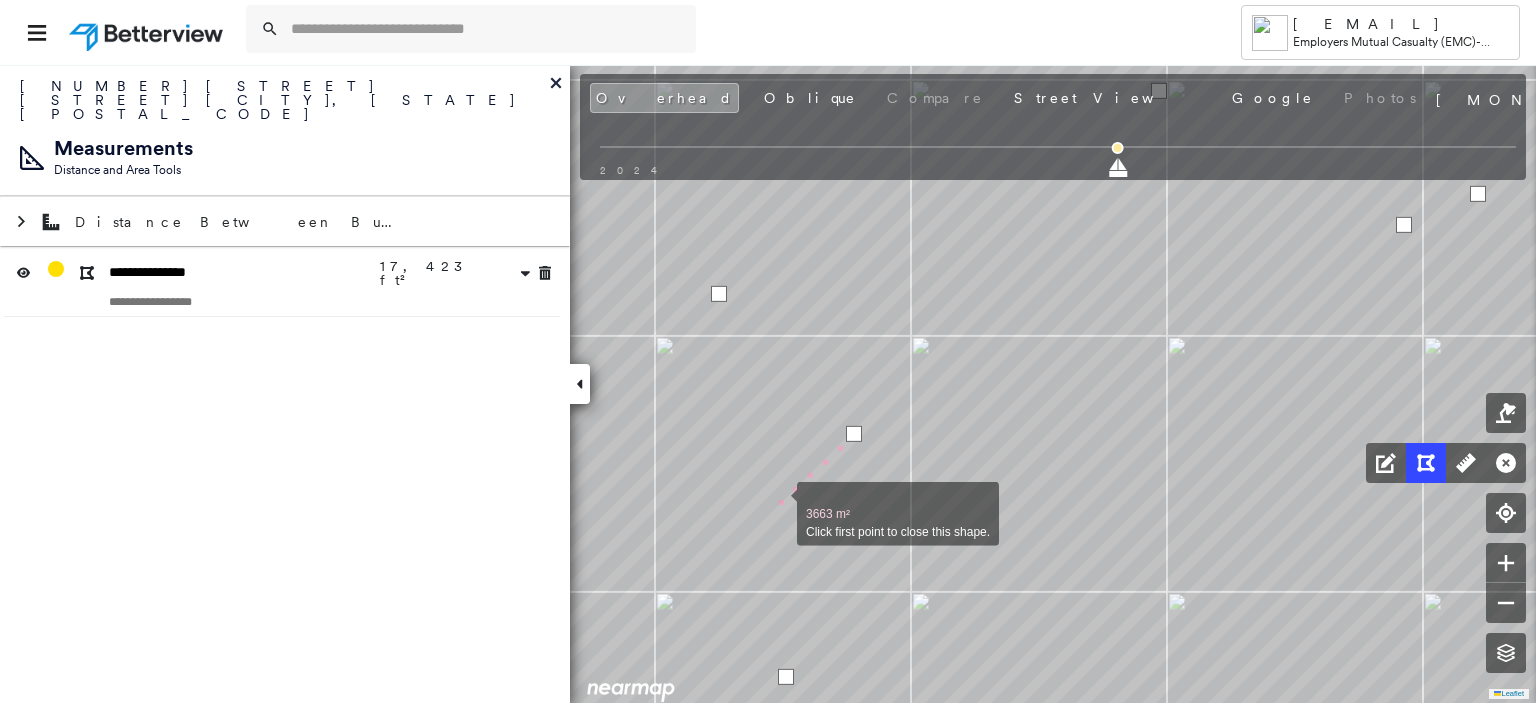 click at bounding box center [777, 503] 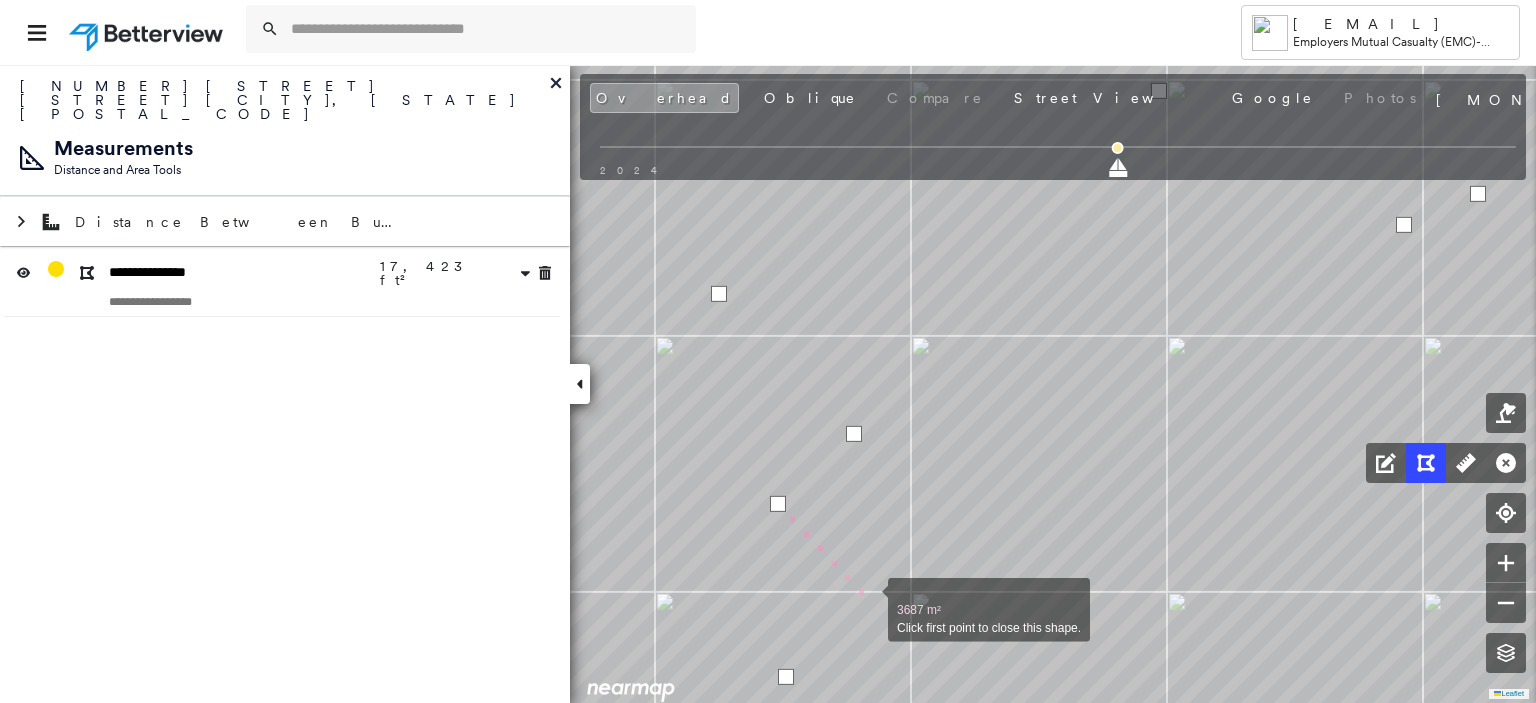 click at bounding box center (868, 599) 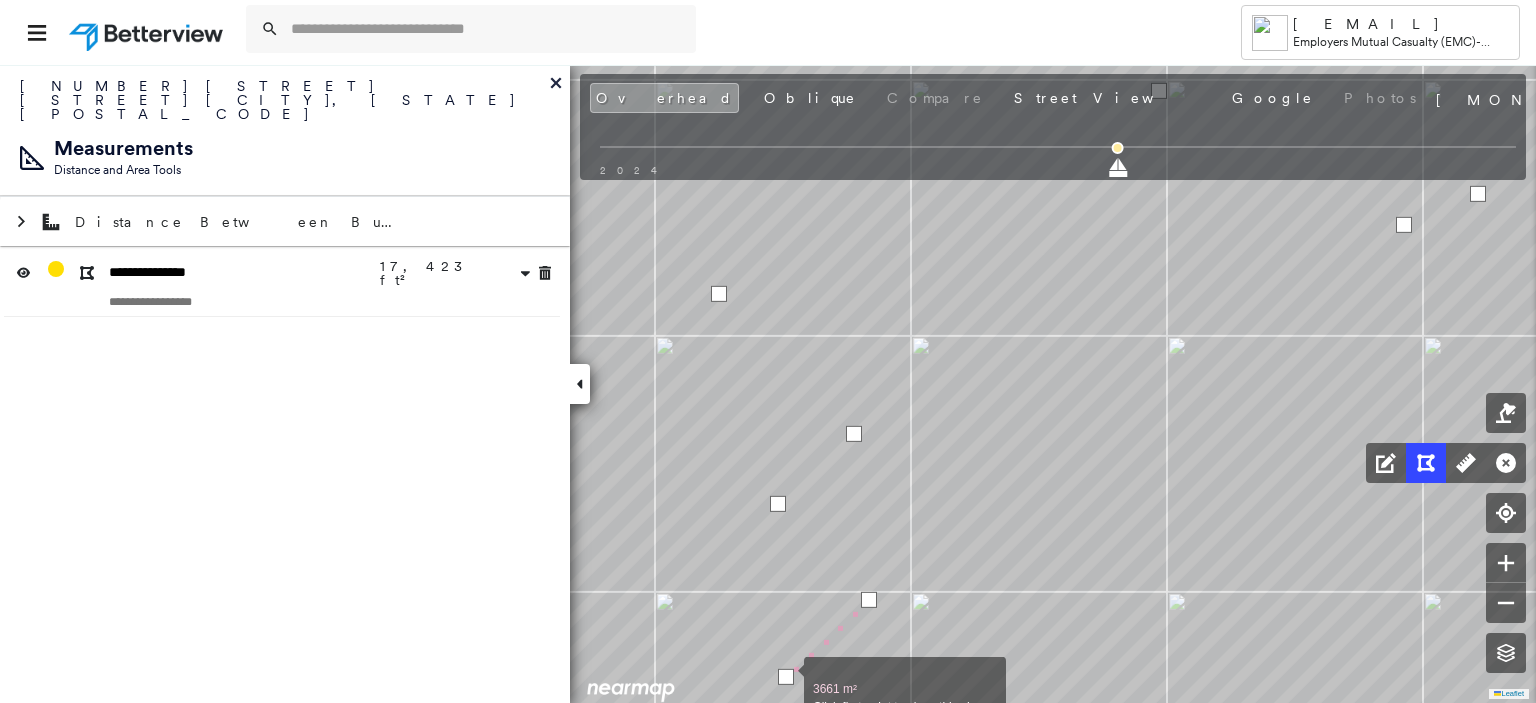 click at bounding box center [786, 677] 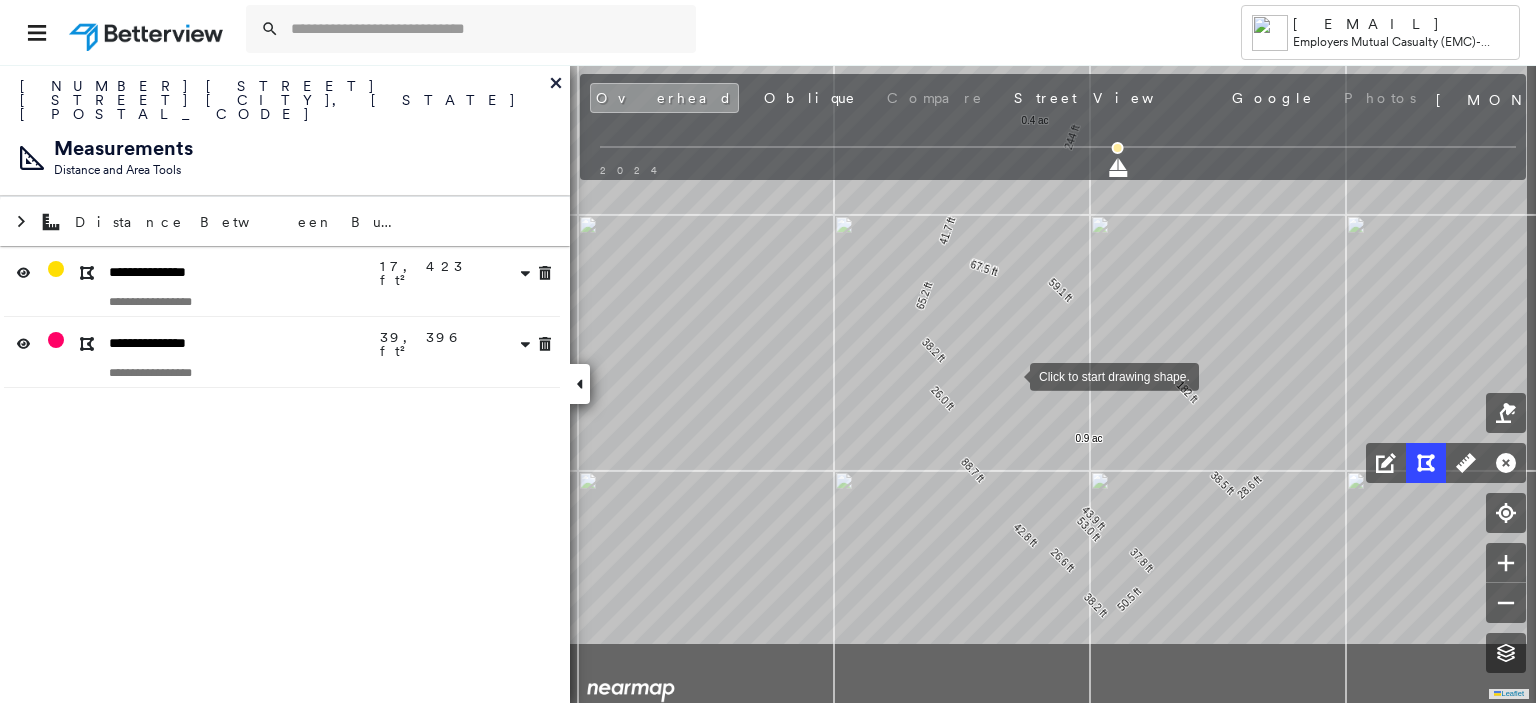 drag, startPoint x: 1088, startPoint y: 431, endPoint x: 1013, endPoint y: 379, distance: 91.26335 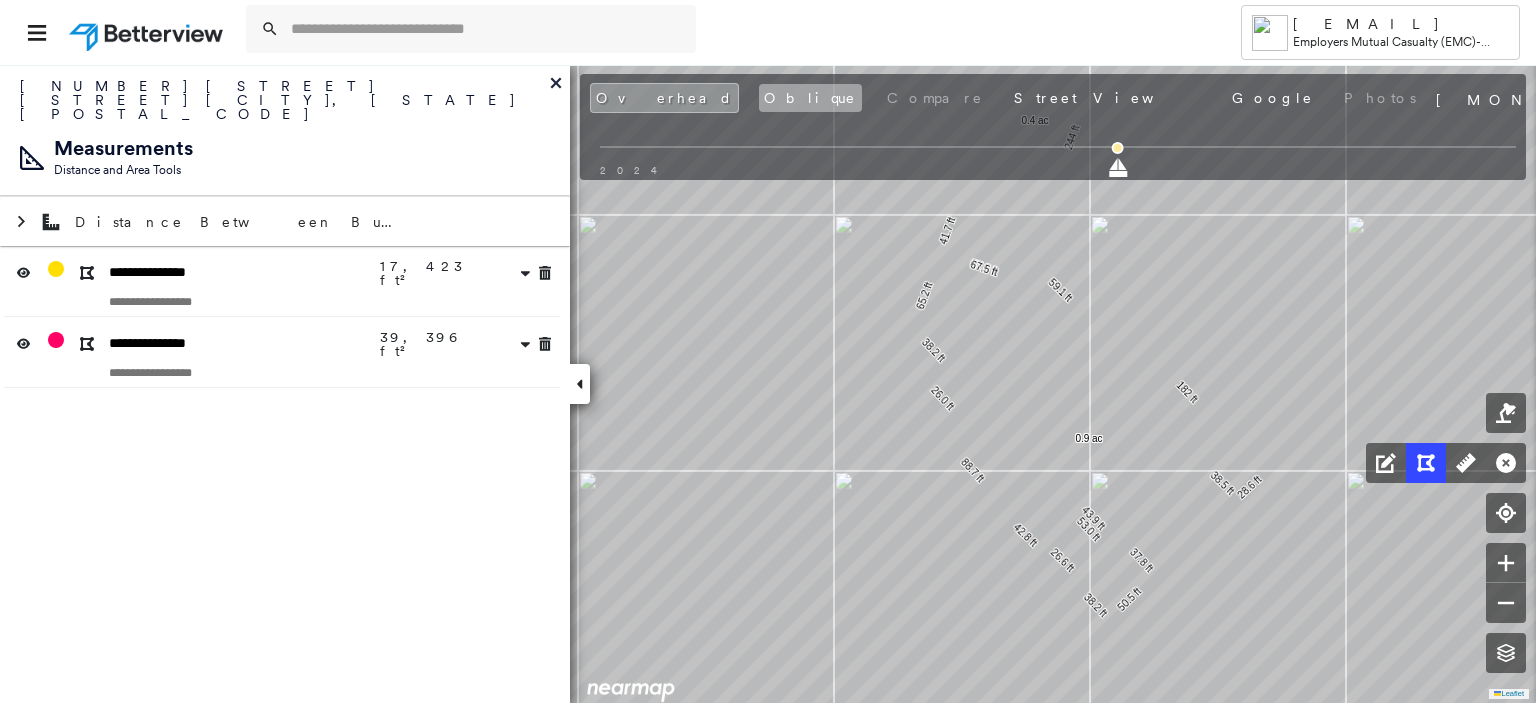 click on "Oblique" at bounding box center [810, 98] 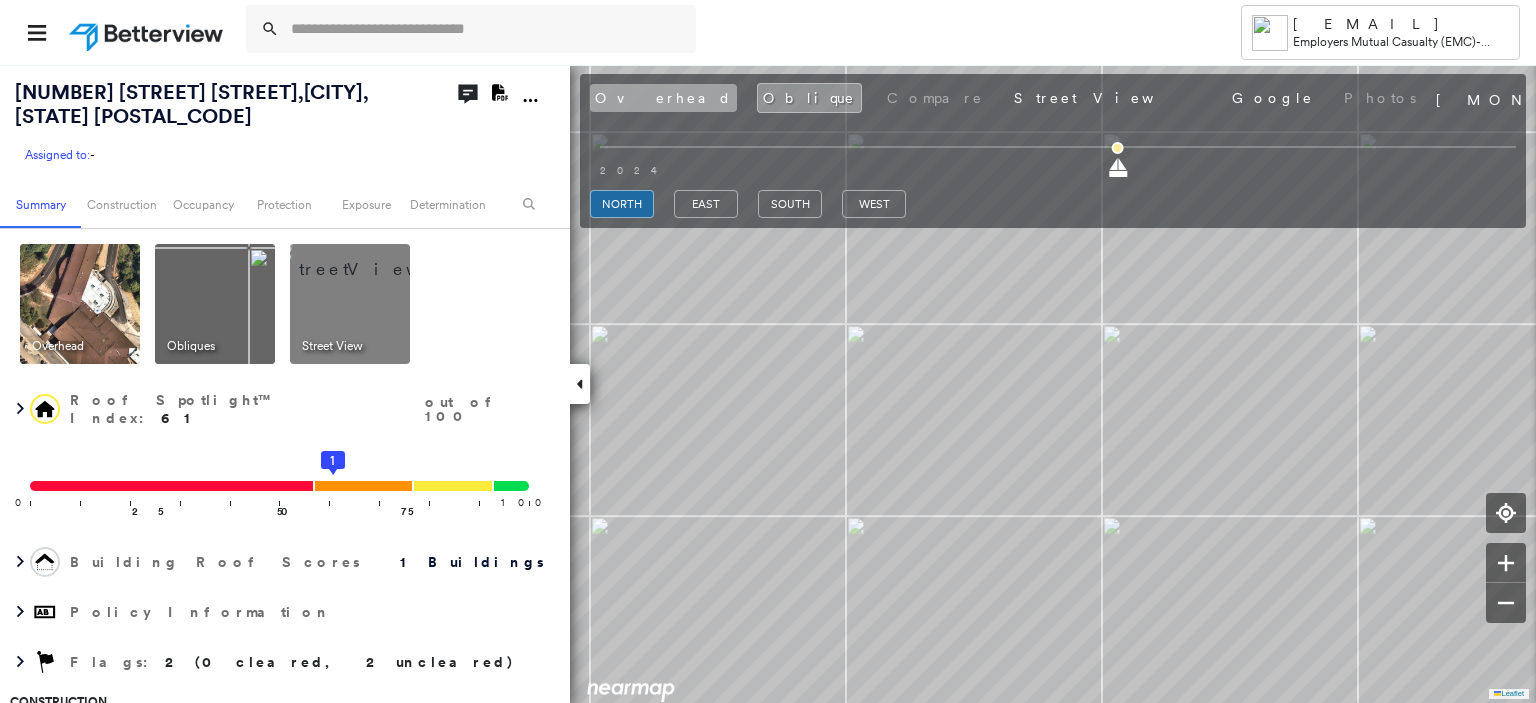 click on "Overhead" at bounding box center [663, 98] 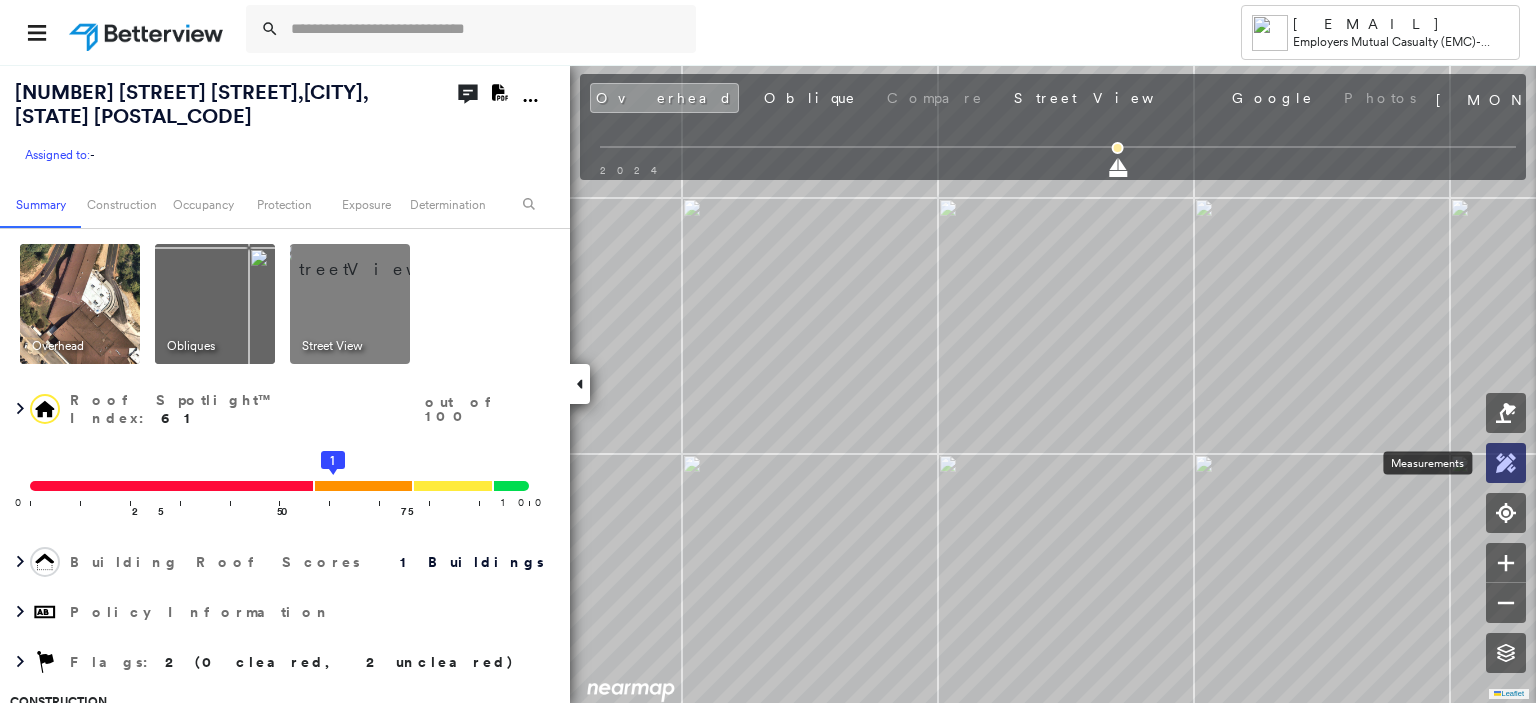 click 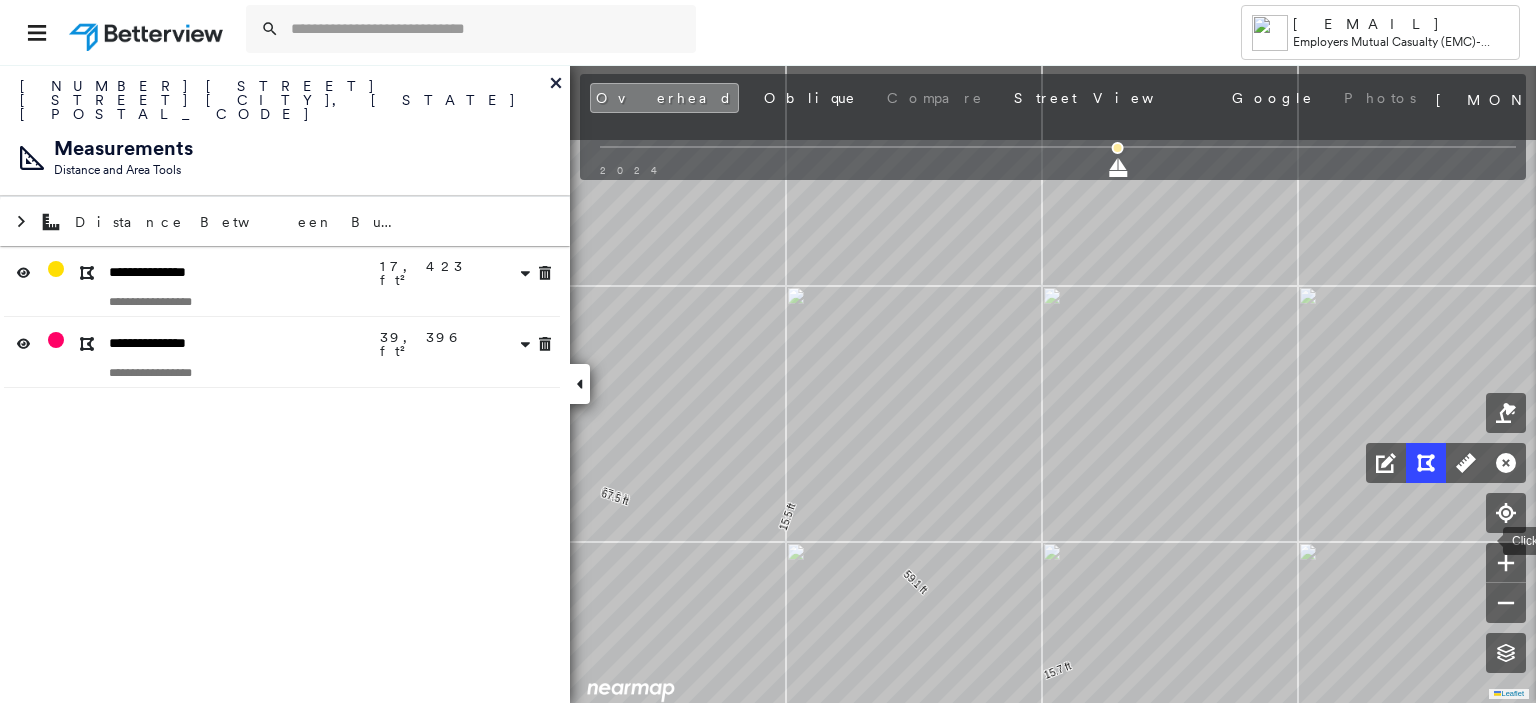 drag, startPoint x: 904, startPoint y: 403, endPoint x: 1484, endPoint y: 543, distance: 596.65735 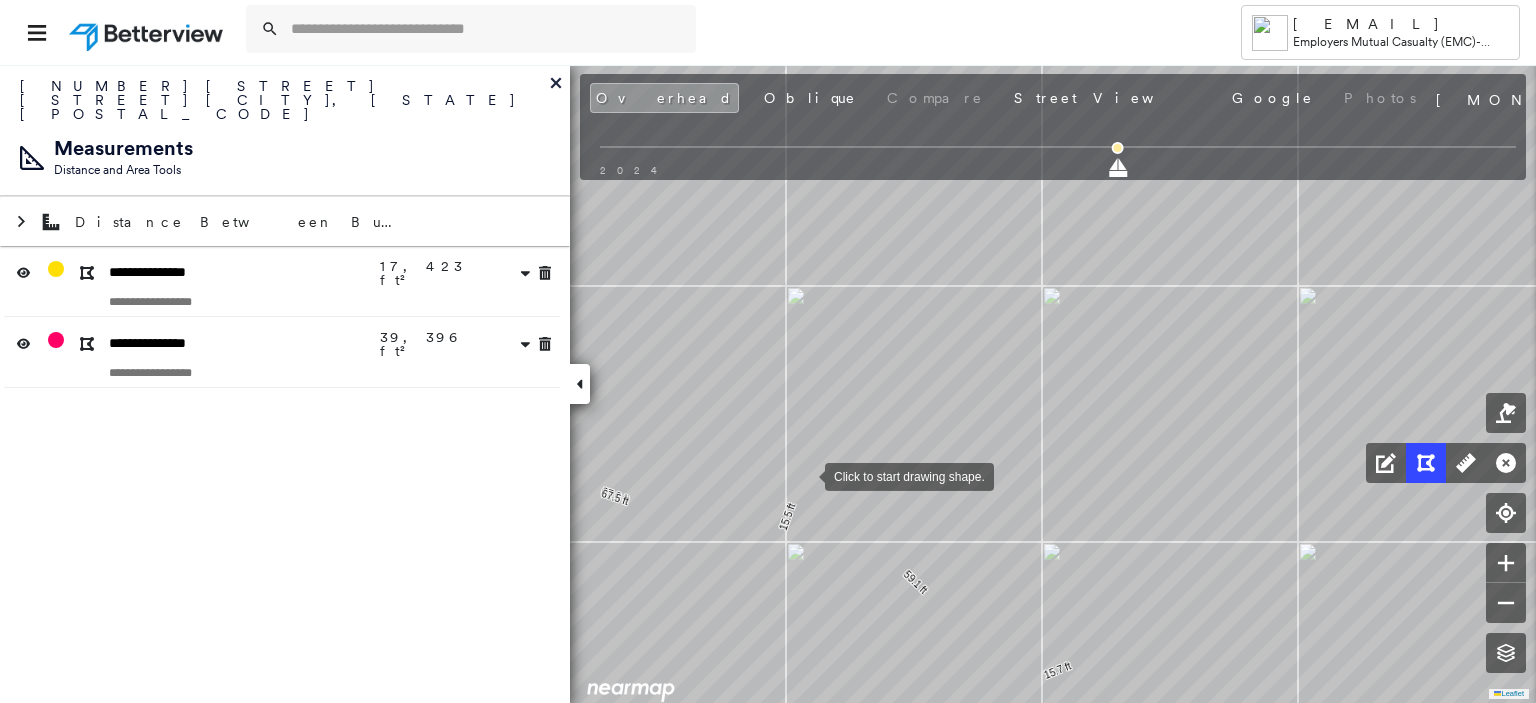click at bounding box center (805, 475) 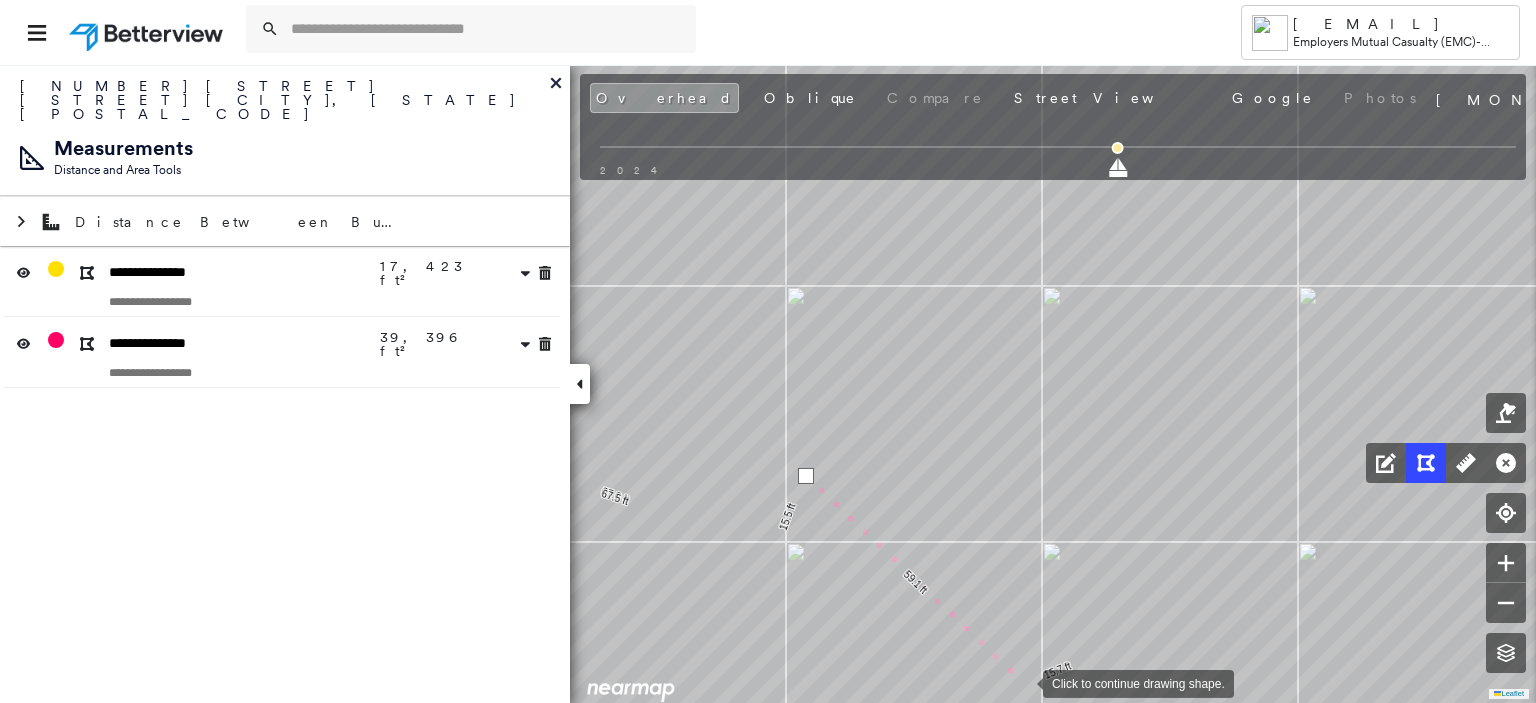 click at bounding box center [1023, 682] 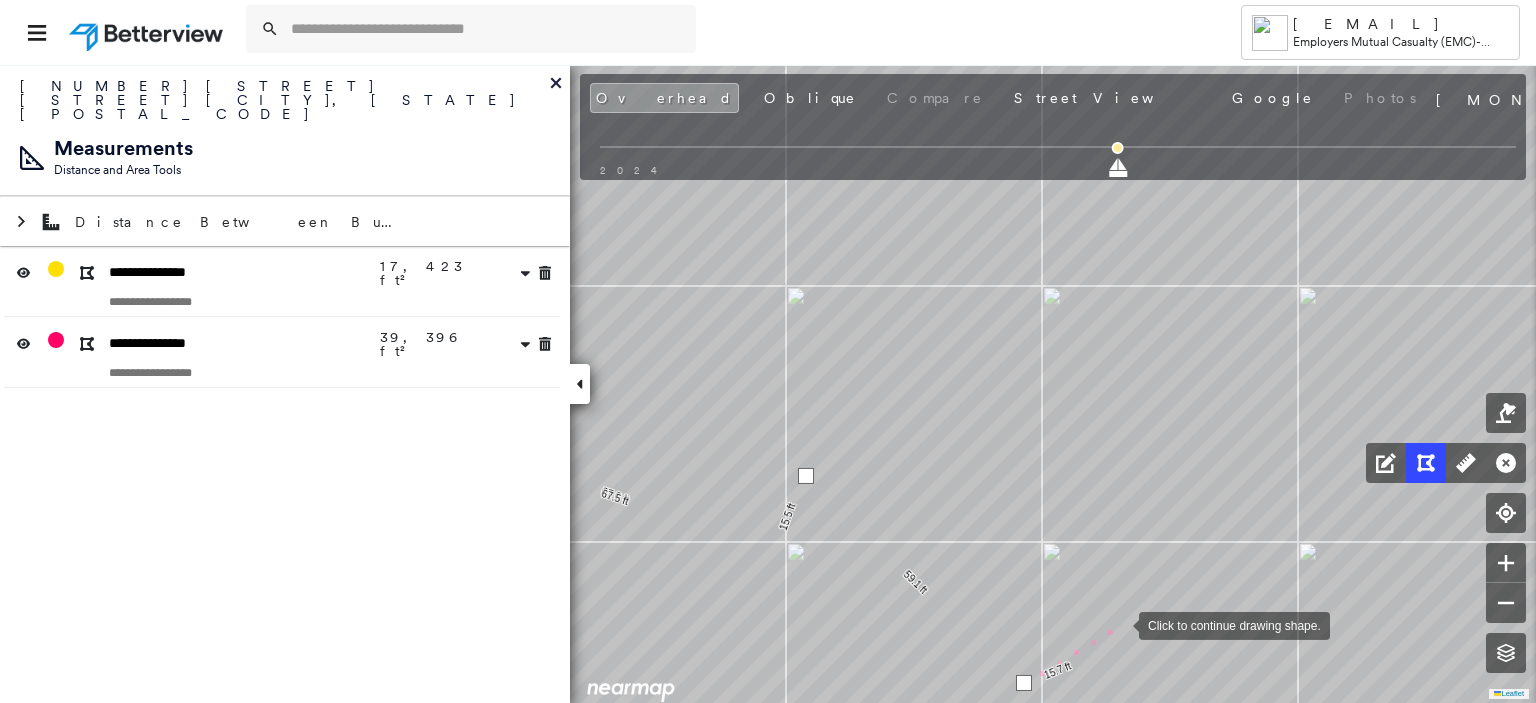 click at bounding box center (1119, 624) 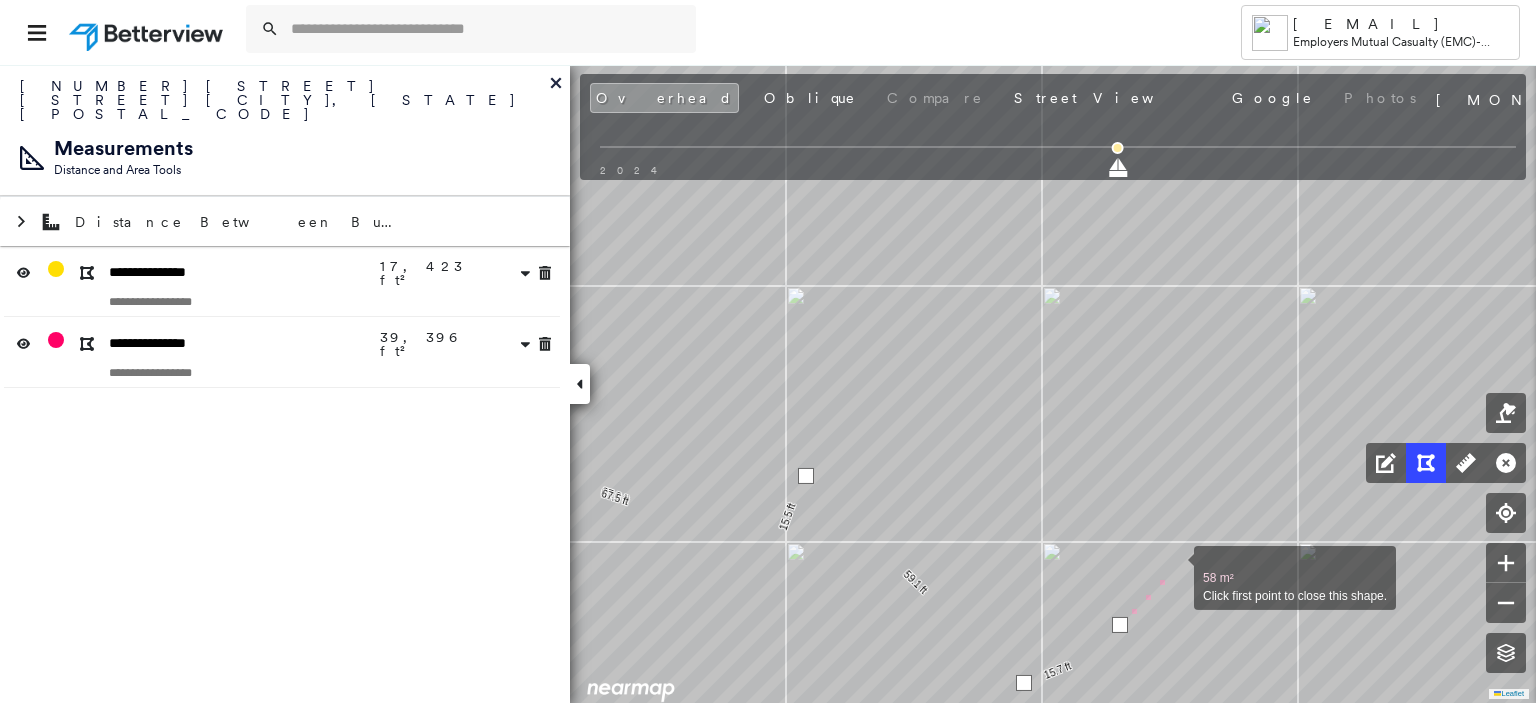 click at bounding box center (1174, 567) 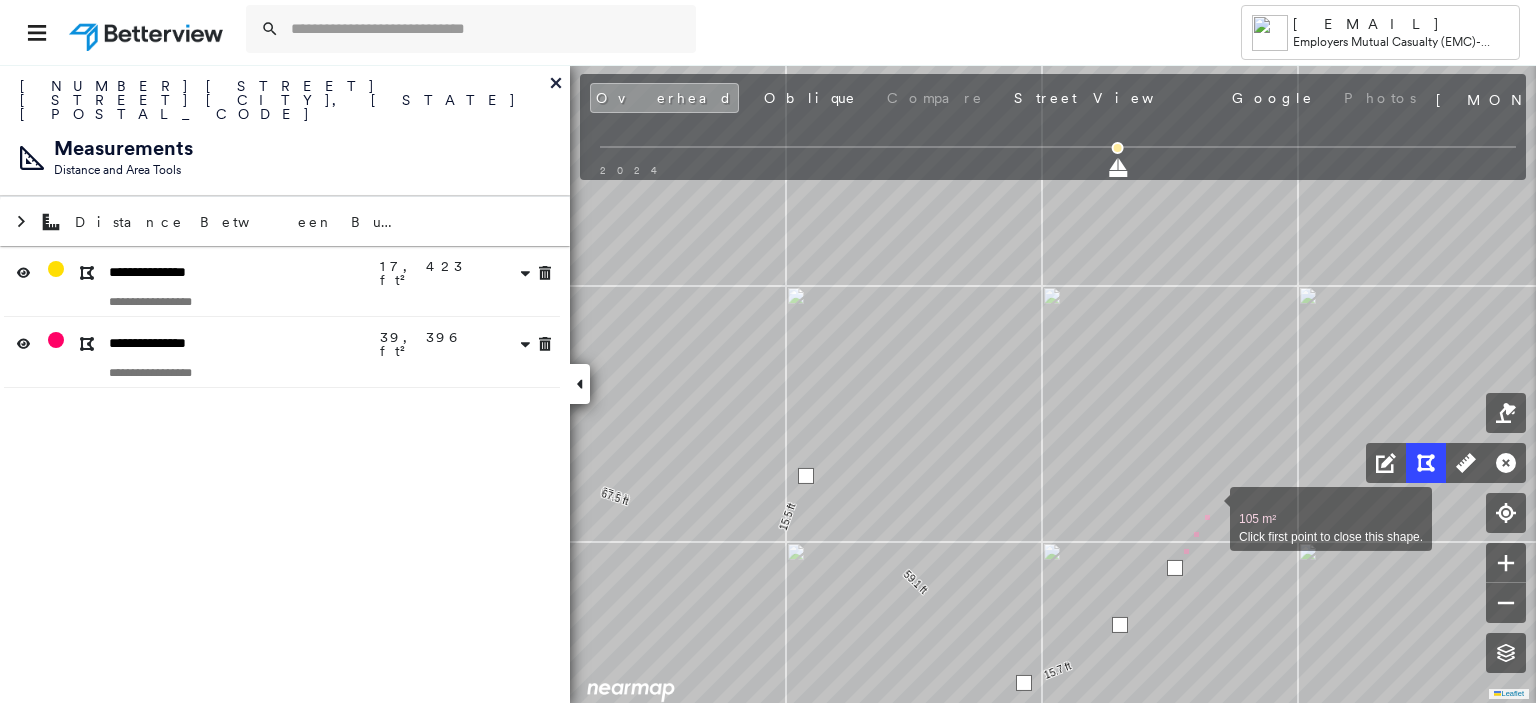 click at bounding box center [1210, 508] 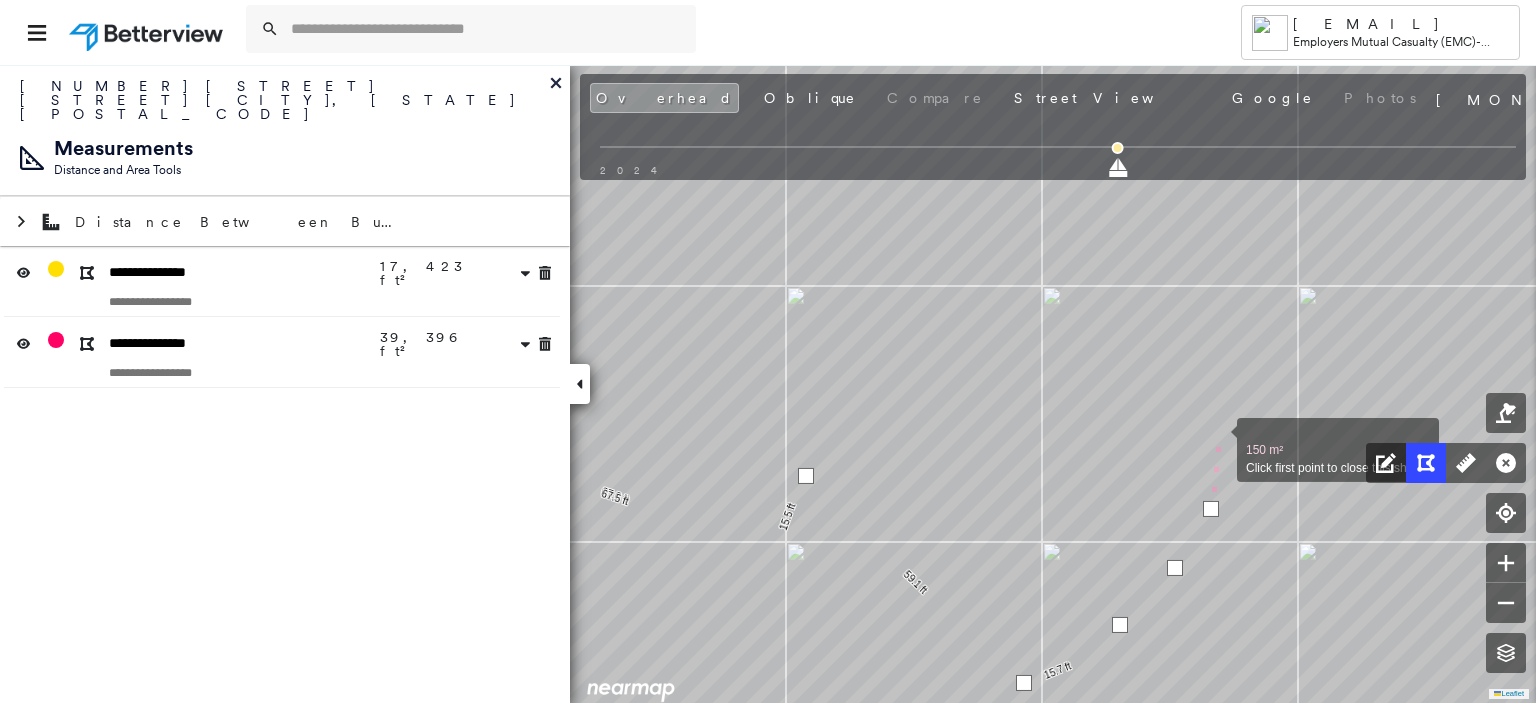 click at bounding box center (1217, 439) 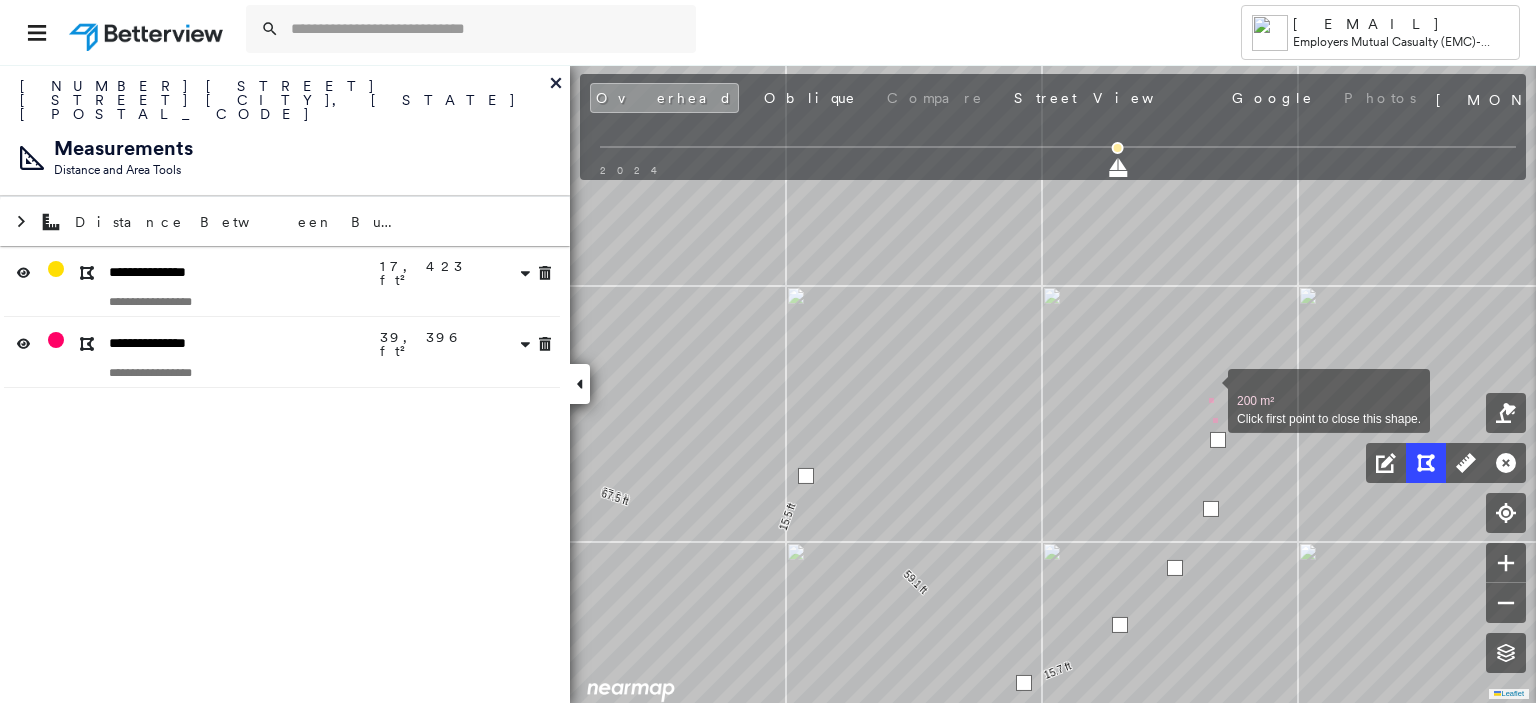 click at bounding box center (1208, 390) 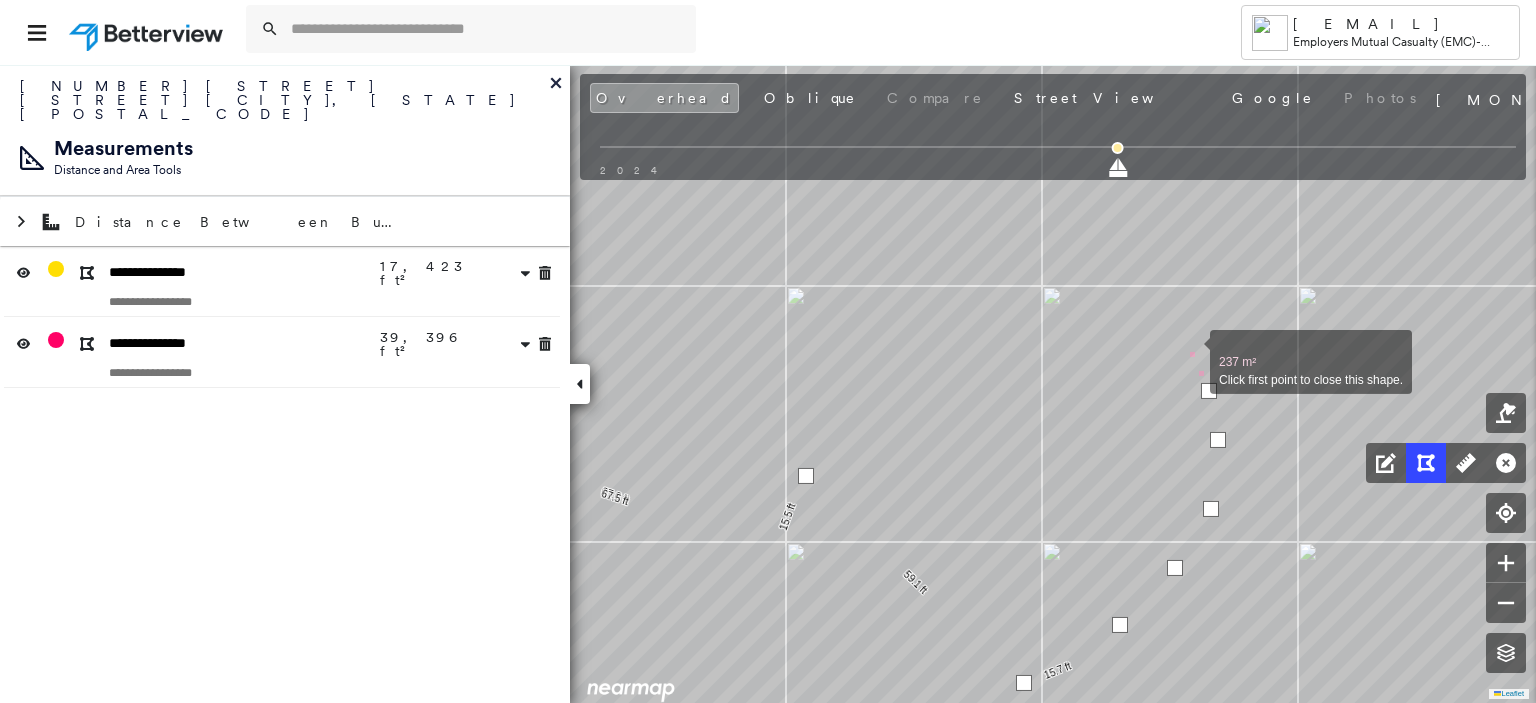 click at bounding box center [1190, 351] 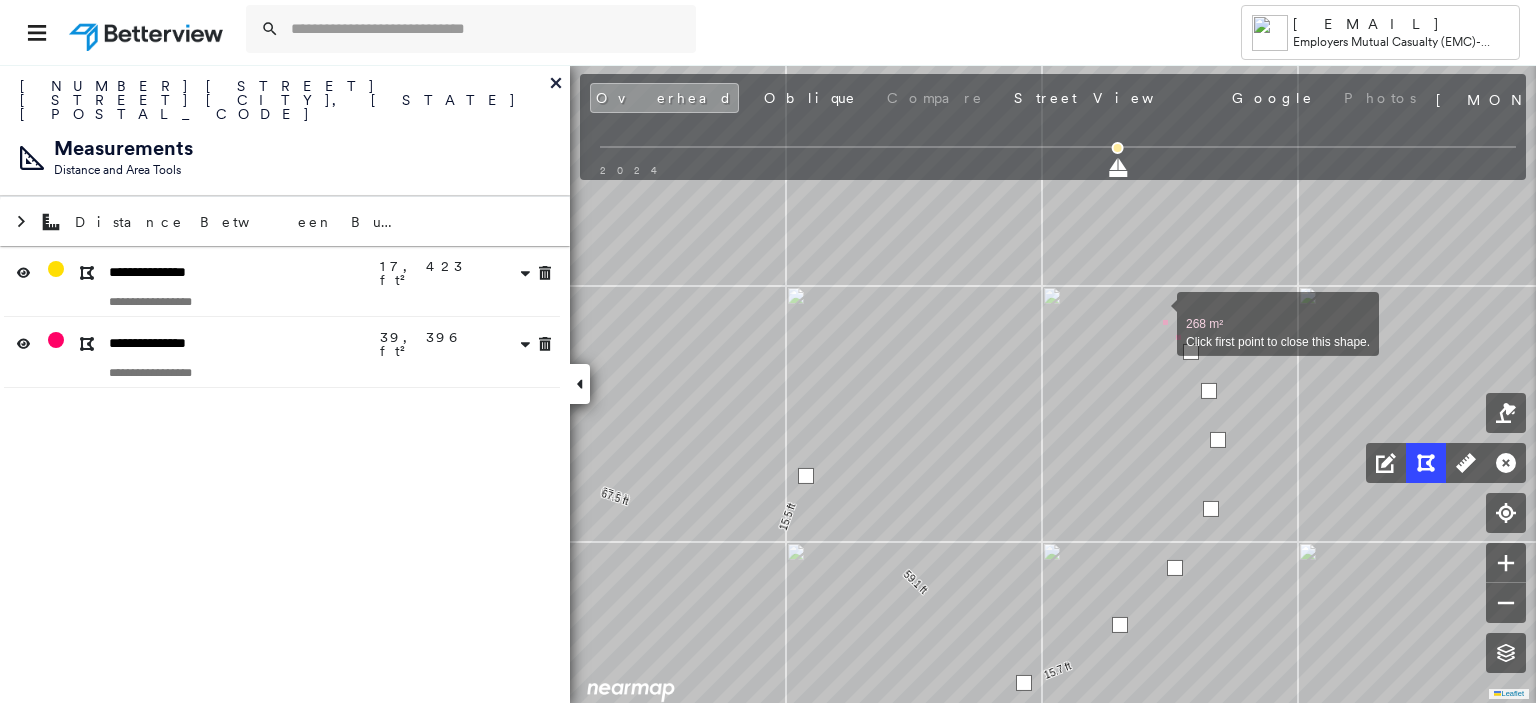 click at bounding box center [1157, 313] 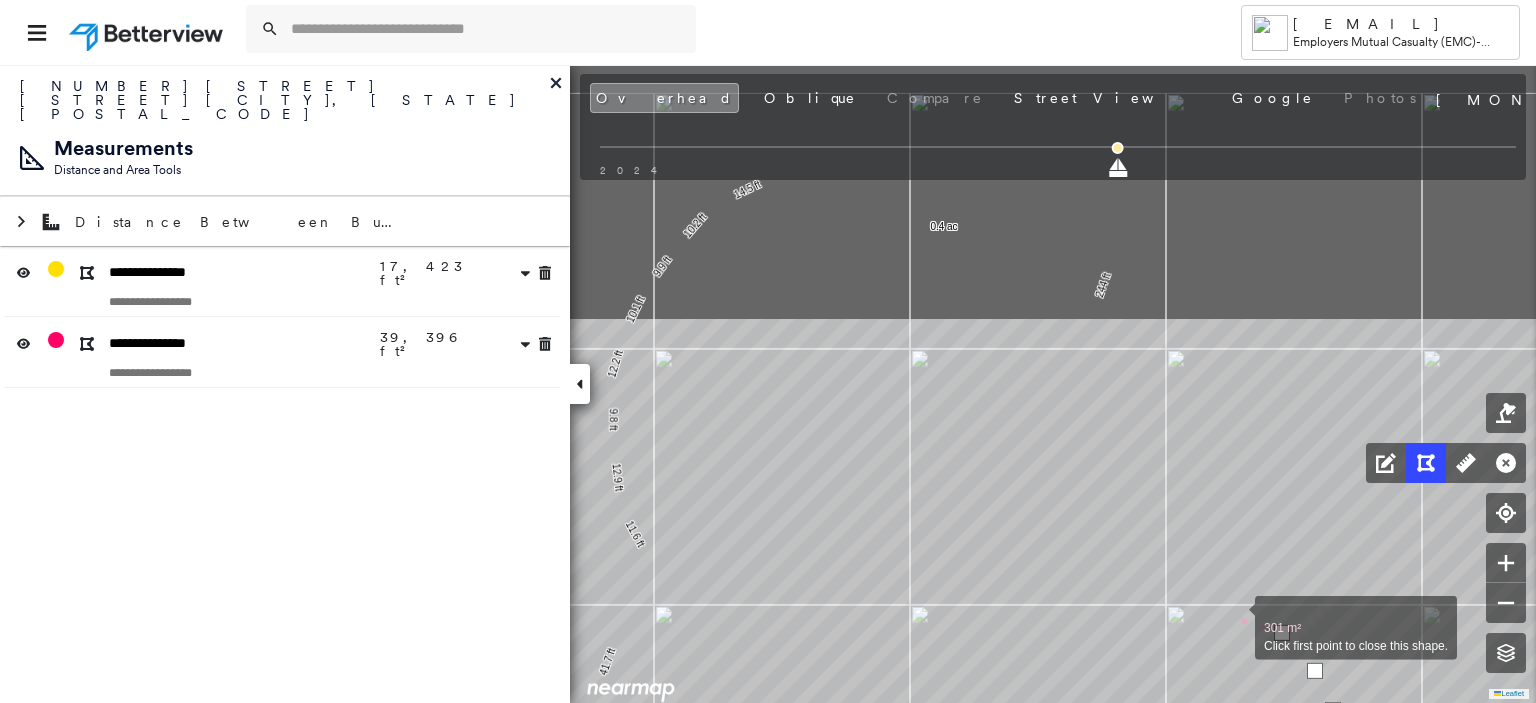 drag, startPoint x: 1108, startPoint y: 291, endPoint x: 1233, endPoint y: 612, distance: 344.4793 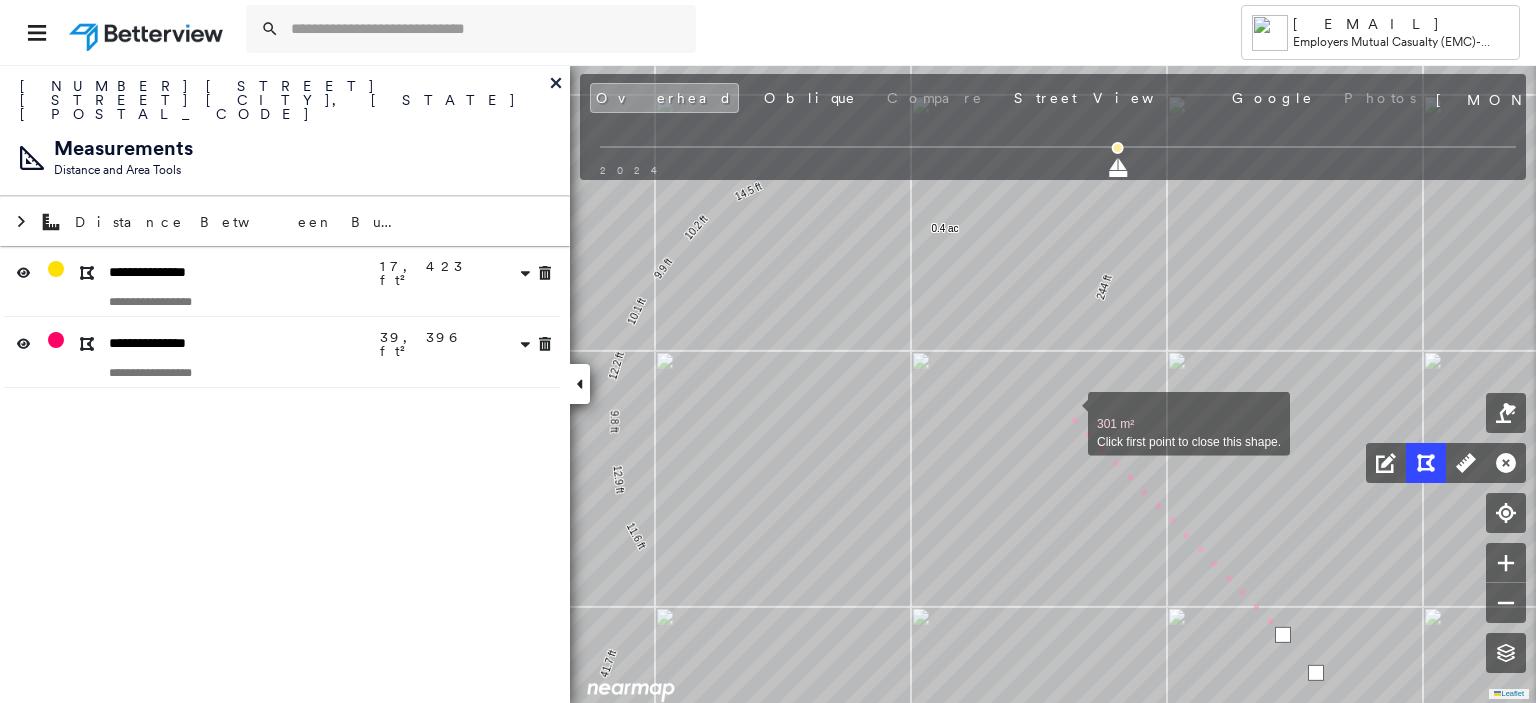 click at bounding box center [1068, 413] 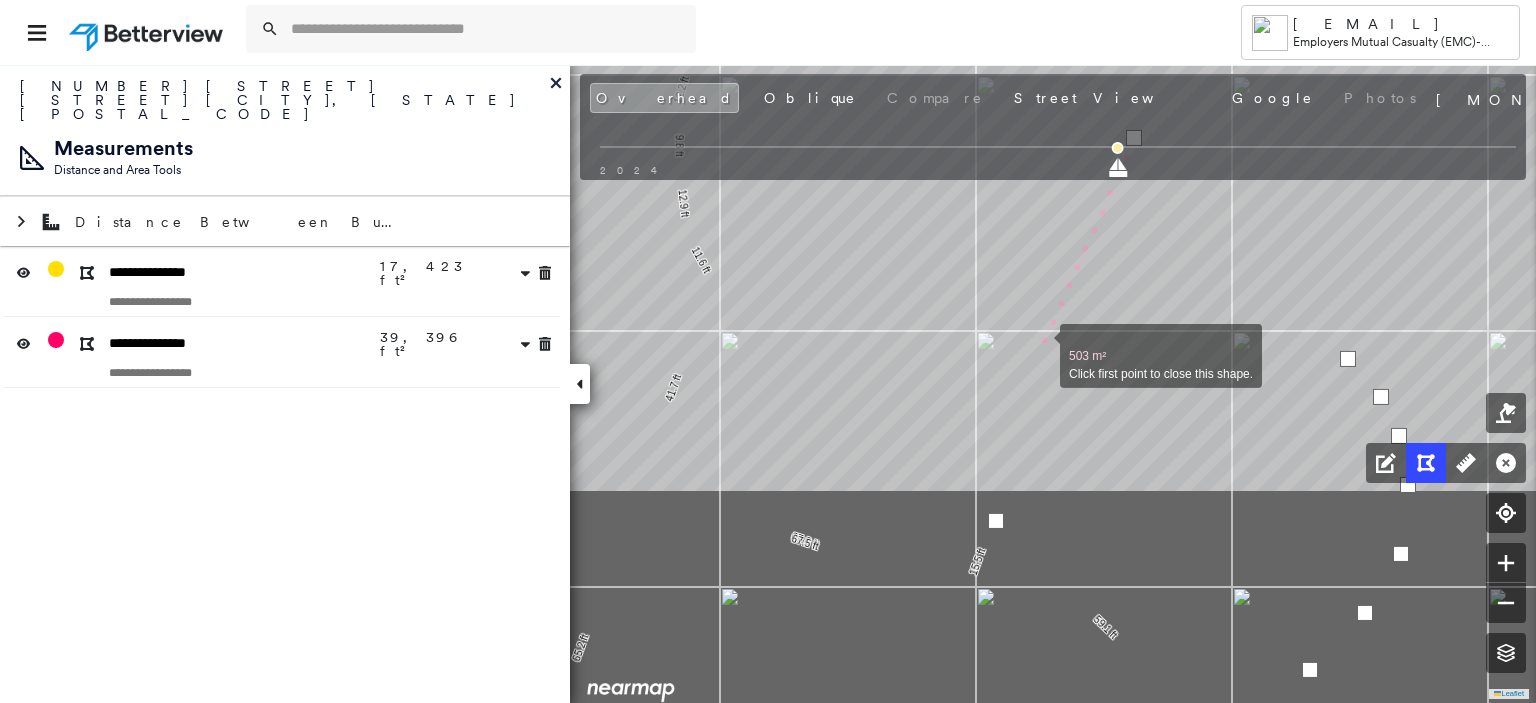 drag, startPoint x: 975, startPoint y: 623, endPoint x: 1040, endPoint y: 347, distance: 283.5507 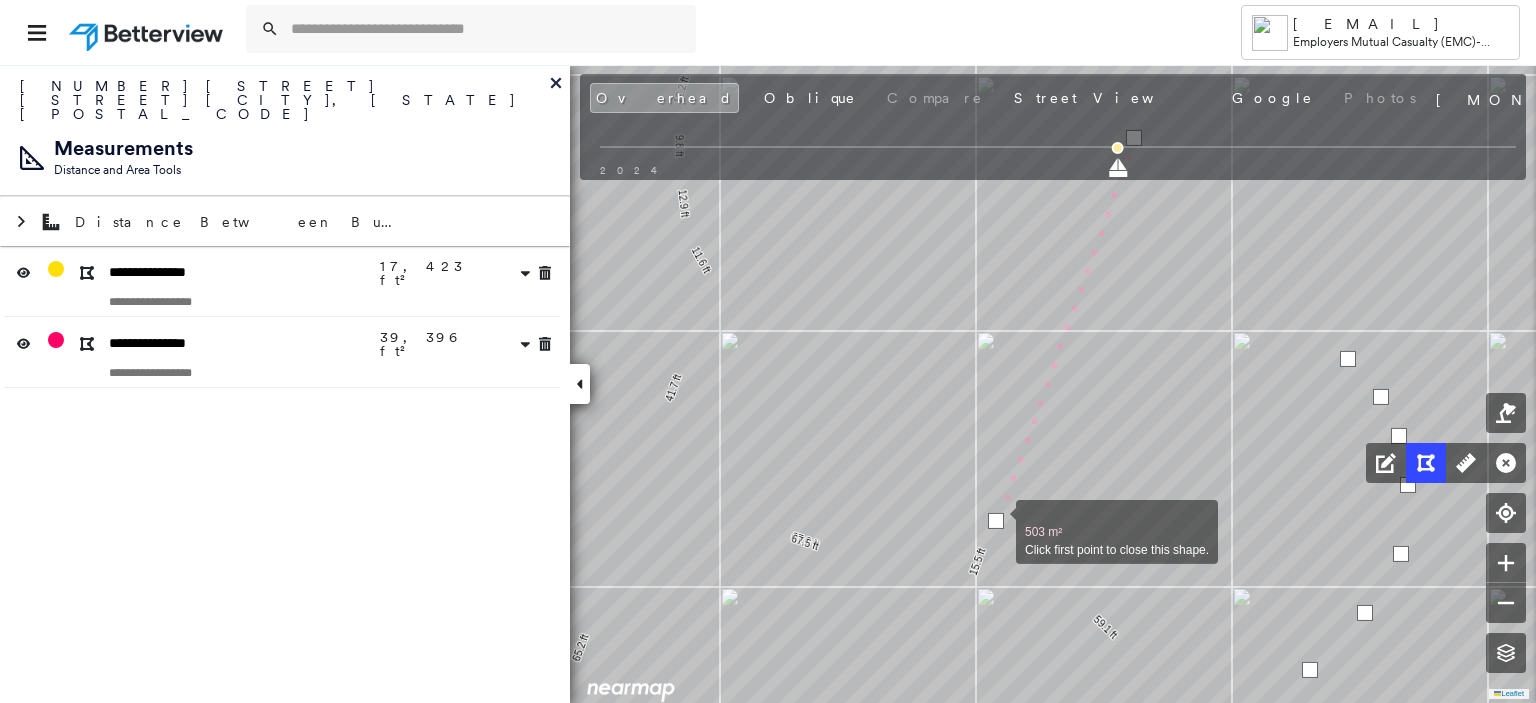 click at bounding box center [996, 521] 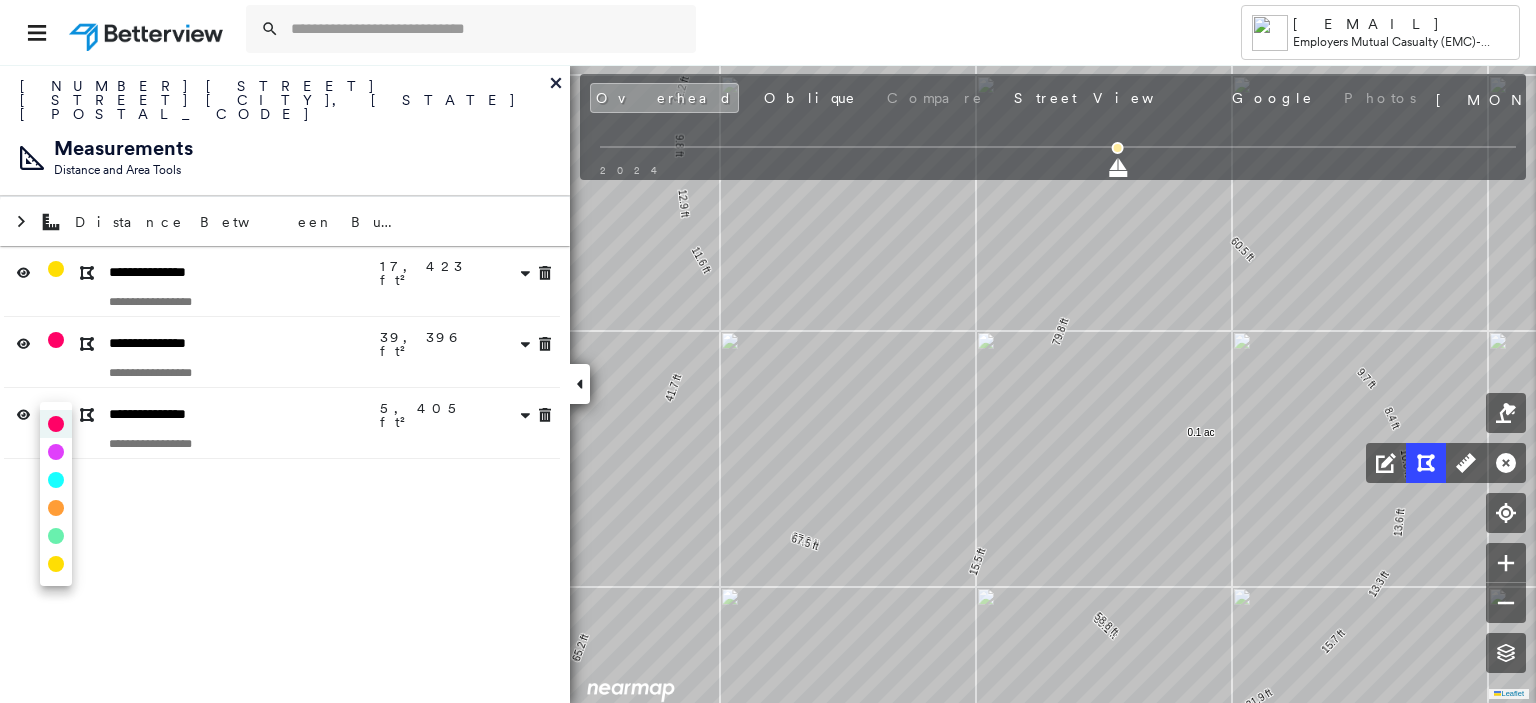 click on "Tower [EMAIL] Employers Mutual Casualty (EMC) - Jackson [NUMBER] [STREET] [ROAD] , [CITY], [STATE] [POSTAL_CODE] Assigned to: - Assigned to: - Assigned to: - Open Comments Download PDF Report Summary Construction Occupancy Protection Exposure Determination Overhead Obliques Street View Roof Spotlight™ Index : 61 out of 100 0 100 25 50 75 1 Building Roof Scores 1 Buildings Policy Information Flags : 2 (0 cleared, 2 uncleared) Construction Roof Spotlights : Patching, Ponding, Staining, Worn Shingles, Skylight and 3 more Property Features : Car, Patio Furniture, Cracked Pavement, Disintegrated Pavement, Significantly Stained Pavement and 3 more Roof Size & Shape : 1 building - Gable | Asphalt Shingle BuildZoom - Building Permit Data and Analysis Occupancy Place Detail Smarty Streets - Surrounding Properties Protection Protection Exposure FEMA Risk Index Crime Regional Hazard: 3 out of 5 Additional Perils Guidewire HazardHub HazardHub Risks Determination Flags : Uncleared Flags (2) METL" at bounding box center [768, 351] 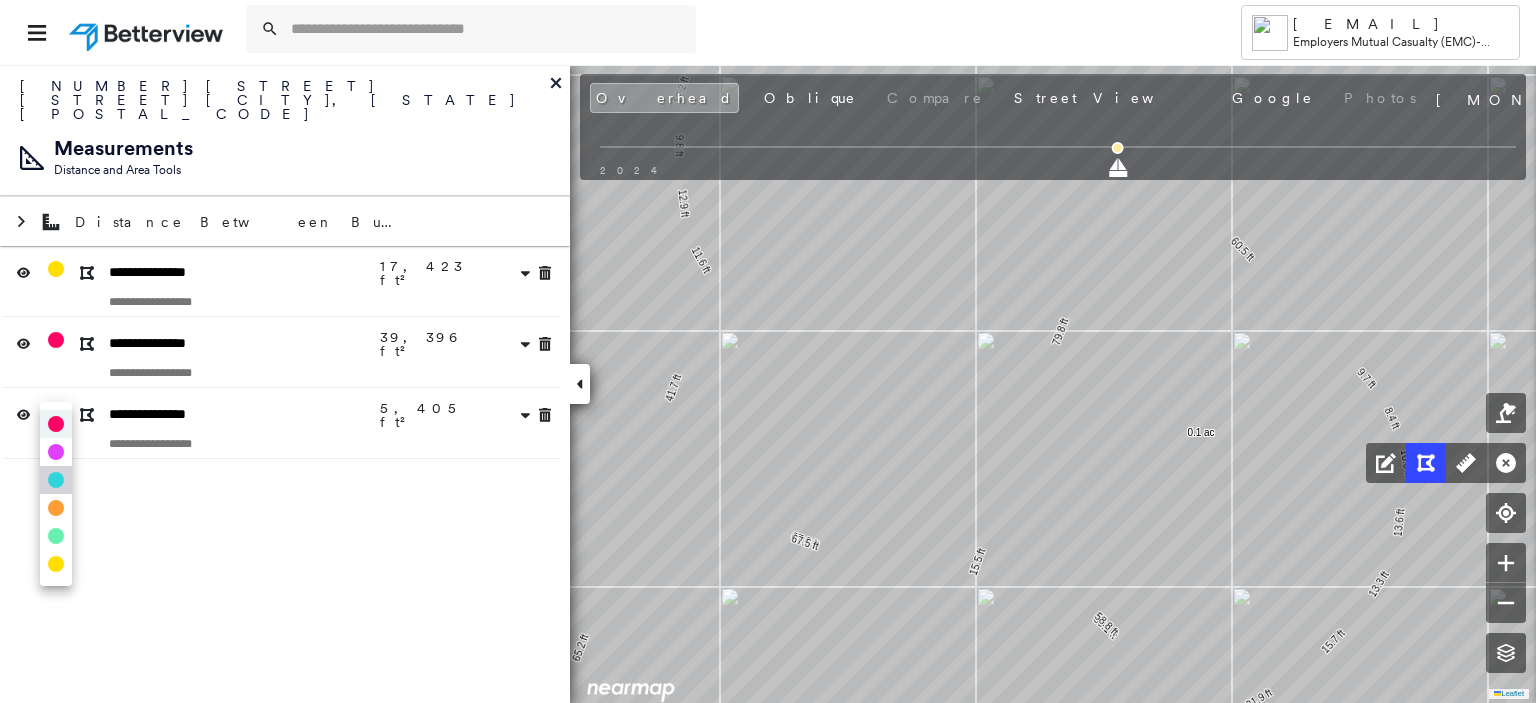 click at bounding box center [56, 480] 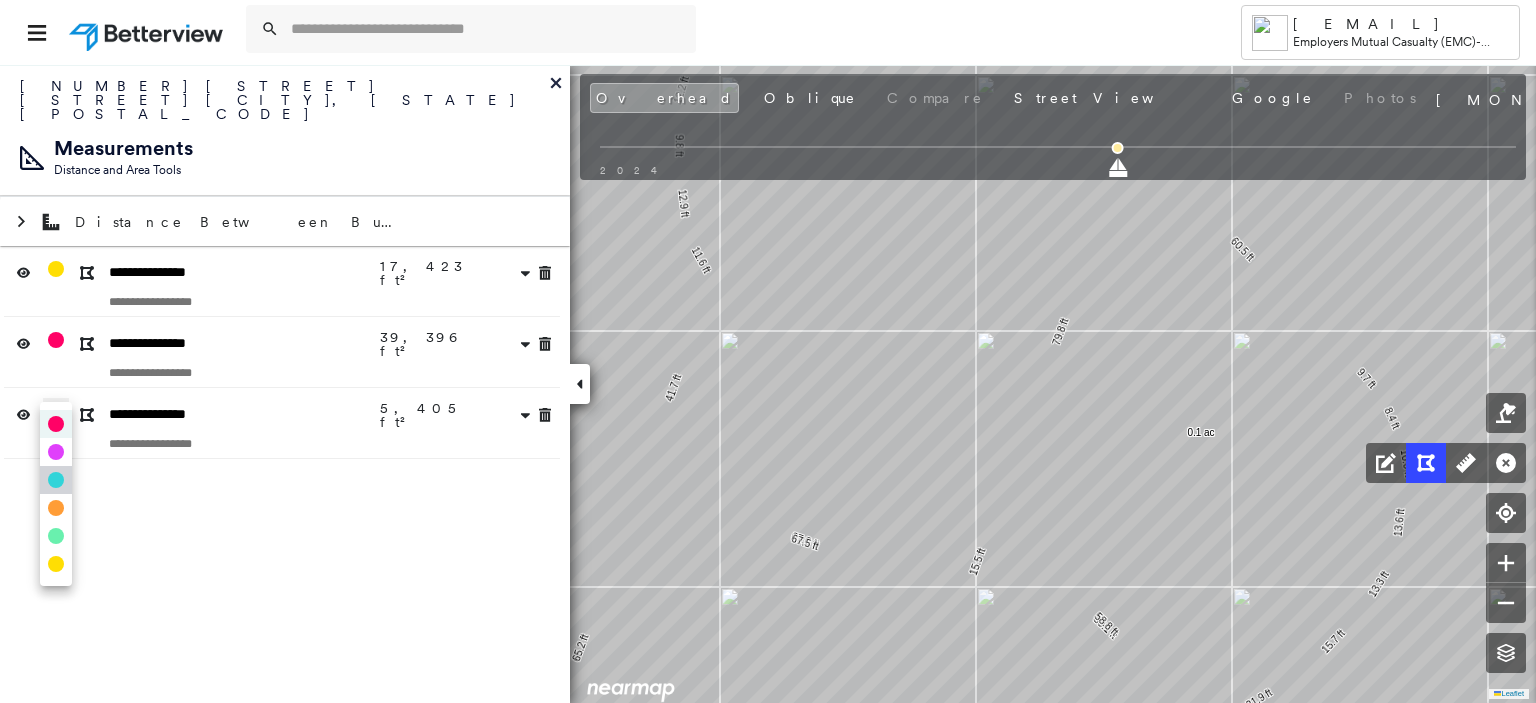 type on "*" 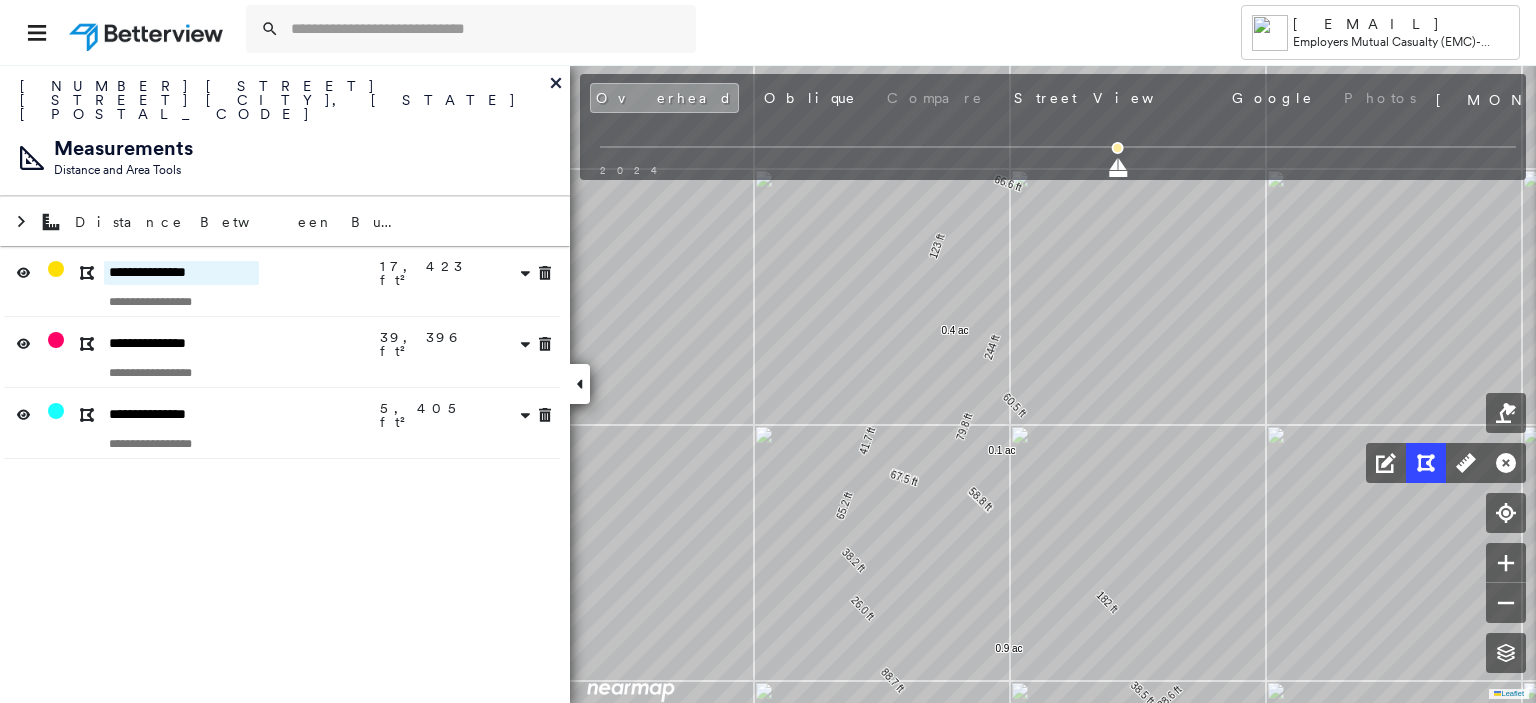 click on "**********" at bounding box center [181, 273] 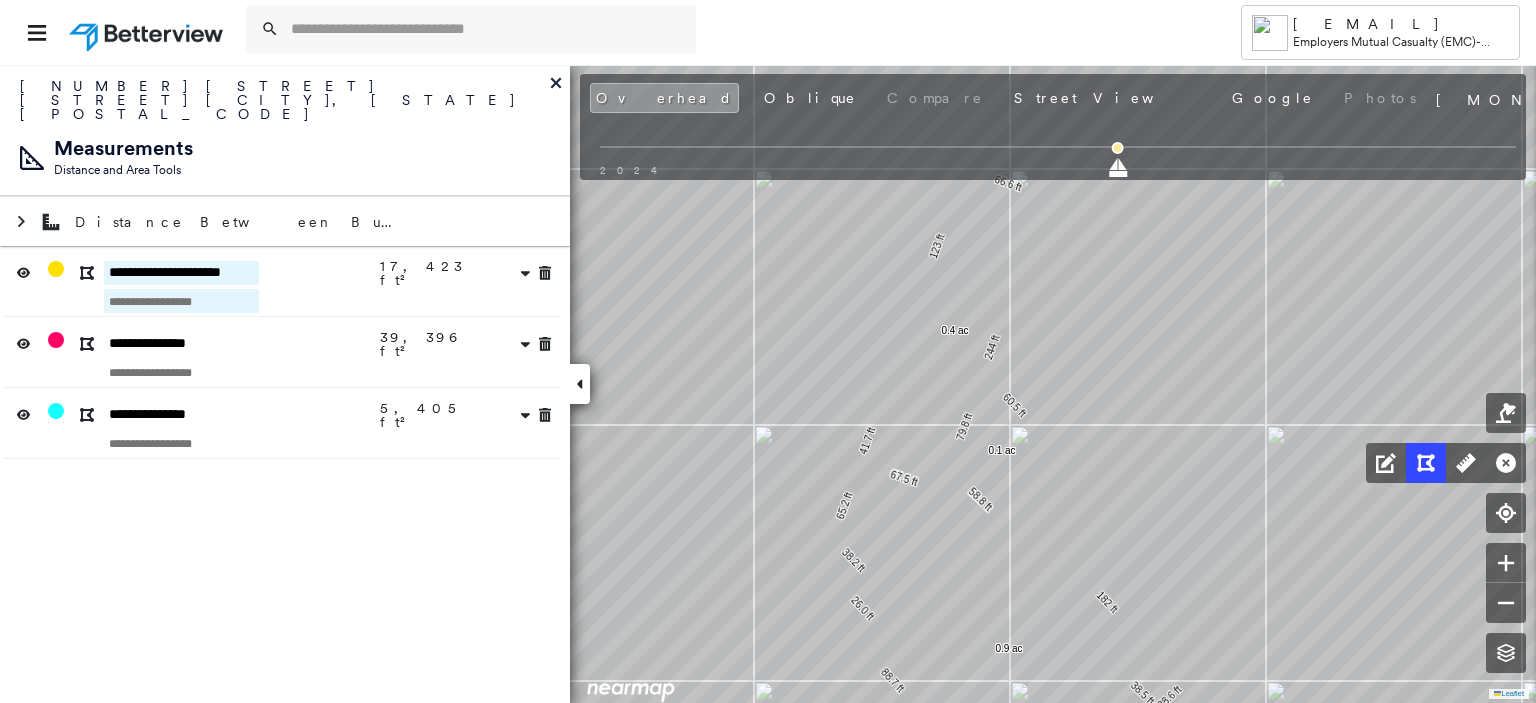 type on "**********" 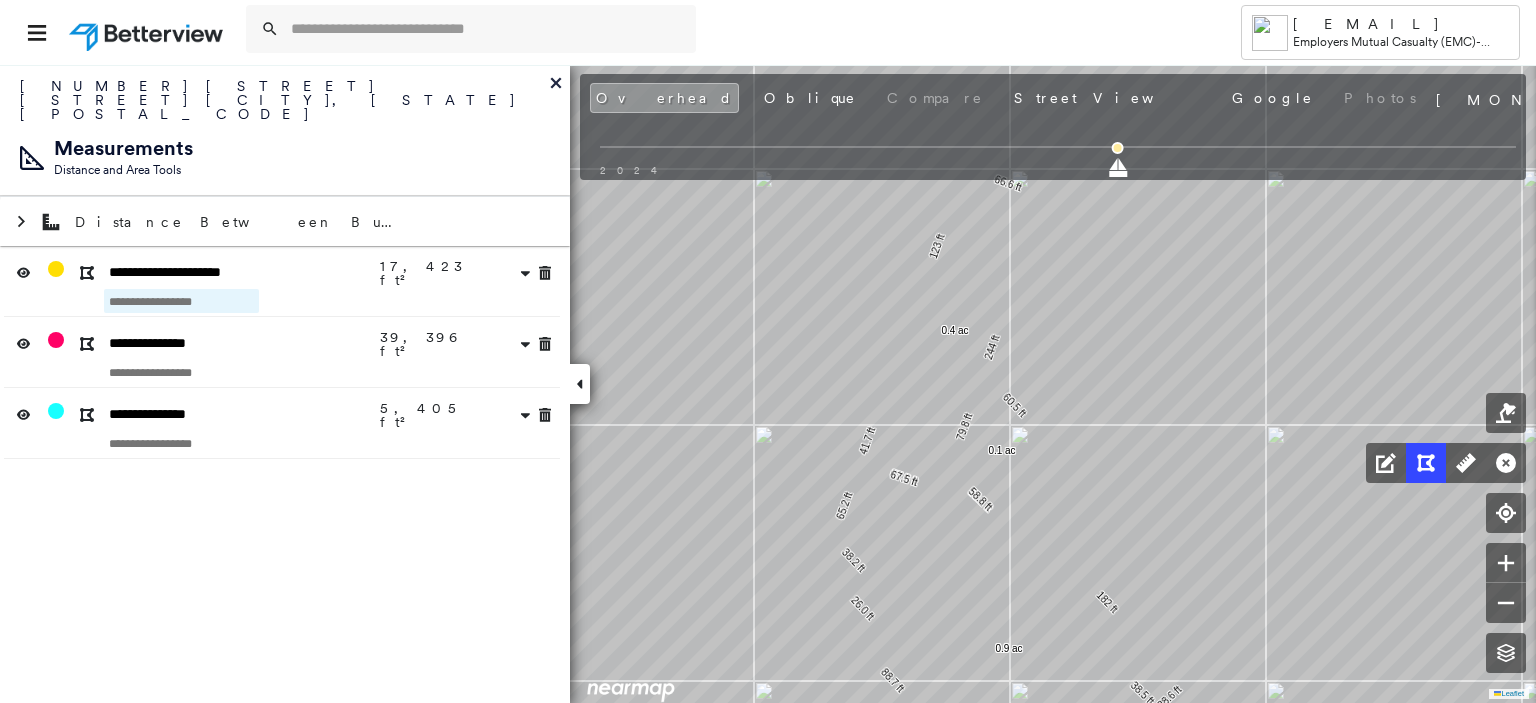 click at bounding box center (181, 301) 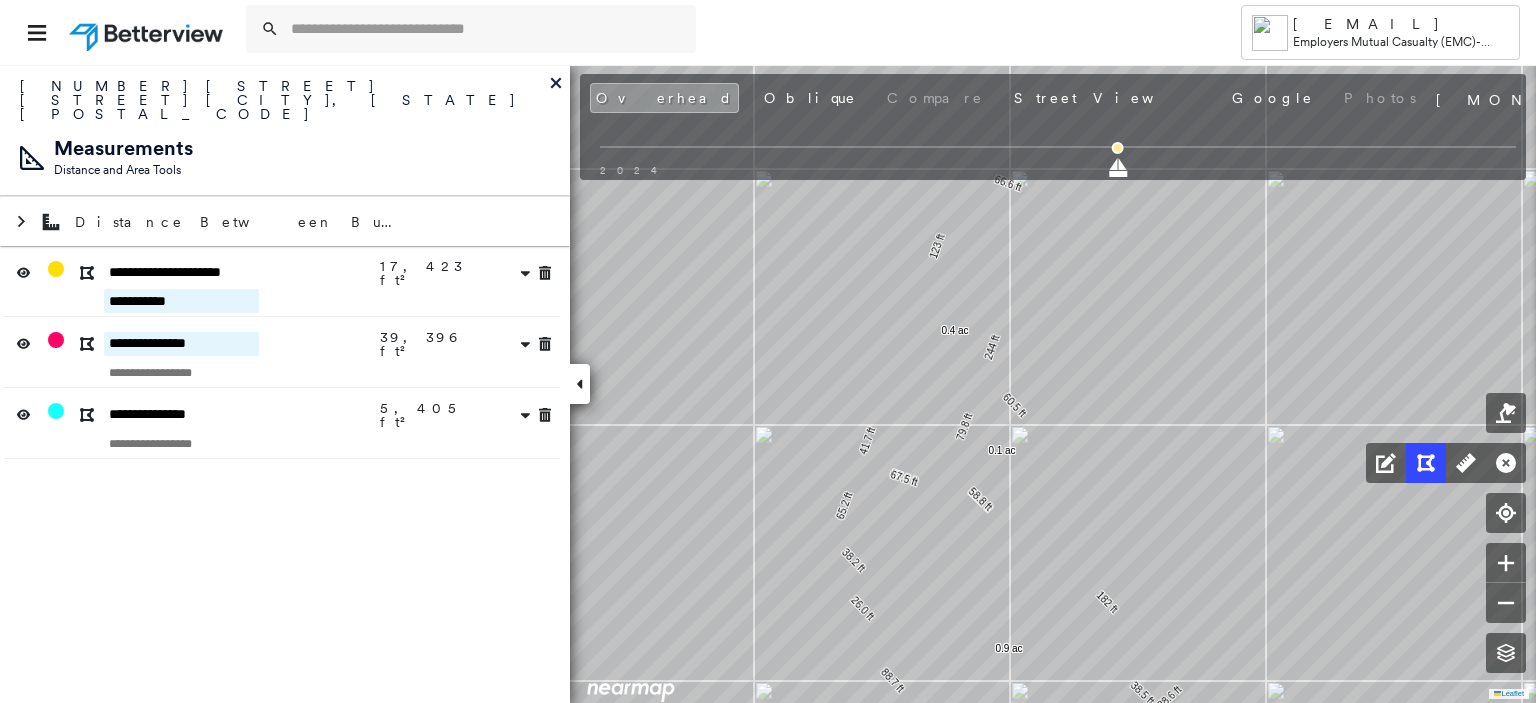 type on "**********" 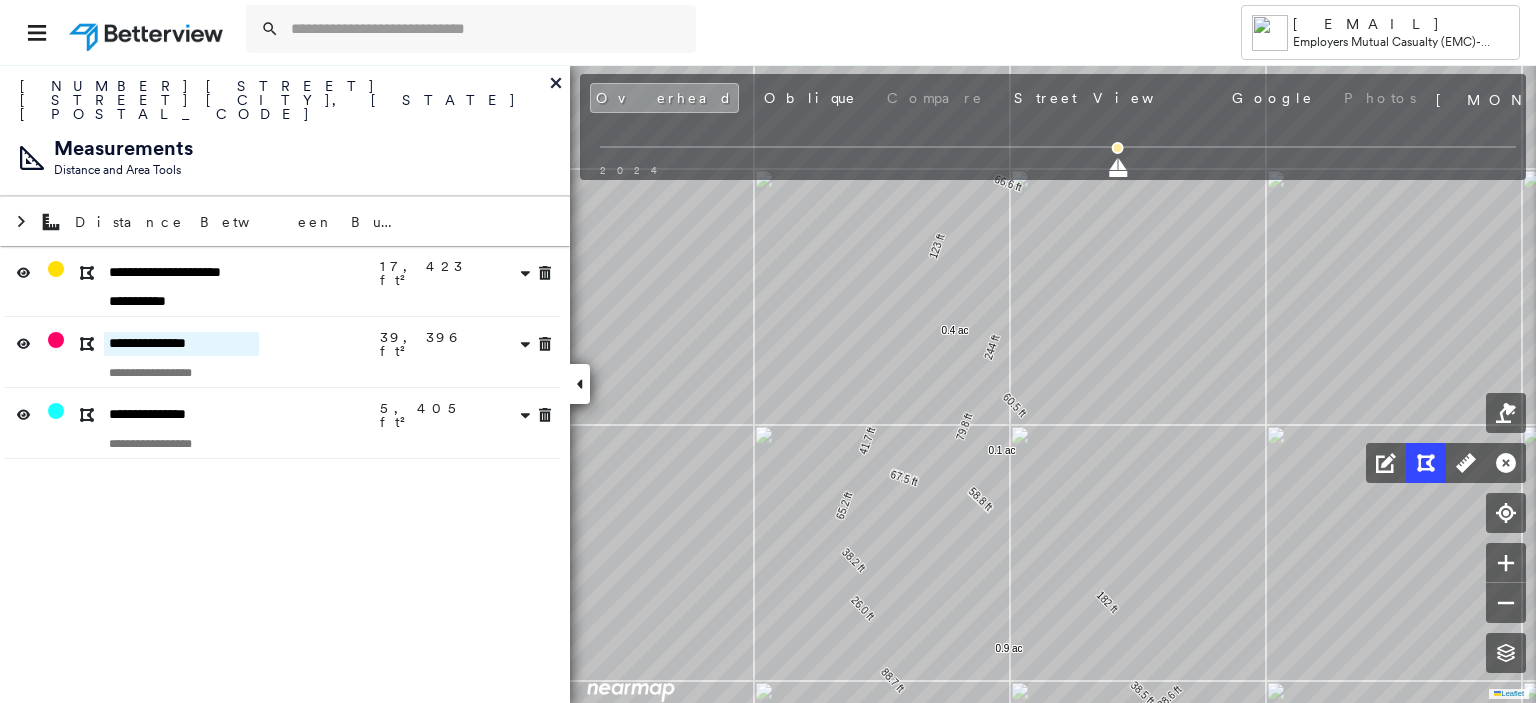 click on "**********" at bounding box center (181, 344) 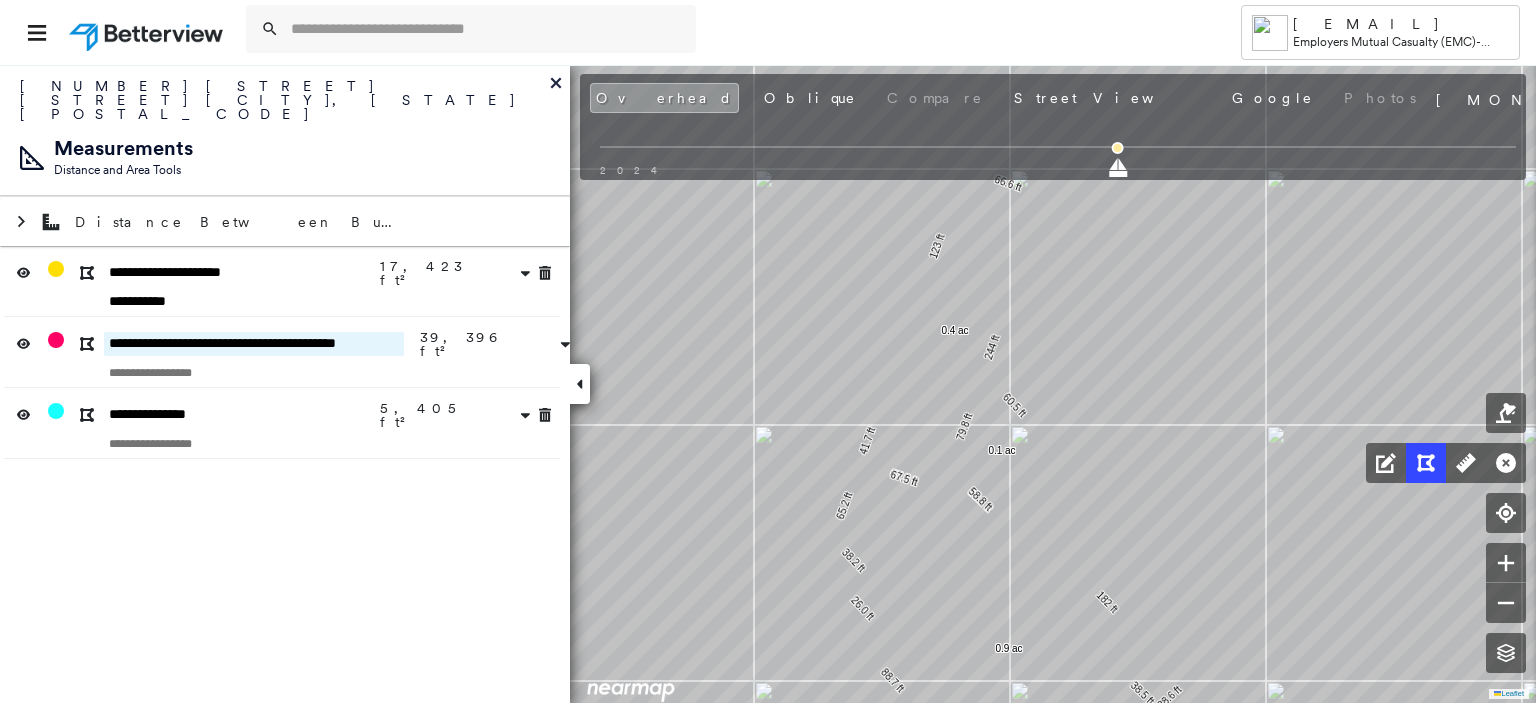 scroll, scrollTop: 0, scrollLeft: 16, axis: horizontal 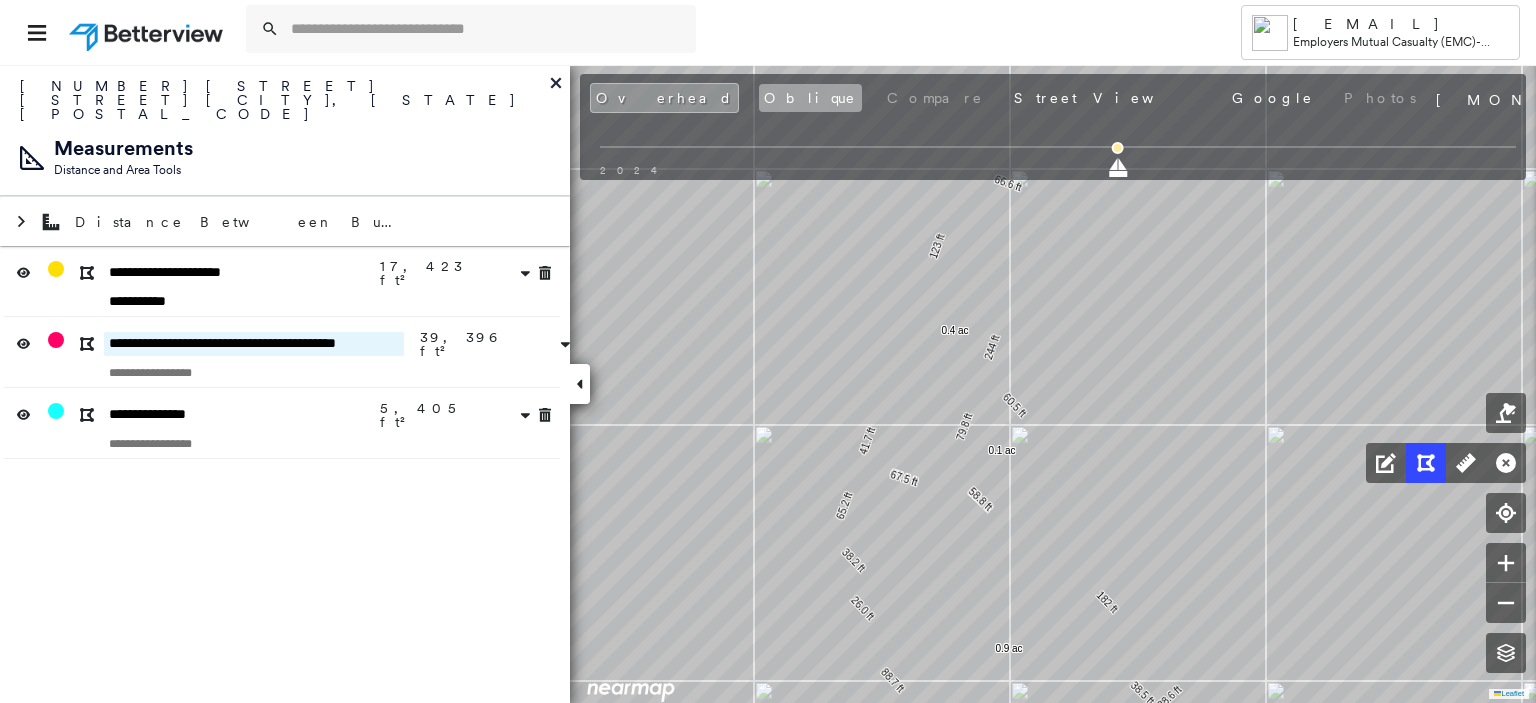 type on "**********" 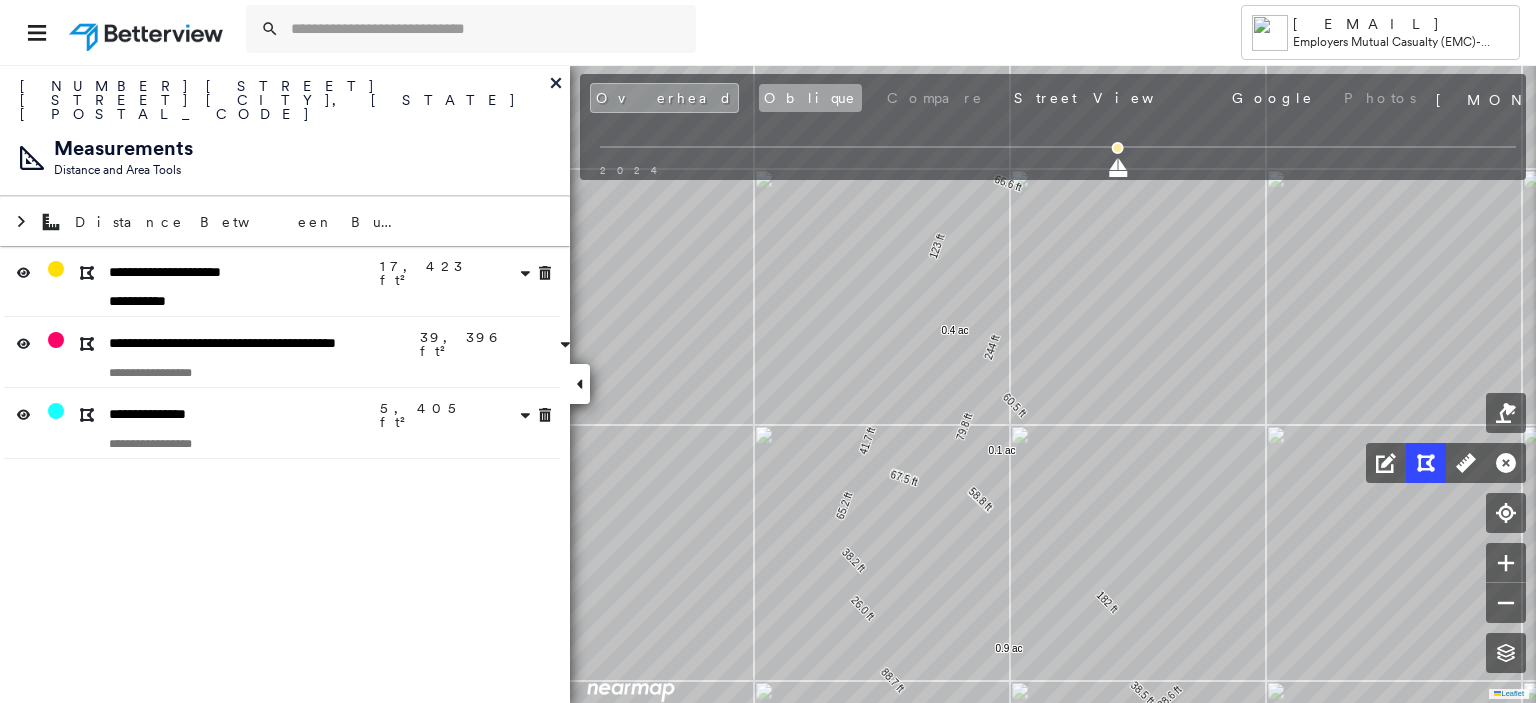 click on "Oblique" at bounding box center (810, 98) 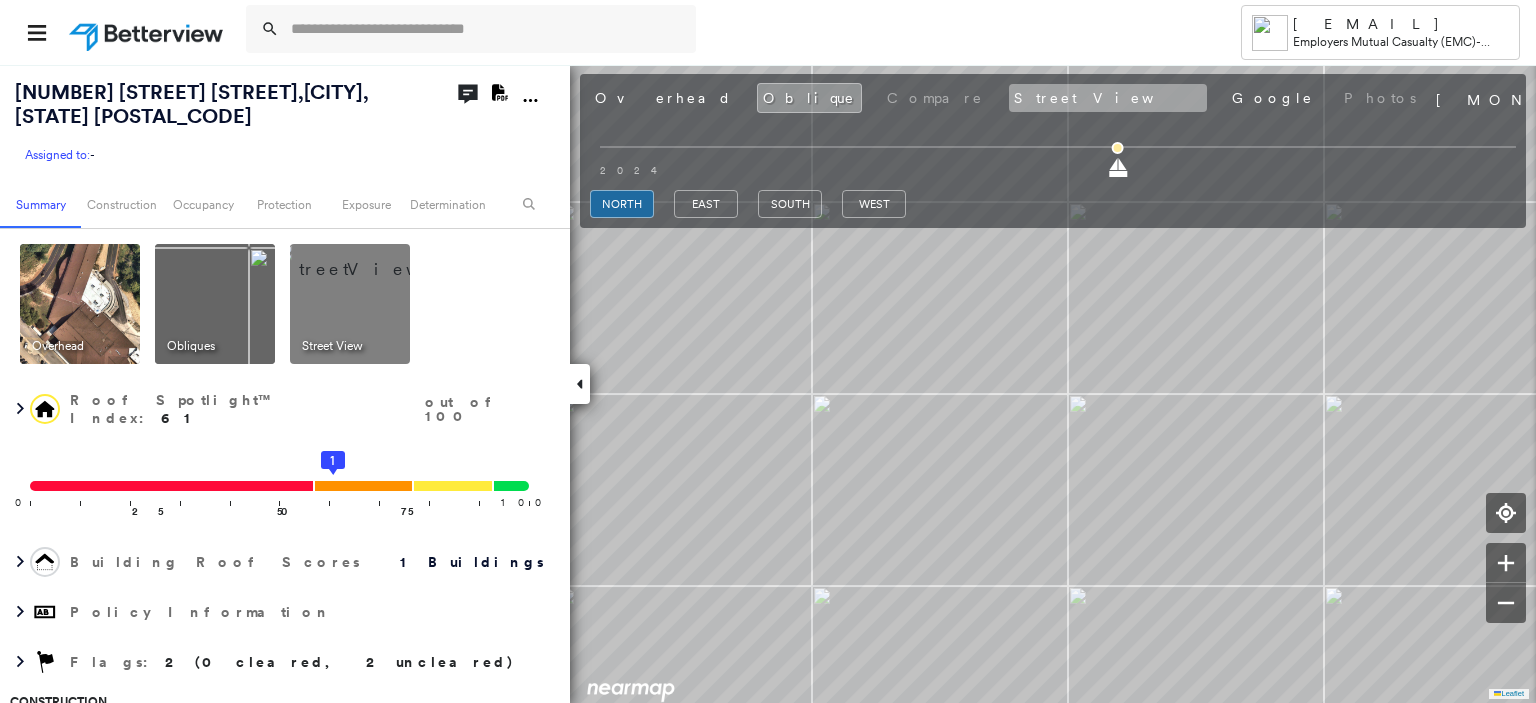 click on "Street View" at bounding box center [1108, 98] 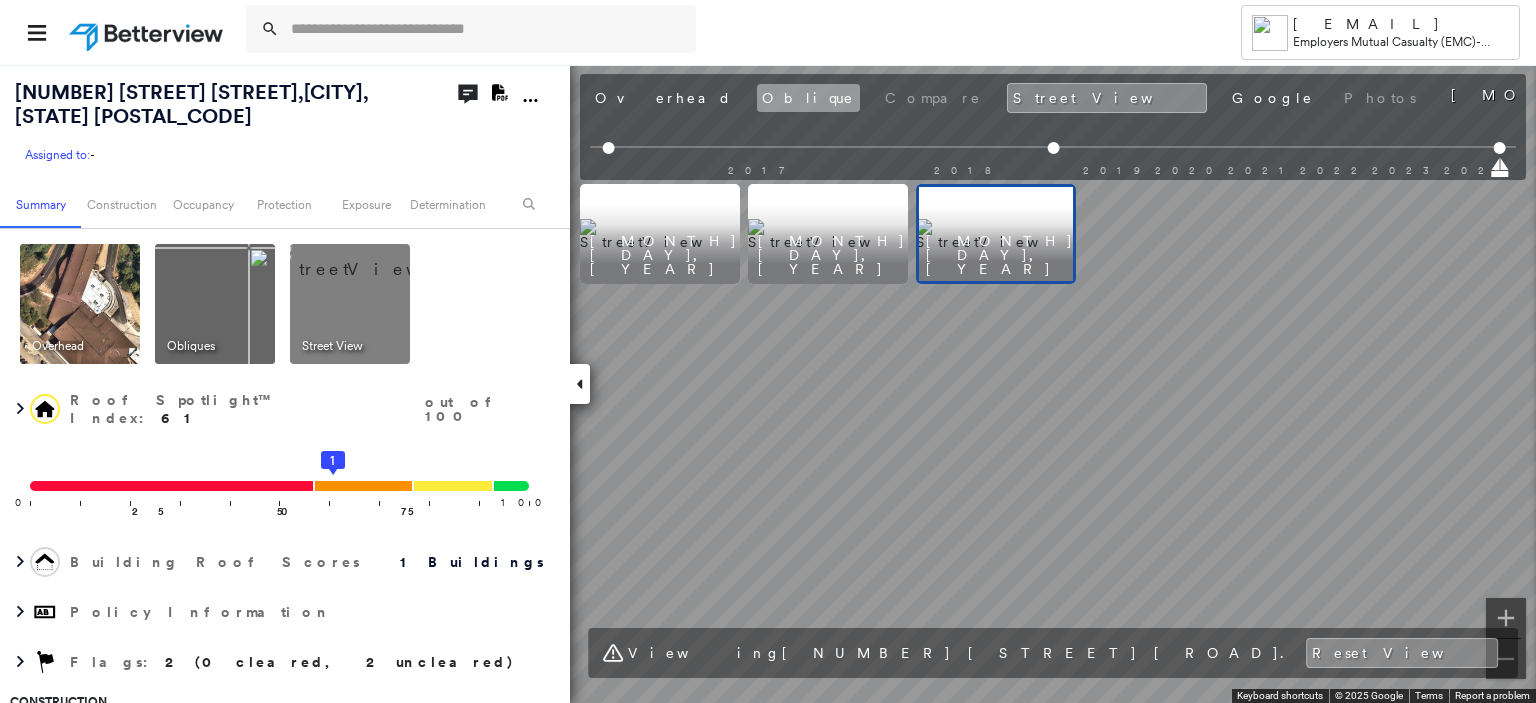 click on "Oblique" at bounding box center [808, 98] 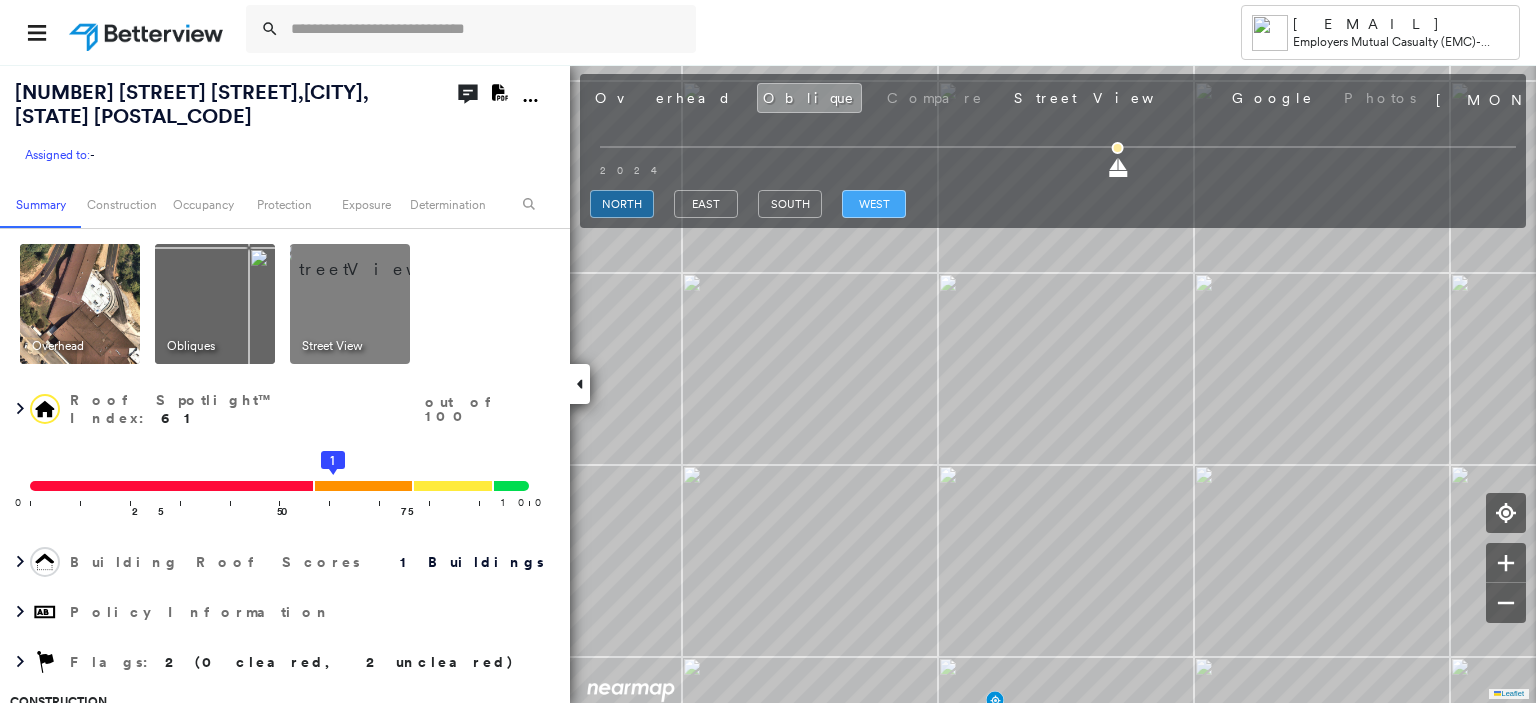 click on "west" at bounding box center [874, 204] 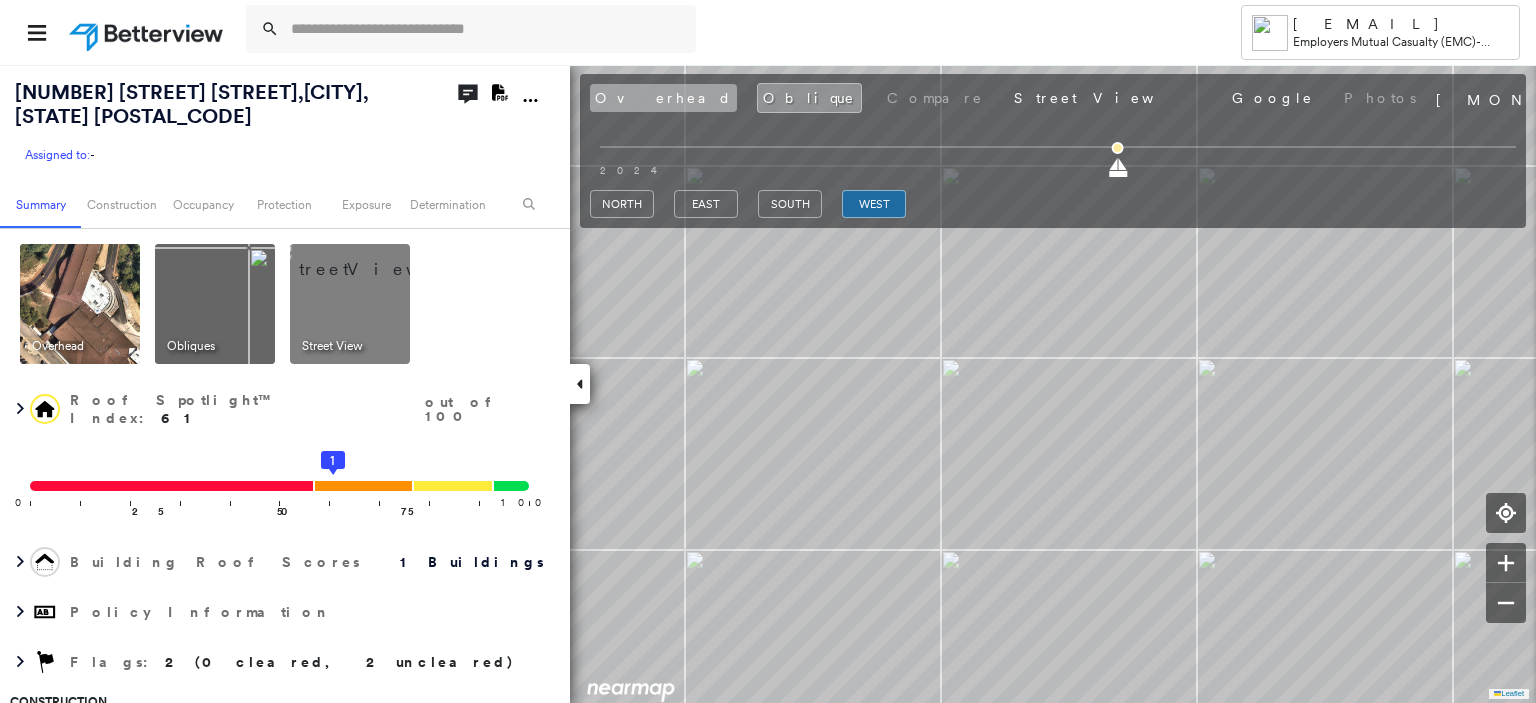 click on "Overhead" at bounding box center [663, 98] 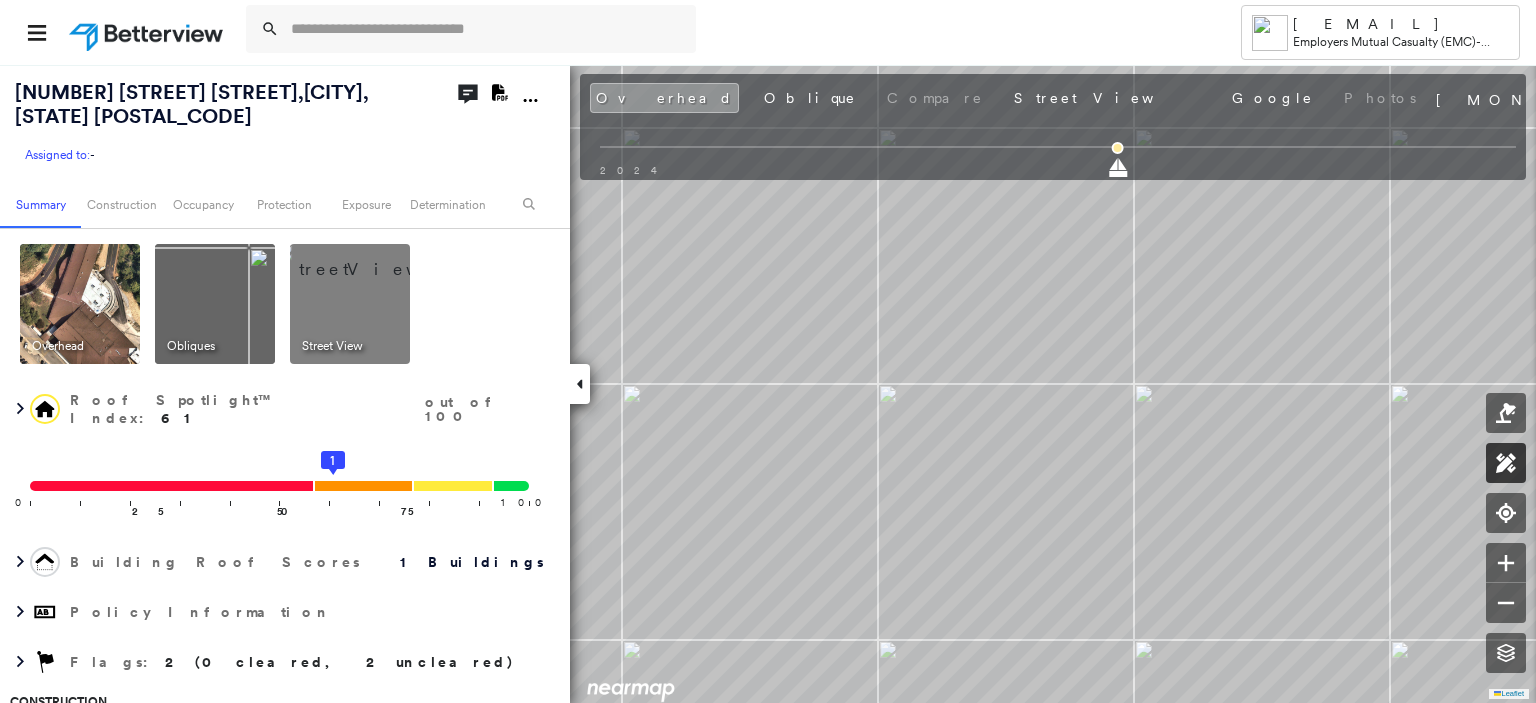 click 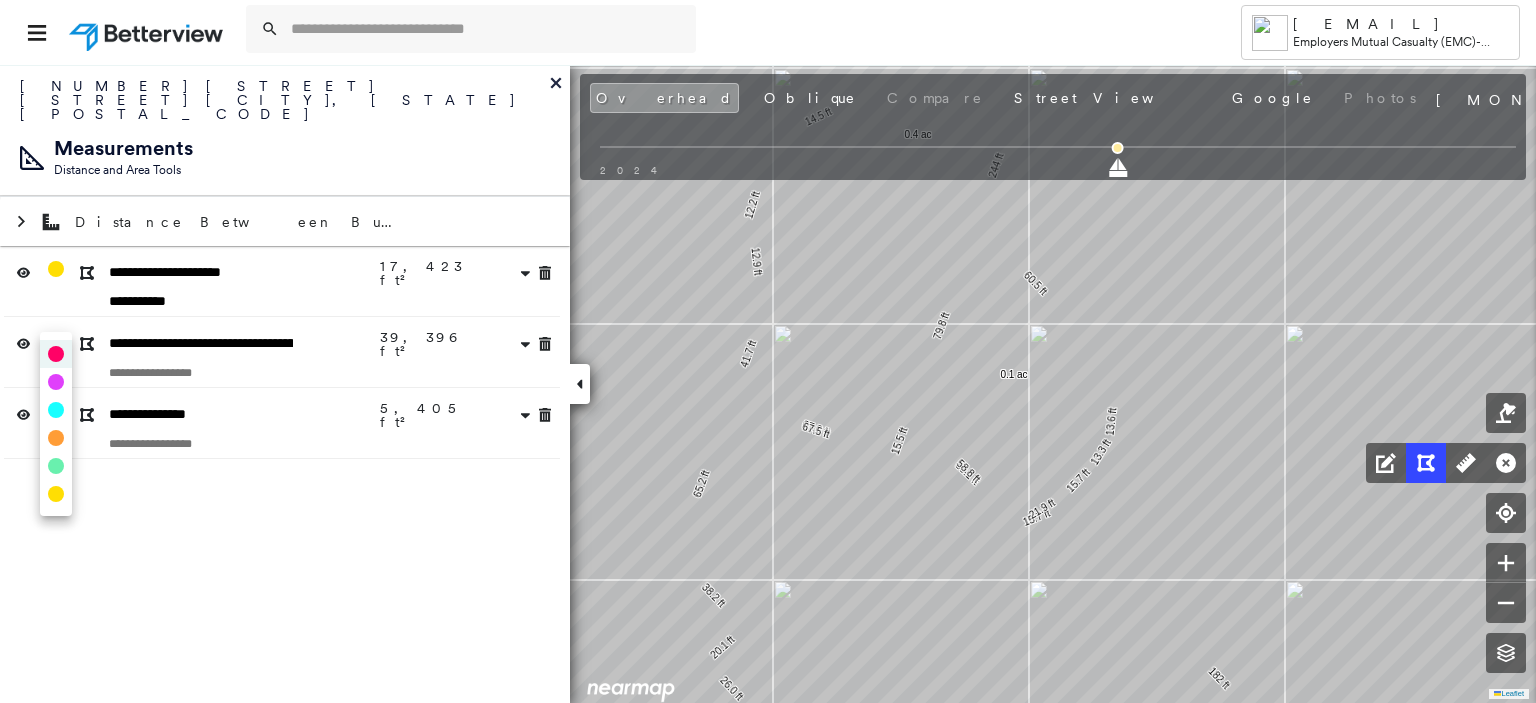 click on "Tower [EMAIL] Employers Mutual Casualty (EMC) - Jackson [NUMBER] [STREET] [ROAD] , [CITY], [STATE] [POSTAL_CODE] Assigned to: - Assigned to: - Assigned to: - Open Comments Download PDF Report Summary Construction Occupancy Protection Exposure Determination Overhead Obliques Street View Roof Spotlight™ Index : 61 out of 100 0 100 25 50 75 1 Building Roof Scores 1 Buildings Policy Information Flags : 2 (0 cleared, 2 uncleared) Construction Roof Spotlights : Patching, Ponding, Staining, Worn Shingles, Skylight and 3 more Property Features : Car, Patio Furniture, Cracked Pavement, Disintegrated Pavement, Significantly Stained Pavement and 3 more Roof Size & Shape : 1 building - Gable | Asphalt Shingle BuildZoom - Building Permit Data and Analysis Occupancy Place Detail Smarty Streets - Surrounding Properties Protection Protection Exposure FEMA Risk Index Crime Regional Hazard: 3 out of 5 Additional Perils Guidewire HazardHub HazardHub Risks Determination Flags : Uncleared Flags (2) METL" at bounding box center [768, 351] 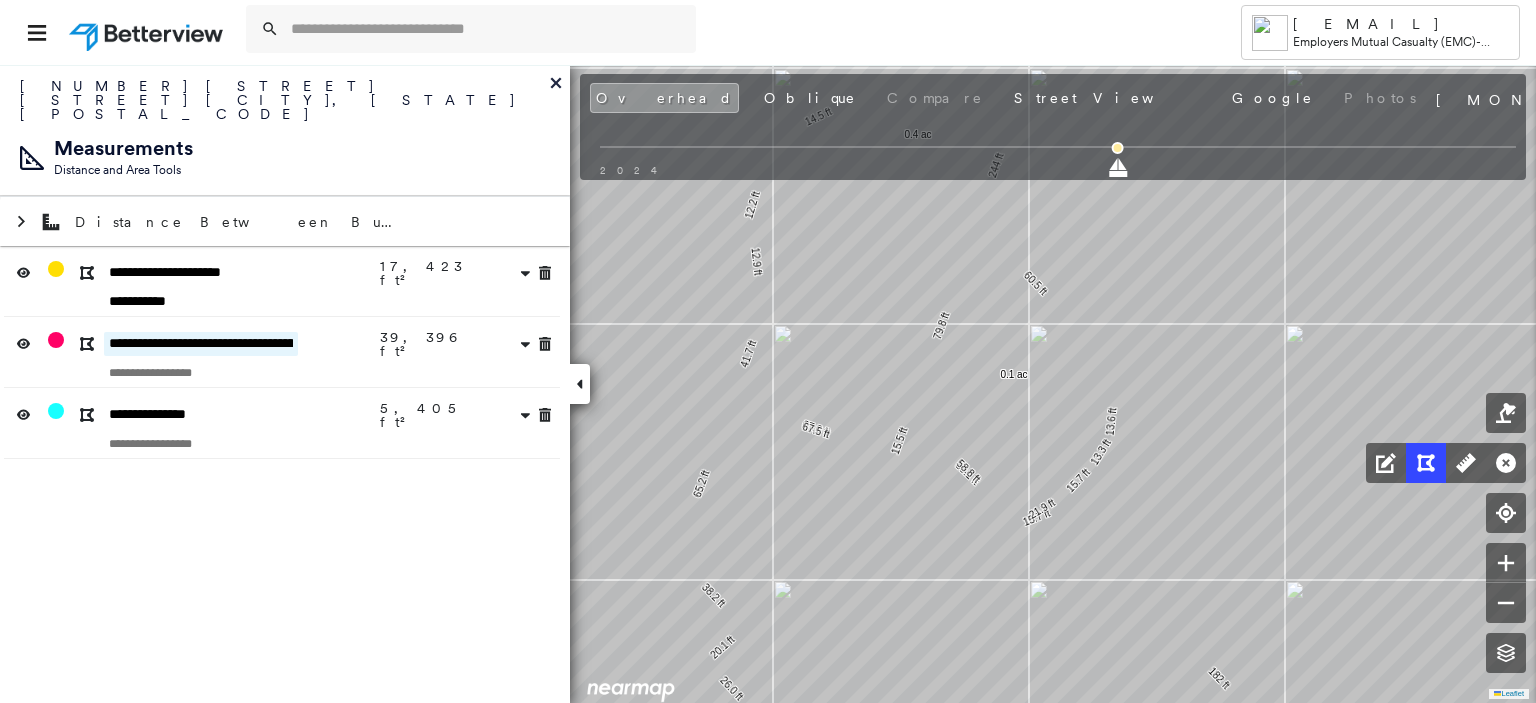 click on "**********" at bounding box center (201, 344) 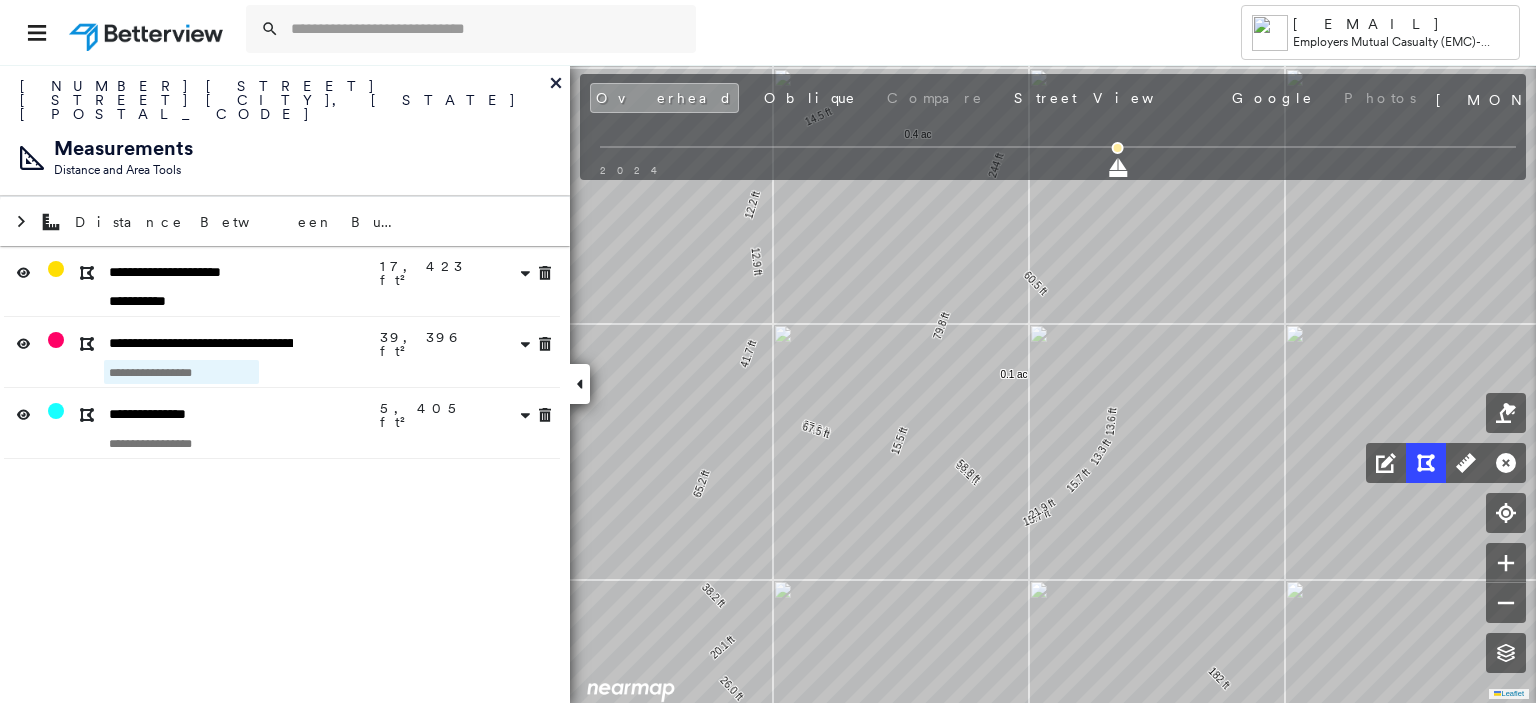 click at bounding box center (181, 372) 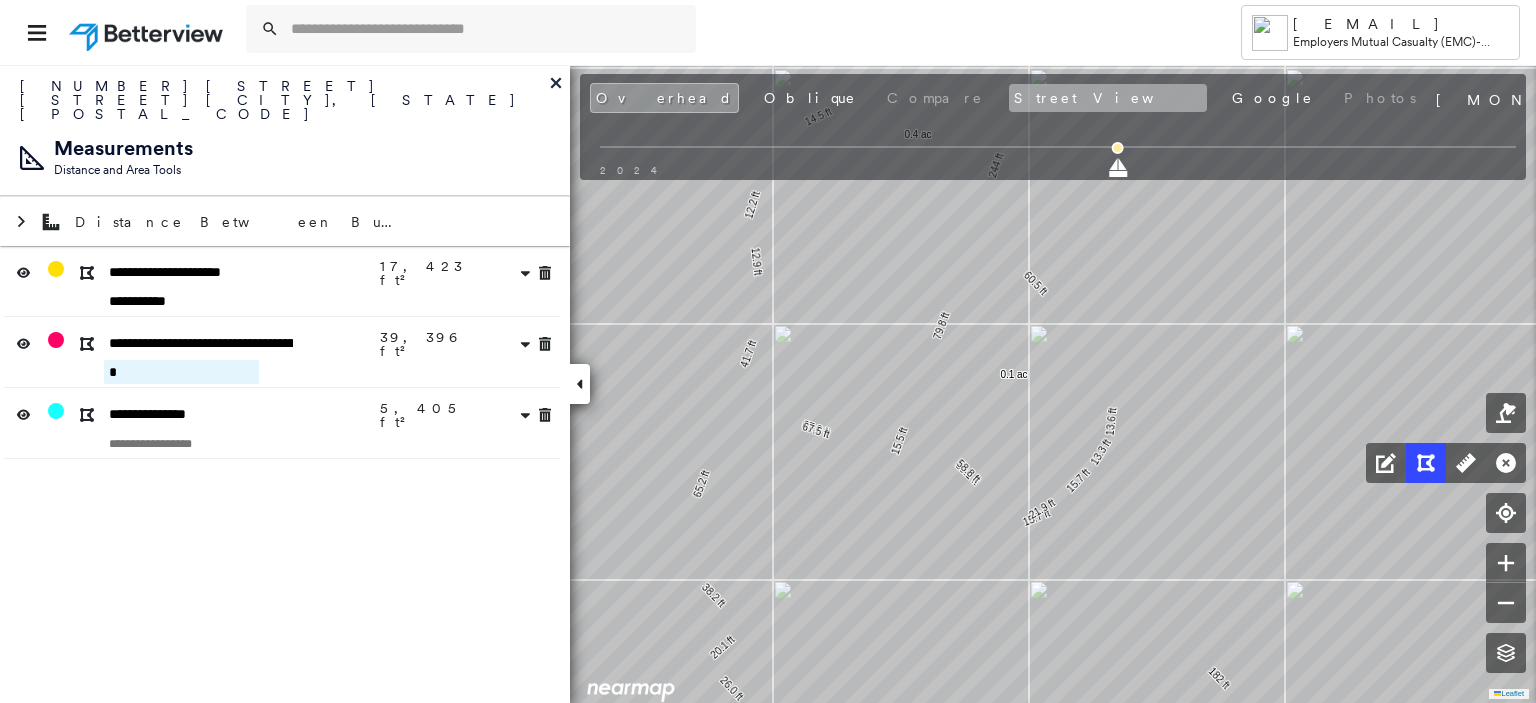 type on "*" 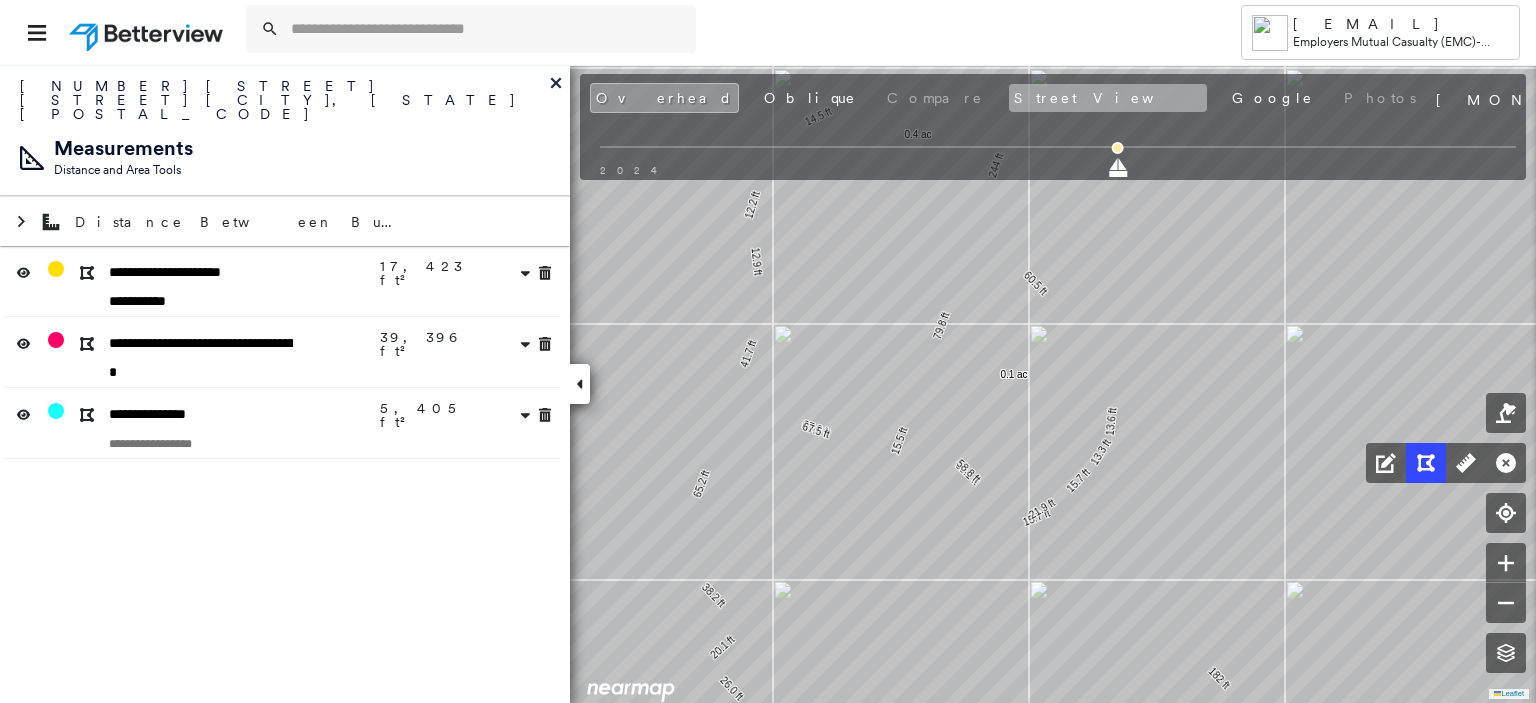 click on "Street View" at bounding box center [1108, 98] 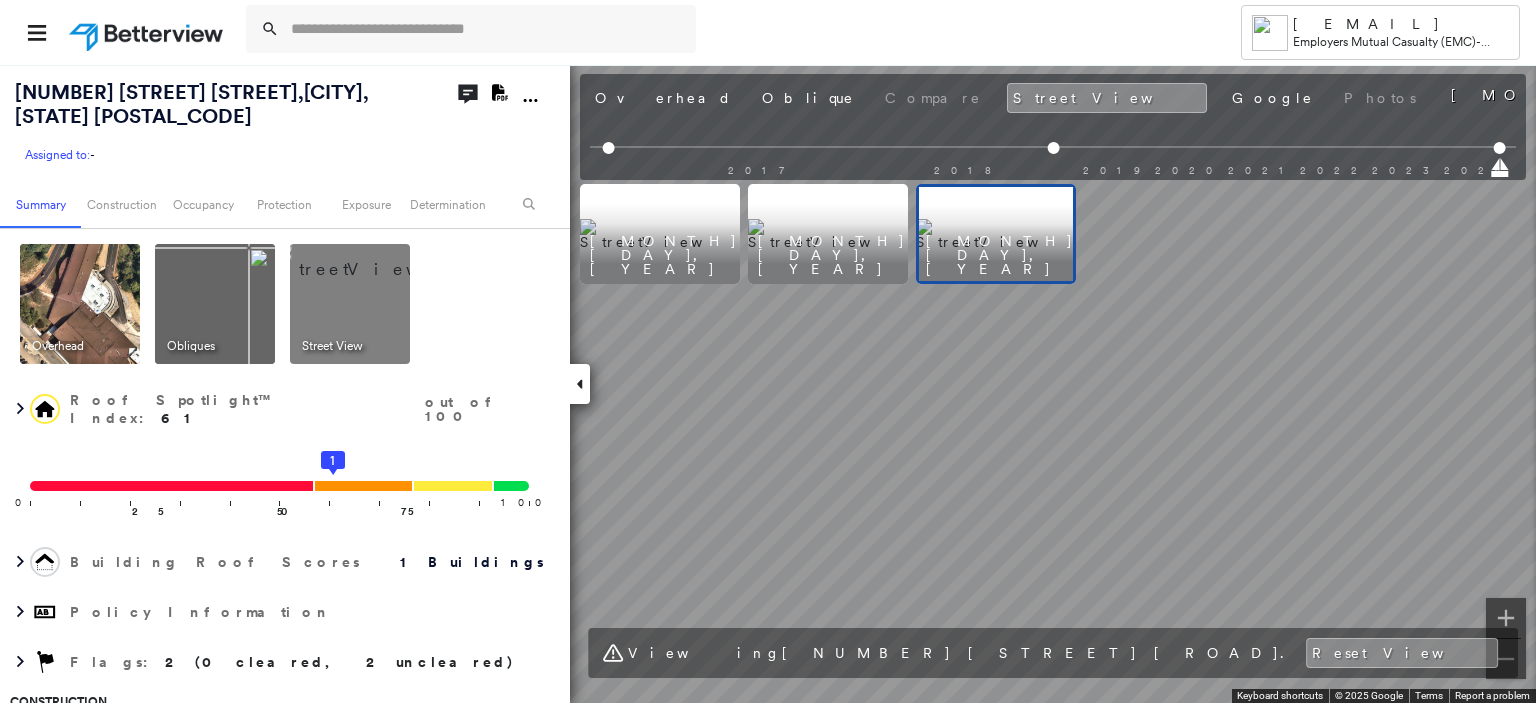 click on "Overhead" at bounding box center [663, 98] 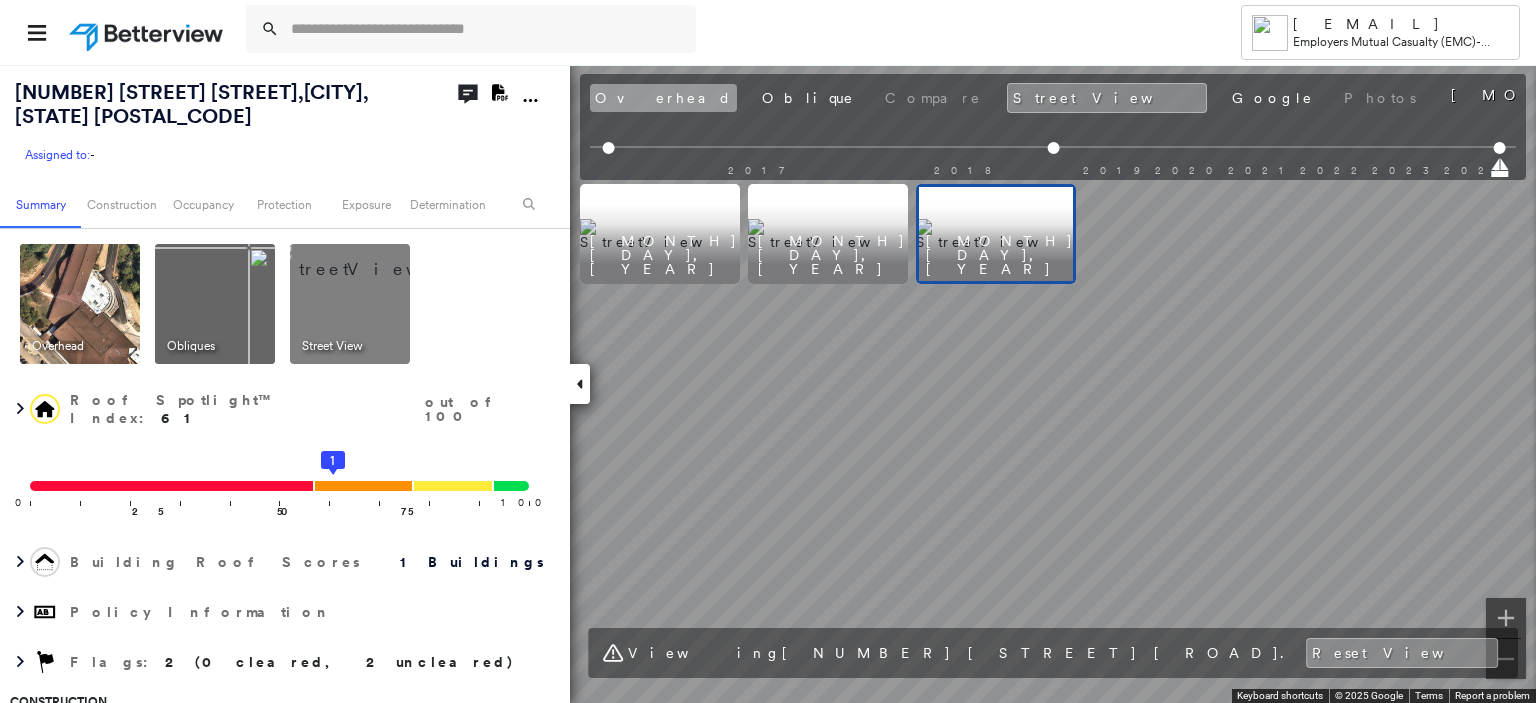 click on "Overhead" at bounding box center [663, 98] 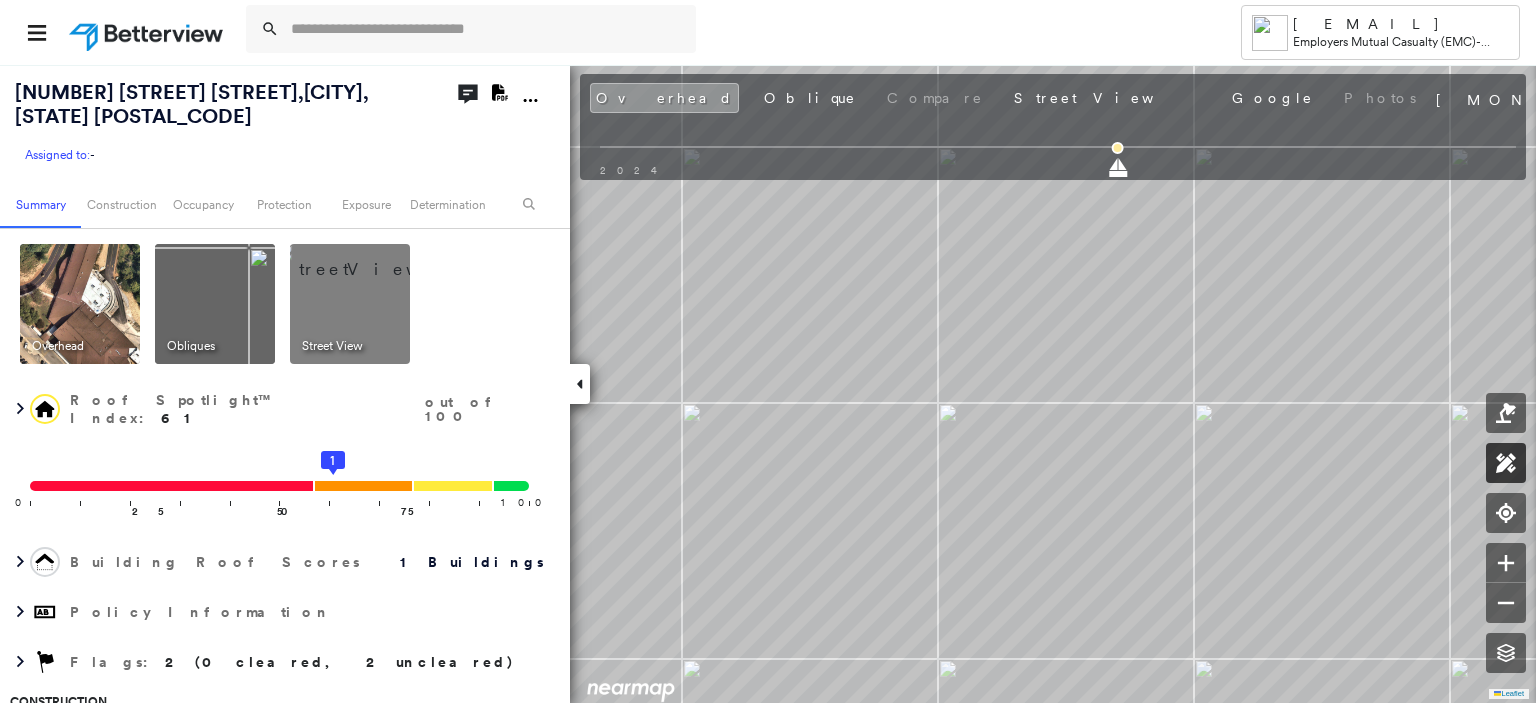 click 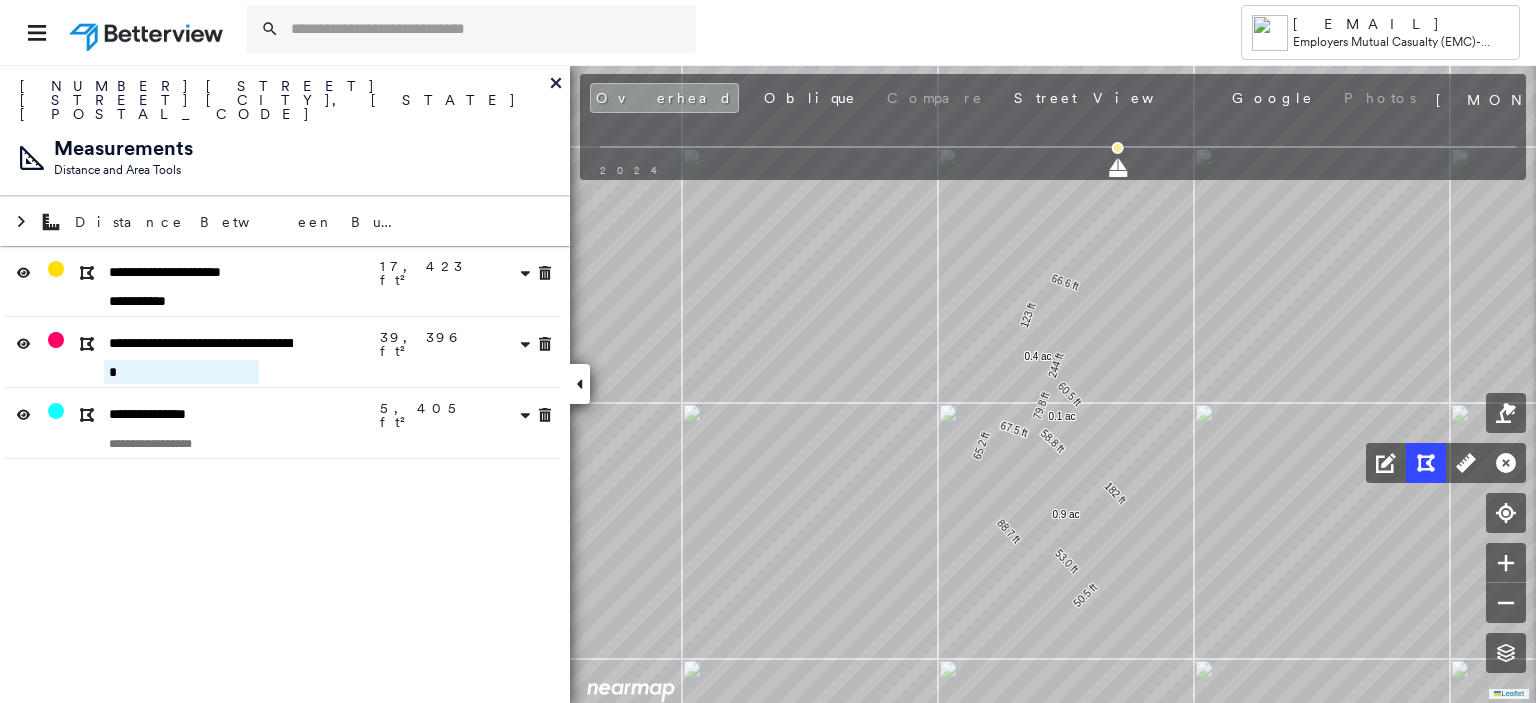 click on "*" at bounding box center (181, 372) 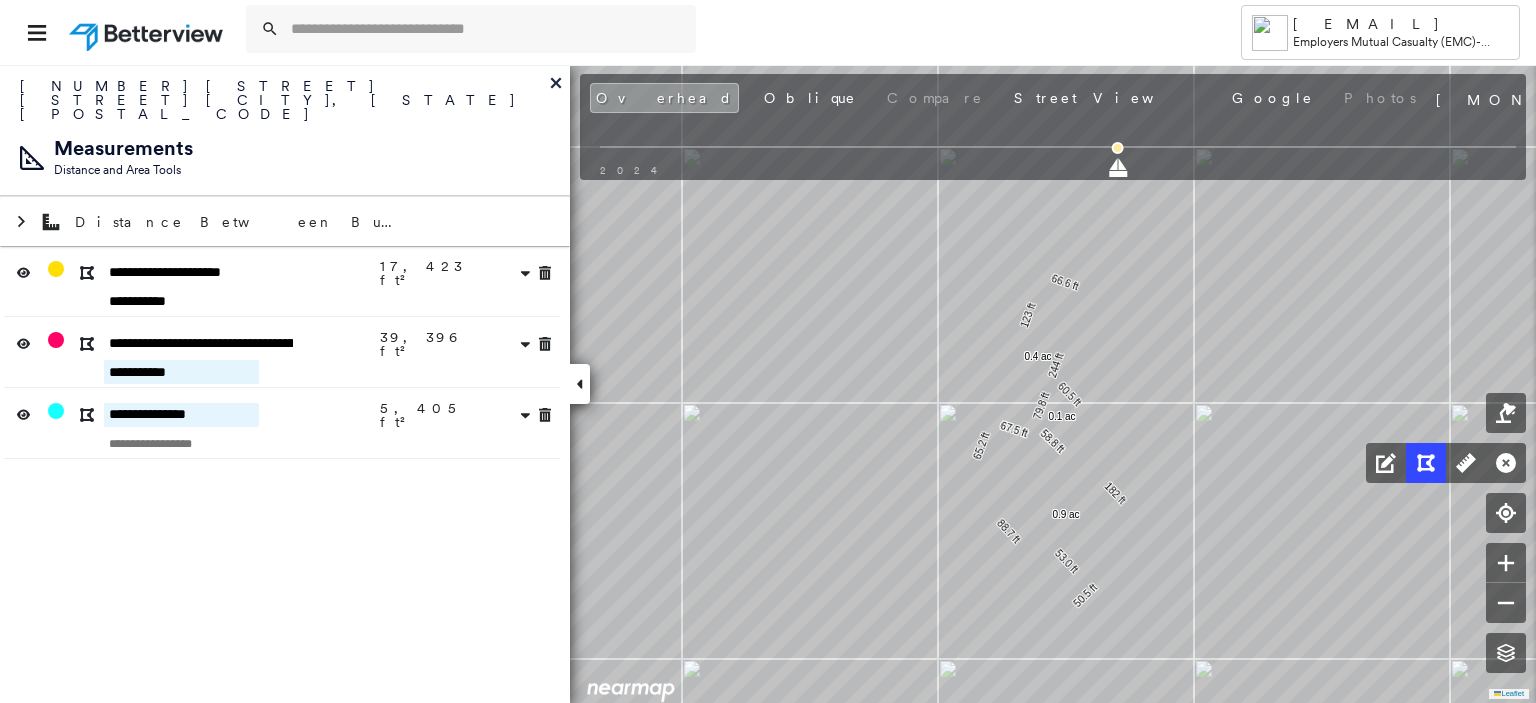 type on "**********" 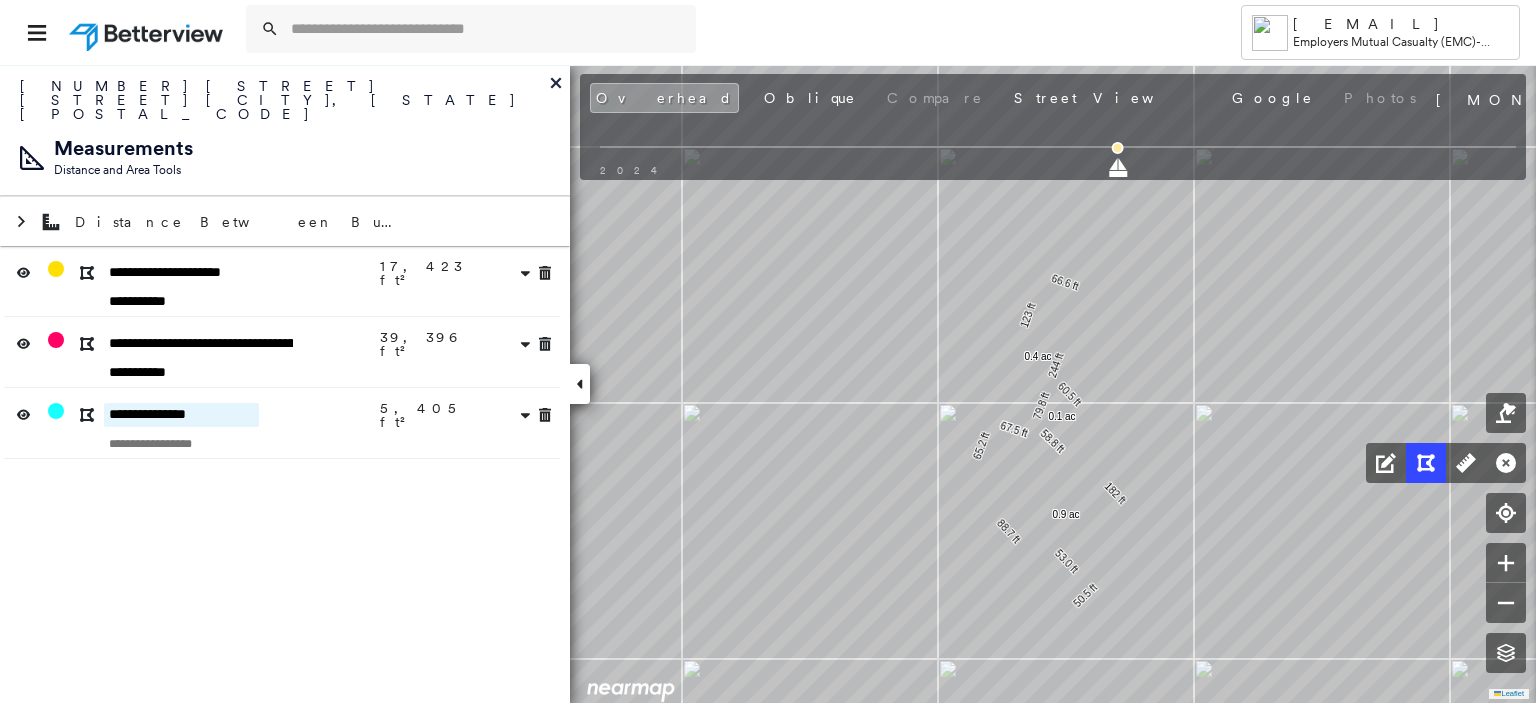 drag, startPoint x: 240, startPoint y: 386, endPoint x: 102, endPoint y: 383, distance: 138.03261 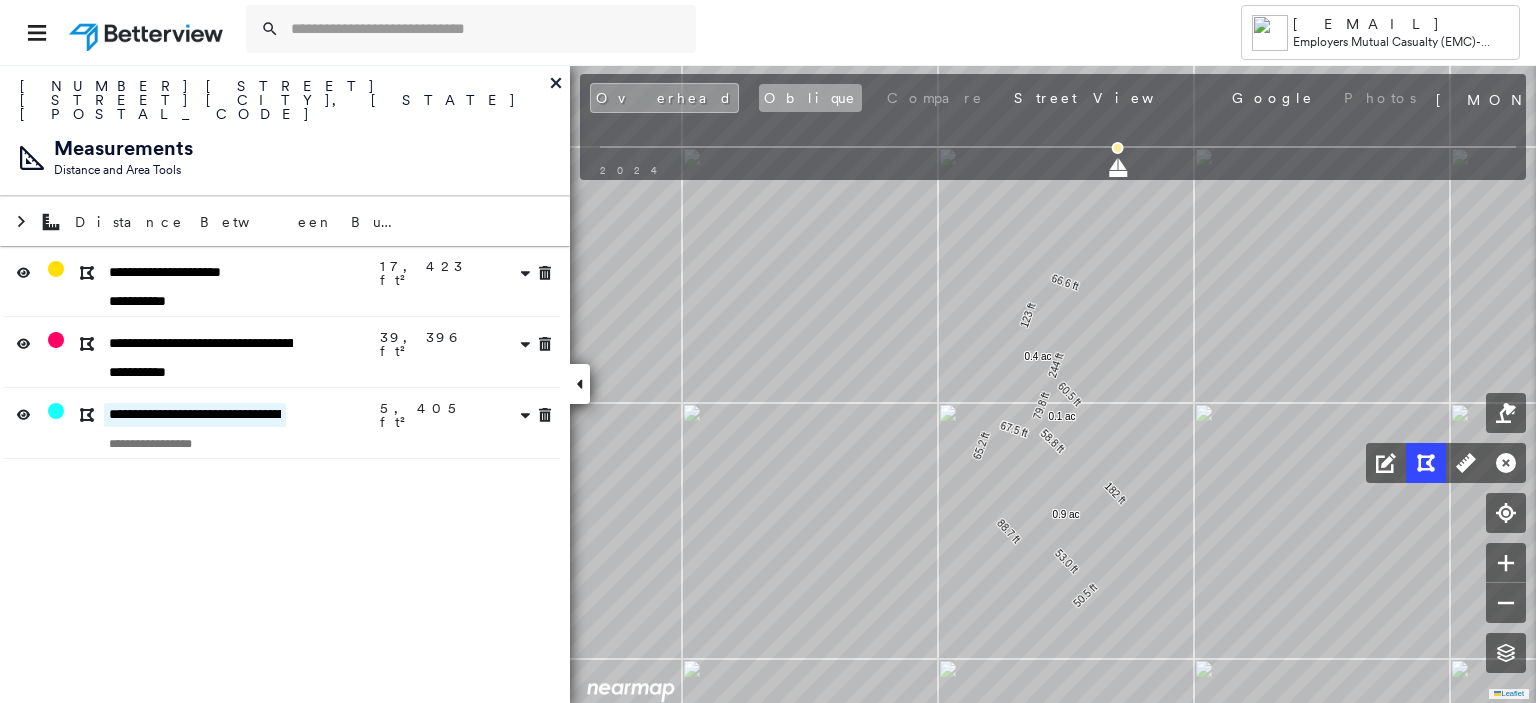type on "**********" 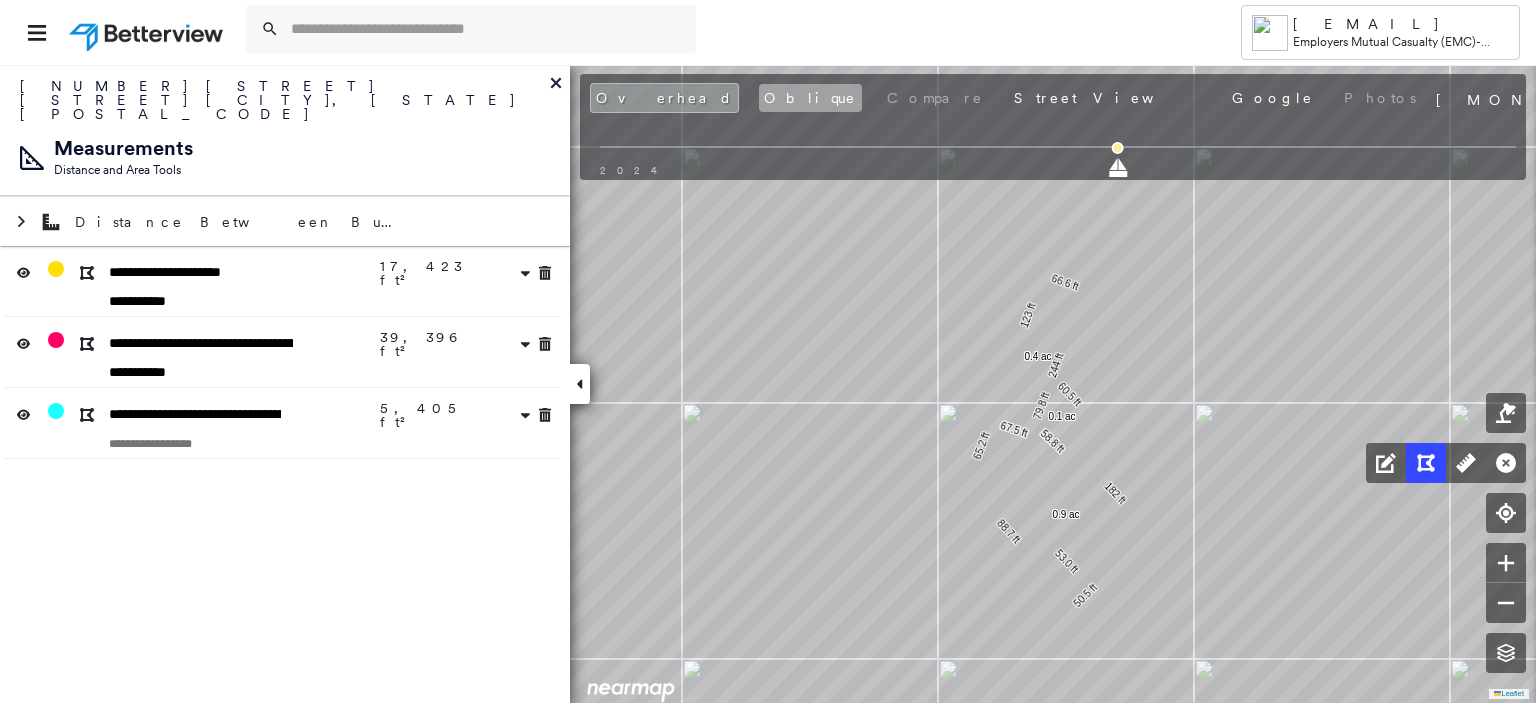 click on "Oblique" at bounding box center (810, 98) 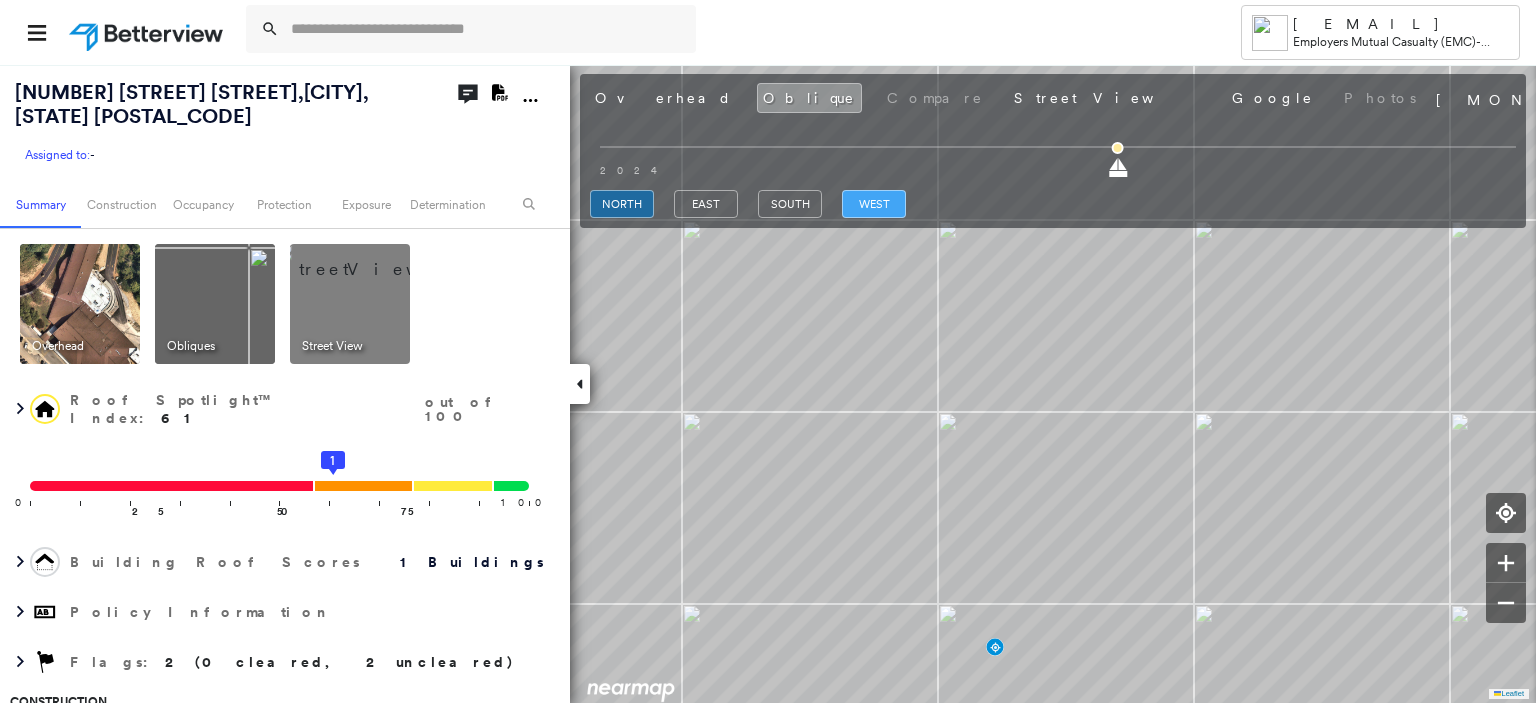 click on "west" at bounding box center (874, 204) 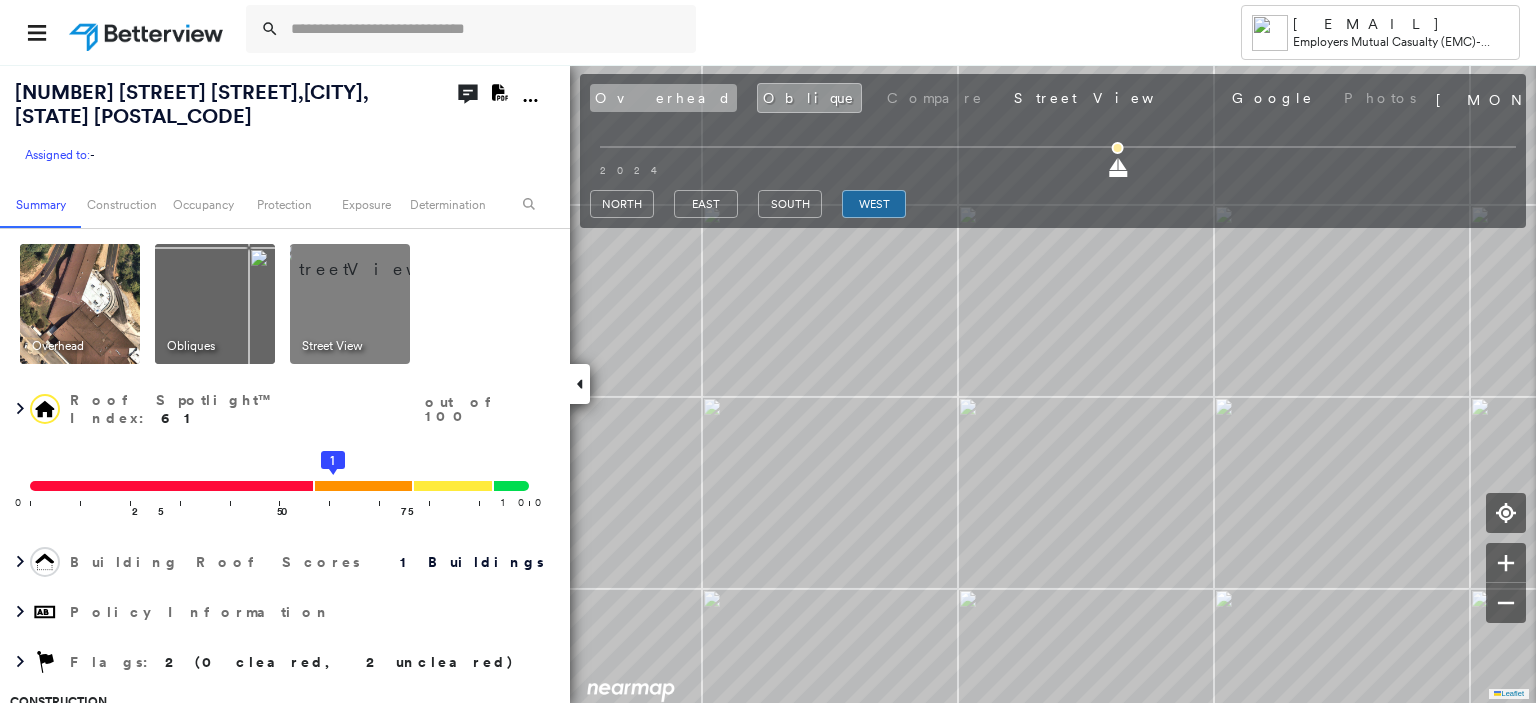 click on "Overhead" at bounding box center (663, 98) 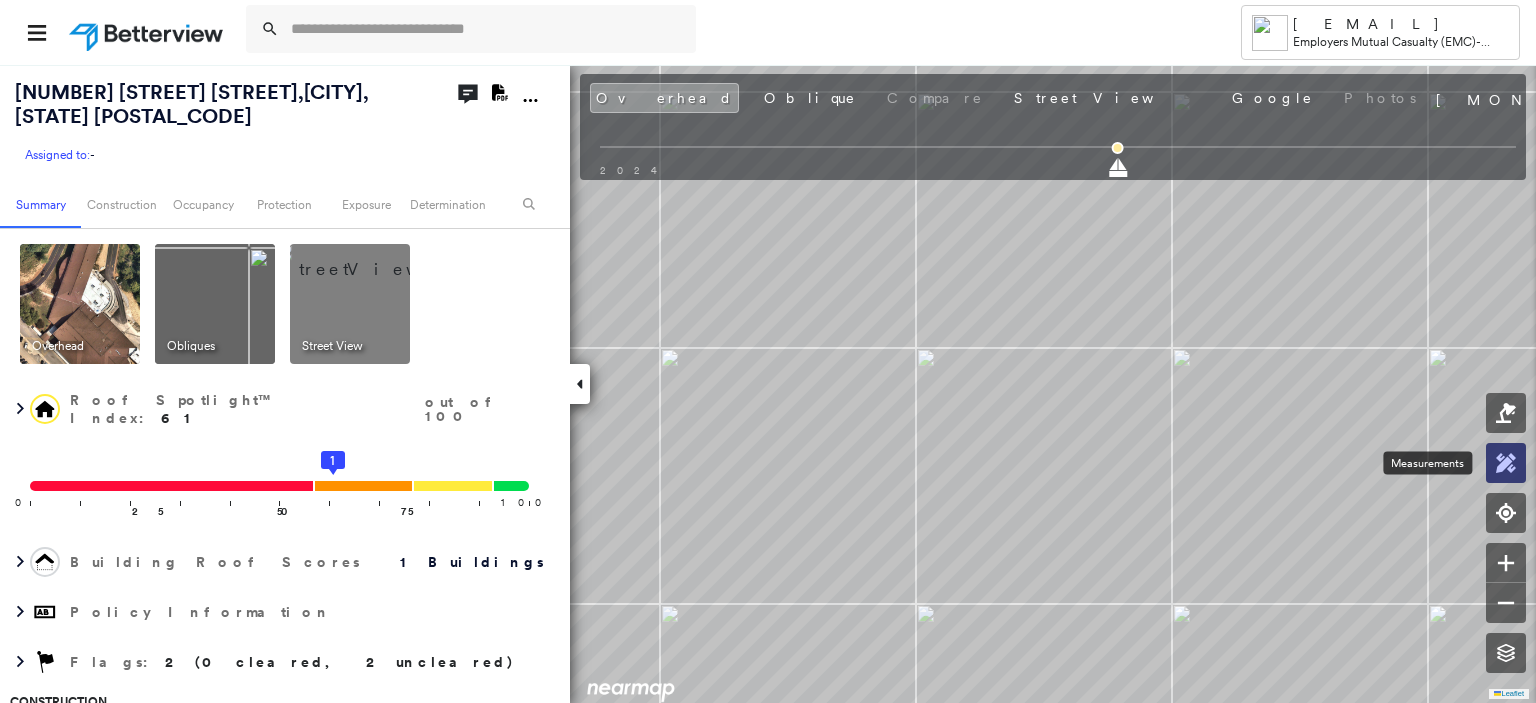click 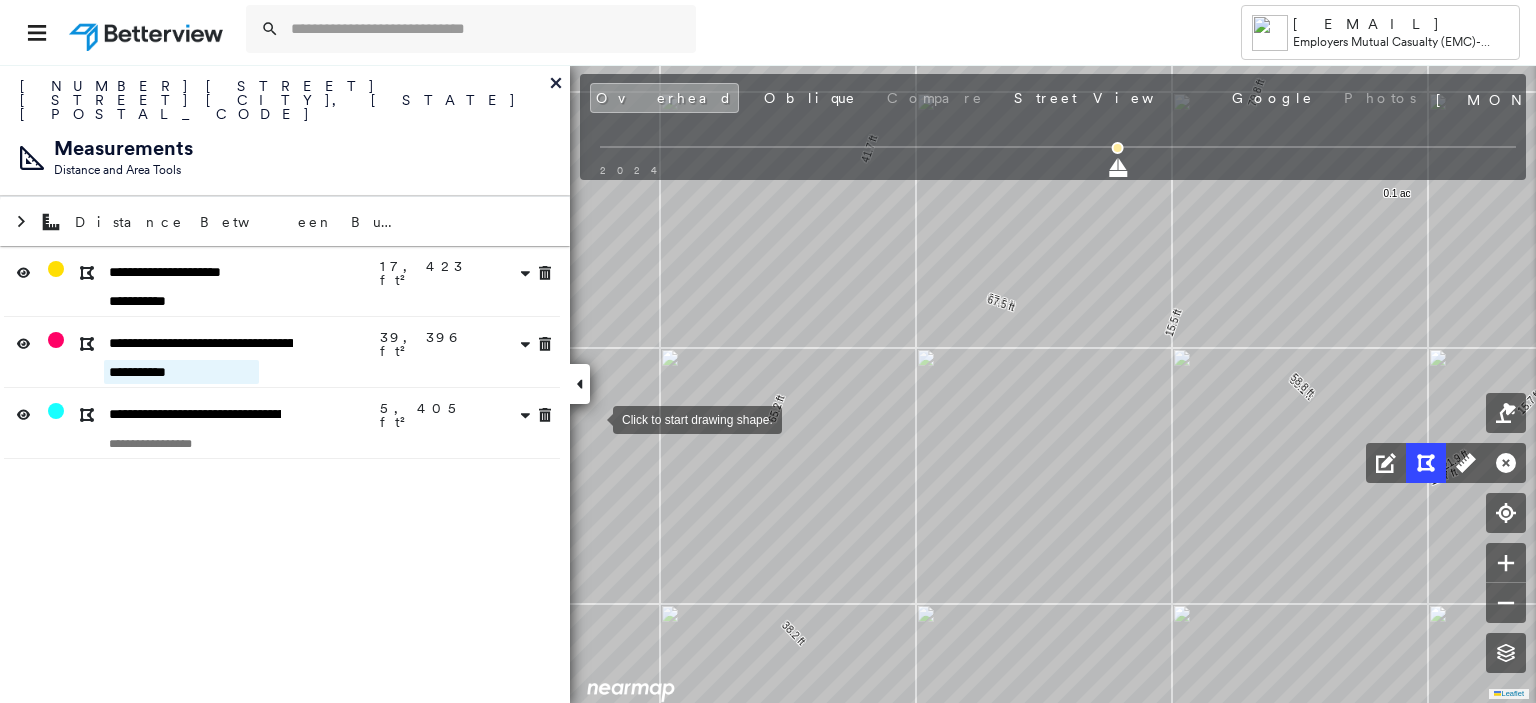 click on "**********" at bounding box center (181, 372) 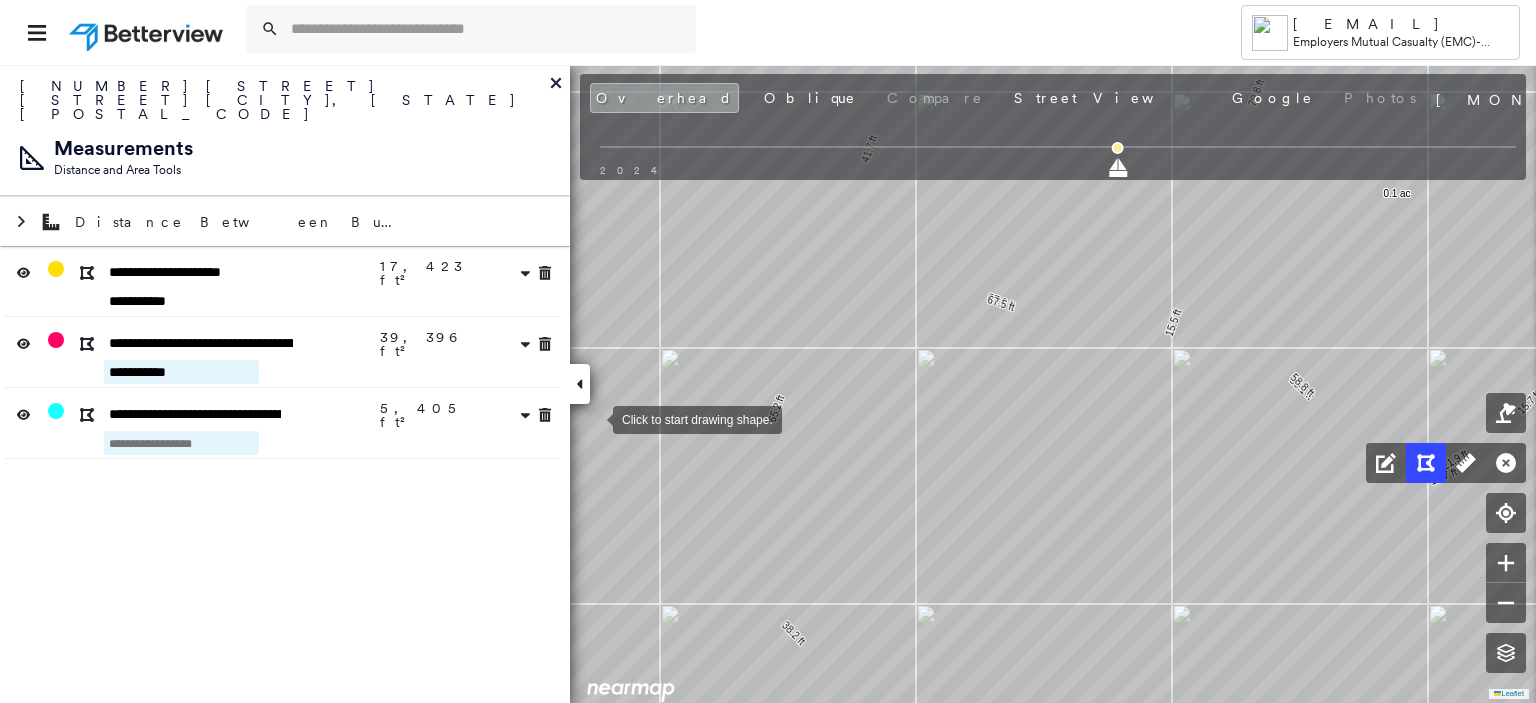 type on "**********" 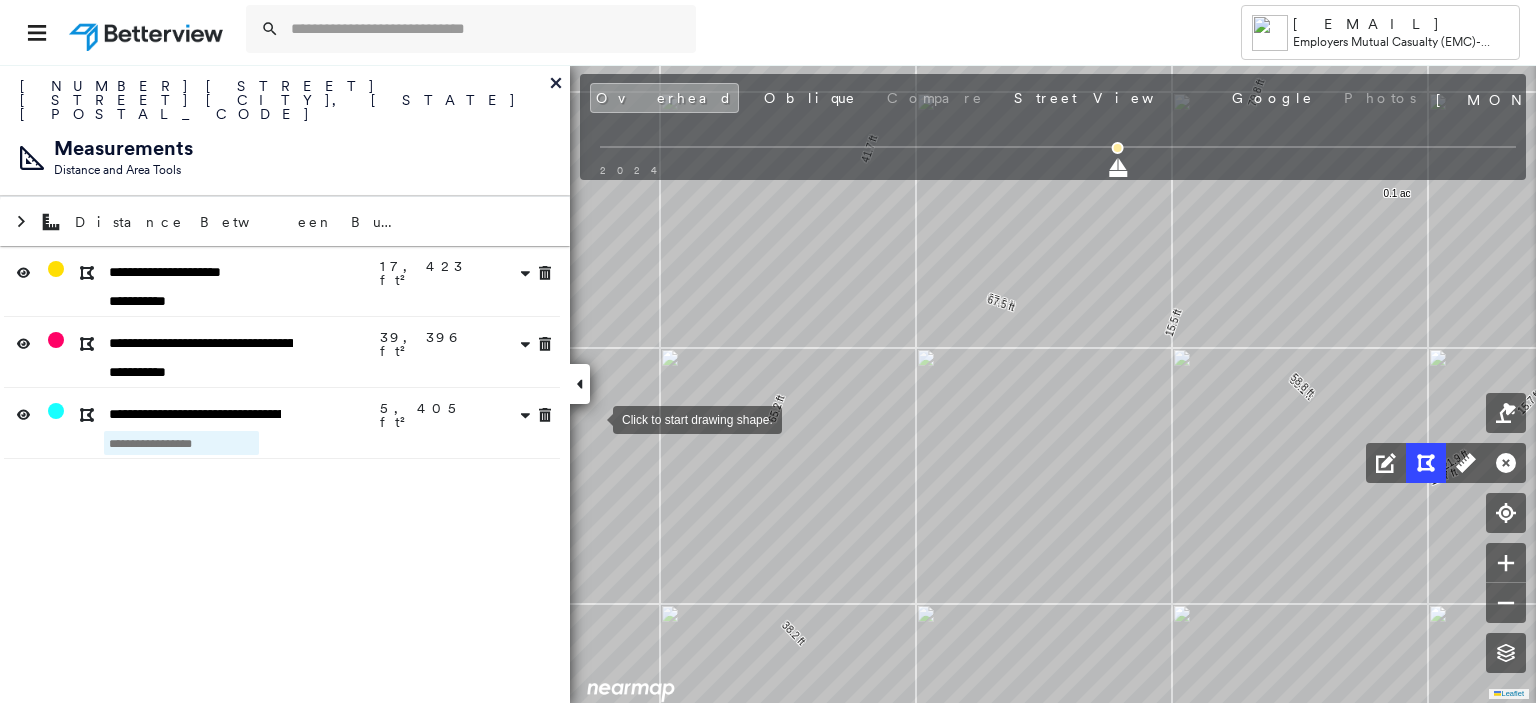 click at bounding box center (181, 443) 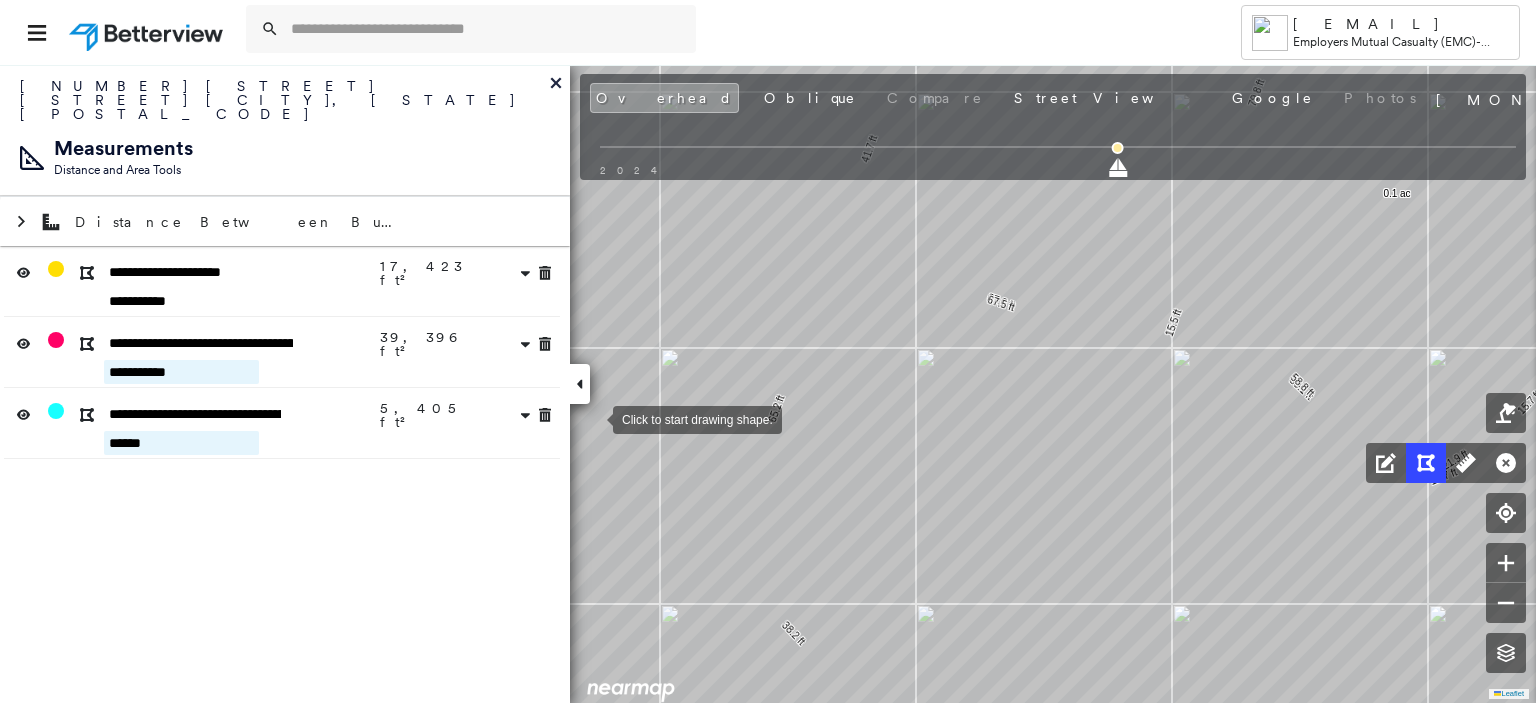 type on "******" 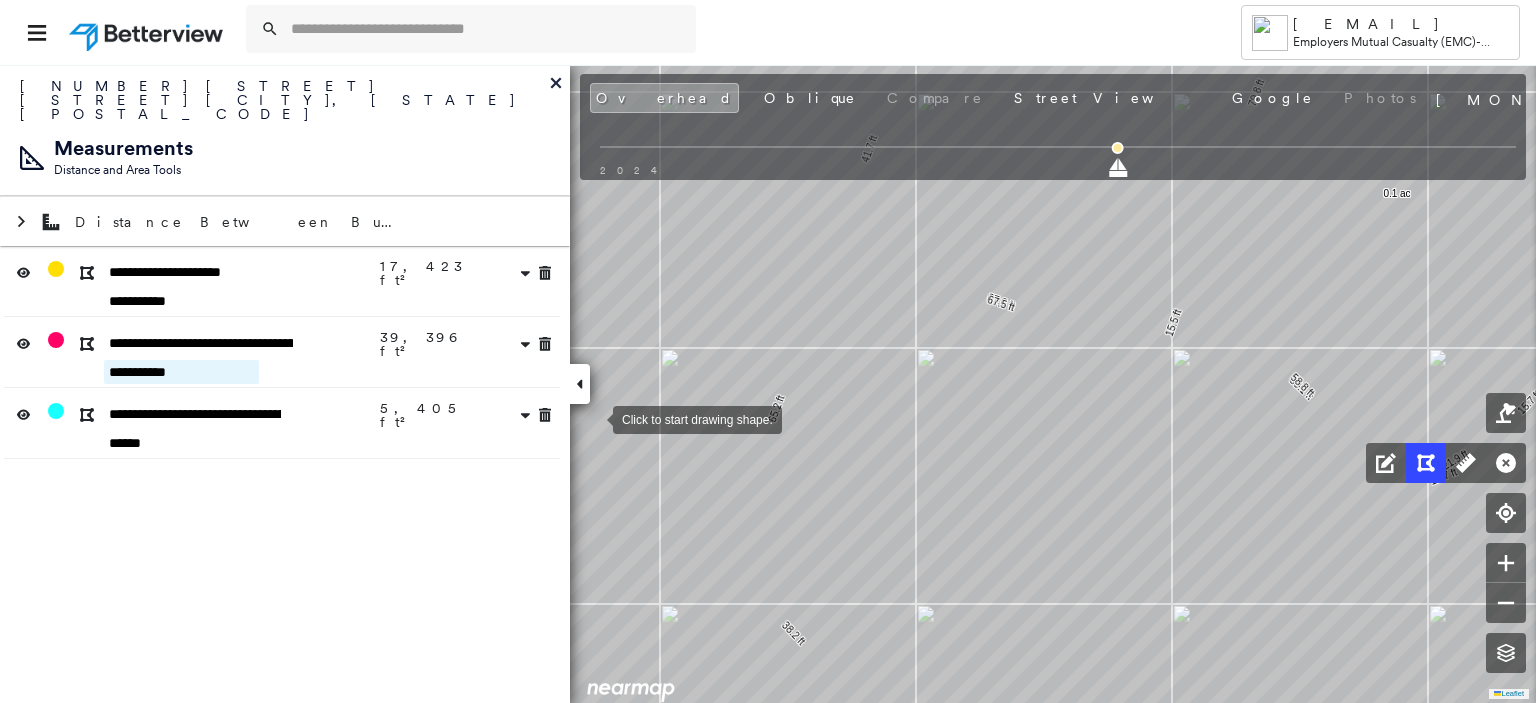 click on "**********" at bounding box center (181, 372) 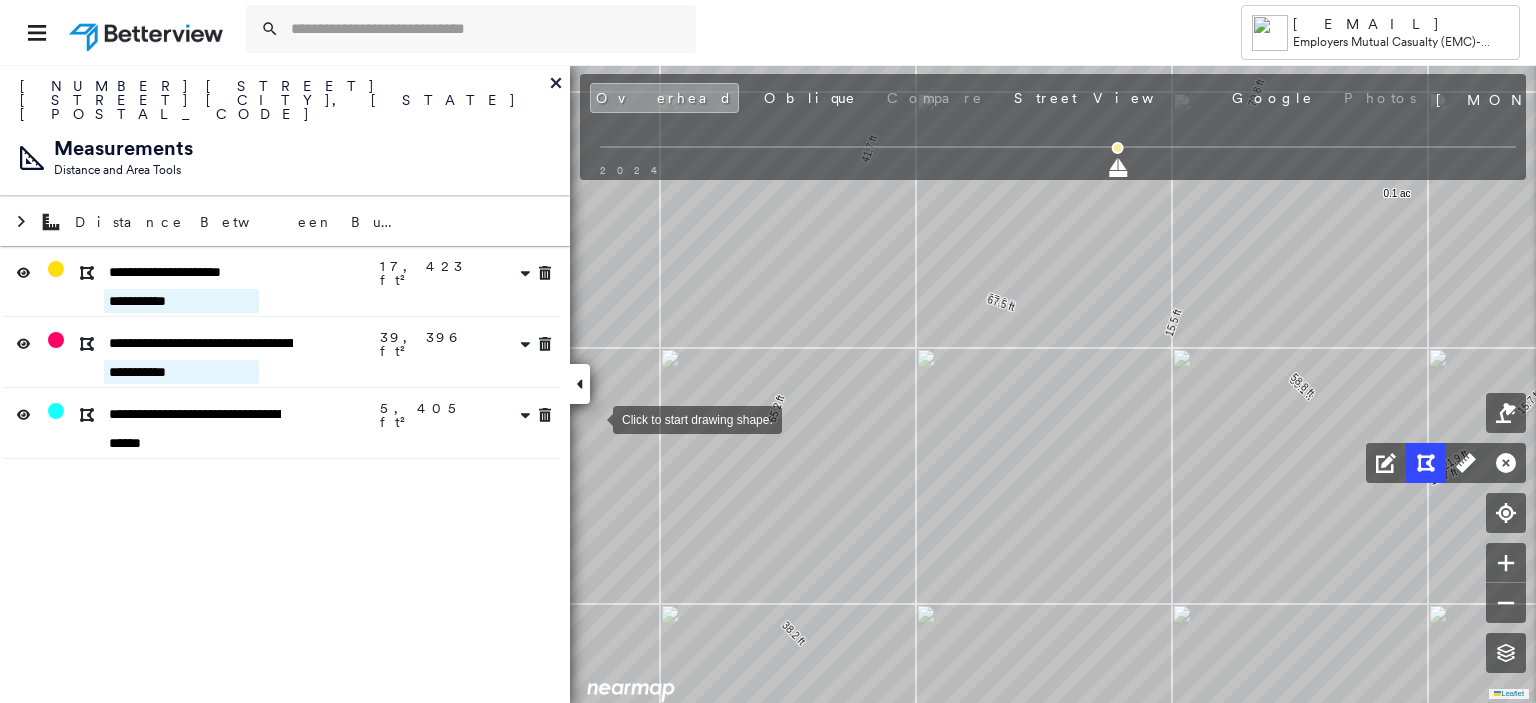 type on "**********" 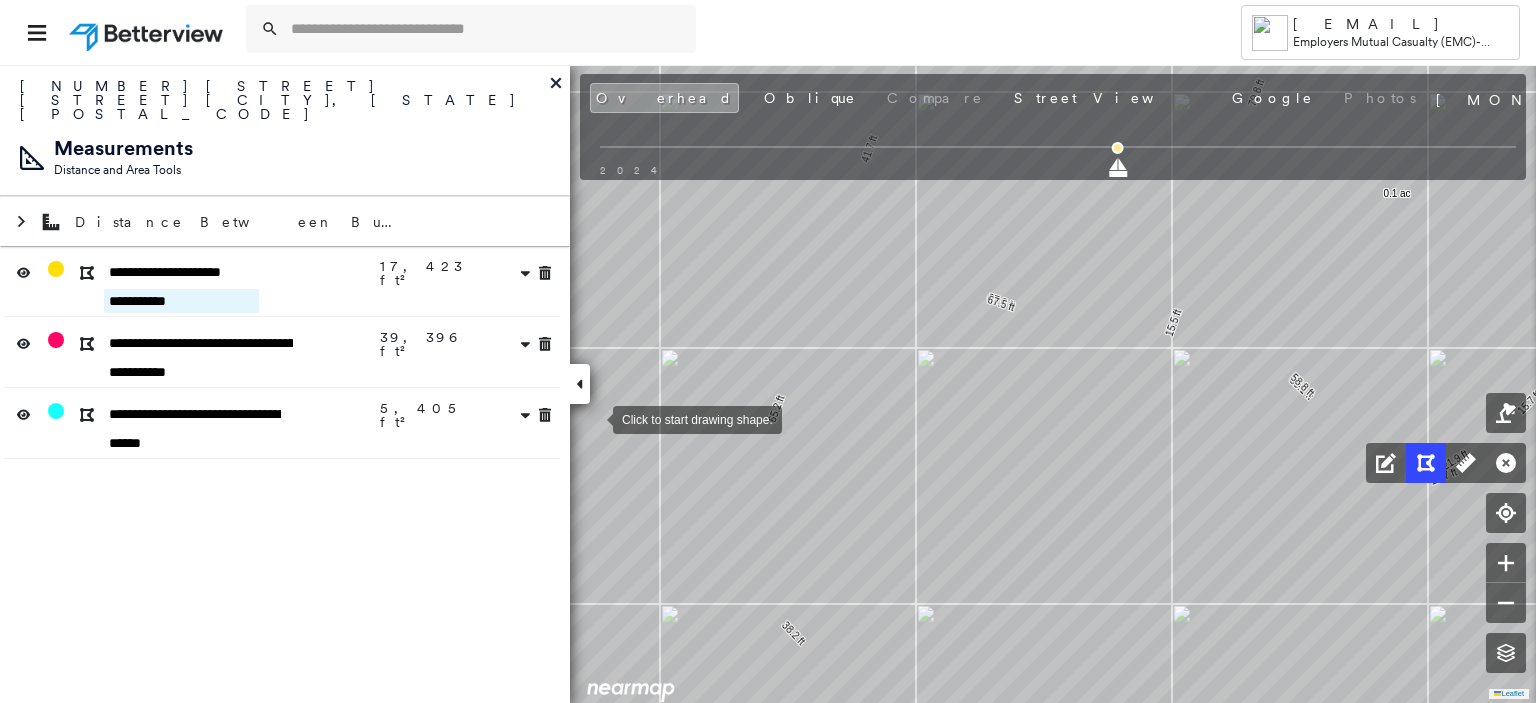 click on "**********" at bounding box center (181, 301) 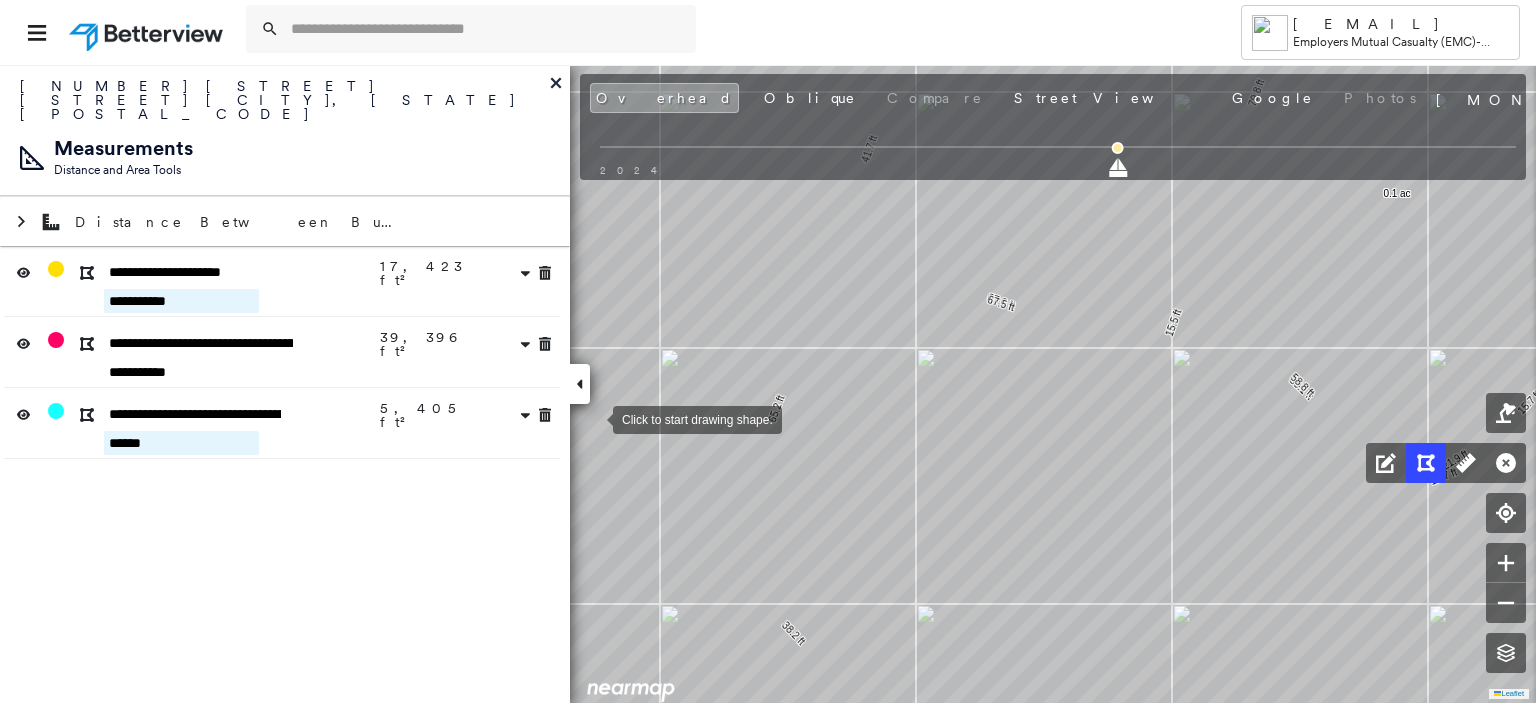 type on "**********" 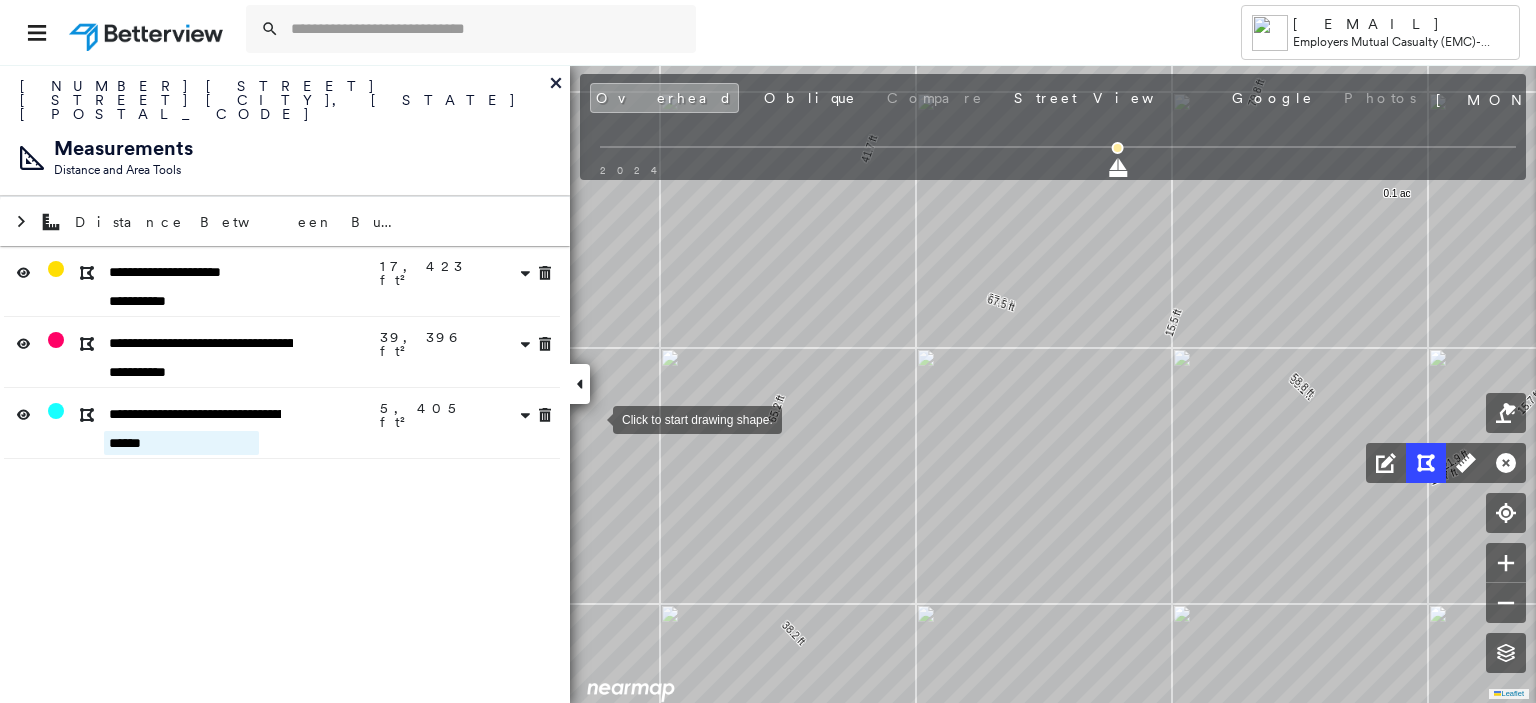 click on "******" at bounding box center [181, 443] 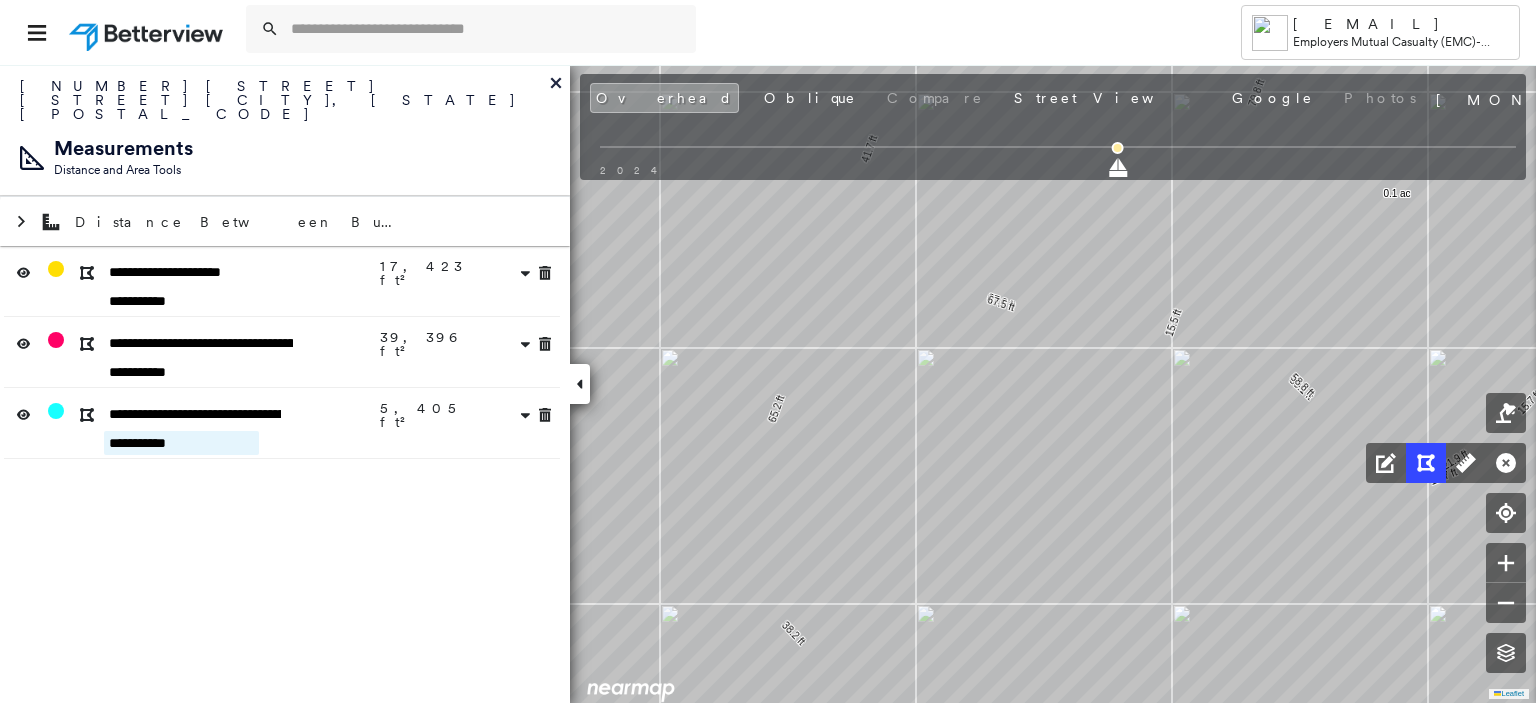 click on "**********" at bounding box center [181, 443] 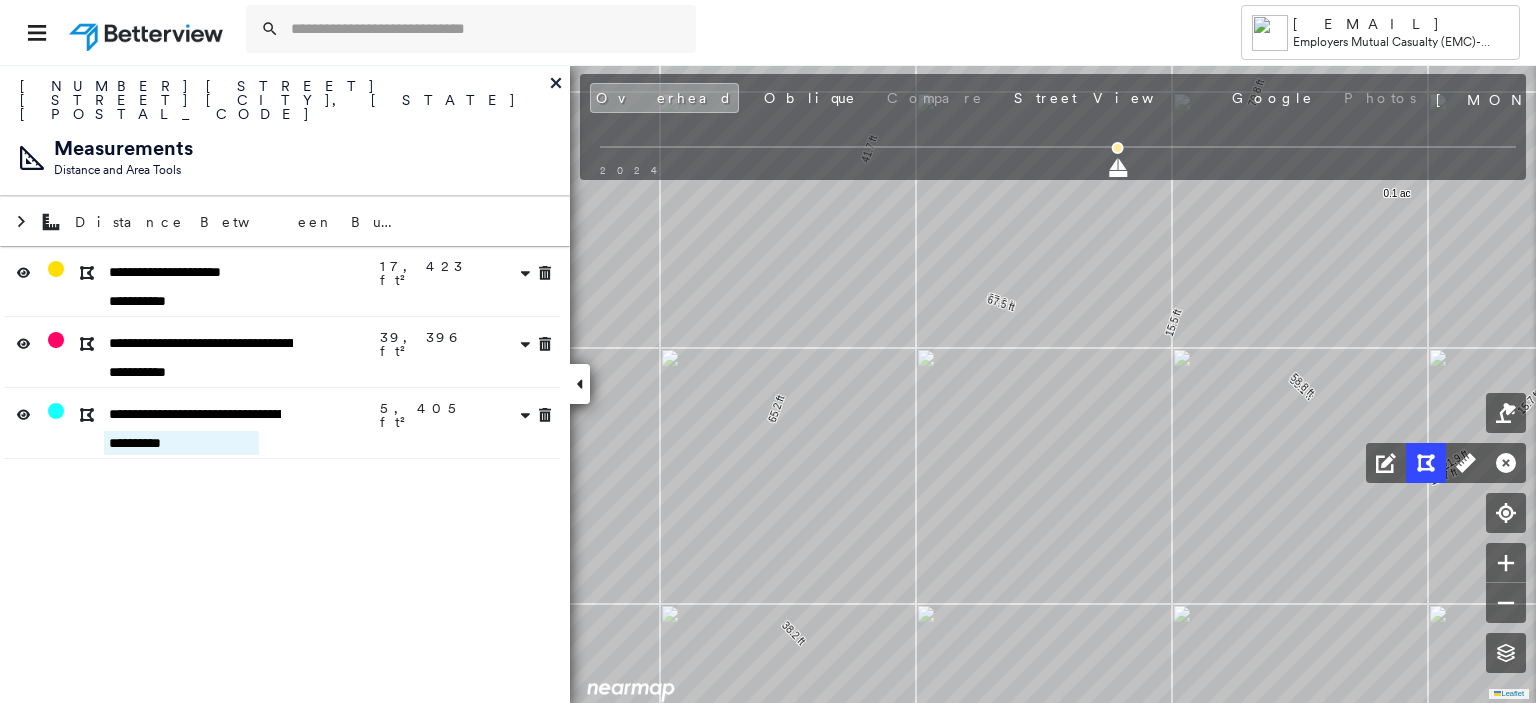 type on "**********" 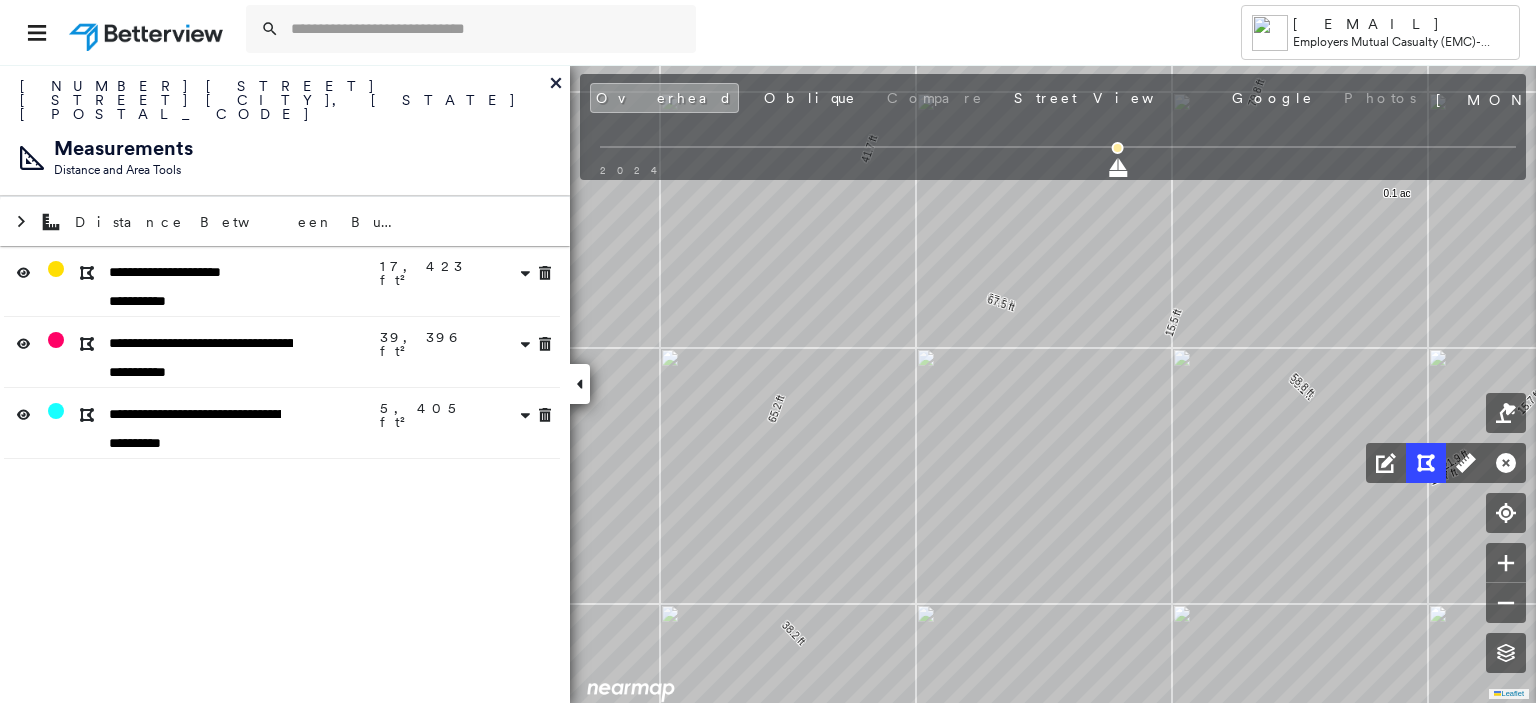 click on "**********" at bounding box center (285, 383) 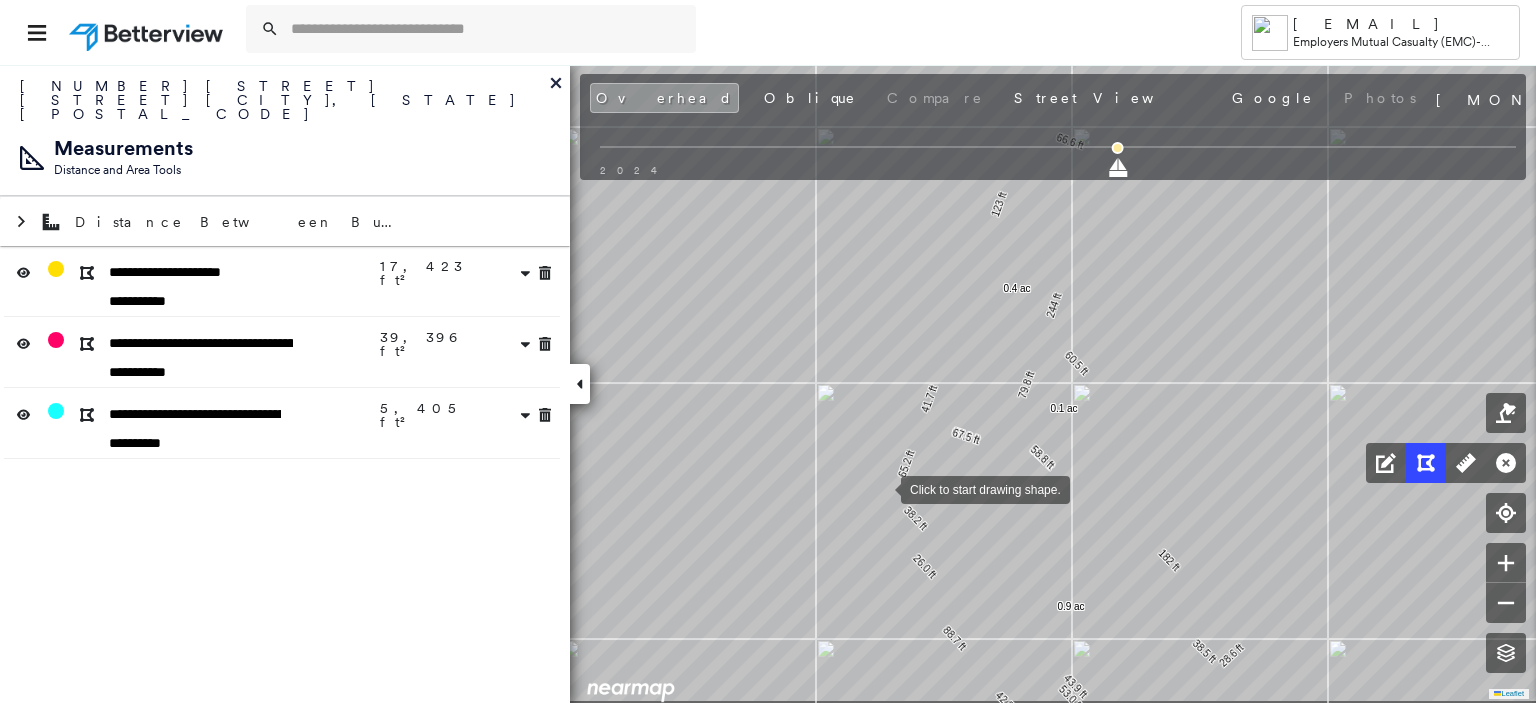 drag, startPoint x: 890, startPoint y: 555, endPoint x: 881, endPoint y: 489, distance: 66.61081 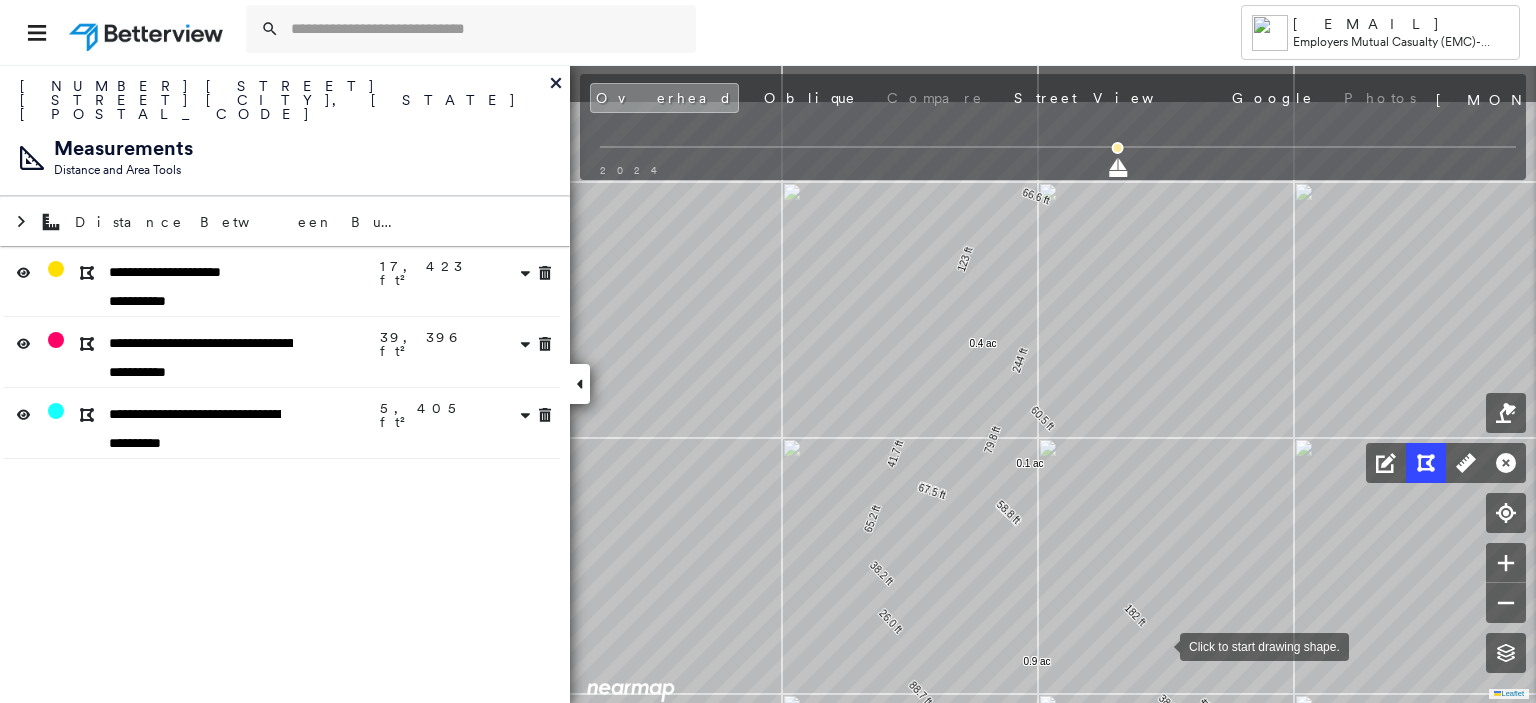 drag, startPoint x: 950, startPoint y: 532, endPoint x: 1160, endPoint y: 642, distance: 237.0654 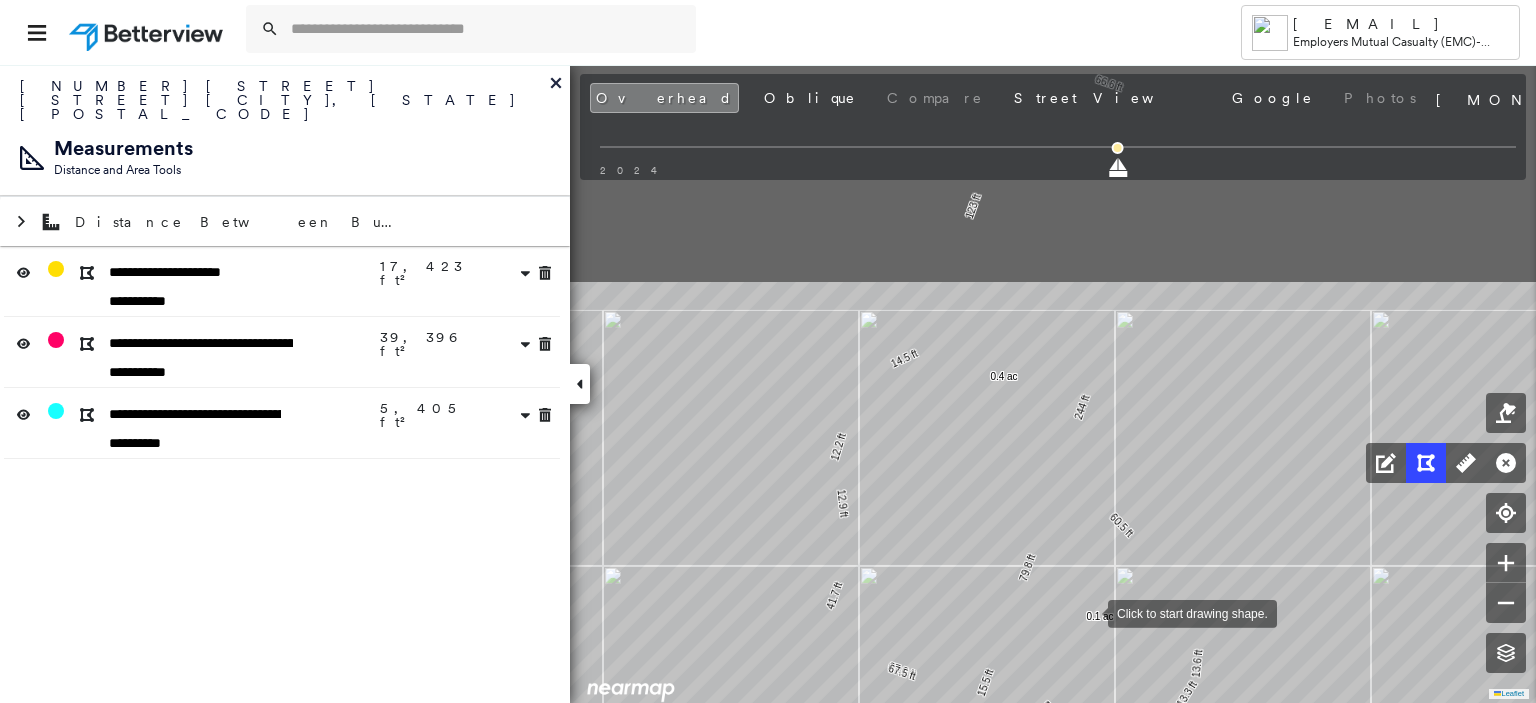 drag, startPoint x: 867, startPoint y: 317, endPoint x: 1093, endPoint y: 620, distance: 378.0013 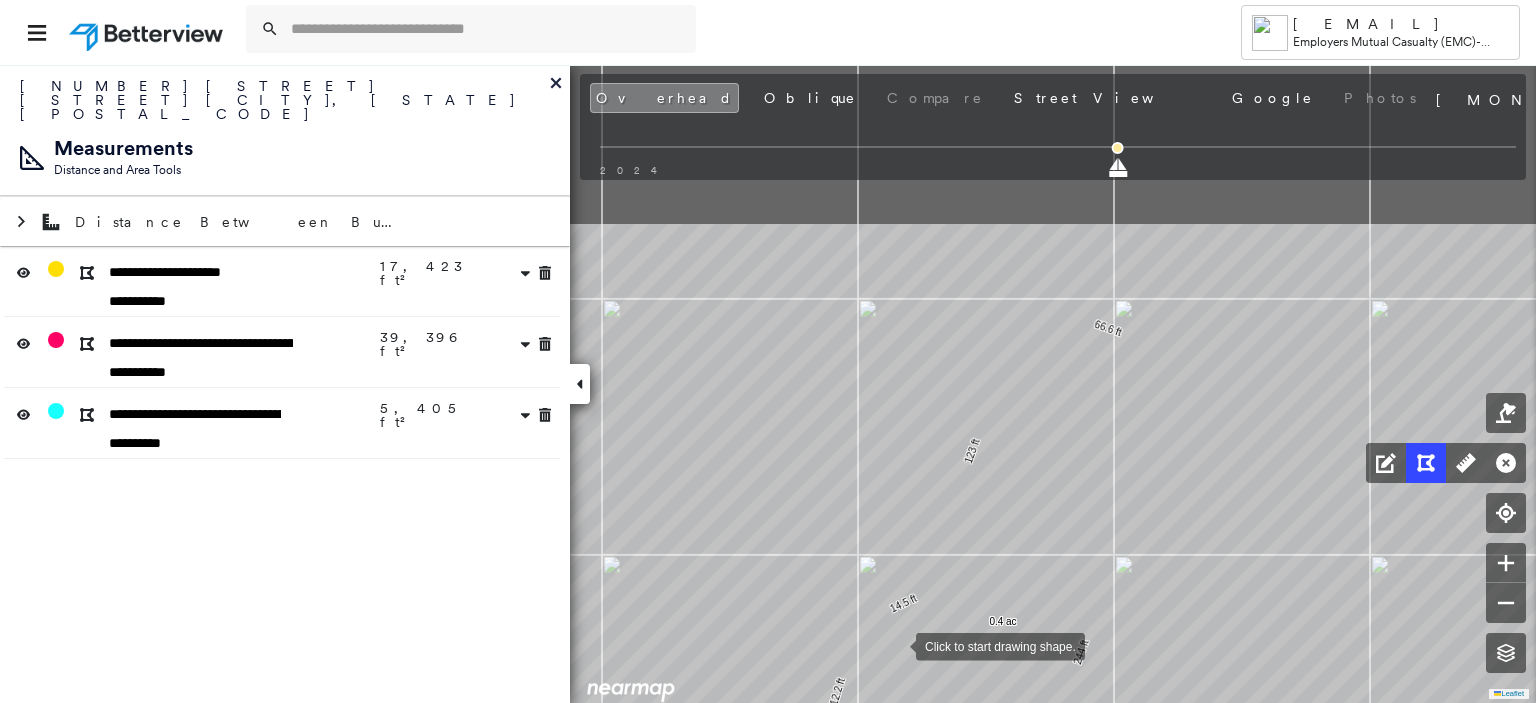 drag, startPoint x: 918, startPoint y: 432, endPoint x: 896, endPoint y: 643, distance: 212.14381 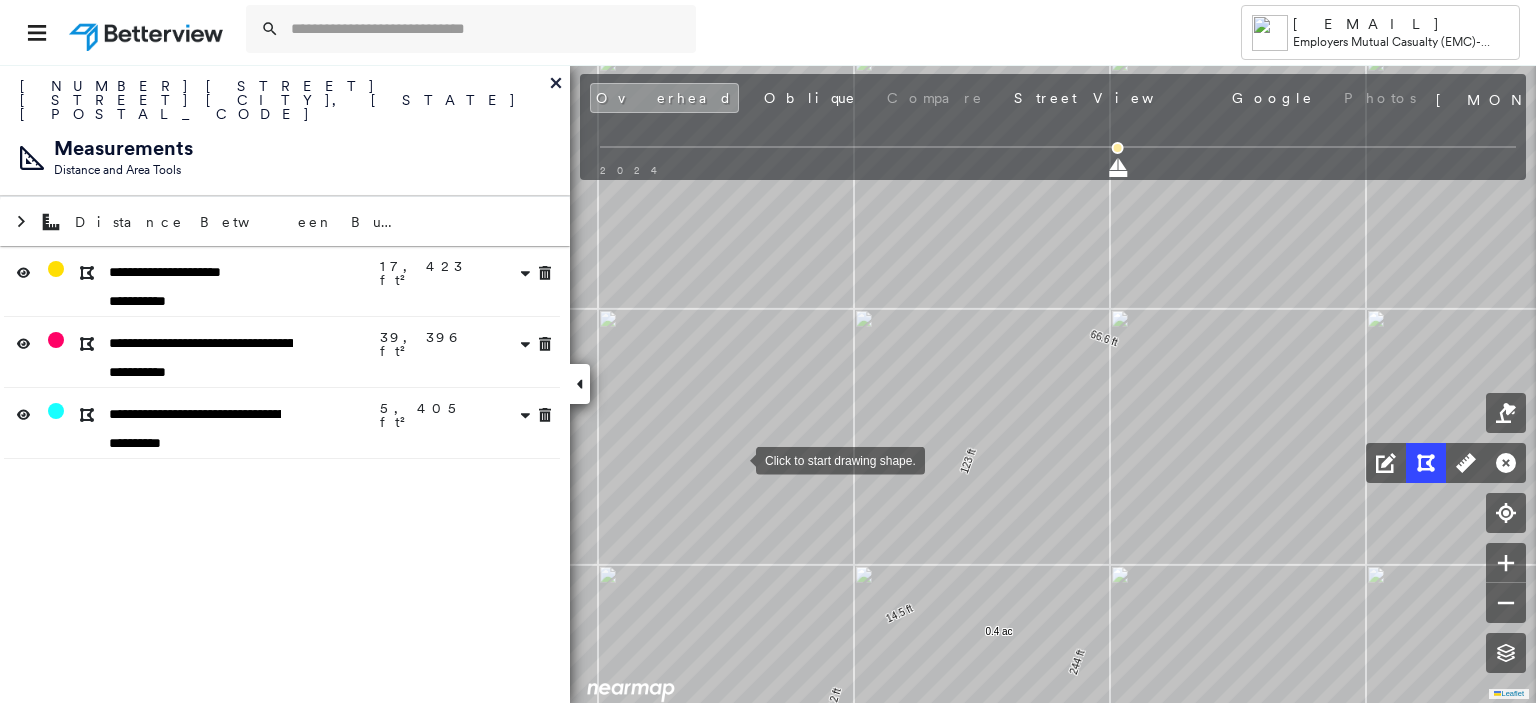 drag, startPoint x: 740, startPoint y: 449, endPoint x: 736, endPoint y: 459, distance: 10.770329 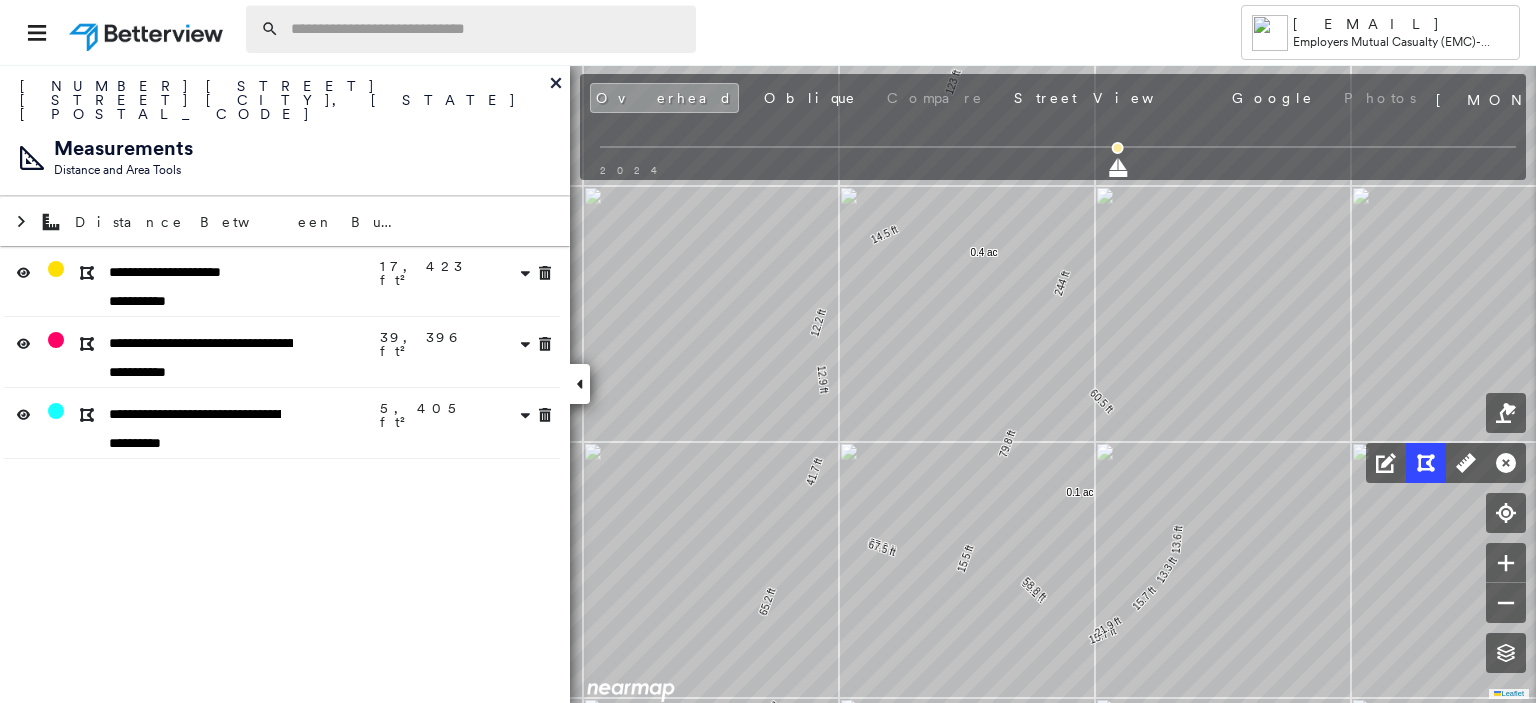 click at bounding box center (487, 29) 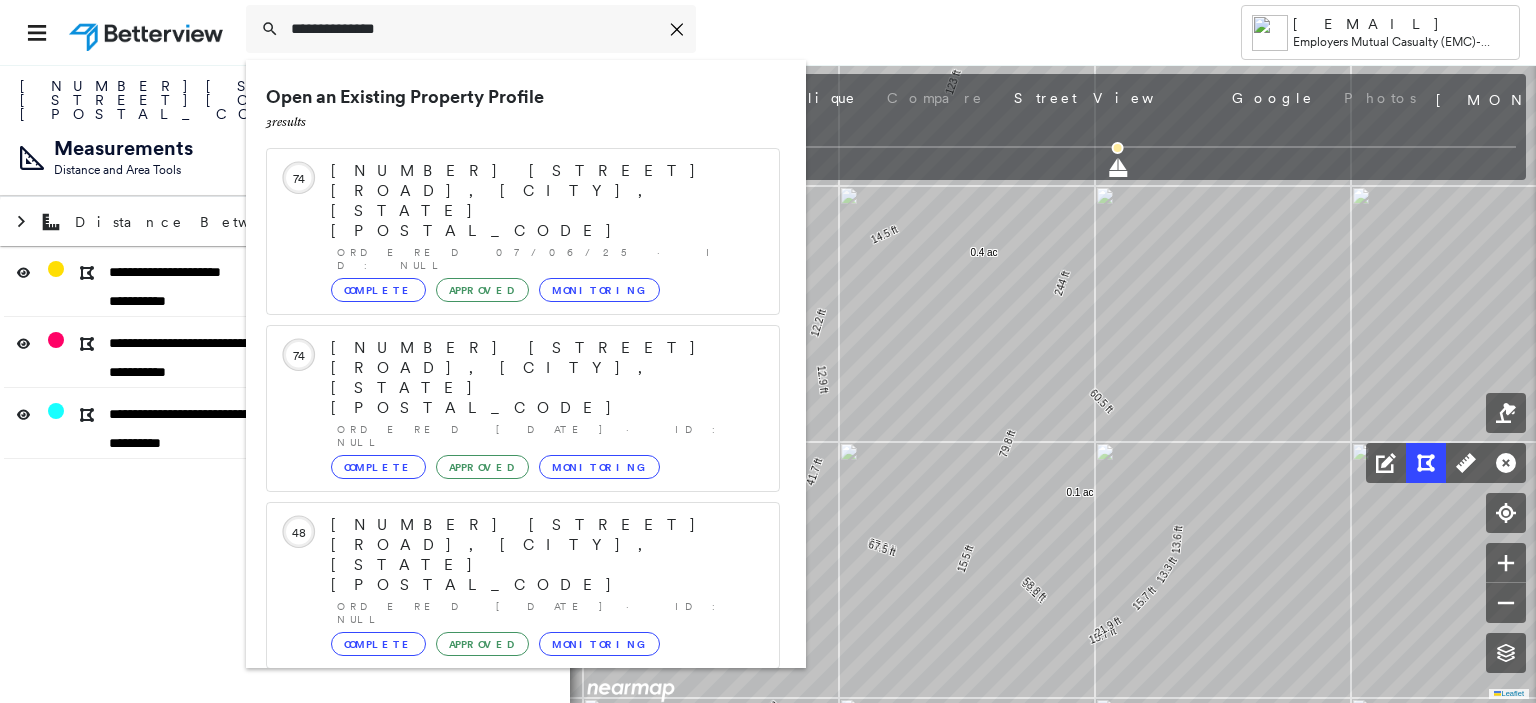 type on "**********" 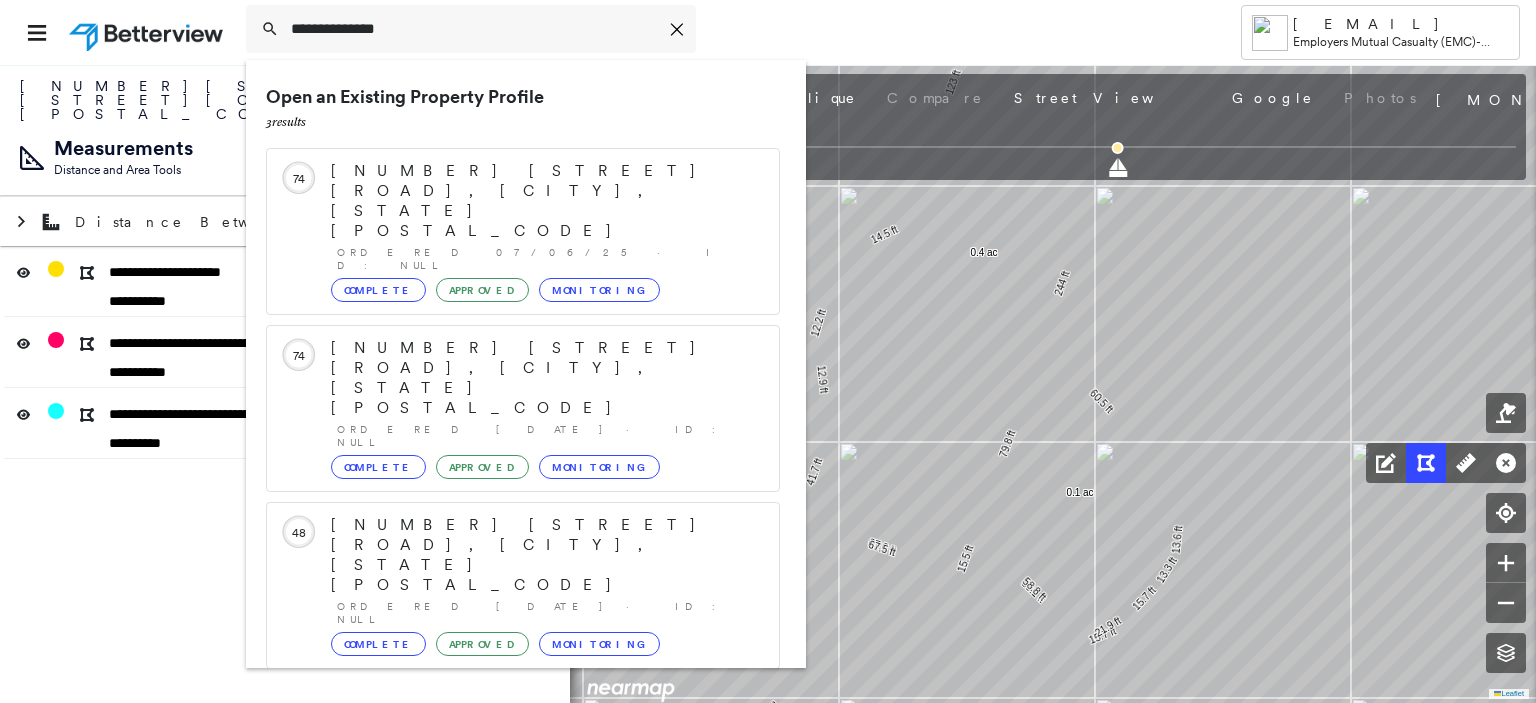 click 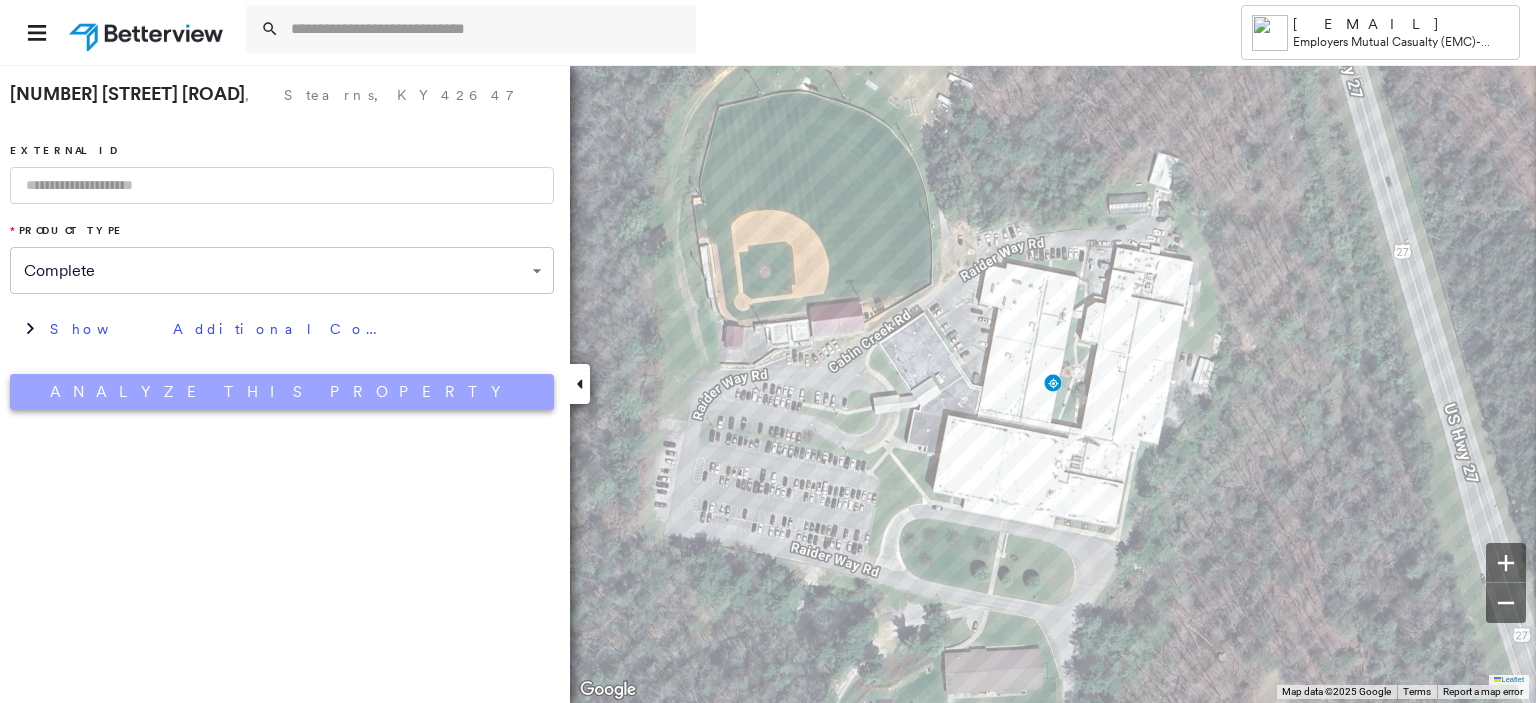 click on "Analyze This Property" at bounding box center [282, 392] 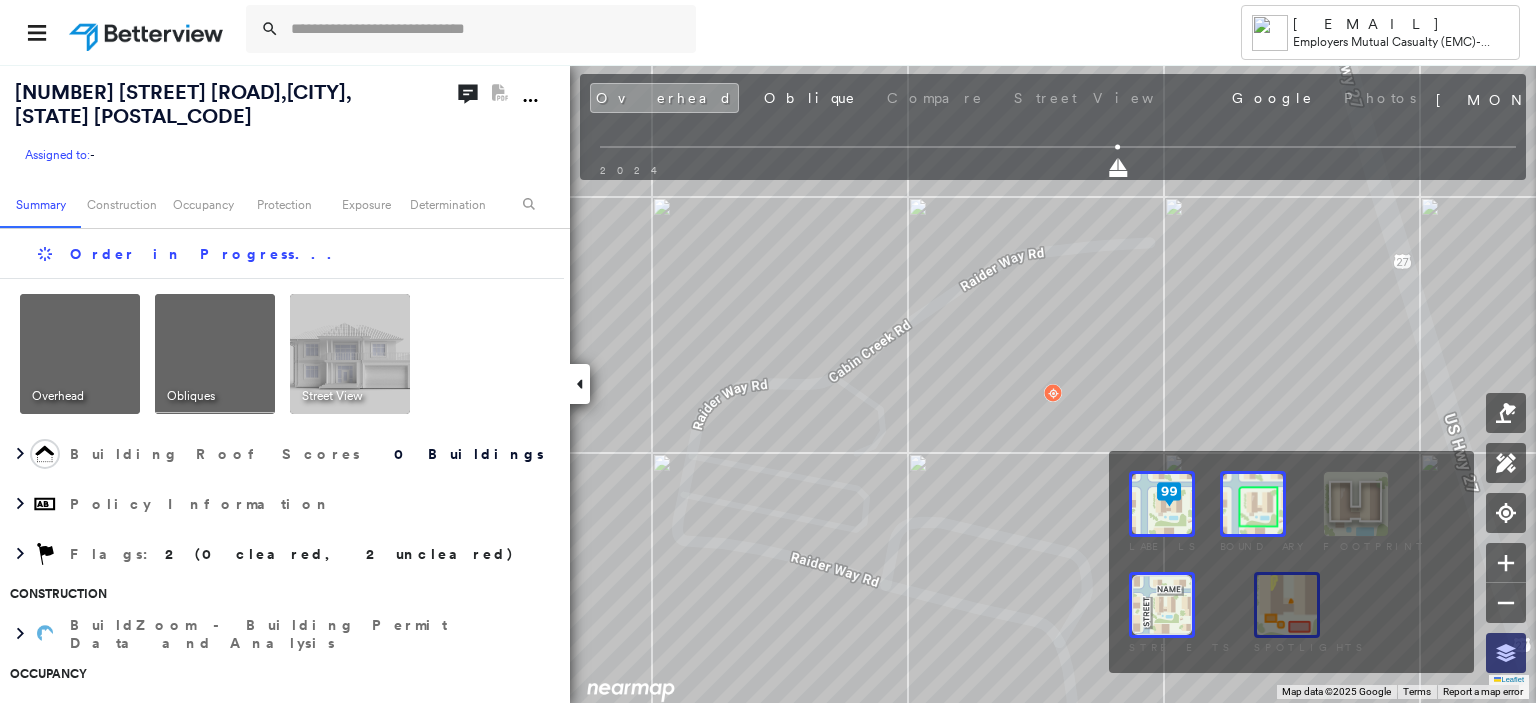 click at bounding box center (1506, 653) 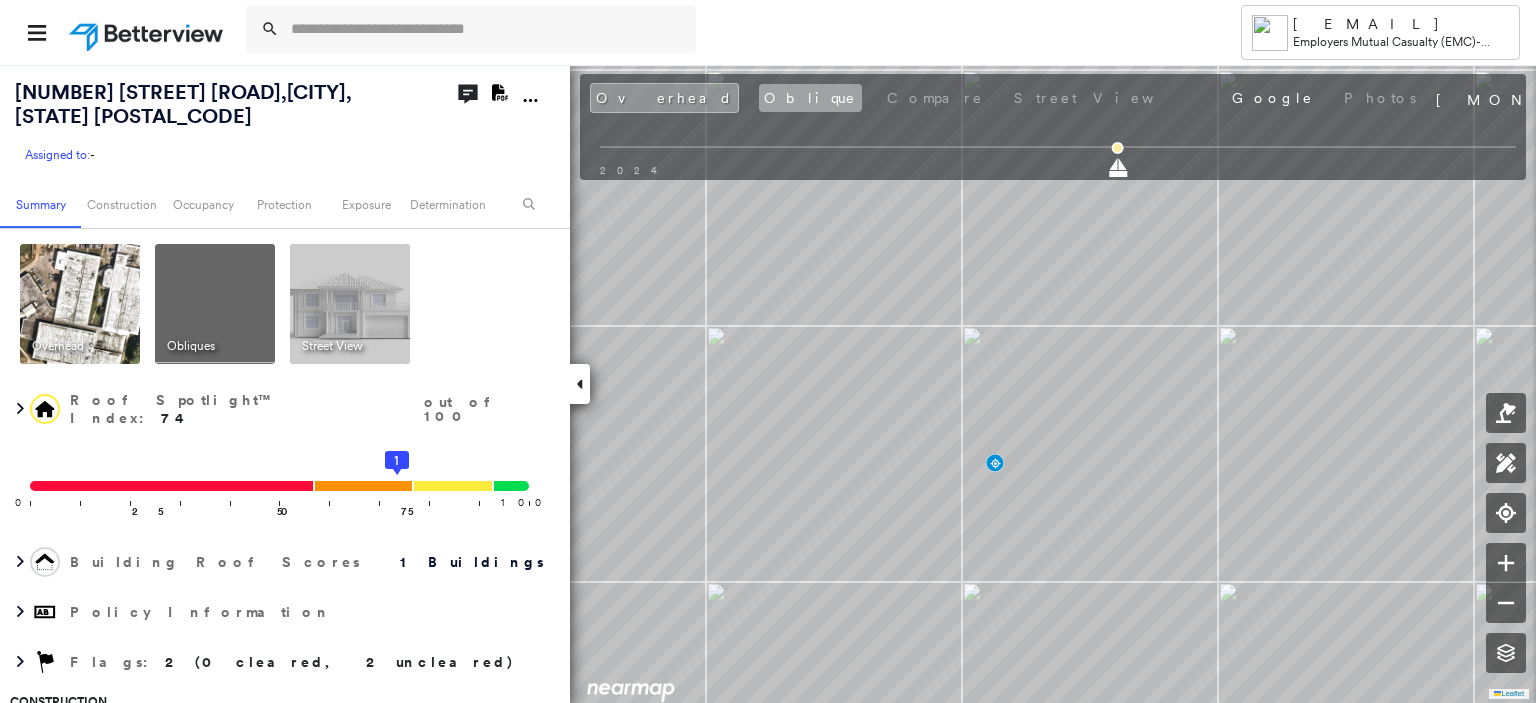 click on "Oblique" at bounding box center (810, 98) 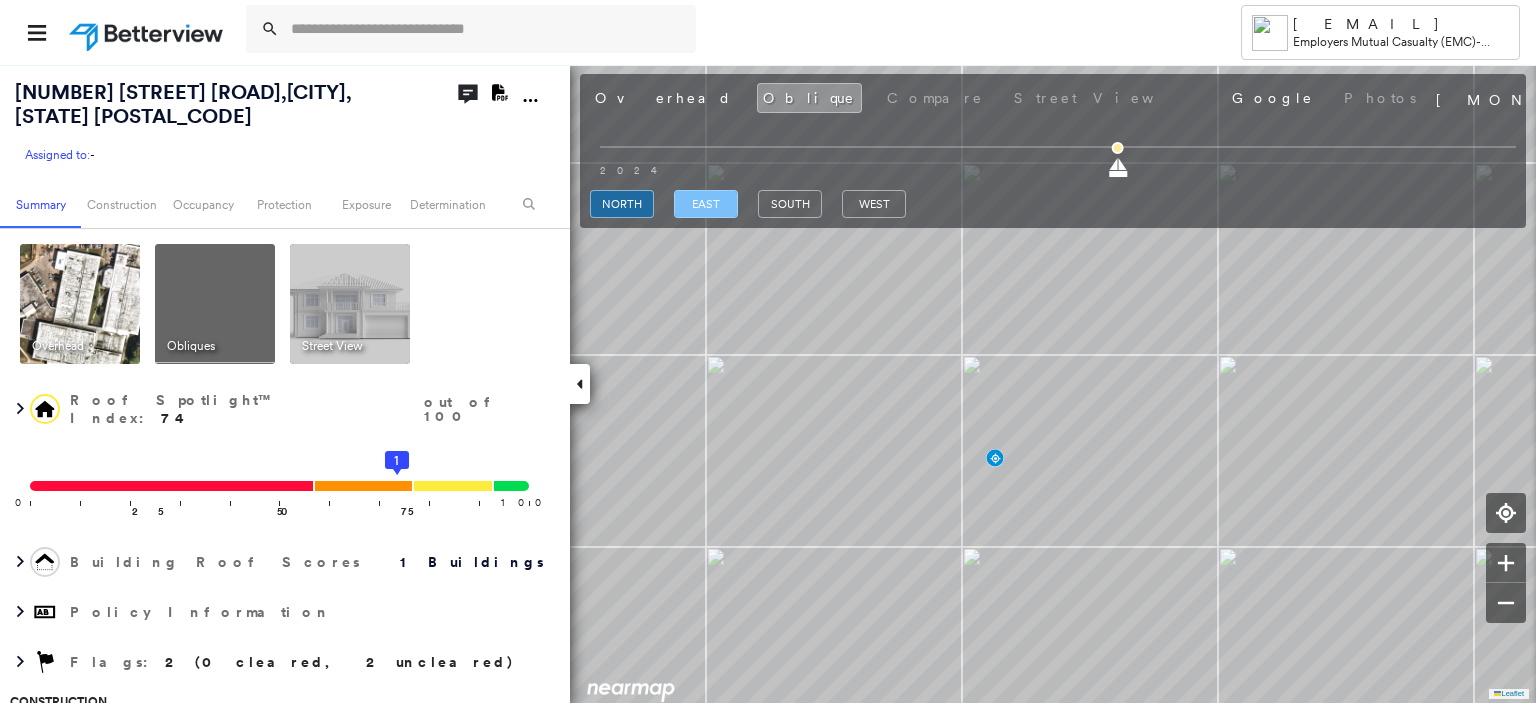 click on "east" at bounding box center (706, 204) 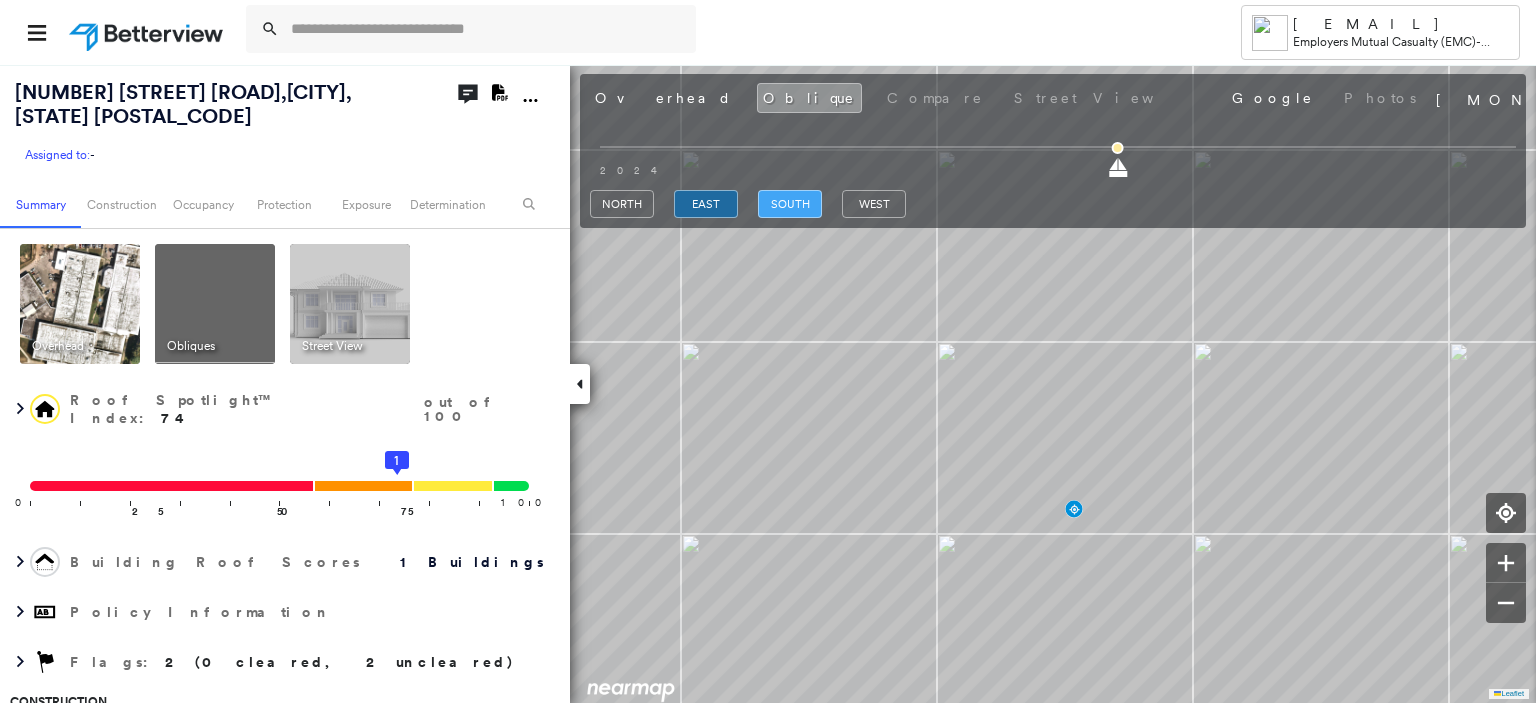 click on "south" at bounding box center (790, 204) 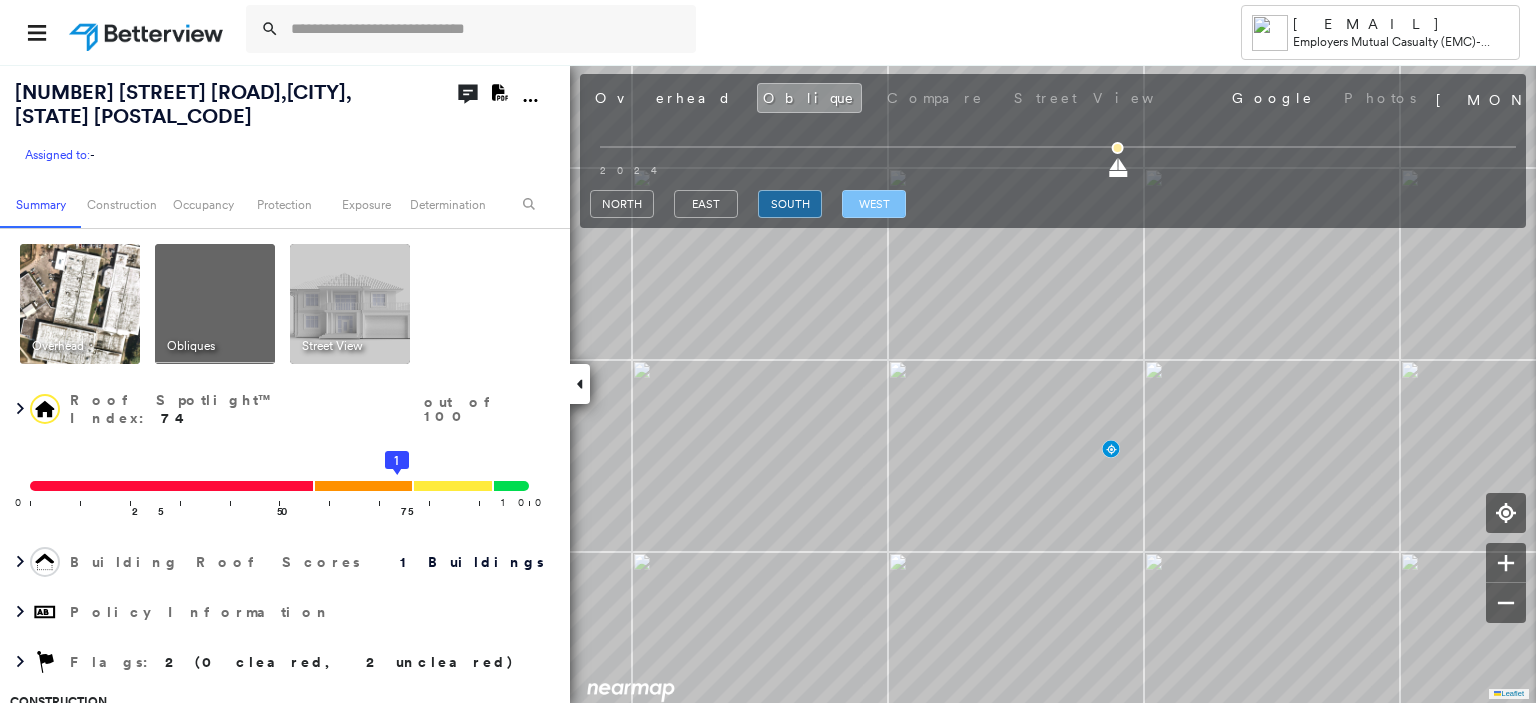 click on "west" at bounding box center [874, 204] 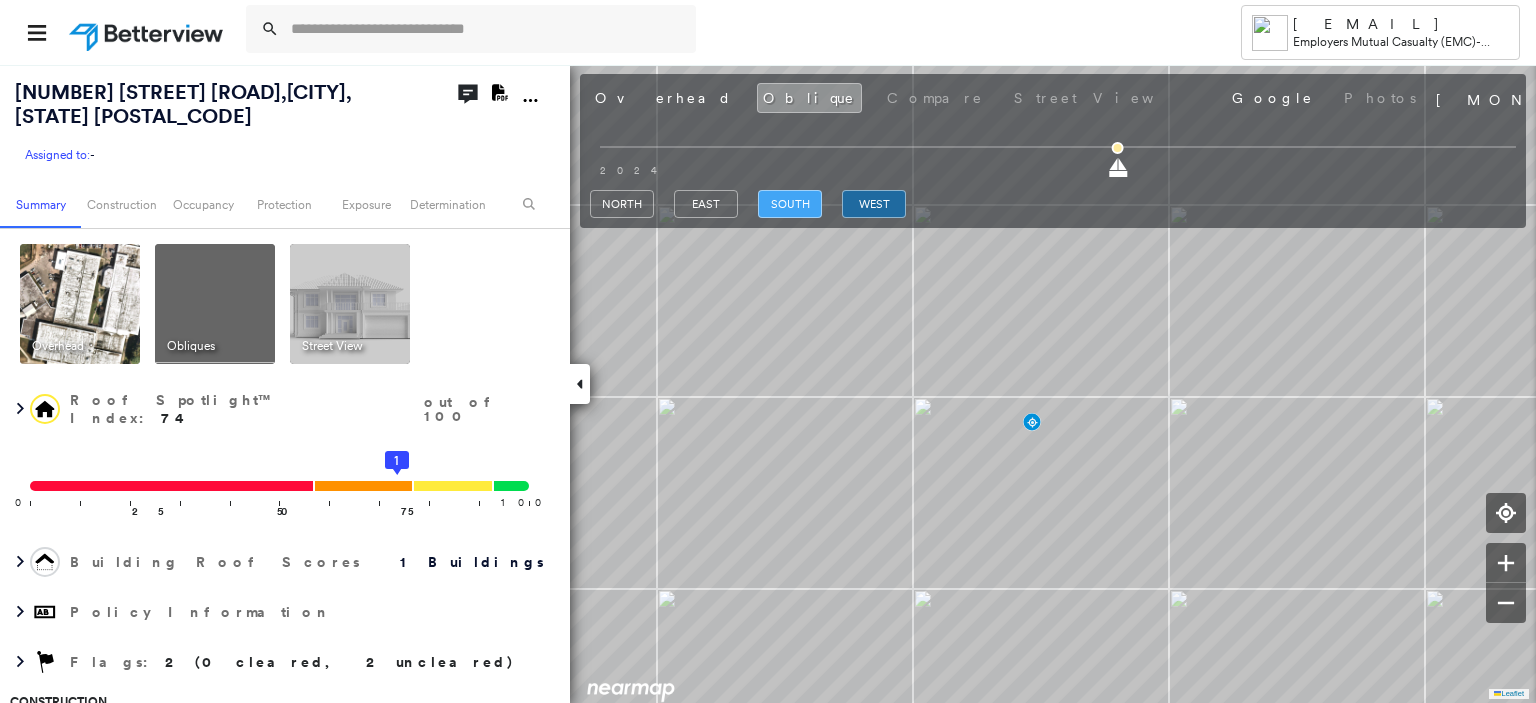 click on "south" at bounding box center (790, 204) 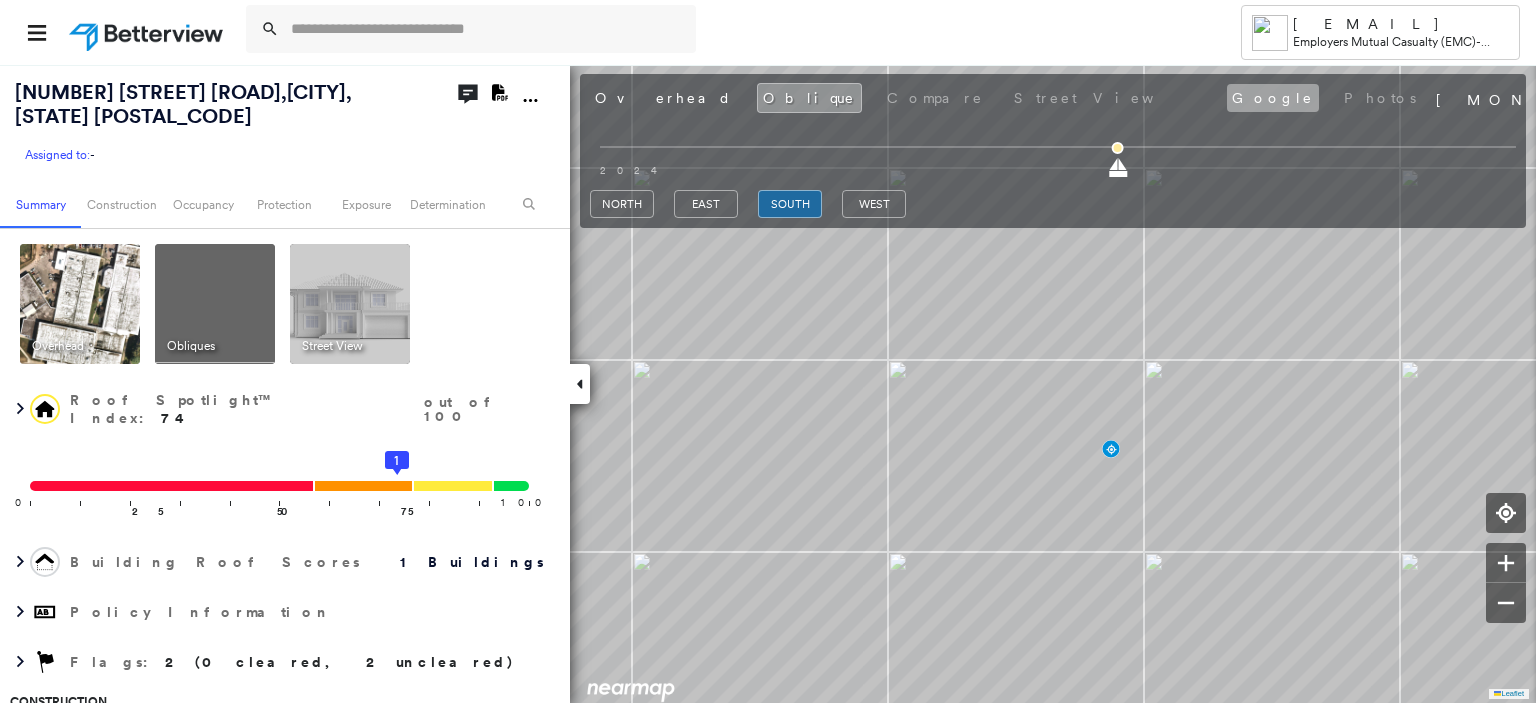 click on "Google" at bounding box center (1273, 98) 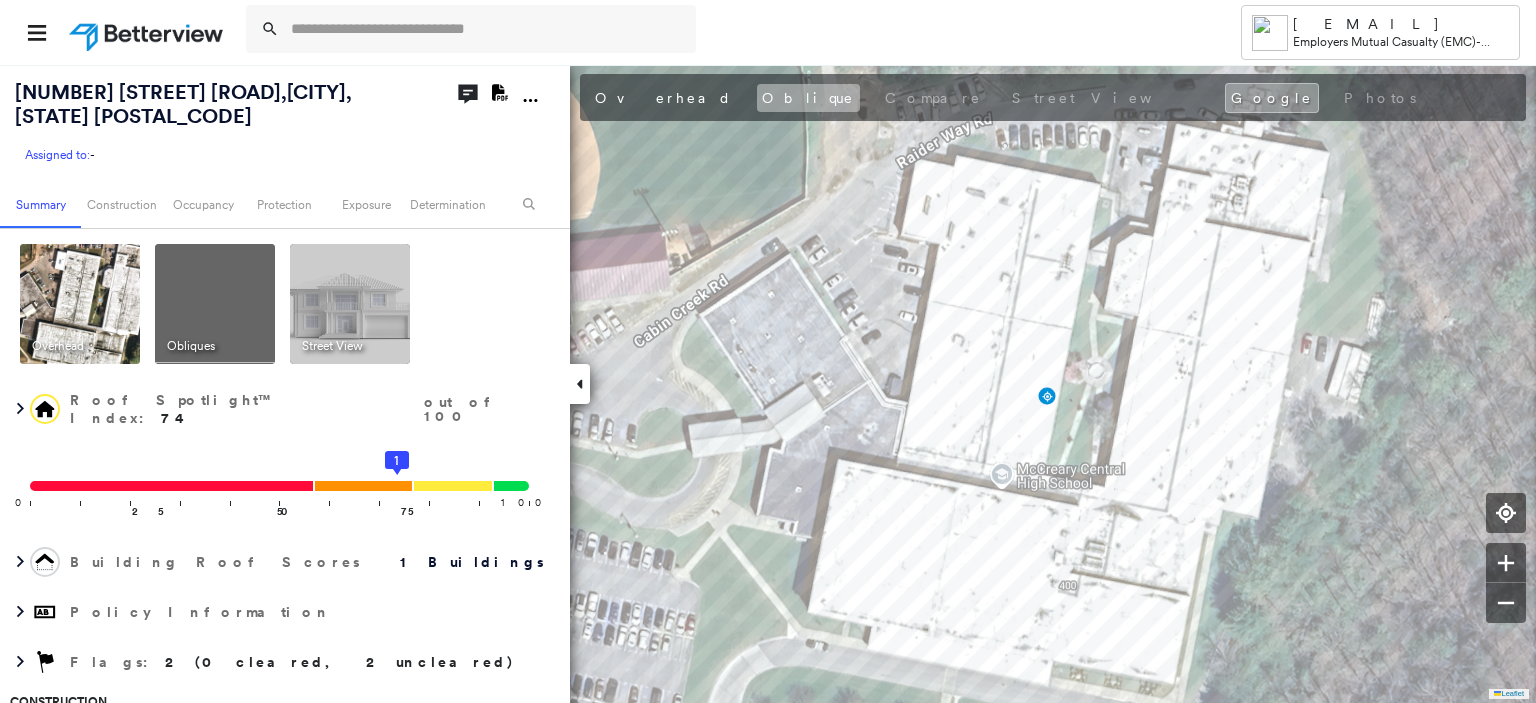 click on "Oblique" at bounding box center (808, 98) 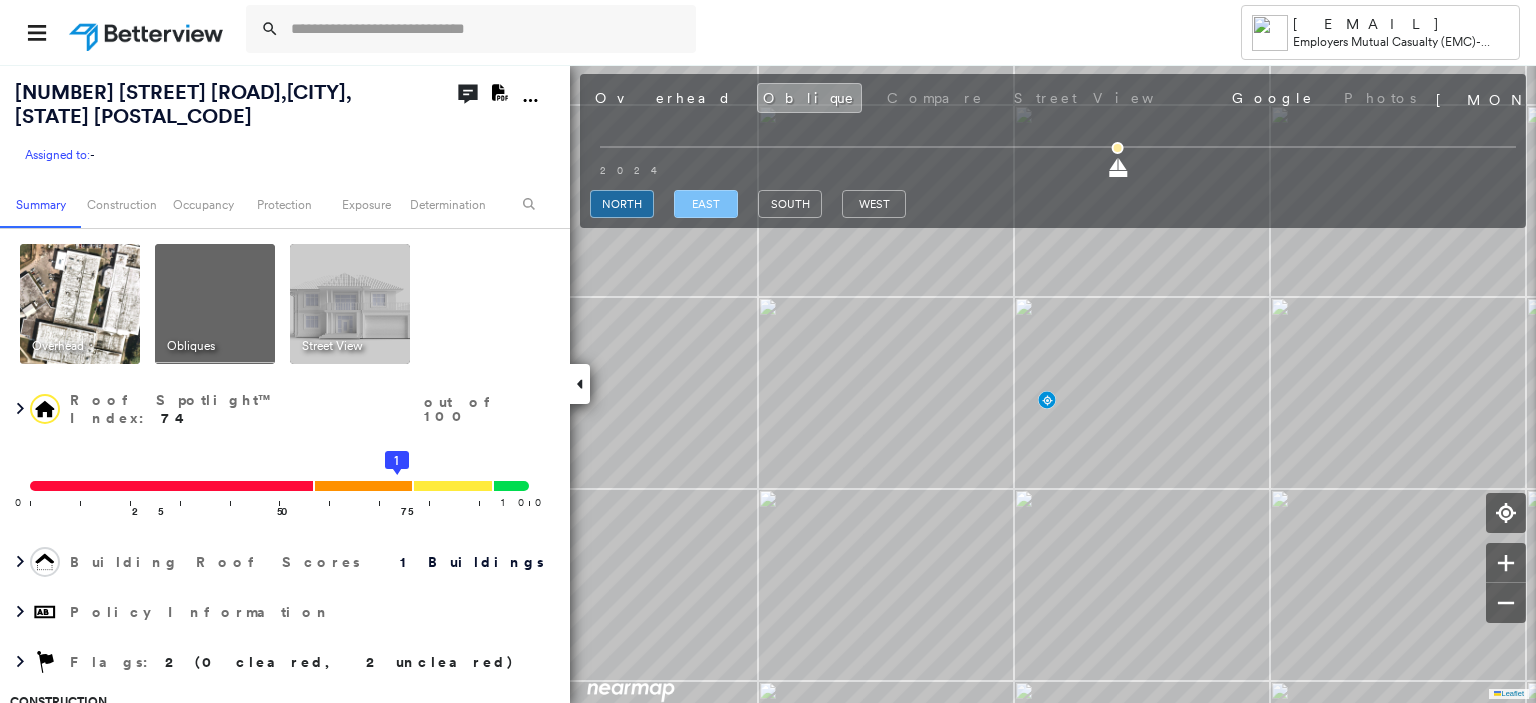 click on "east" at bounding box center [706, 204] 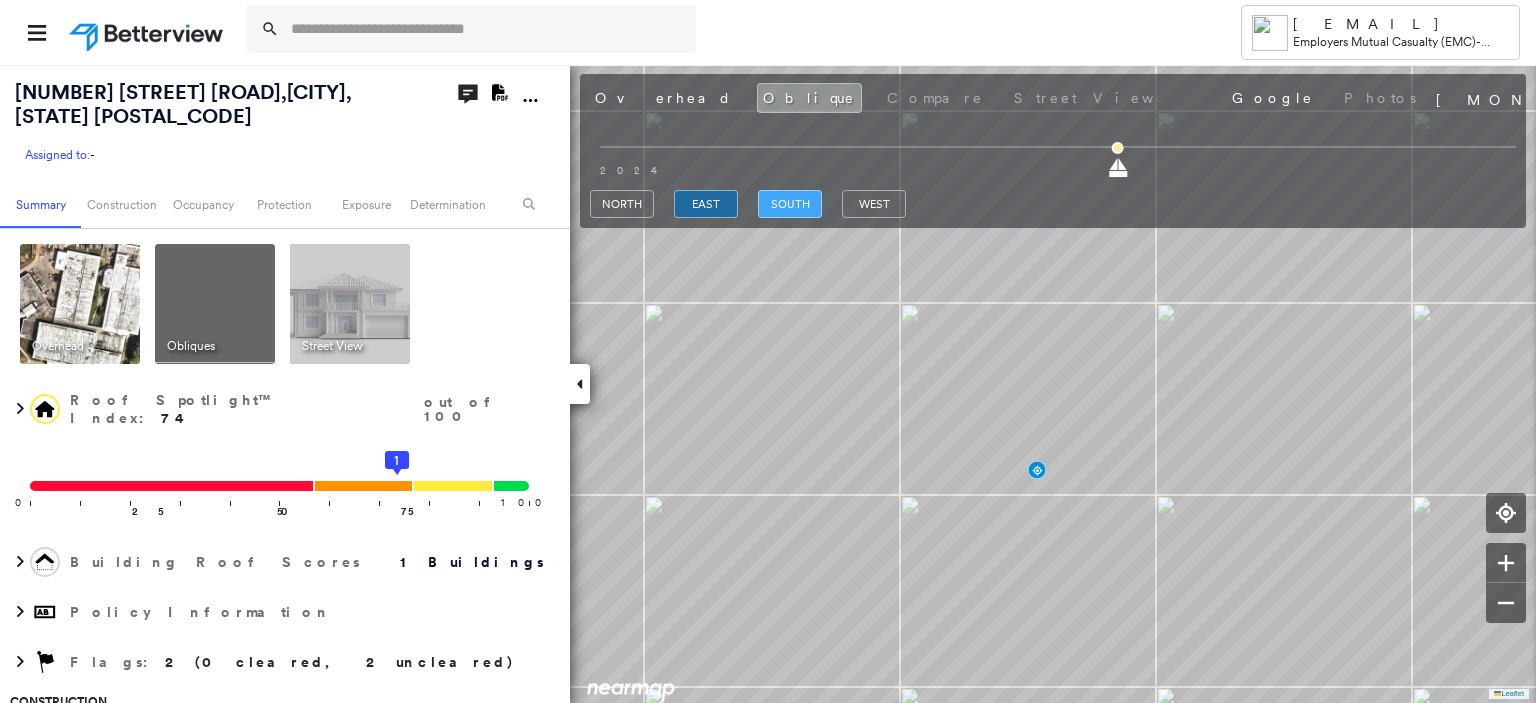 click on "south" at bounding box center (790, 204) 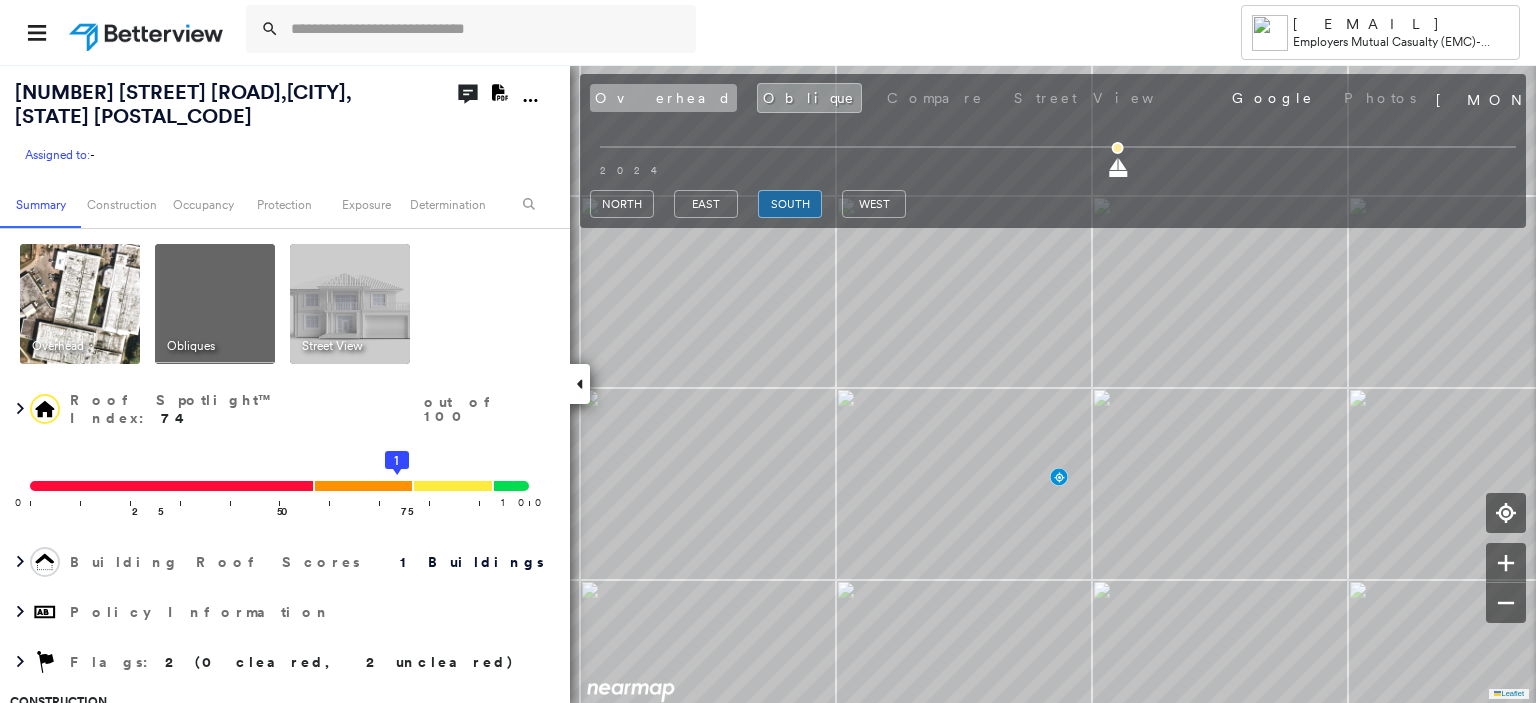 click on "Overhead" at bounding box center [663, 98] 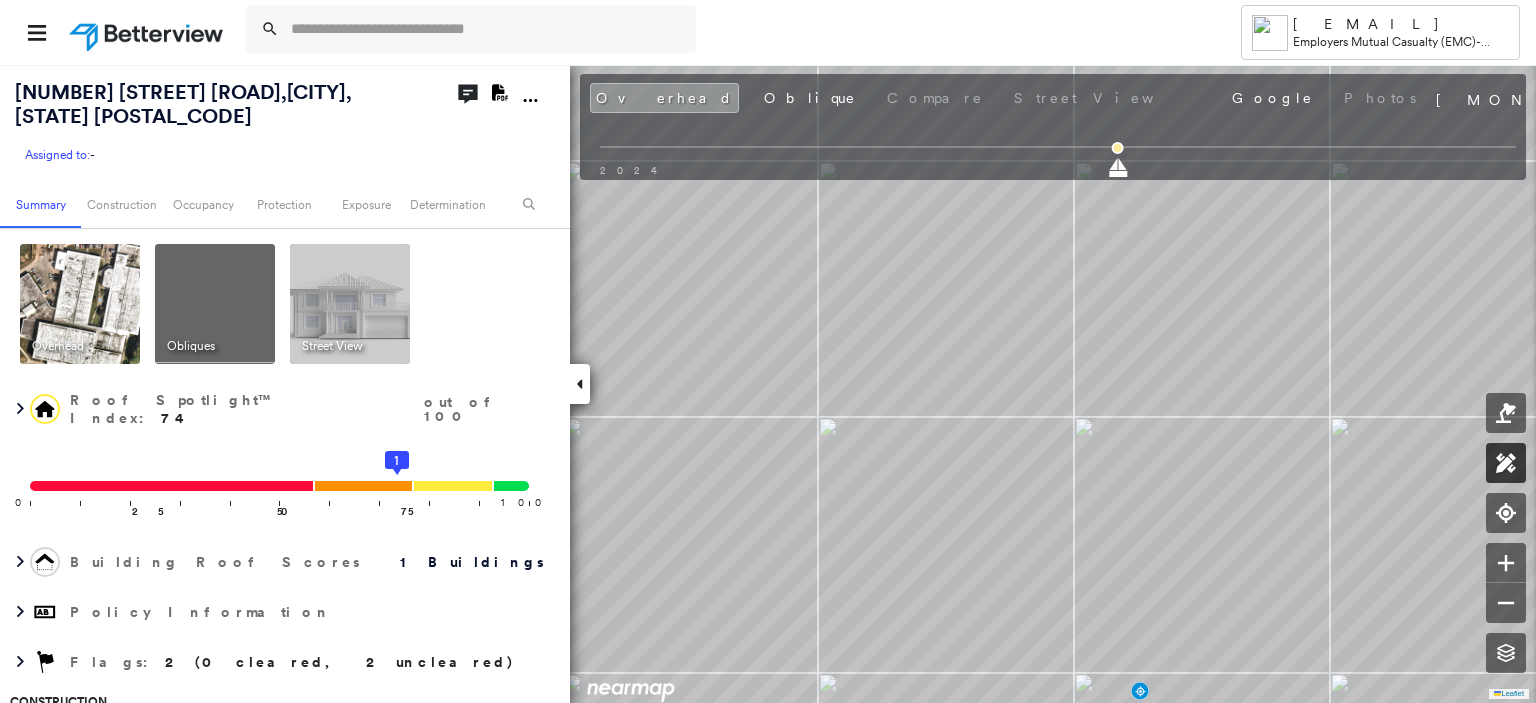 click 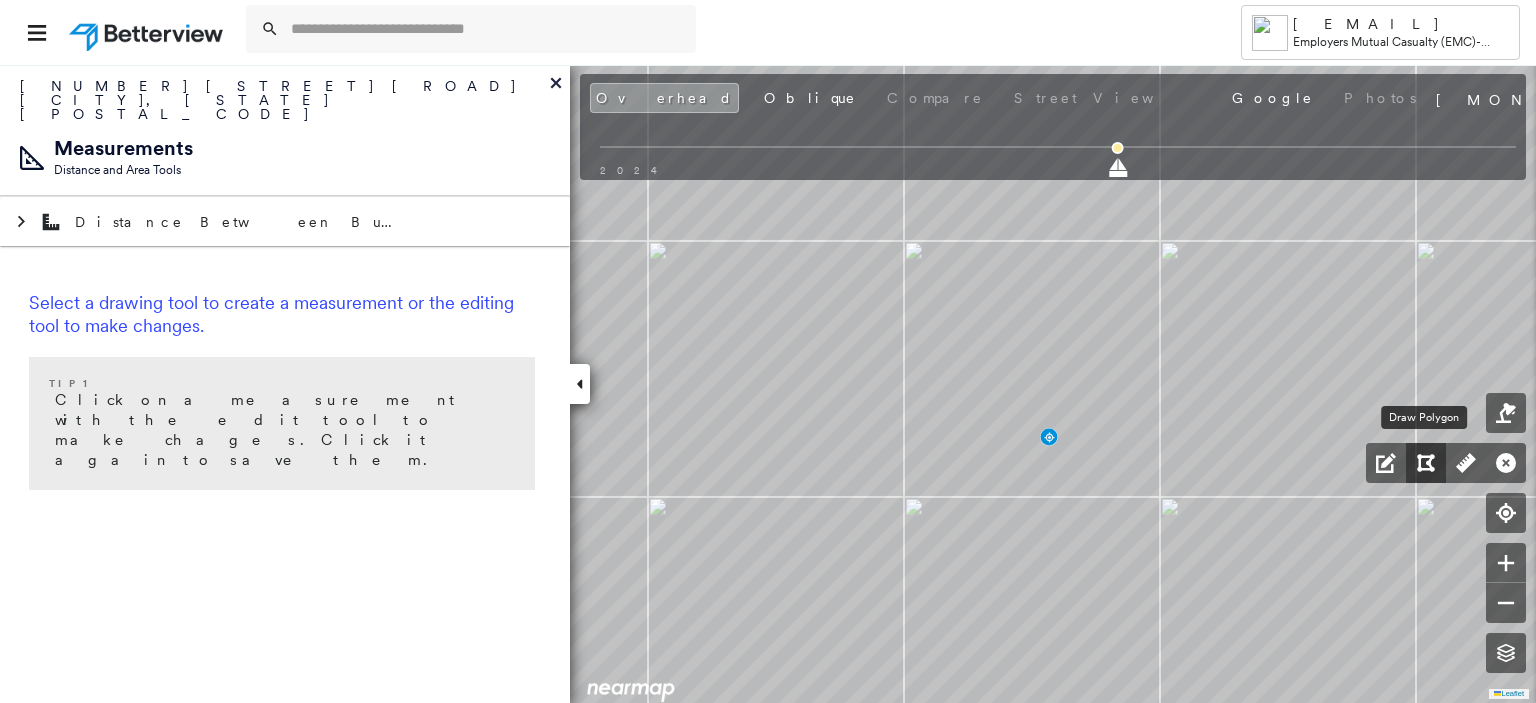 click 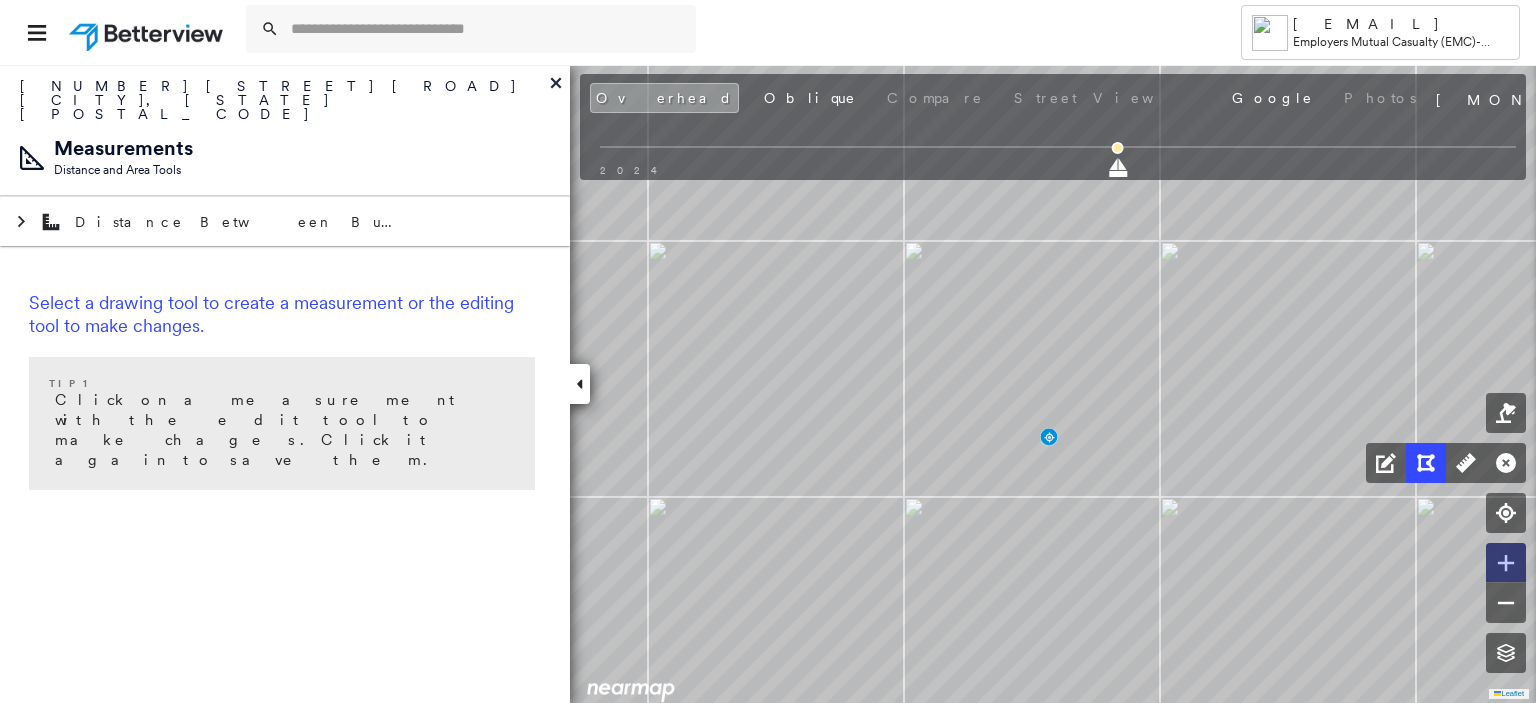click 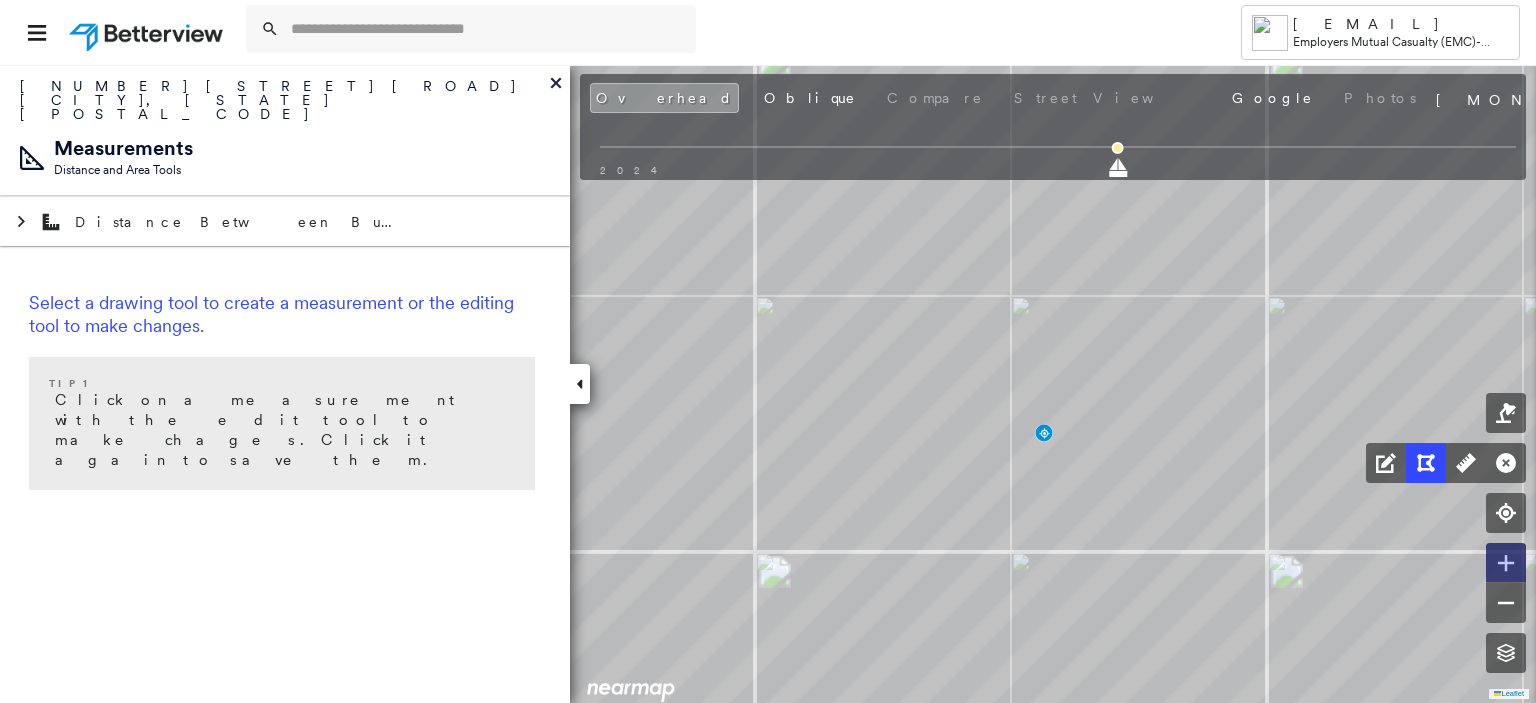 click 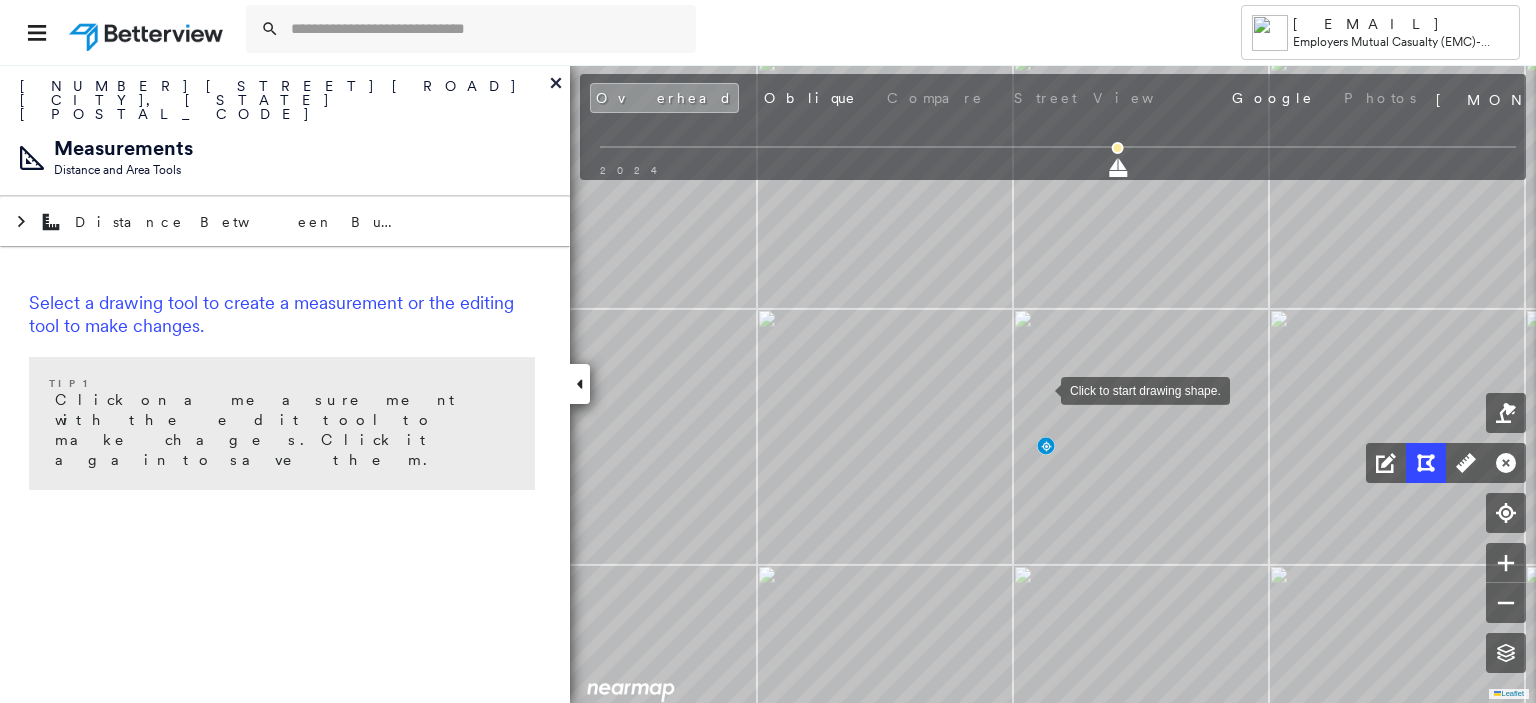 drag, startPoint x: 1038, startPoint y: 371, endPoint x: 1042, endPoint y: 395, distance: 24.33105 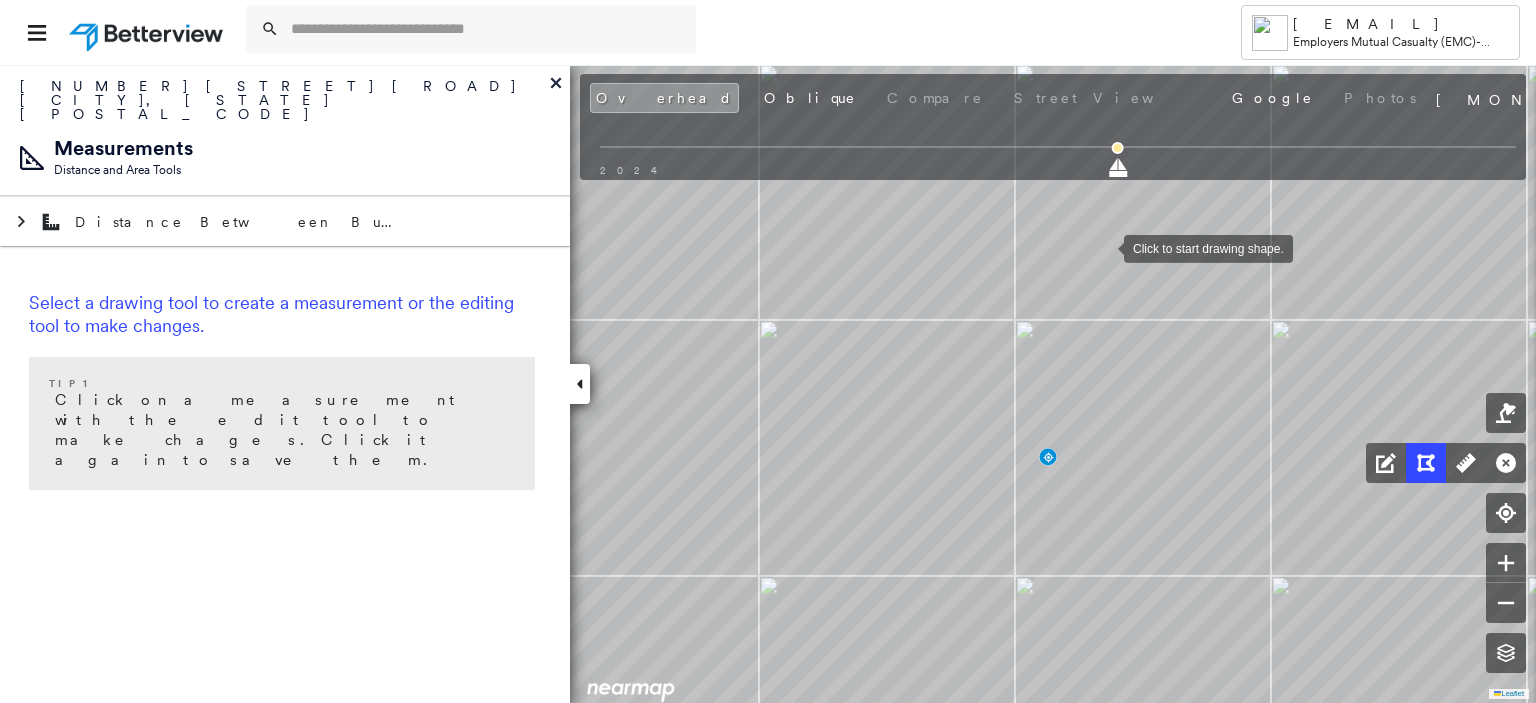 drag, startPoint x: 1104, startPoint y: 247, endPoint x: 1027, endPoint y: 242, distance: 77.16217 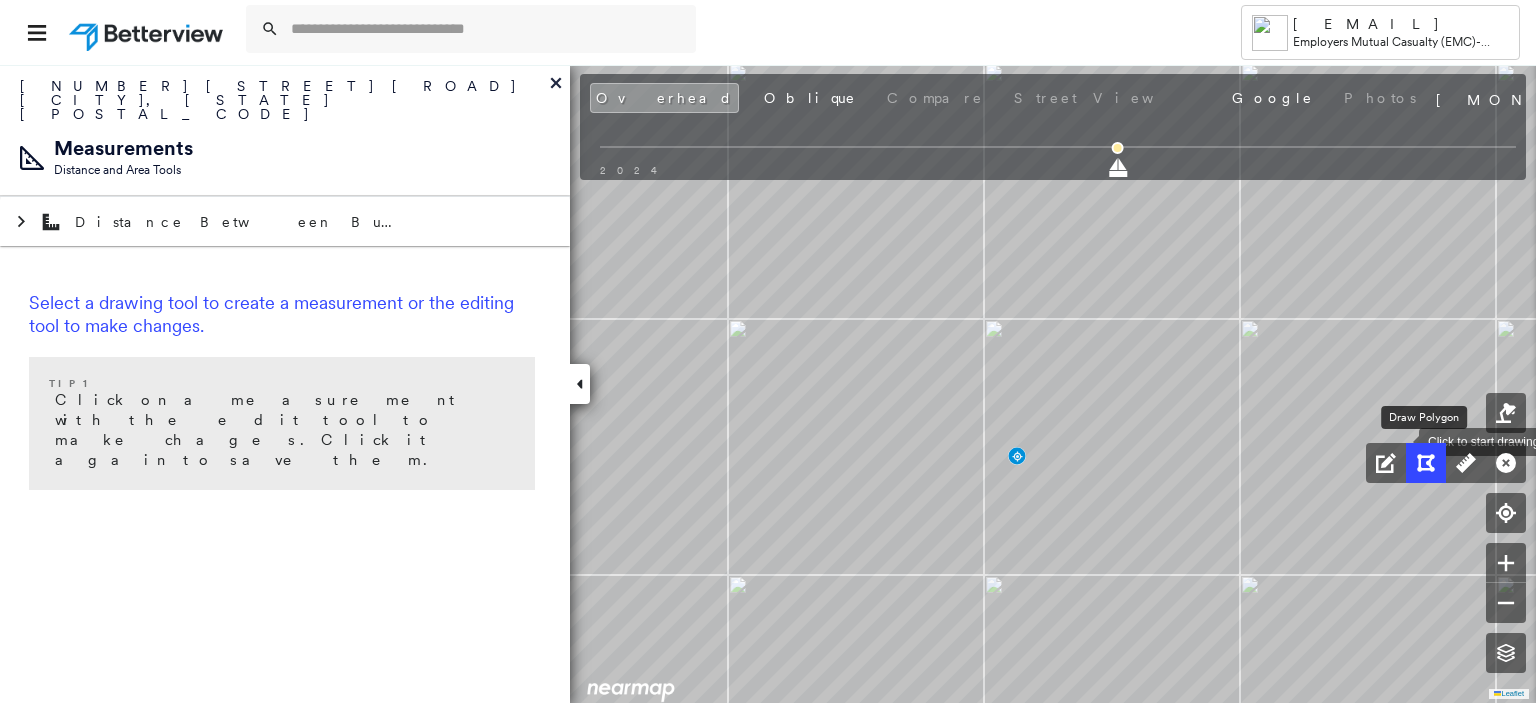 click at bounding box center (1426, 463) 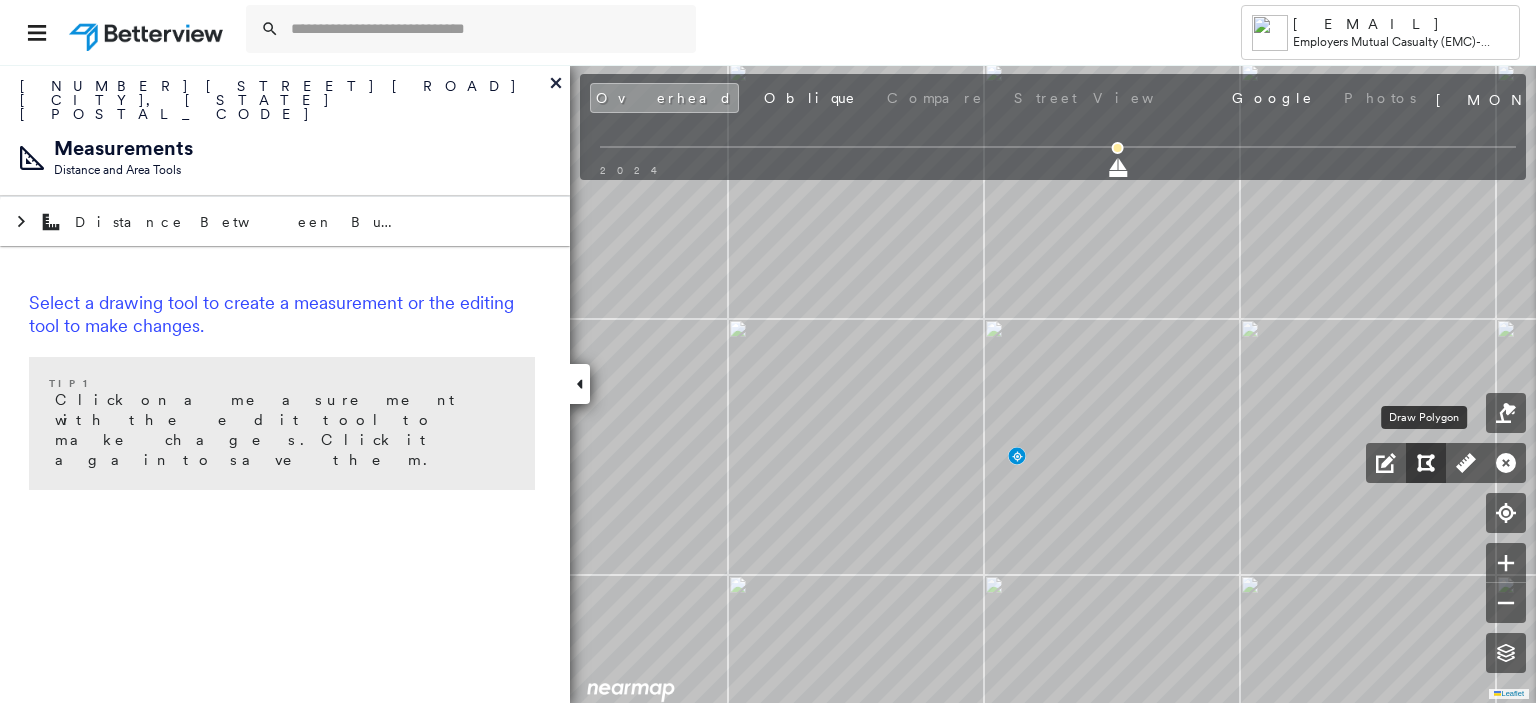 click 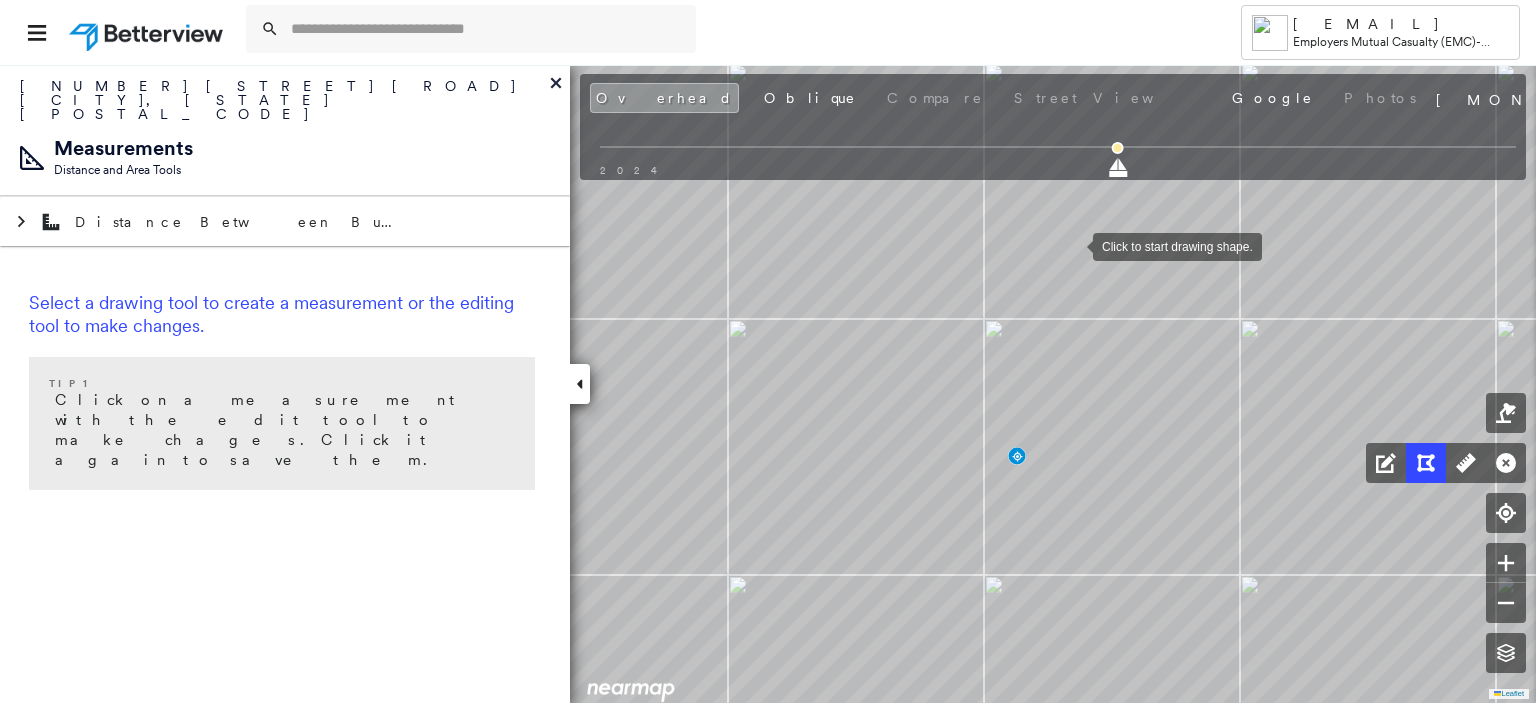click at bounding box center (1073, 245) 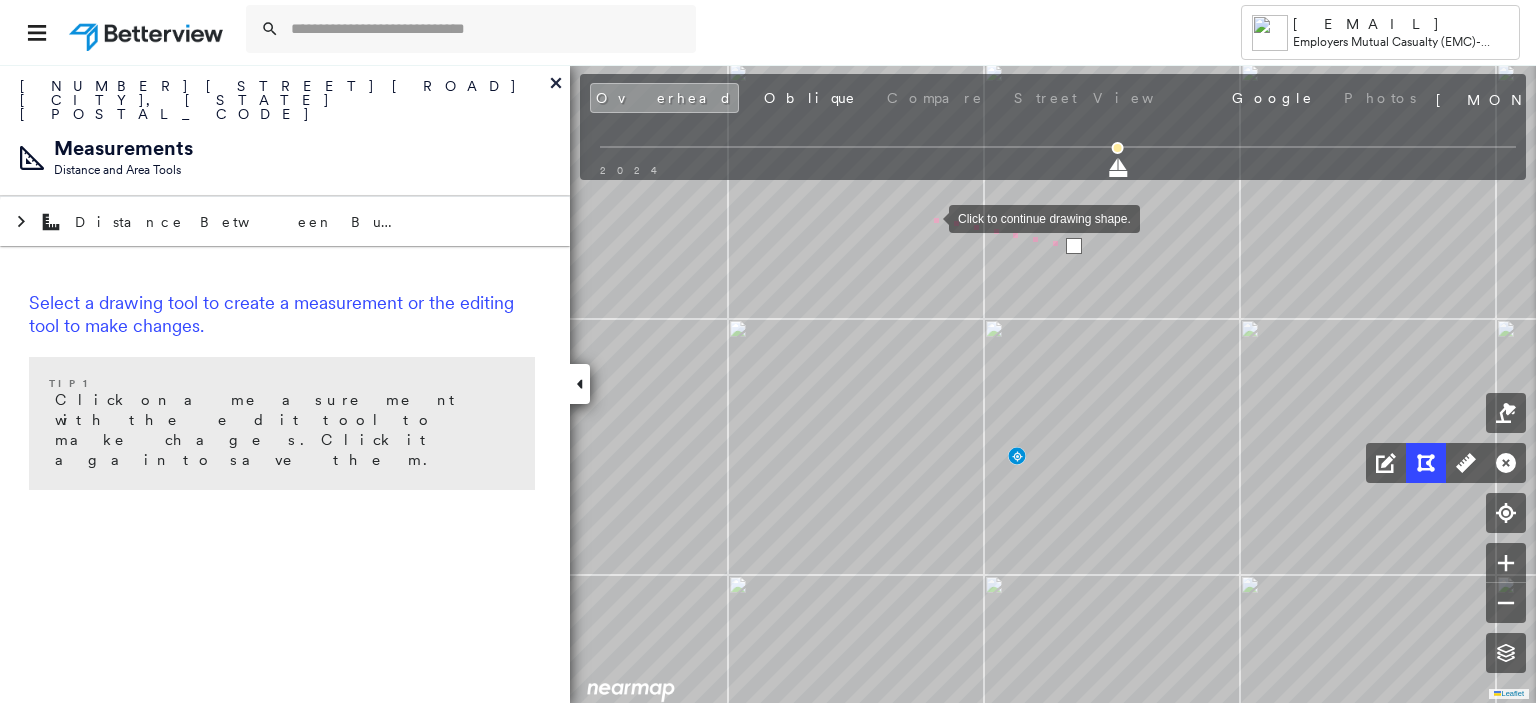 click at bounding box center (929, 217) 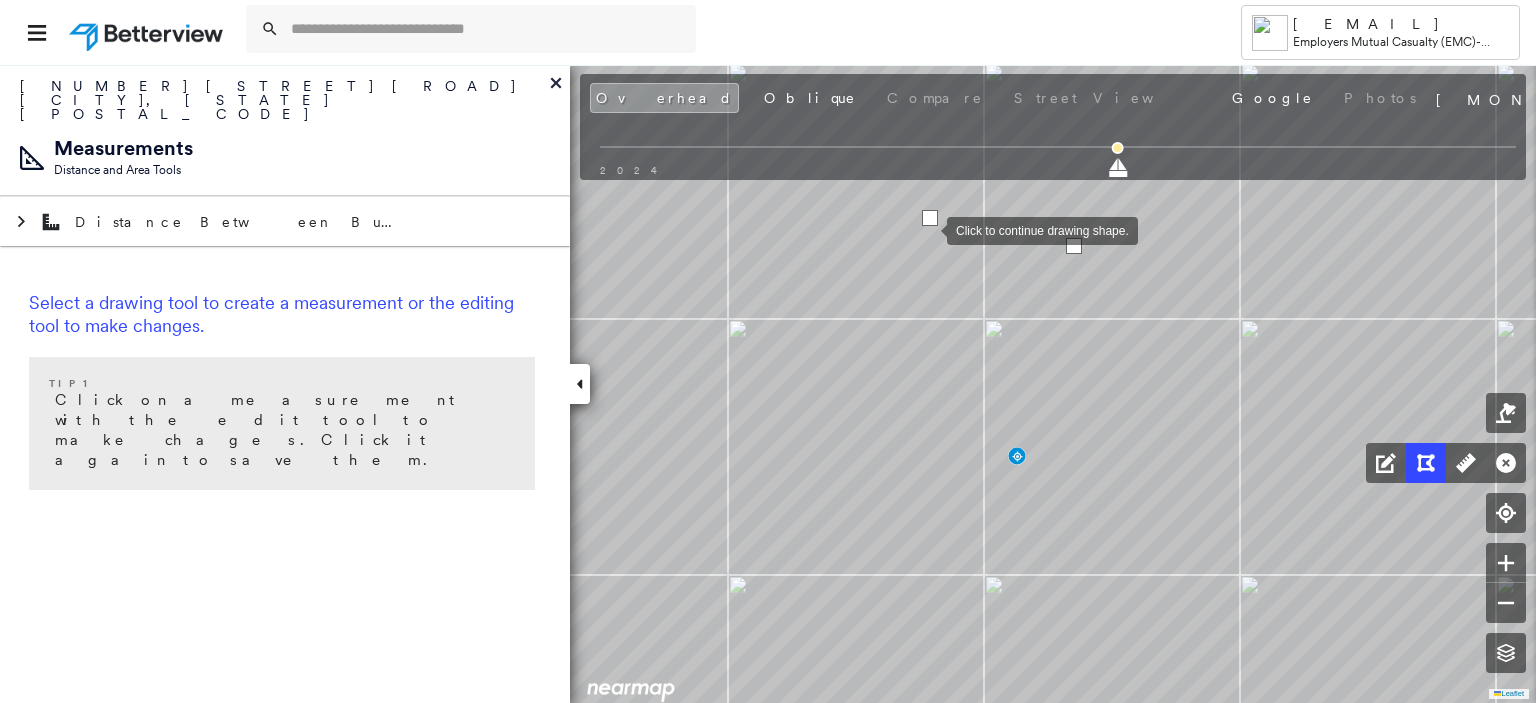 click at bounding box center [927, 229] 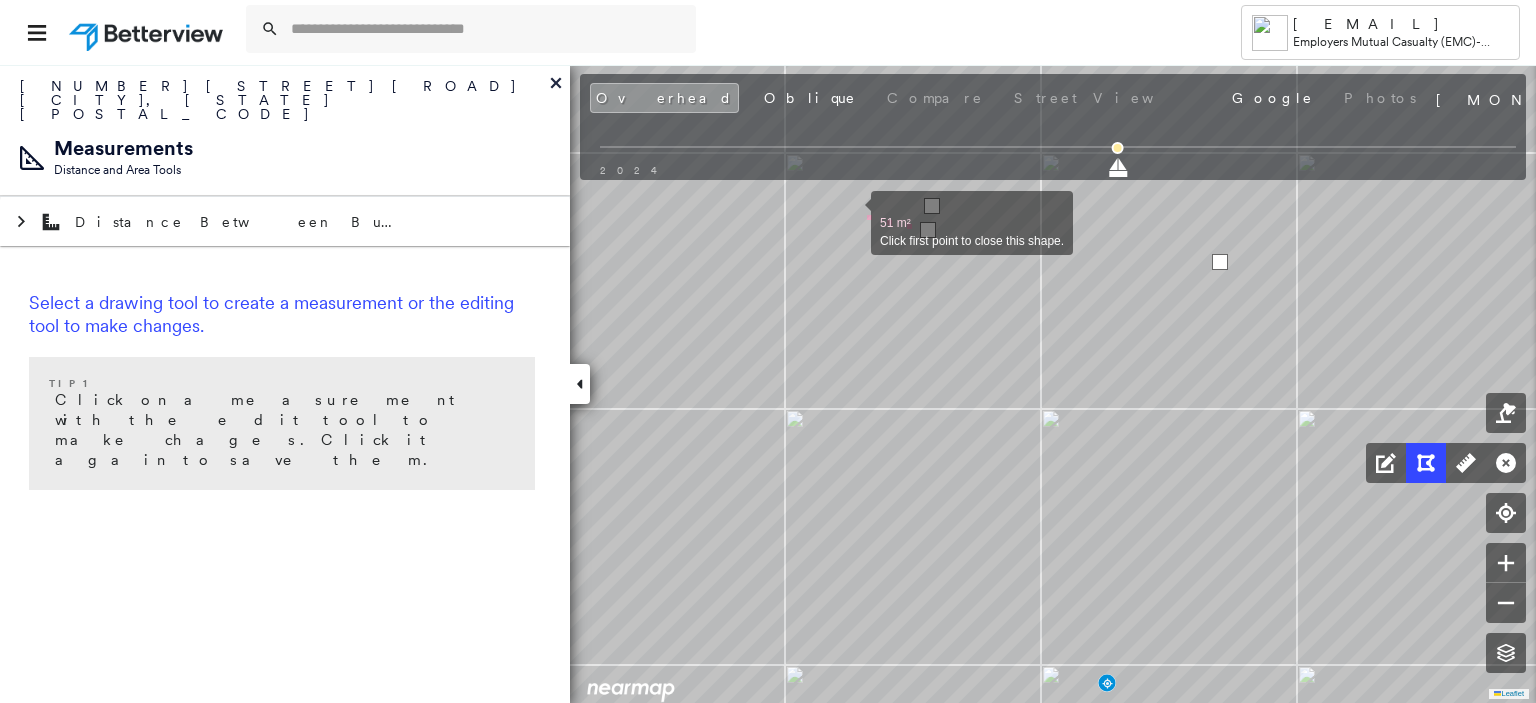 click at bounding box center [851, 212] 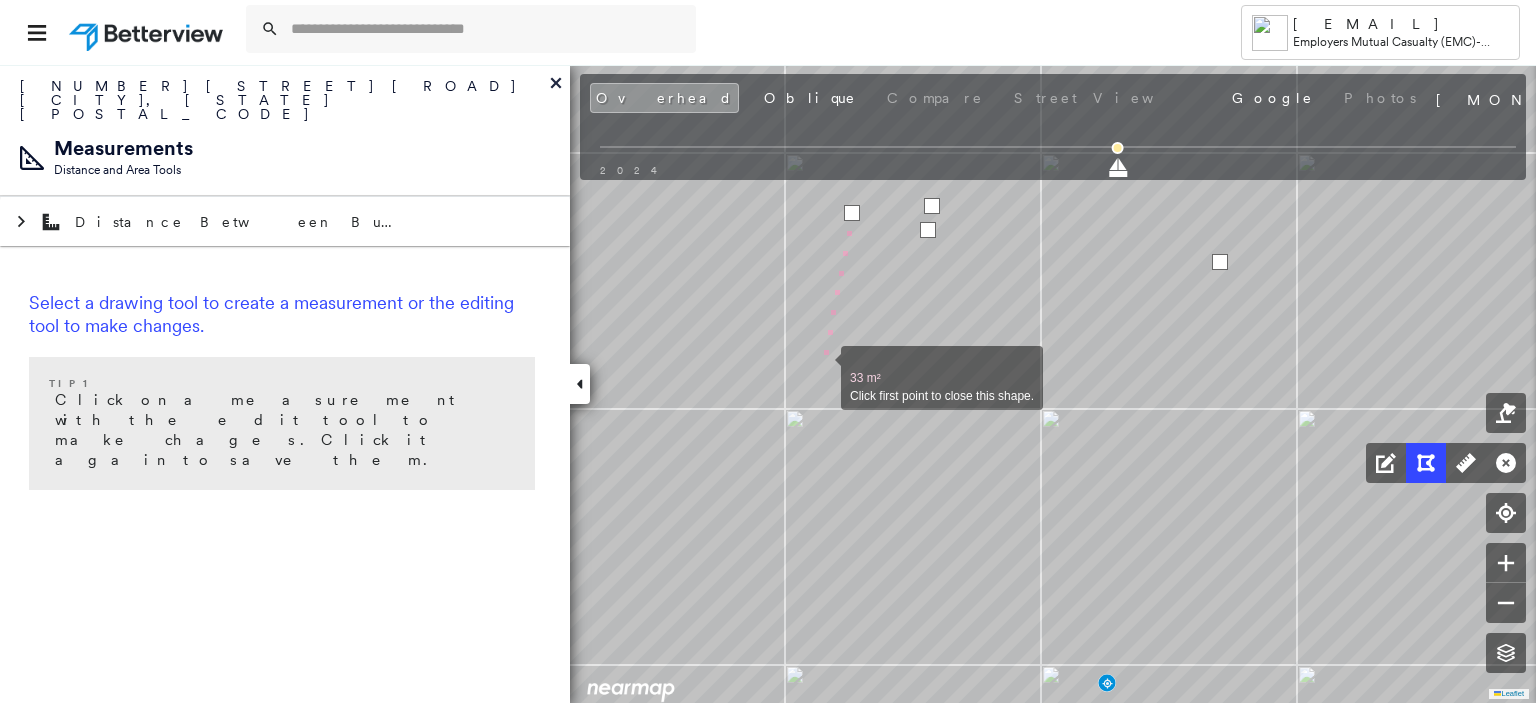 click at bounding box center [821, 367] 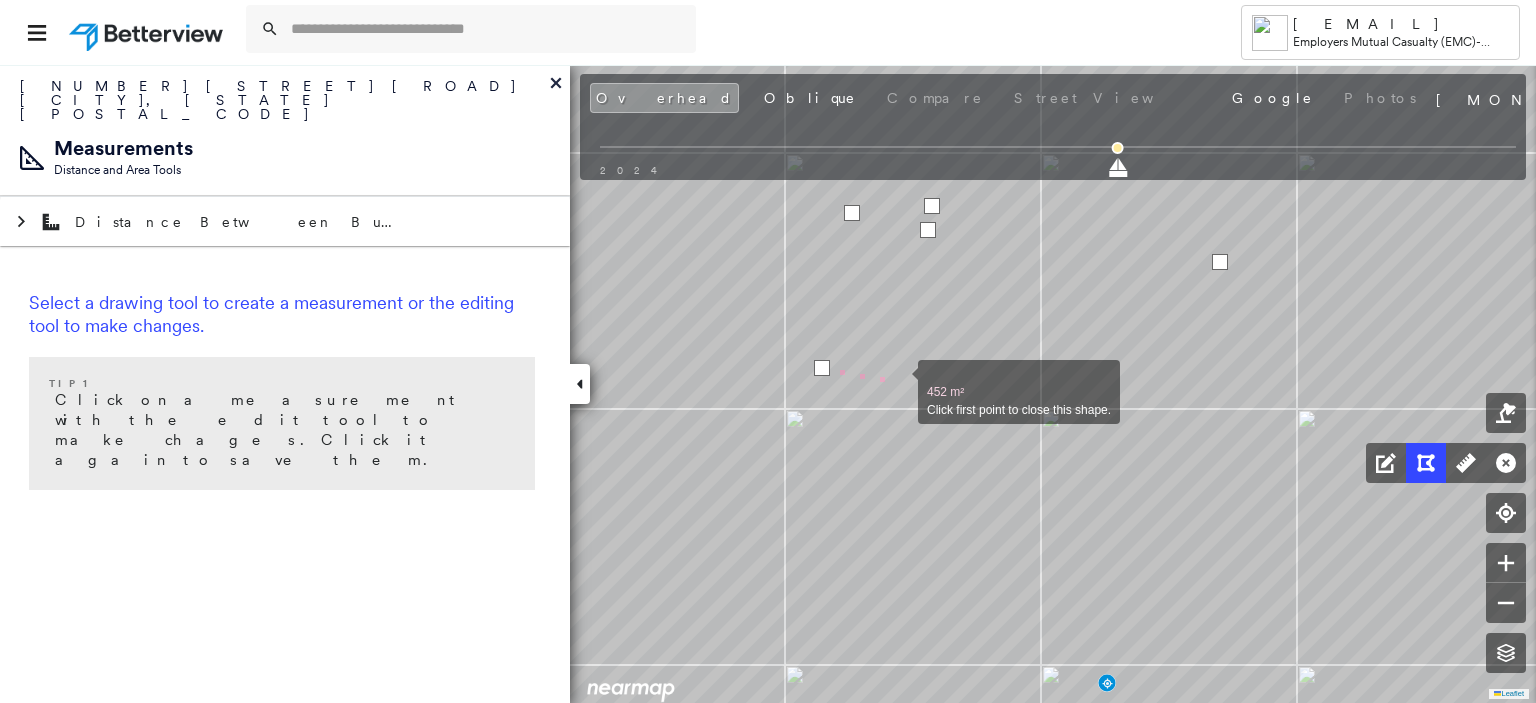 click at bounding box center (898, 381) 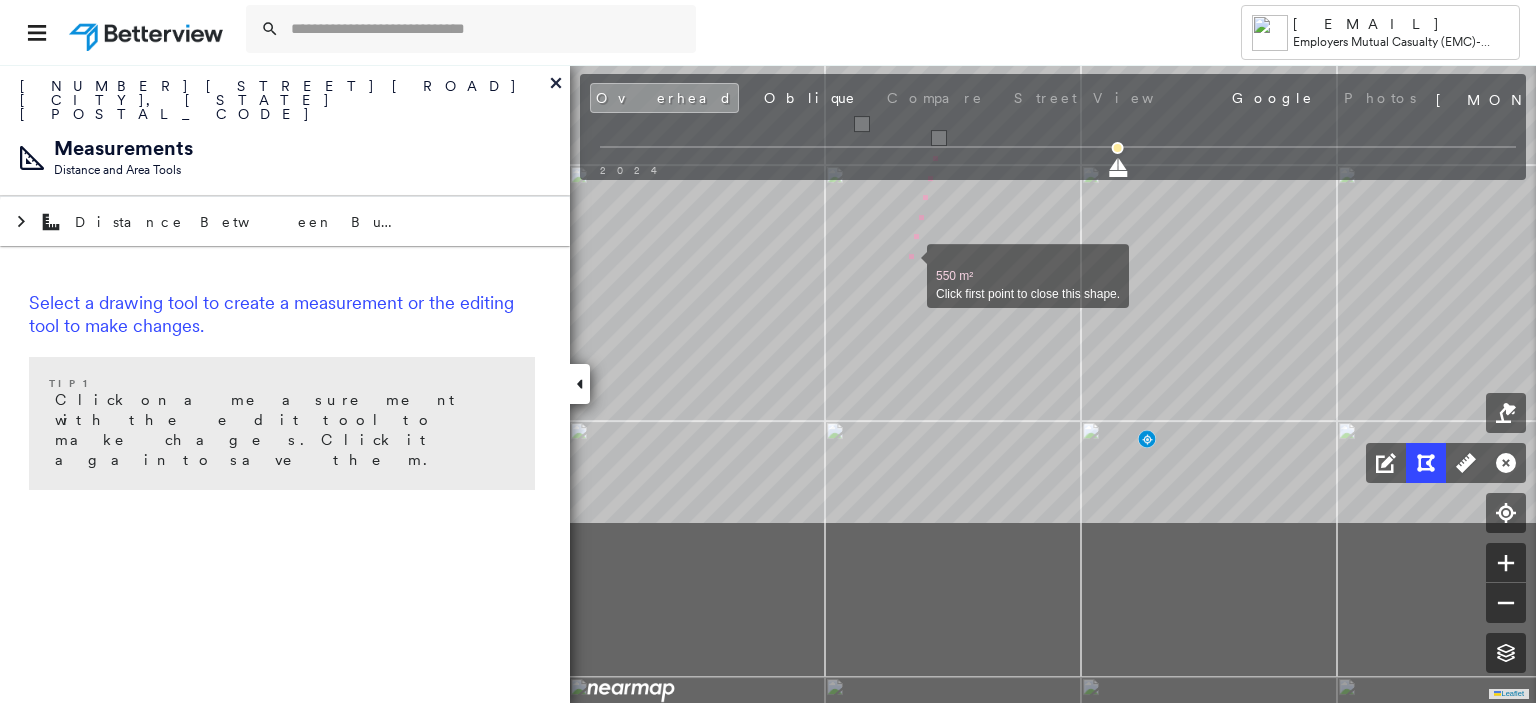 drag, startPoint x: 867, startPoint y: 510, endPoint x: 907, endPoint y: 266, distance: 247.25696 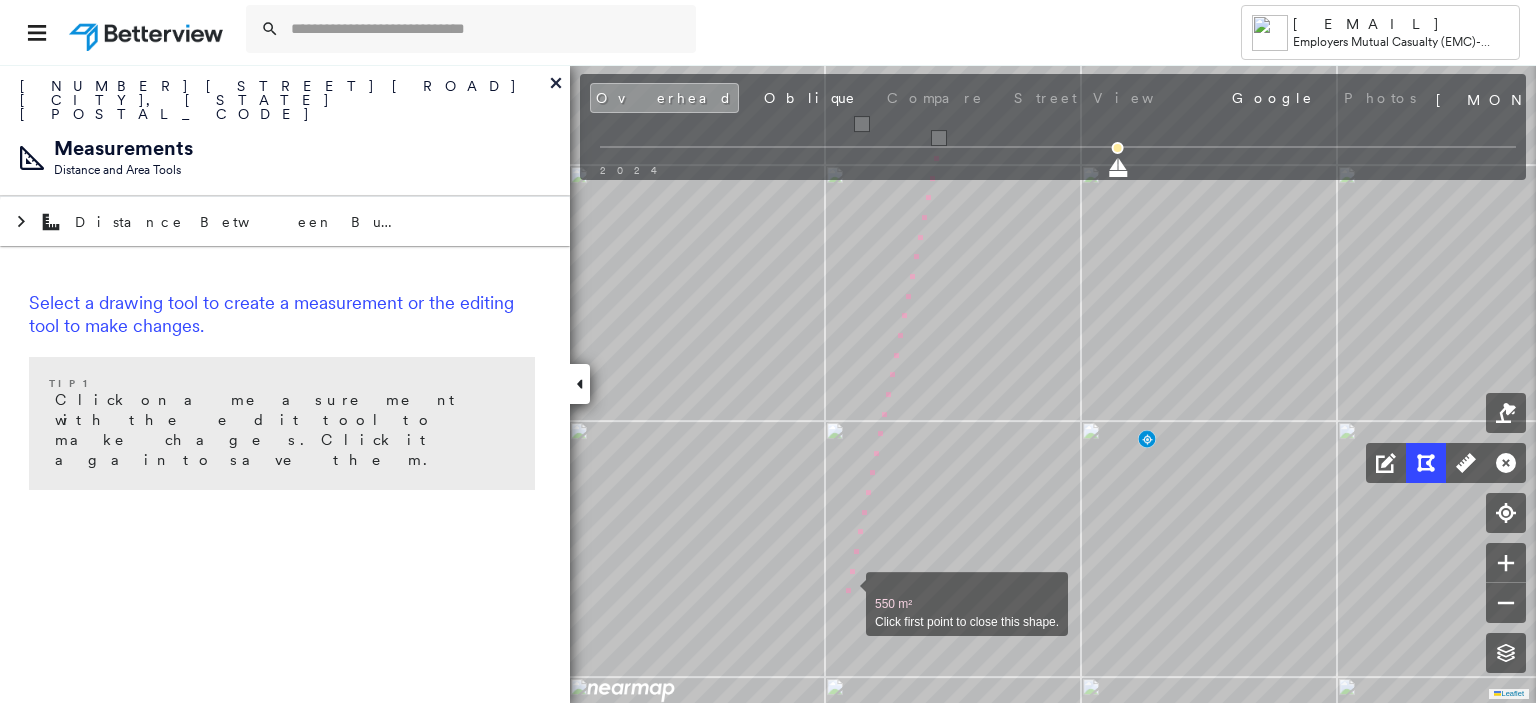 click at bounding box center (846, 593) 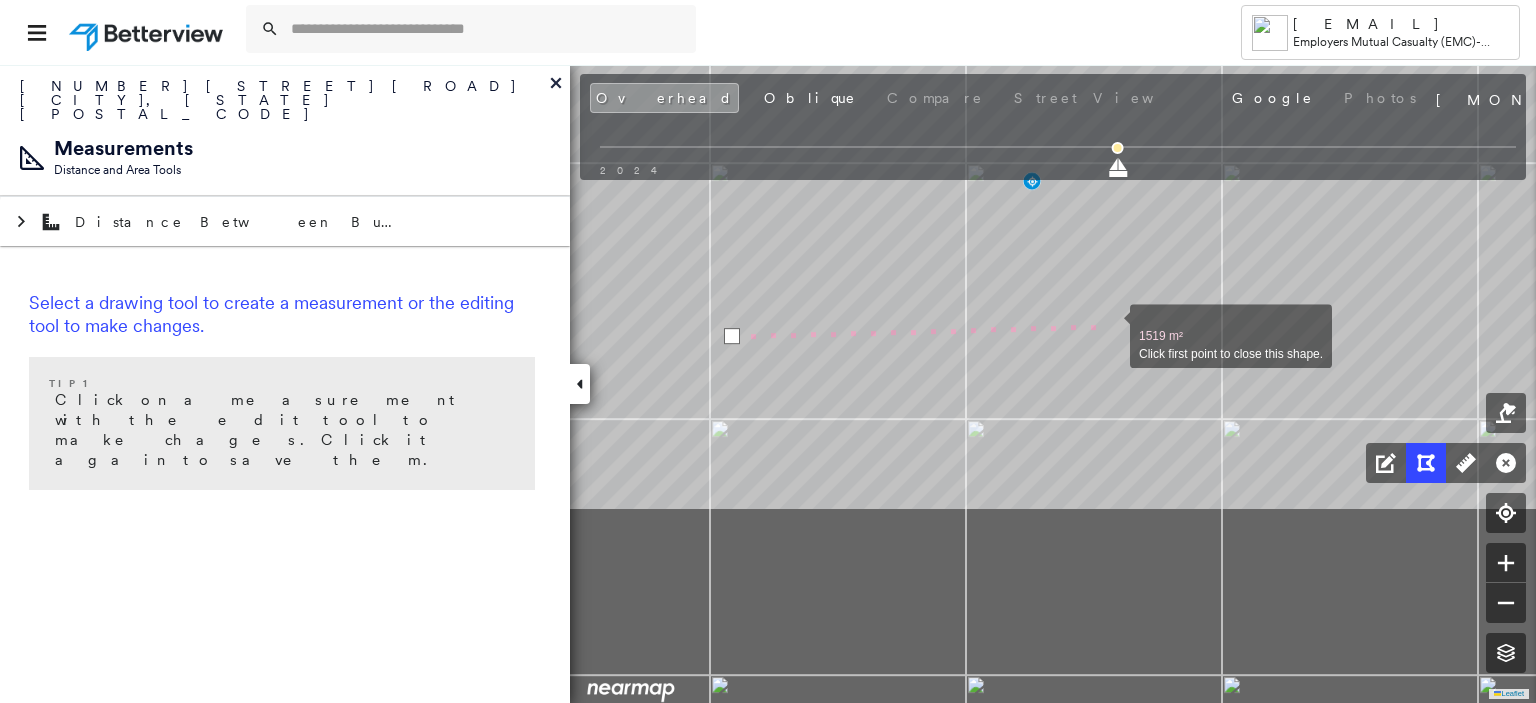 drag, startPoint x: 1227, startPoint y: 587, endPoint x: 1112, endPoint y: 329, distance: 282.46948 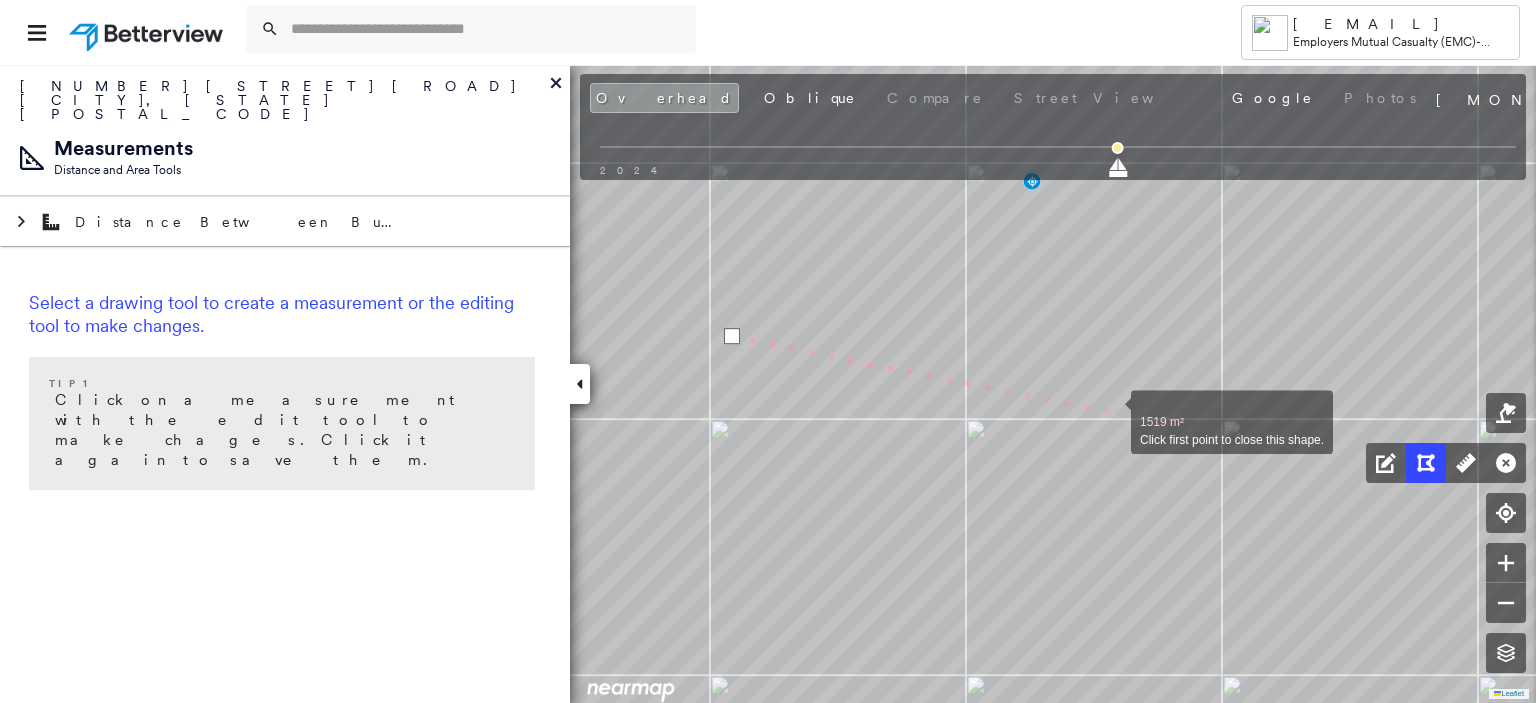 click at bounding box center [1111, 411] 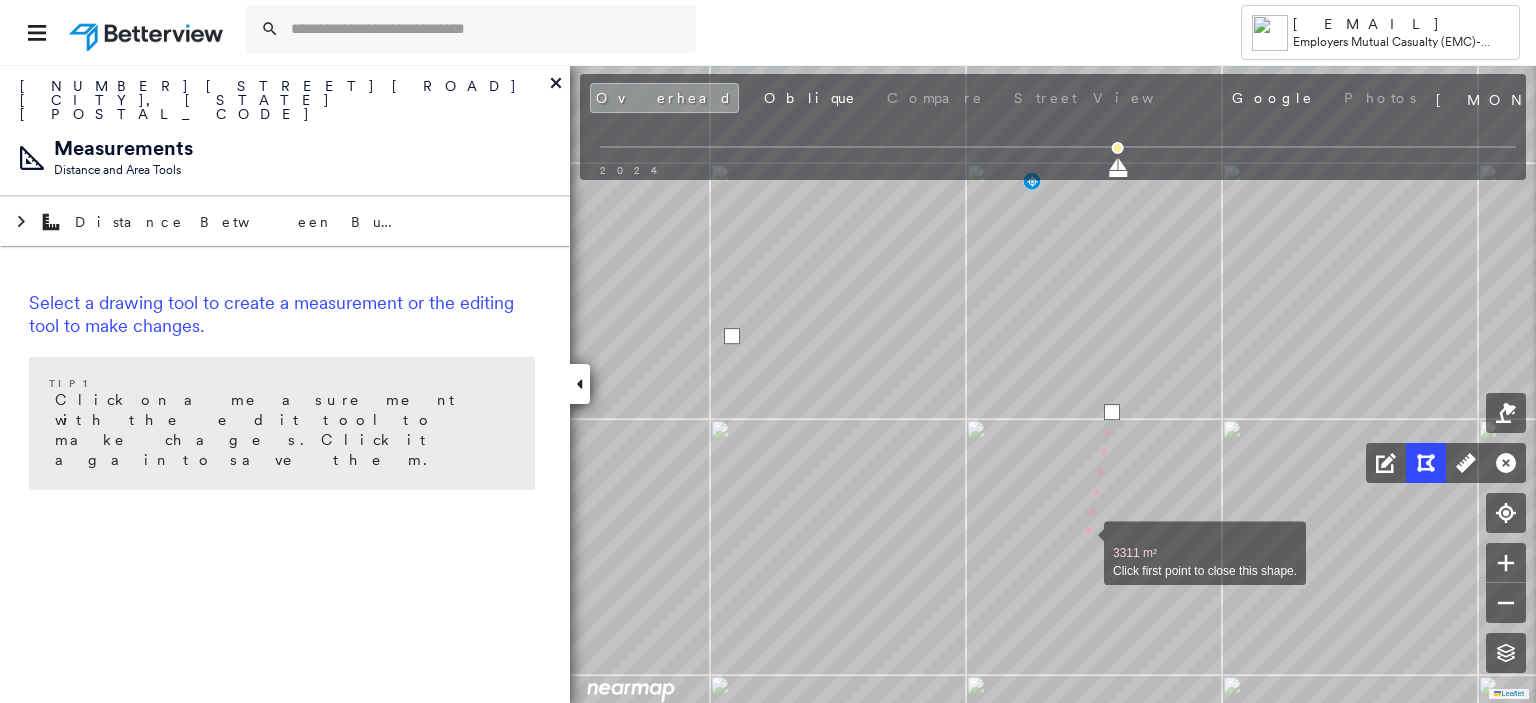 click at bounding box center (1084, 542) 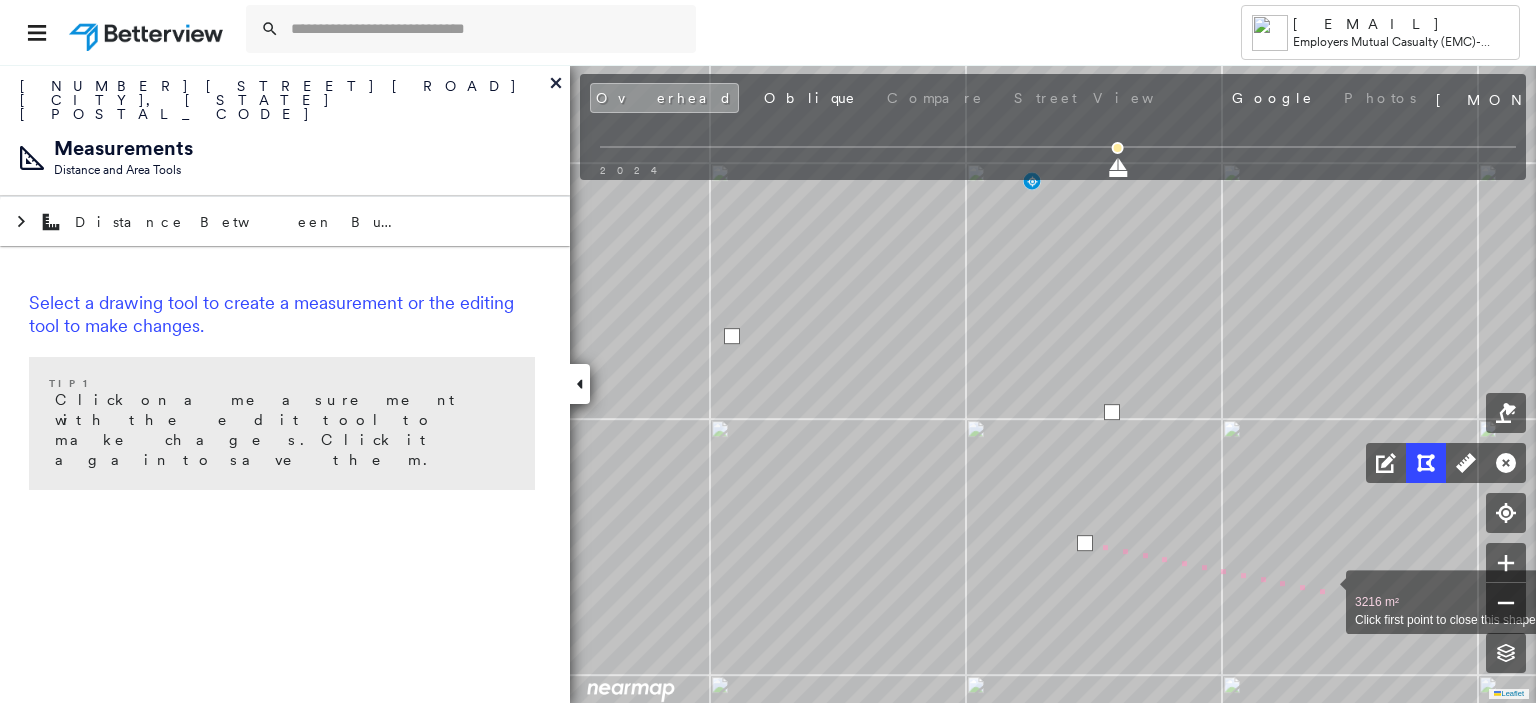 click at bounding box center [1326, 591] 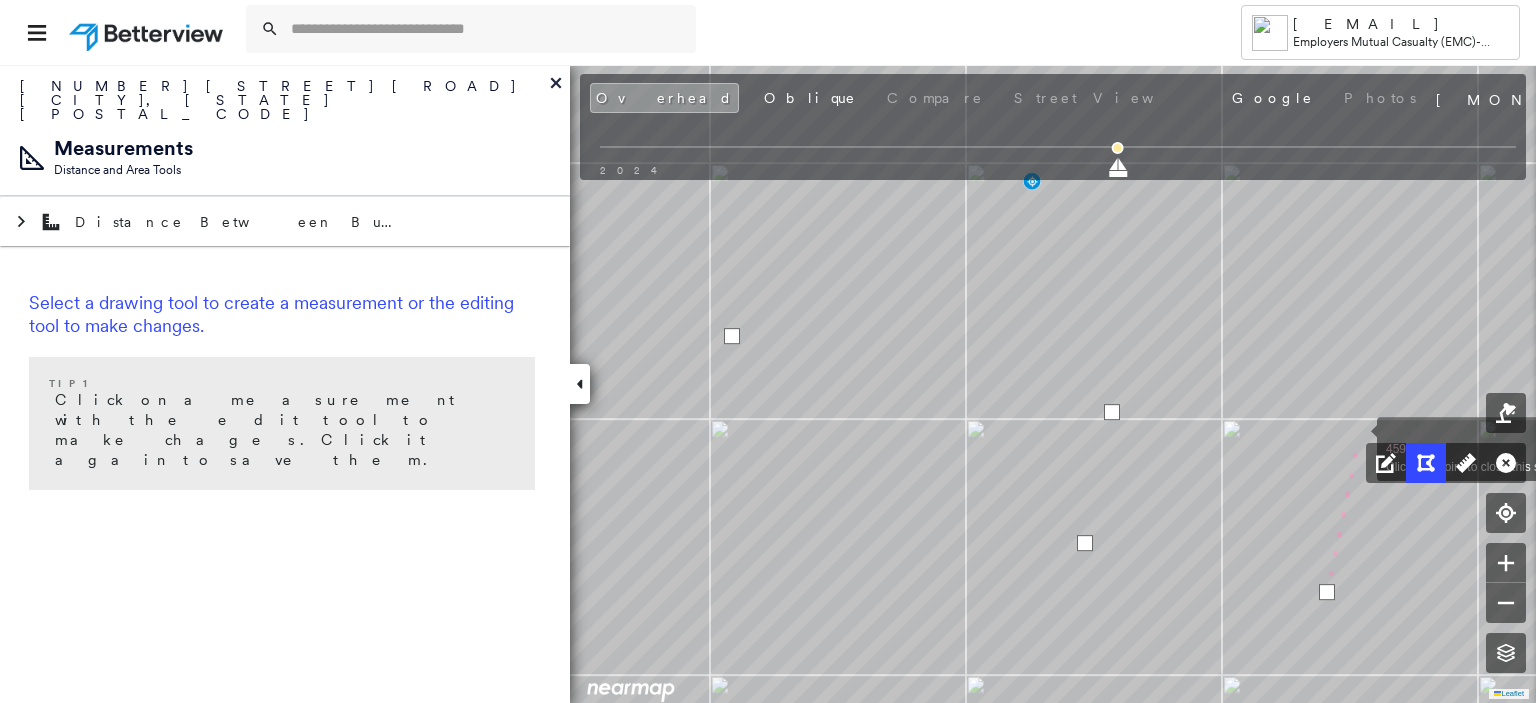 click at bounding box center (1357, 438) 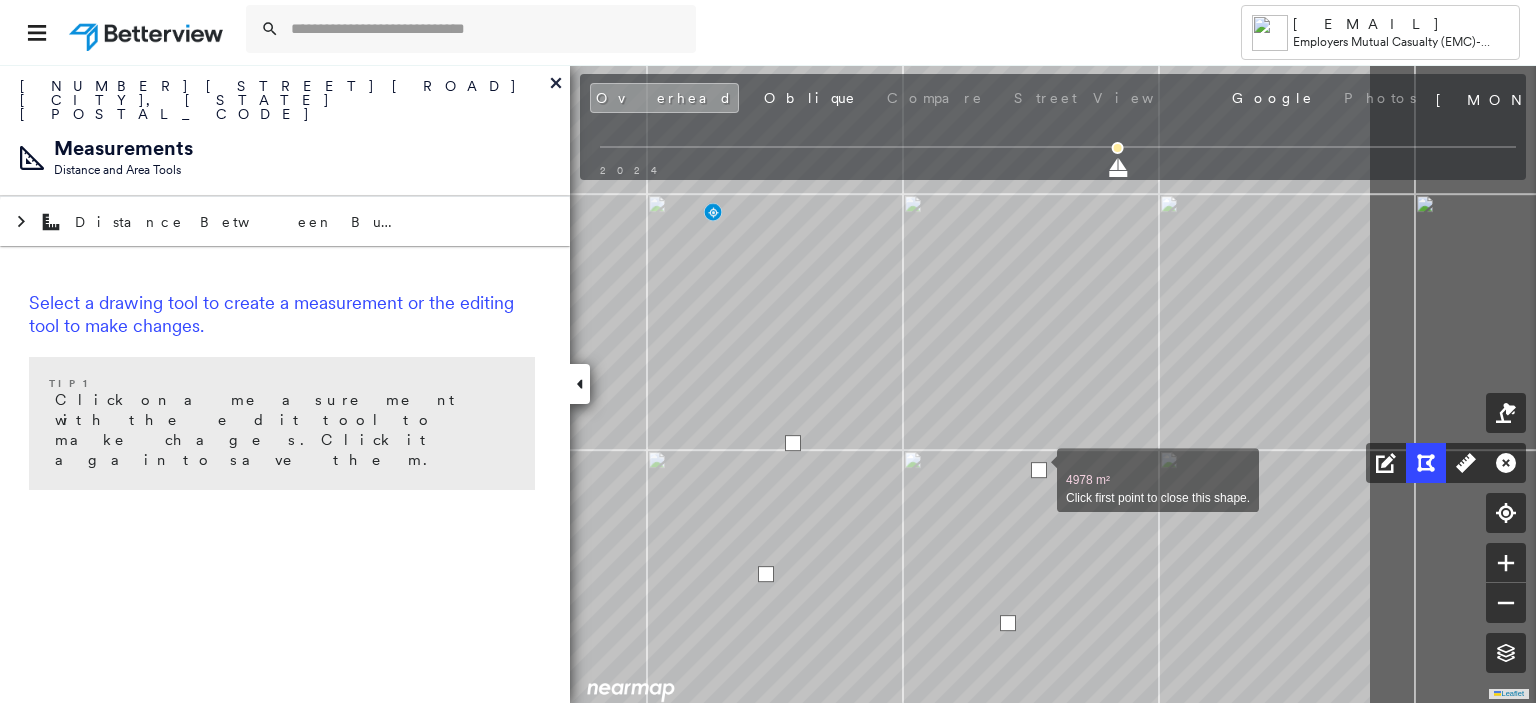 drag, startPoint x: 1357, startPoint y: 438, endPoint x: 1038, endPoint y: 469, distance: 320.50272 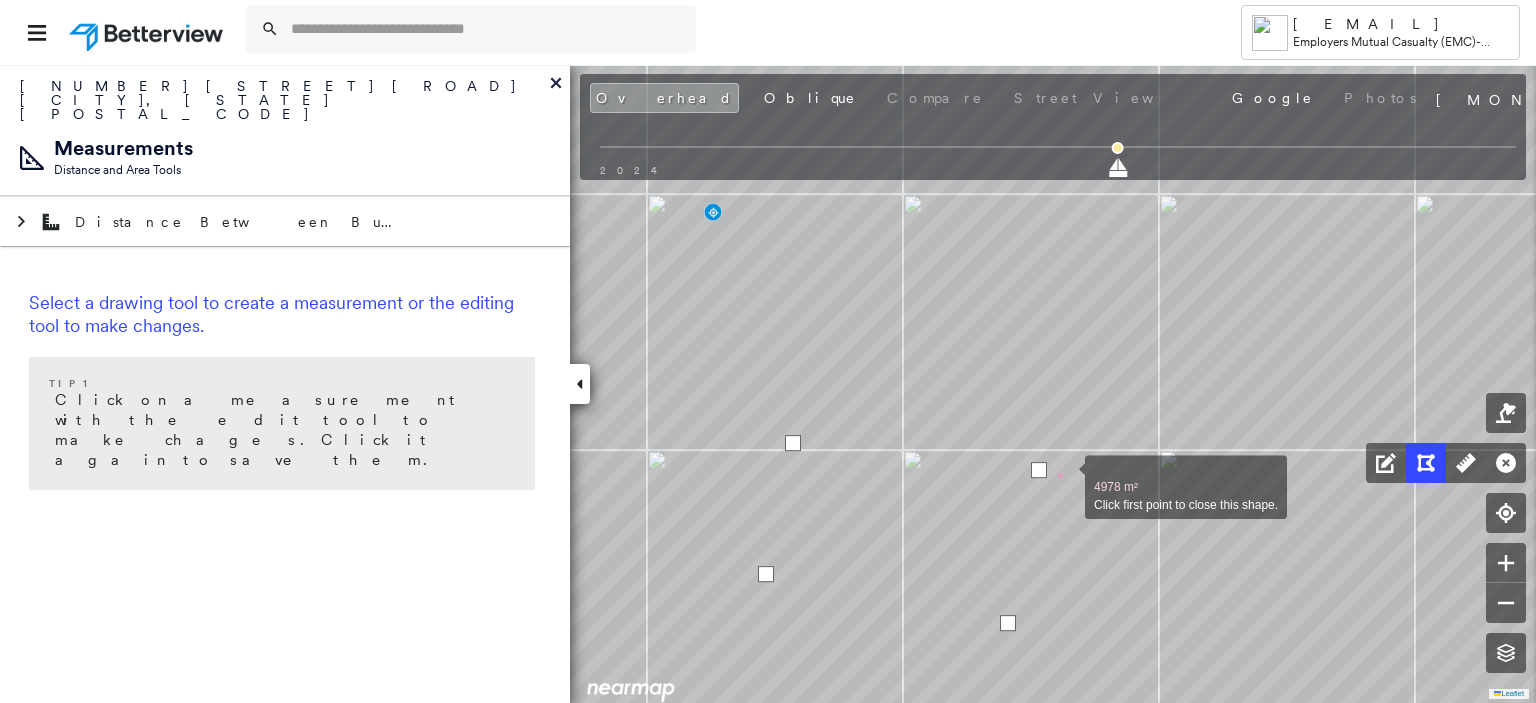 click at bounding box center [1065, 476] 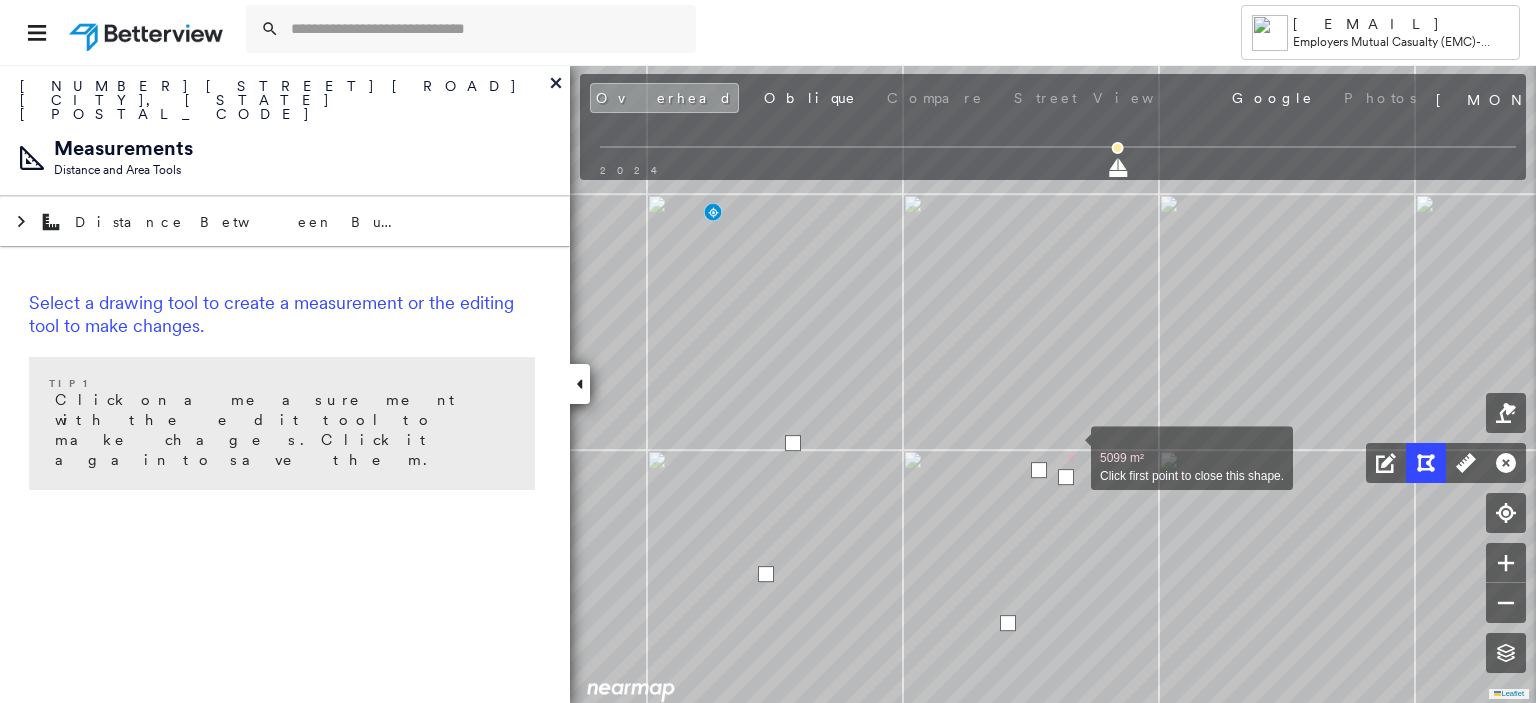 click at bounding box center [1071, 447] 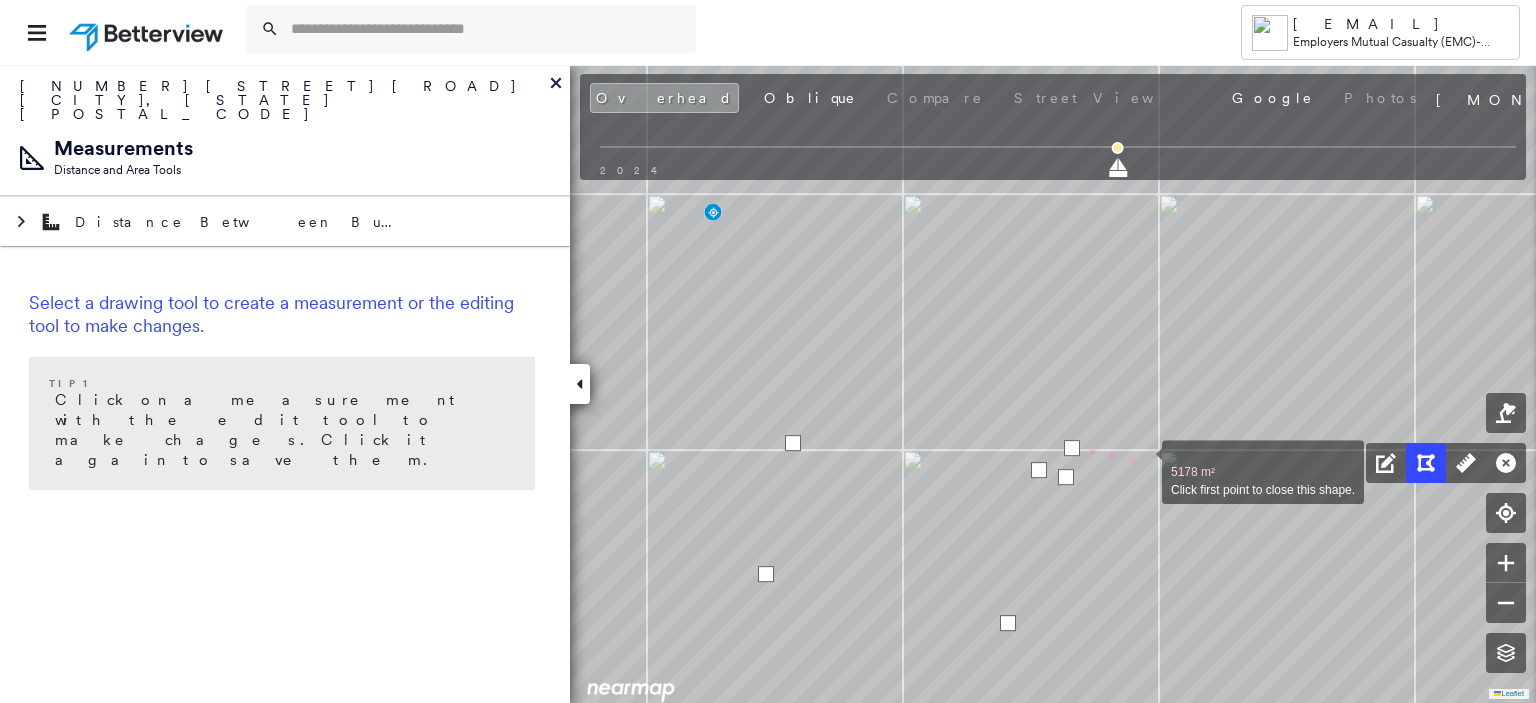 click at bounding box center [1142, 461] 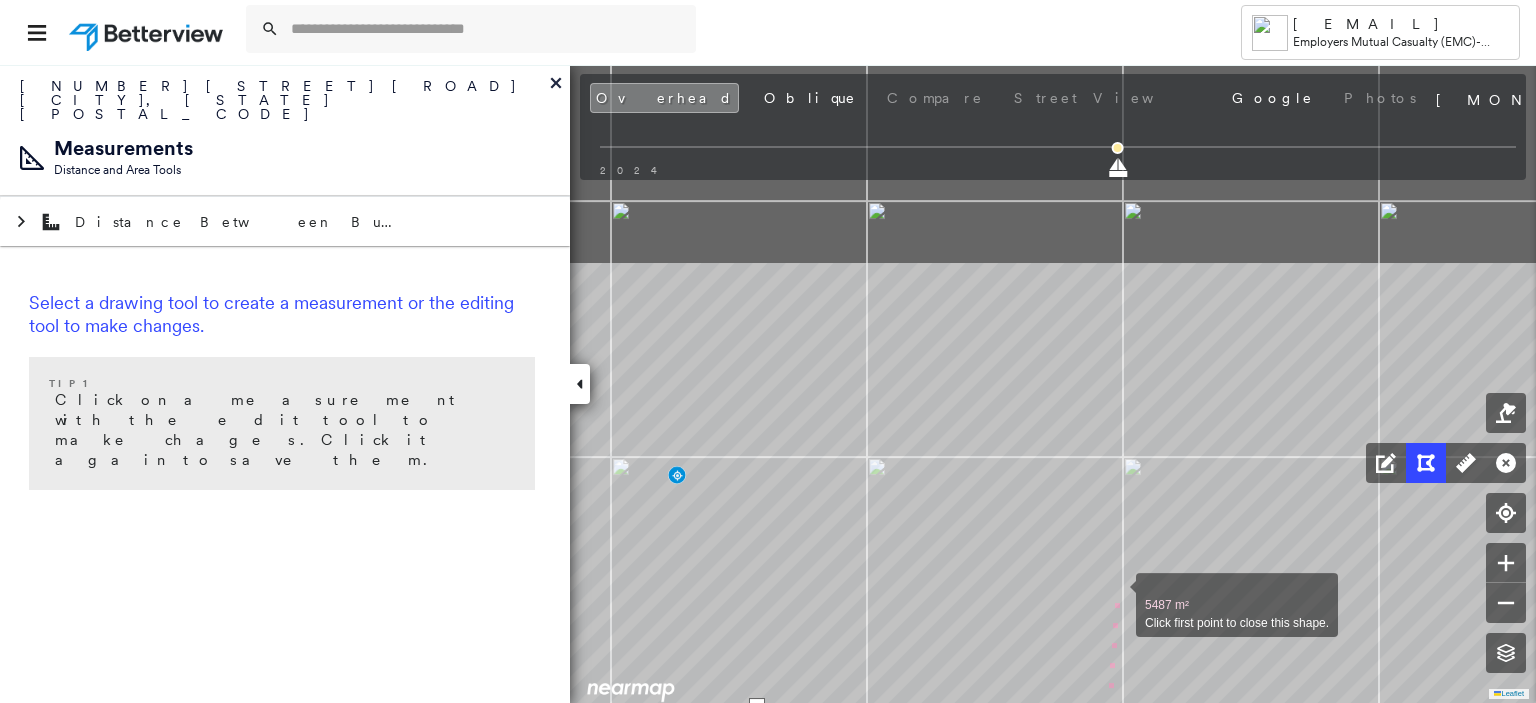 drag, startPoint x: 1153, startPoint y: 327, endPoint x: 1135, endPoint y: 502, distance: 175.92328 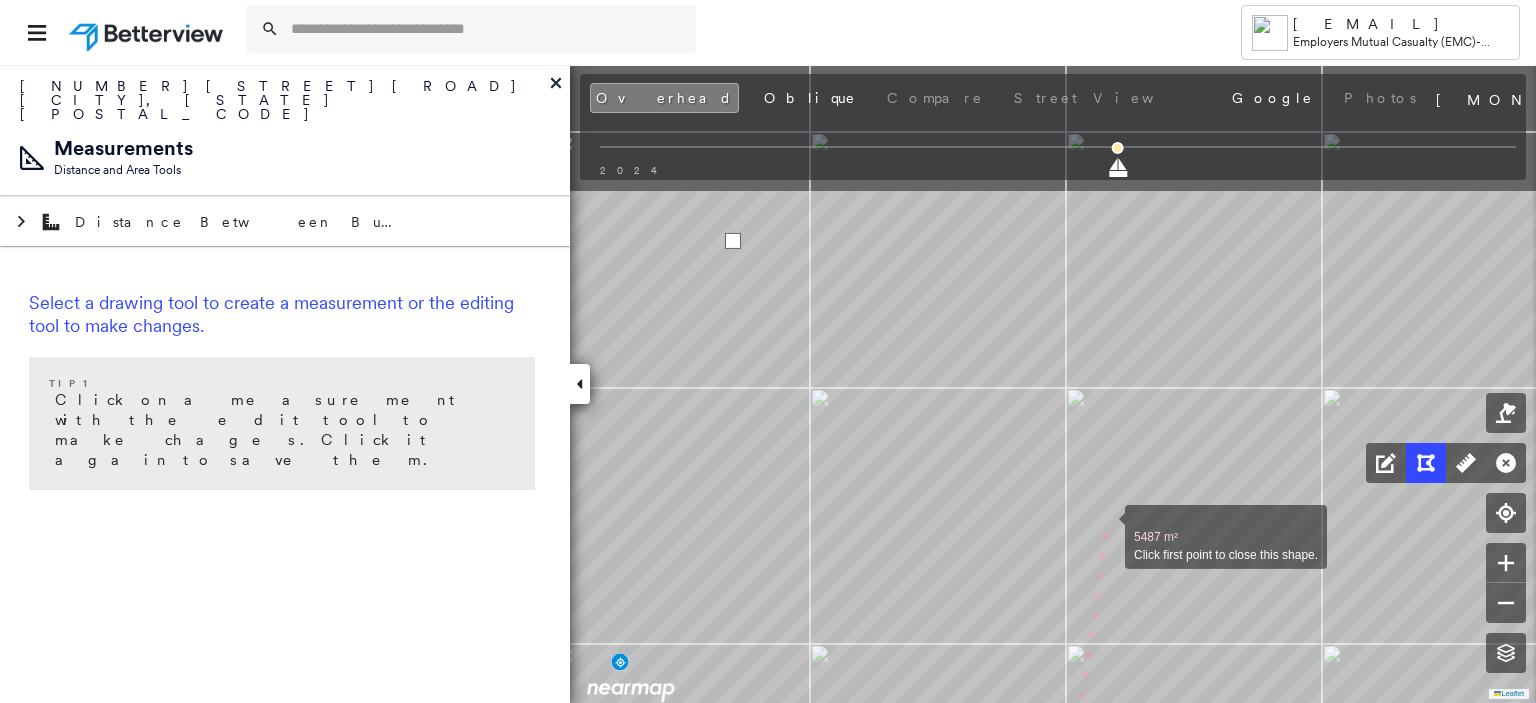 drag, startPoint x: 1163, startPoint y: 334, endPoint x: 1108, endPoint y: 522, distance: 195.88007 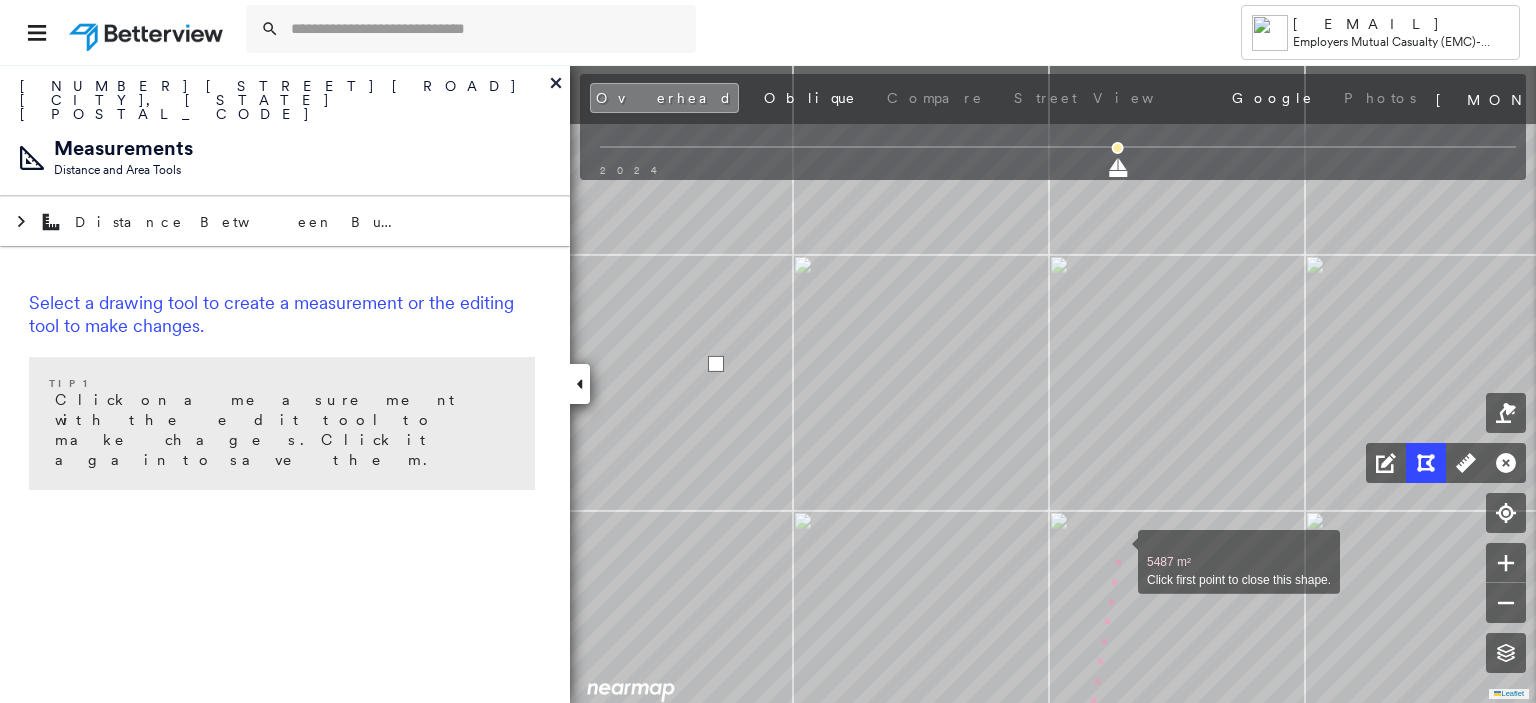 drag, startPoint x: 1135, startPoint y: 435, endPoint x: 1118, endPoint y: 551, distance: 117.239075 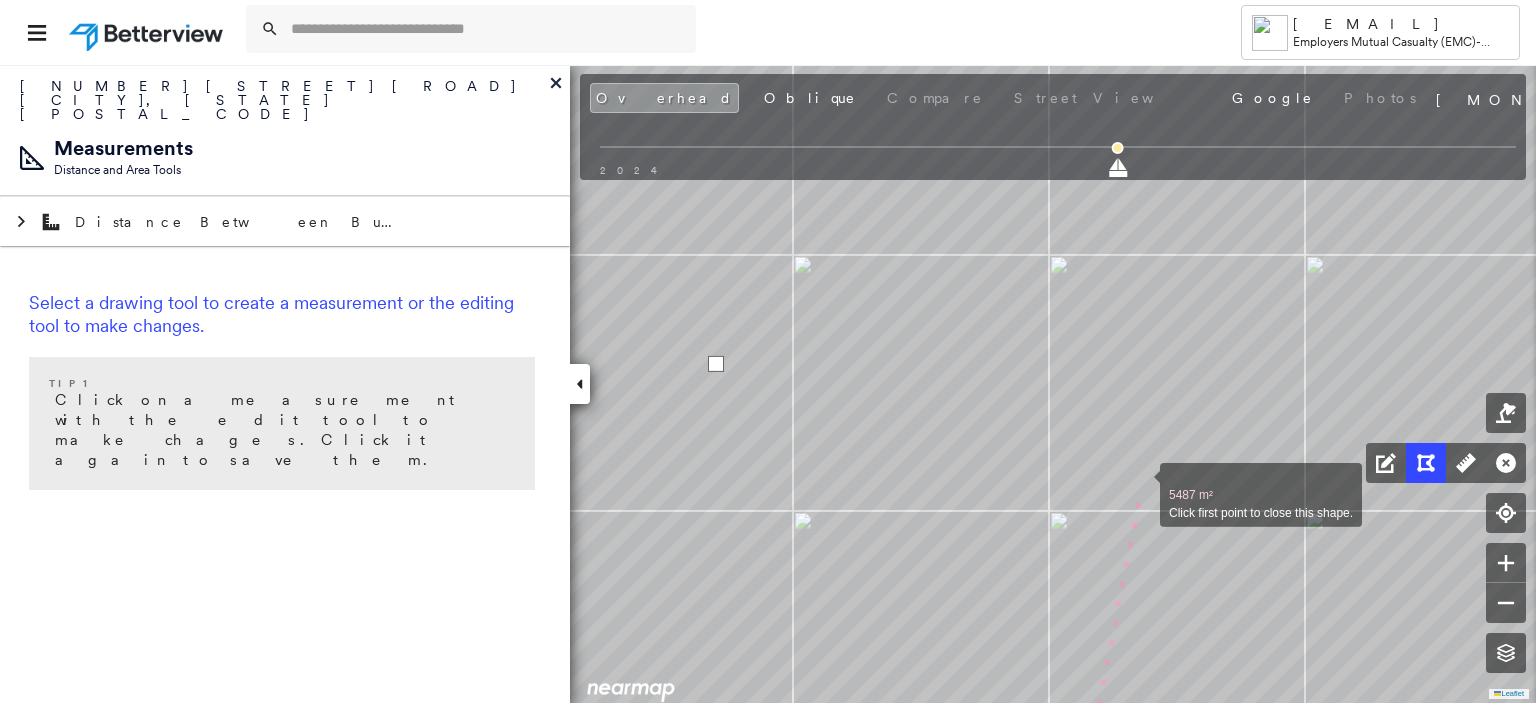click at bounding box center [1140, 484] 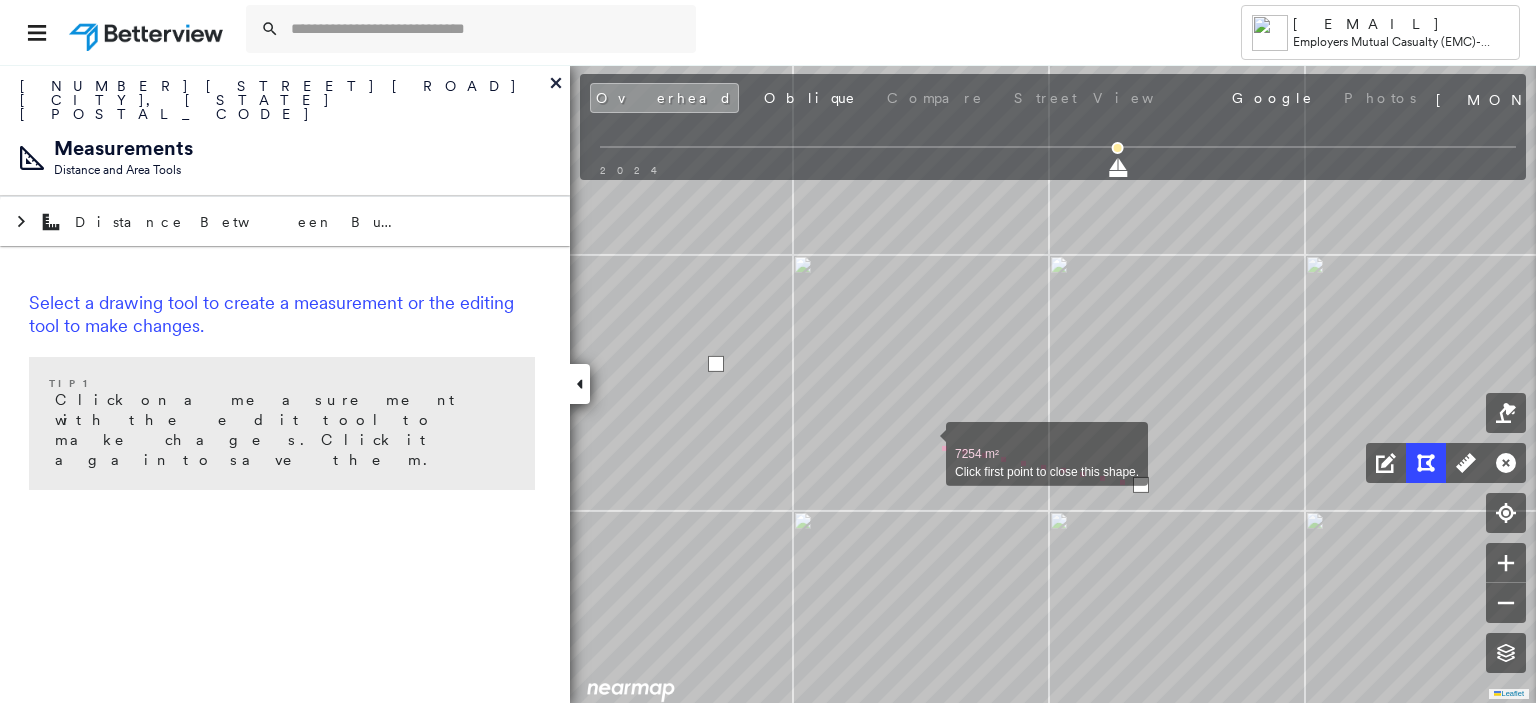 click at bounding box center (926, 443) 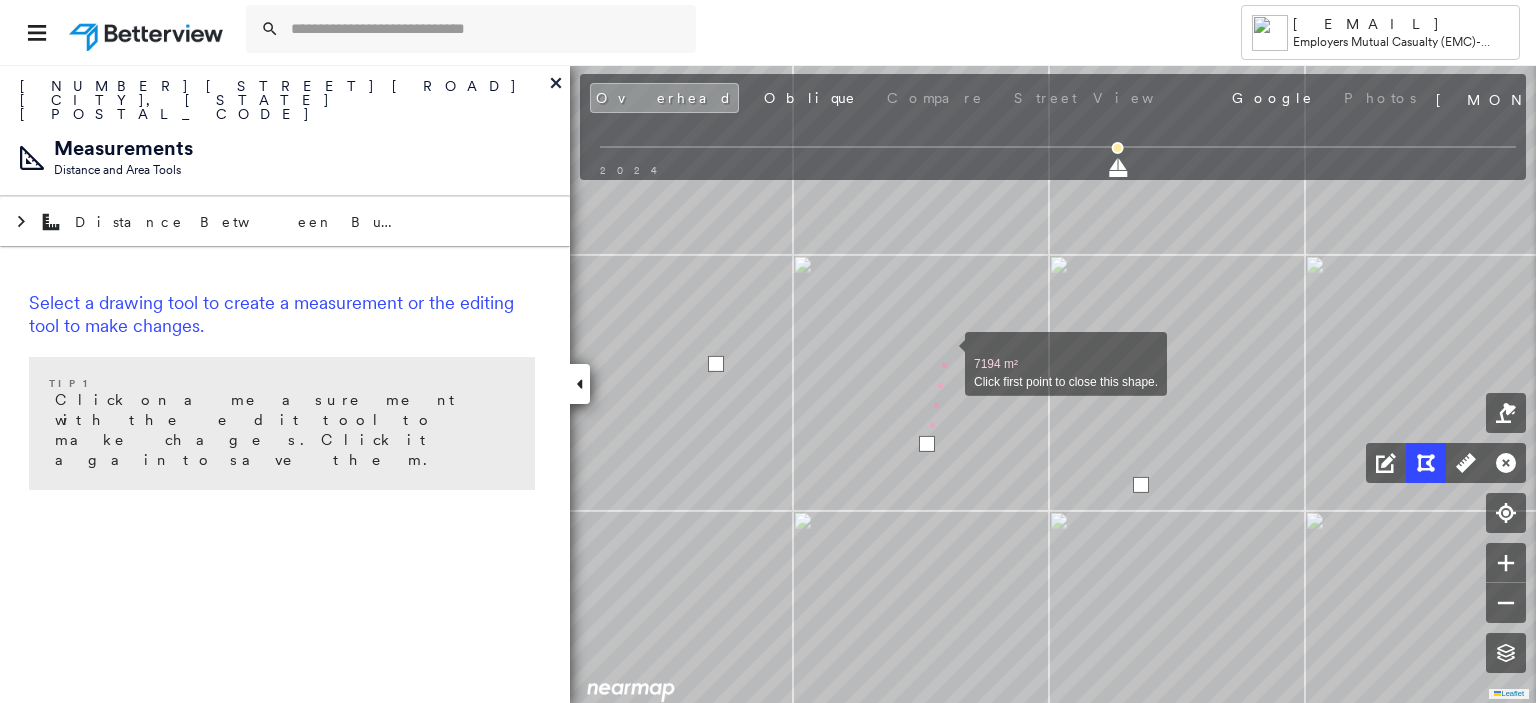 click at bounding box center [945, 353] 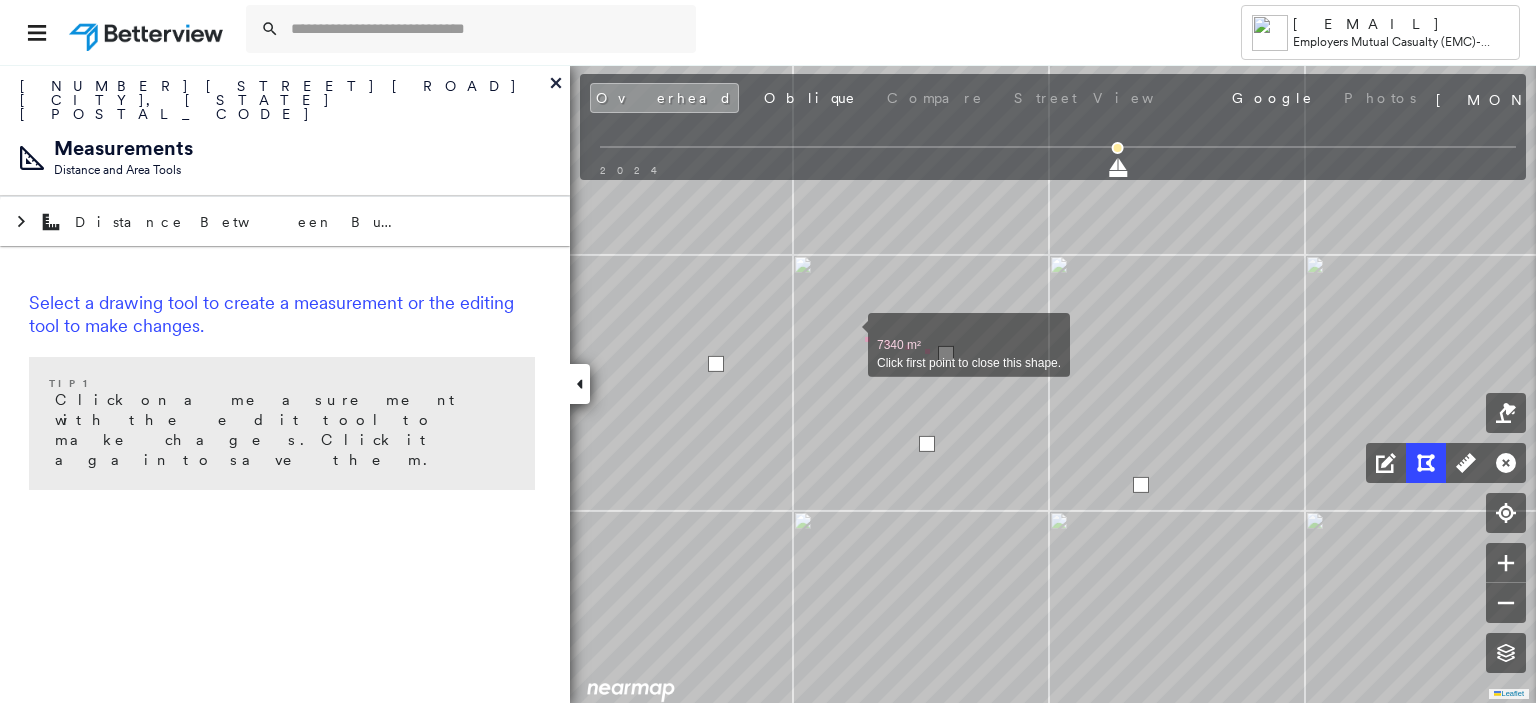 click at bounding box center (848, 334) 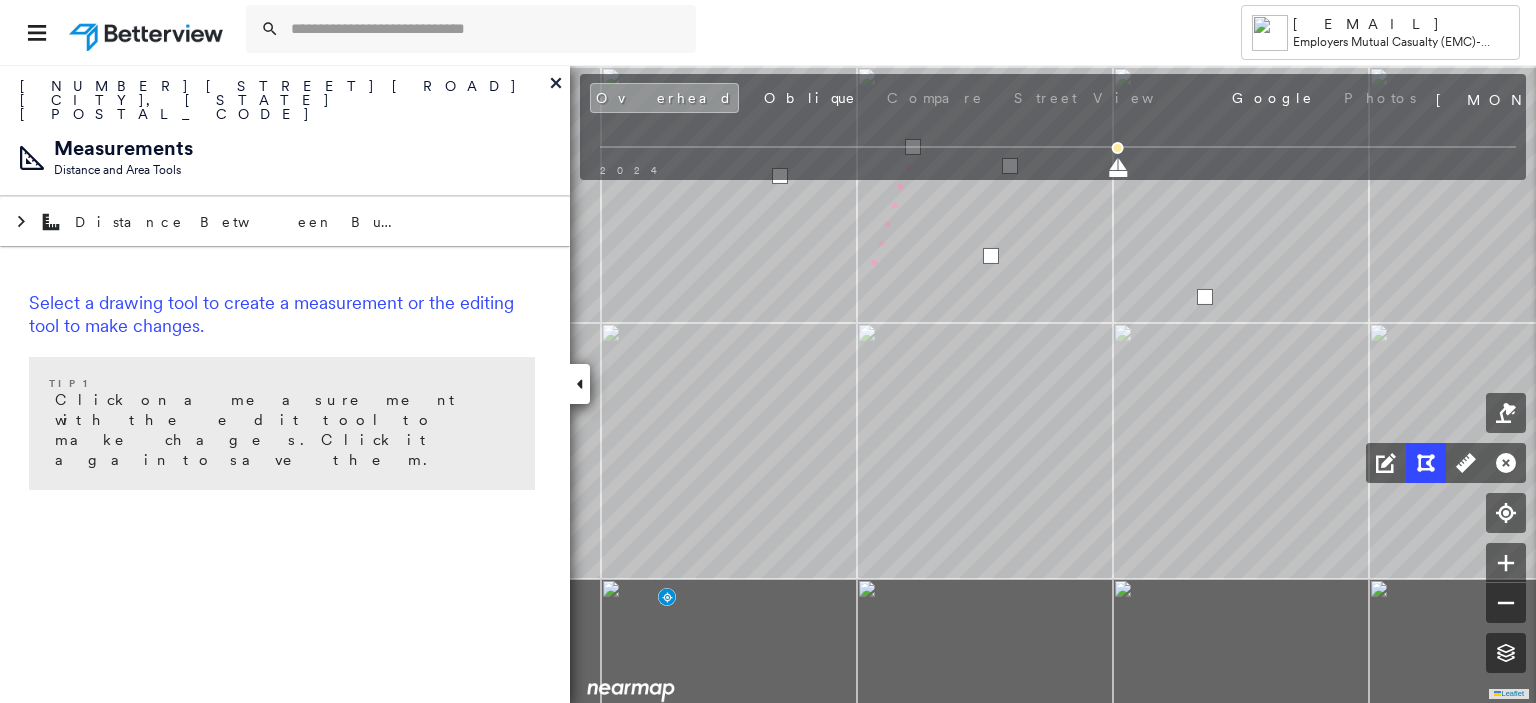 click on "7379 m² Click first point to close this shape." at bounding box center [-75, 244] 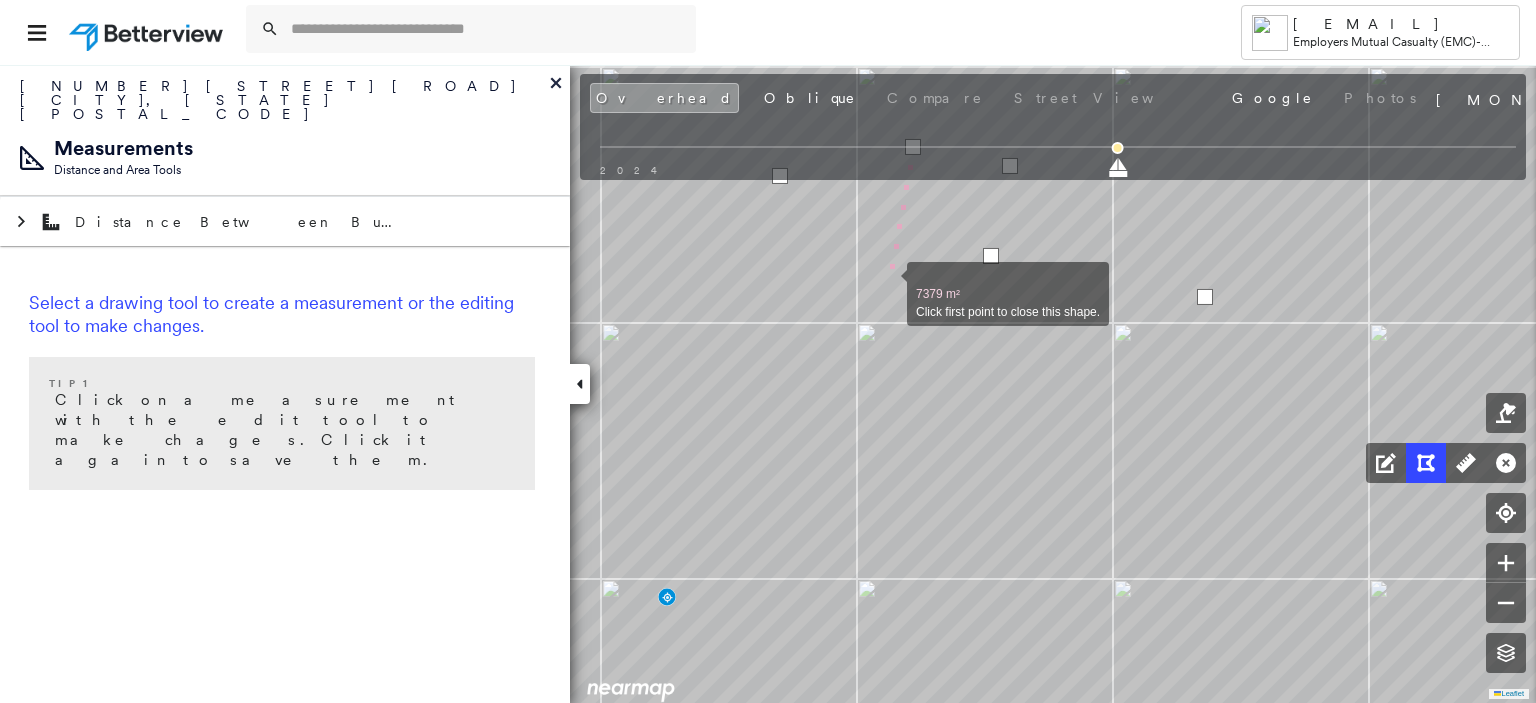 click at bounding box center [887, 283] 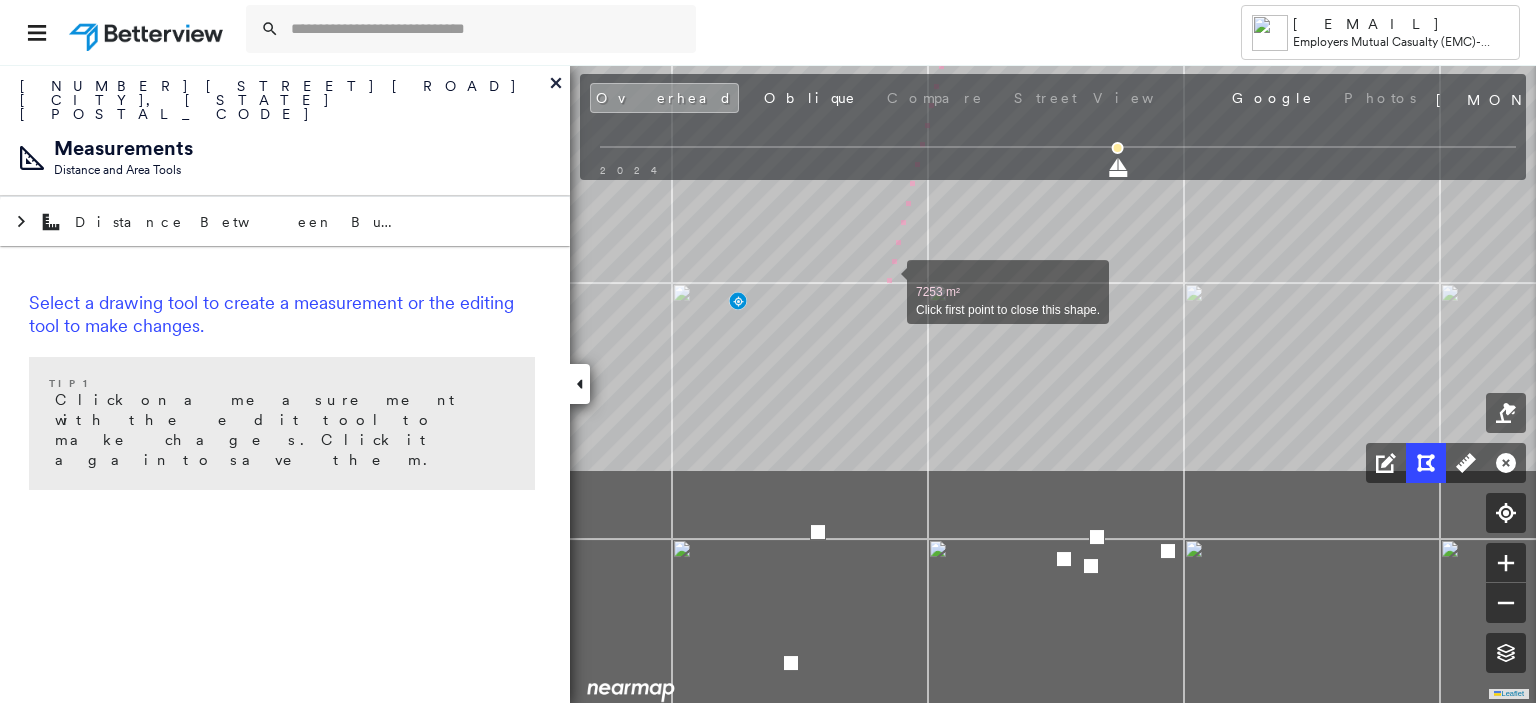 drag, startPoint x: 814, startPoint y: 582, endPoint x: 888, endPoint y: 275, distance: 315.79266 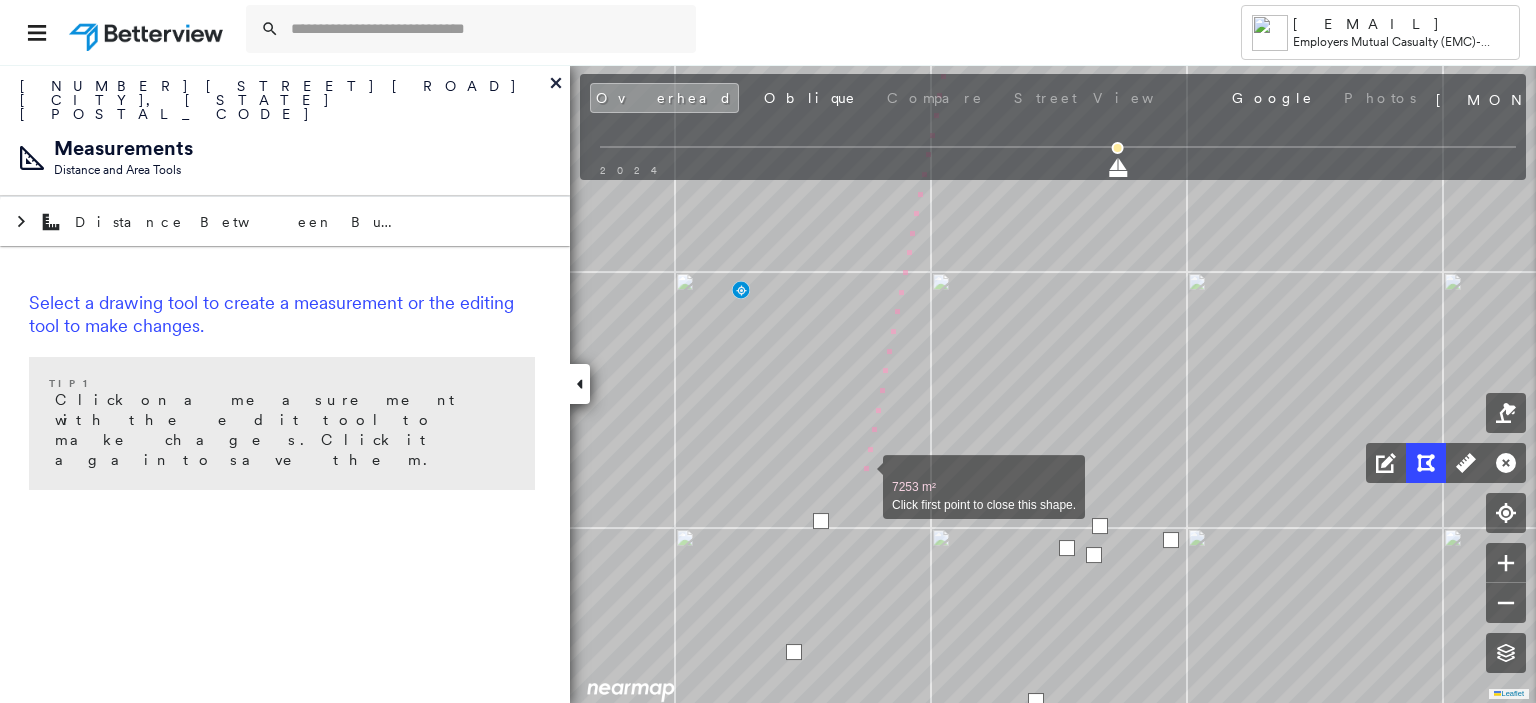 click at bounding box center (863, 476) 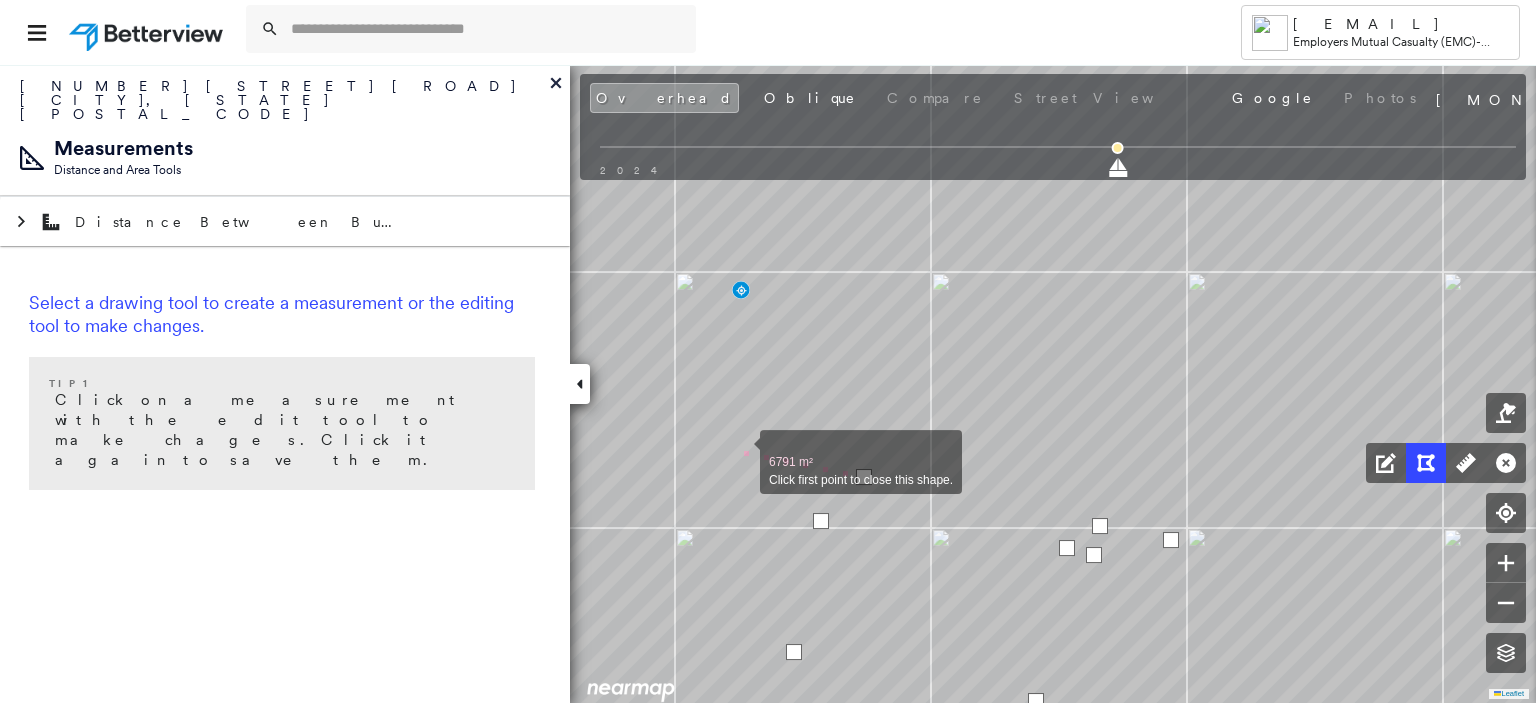 click at bounding box center [740, 451] 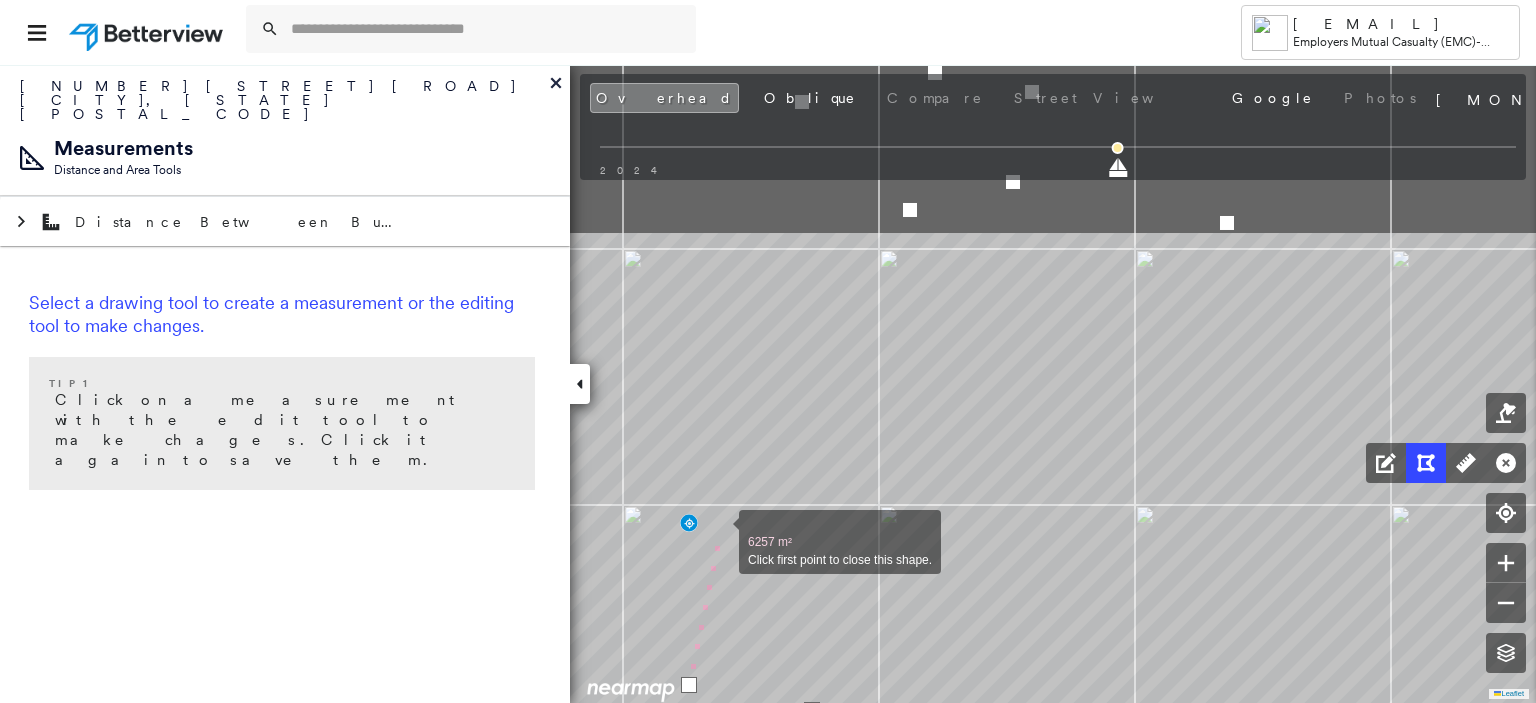 drag, startPoint x: 772, startPoint y: 296, endPoint x: 720, endPoint y: 529, distance: 238.73207 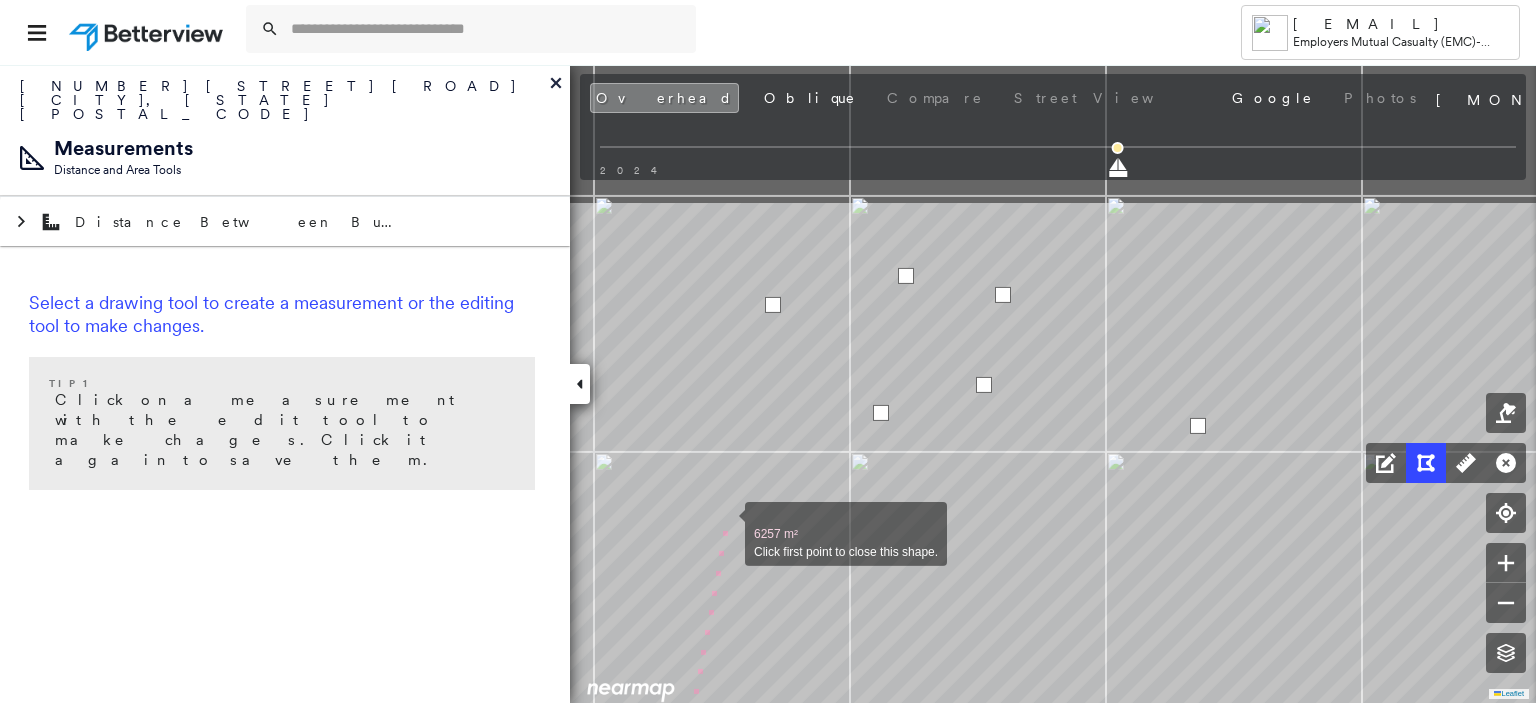 drag, startPoint x: 755, startPoint y: 320, endPoint x: 726, endPoint y: 523, distance: 205.06097 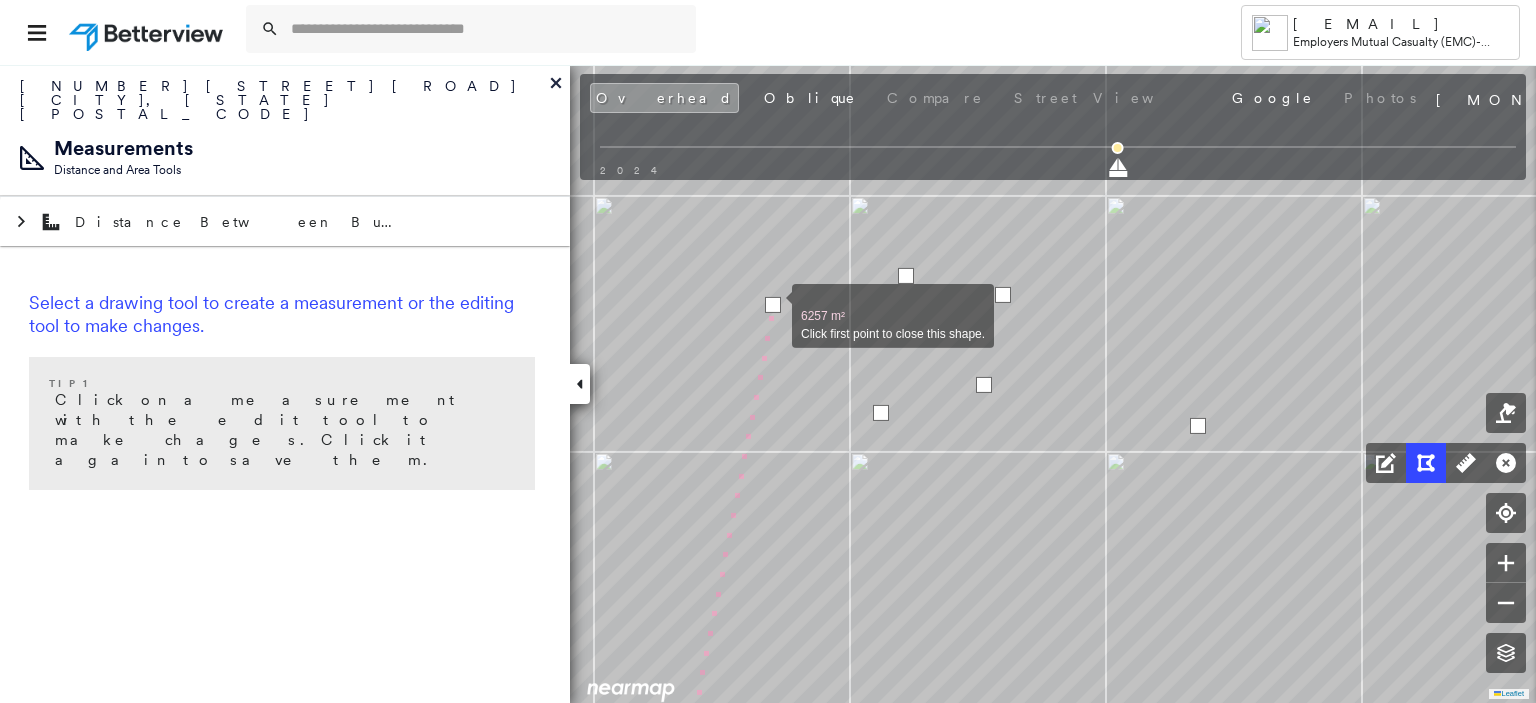 click at bounding box center [773, 305] 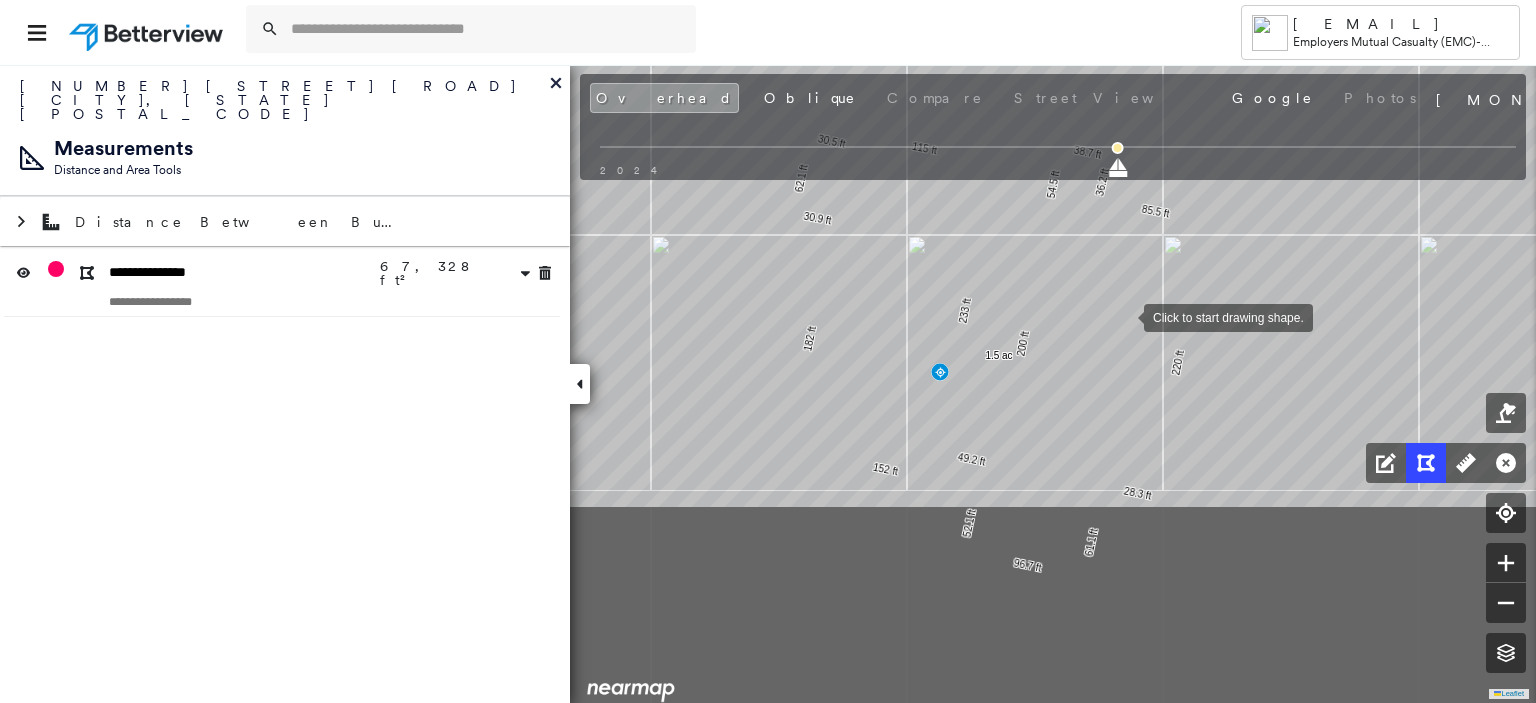 drag, startPoint x: 1129, startPoint y: 579, endPoint x: 1124, endPoint y: 320, distance: 259.04825 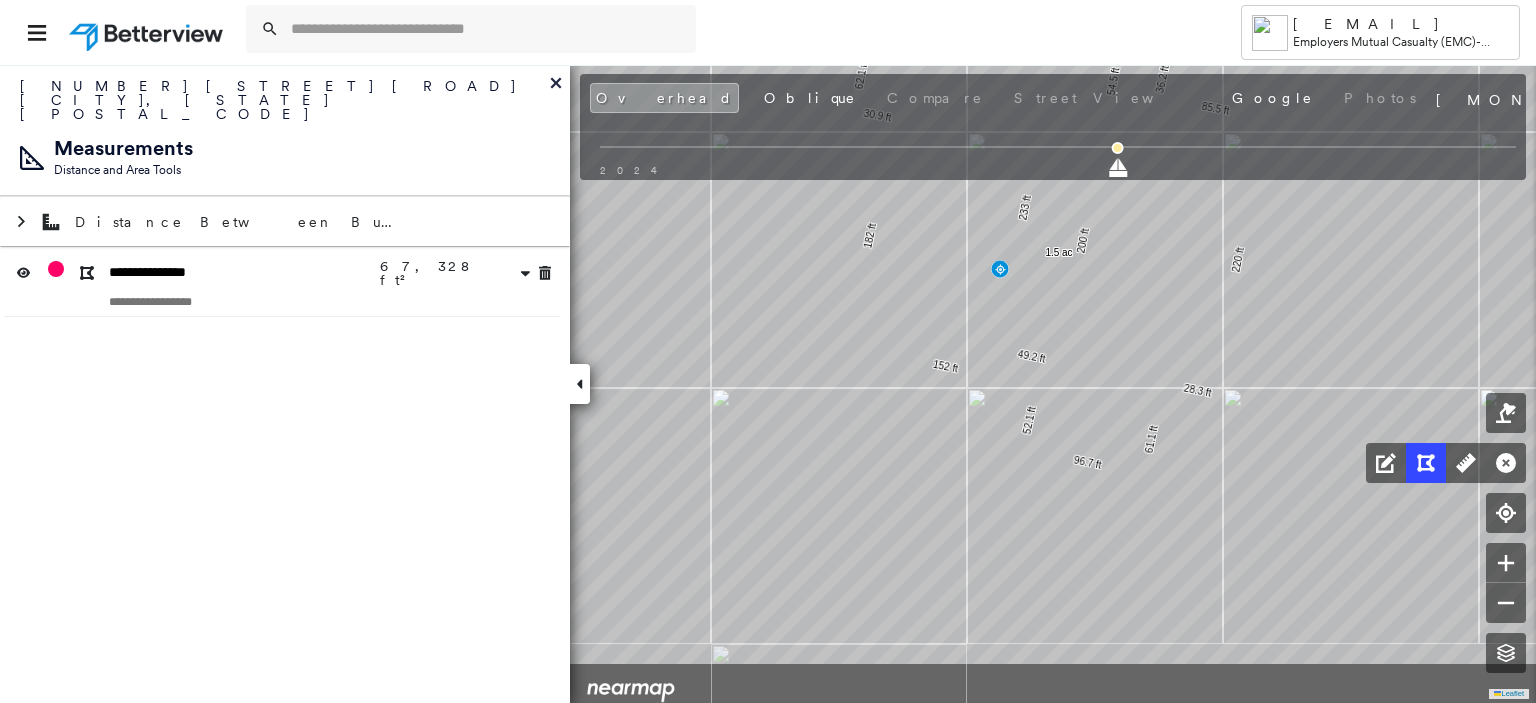 click on "115 ft 30.5 ft 62.1 ft 30.9 ft 182 ft 152 ft 52.1 ft 96.7 ft 61.1 ft 28.3 ft 220 ft 85.5 ft 36.2 ft 38.7 ft 54.5 ft 200 ft 49.2 ft 233 ft 1.5 ac Click to start drawing shape." at bounding box center (-27, 10) 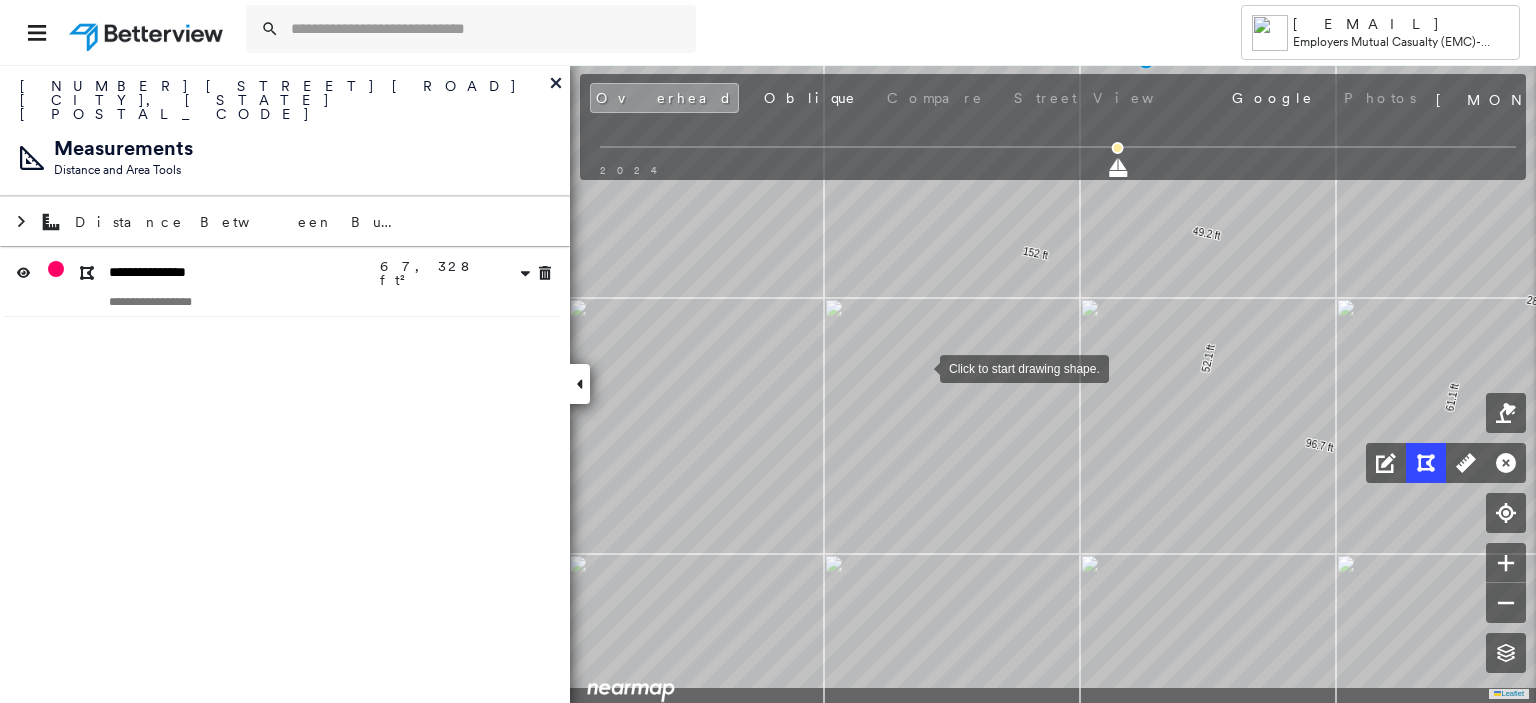 drag, startPoint x: 804, startPoint y: 455, endPoint x: 943, endPoint y: 362, distance: 167.24234 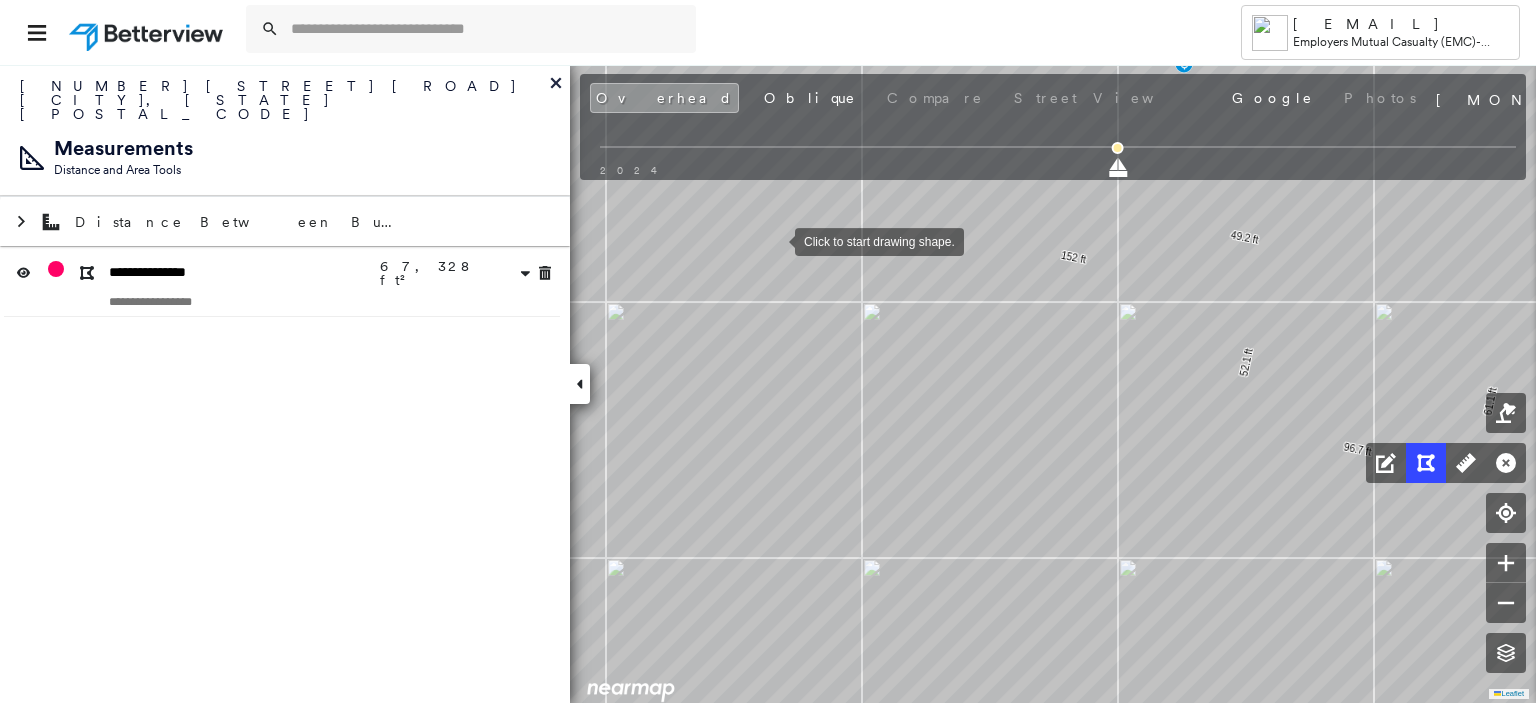 drag, startPoint x: 774, startPoint y: 221, endPoint x: 775, endPoint y: 239, distance: 18.027756 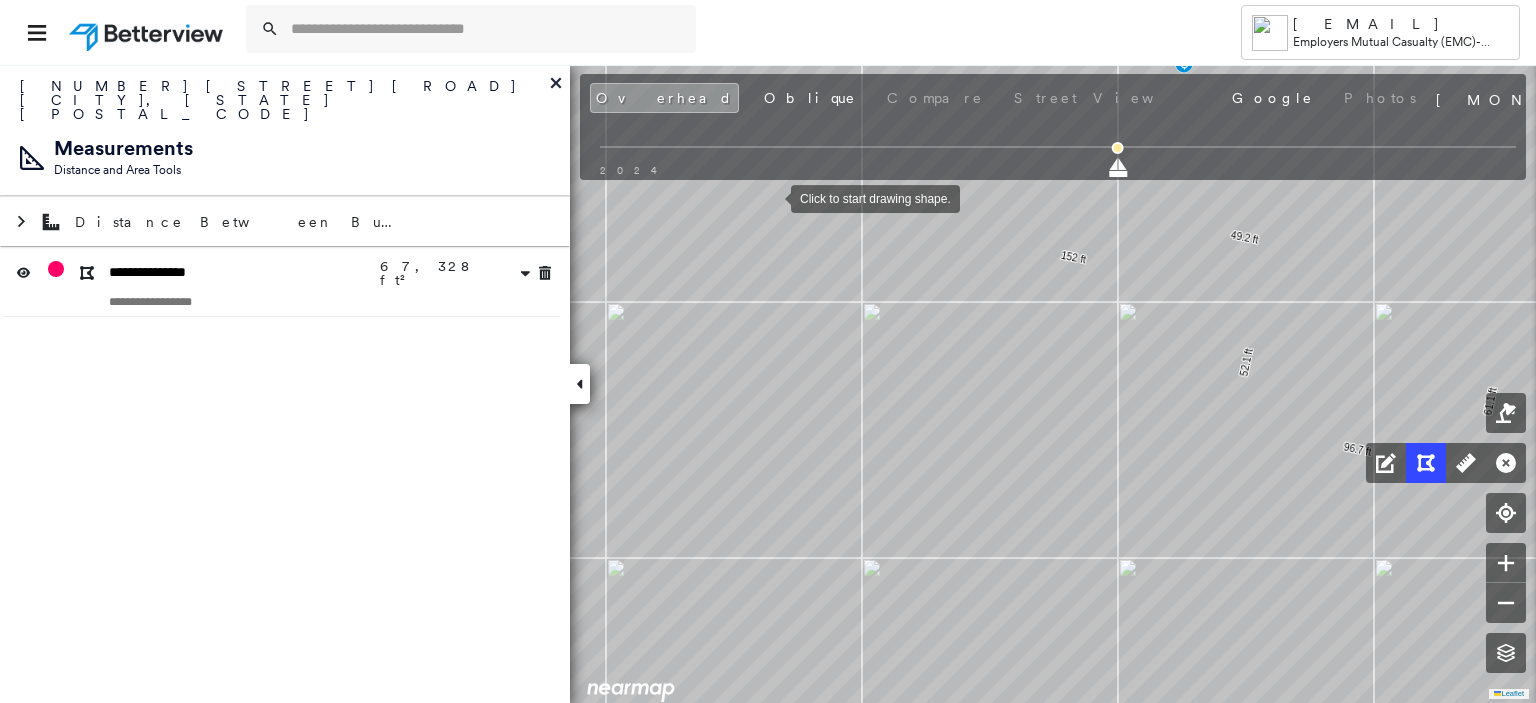 click at bounding box center (771, 197) 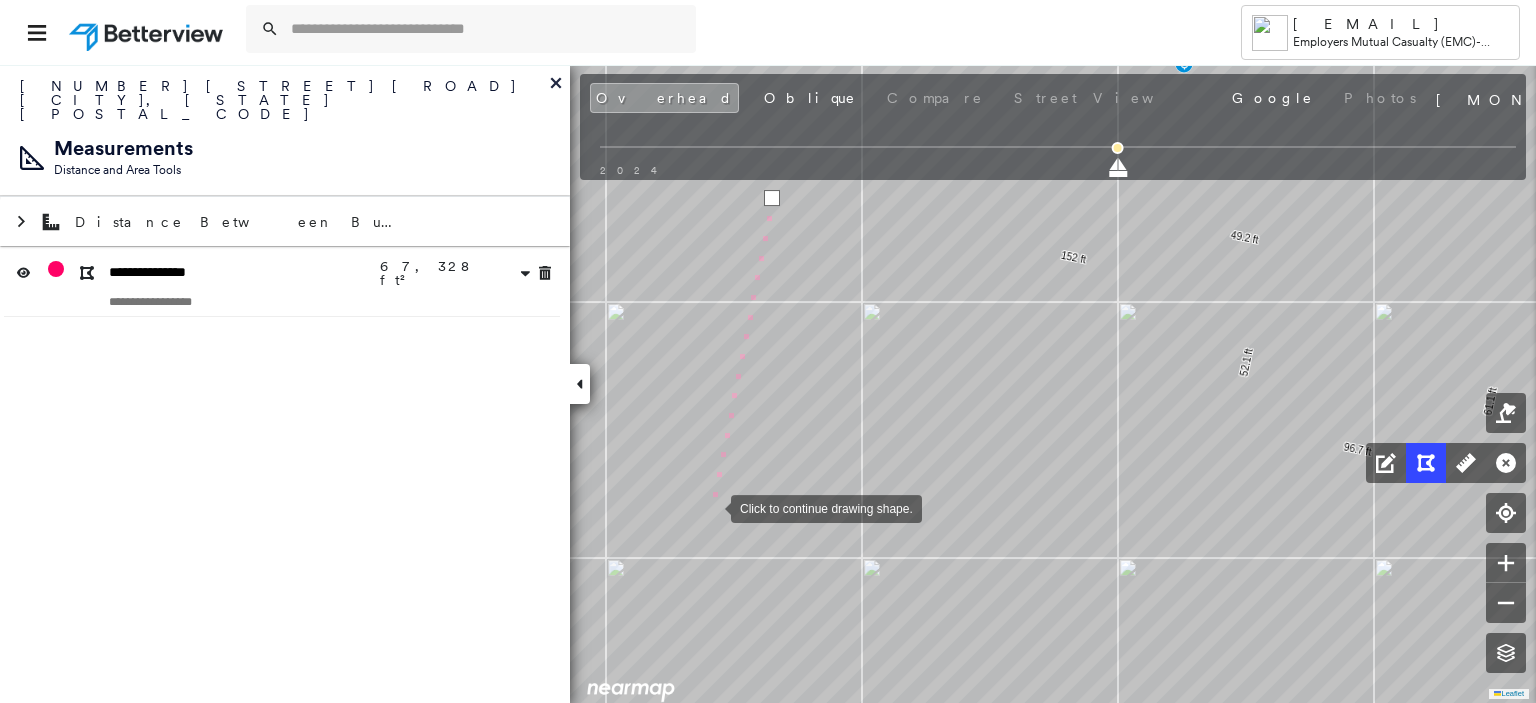 click at bounding box center (711, 507) 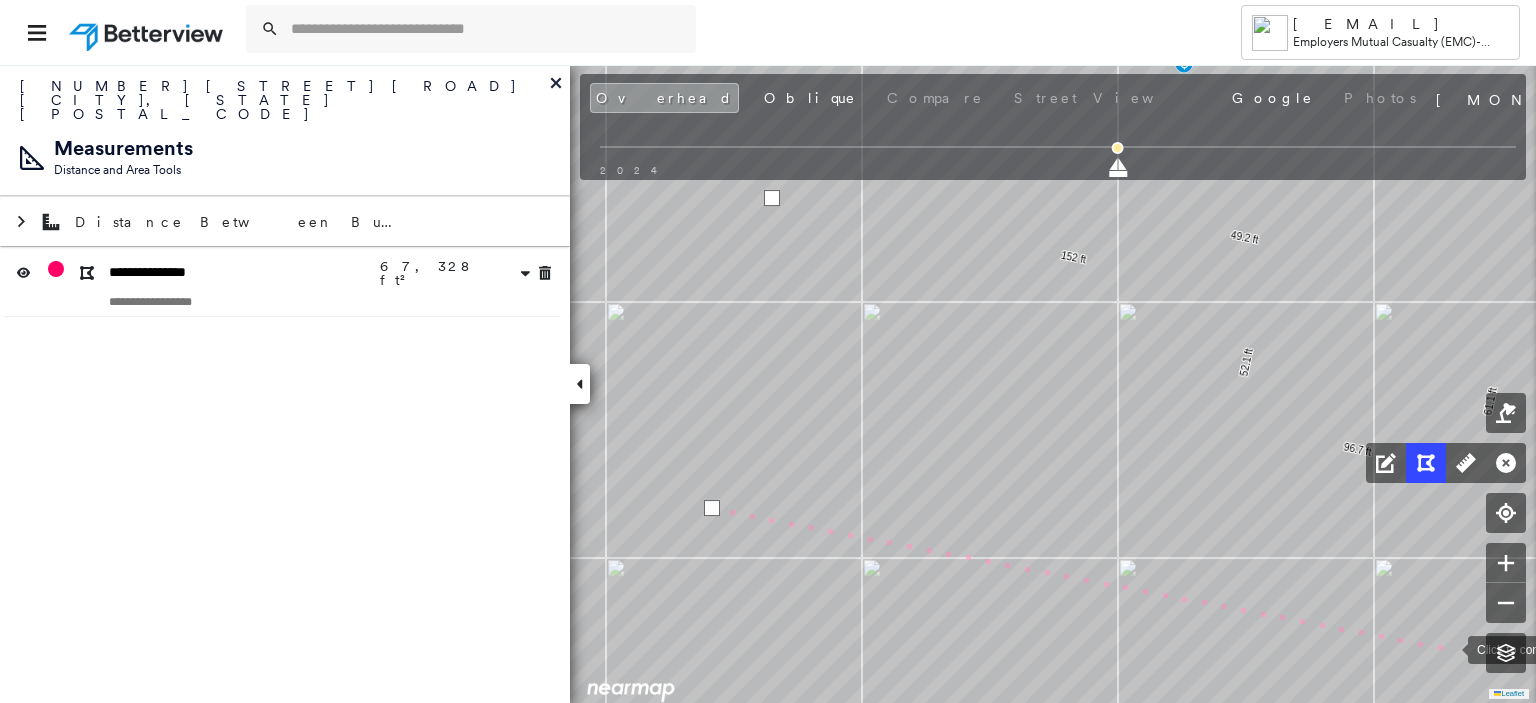 click at bounding box center (1448, 648) 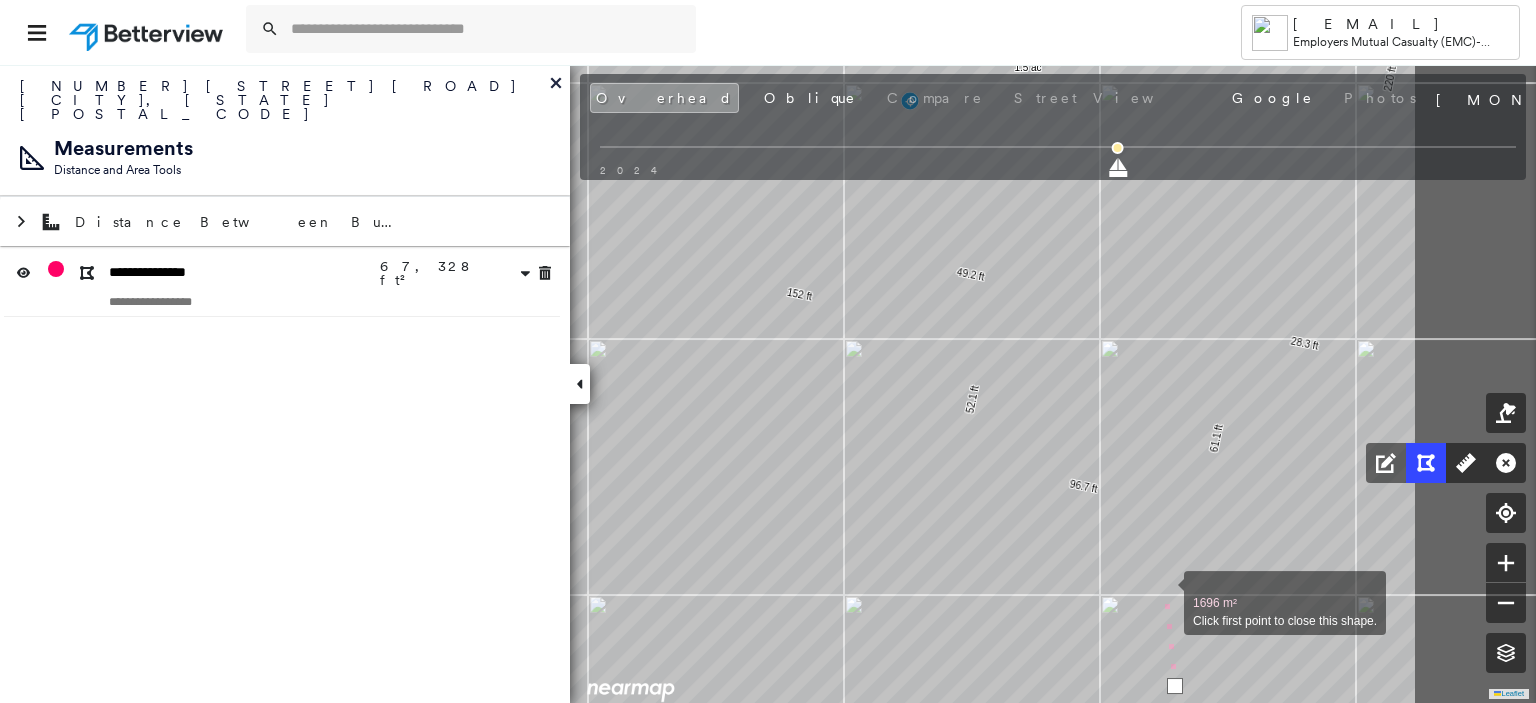 drag, startPoint x: 1420, startPoint y: 559, endPoint x: 1168, endPoint y: 591, distance: 254.02362 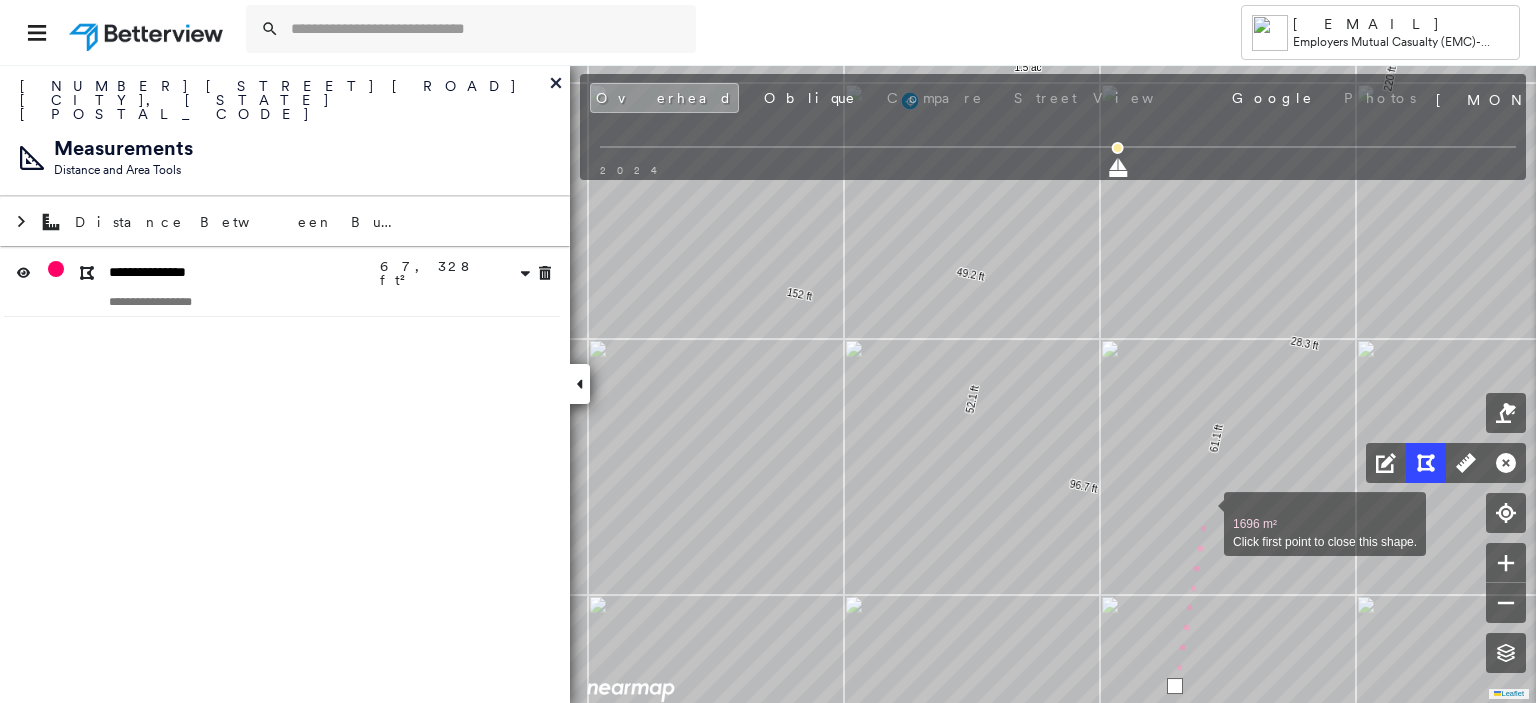 click at bounding box center (1204, 513) 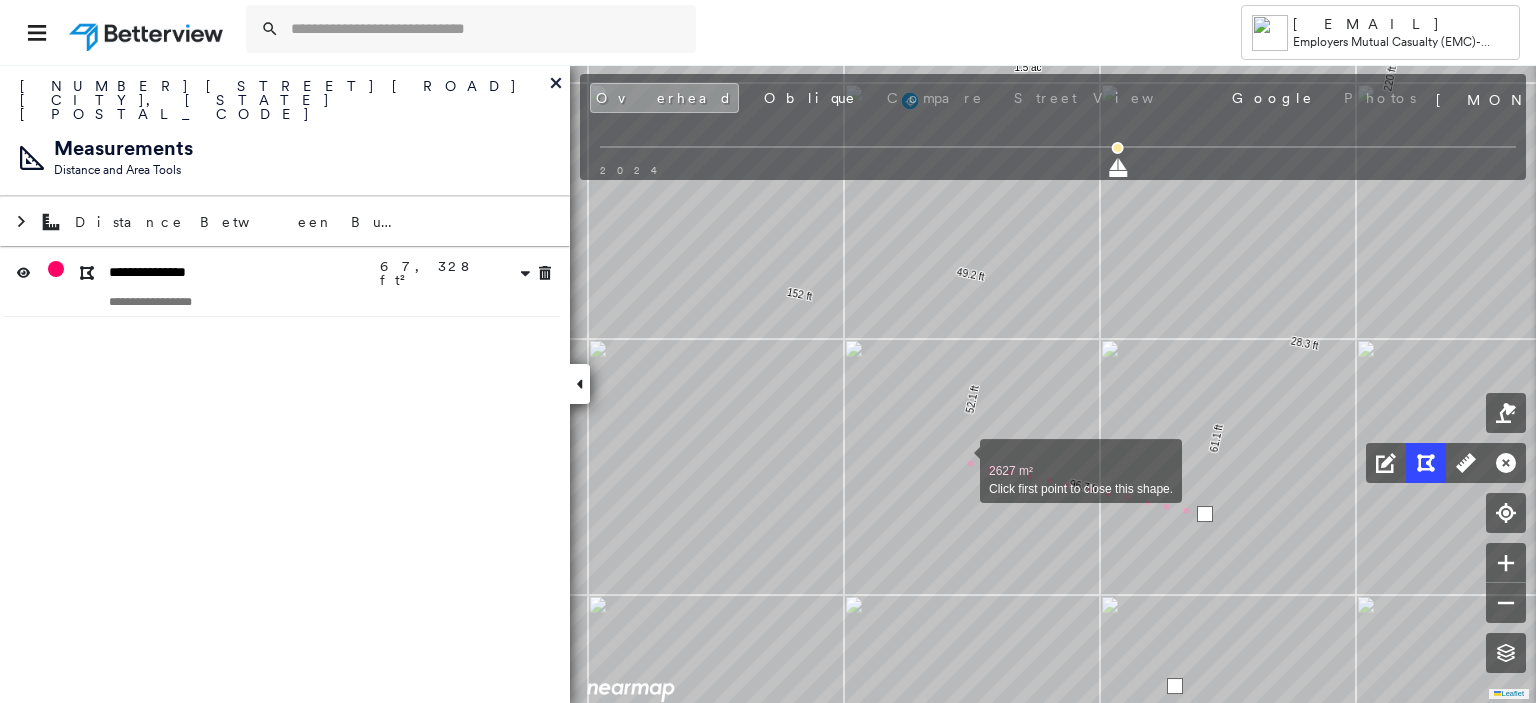 click at bounding box center (960, 460) 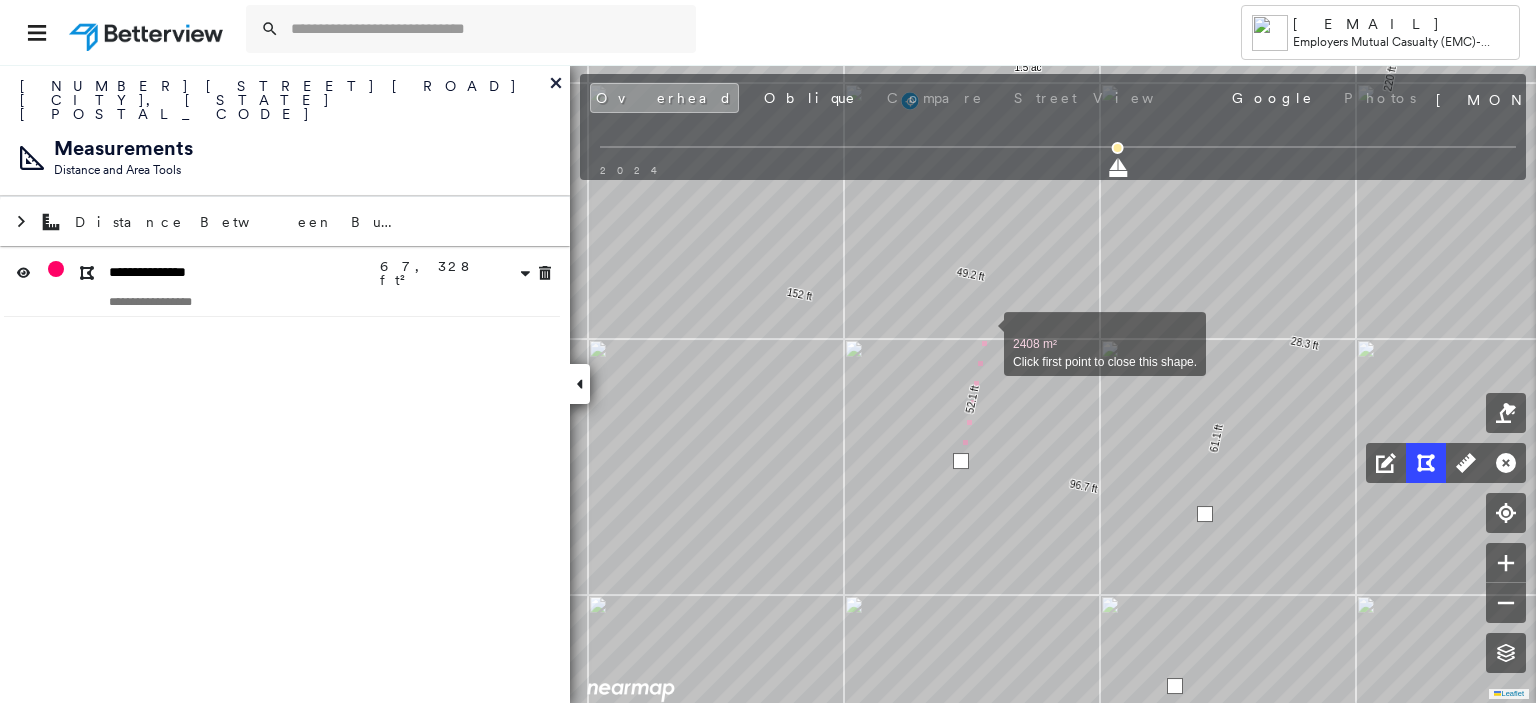 click at bounding box center [984, 333] 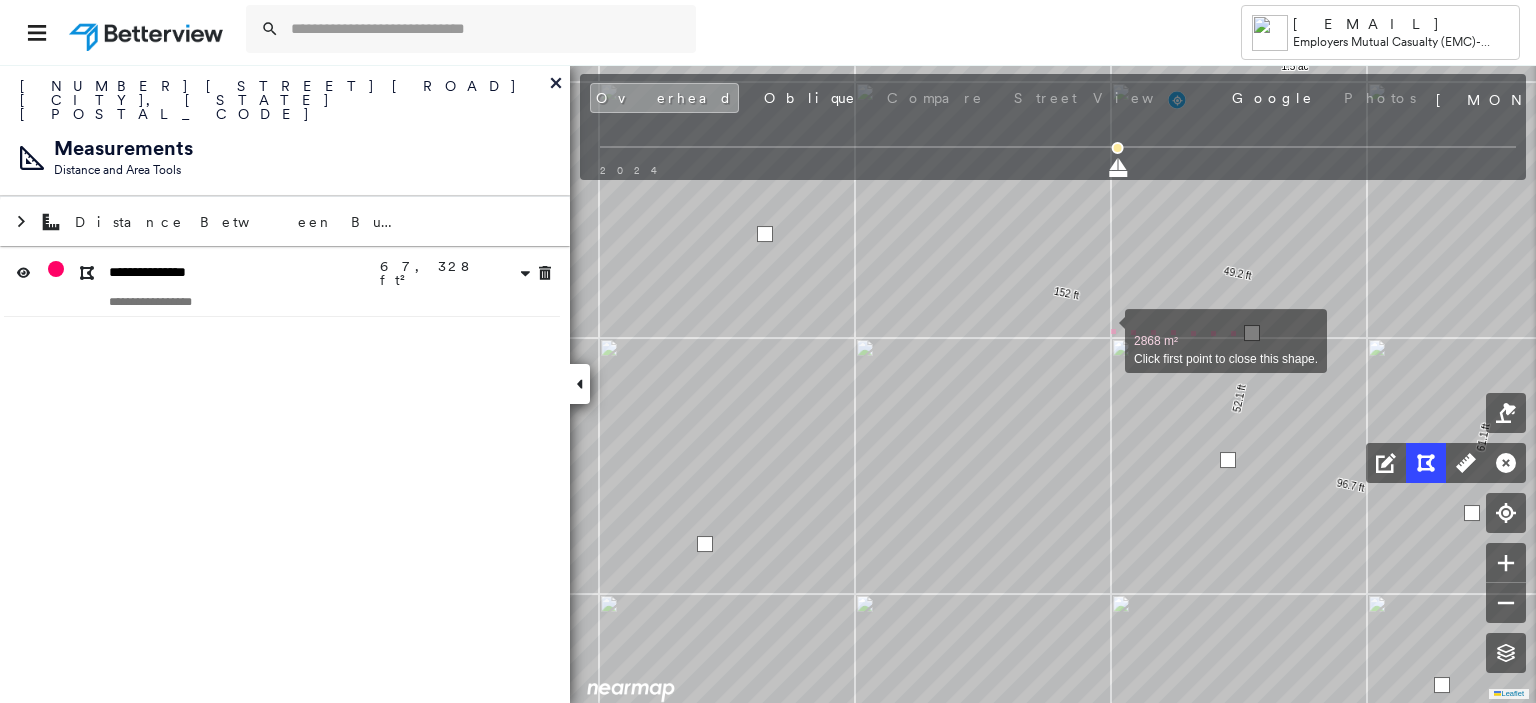 drag, startPoint x: 837, startPoint y: 331, endPoint x: 1104, endPoint y: 330, distance: 267.00186 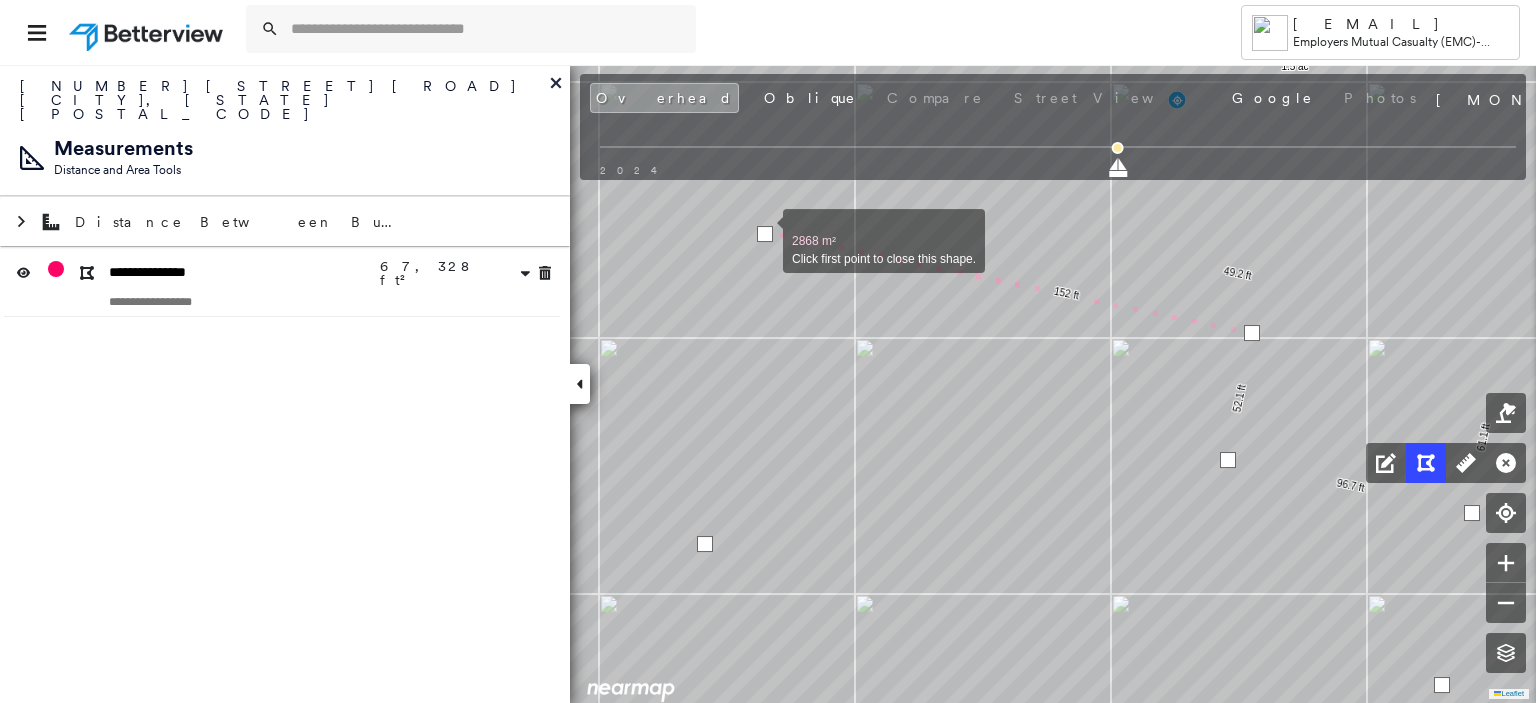 click at bounding box center [765, 234] 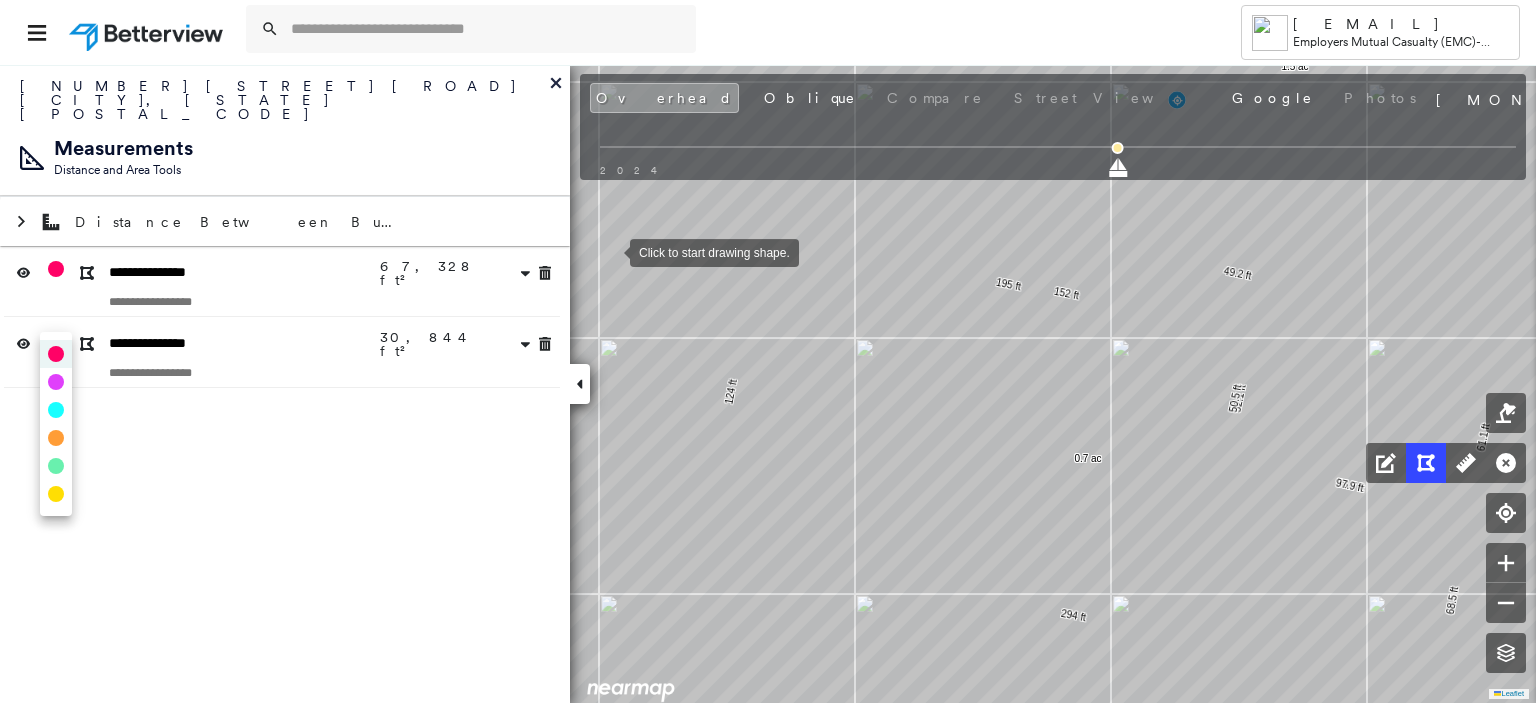 click on "Tower [EMAIL] Employers Mutual Casualty (EMC) - Jackson [NUMBER] [STREET] [ROAD] , [CITY], [STATE] [POSTAL_CODE] Assigned to: - Assigned to: - Assigned to: - Open Comments Download PDF Report Summary Construction Occupancy Protection Exposure Determination Overhead Obliques Street View Roof Spotlight™ Index : 74 out of 100 0 100 25 50 75 1 Building Roof Scores 1 Buildings Policy Information Flags : 2 (0 cleared, 2 uncleared) Construction Roof Spotlights : Ponding, Staining, Overhang, Skylight, Vent and 5 more Property Features : Car, Significantly Stained Pavement, Nonwooden Construction Material, Trailer, Dumpster Roof Size & Shape : 1 building - Flat | Metal Panel BuildZoom - Building Permit Data and Analysis Occupancy Place Detail Geocode Smarty Streets - Surrounding Properties Protection Protection Exposure FEMA Risk Index Crime Regional Hazard: 3 out of 5 Additional Perils Guidewire HazardHub HazardHub Risks Determination Flags : 2 (0 cleared, 2 uncleared) Uncleared Flags (2)" at bounding box center [768, 351] 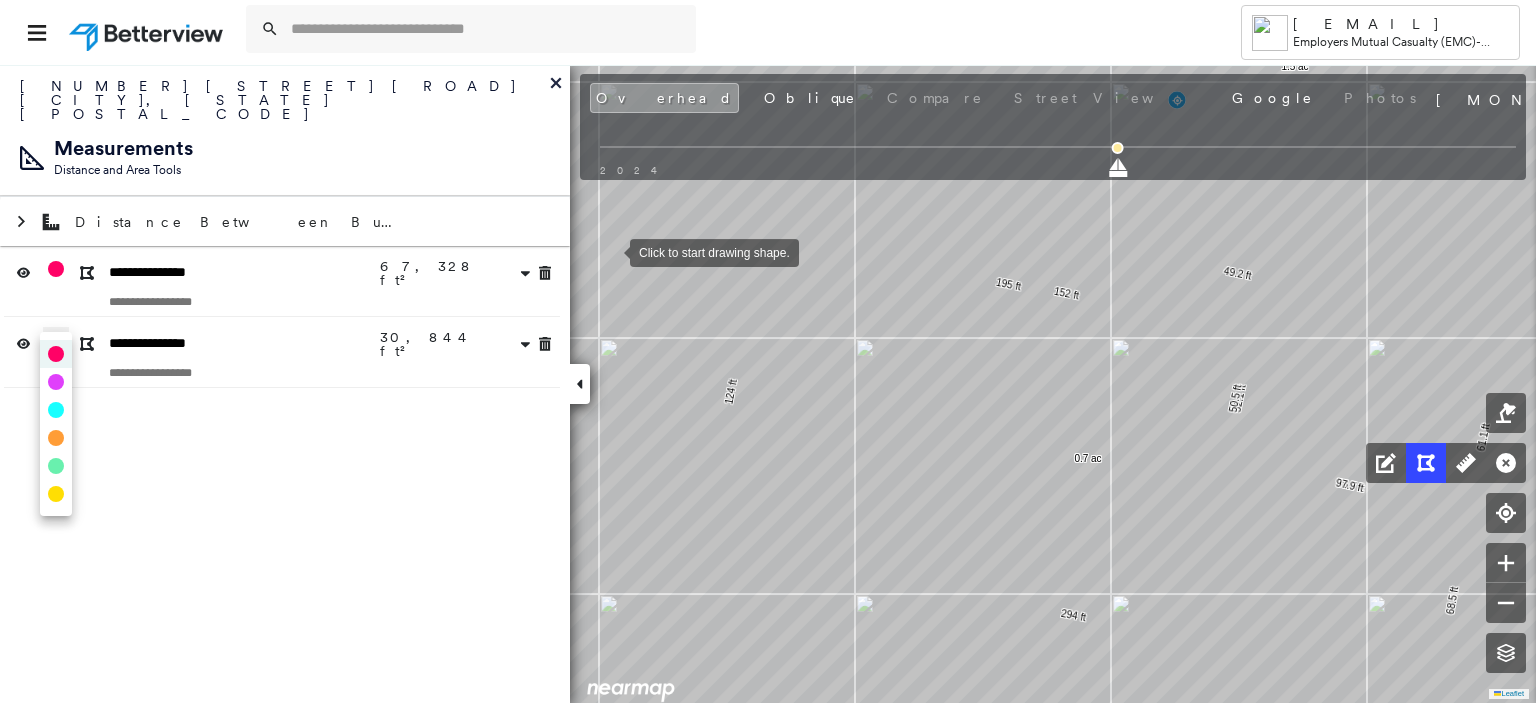 type on "*" 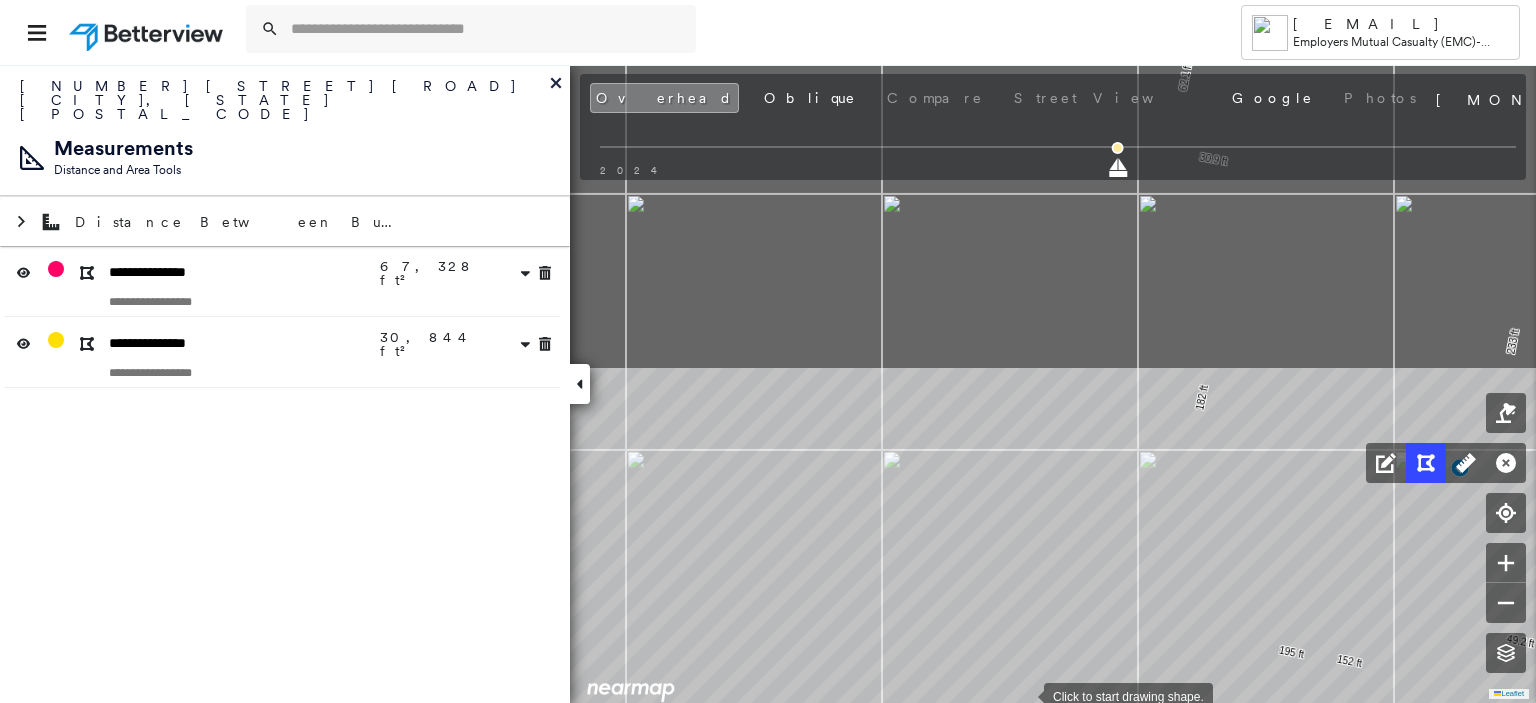 drag, startPoint x: 741, startPoint y: 323, endPoint x: 1024, endPoint y: 691, distance: 464.23376 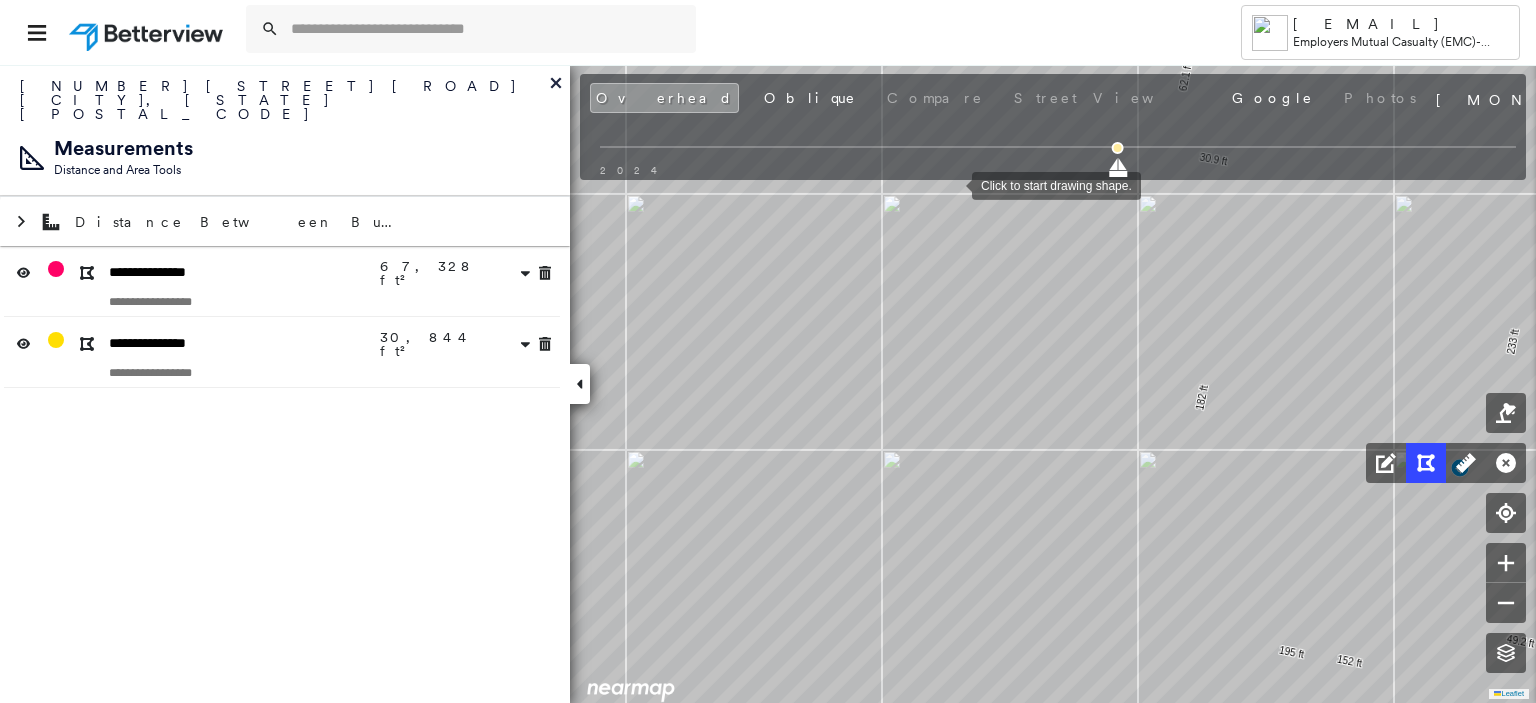 click at bounding box center (952, 184) 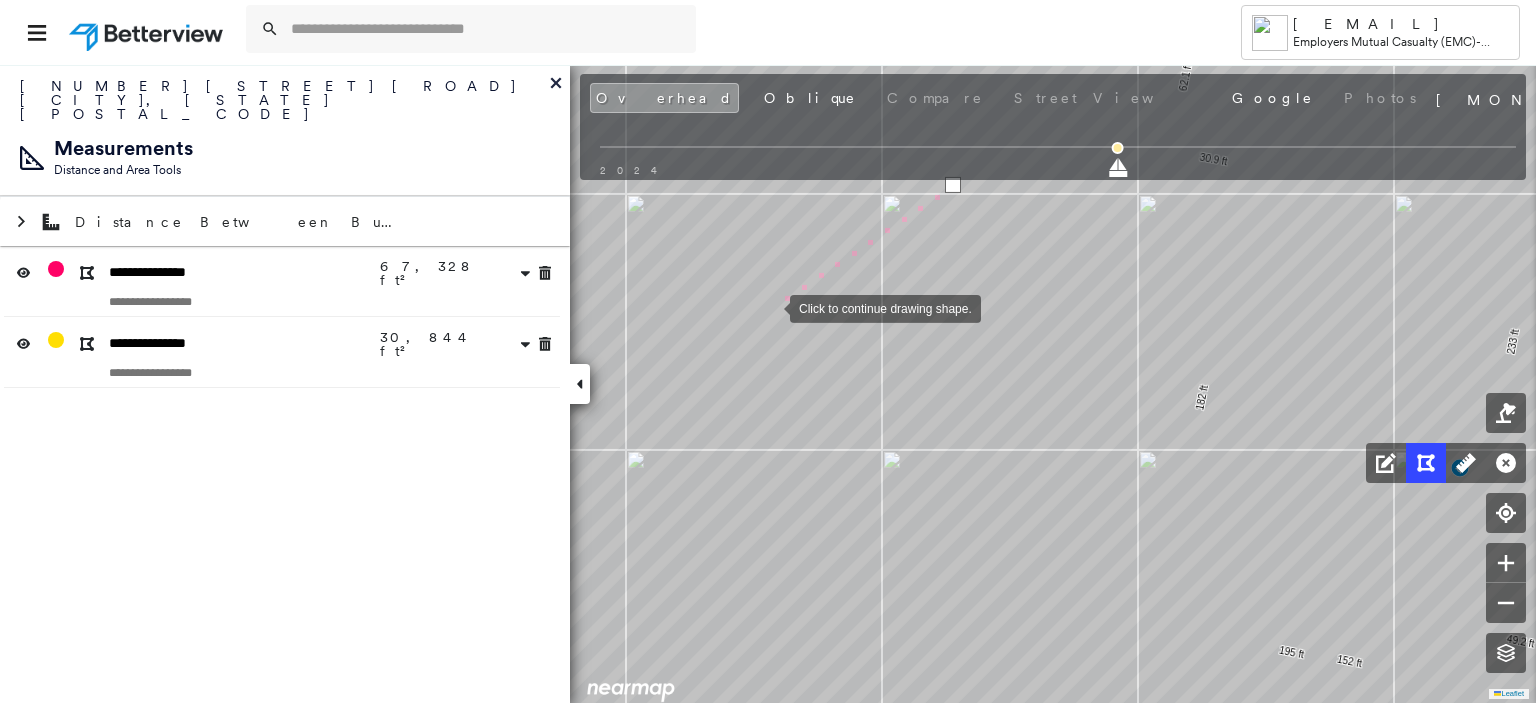 click at bounding box center (770, 307) 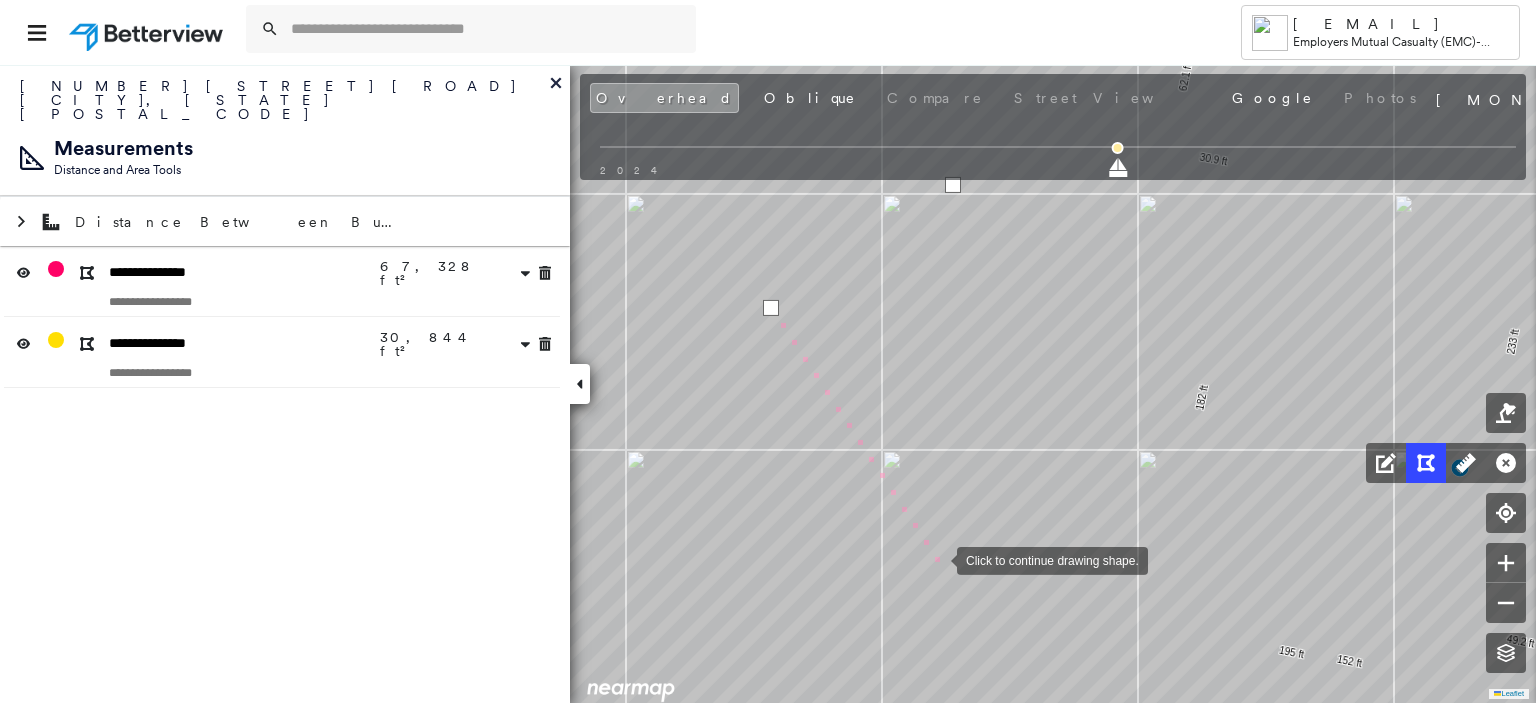 click at bounding box center [937, 559] 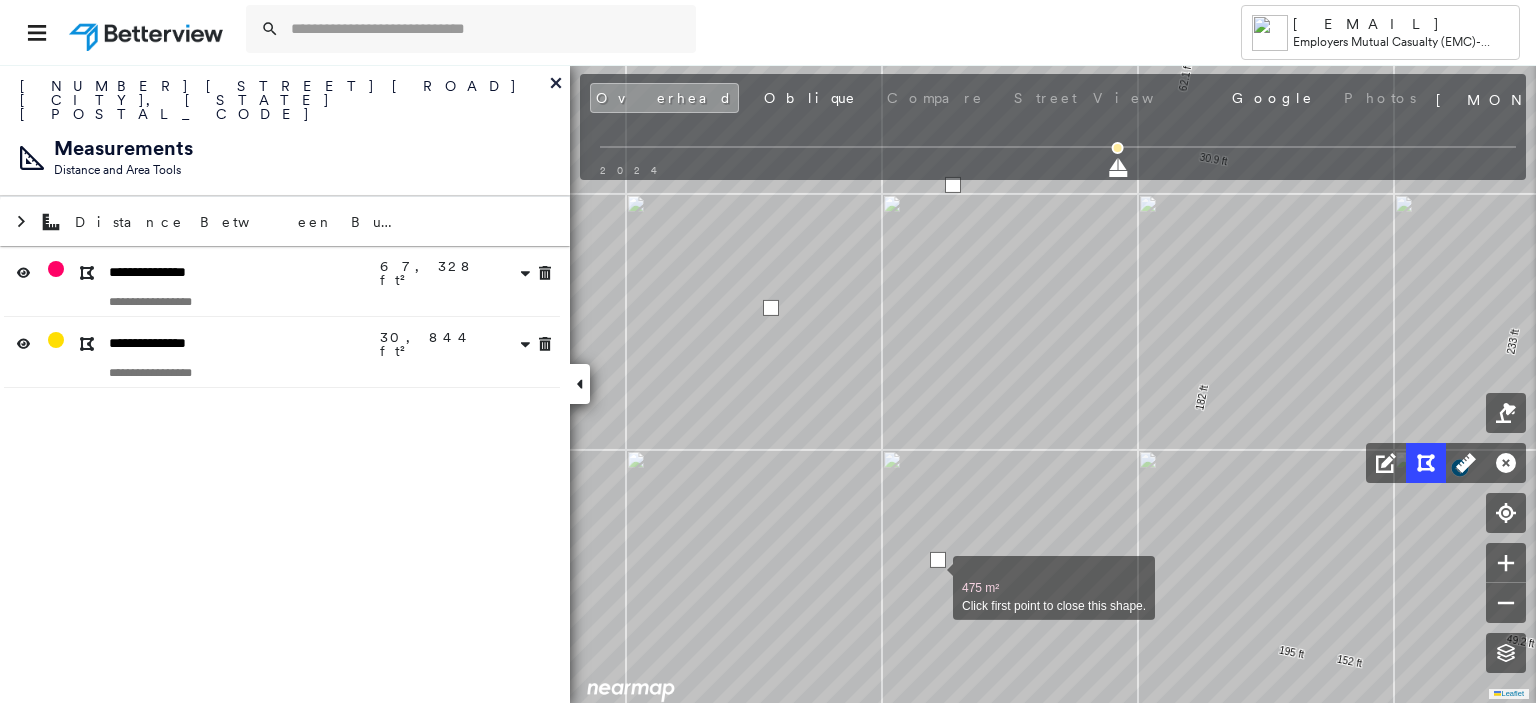 click at bounding box center (933, 577) 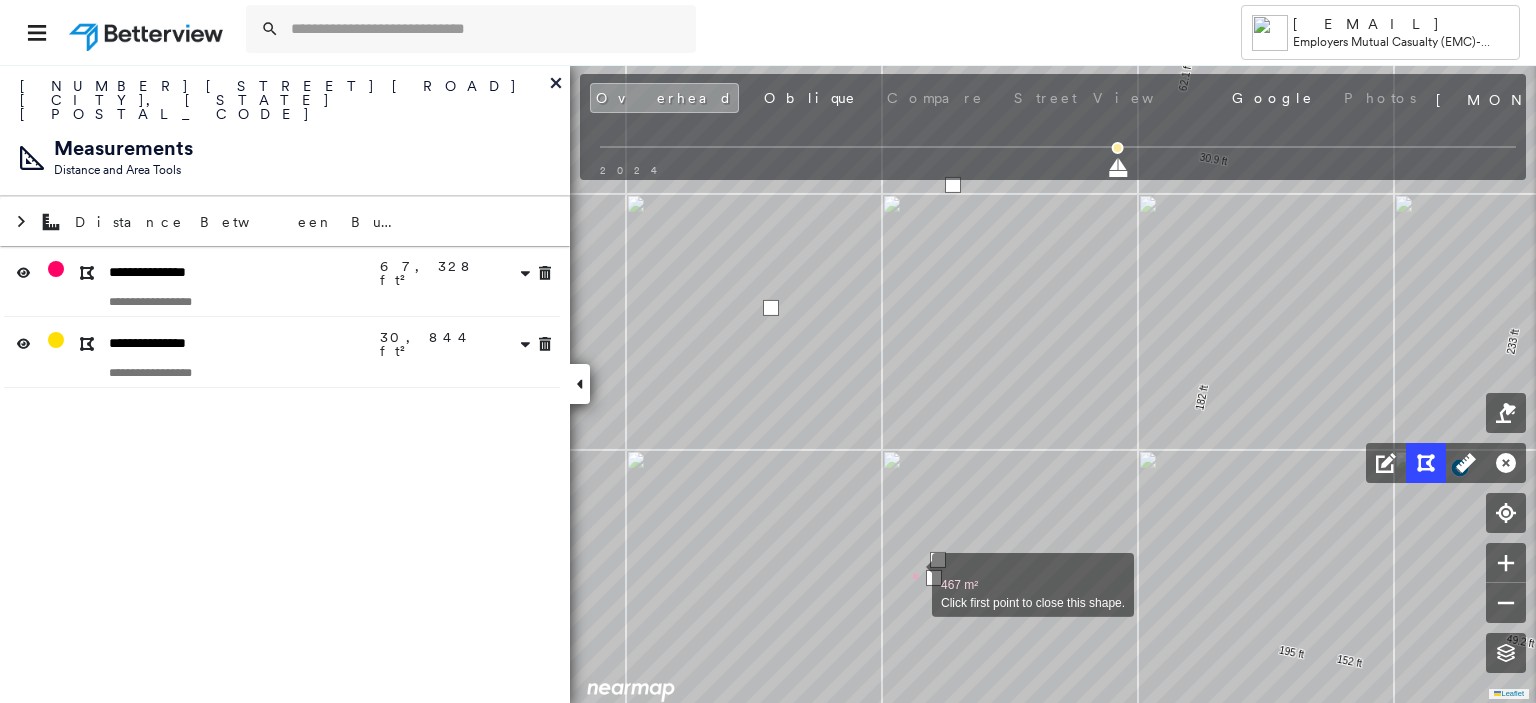 click at bounding box center [912, 574] 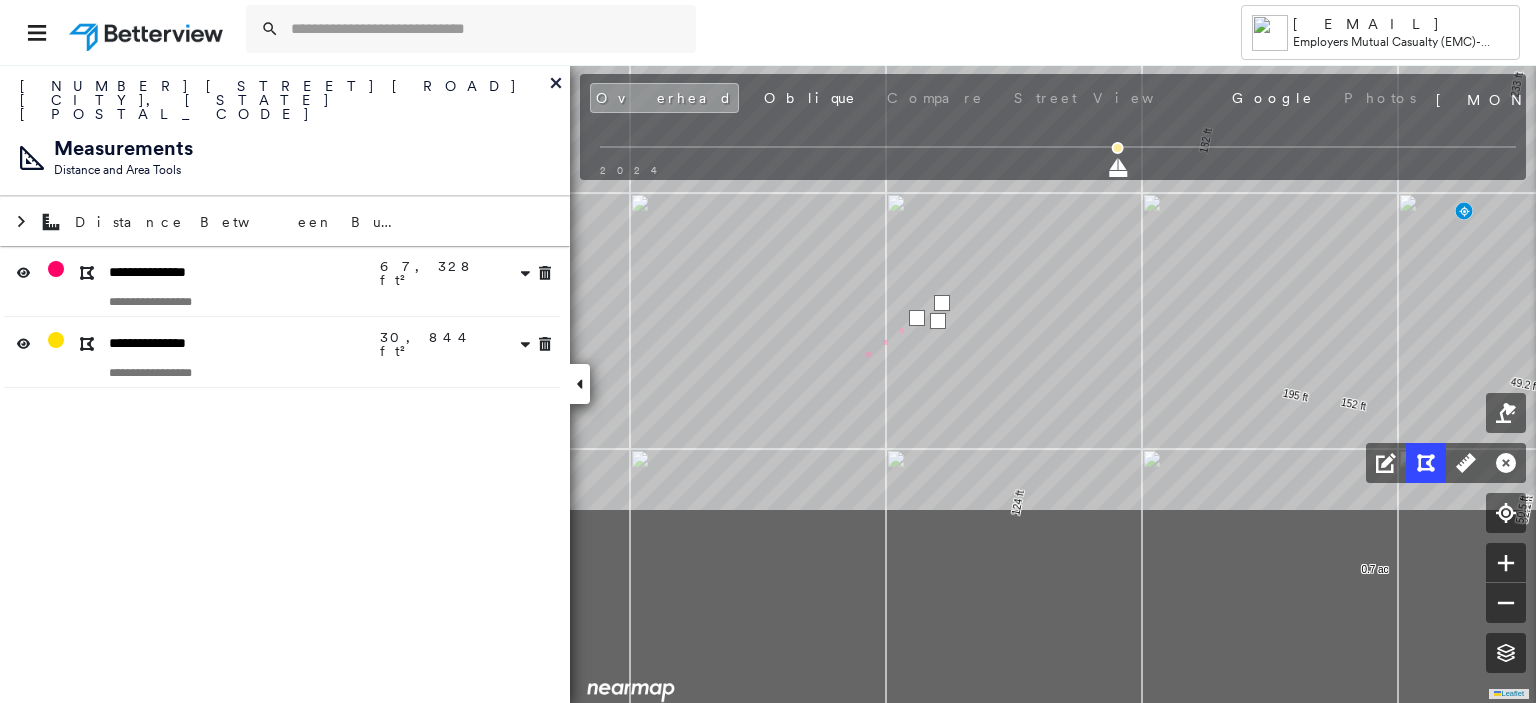 drag, startPoint x: 856, startPoint y: 635, endPoint x: 864, endPoint y: 364, distance: 271.11804 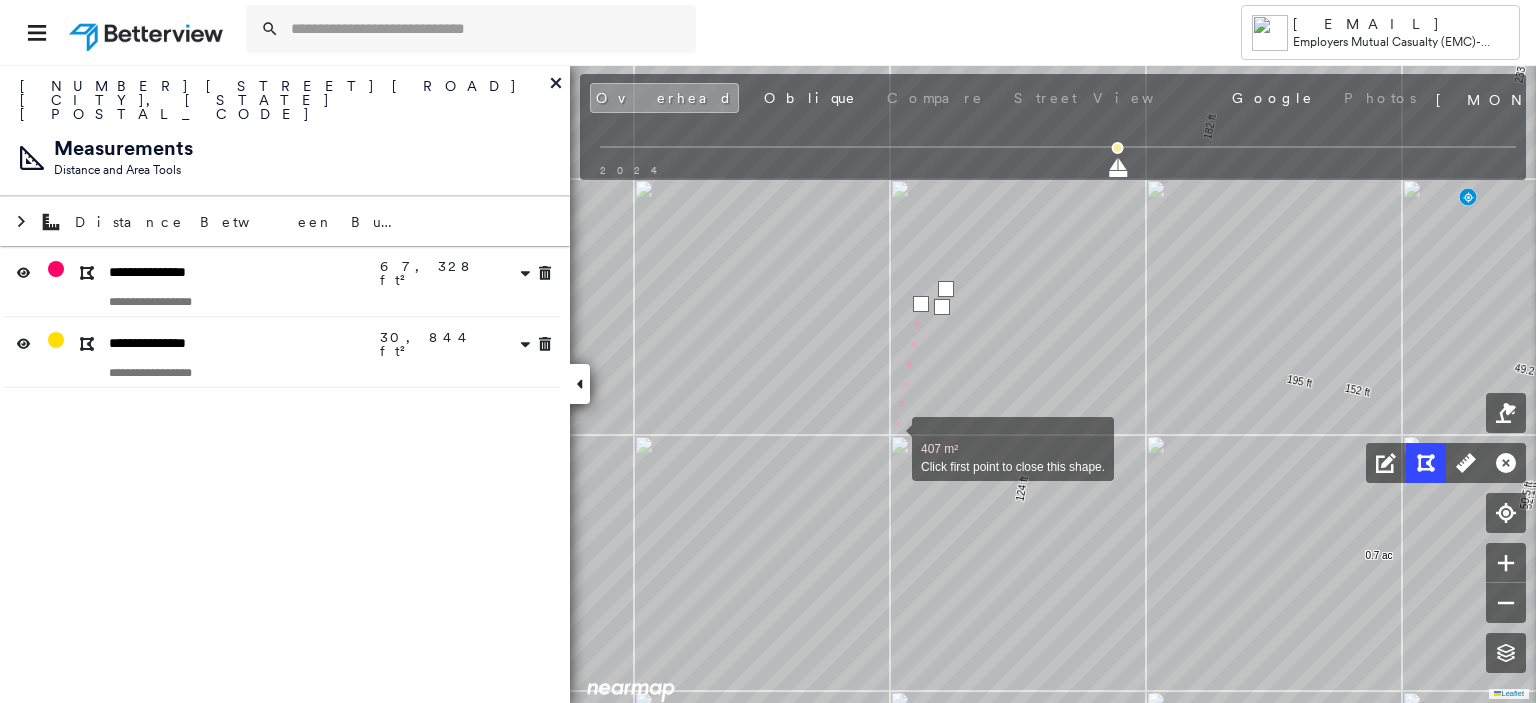 click at bounding box center [892, 438] 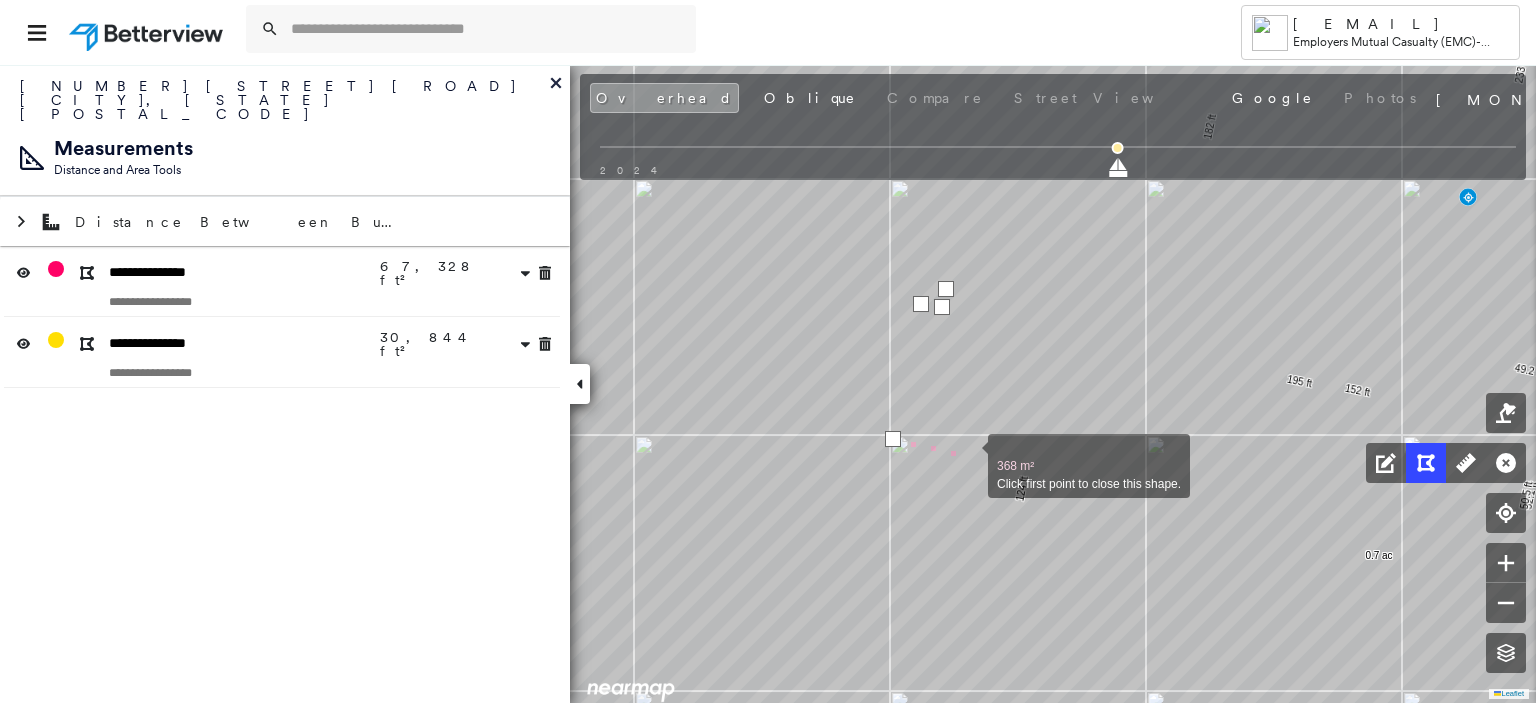 click at bounding box center (968, 455) 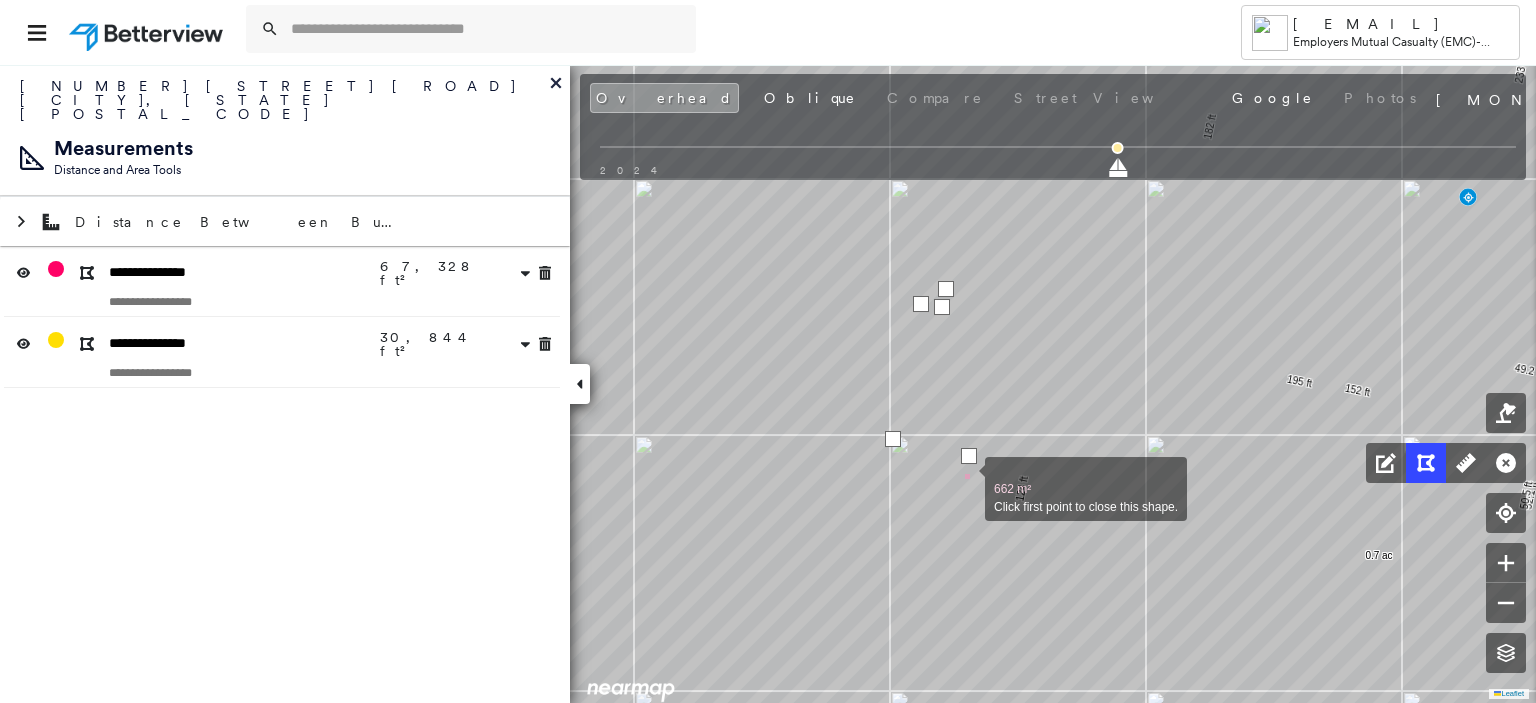click at bounding box center [965, 478] 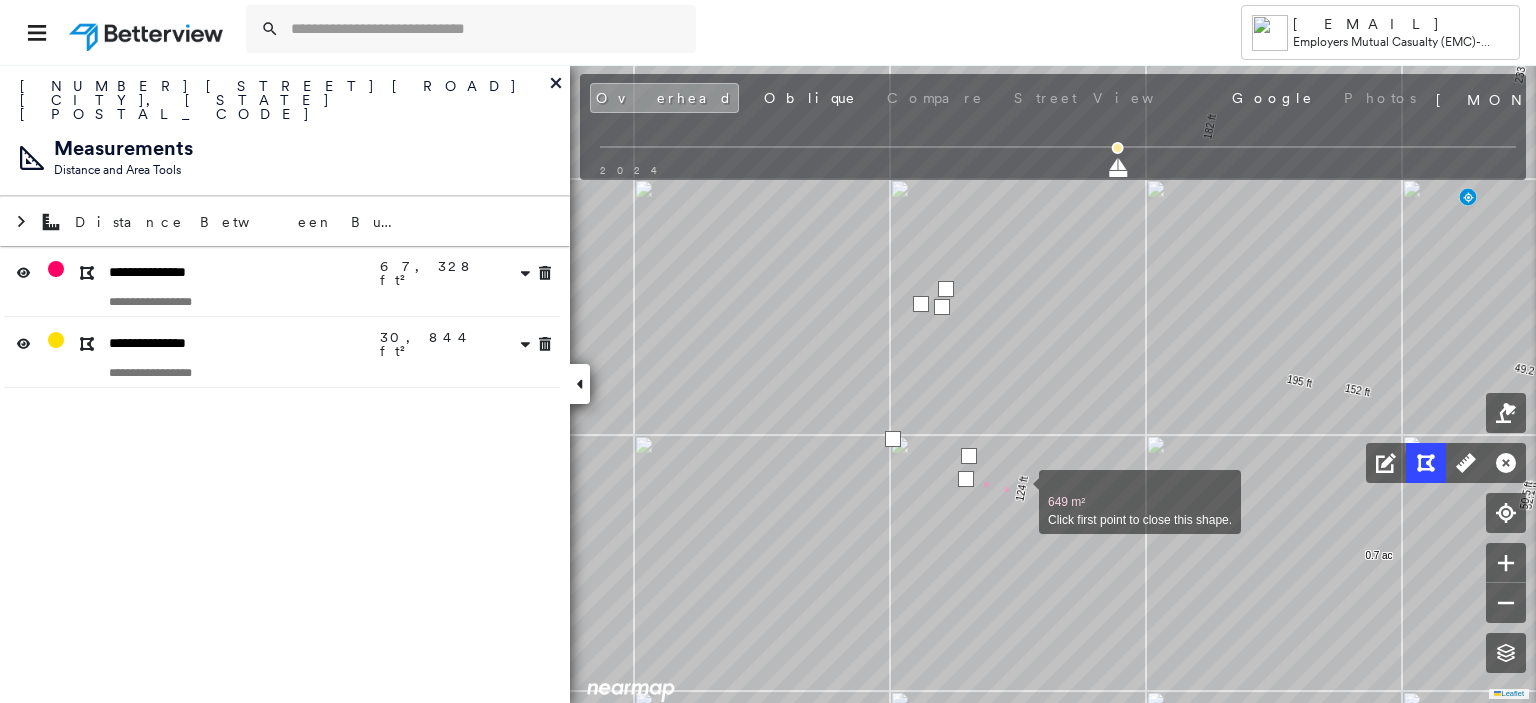 click at bounding box center [1019, 491] 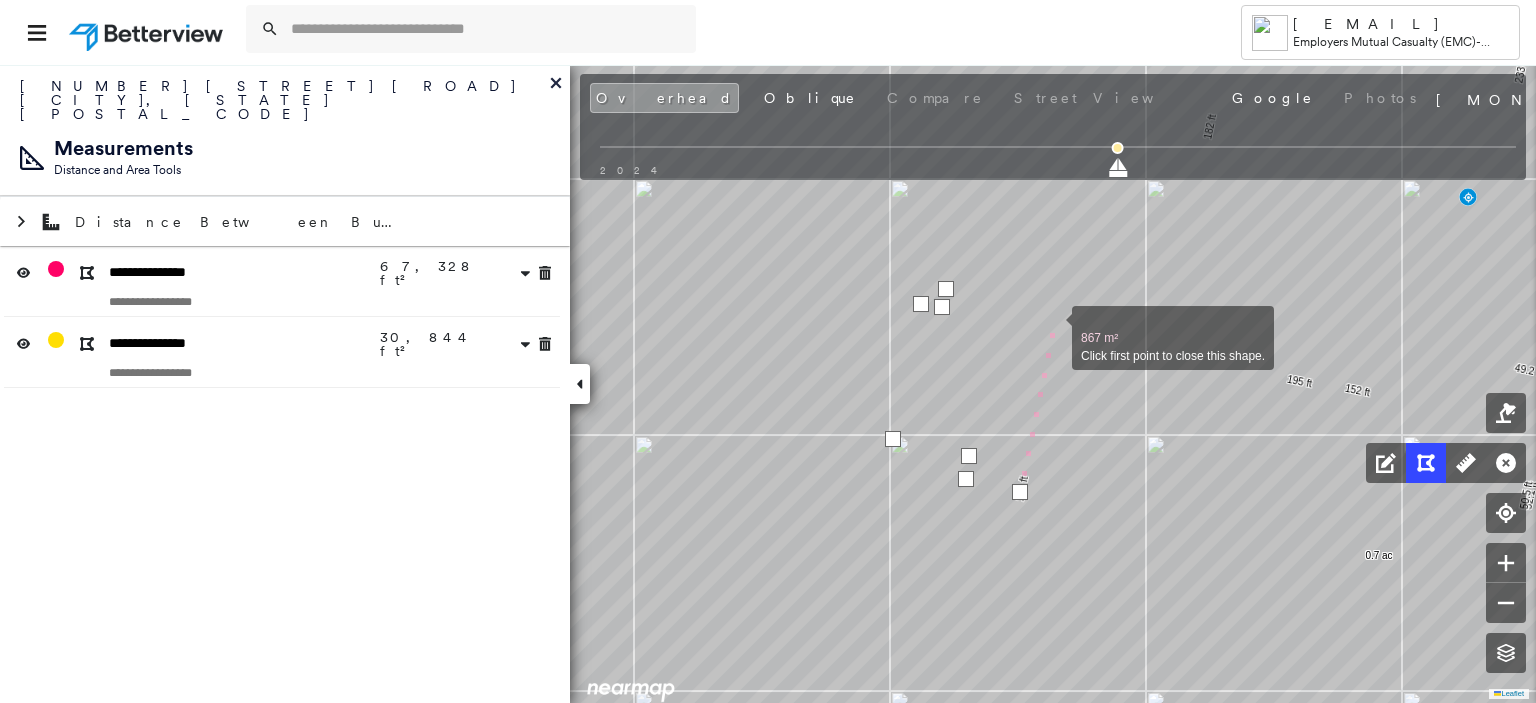 click at bounding box center (1052, 327) 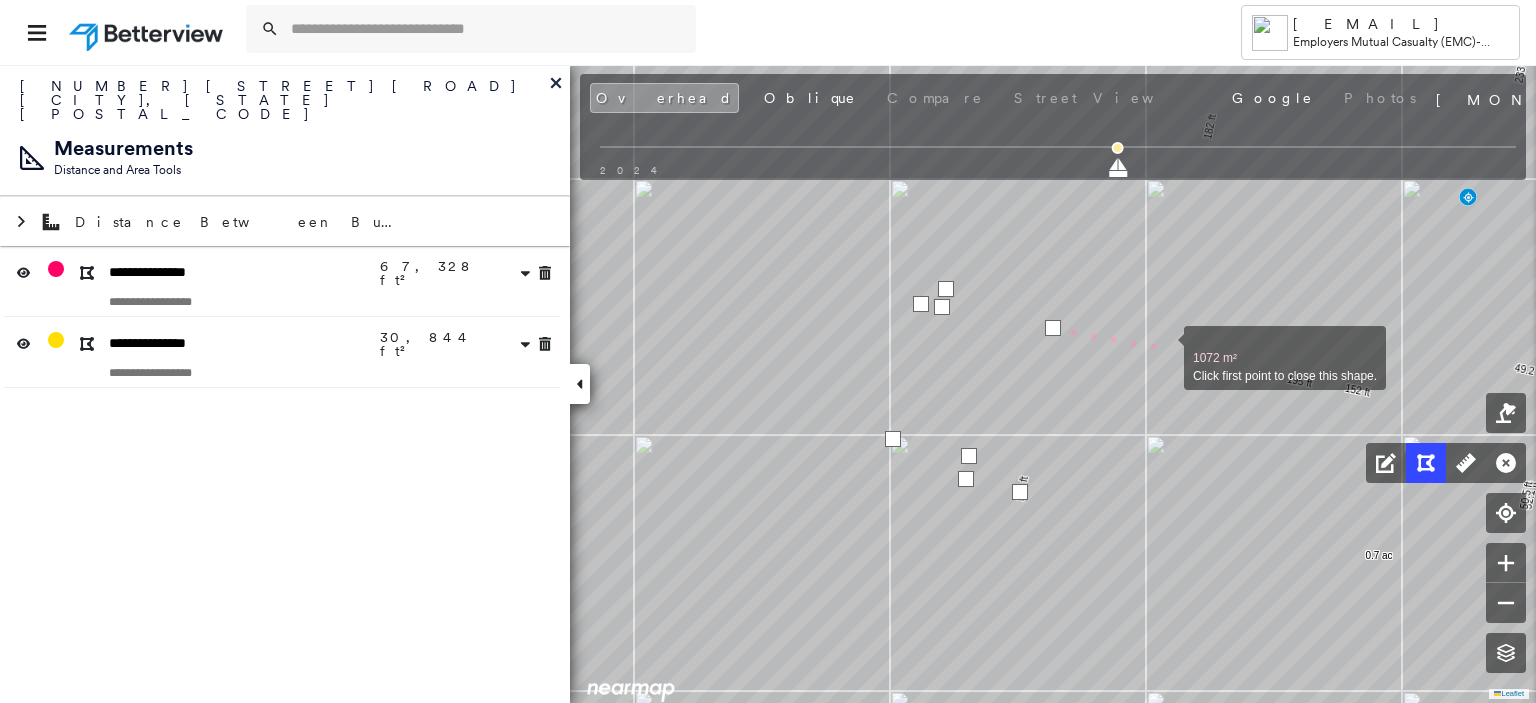 click at bounding box center (1164, 347) 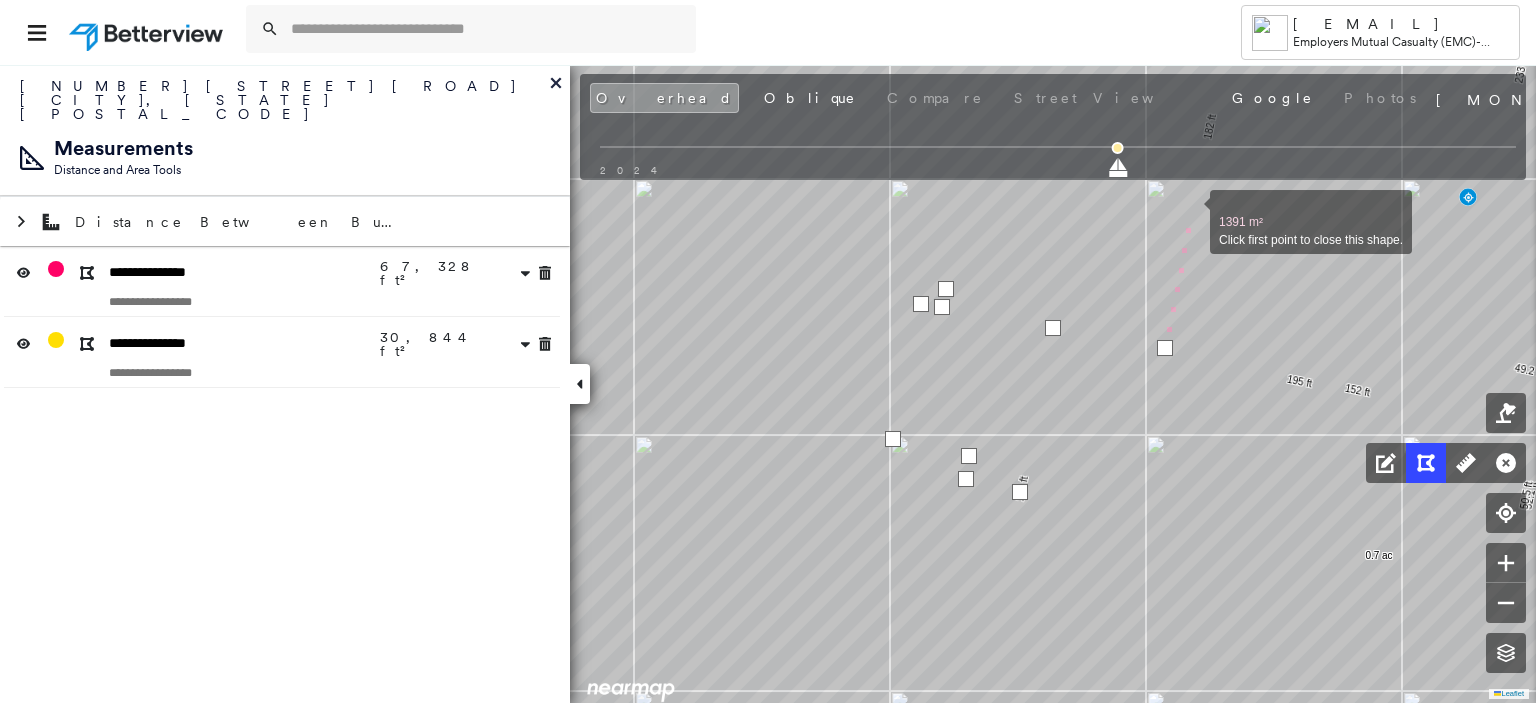 click at bounding box center [1190, 211] 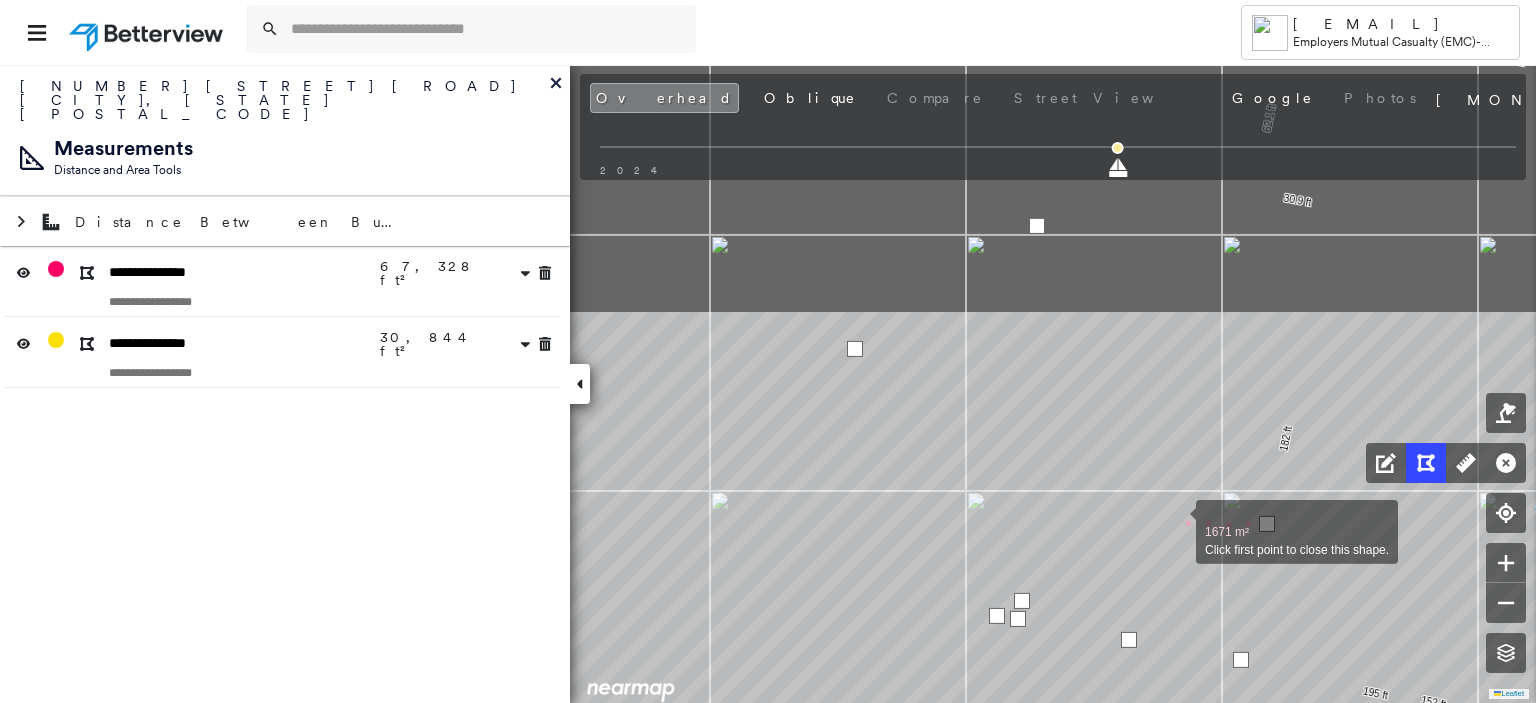 drag, startPoint x: 1100, startPoint y: 208, endPoint x: 1176, endPoint y: 520, distance: 321.12302 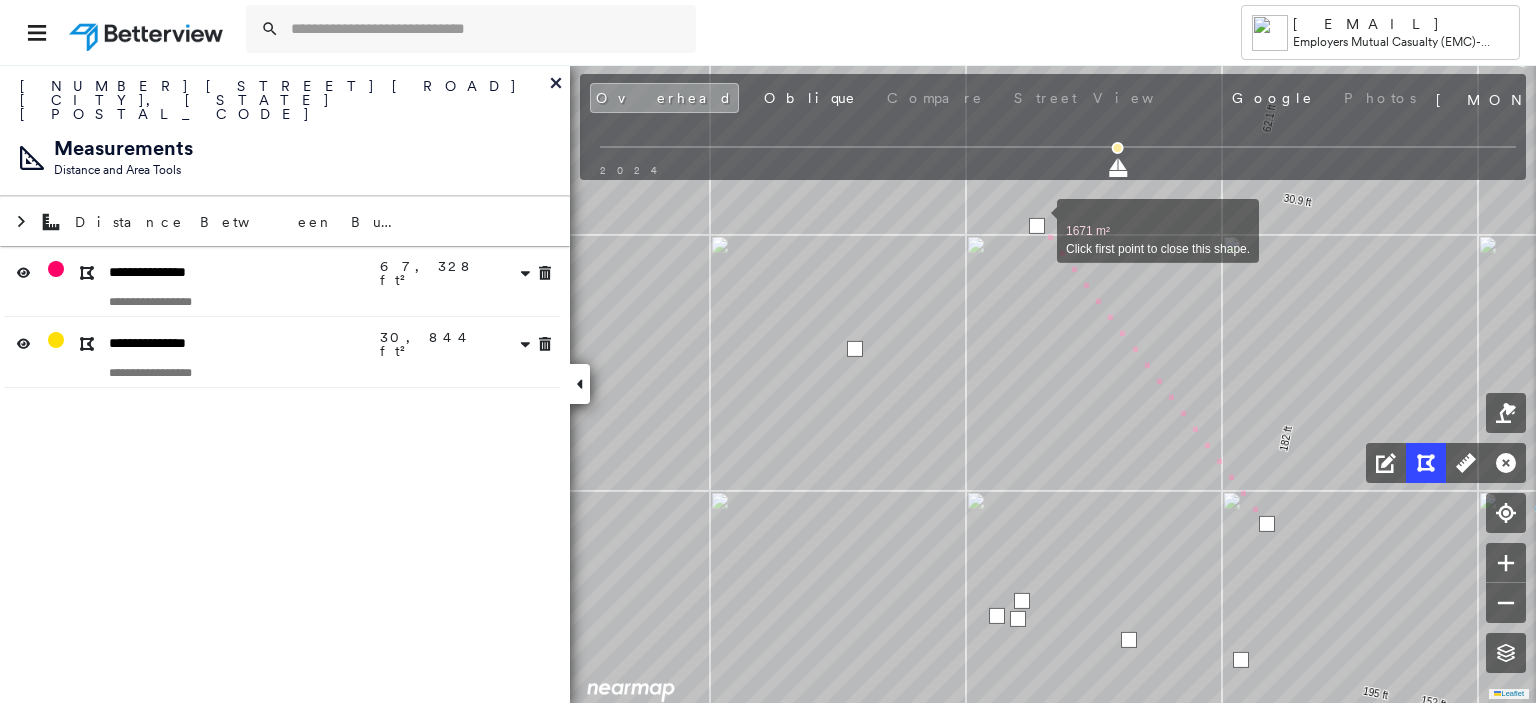 click at bounding box center [1037, 226] 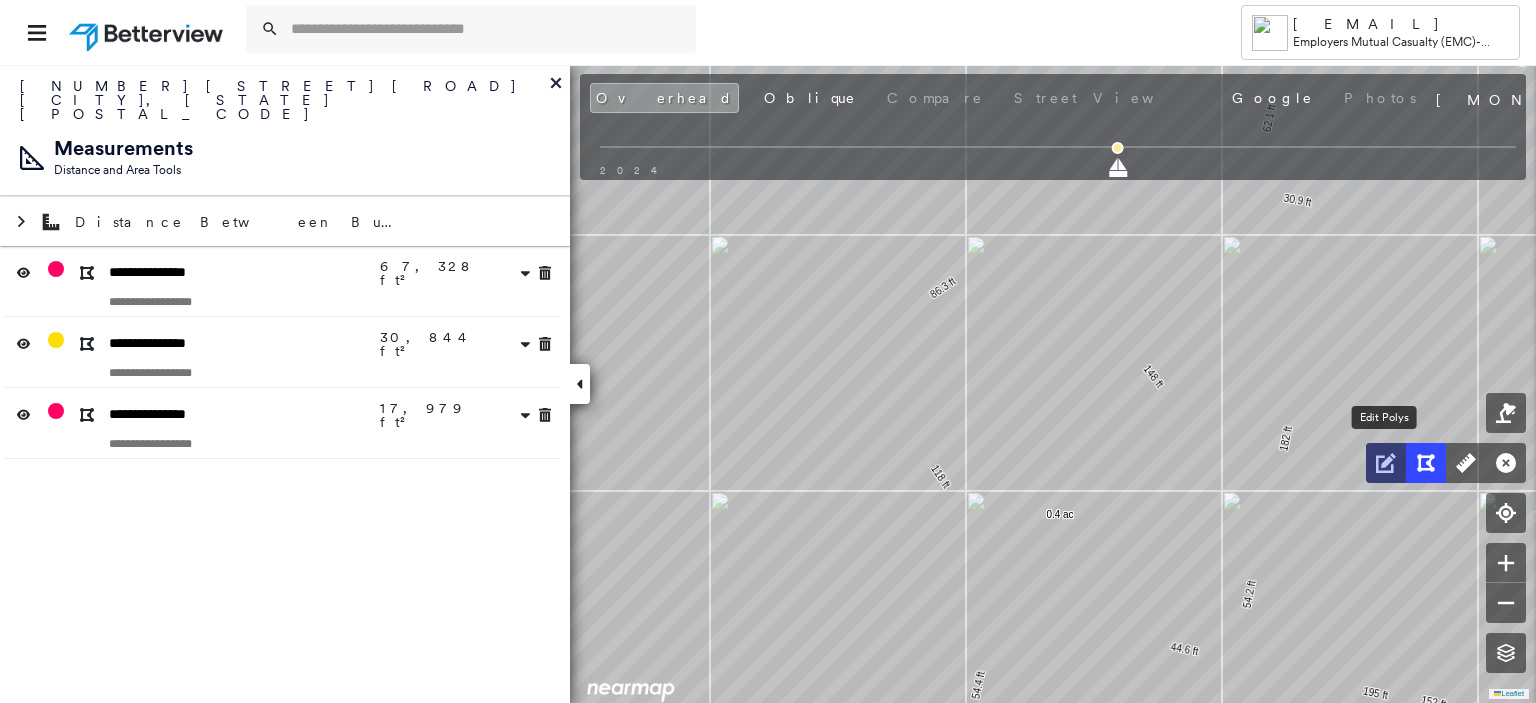 click 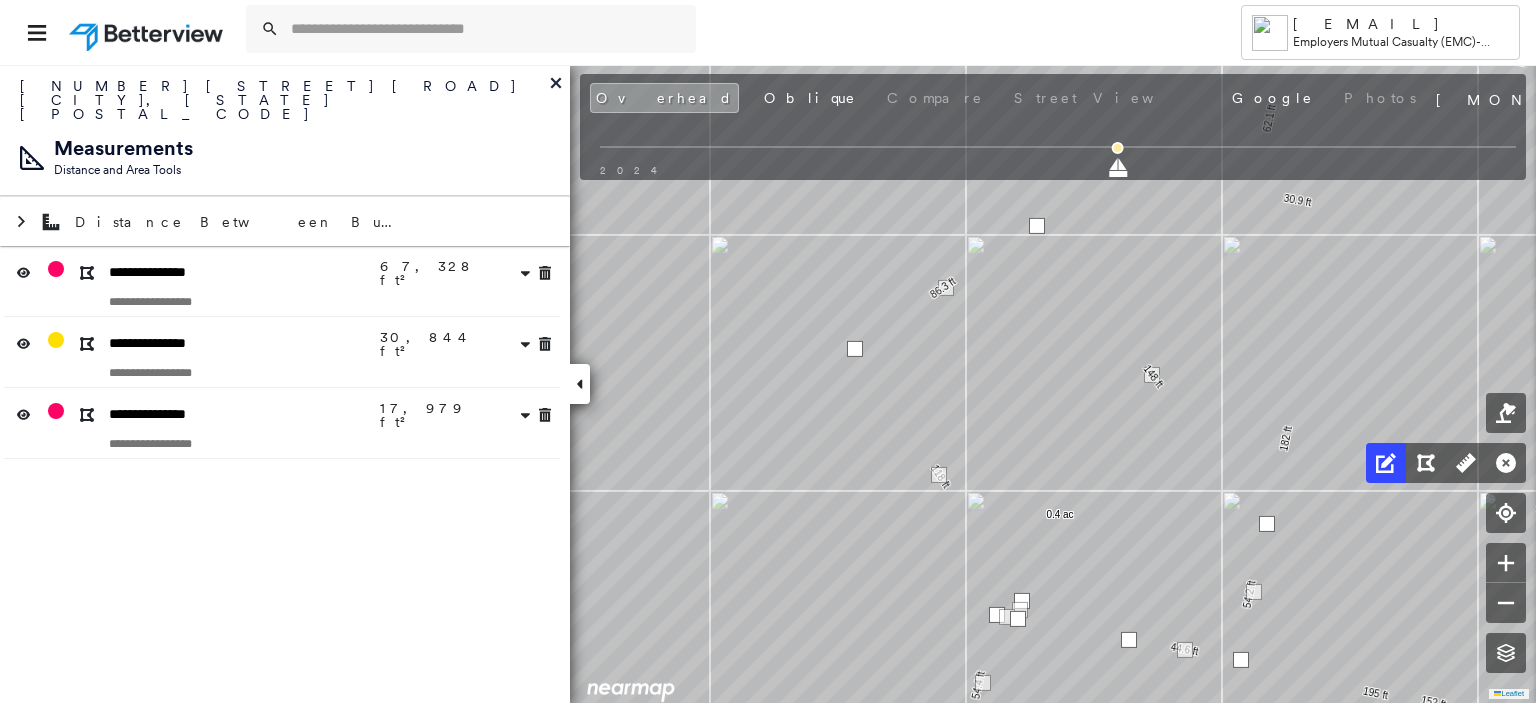 click at bounding box center [1267, 524] 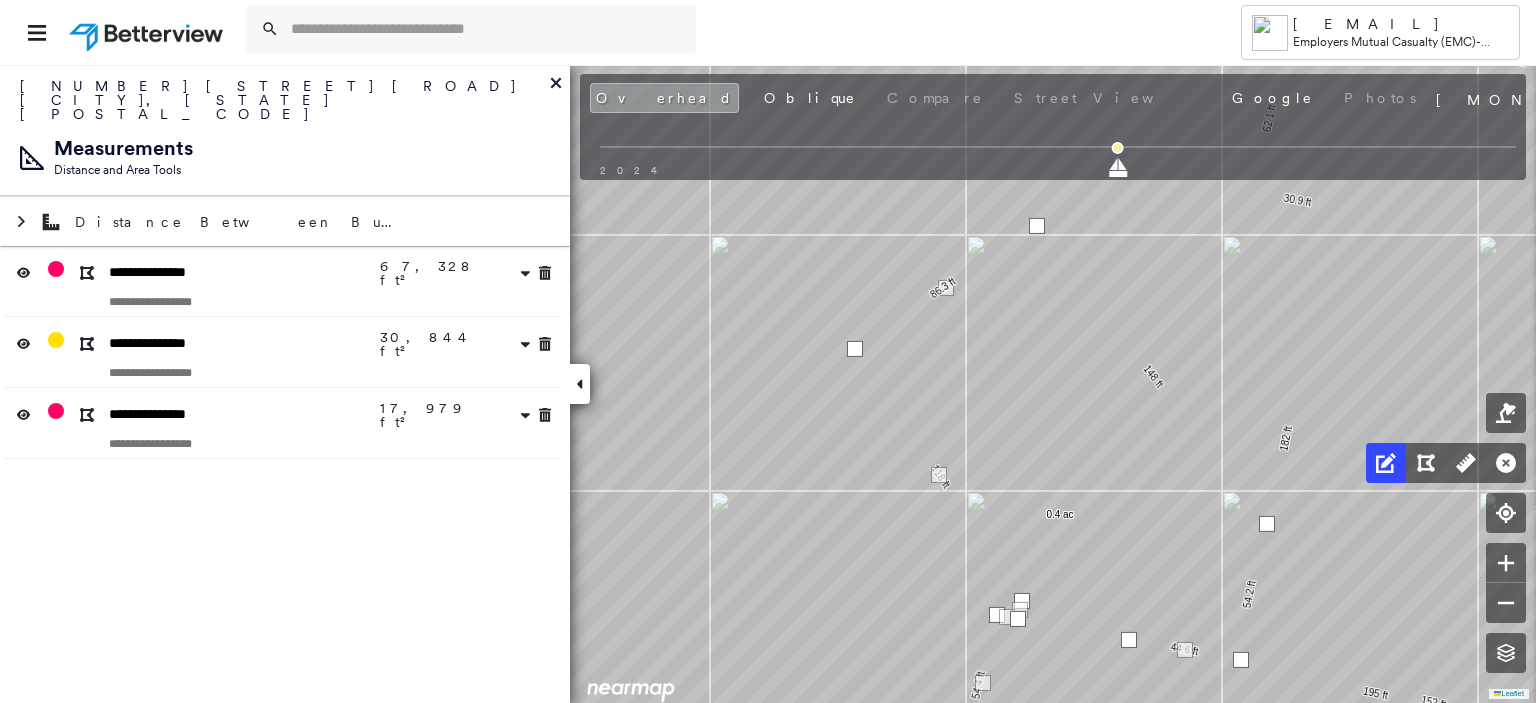 drag, startPoint x: 1140, startPoint y: 440, endPoint x: 1268, endPoint y: 521, distance: 151.47607 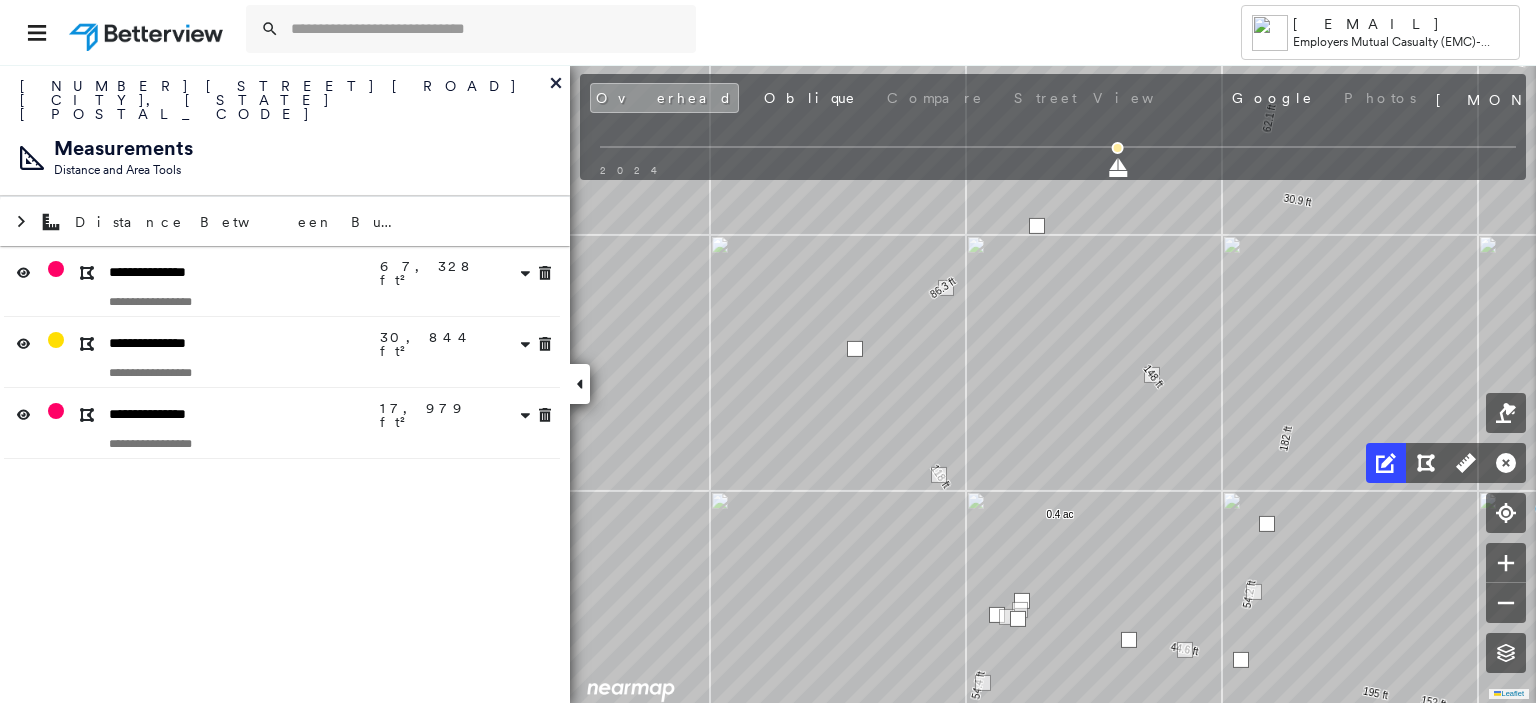 click at bounding box center [1037, 226] 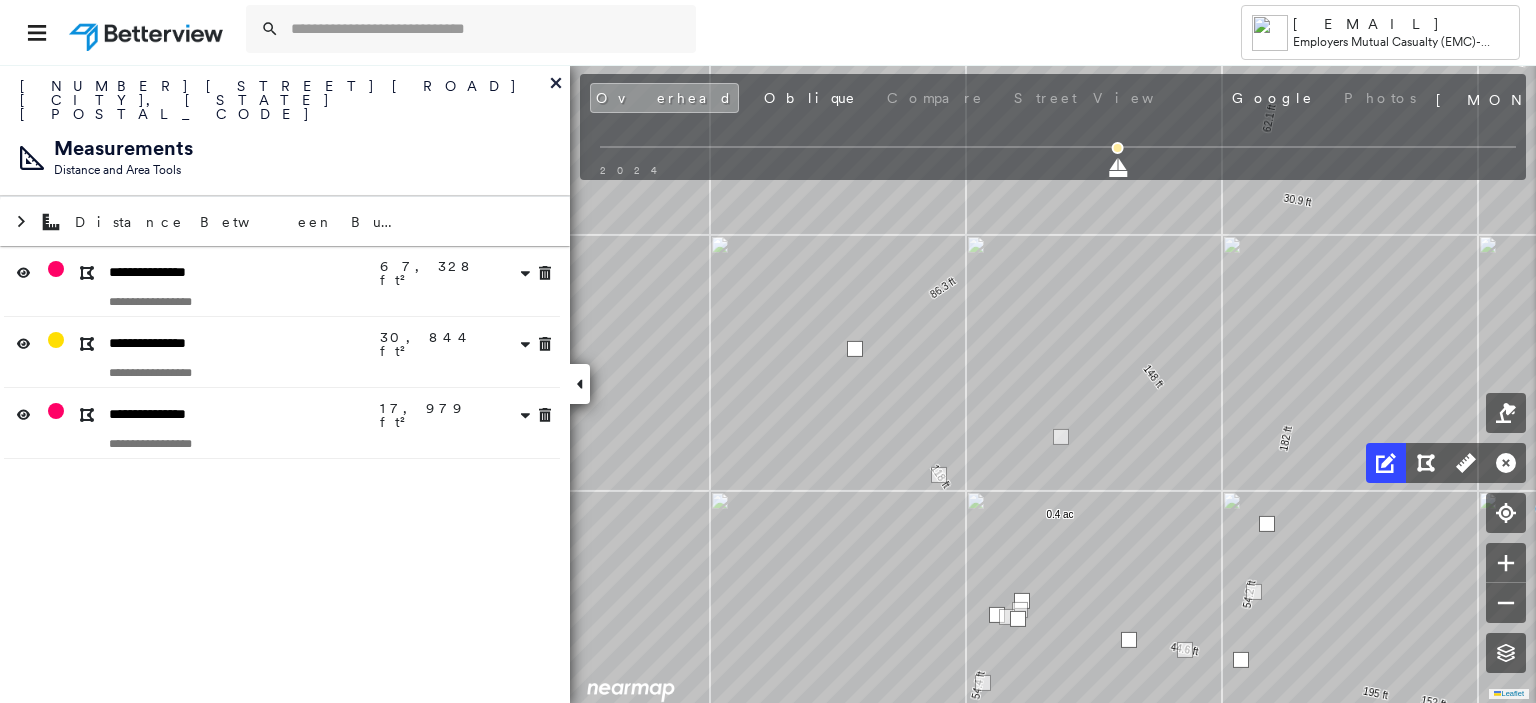 click at bounding box center [855, 349] 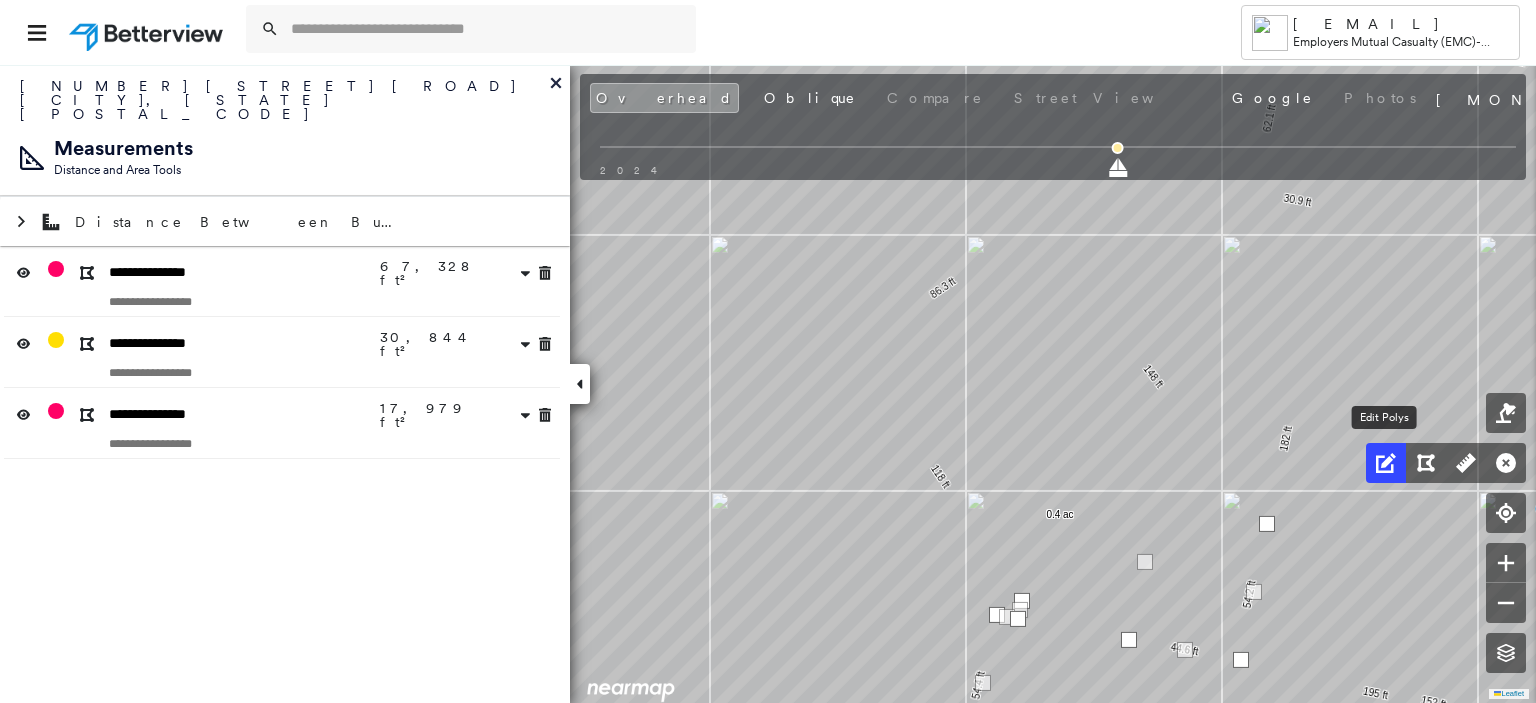 click 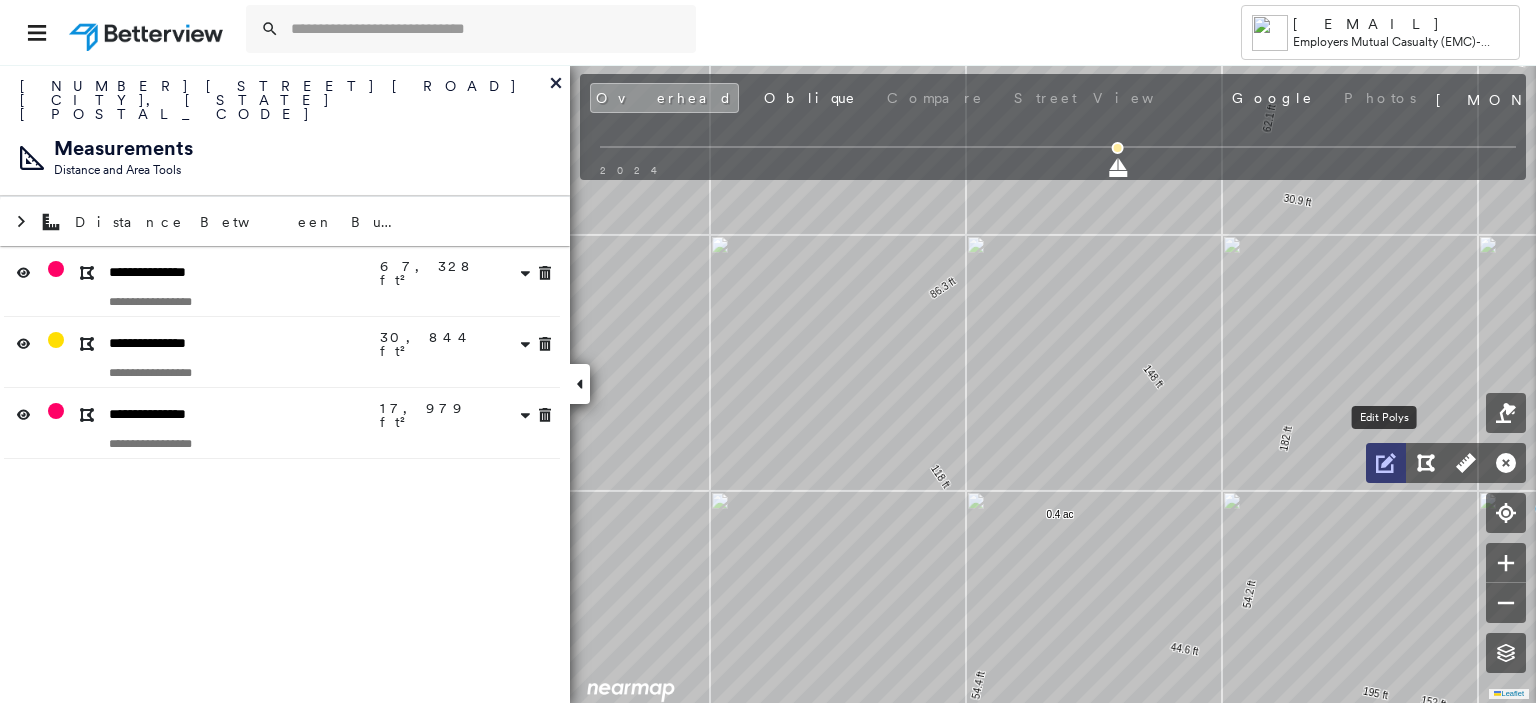 click 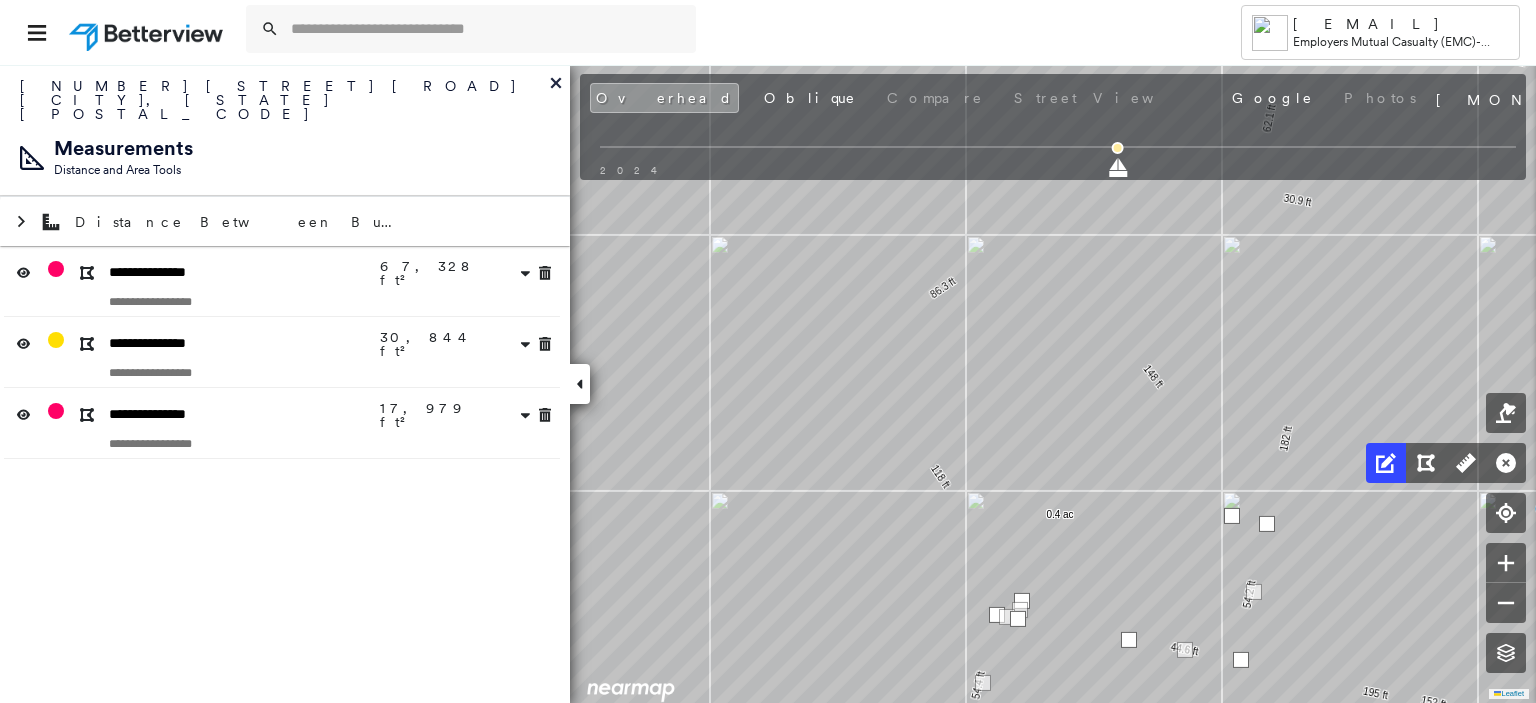 drag, startPoint x: 1141, startPoint y: 559, endPoint x: 1228, endPoint y: 513, distance: 98.4124 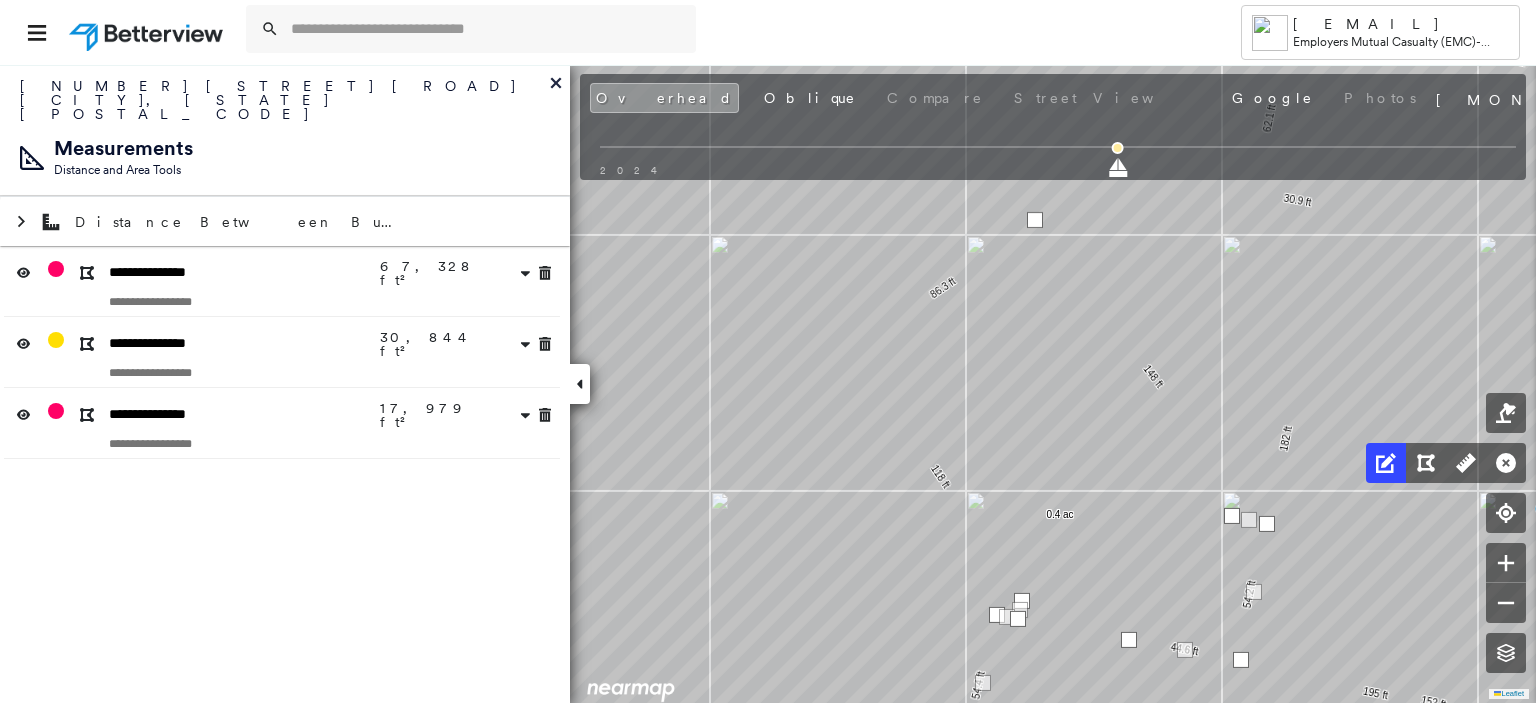drag, startPoint x: 1131, startPoint y: 555, endPoint x: 1039, endPoint y: 217, distance: 350.29703 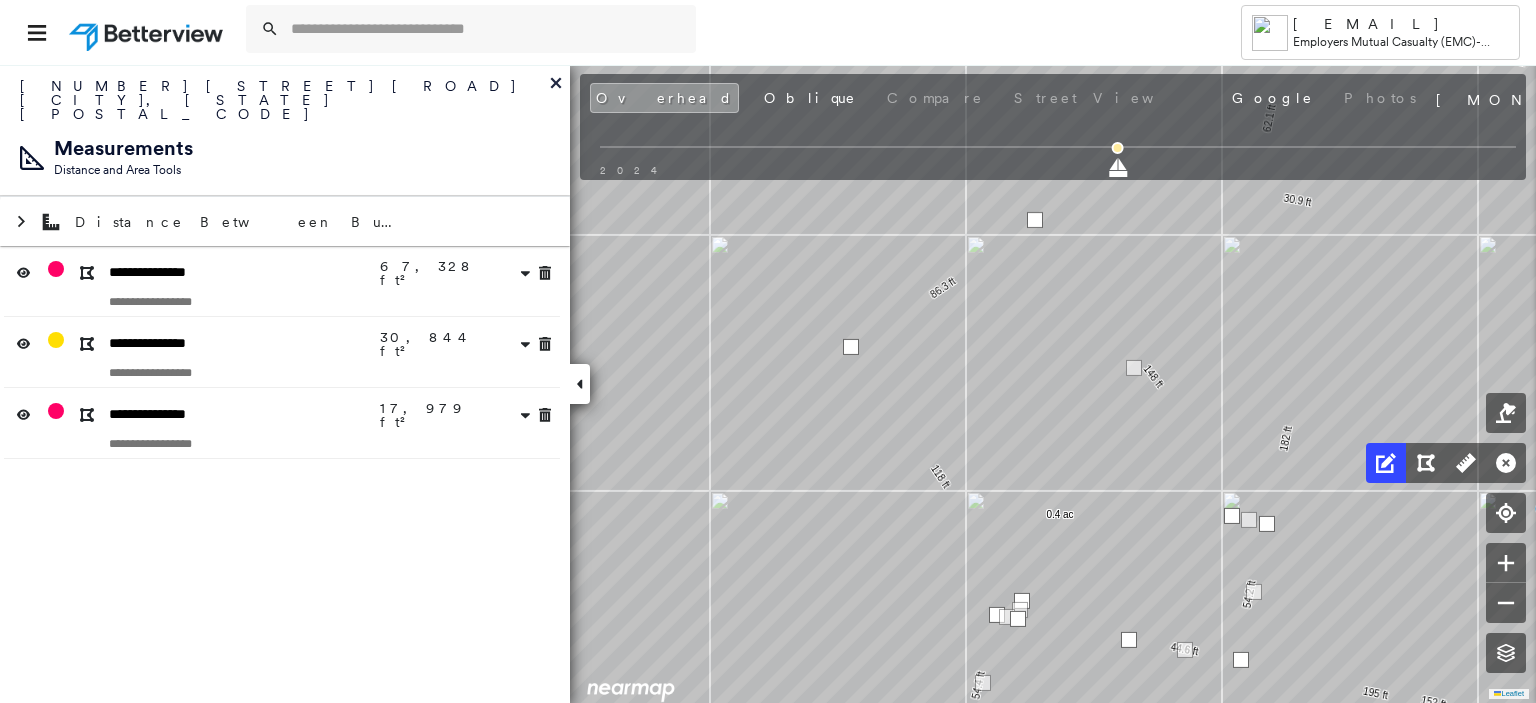 drag, startPoint x: 1030, startPoint y: 405, endPoint x: 852, endPoint y: 342, distance: 188.82002 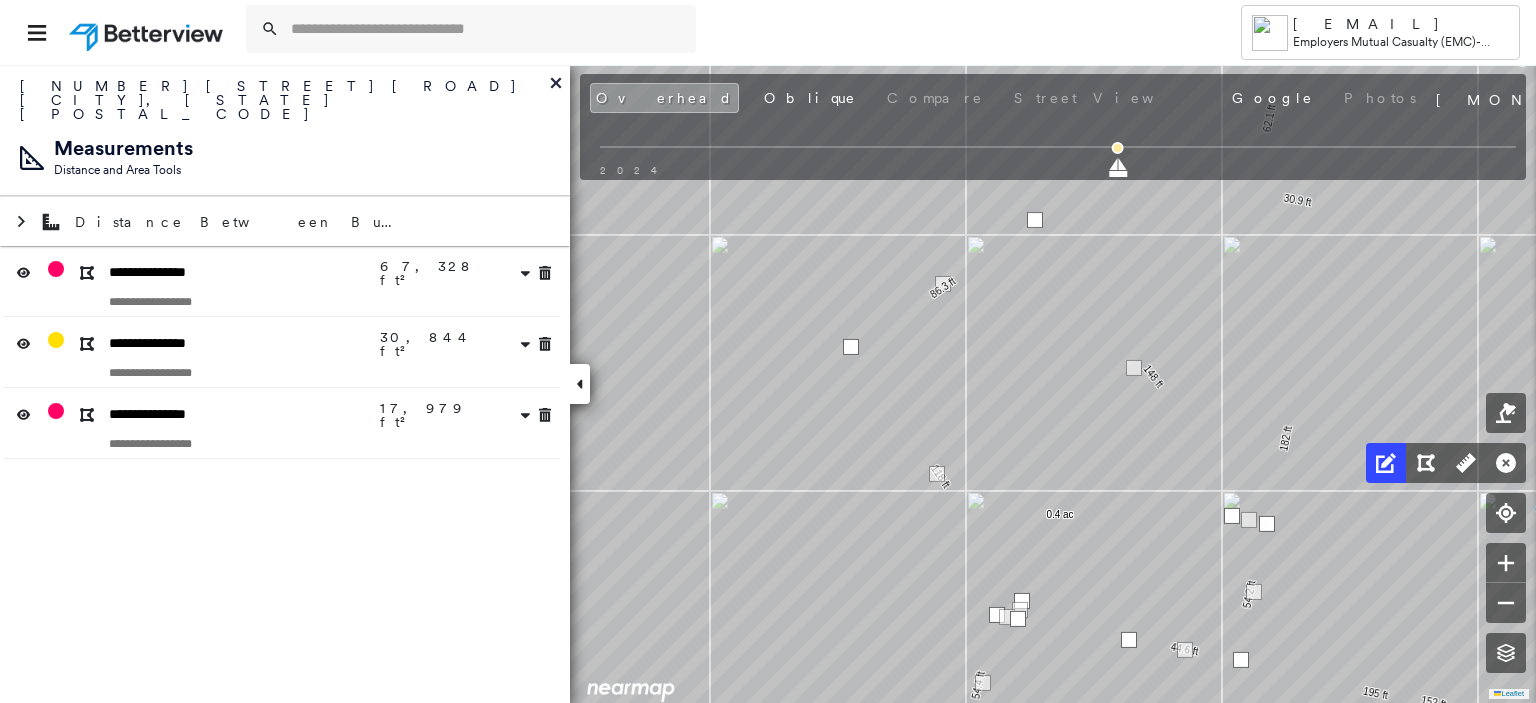 click on "Tower [EMAIL] Employers Mutual Casualty (EMC) - Jackson [NUMBER] [STREET] [ROAD] , [CITY], [STATE] [POSTAL_CODE] Assigned to: - Assigned to: - Assigned to: - Open Comments Download PDF Report Summary Construction Occupancy Protection Exposure Determination Overhead Obliques Street View Roof Spotlight™ Index : 74 out of 100 0 100 25 50 75 1 Building Roof Scores 1 Buildings Policy Information Flags : 2 (0 cleared, 2 uncleared) Construction Roof Spotlights : Ponding, Staining, Overhang, Skylight, Vent and 5 more Property Features : Car, Significantly Stained Pavement, Nonwooden Construction Material, Trailer, Dumpster Roof Size & Shape : 1 building - Flat | Metal Panel BuildZoom - Building Permit Data and Analysis Occupancy Place Detail Geocode Smarty Streets - Surrounding Properties Protection Protection Exposure FEMA Risk Index Crime Regional Hazard: 3 out of 5 Additional Perils Guidewire HazardHub HazardHub Risks Determination Flags : 2 (0 cleared, 2 uncleared) Uncleared Flags (2)" at bounding box center (768, 351) 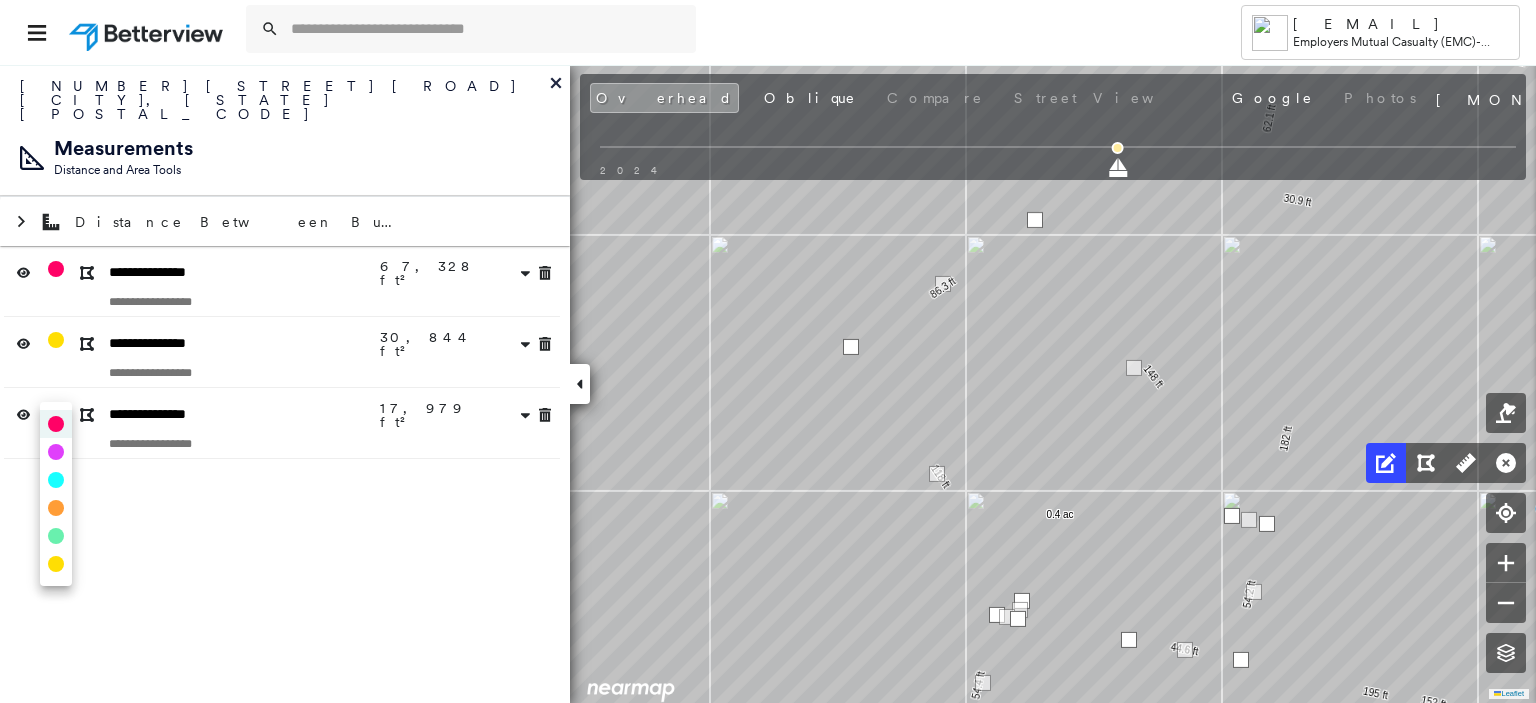 click at bounding box center (56, 480) 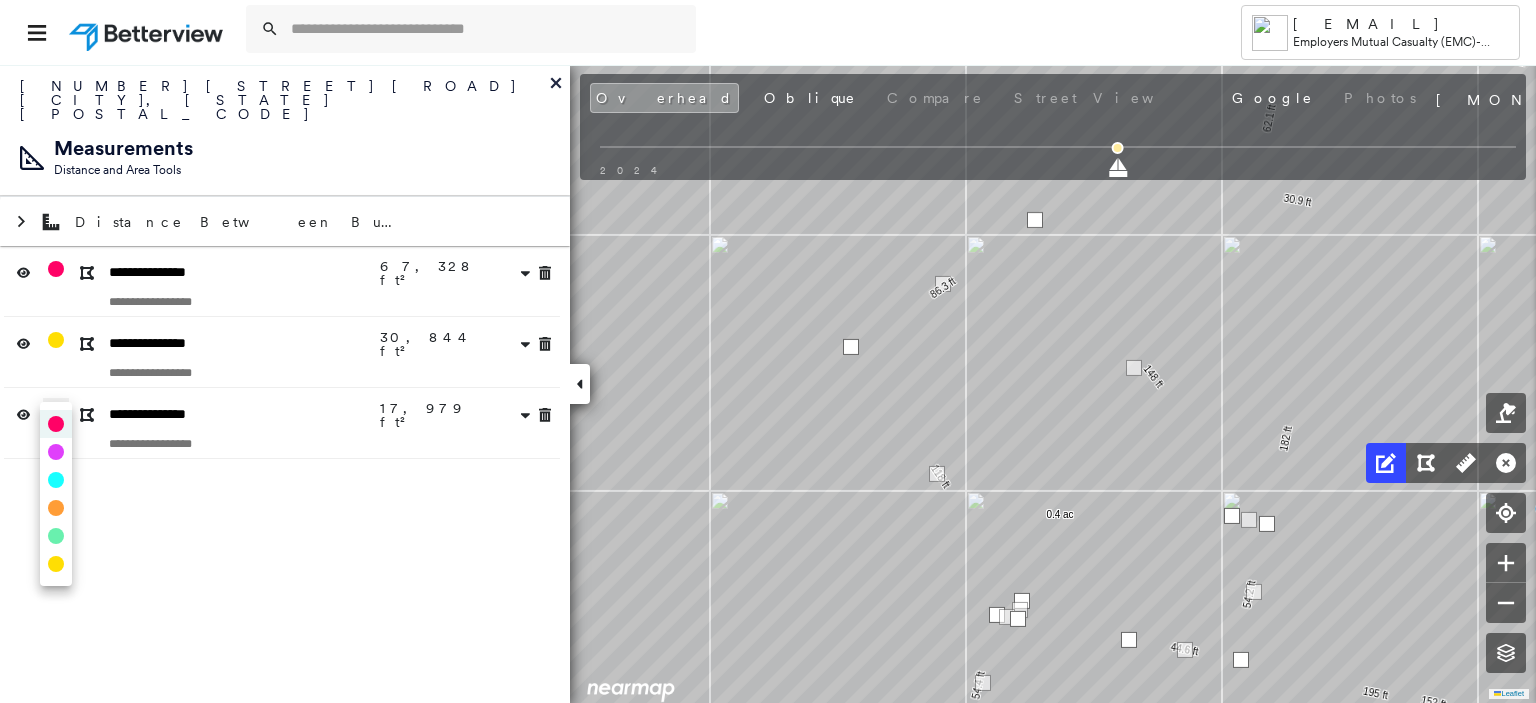 type on "*" 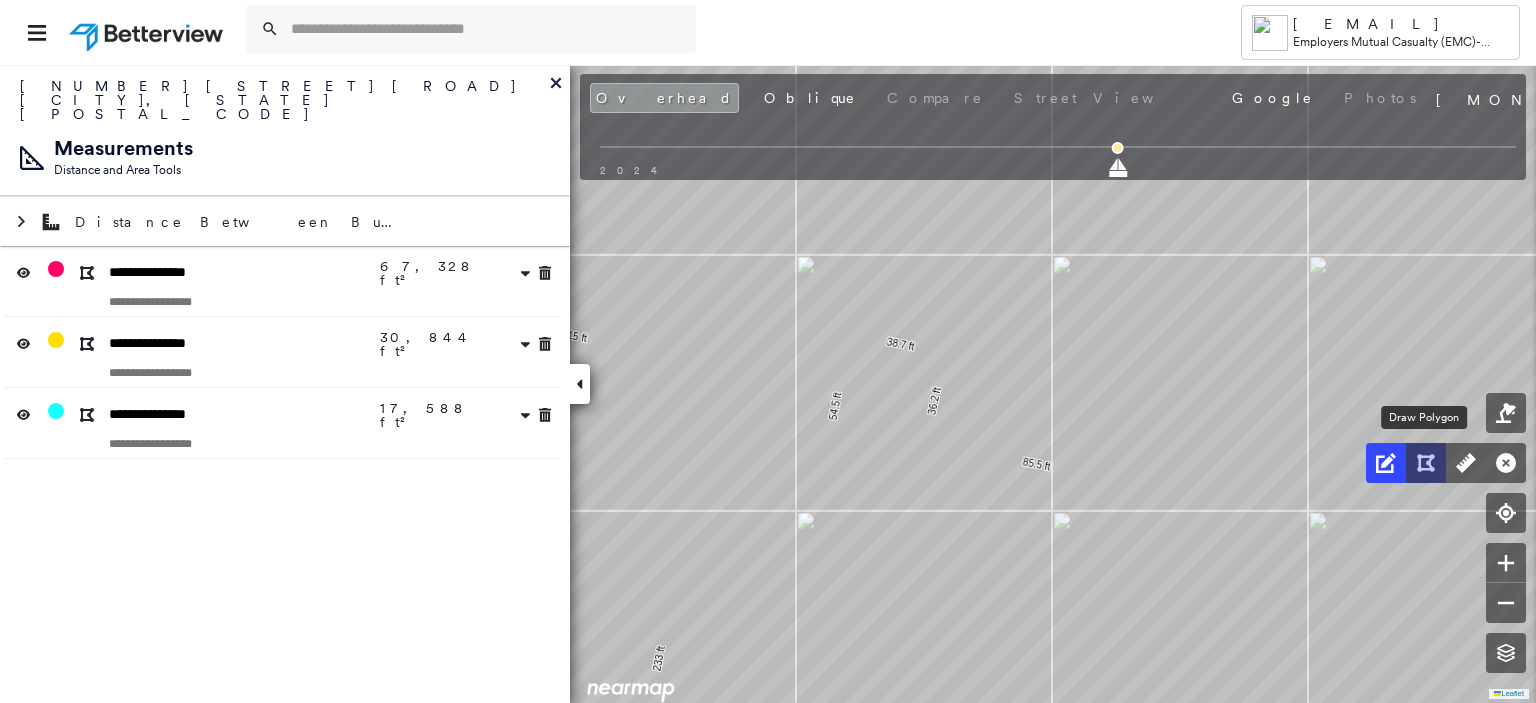 click 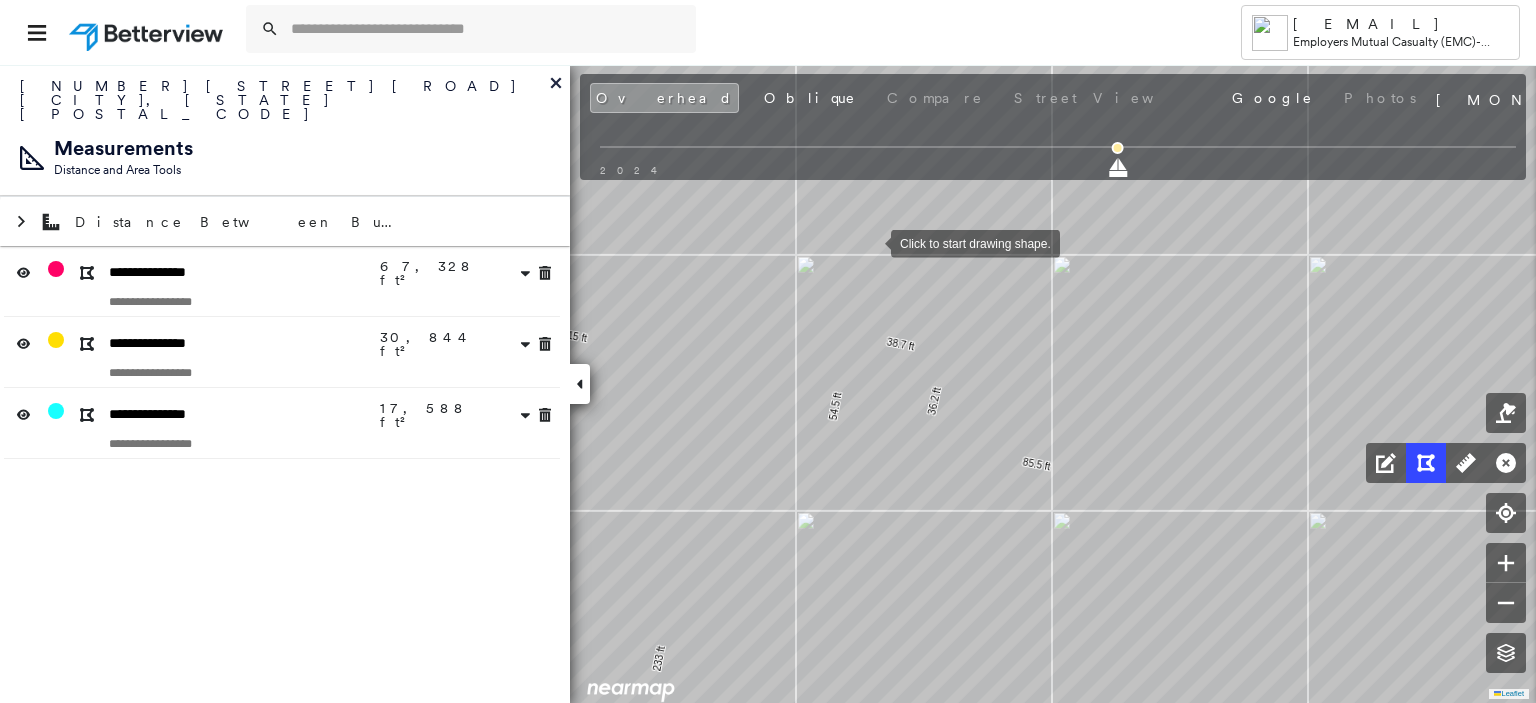 click at bounding box center (871, 242) 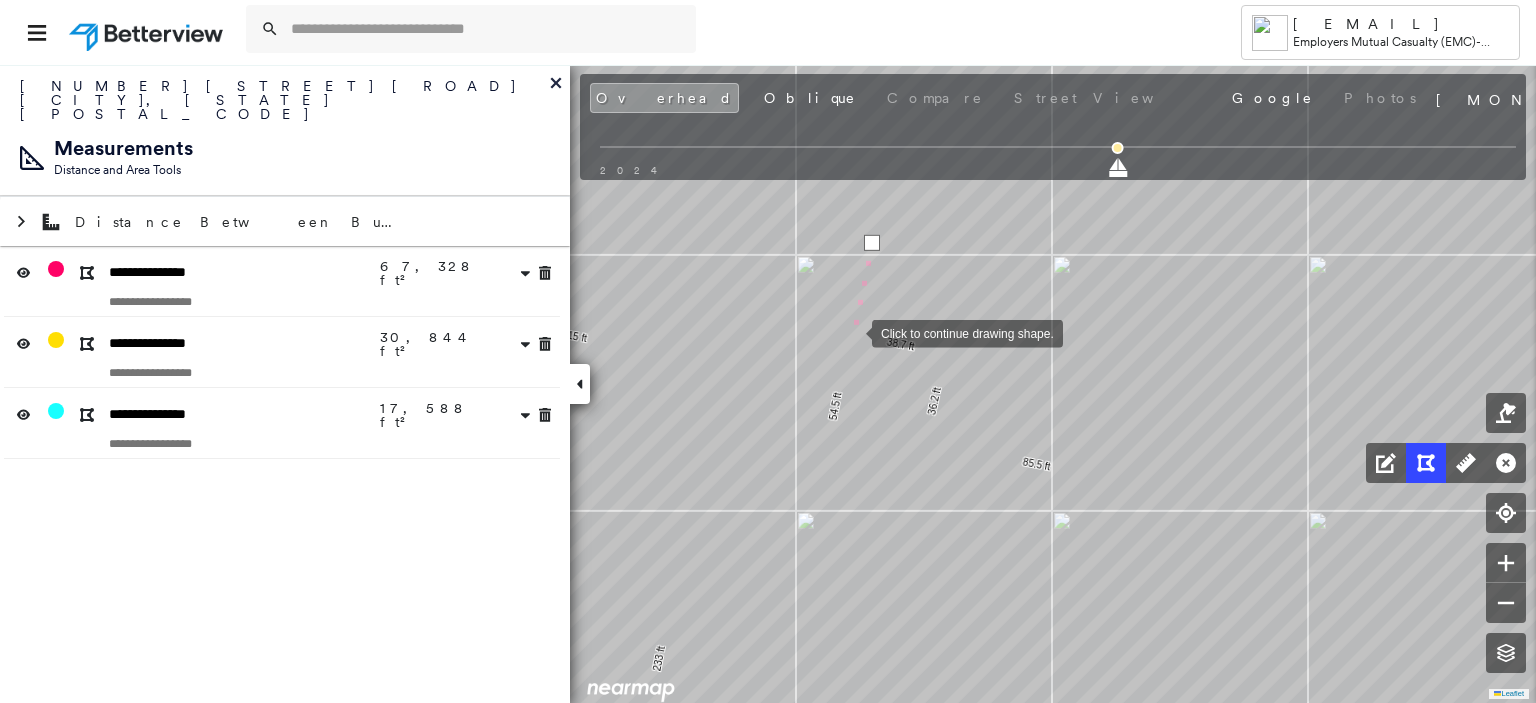 click at bounding box center [852, 332] 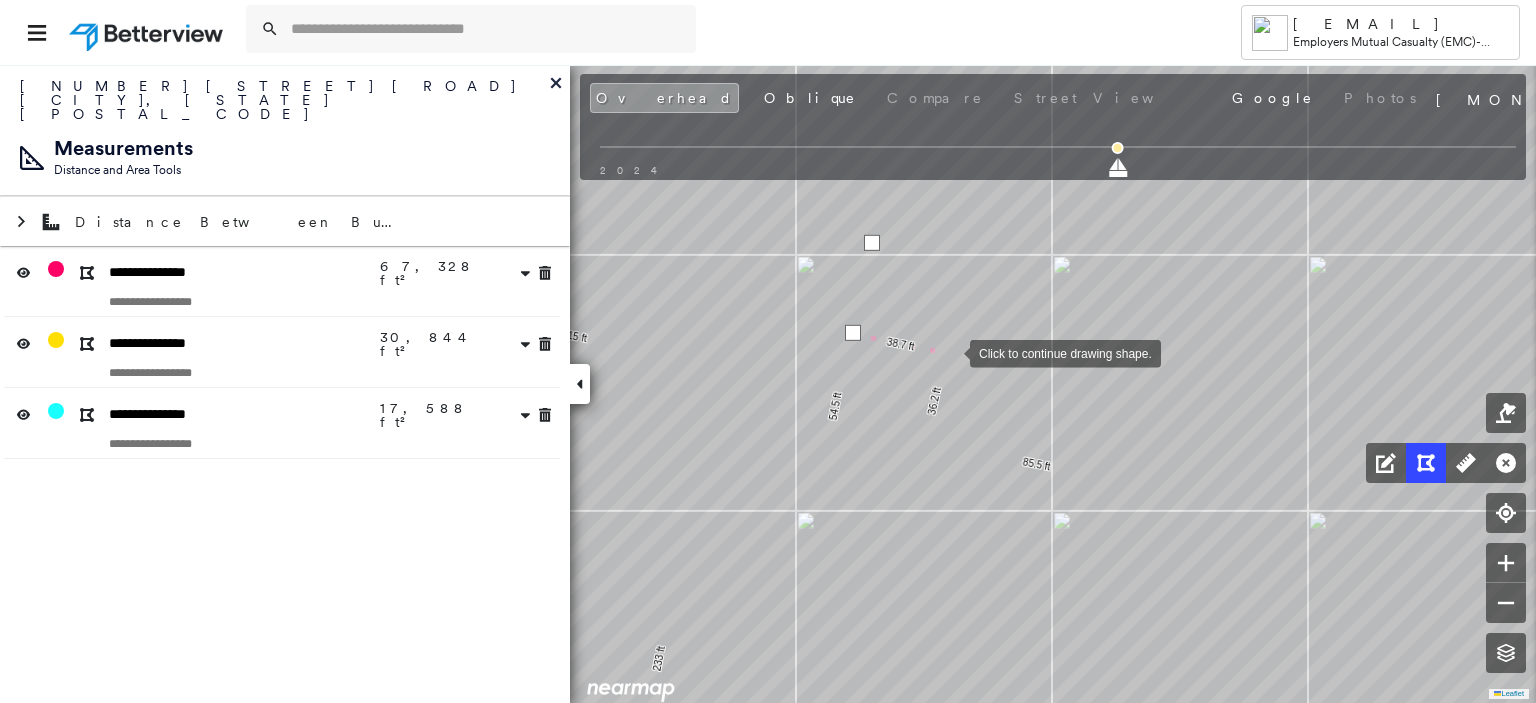 click at bounding box center [950, 352] 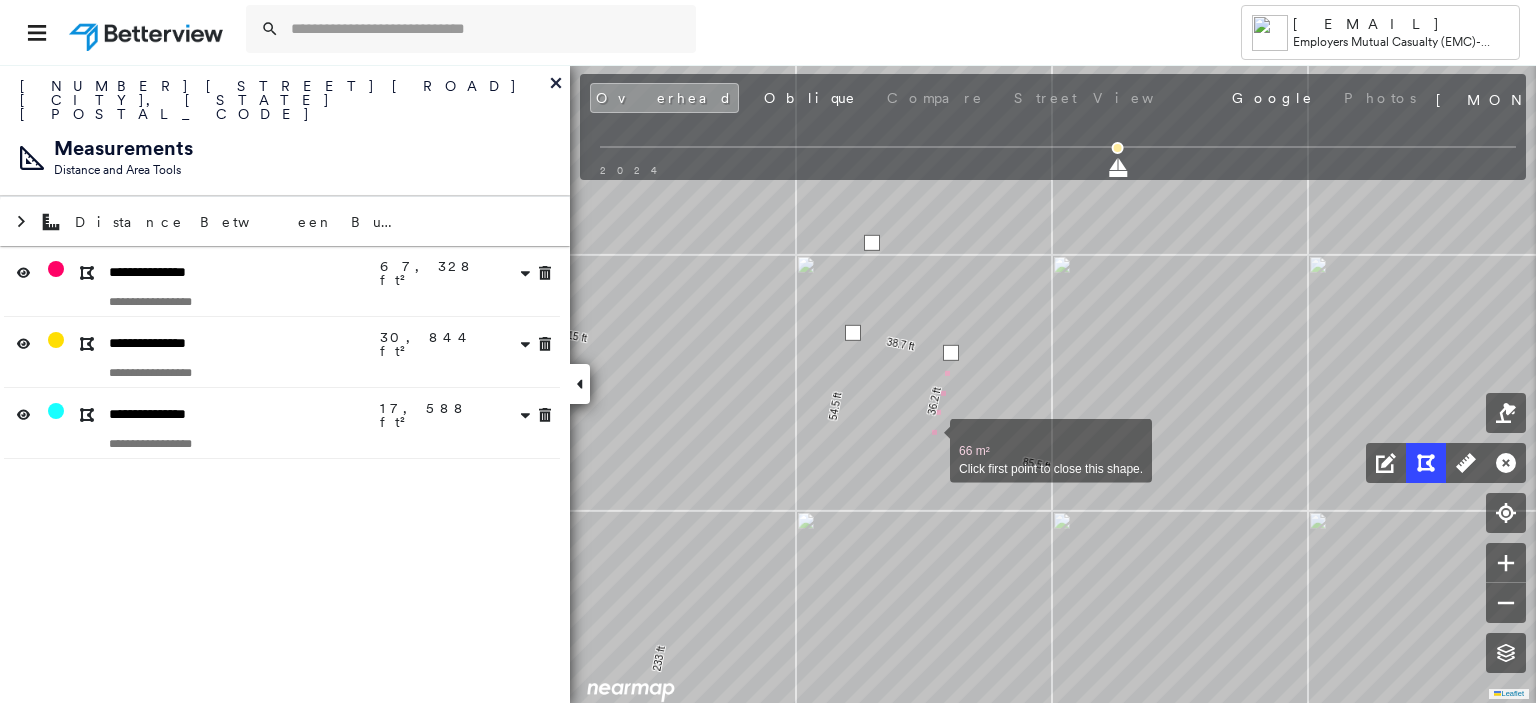 click at bounding box center (930, 440) 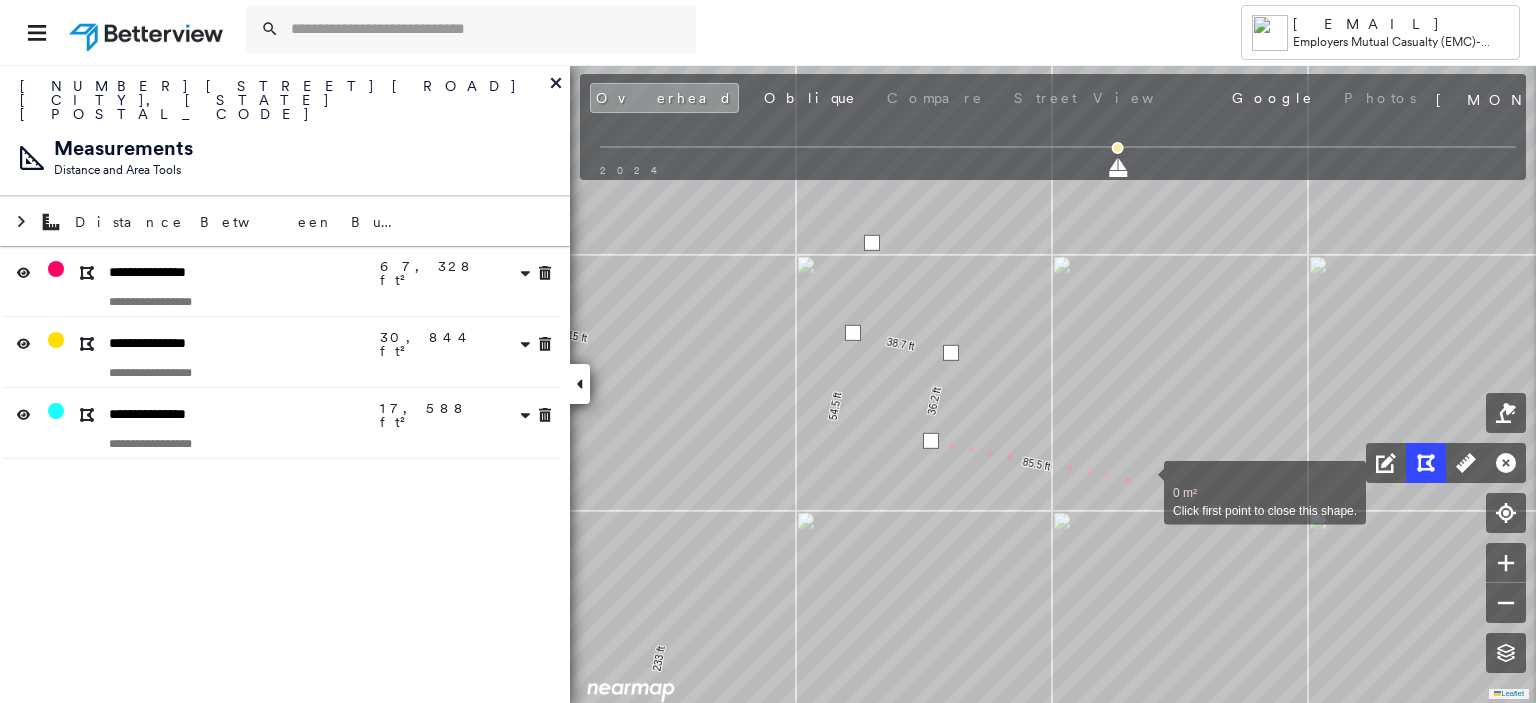 click at bounding box center [1144, 482] 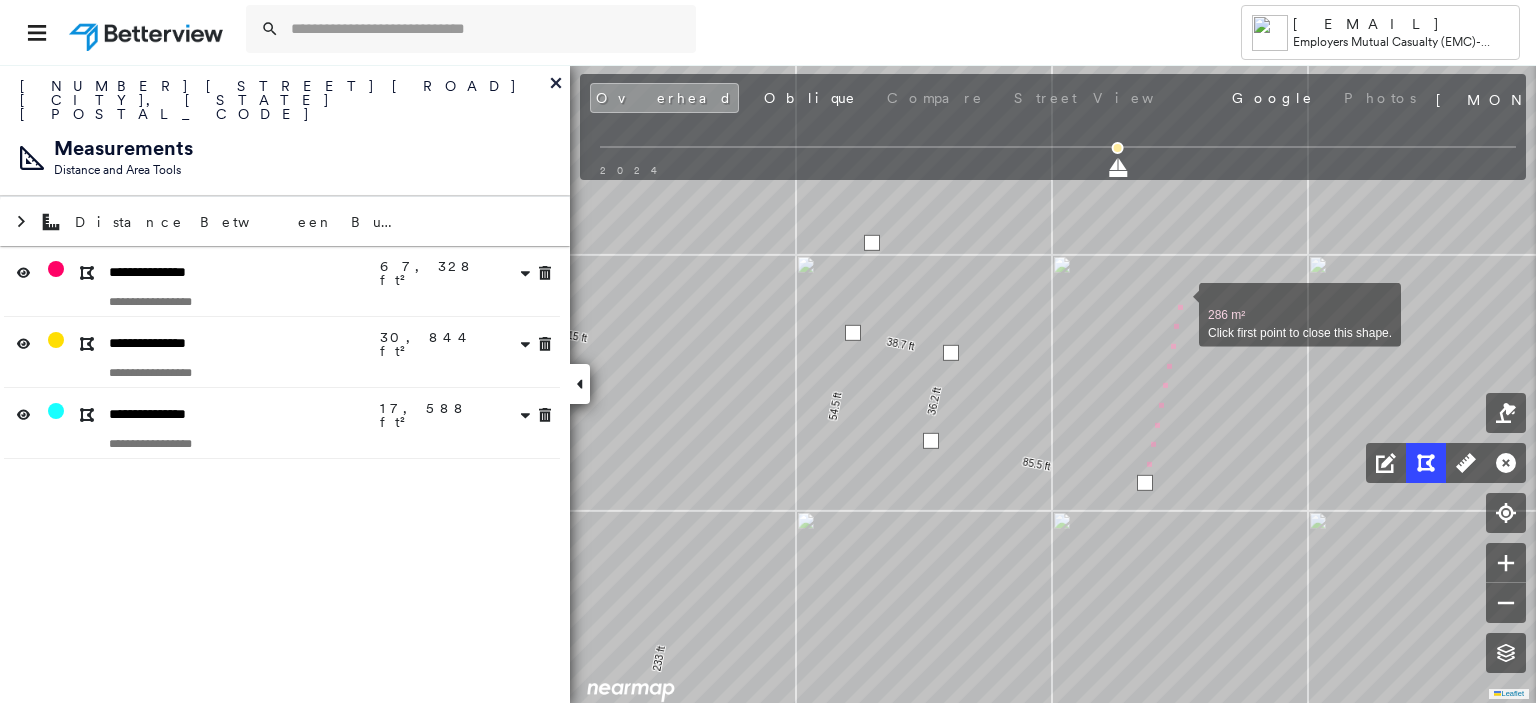 click at bounding box center [1179, 304] 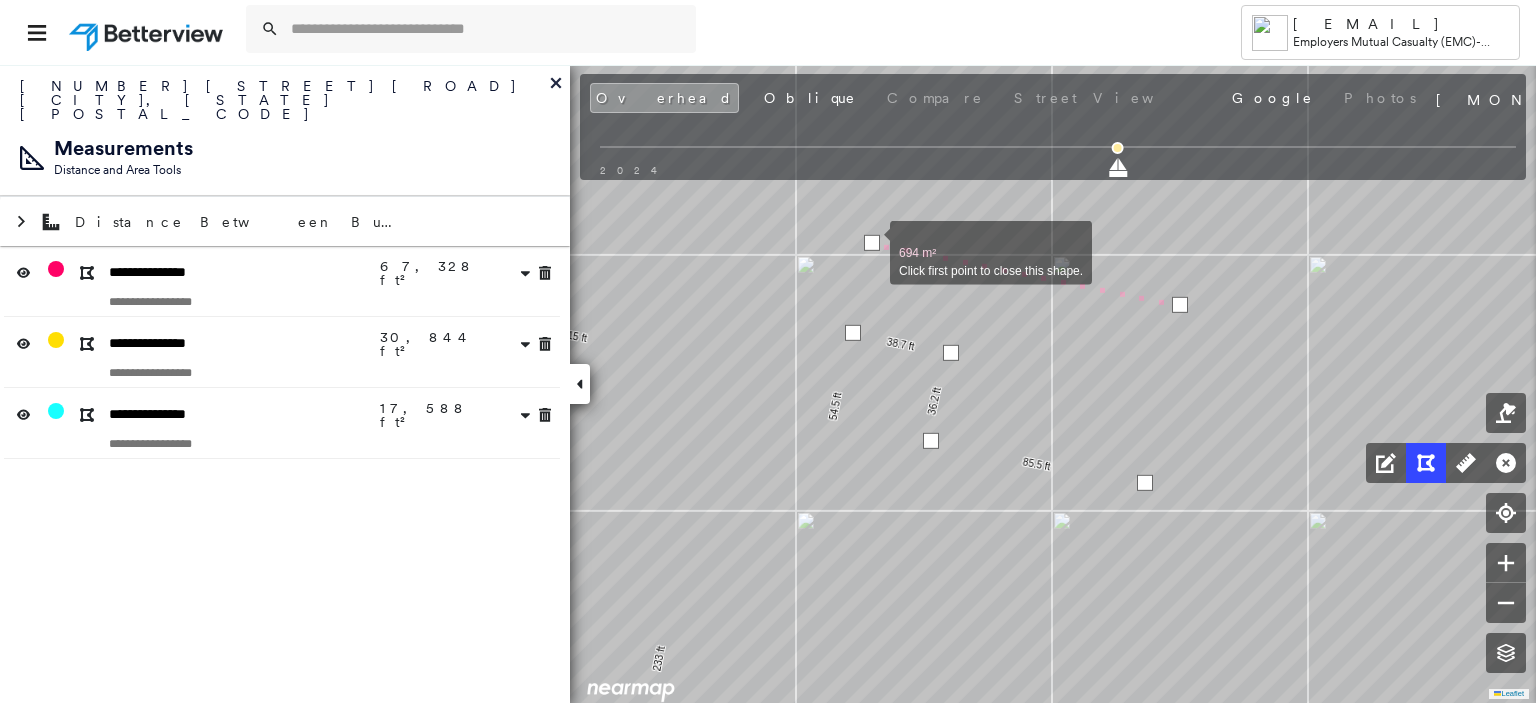 click at bounding box center [872, 243] 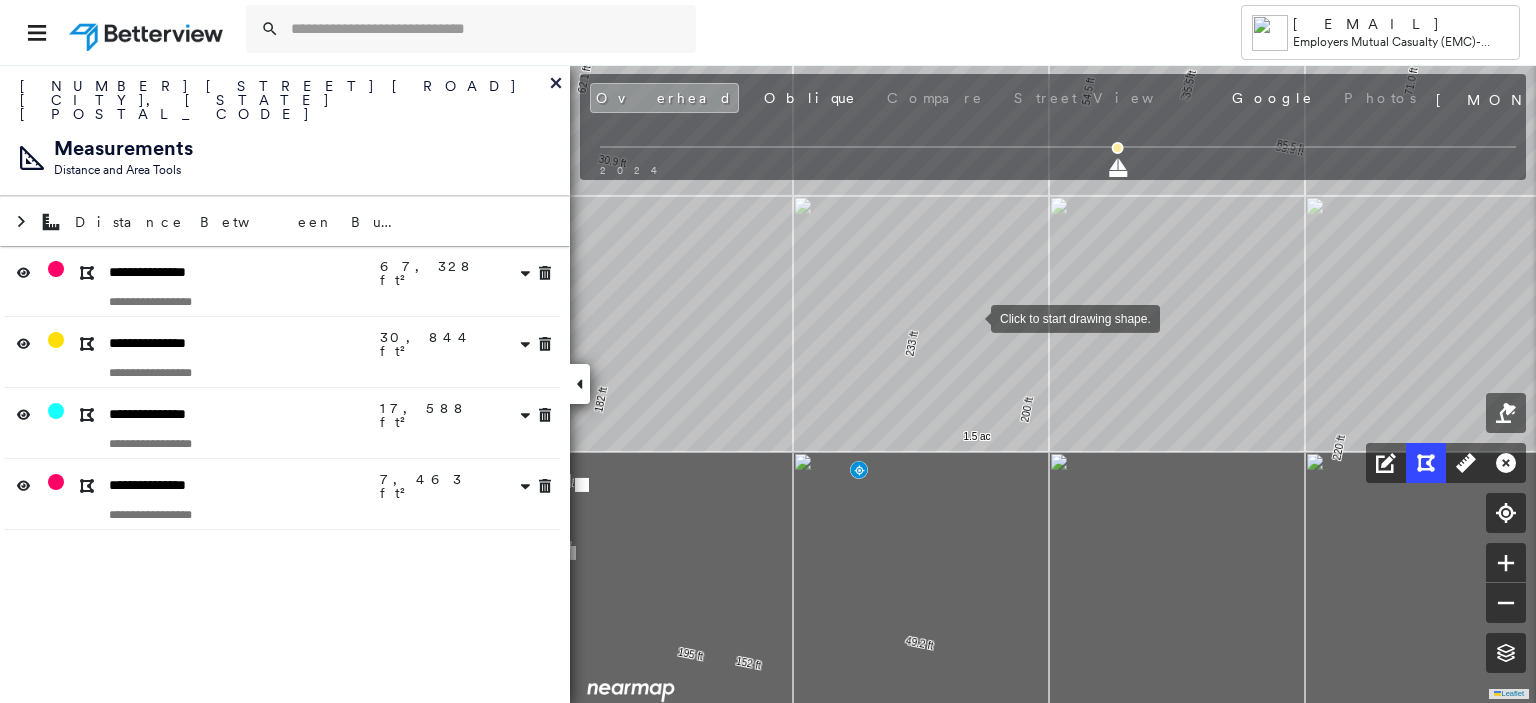drag, startPoint x: 718, startPoint y: 633, endPoint x: 971, endPoint y: 318, distance: 404.02228 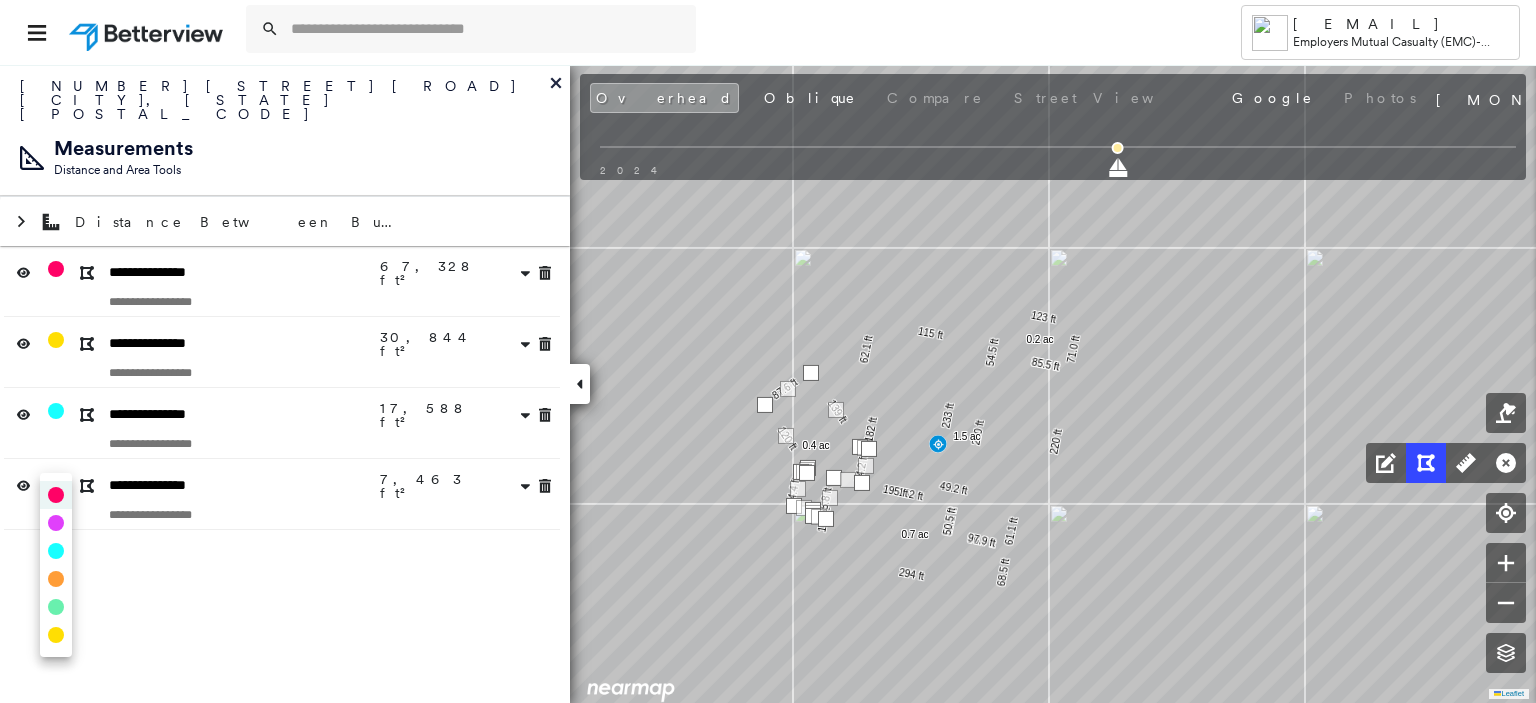 click on "Tower [EMAIL] Employers Mutual Casualty (EMC) - Jackson [NUMBER] [STREET] [ROAD] , [CITY], [STATE] [POSTAL_CODE] Assigned to: - Assigned to: - Assigned to: - Open Comments Download PDF Report Summary Construction Occupancy Protection Exposure Determination Overhead Obliques Street View Roof Spotlight™ Index : 74 out of 100 0 100 25 50 75 1 Building Roof Scores 1 Buildings Policy Information Flags : 2 (0 cleared, 2 uncleared) Construction Roof Spotlights : Ponding, Staining, Overhang, Skylight, Vent and 5 more Property Features : Car, Significantly Stained Pavement, Nonwooden Construction Material, Trailer, Dumpster Roof Size & Shape : 1 building - Flat | Metal Panel BuildZoom - Building Permit Data and Analysis Occupancy Place Detail Geocode Smarty Streets - Surrounding Properties Protection Protection Exposure FEMA Risk Index Crime Regional Hazard: 3 out of 5 Additional Perils Guidewire HazardHub HazardHub Risks Determination Flags : 2 (0 cleared, 2 uncleared) Uncleared Flags (2)" at bounding box center [768, 351] 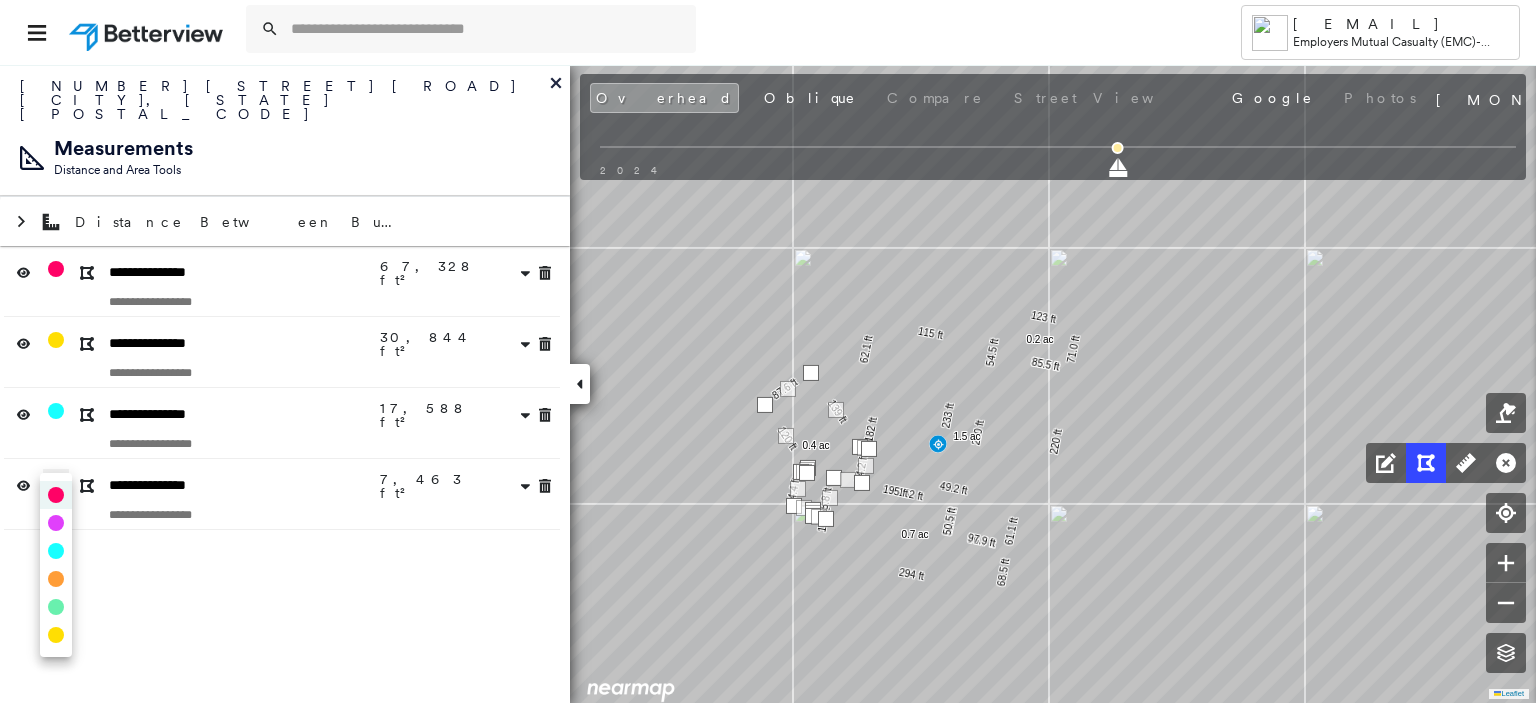 type on "*" 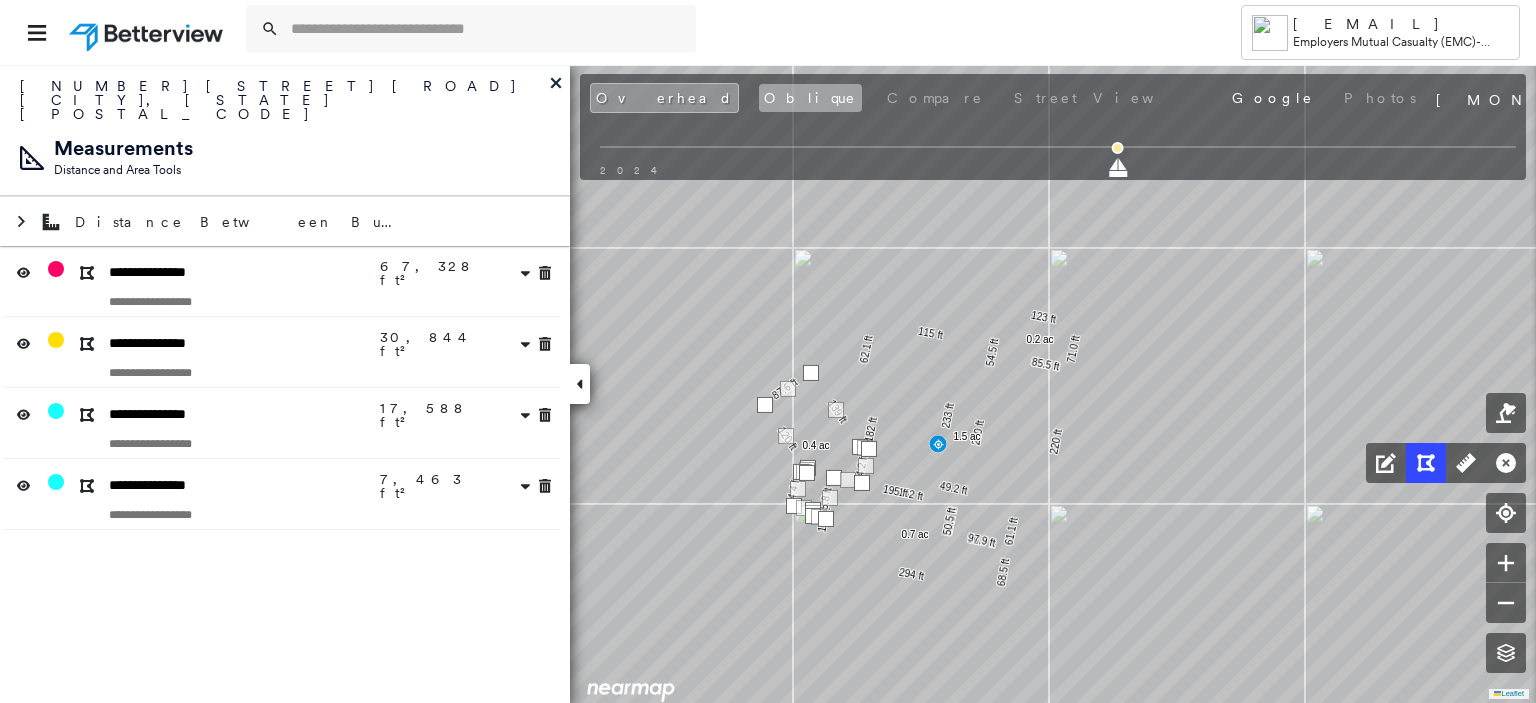 click on "Oblique" at bounding box center (810, 98) 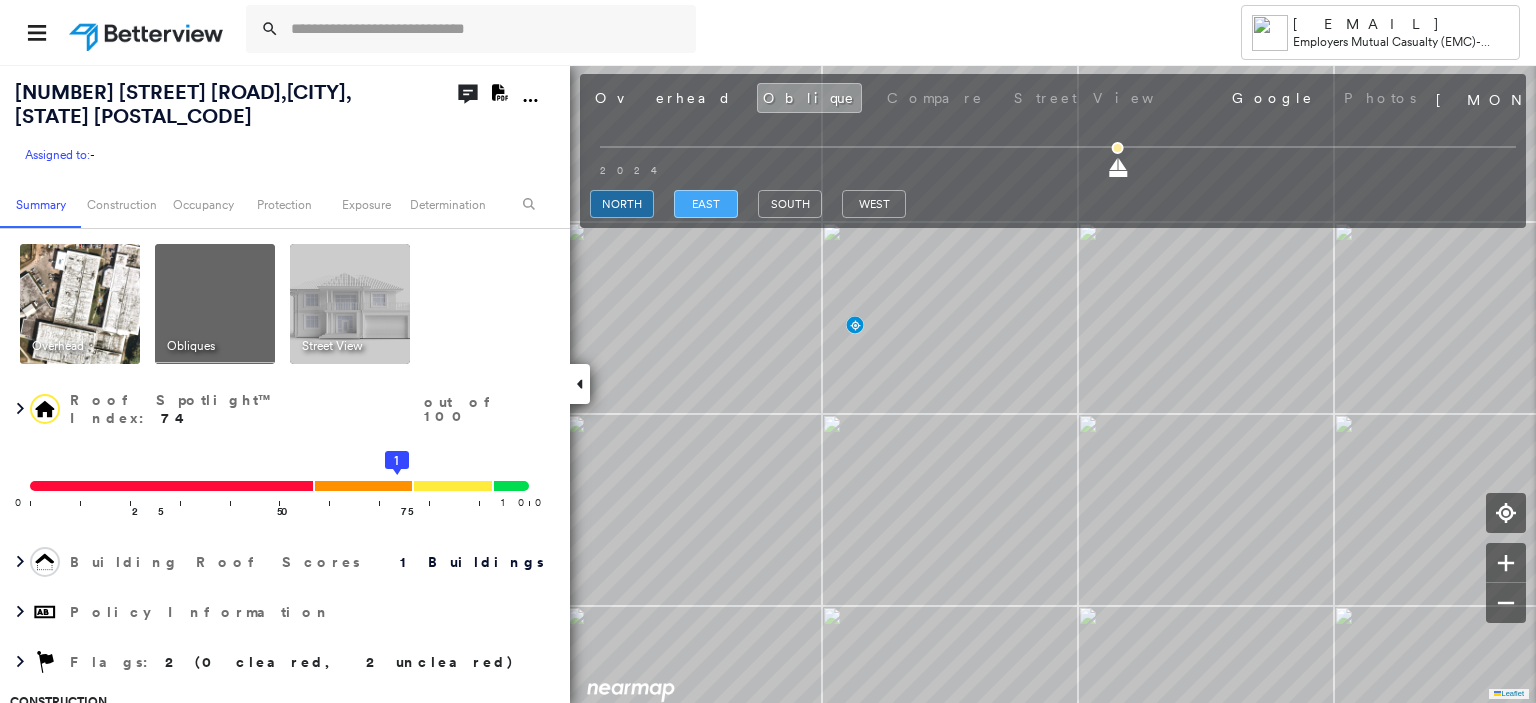 click on "east" at bounding box center [706, 204] 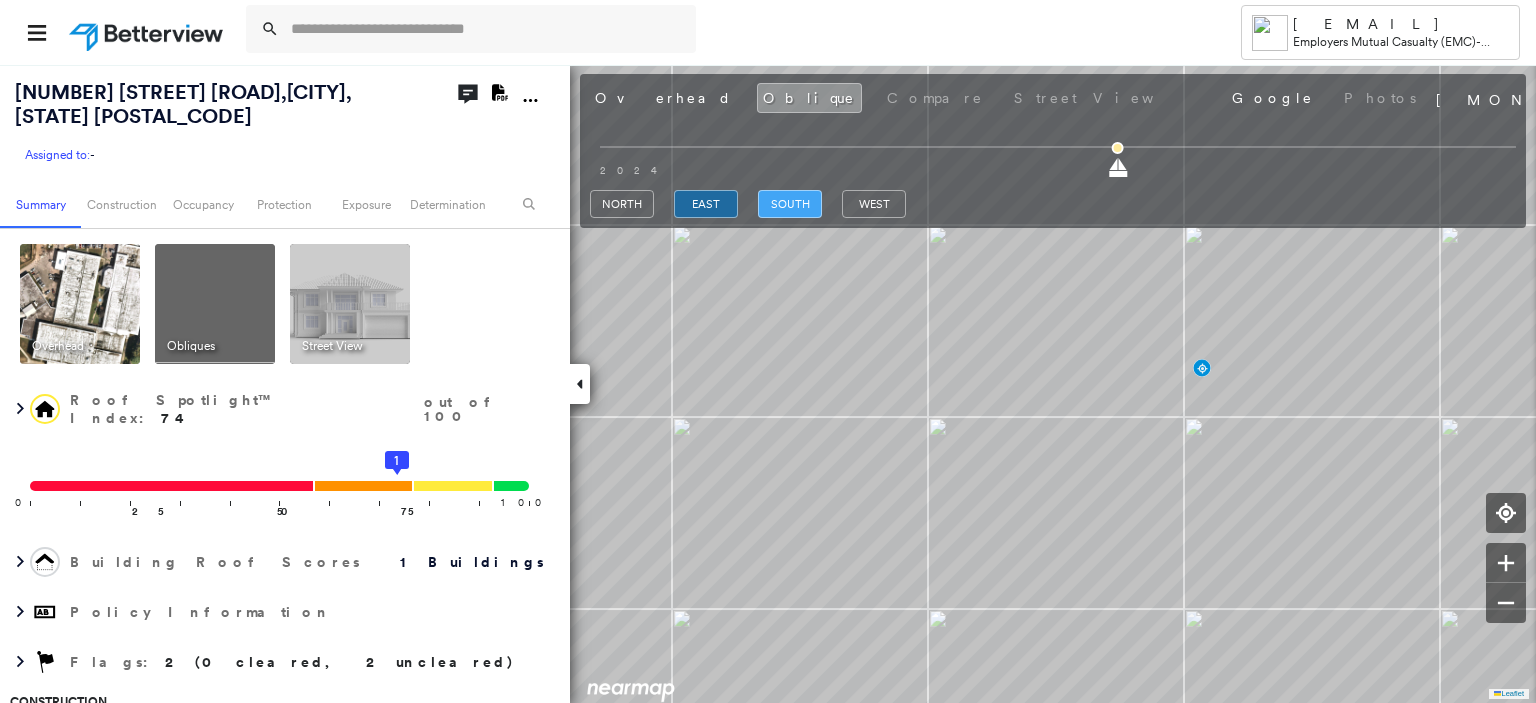 click on "south" at bounding box center (790, 204) 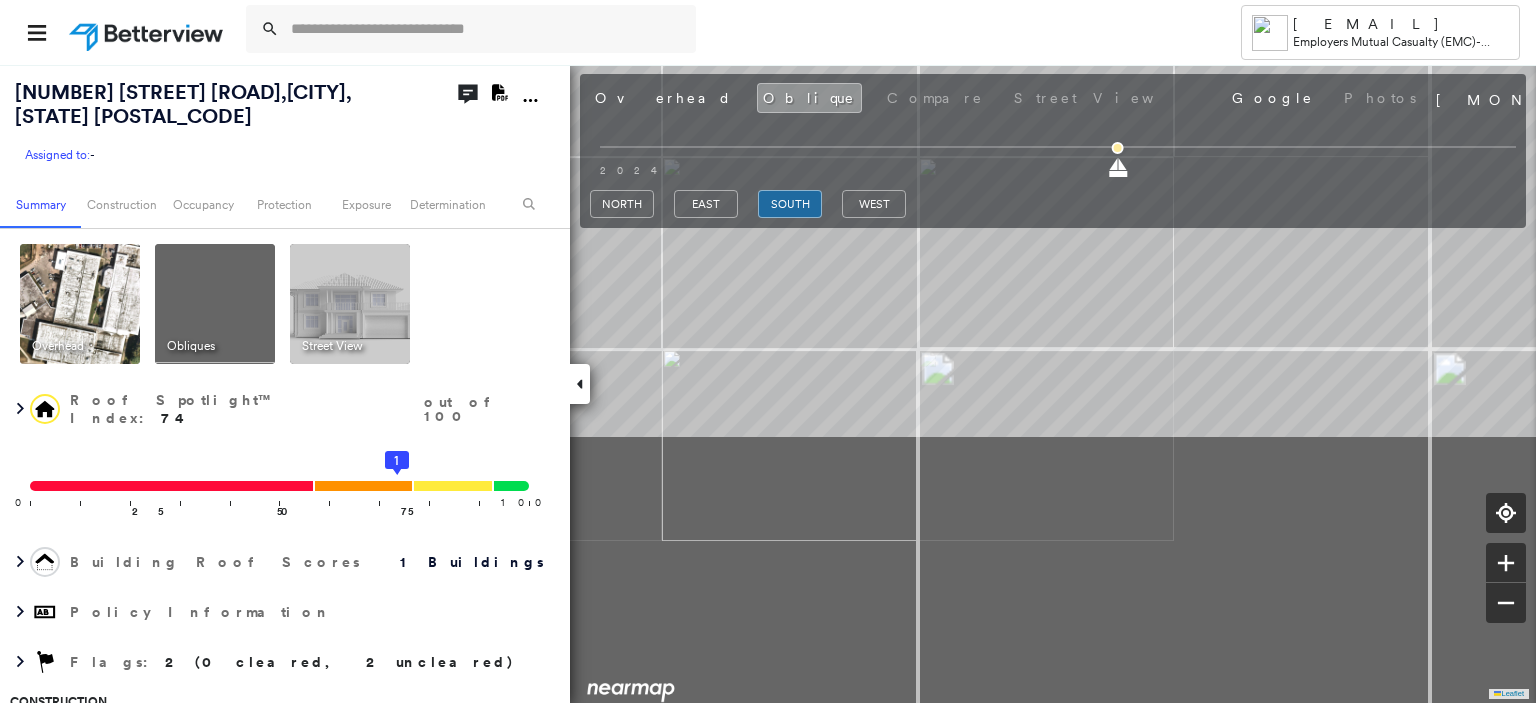 click on "[NUMBER] [STREET] [ROAD] , [CITY], [STATE] [POSTAL_CODE] Assigned to: - Assigned to: - Assigned to: - Open Comments Download PDF Report Summary Construction Occupancy Protection Exposure Determination Overhead Obliques Street View Roof Spotlight™ Index : 74 out of 100 0 100 25 50 75 1 Building Roof Scores 1 Buildings Policy Information Flags : 2 (0 cleared, 2 uncleared) Construction Roof Spotlights : Ponding, Staining, Overhang, Skylight, Vent and 5 more Property Features : Car, Significantly Stained Pavement, Nonwooden Construction Material, Trailer, Dumpster Roof Size & Shape : 1 building - Flat | Metal Panel BuildZoom - Building Permit Data and Analysis Occupancy Place Detail Geocode Smarty Streets - Surrounding Properties Protection Protection Exposure FEMA Risk Index Crime Regional Hazard: 3 out of 5 Additional Perils Guidewire HazardHub HazardHub Risks Determination Flags : 2 (0 cleared, 2 uncleared) Uncleared Flags (2) Cleared Flags (0) METL Metal Roofs Flagged 07/11/25 Clear Low Low Priority Clear" at bounding box center (768, 383) 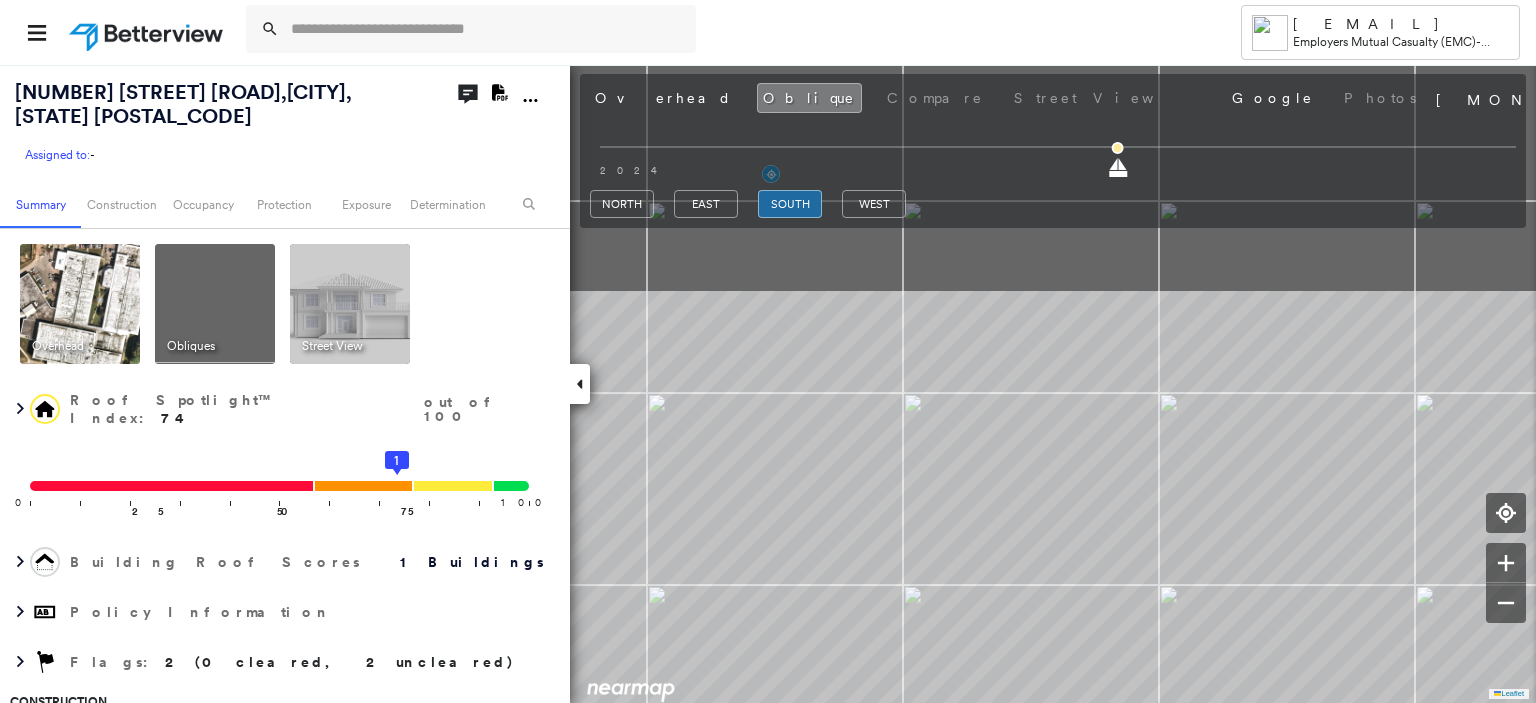 click on "Tower [EMAIL] Employers Mutual Casualty (EMC) - Jackson [NUMBER] [STREET] [ROAD] , [CITY], [STATE] [POSTAL_CODE] Assigned to: - Assigned to: - Assigned to: - Open Comments Download PDF Report Summary Construction Occupancy Protection Exposure Determination Overhead Obliques Street View Roof Spotlight™ Index : 74 out of 100 0 100 25 50 75 1 Building Roof Scores 1 Buildings Policy Information Flags : 2 (0 cleared, 2 uncleared) Construction Roof Spotlights : Ponding, Staining, Overhang, Skylight, Vent and 5 more Property Features : Car, Significantly Stained Pavement, Nonwooden Construction Material, Trailer, Dumpster Roof Size & Shape : 1 building - Flat | Metal Panel BuildZoom - Building Permit Data and Analysis Occupancy Place Detail Geocode Smarty Streets - Surrounding Properties Protection Protection Exposure FEMA Risk Index Crime Regional Hazard: 3 out of 5 Additional Perils Guidewire HazardHub HazardHub Risks Determination Flags : 2 (0 cleared, 2 uncleared) Uncleared Flags (2)" at bounding box center (768, 351) 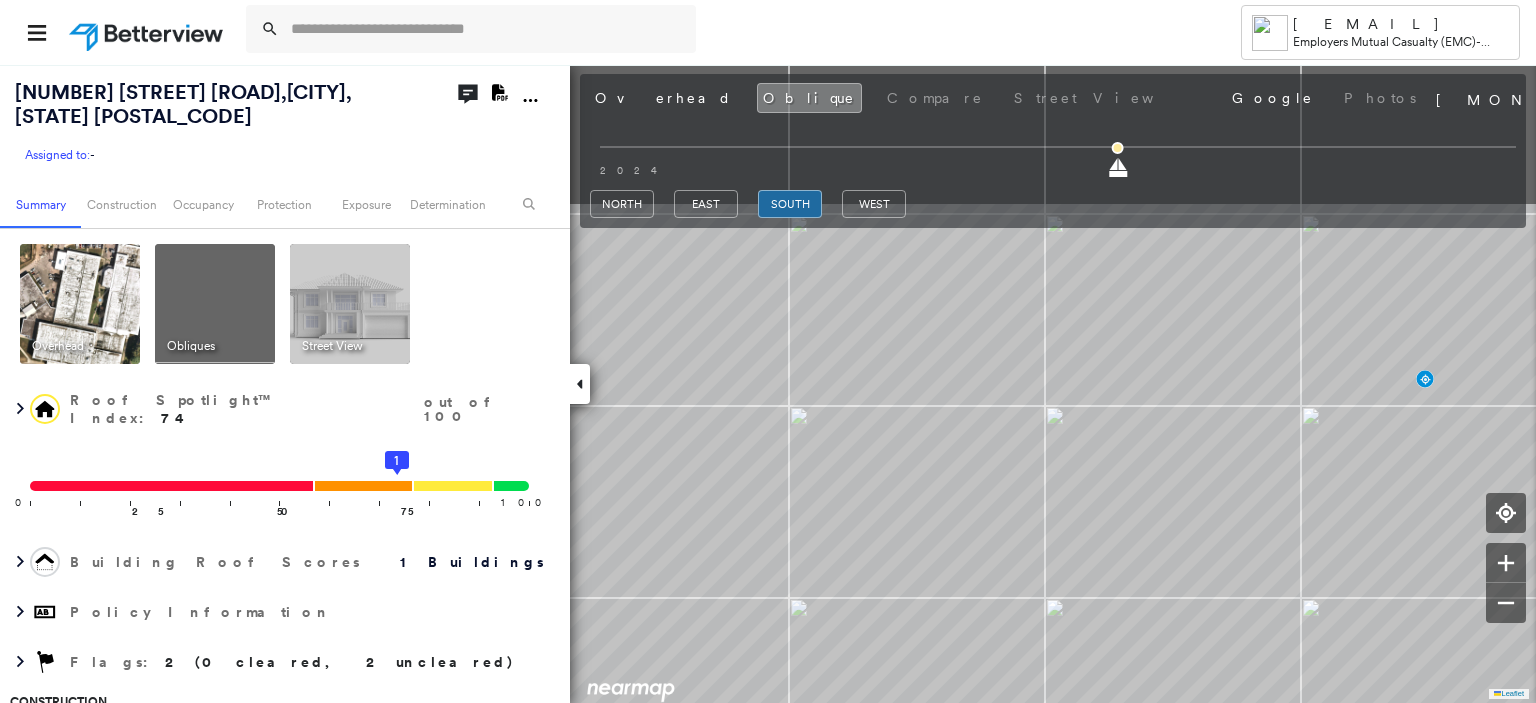 click on "Tower [EMAIL] Employers Mutual Casualty (EMC) - Jackson [NUMBER] [STREET] [ROAD] , [CITY], [STATE] [POSTAL_CODE] Assigned to: - Assigned to: - Assigned to: - Open Comments Download PDF Report Summary Construction Occupancy Protection Exposure Determination Overhead Obliques Street View Roof Spotlight™ Index : 74 out of 100 0 100 25 50 75 1 Building Roof Scores 1 Buildings Policy Information Flags : 2 (0 cleared, 2 uncleared) Construction Roof Spotlights : Ponding, Staining, Overhang, Skylight, Vent and 5 more Property Features : Car, Significantly Stained Pavement, Nonwooden Construction Material, Trailer, Dumpster Roof Size & Shape : 1 building - Flat | Metal Panel BuildZoom - Building Permit Data and Analysis Occupancy Place Detail Geocode Smarty Streets - Surrounding Properties Protection Protection Exposure FEMA Risk Index Crime Regional Hazard: 3 out of 5 Additional Perils Guidewire HazardHub HazardHub Risks Determination Flags : 2 (0 cleared, 2 uncleared) Uncleared Flags (2)" at bounding box center [768, 351] 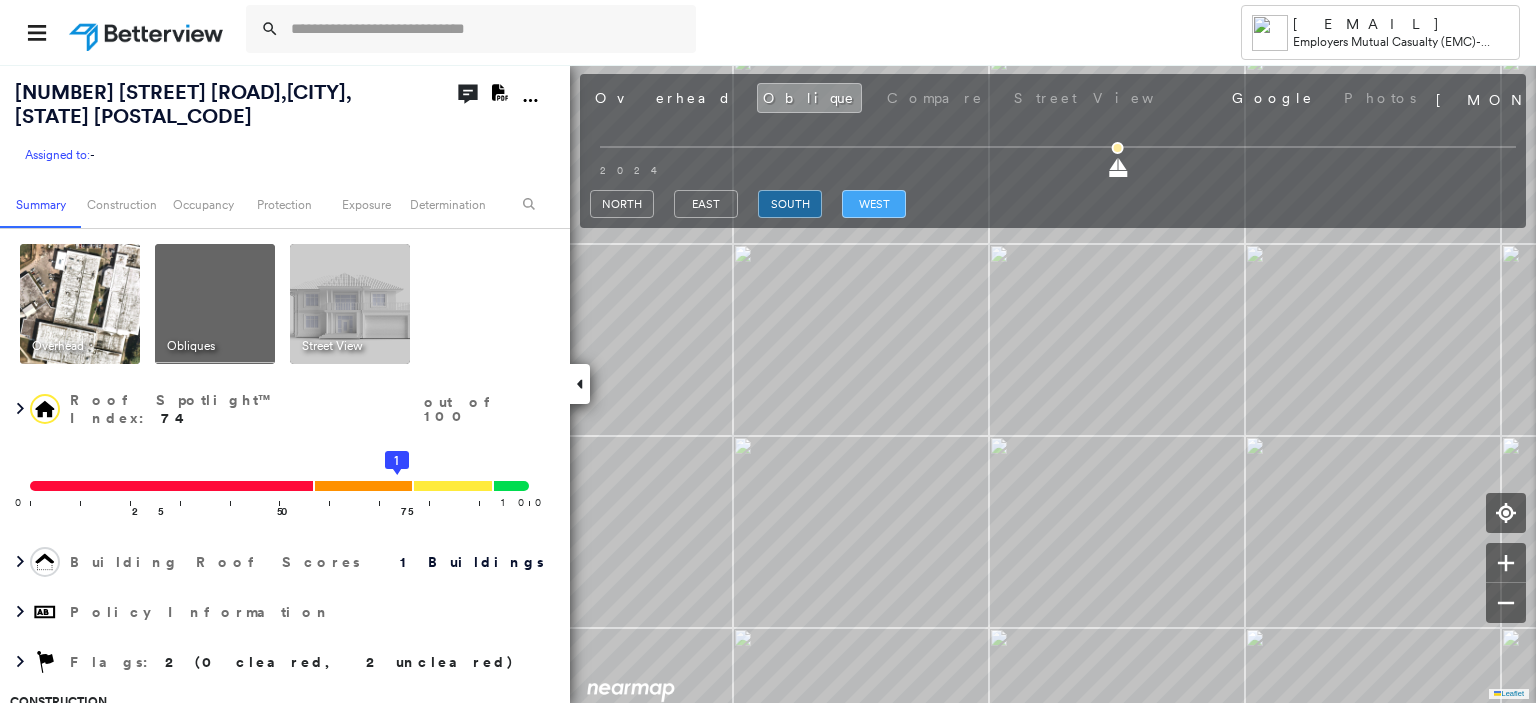 click on "west" at bounding box center [874, 204] 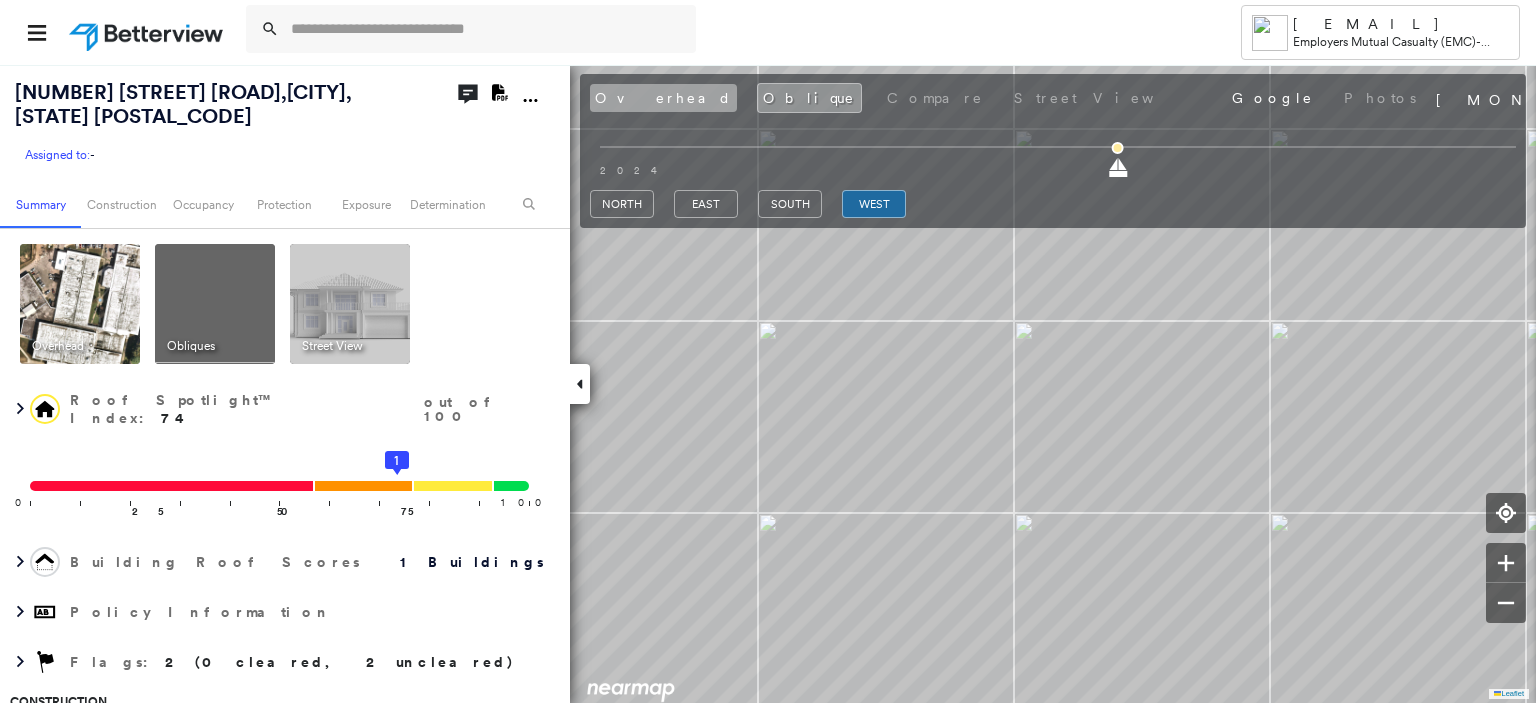 click on "Overhead" at bounding box center [663, 98] 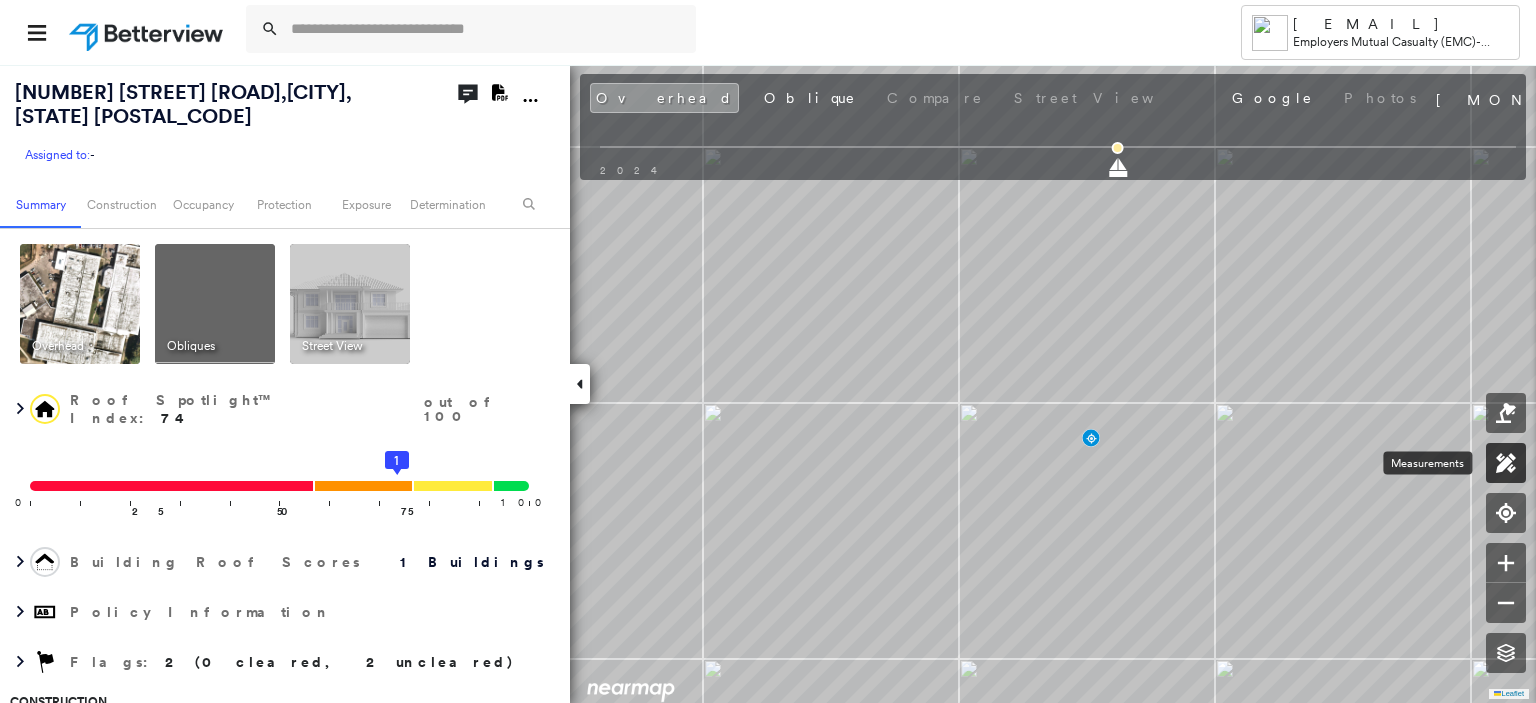 click 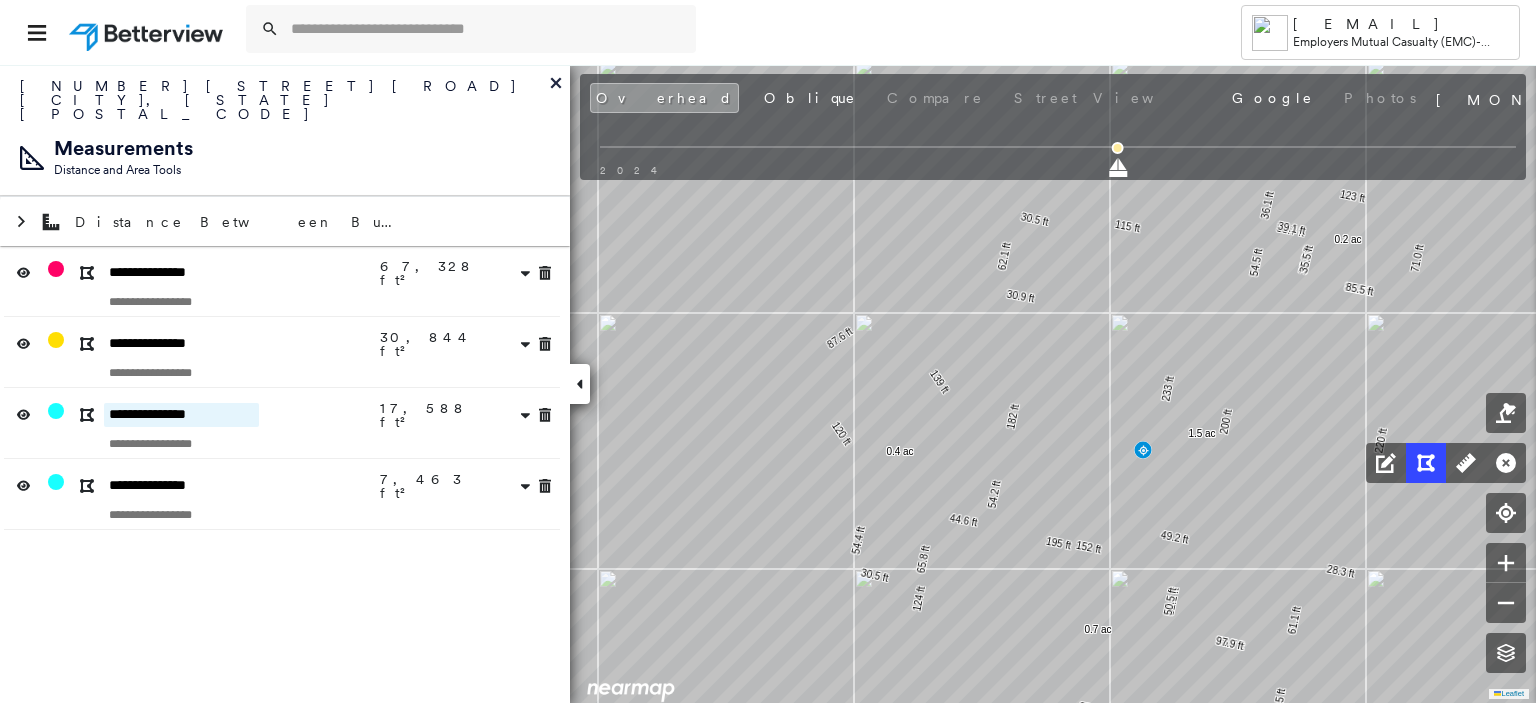 drag, startPoint x: 227, startPoint y: 387, endPoint x: 83, endPoint y: 382, distance: 144.08678 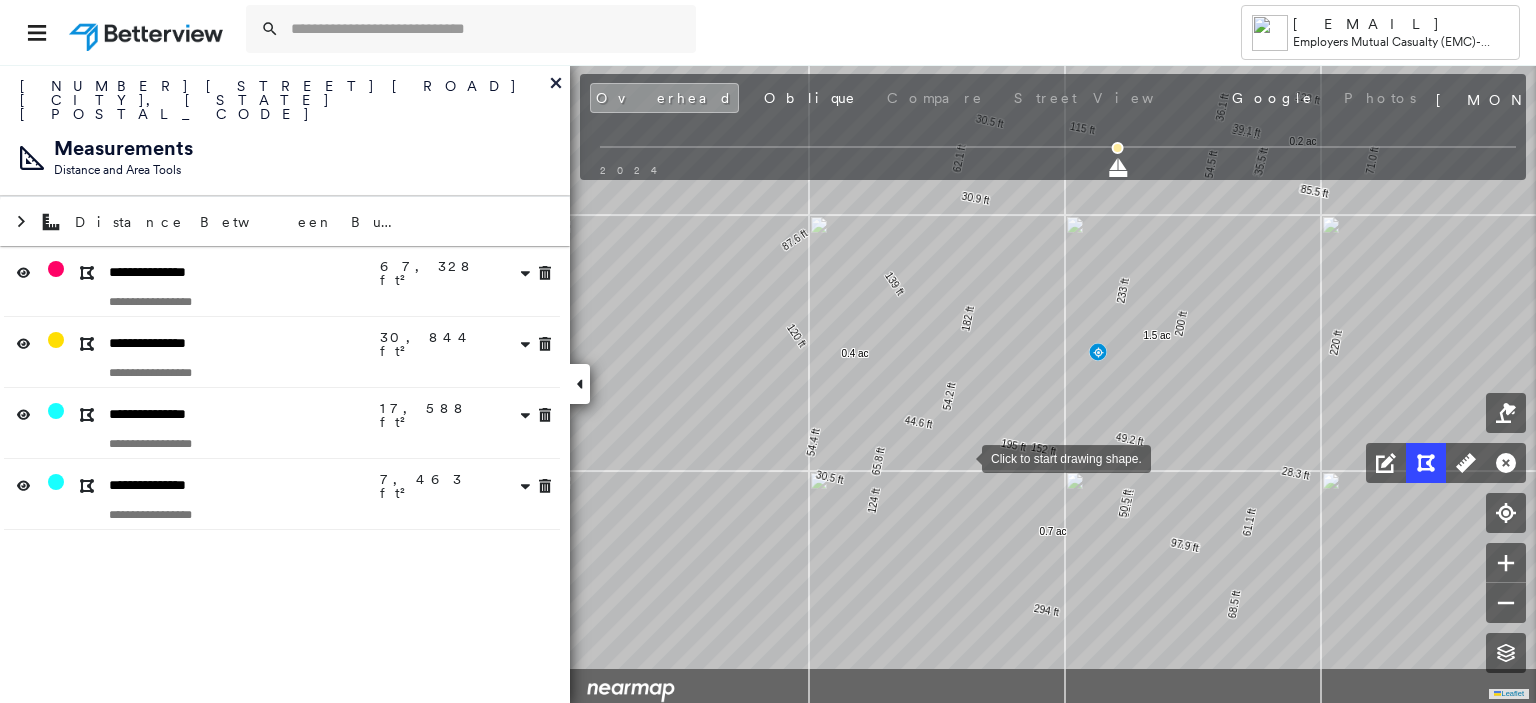 drag, startPoint x: 1008, startPoint y: 556, endPoint x: 963, endPoint y: 458, distance: 107.837845 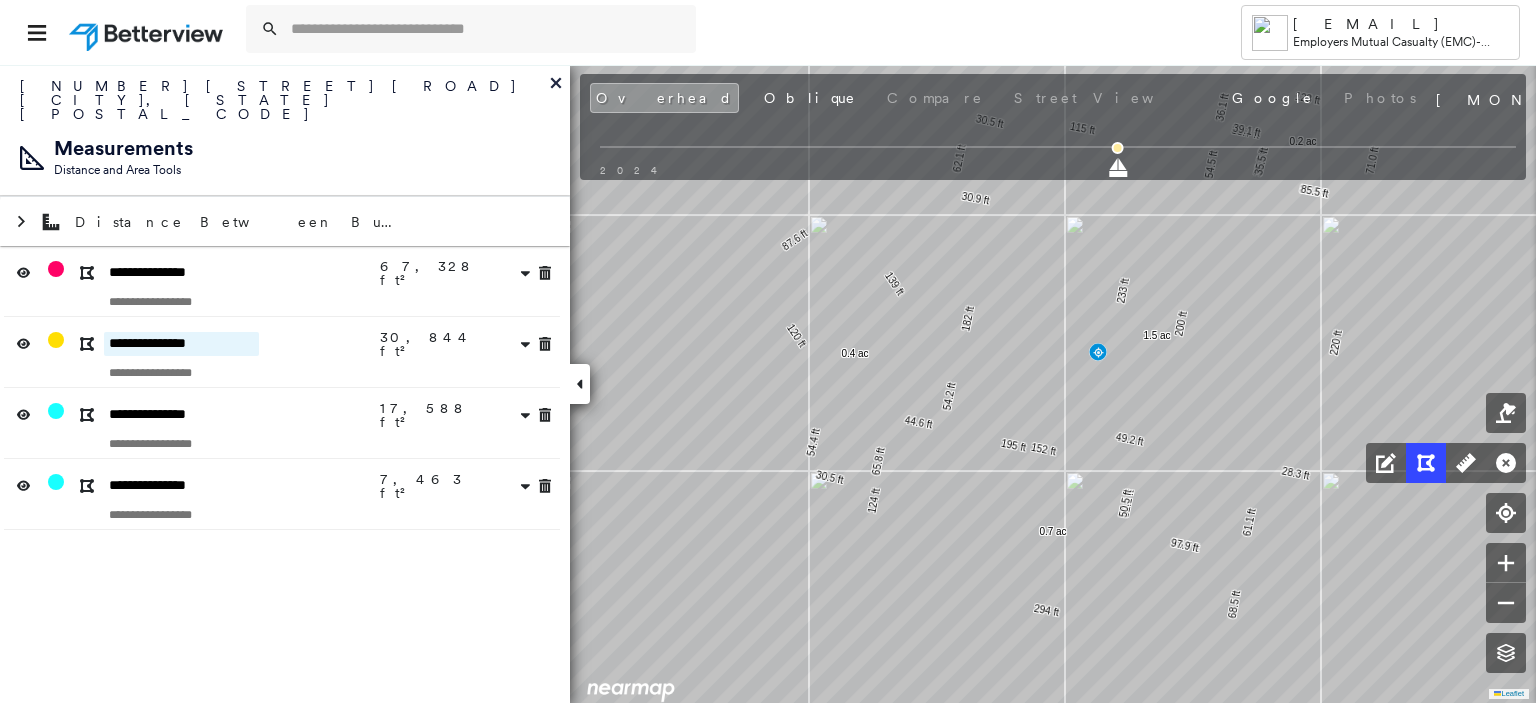 drag, startPoint x: 239, startPoint y: 315, endPoint x: 106, endPoint y: 315, distance: 133 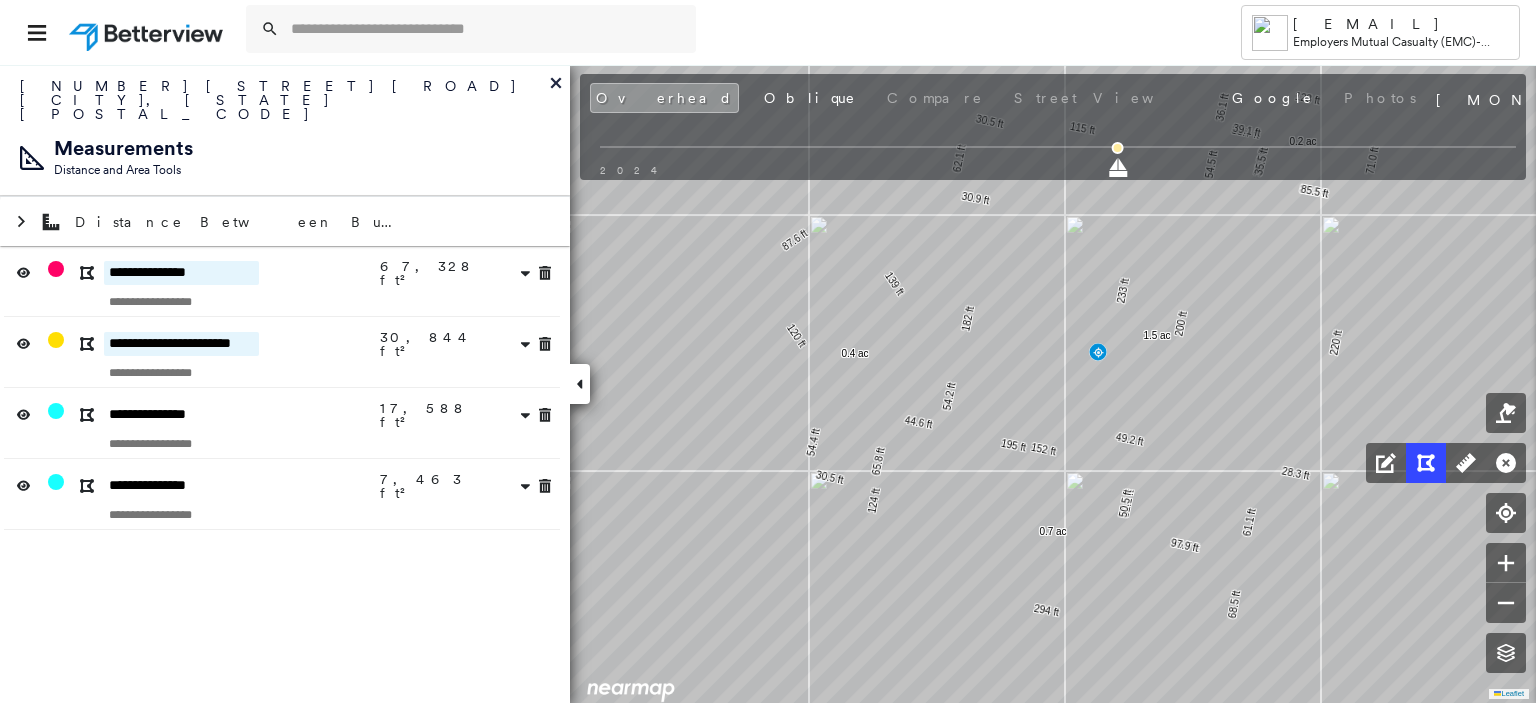 type on "**********" 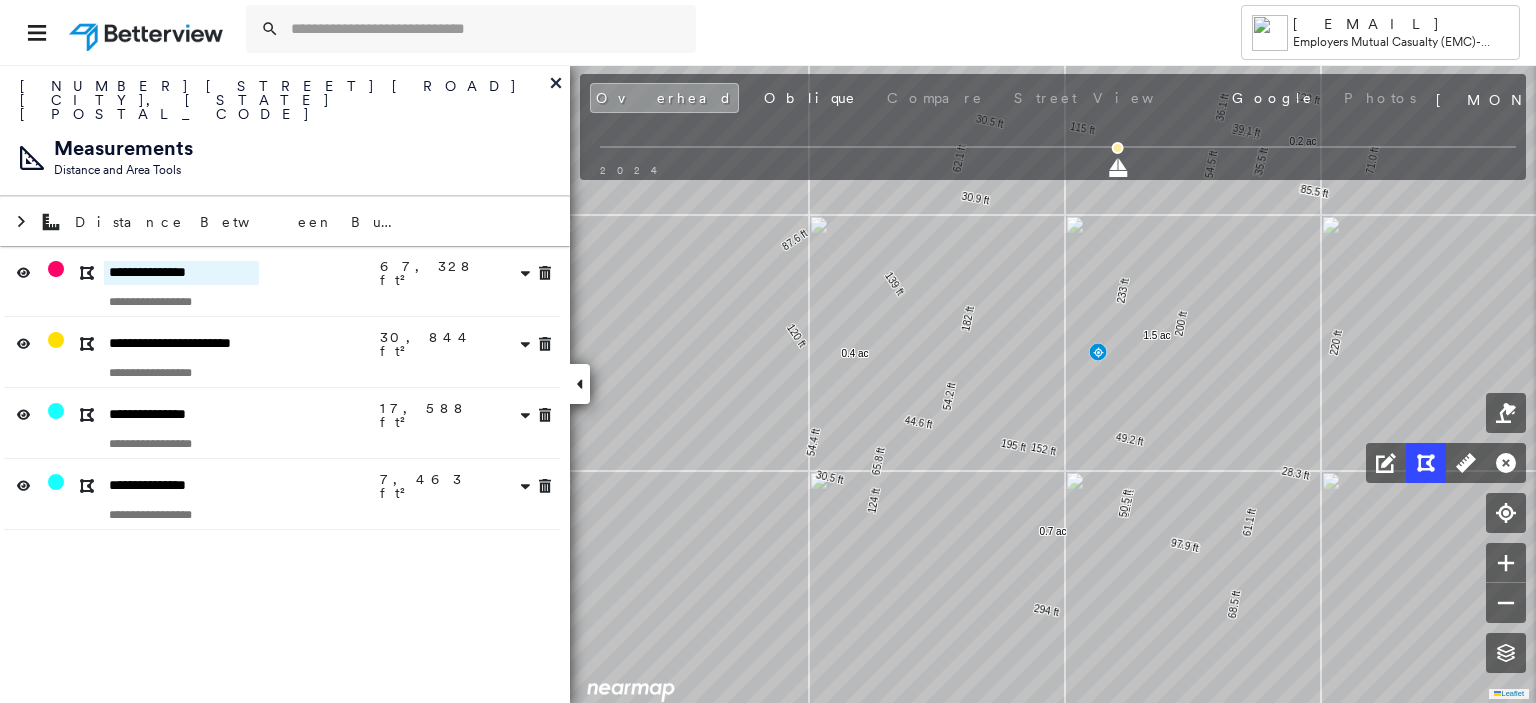 click on "**********" at bounding box center (181, 273) 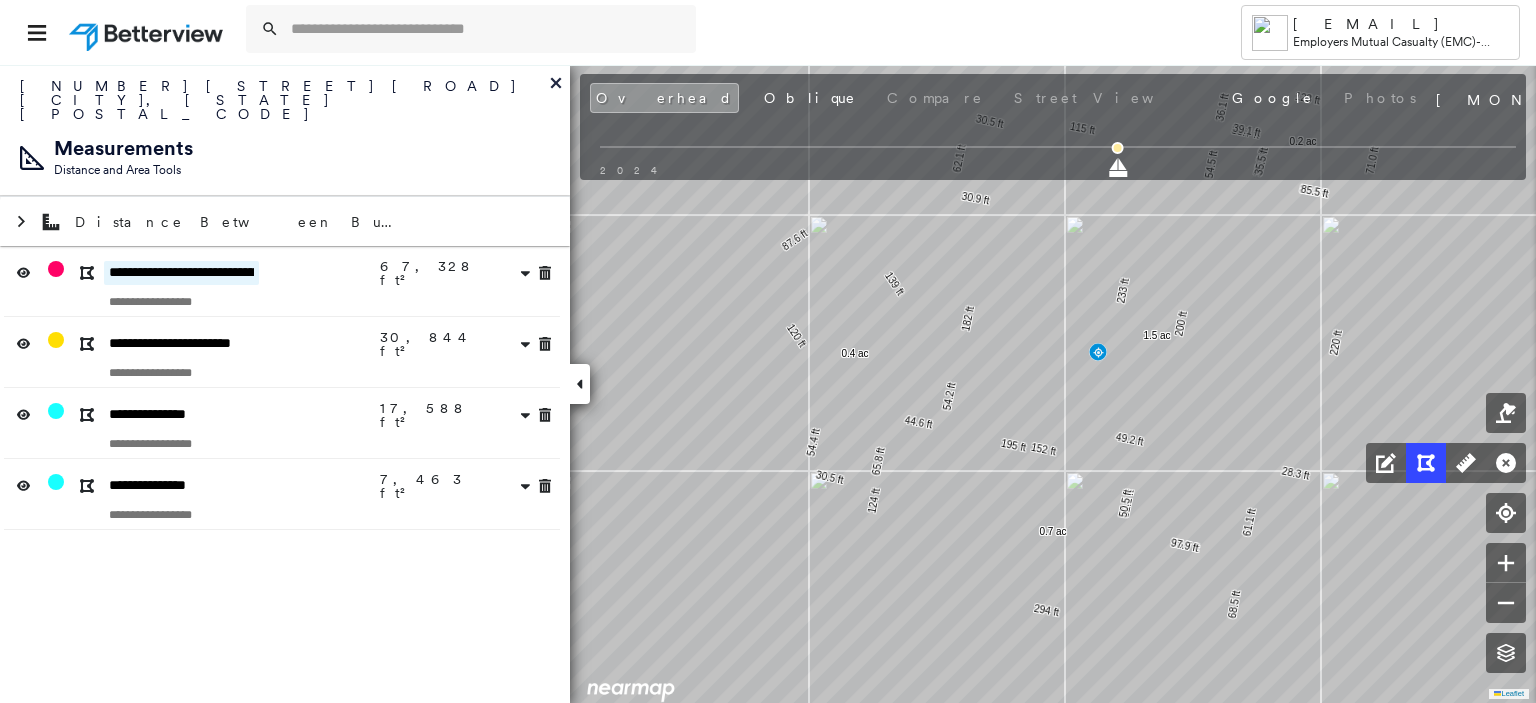 type on "**********" 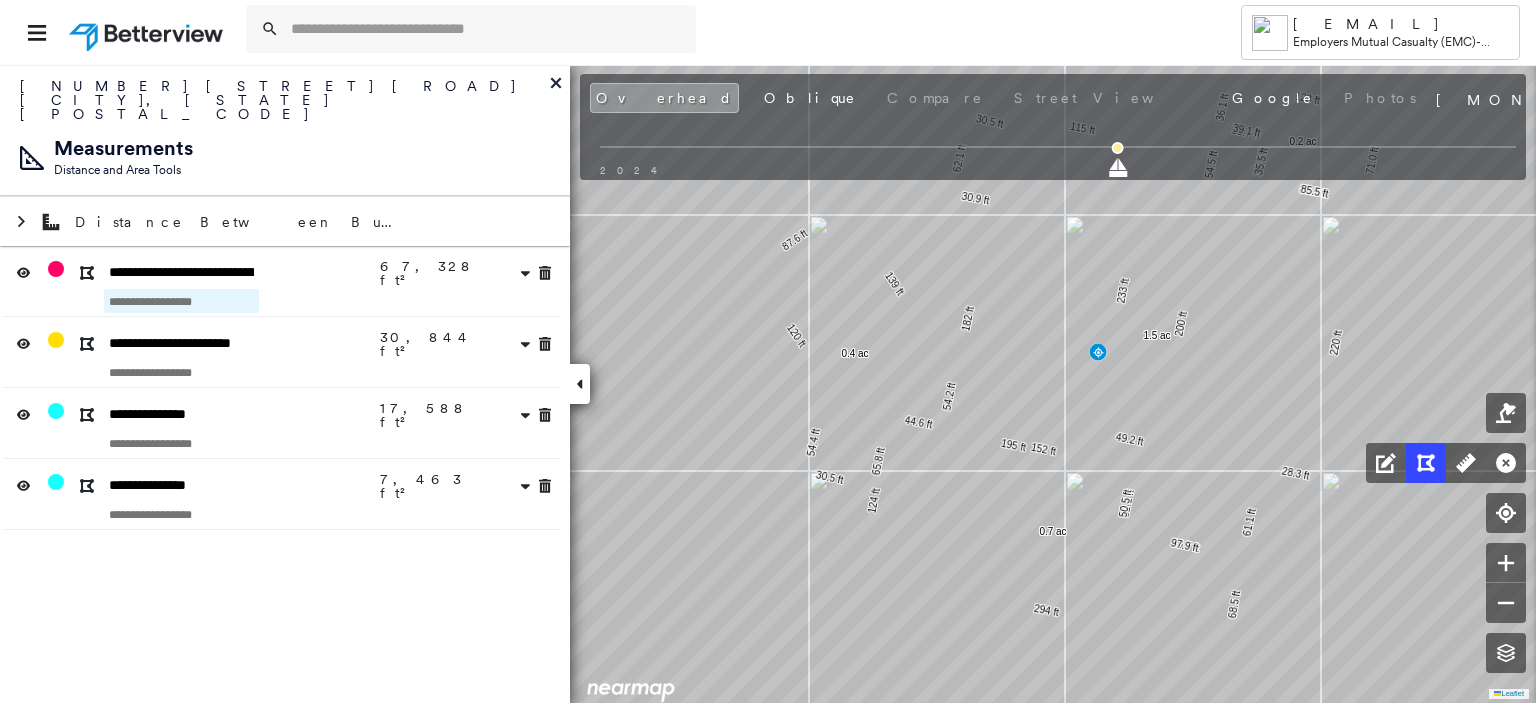 click at bounding box center [181, 301] 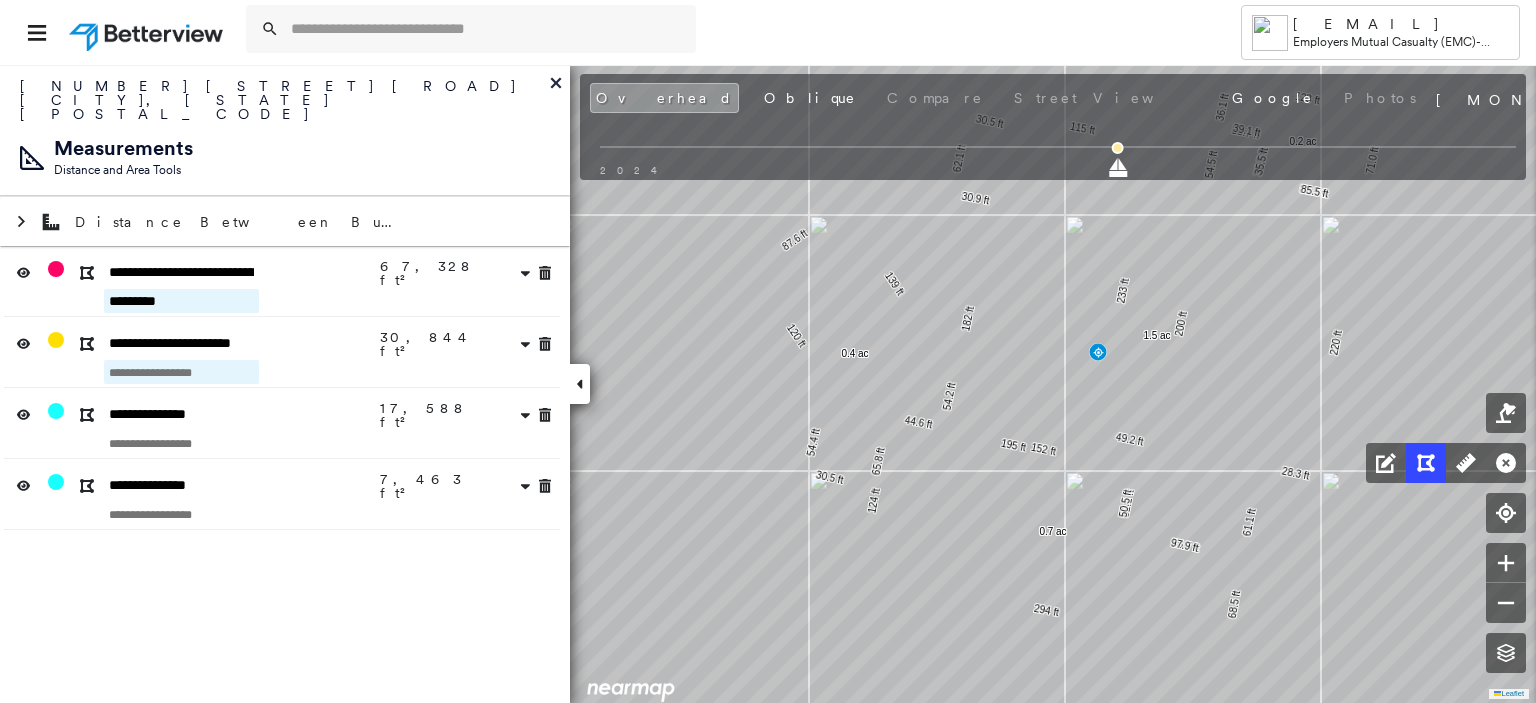type on "*********" 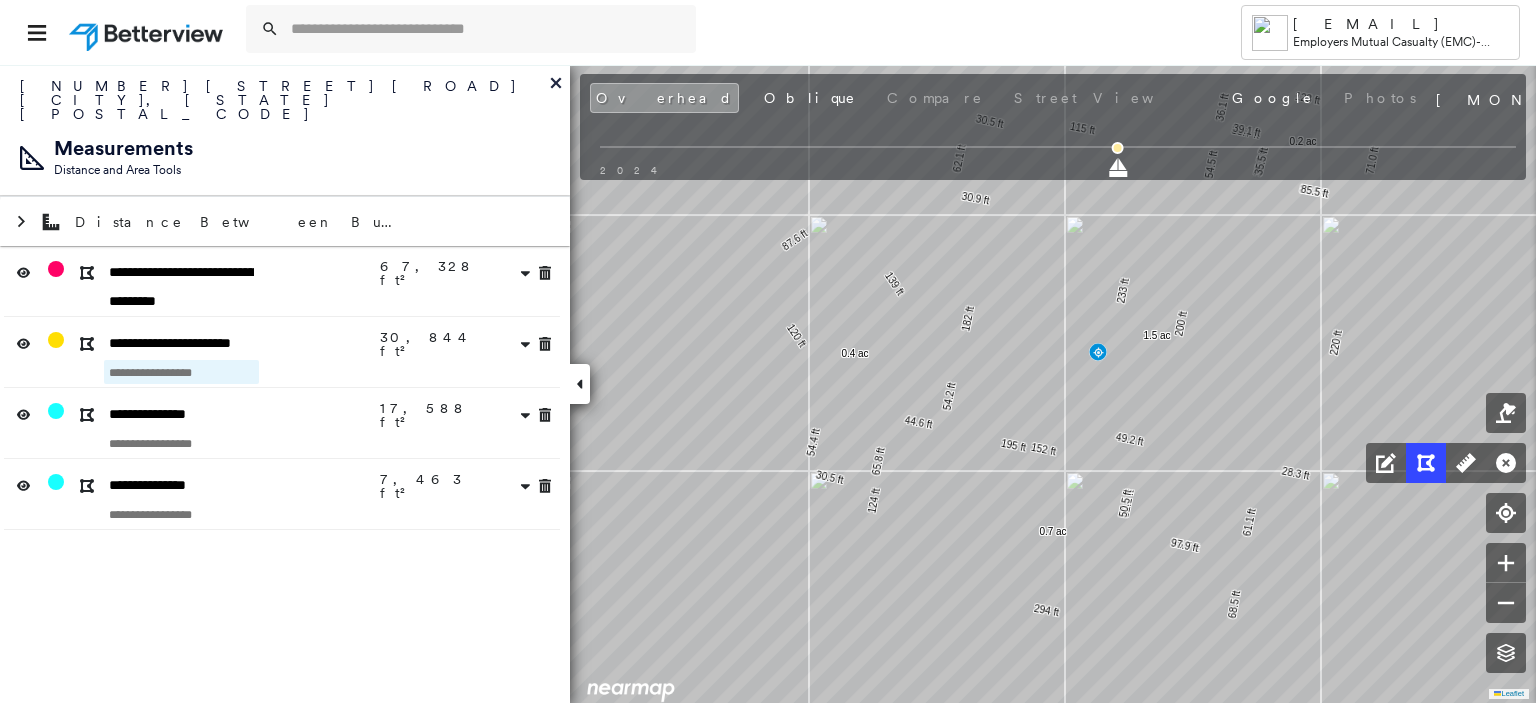 drag, startPoint x: 204, startPoint y: 346, endPoint x: 104, endPoint y: 346, distance: 100 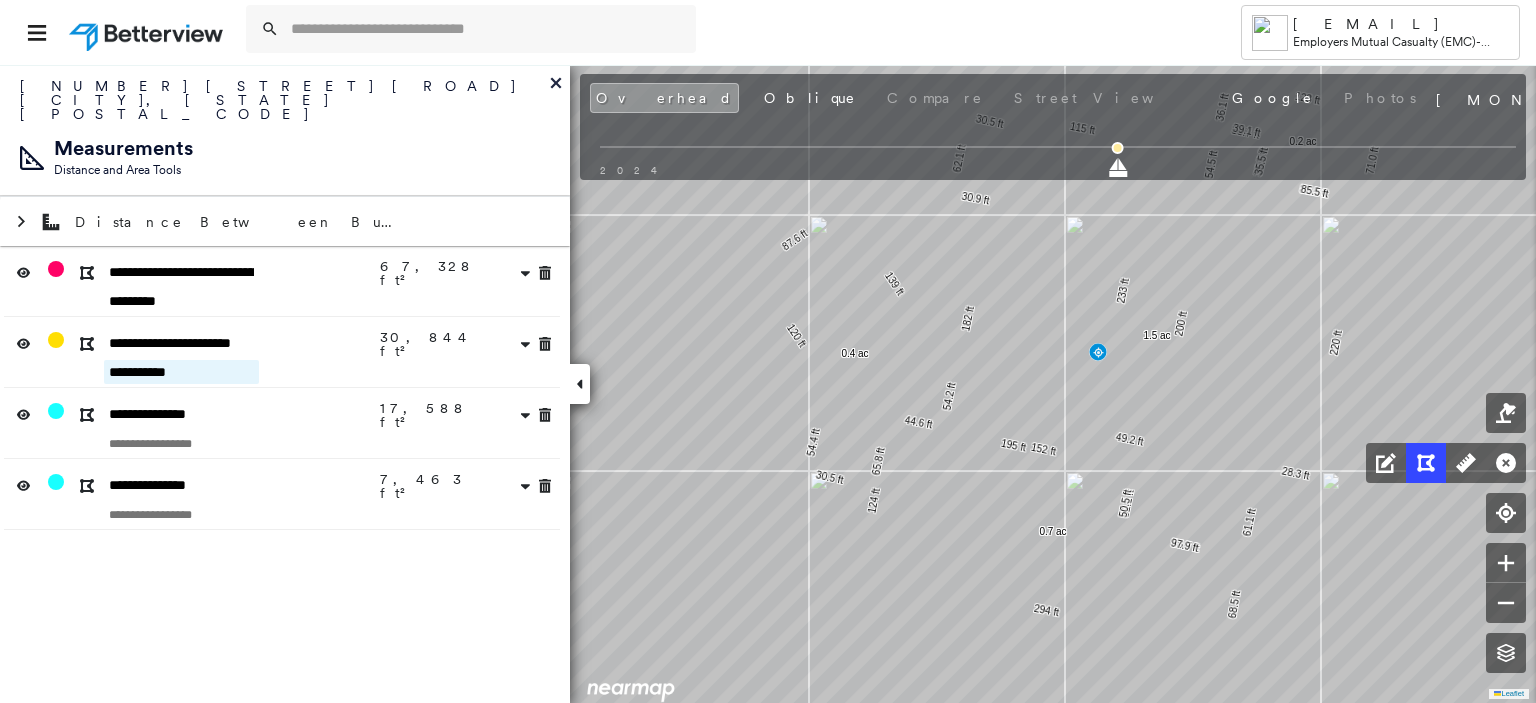 type on "**********" 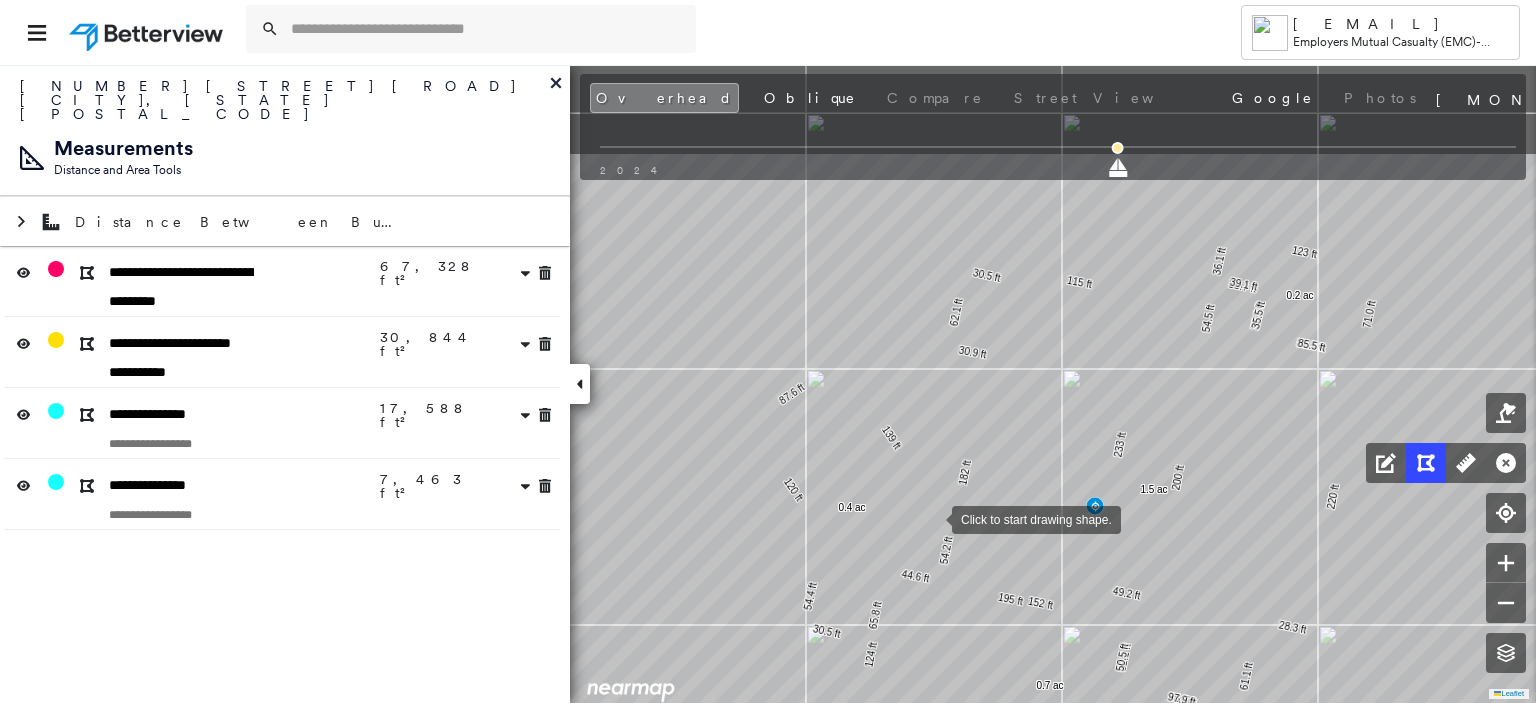 drag, startPoint x: 935, startPoint y: 361, endPoint x: 932, endPoint y: 515, distance: 154.02922 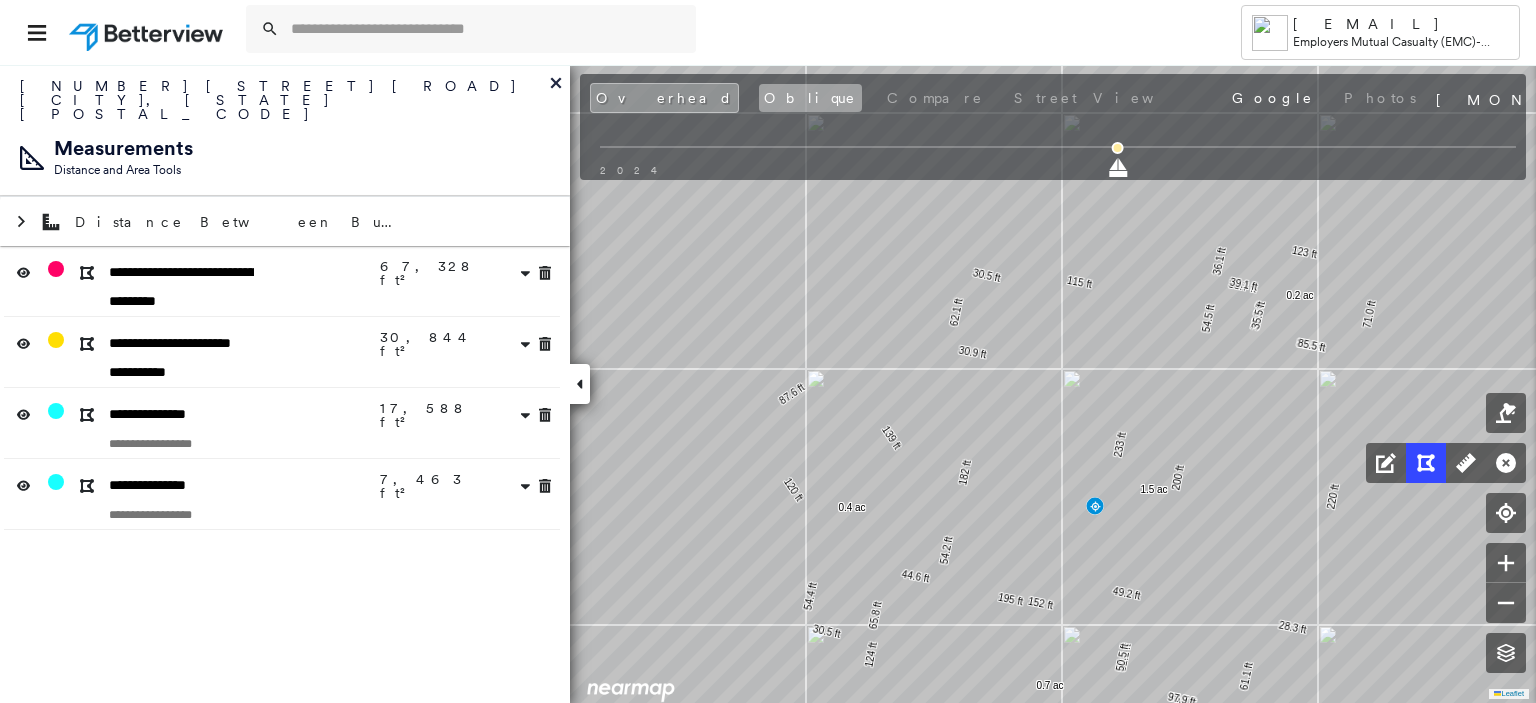 click on "Oblique" at bounding box center (810, 98) 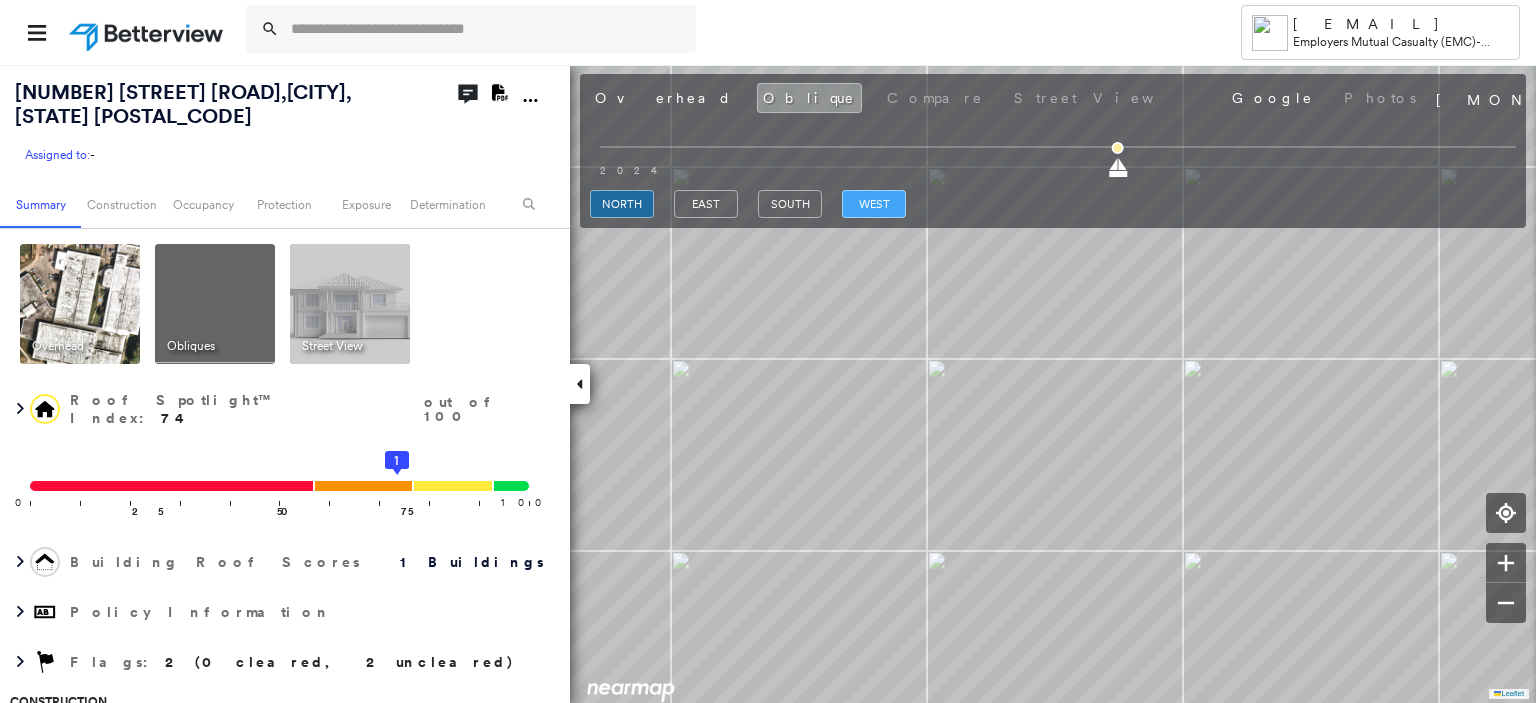 click on "west" at bounding box center [874, 204] 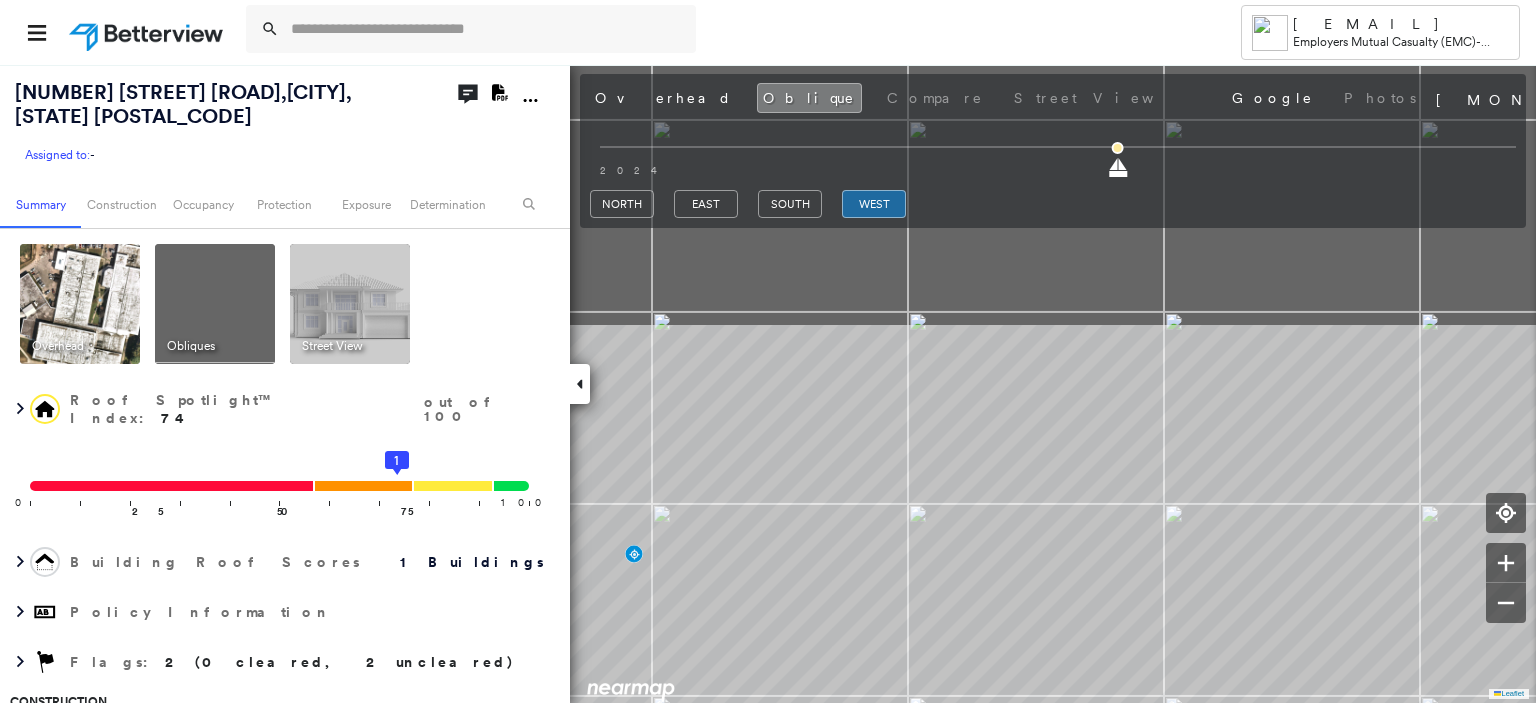 click on "Tower [EMAIL] Employers Mutual Casualty (EMC) - Jackson [NUMBER] [STREET] [ROAD] , [CITY], [STATE] [POSTAL_CODE] Assigned to: - Assigned to: - Assigned to: - Open Comments Download PDF Report Summary Construction Occupancy Protection Exposure Determination Overhead Obliques Street View Roof Spotlight™ Index : 74 out of 100 0 100 25 50 75 1 Building Roof Scores 1 Buildings Policy Information Flags : 2 (0 cleared, 2 uncleared) Construction Roof Spotlights : Ponding, Staining, Overhang, Skylight, Vent and 5 more Property Features : Car, Significantly Stained Pavement, Nonwooden Construction Material, Trailer, Dumpster Roof Size & Shape : 1 building - Flat | Metal Panel BuildZoom - Building Permit Data and Analysis Occupancy Place Detail Geocode Smarty Streets - Surrounding Properties Protection Protection Exposure FEMA Risk Index Crime Regional Hazard: 3 out of 5 Additional Perils Guidewire HazardHub HazardHub Risks Determination Flags : 2 (0 cleared, 2 uncleared) Uncleared Flags (2)" at bounding box center (768, 351) 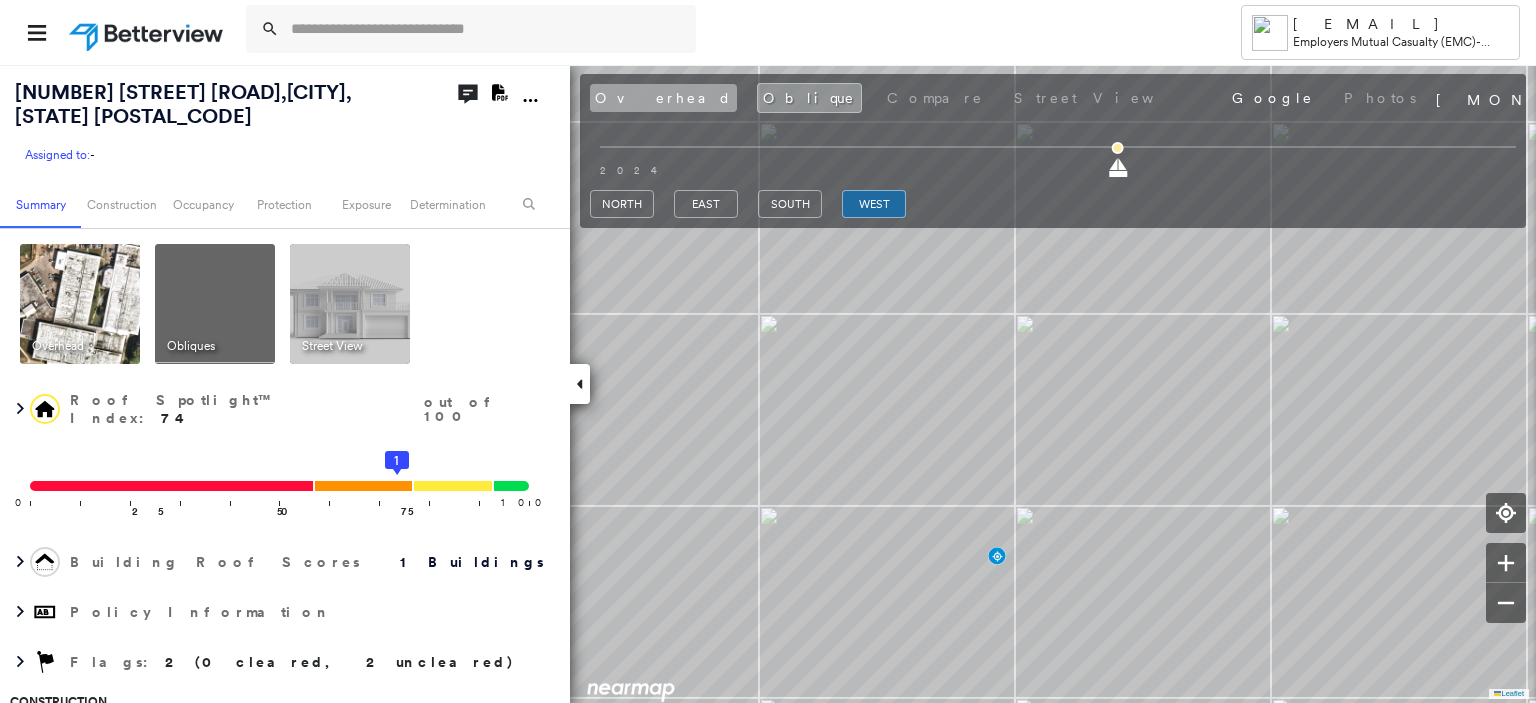 click on "Overhead" at bounding box center [663, 98] 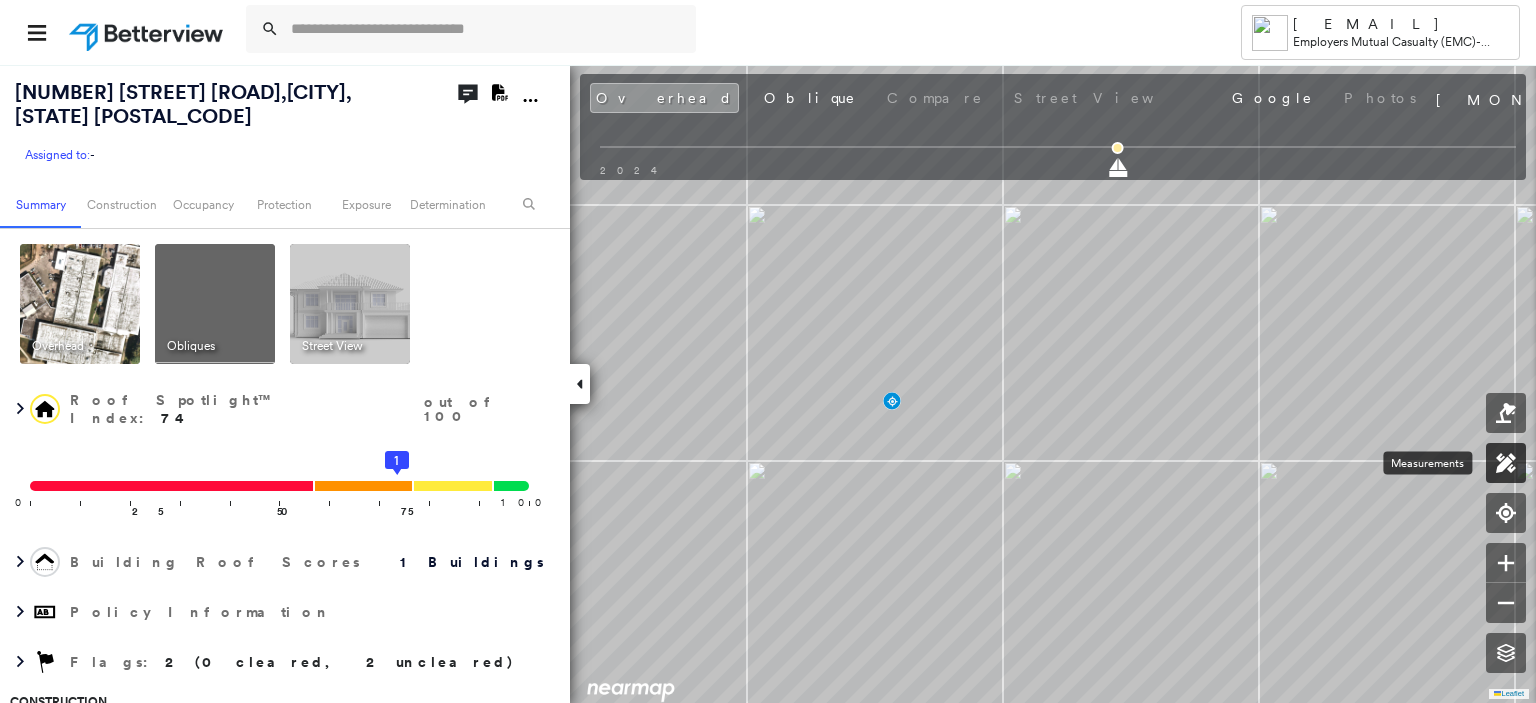 click 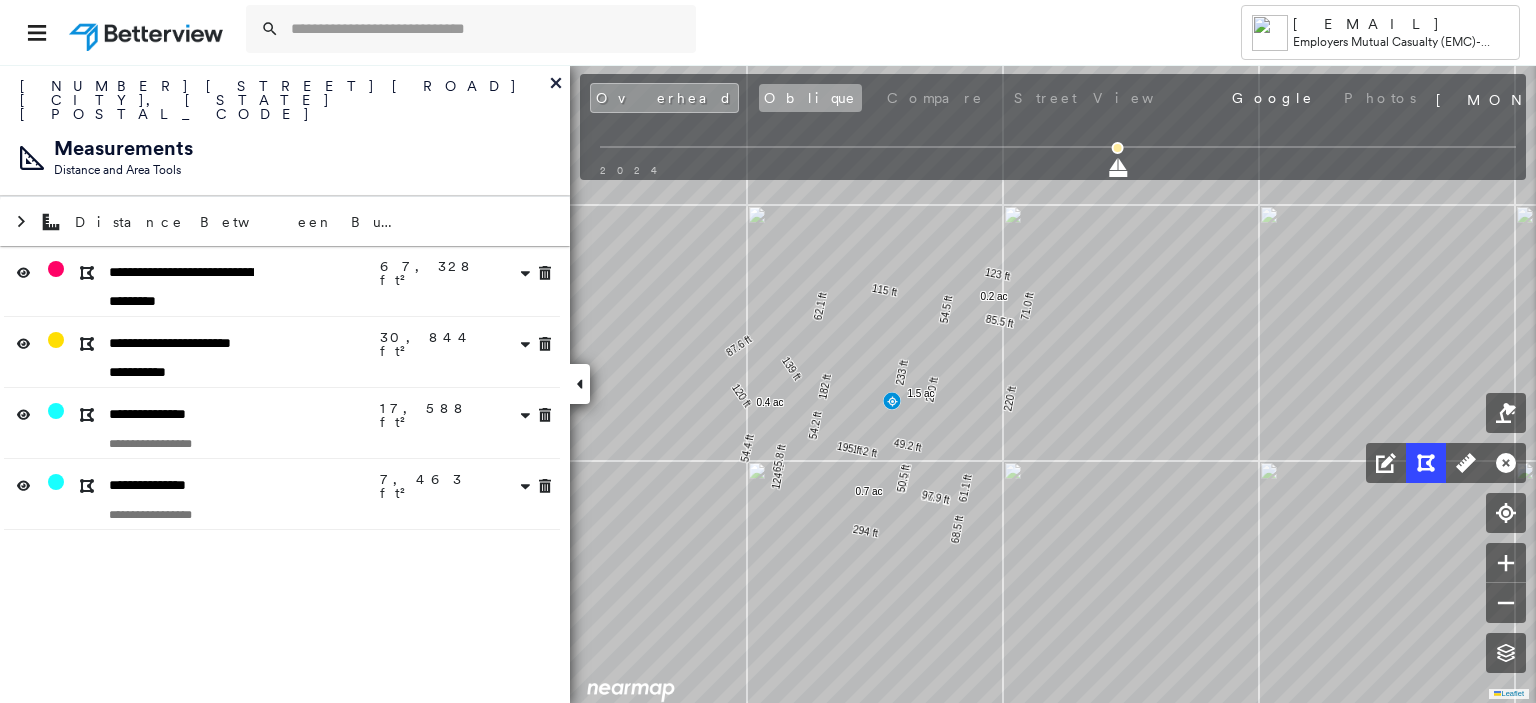 click on "Oblique" at bounding box center [810, 98] 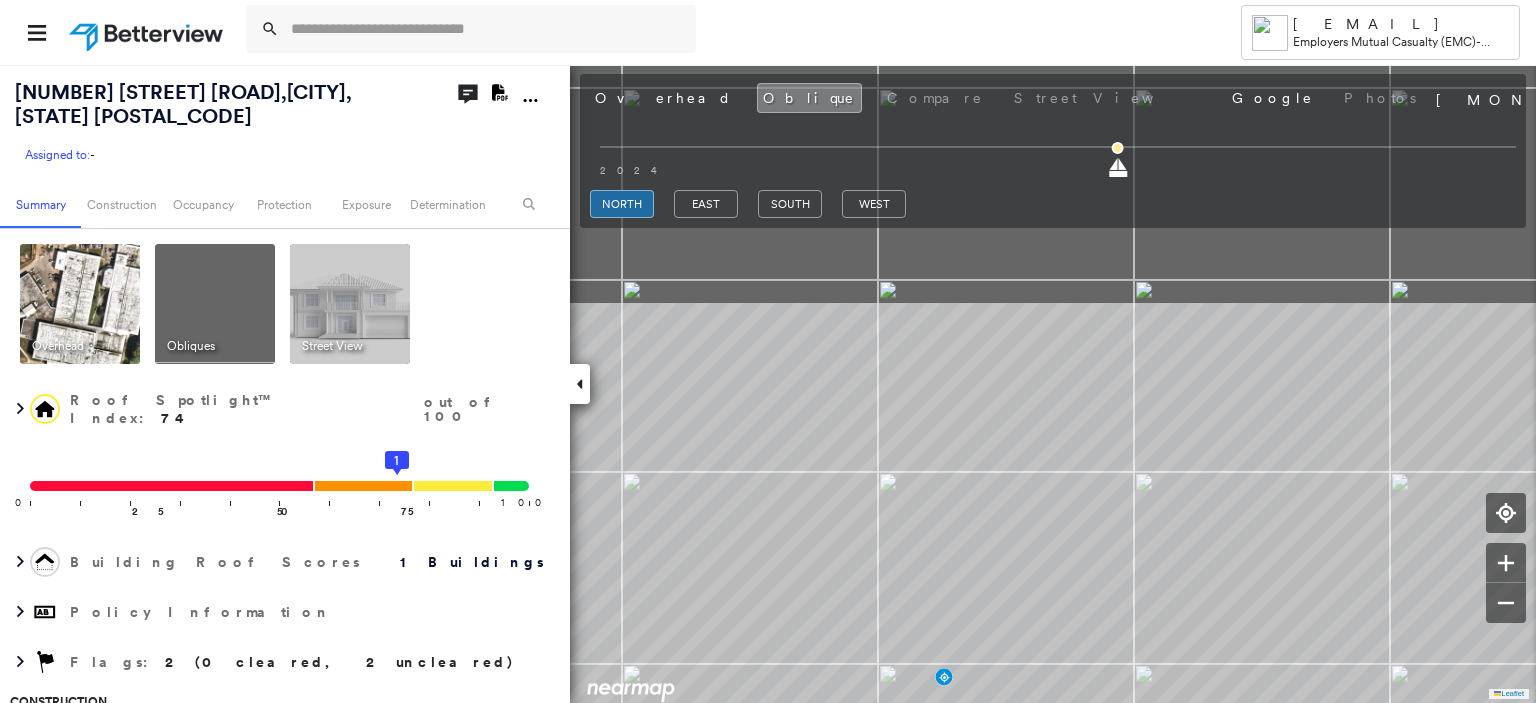 click on "Tower [EMAIL] Employers Mutual Casualty (EMC) - Jackson [NUMBER] [STREET] [ROAD] , [CITY], [STATE] [POSTAL_CODE] Assigned to: - Assigned to: - Assigned to: - Open Comments Download PDF Report Summary Construction Occupancy Protection Exposure Determination Overhead Obliques Street View Roof Spotlight™ Index : 74 out of 100 0 100 25 50 75 1 Building Roof Scores 1 Buildings Policy Information Flags : 2 (0 cleared, 2 uncleared) Construction Roof Spotlights : Ponding, Staining, Overhang, Skylight, Vent and 5 more Property Features : Car, Significantly Stained Pavement, Nonwooden Construction Material, Trailer, Dumpster Roof Size & Shape : 1 building - Flat | Metal Panel BuildZoom - Building Permit Data and Analysis Occupancy Place Detail Geocode Smarty Streets - Surrounding Properties Protection Protection Exposure FEMA Risk Index Crime Regional Hazard: 3 out of 5 Additional Perils Guidewire HazardHub HazardHub Risks Determination Flags : 2 (0 cleared, 2 uncleared) Uncleared Flags (2)" at bounding box center [768, 351] 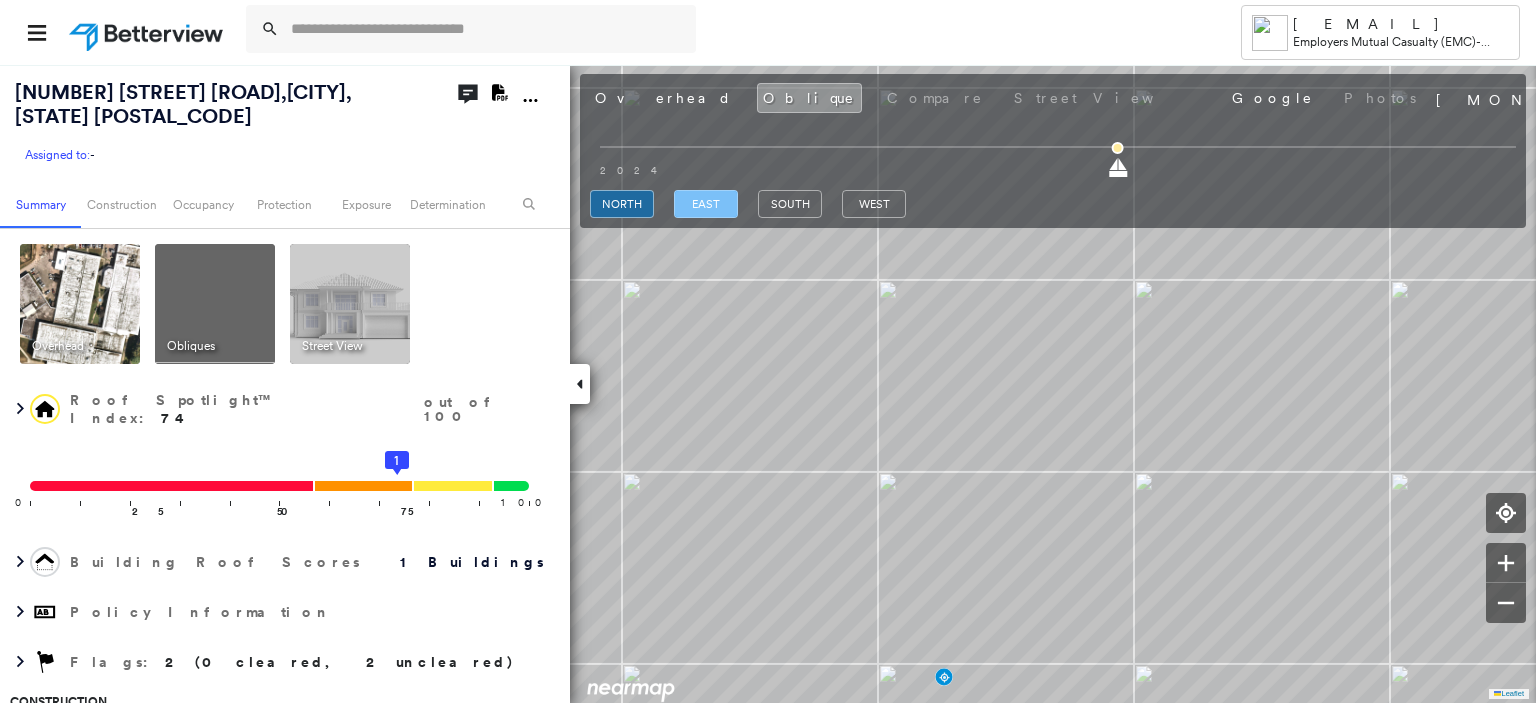 click on "east" at bounding box center (706, 204) 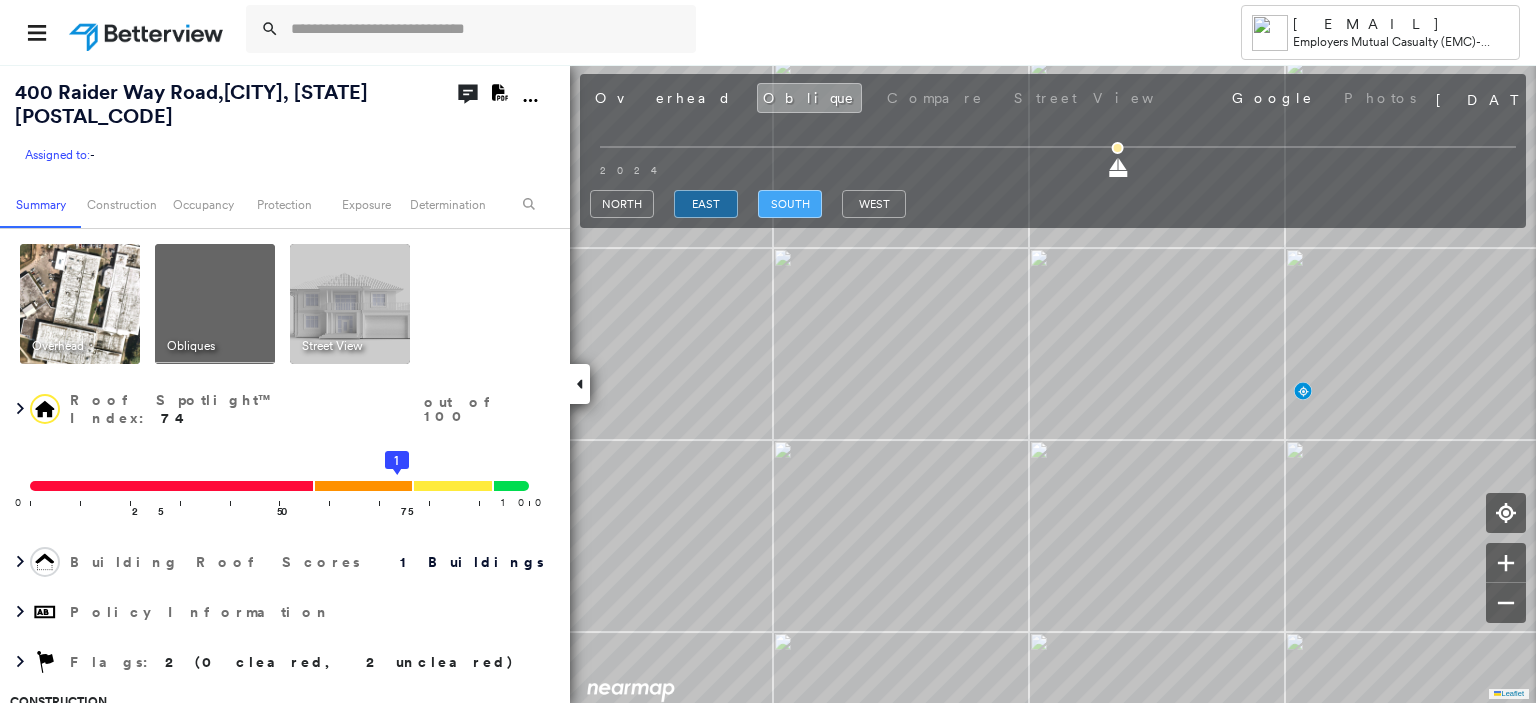 scroll, scrollTop: 0, scrollLeft: 0, axis: both 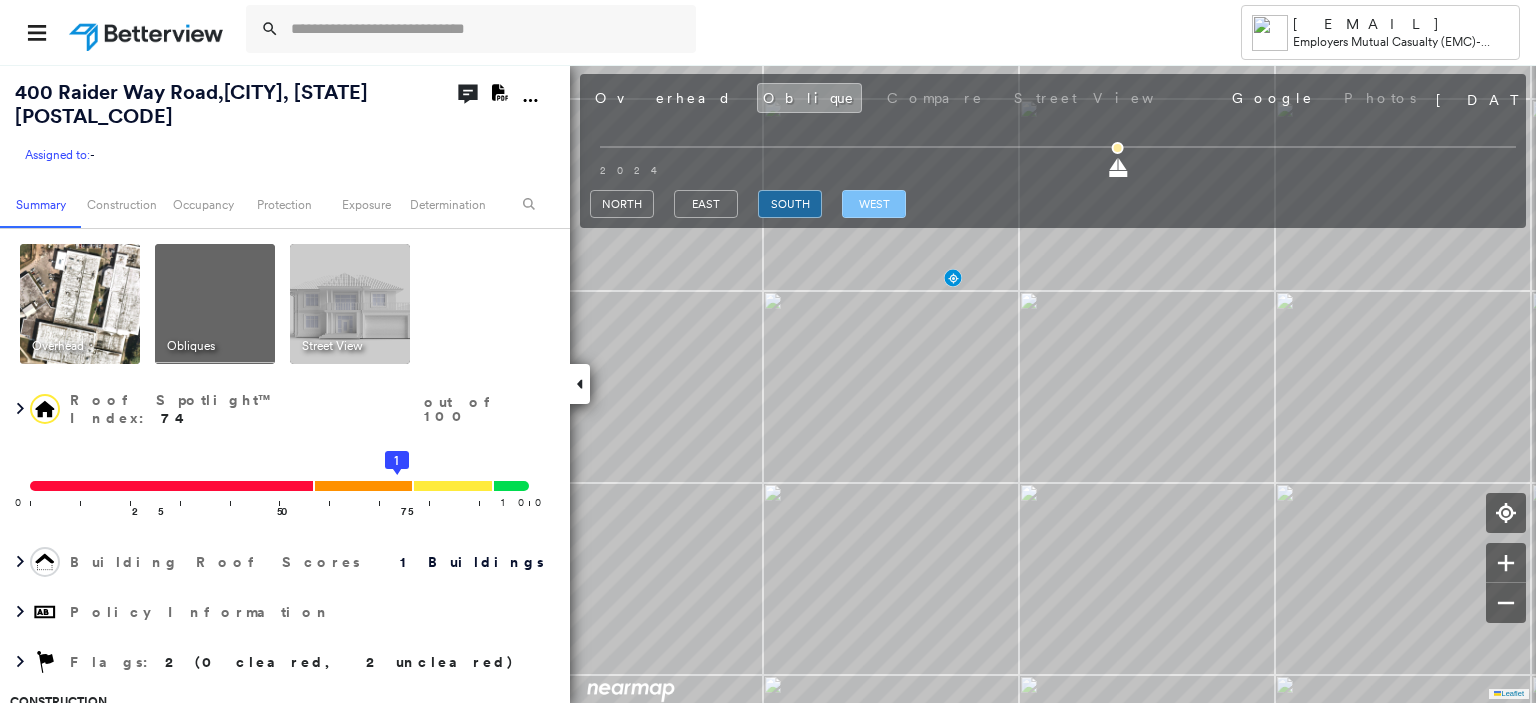 click on "west" at bounding box center (874, 204) 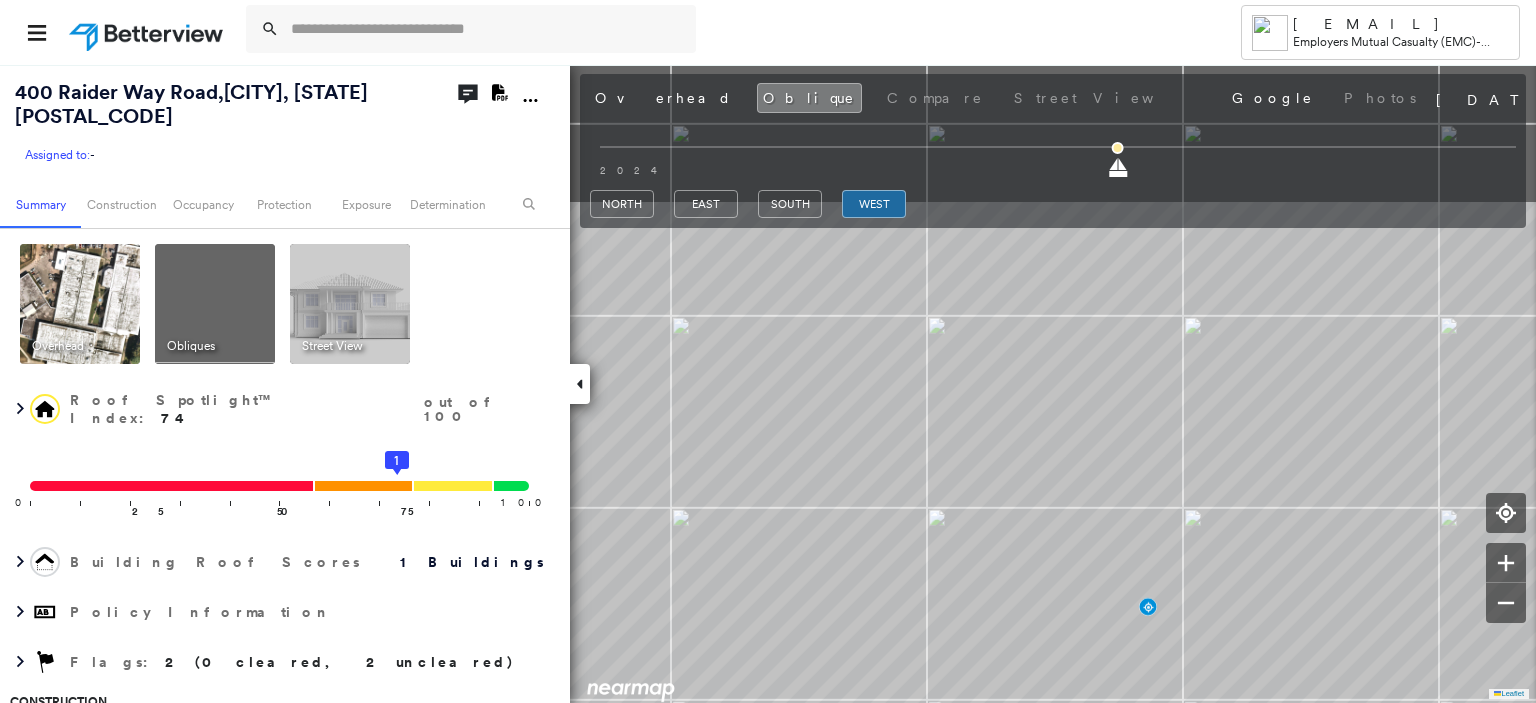 click on "Tower [EMAIL] Employers Mutual Casualty (EMC)  -   Jackson 400 Raider Way Road ,  [CITY], [STATE] [POSTAL_CODE] Assigned to:  - Assigned to:  - Assigned to:  - Open Comments Download PDF Report Summary Construction Occupancy Protection Exposure Determination Overhead Obliques Street View Roof Spotlight™ Index :  74 out of 100 0 100 25 50 75 1 Building Roof Scores 1 Buildings Policy Information Flags :  2 (0 cleared, 2 uncleared) Construction Roof Spotlights :  Ponding, Staining, Overhang, Skylight, Vent and 5 more Property Features :  Car, Significantly Stained Pavement, Nonwooden Construction Material, Trailer, Dumpster Roof Size & Shape :  1 building  - Flat | Metal Panel BuildZoom - Building Permit Data and Analysis Occupancy Place Detail Geocode Smarty Streets - Surrounding Properties Protection Protection Exposure FEMA Risk Index Crime Regional Hazard: 3   out of  5 Additional Perils Guidewire HazardHub HazardHub Risks Determination Flags :  2 (0 cleared, 2 uncleared) Uncleared Flags (2)" at bounding box center [768, 351] 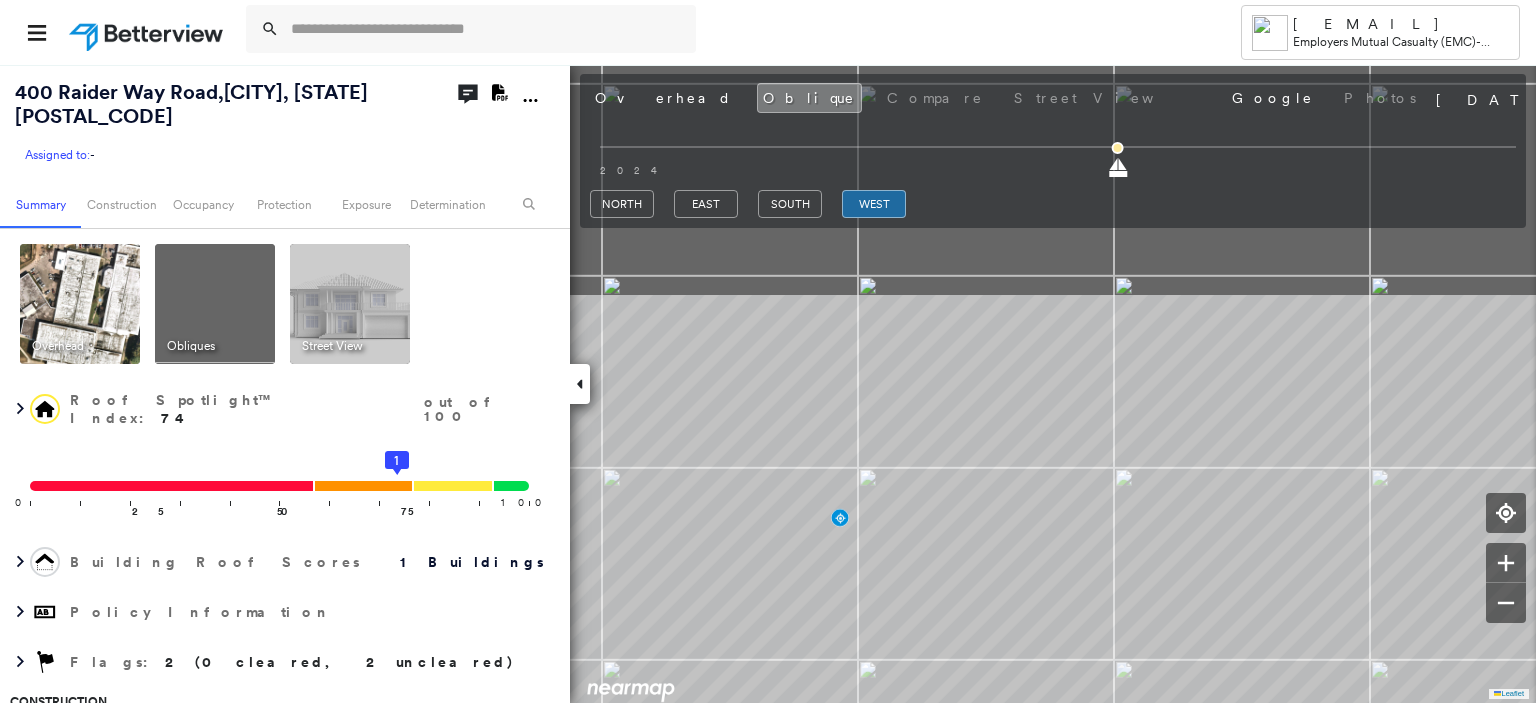 click on "Tower [EMAIL] Employers Mutual Casualty (EMC)  -   Jackson 400 Raider Way Road ,  [CITY], [STATE] [POSTAL_CODE] Assigned to:  - Assigned to:  - Assigned to:  - Open Comments Download PDF Report Summary Construction Occupancy Protection Exposure Determination Overhead Obliques Street View Roof Spotlight™ Index :  74 out of 100 0 100 25 50 75 1 Building Roof Scores 1 Buildings Policy Information Flags :  2 (0 cleared, 2 uncleared) Construction Roof Spotlights :  Ponding, Staining, Overhang, Skylight, Vent and 5 more Property Features :  Car, Significantly Stained Pavement, Nonwooden Construction Material, Trailer, Dumpster Roof Size & Shape :  1 building  - Flat | Metal Panel BuildZoom - Building Permit Data and Analysis Occupancy Place Detail Geocode Smarty Streets - Surrounding Properties Protection Protection Exposure FEMA Risk Index Crime Regional Hazard: 3   out of  5 Additional Perils Guidewire HazardHub HazardHub Risks Determination Flags :  2 (0 cleared, 2 uncleared) Uncleared Flags (2)" at bounding box center (768, 351) 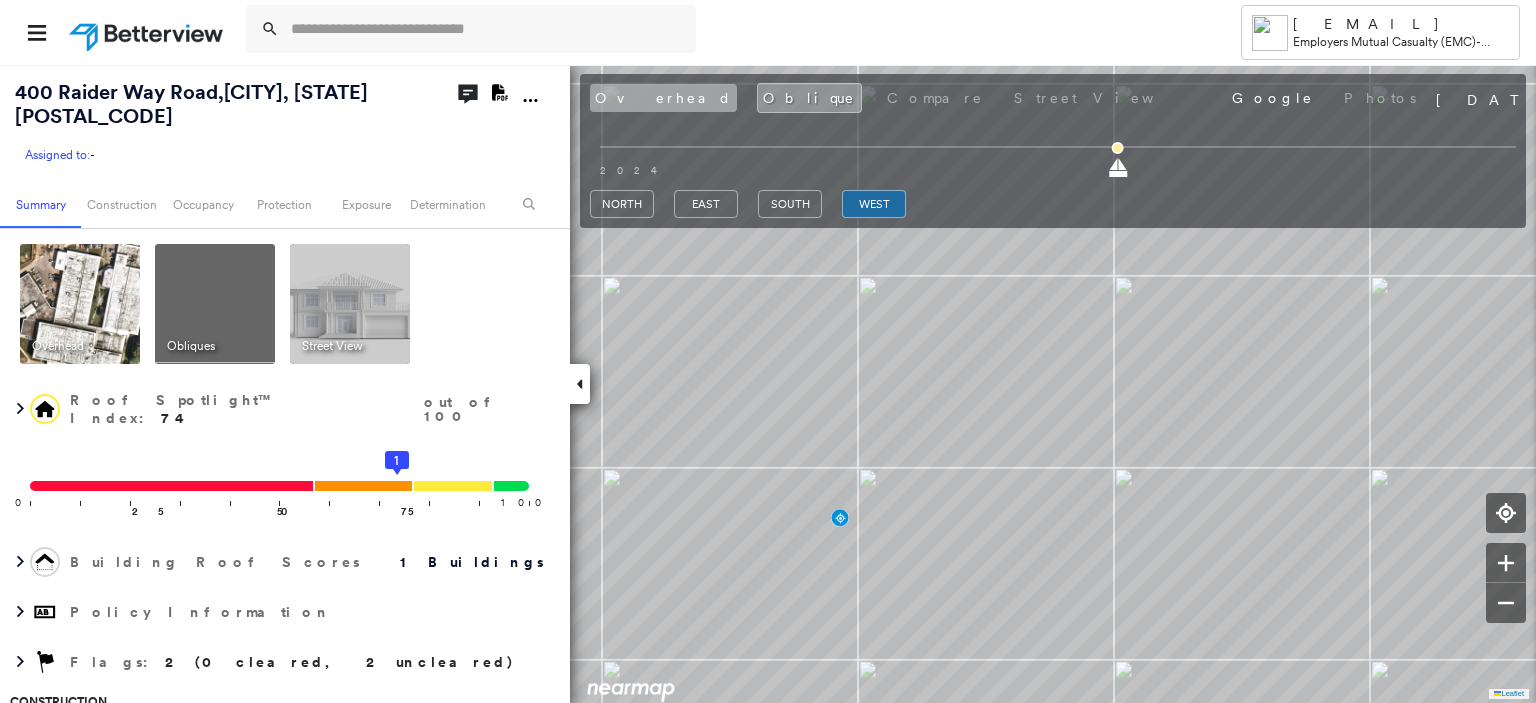 click on "Overhead" at bounding box center (663, 98) 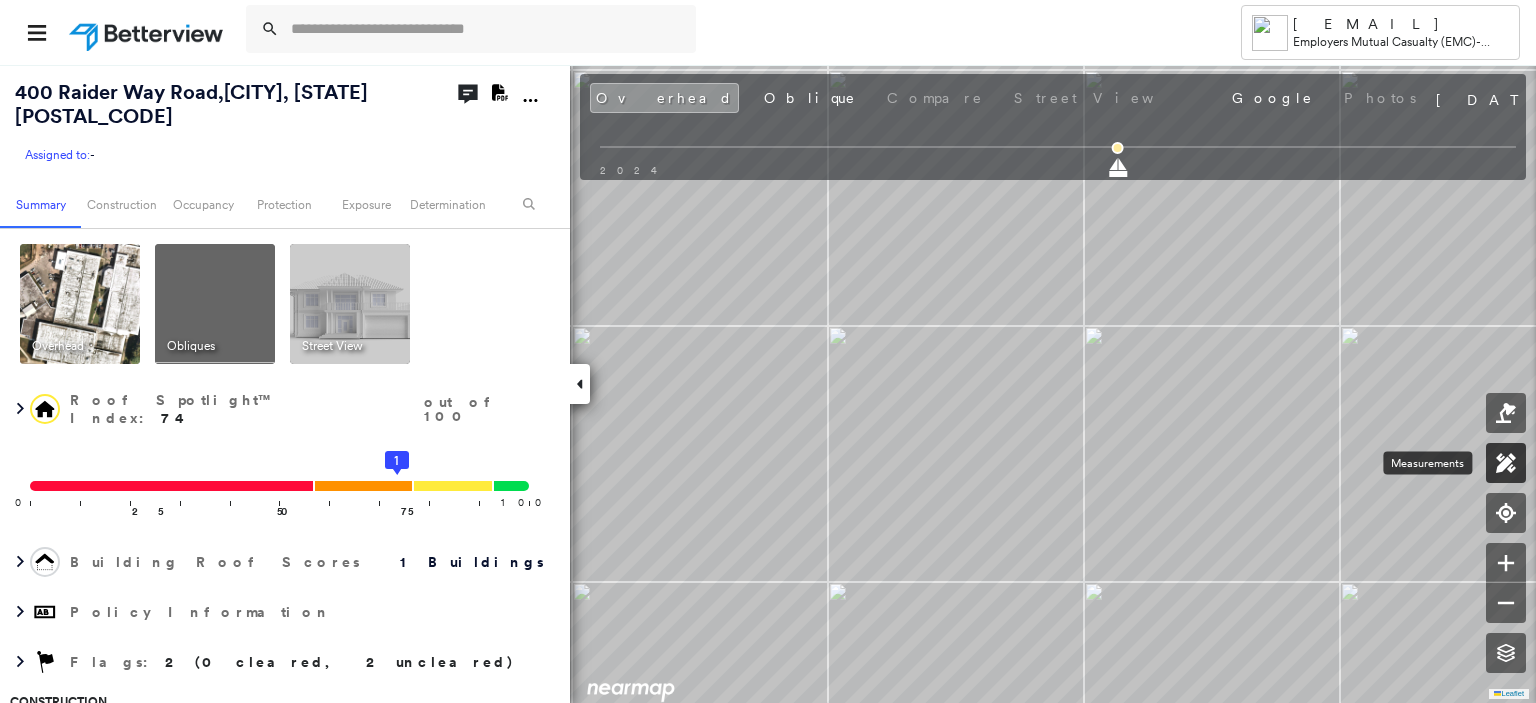 click 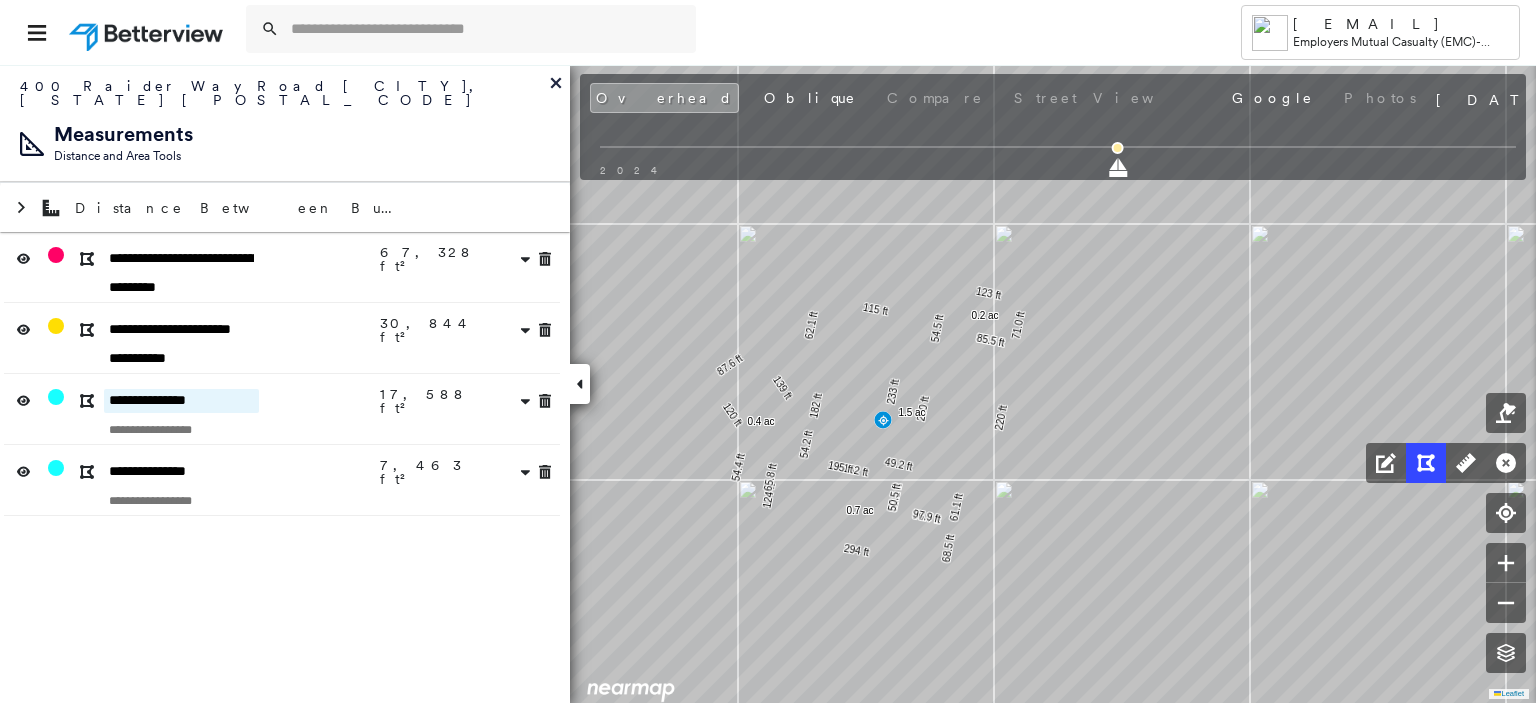 drag, startPoint x: 235, startPoint y: 386, endPoint x: 80, endPoint y: 386, distance: 155 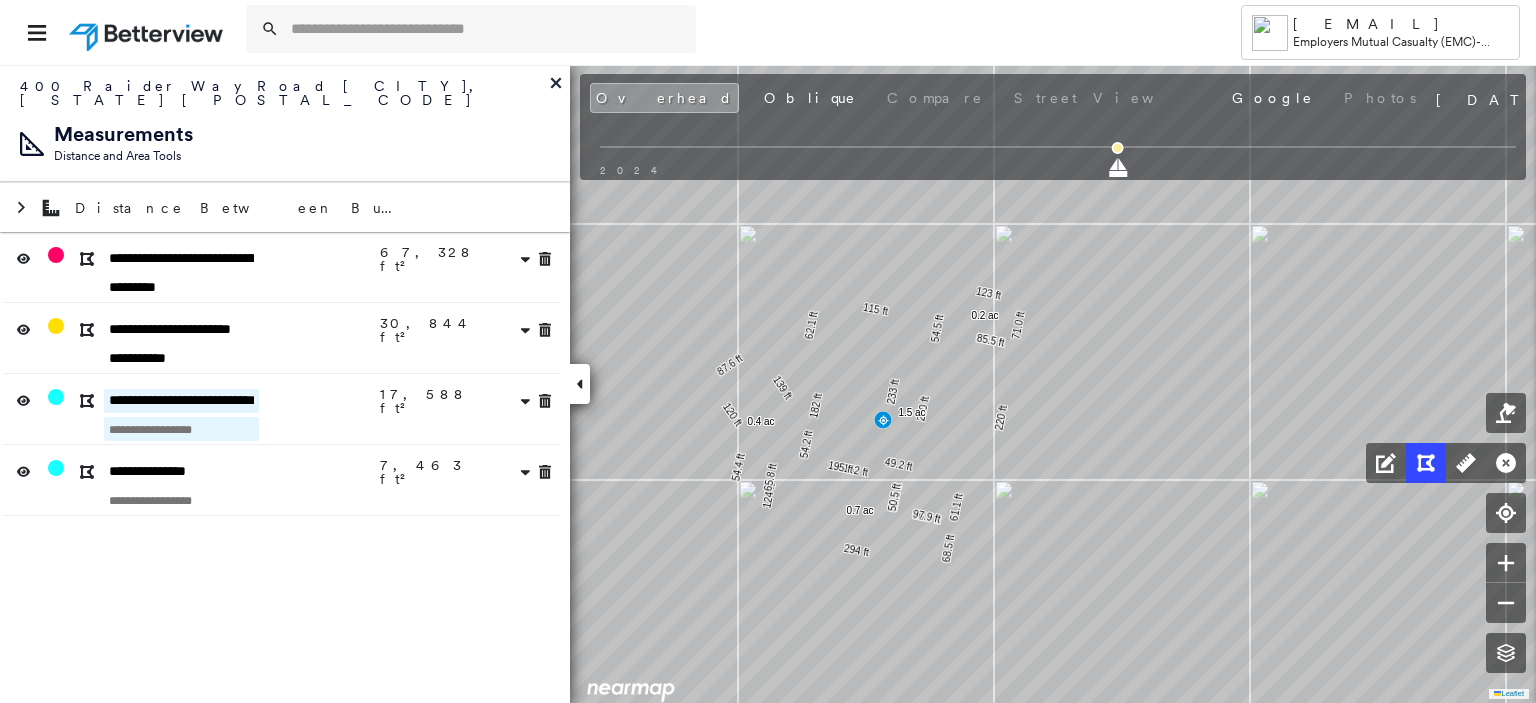 type on "**********" 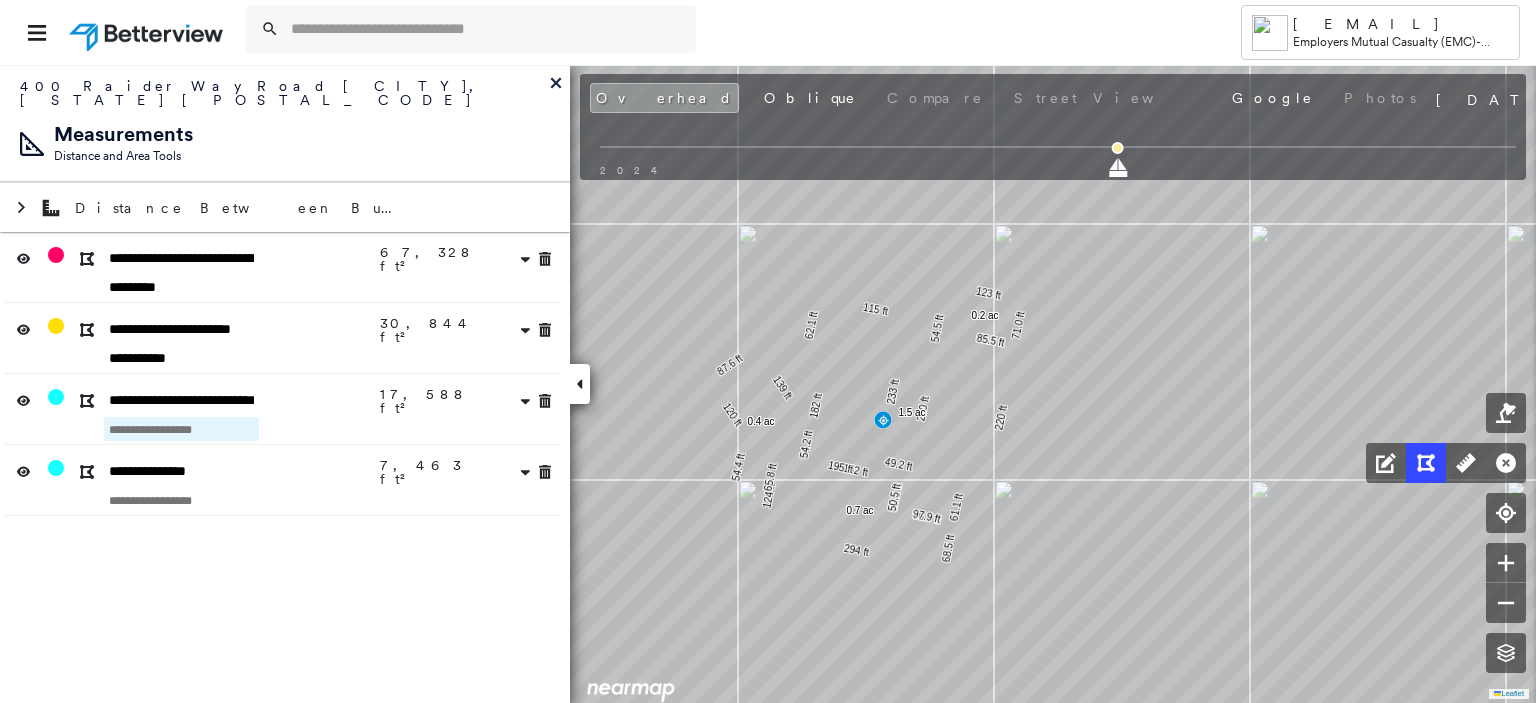 click at bounding box center [181, 429] 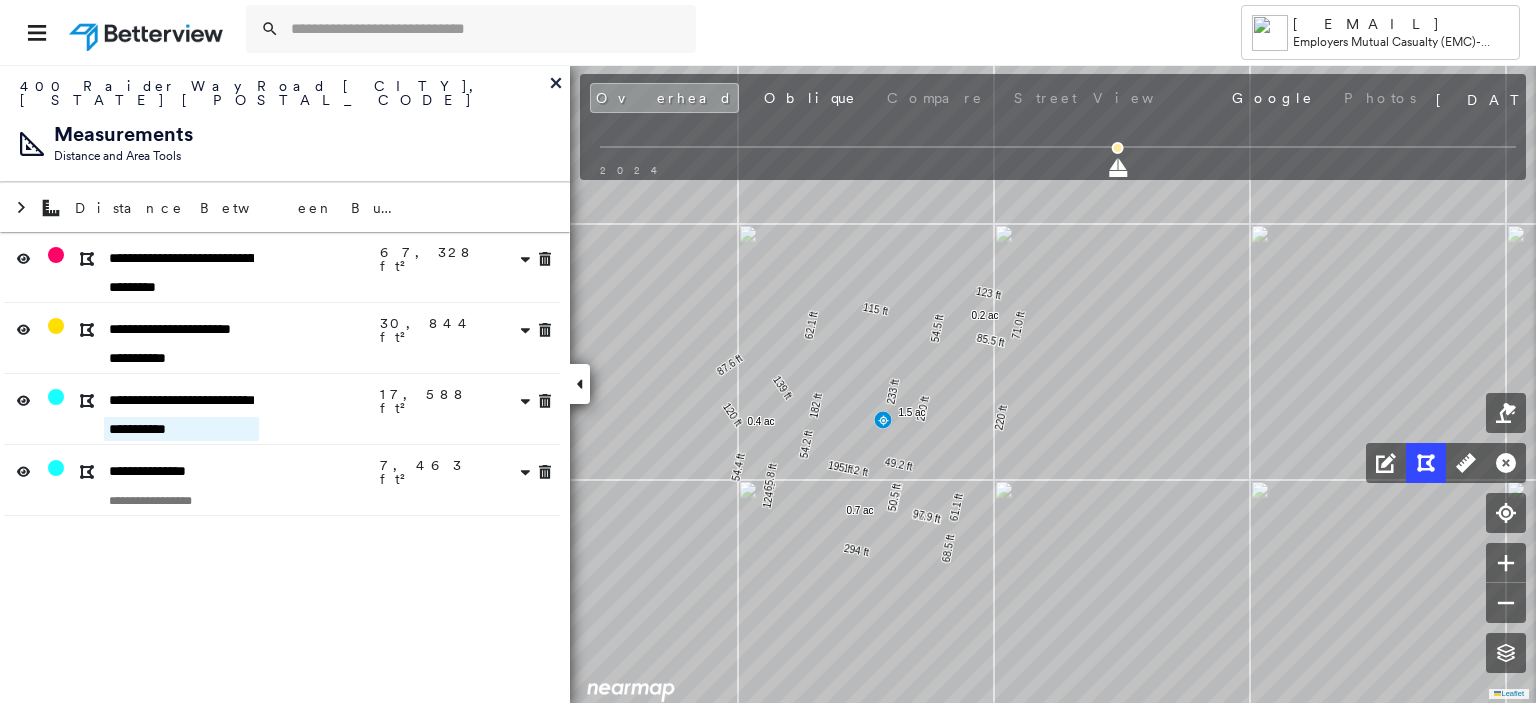 type on "**********" 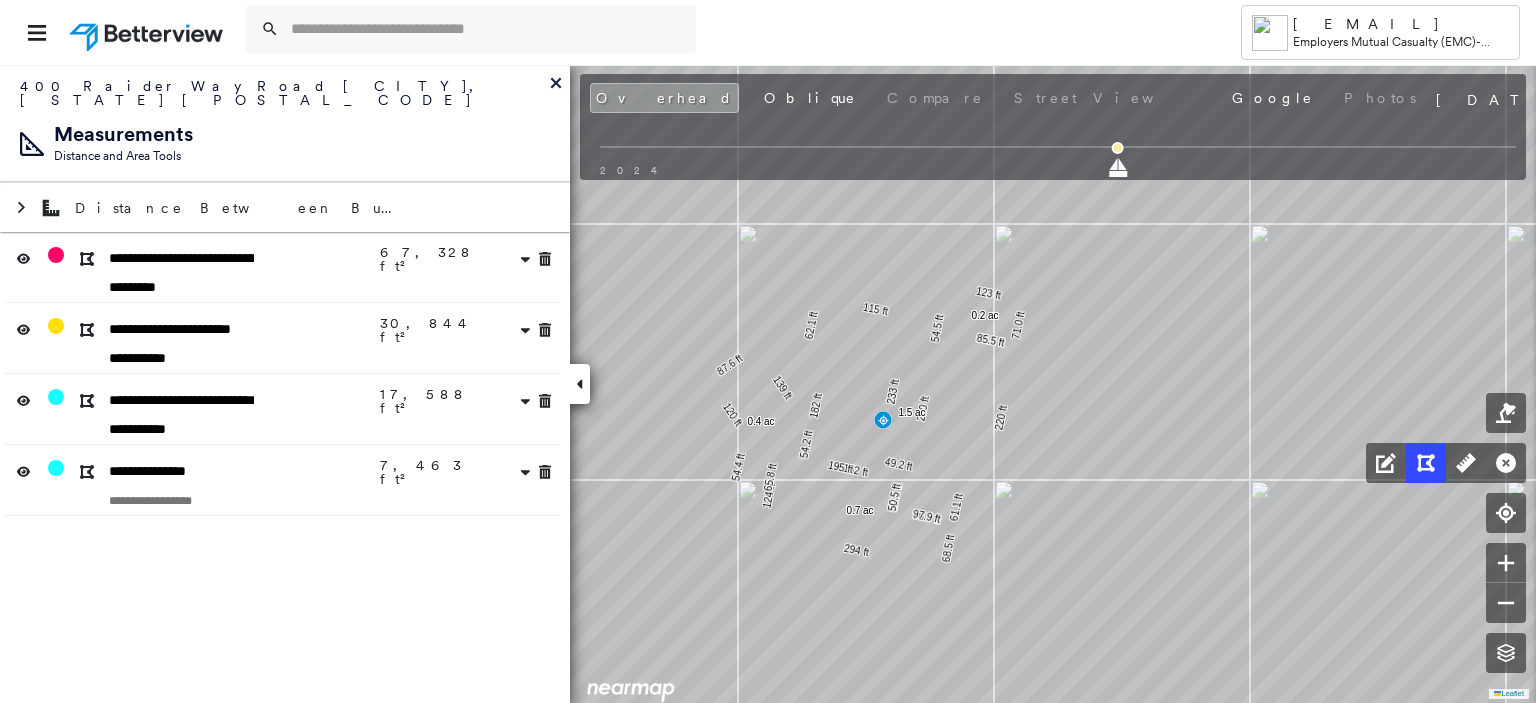 click on "Tower [EMAIL] Employers Mutual Casualty (EMC) - Jackson [NUMBER] [STREET] [ROAD] , [CITY], [STATE] [POSTAL_CODE] Assigned to: - Assigned to: - Assigned to: - Open Comments Download PDF Report Summary Construction Occupancy Protection Exposure Determination Overhead Obliques Street View Roof Spotlight™ Index : 74 out of 100 0 100 25 50 75 1 Building Roof Scores 1 Buildings Policy Information Flags : 2 (0 cleared, 2 uncleared) Construction Roof Spotlights : Ponding, Staining, Overhang, Skylight, Vent and 5 more Property Features : Car, Significantly Stained Pavement, Nonwooden Construction Material, Trailer, Dumpster Roof Size & Shape : 1 building - Flat | Metal Panel BuildZoom - Building Permit Data and Analysis Occupancy Place Detail Geocode Smarty Streets - Surrounding Properties Protection Protection Exposure FEMA Risk Index Crime Regional Hazard: 3 out of 5 Additional Perils Guidewire HazardHub HazardHub Risks Determination Flags : 2 (0 cleared, 2 uncleared) Uncleared Flags (2)" at bounding box center (768, 351) 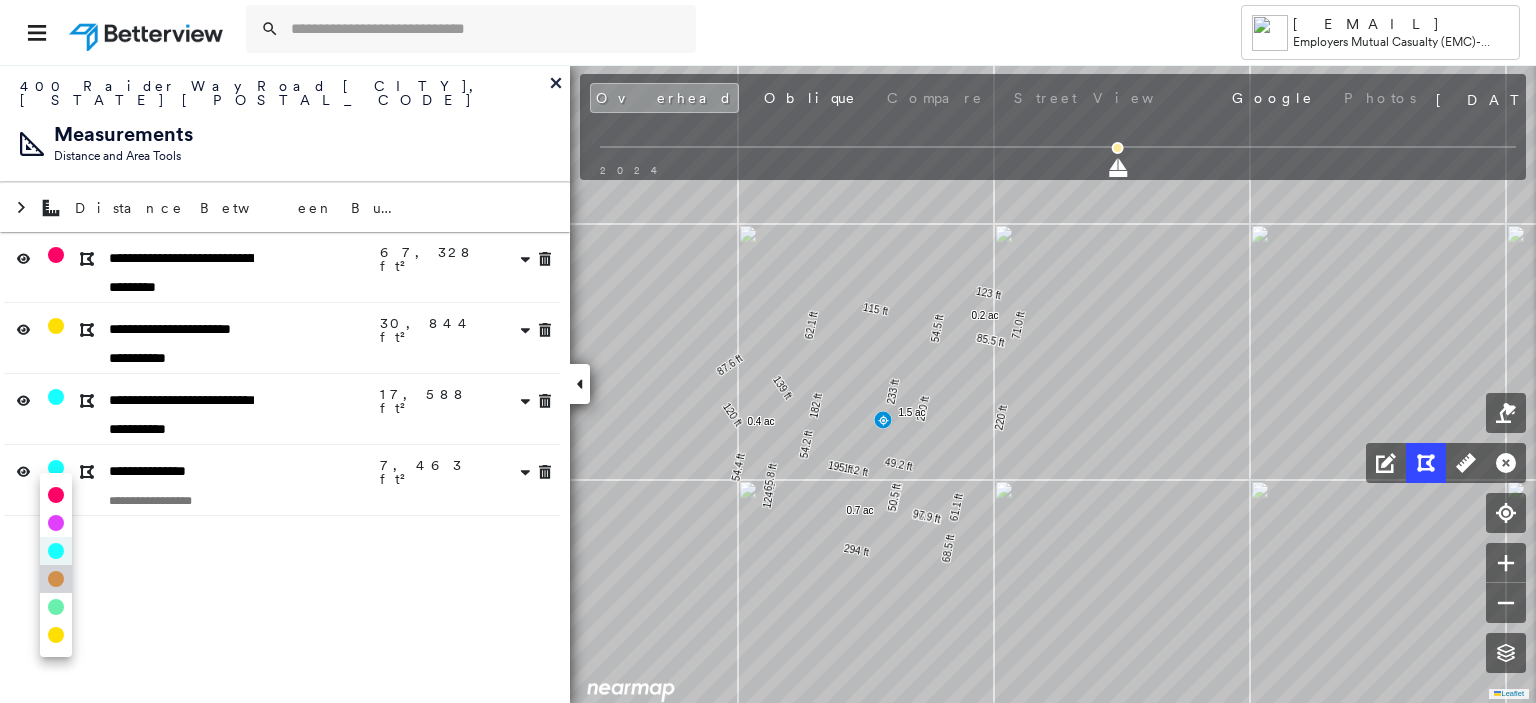click at bounding box center [56, 579] 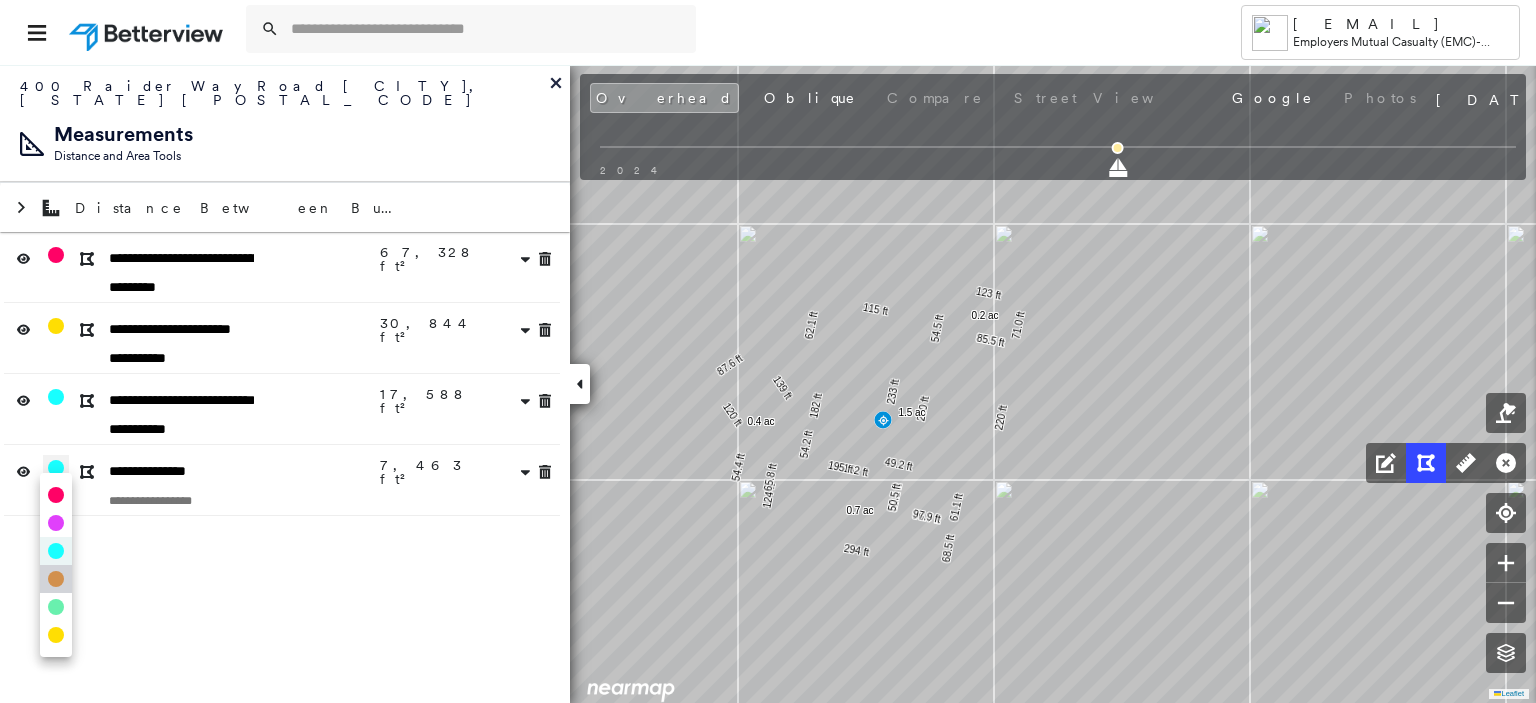 type on "*" 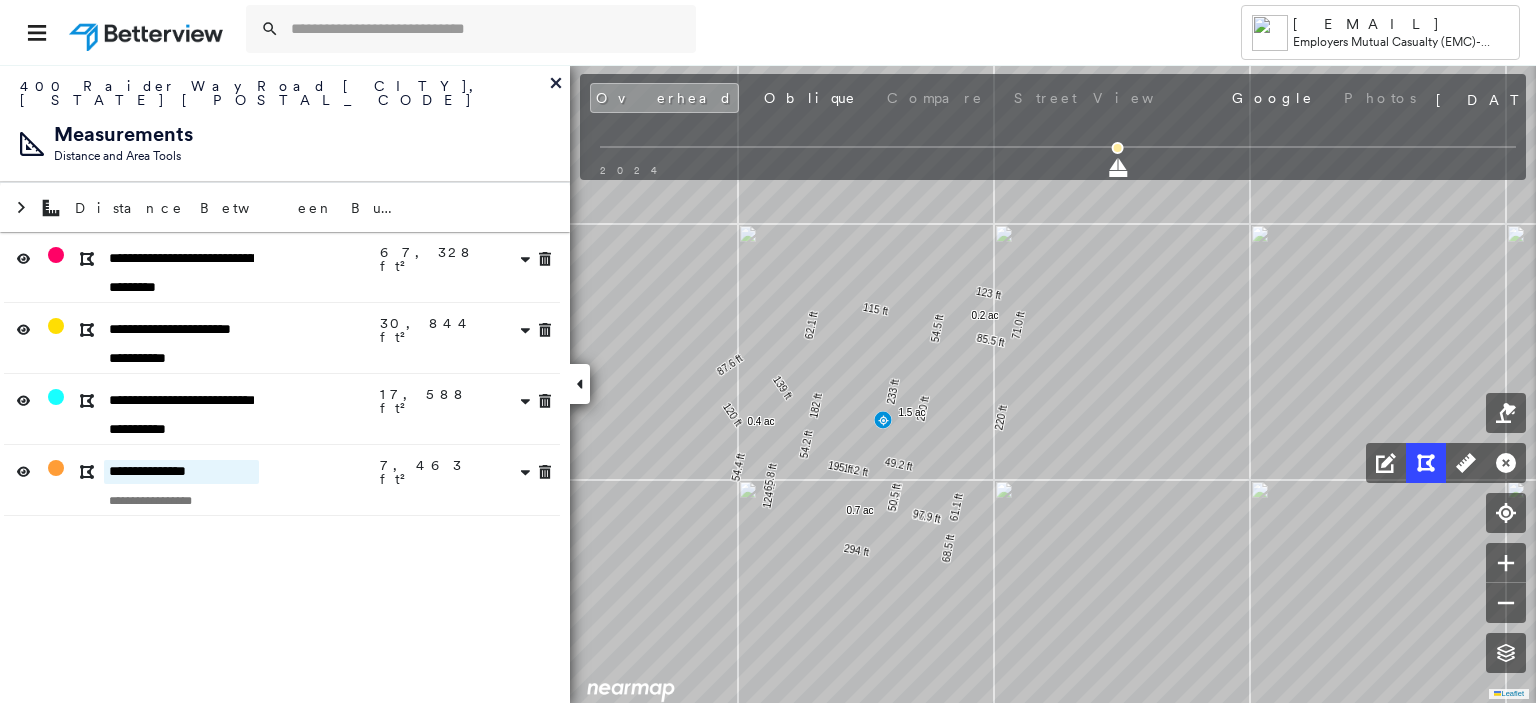 click on "**********" at bounding box center (181, 472) 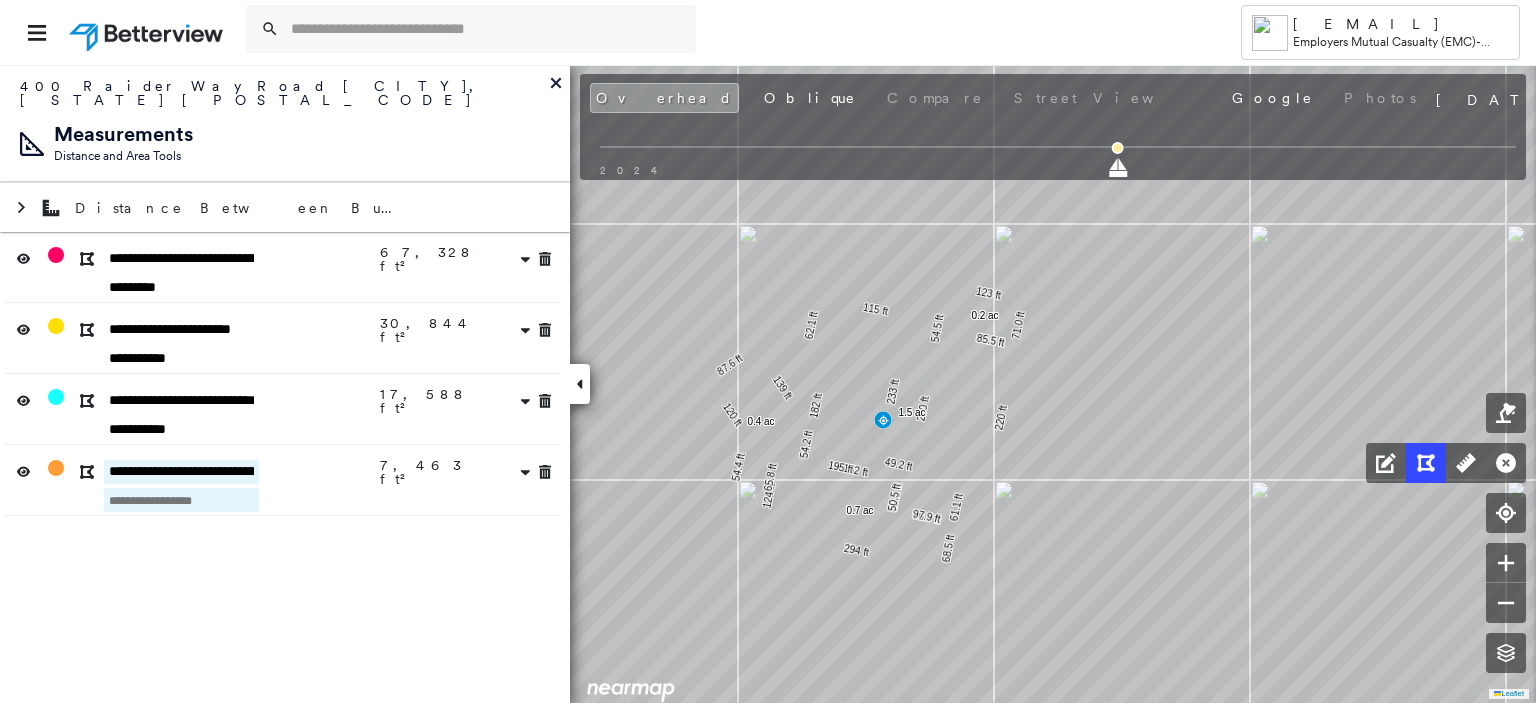 type on "**********" 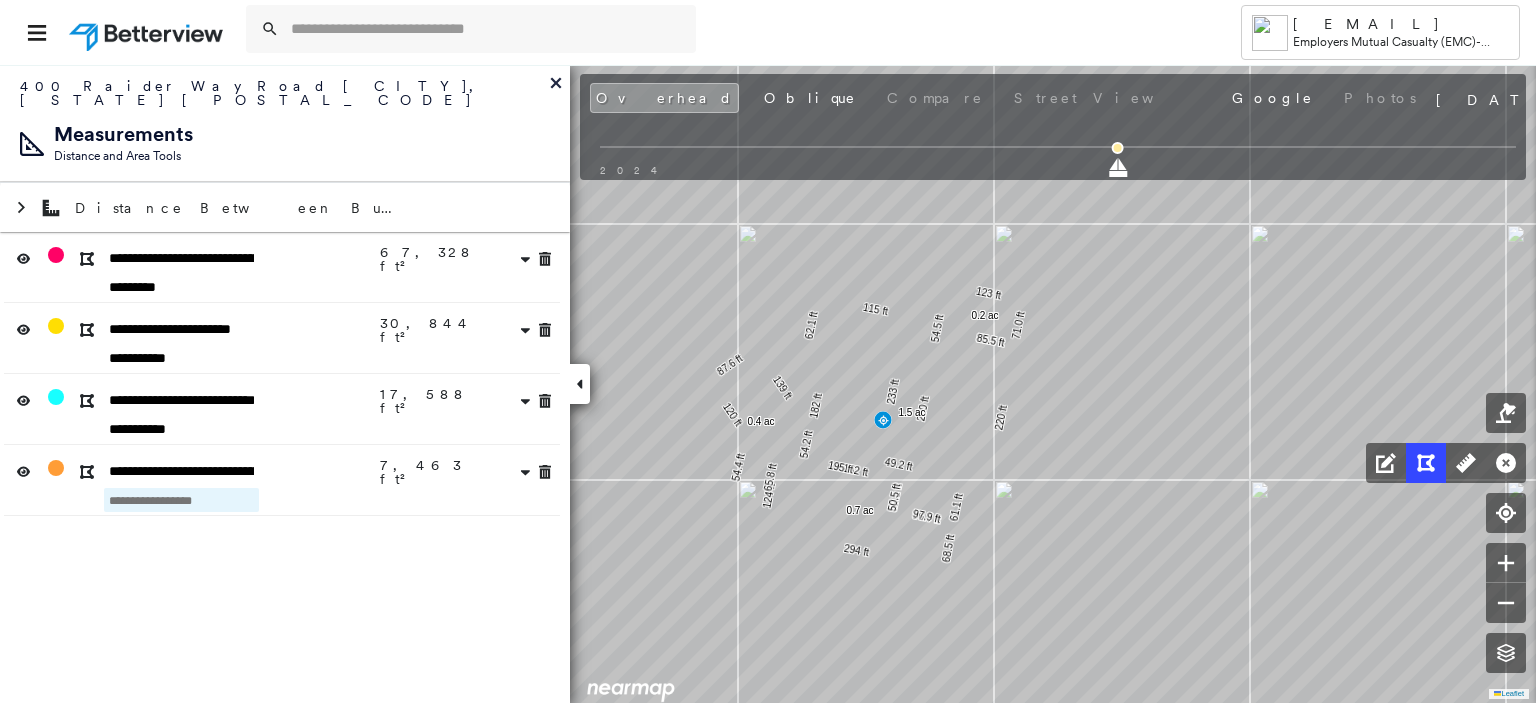 click at bounding box center [181, 500] 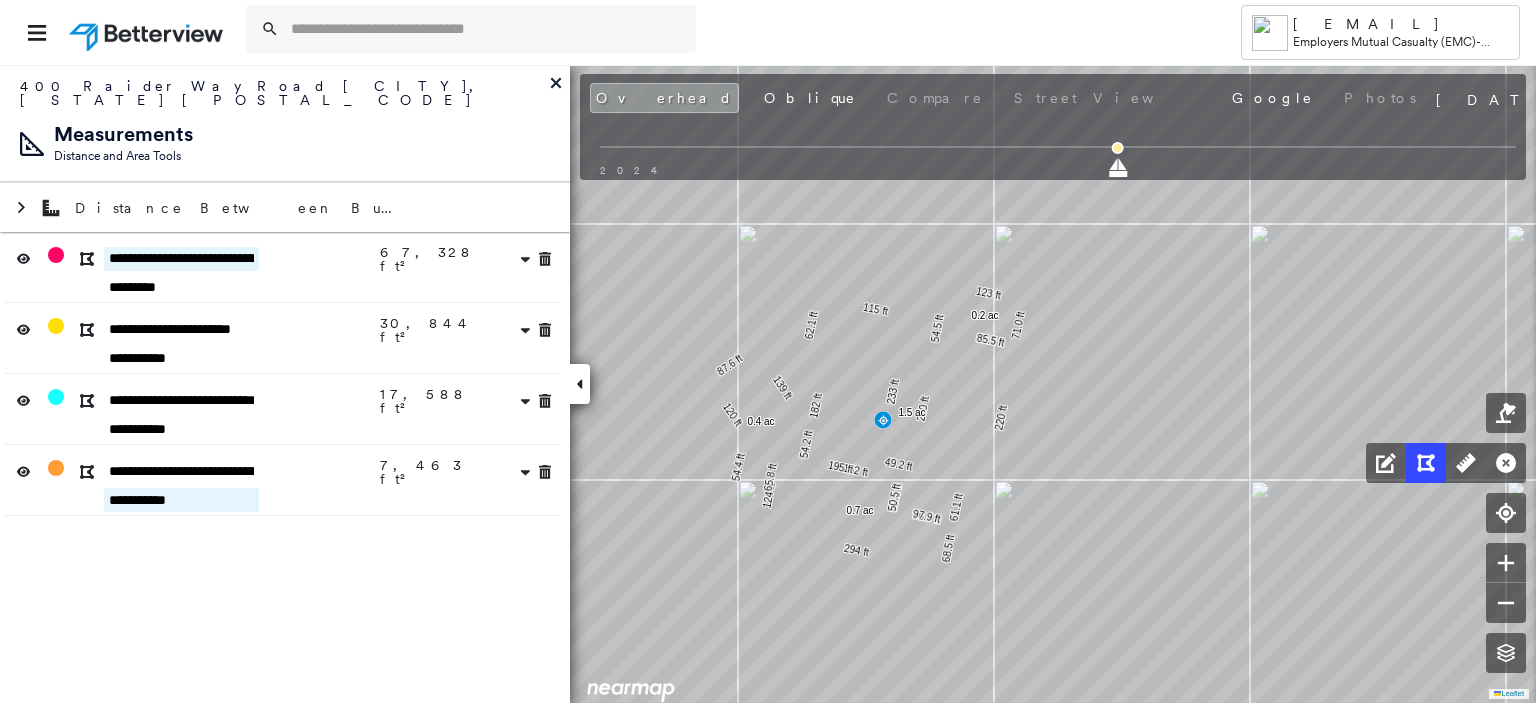 type on "**********" 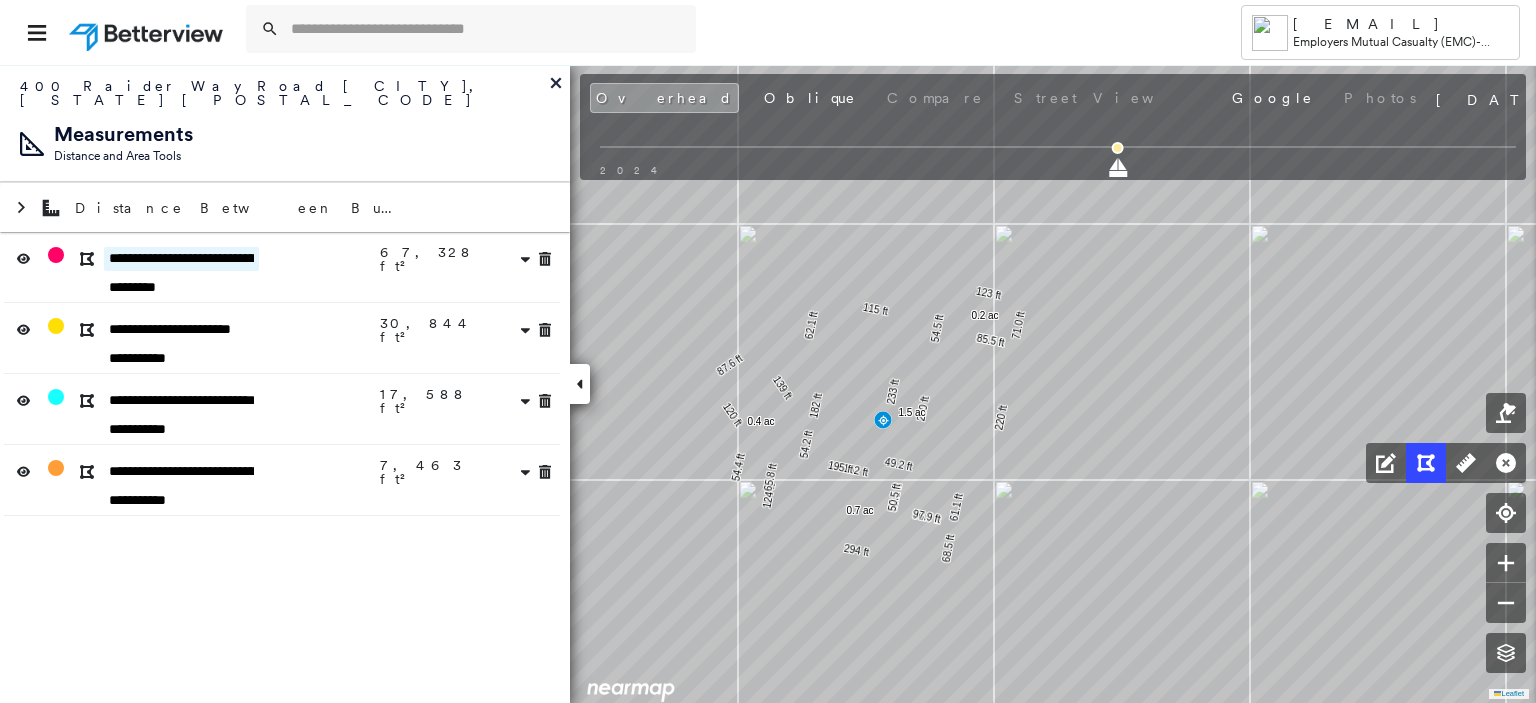 click on "**********" at bounding box center (181, 259) 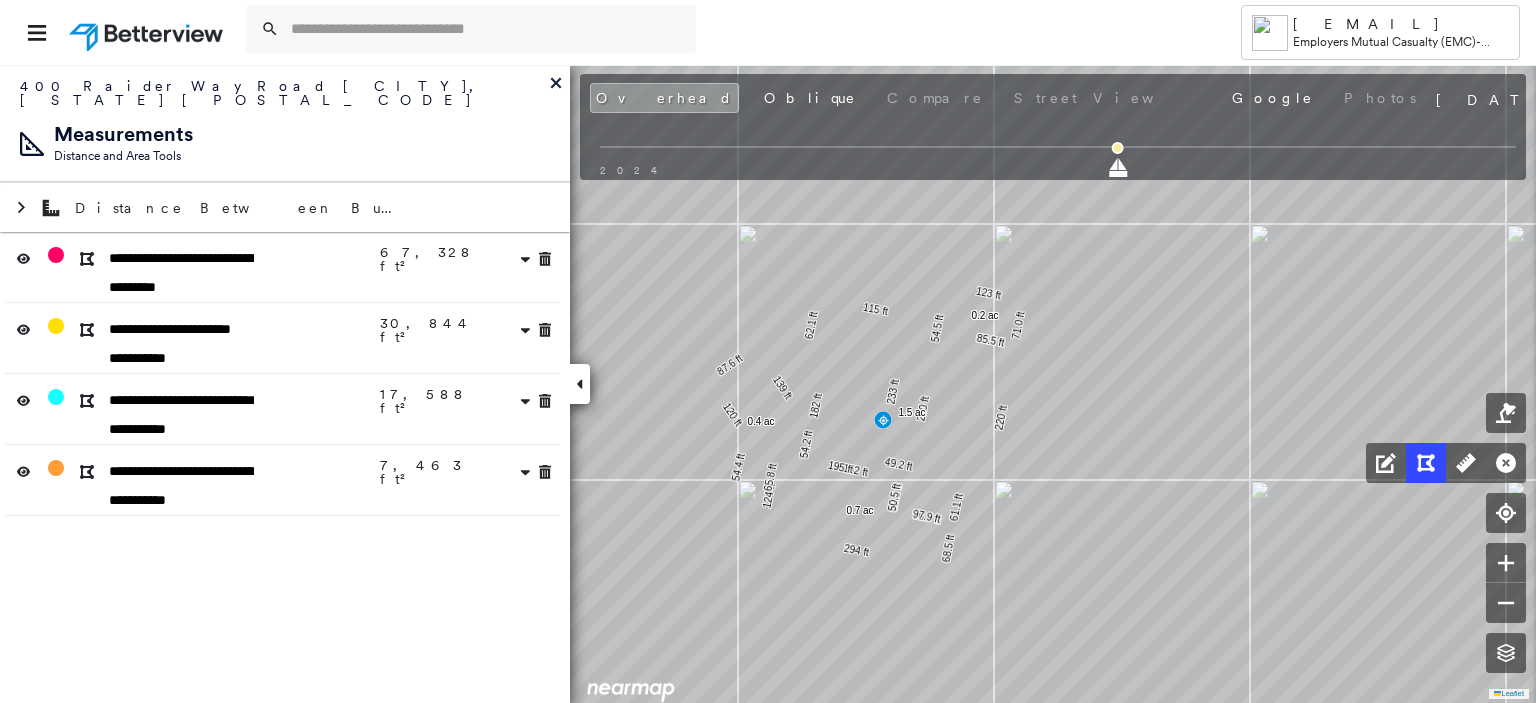 click on "Overhead Oblique Compare Street View Google Photos" at bounding box center [1005, 98] 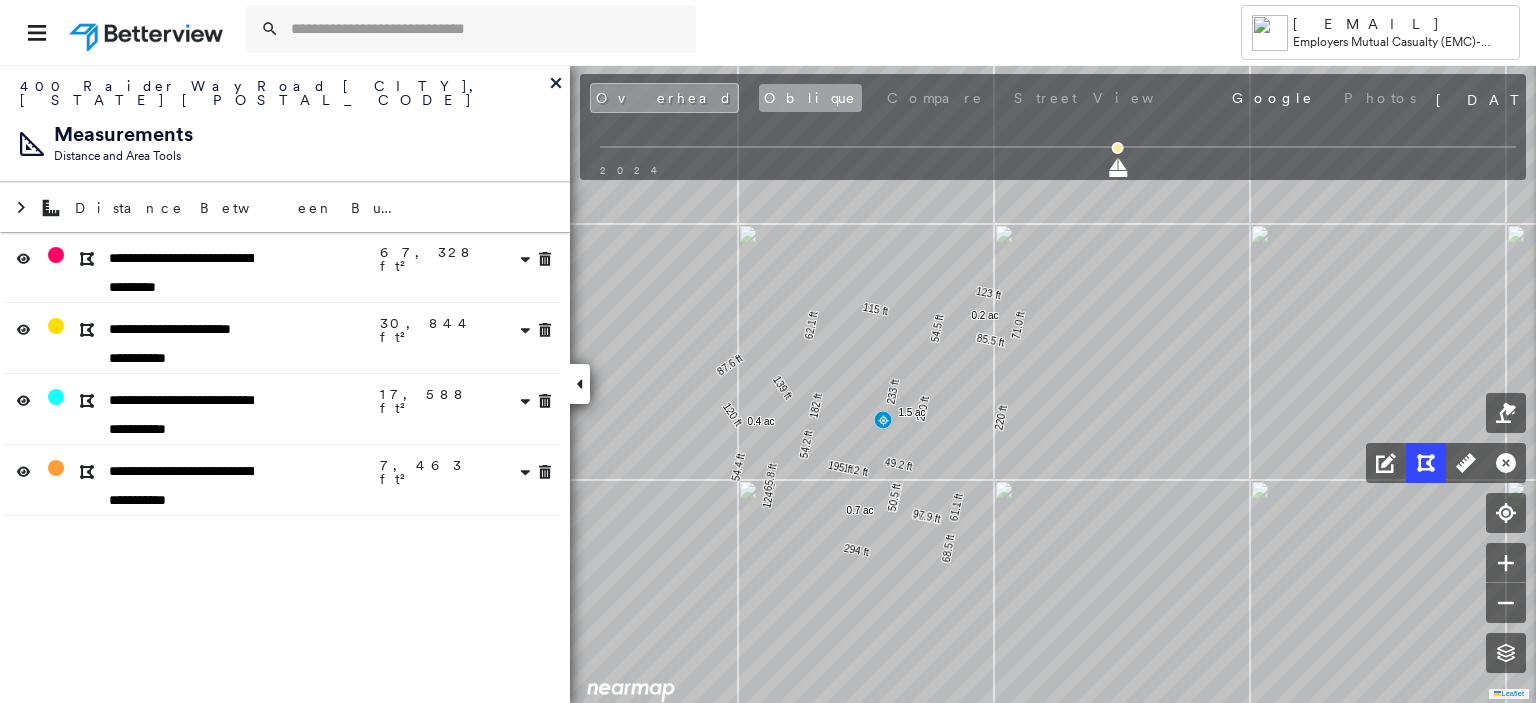 click on "Oblique" at bounding box center [810, 98] 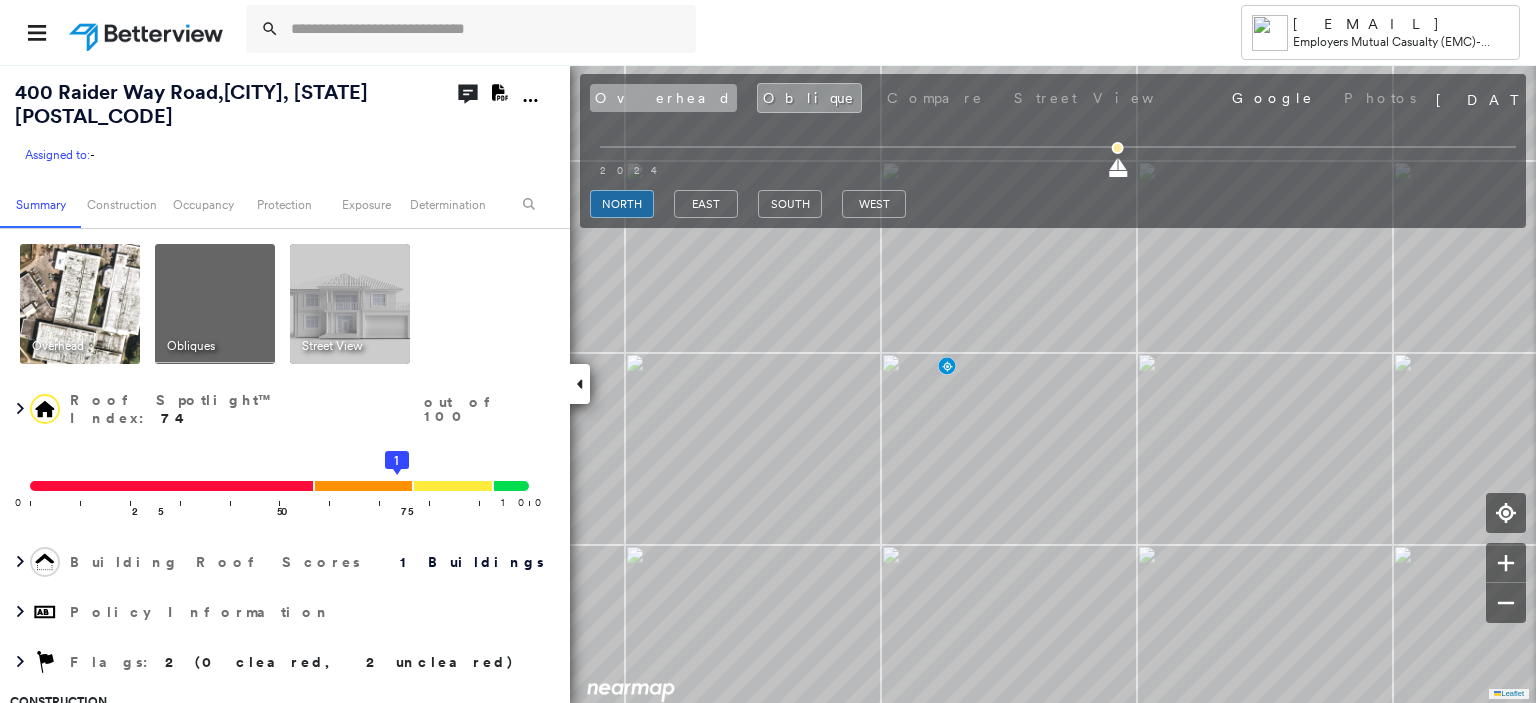click on "Overhead" at bounding box center (663, 98) 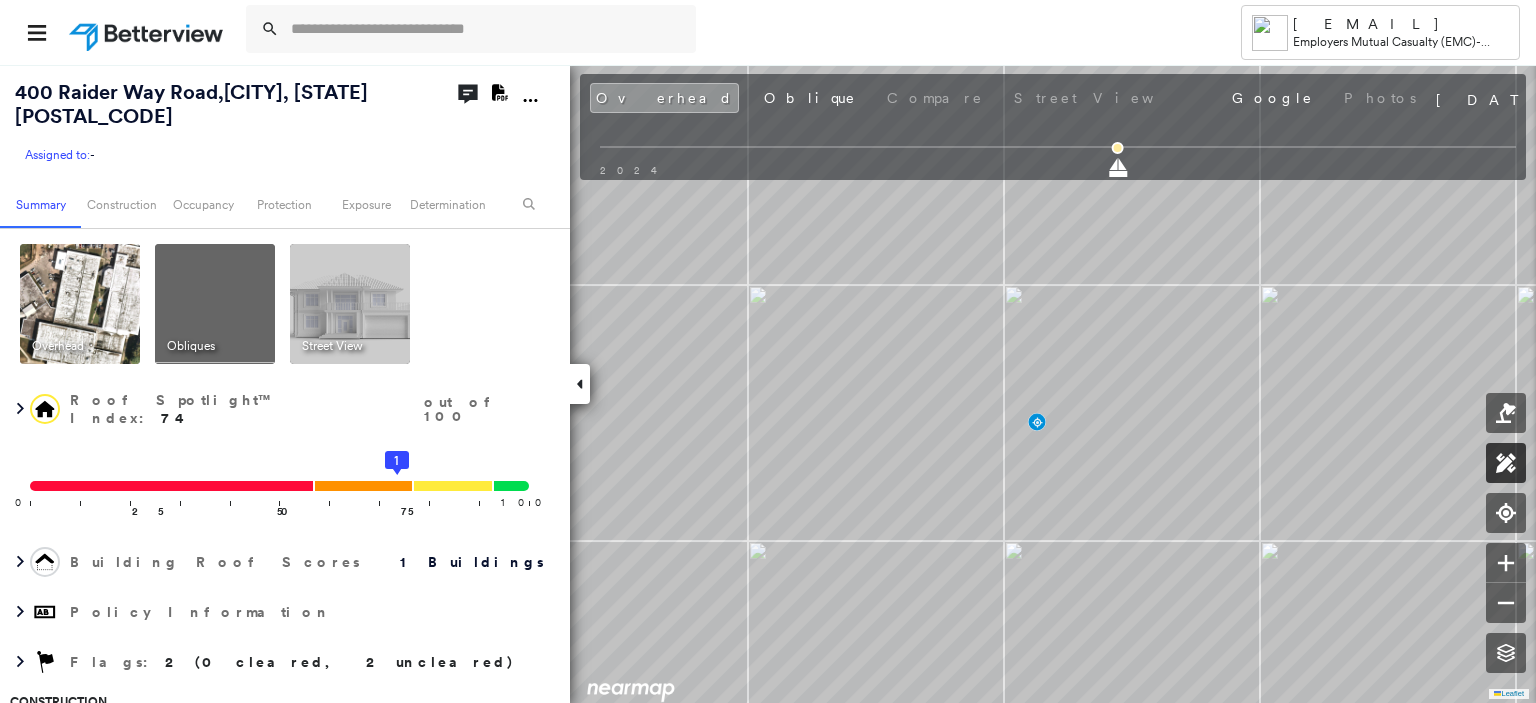 click 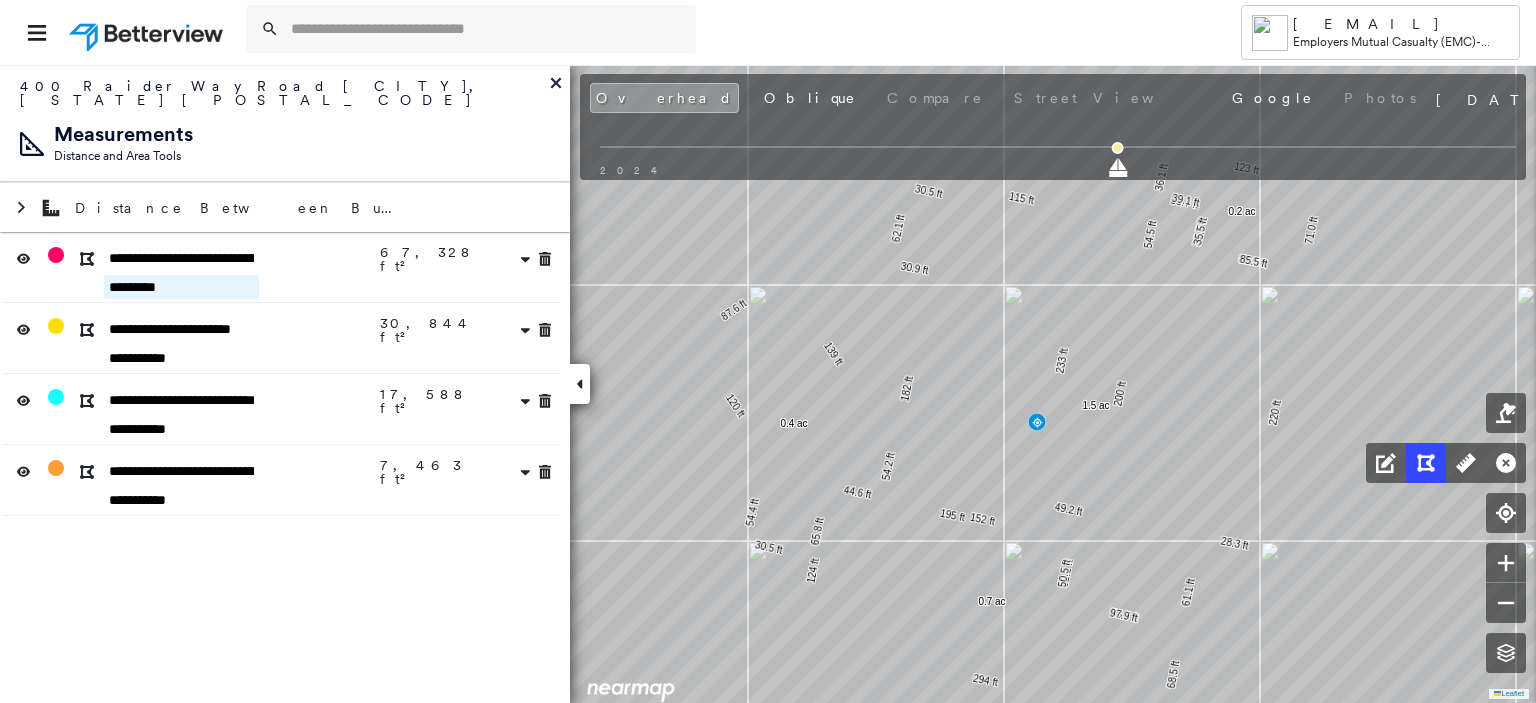 click on "*********" at bounding box center [181, 287] 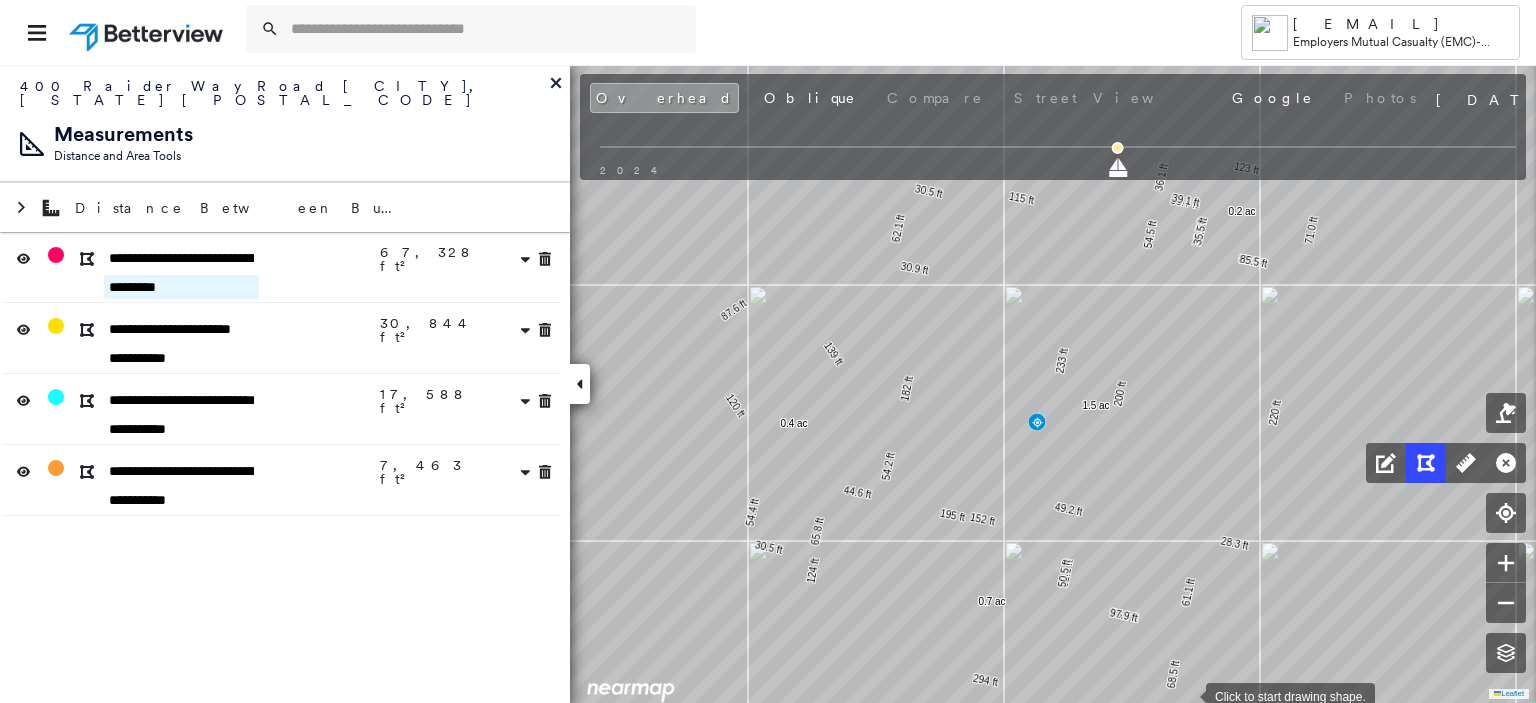 type on "*********" 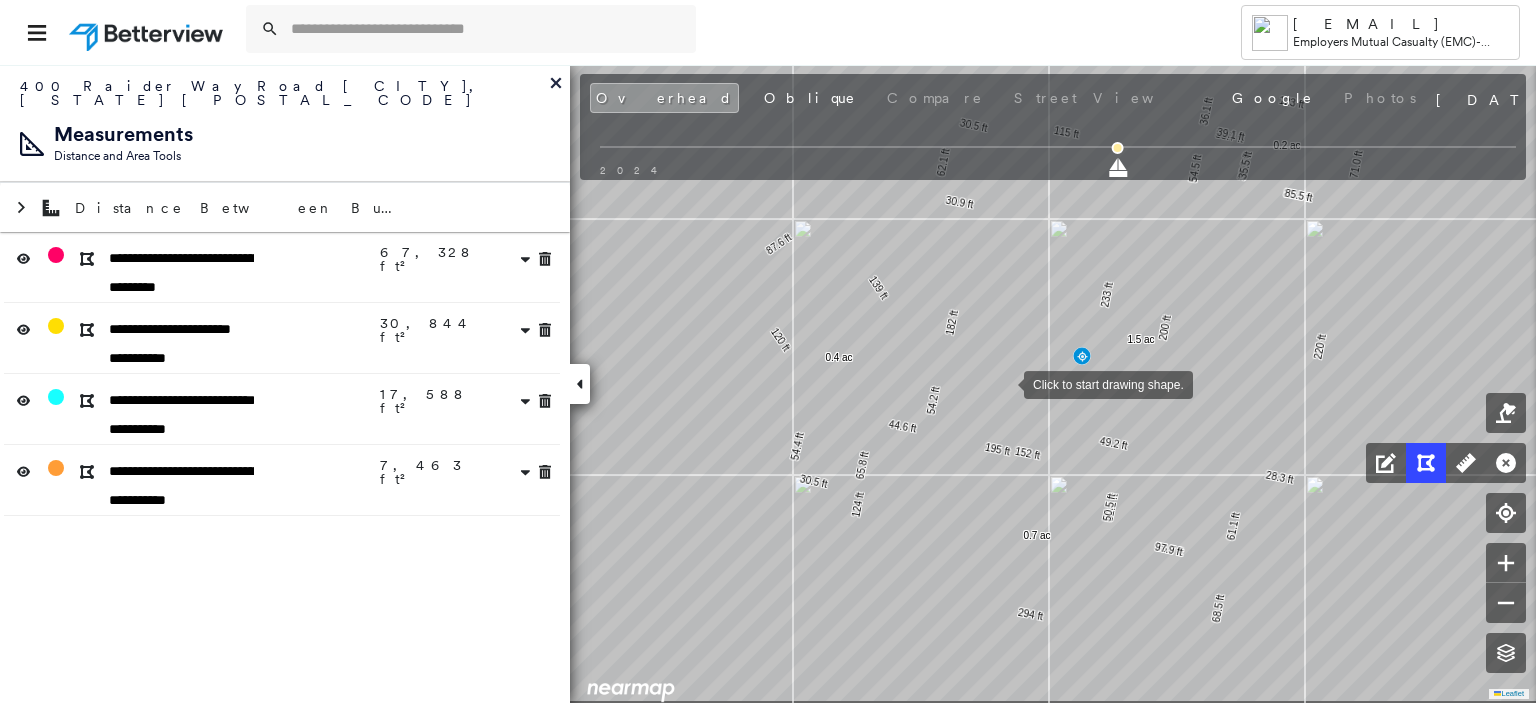 drag, startPoint x: 959, startPoint y: 449, endPoint x: 1004, endPoint y: 383, distance: 79.881165 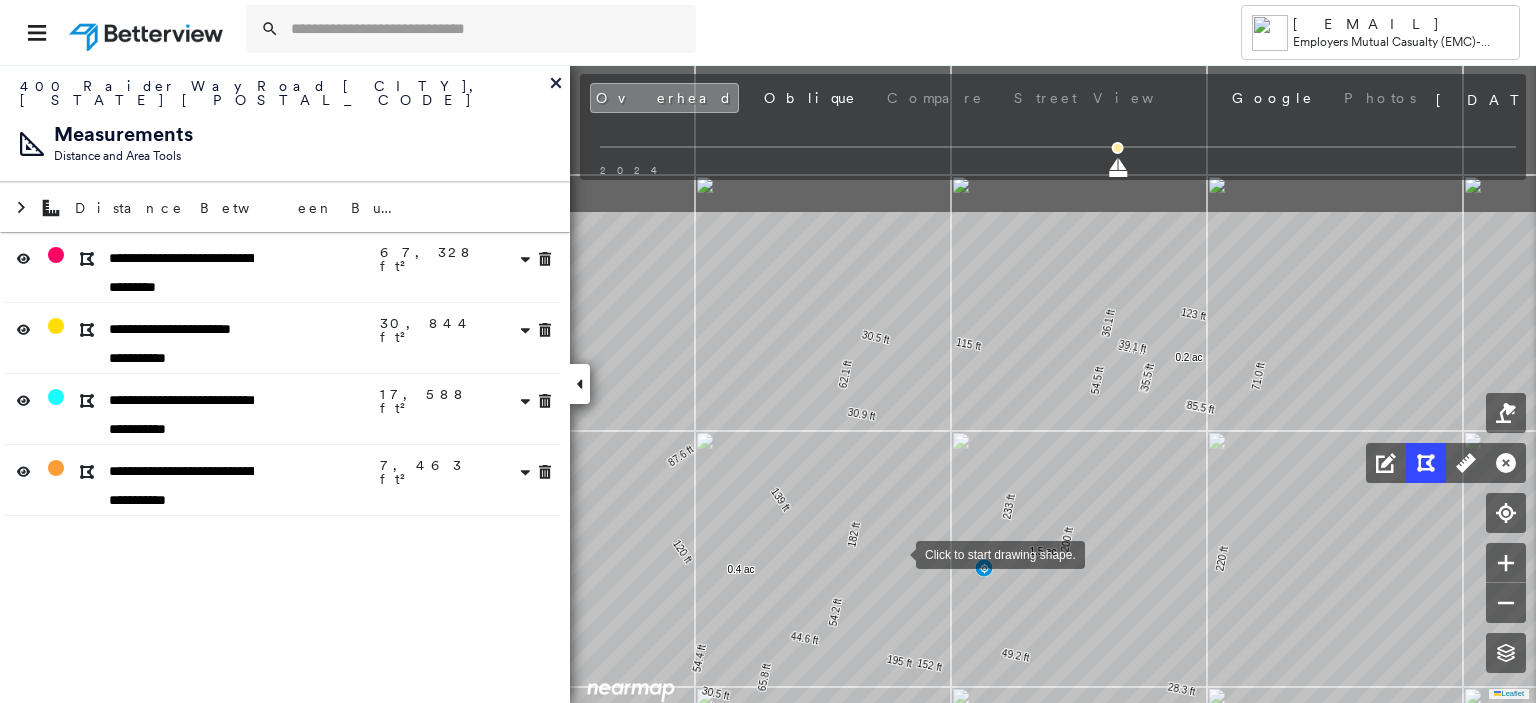 drag, startPoint x: 995, startPoint y: 341, endPoint x: 897, endPoint y: 553, distance: 233.55513 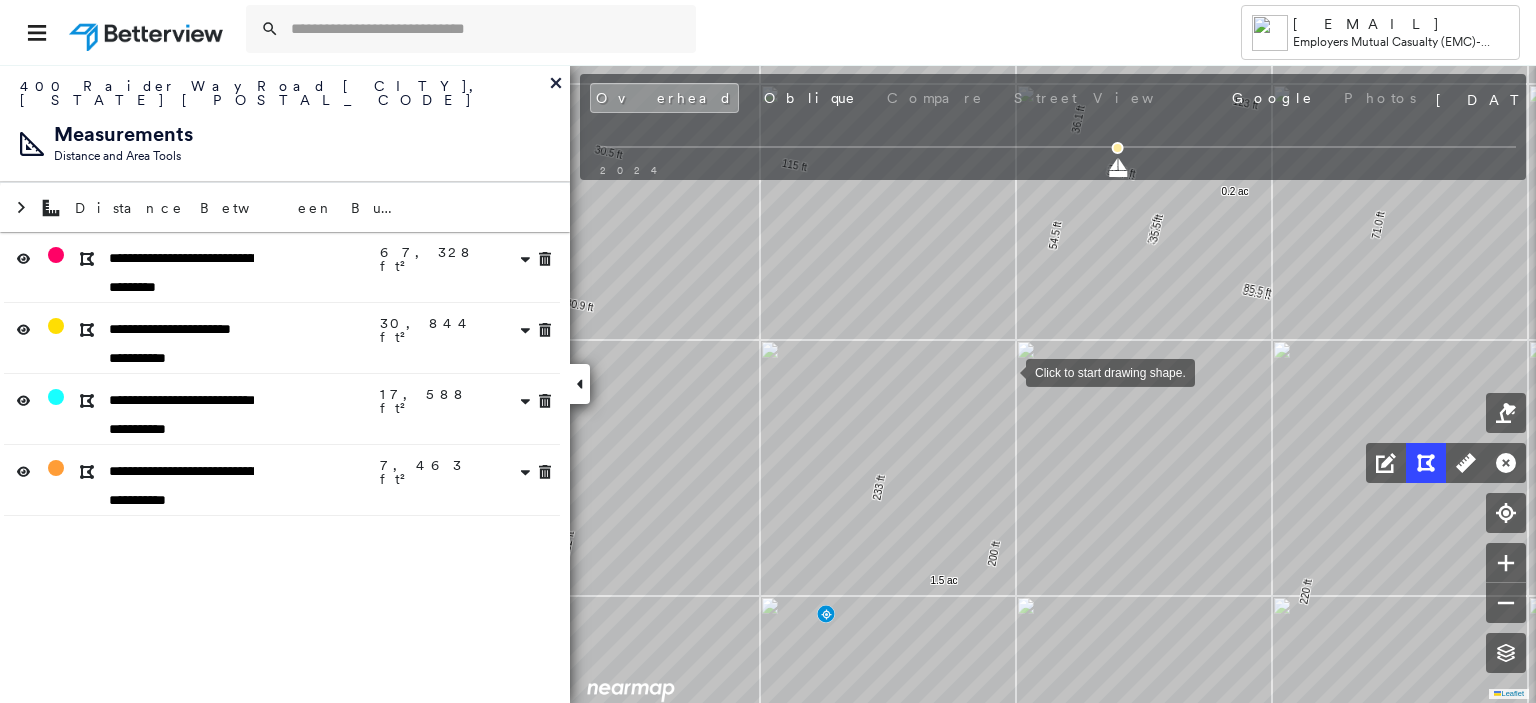 drag, startPoint x: 1108, startPoint y: 361, endPoint x: 1006, endPoint y: 372, distance: 102.59142 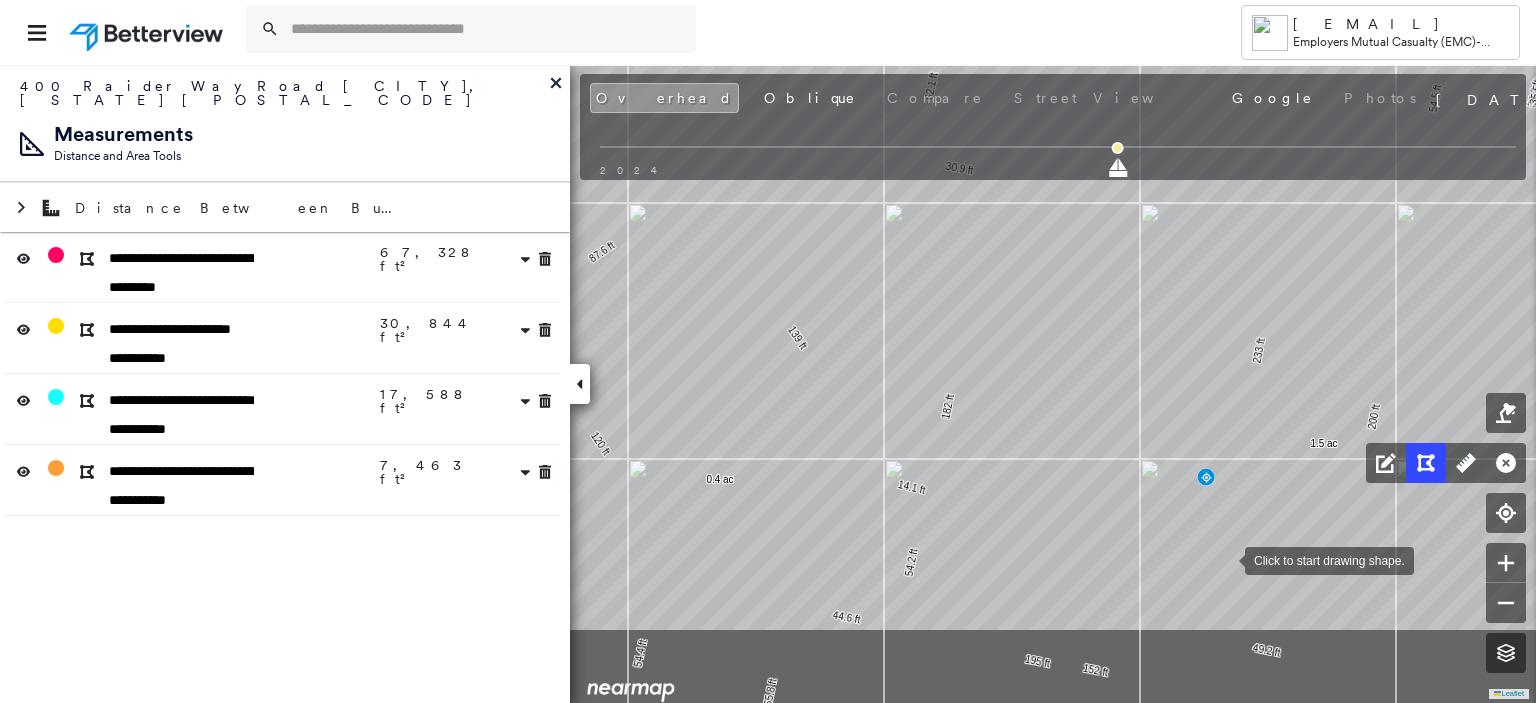 drag, startPoint x: 944, startPoint y: 558, endPoint x: 1224, endPoint y: 559, distance: 280.0018 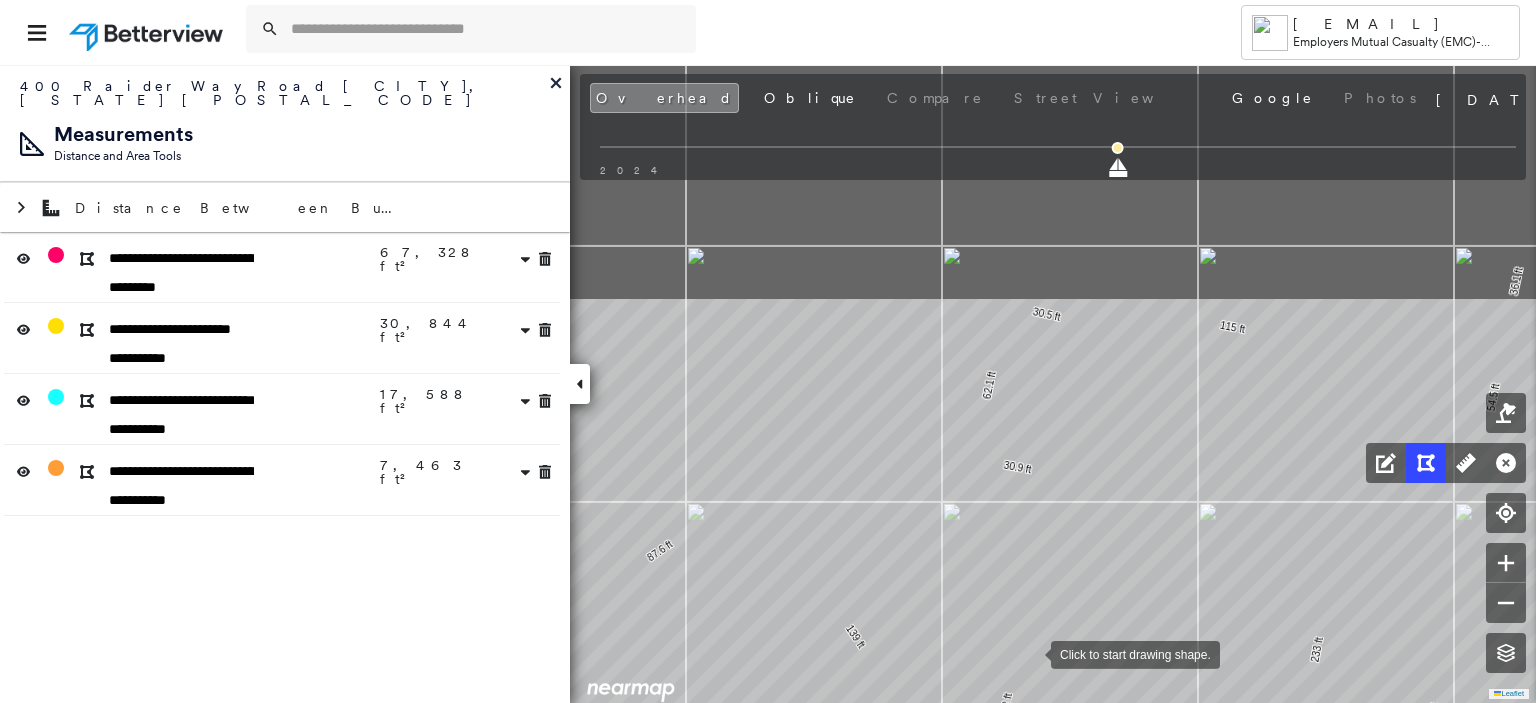 drag, startPoint x: 973, startPoint y: 353, endPoint x: 1031, endPoint y: 652, distance: 304.5735 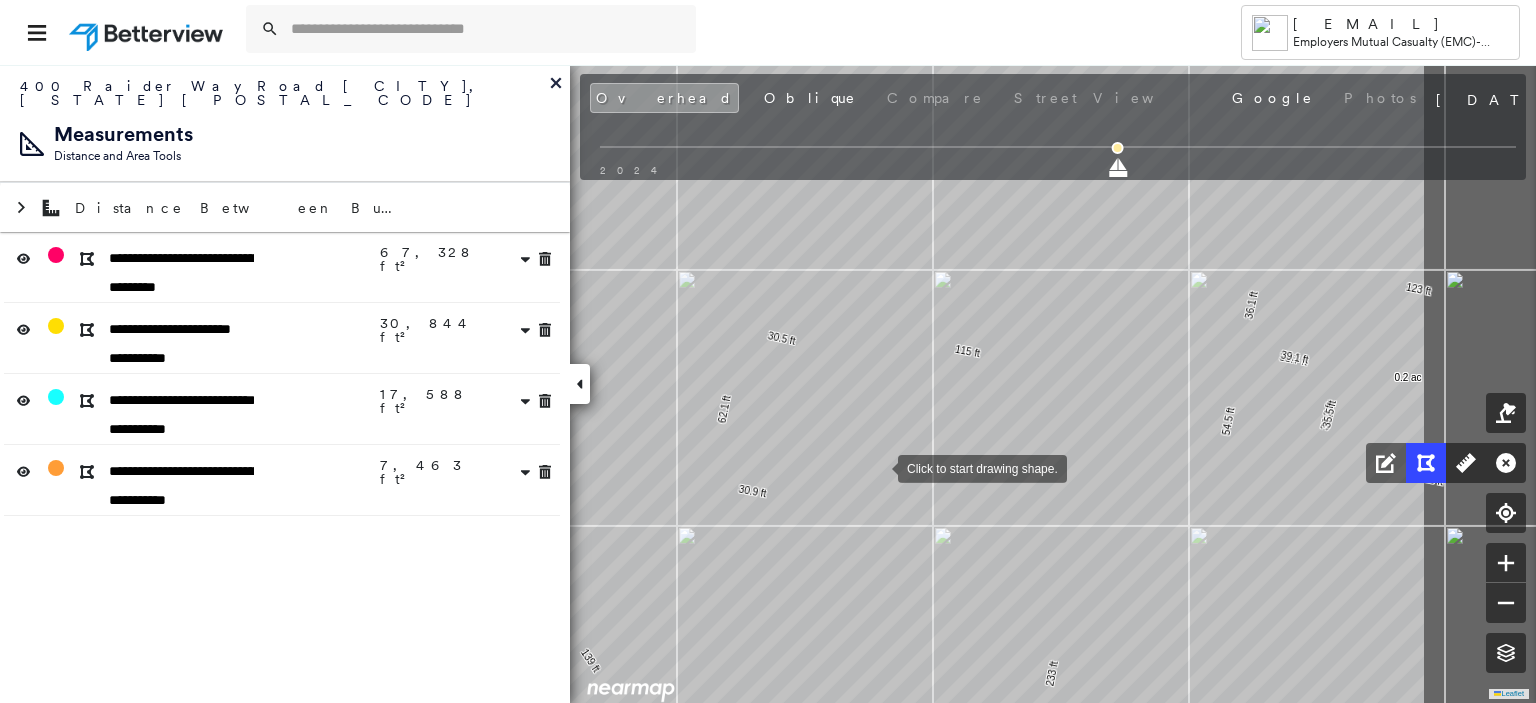 drag, startPoint x: 1145, startPoint y: 443, endPoint x: 880, endPoint y: 467, distance: 266.08456 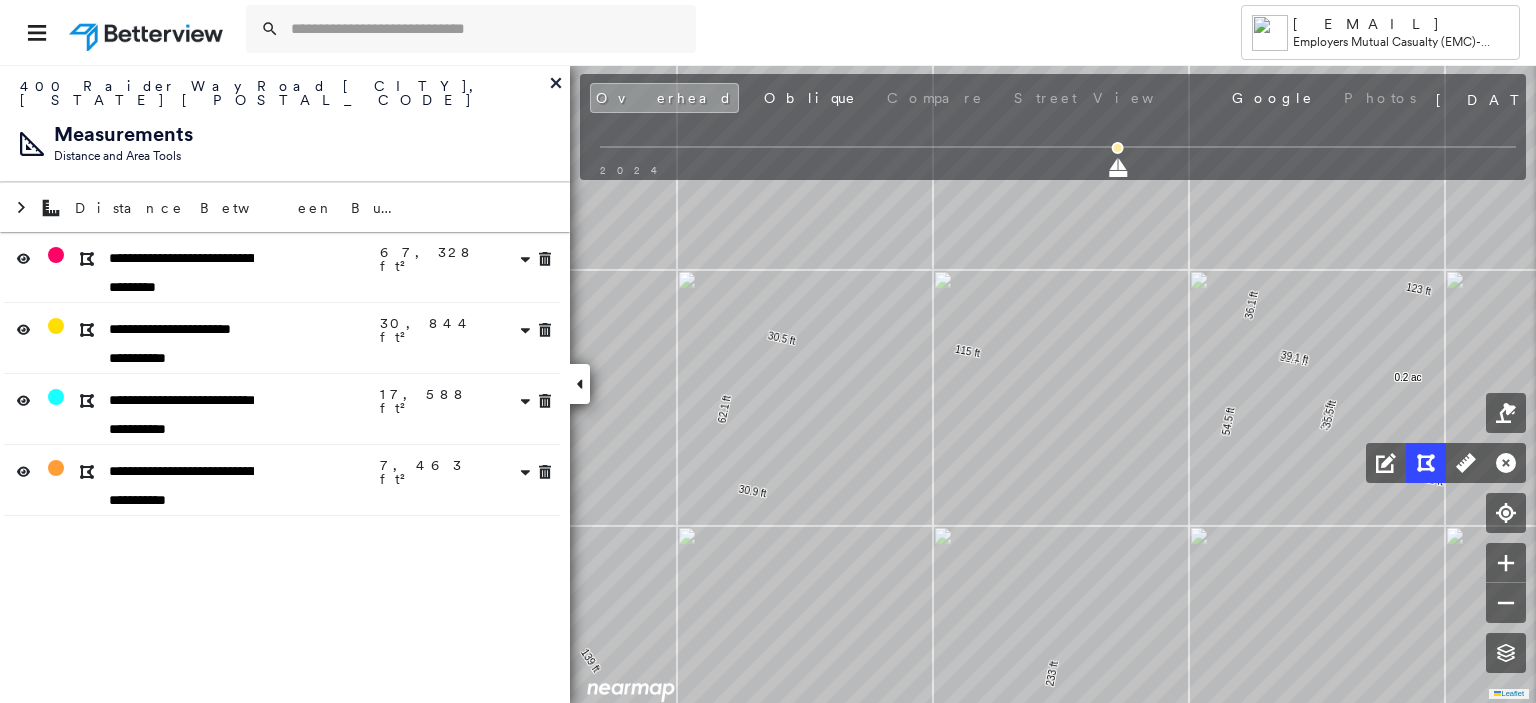 click 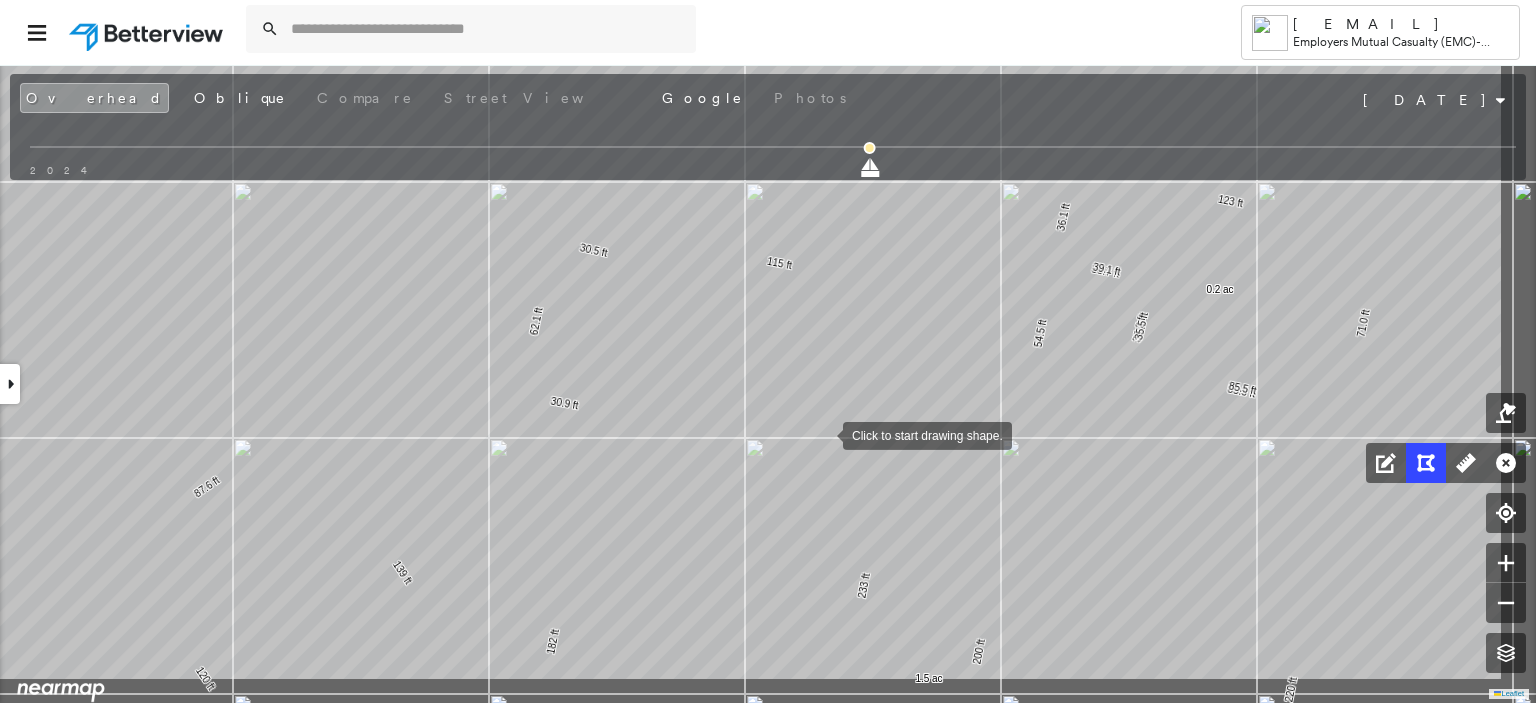 drag, startPoint x: 1020, startPoint y: 527, endPoint x: 799, endPoint y: 415, distance: 247.75996 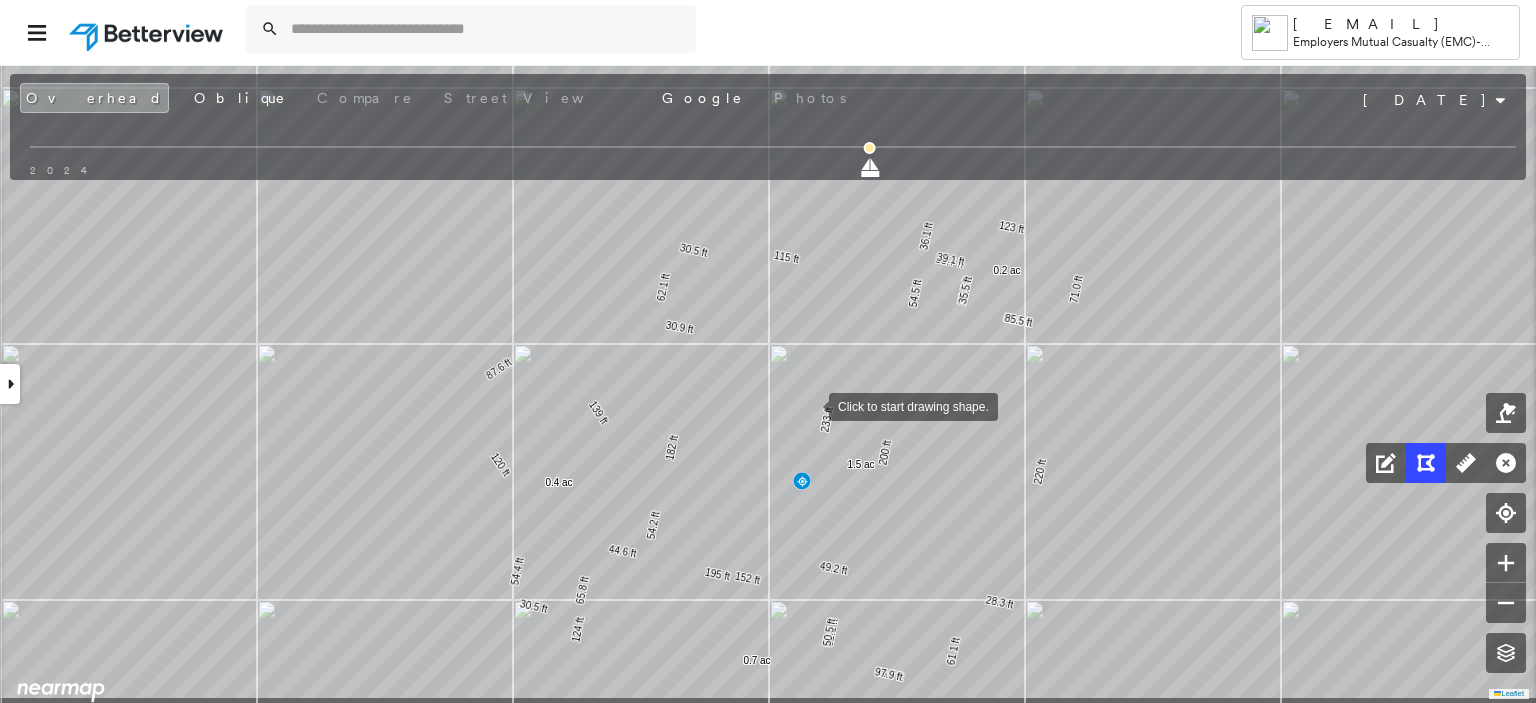drag, startPoint x: 794, startPoint y: 475, endPoint x: 808, endPoint y: 406, distance: 70.40597 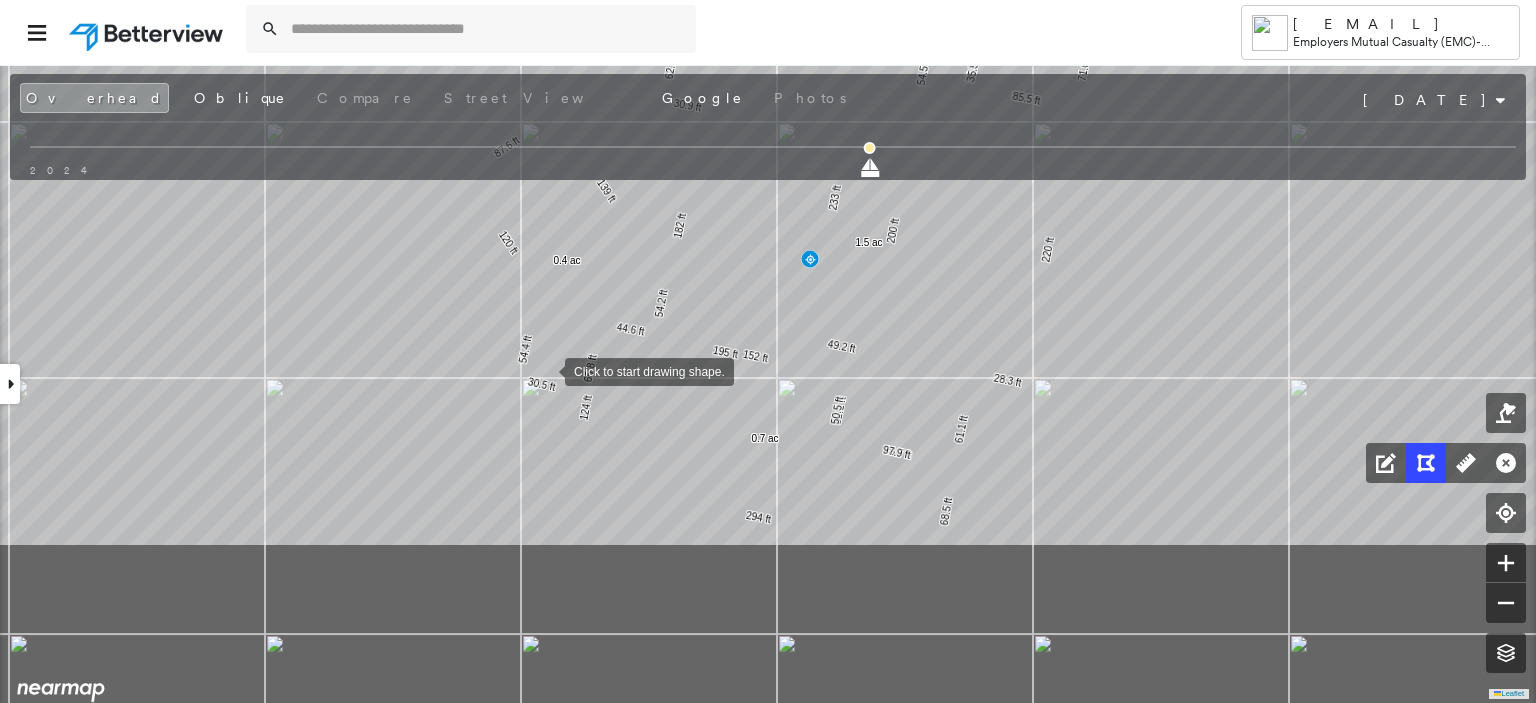 drag, startPoint x: 537, startPoint y: 593, endPoint x: 545, endPoint y: 371, distance: 222.1441 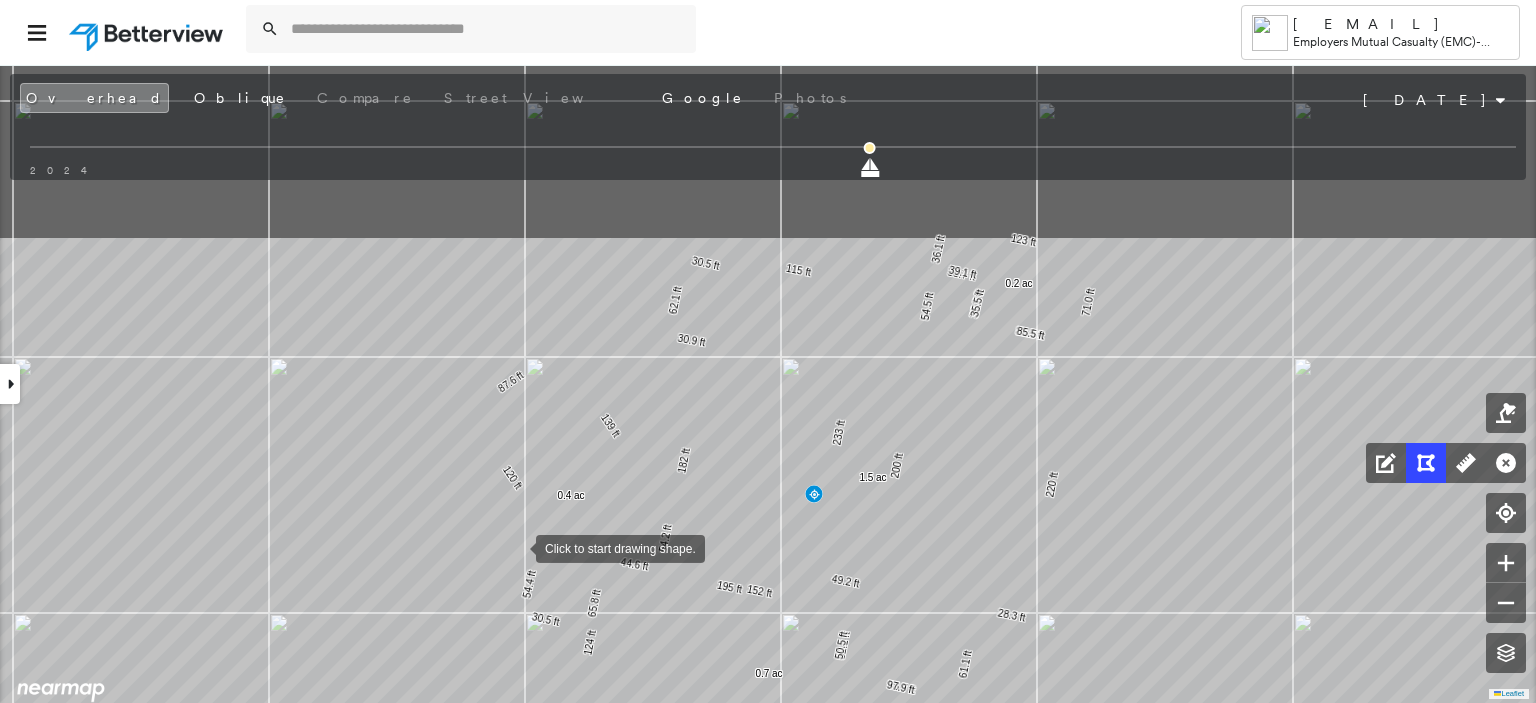 drag, startPoint x: 510, startPoint y: 309, endPoint x: 516, endPoint y: 547, distance: 238.07562 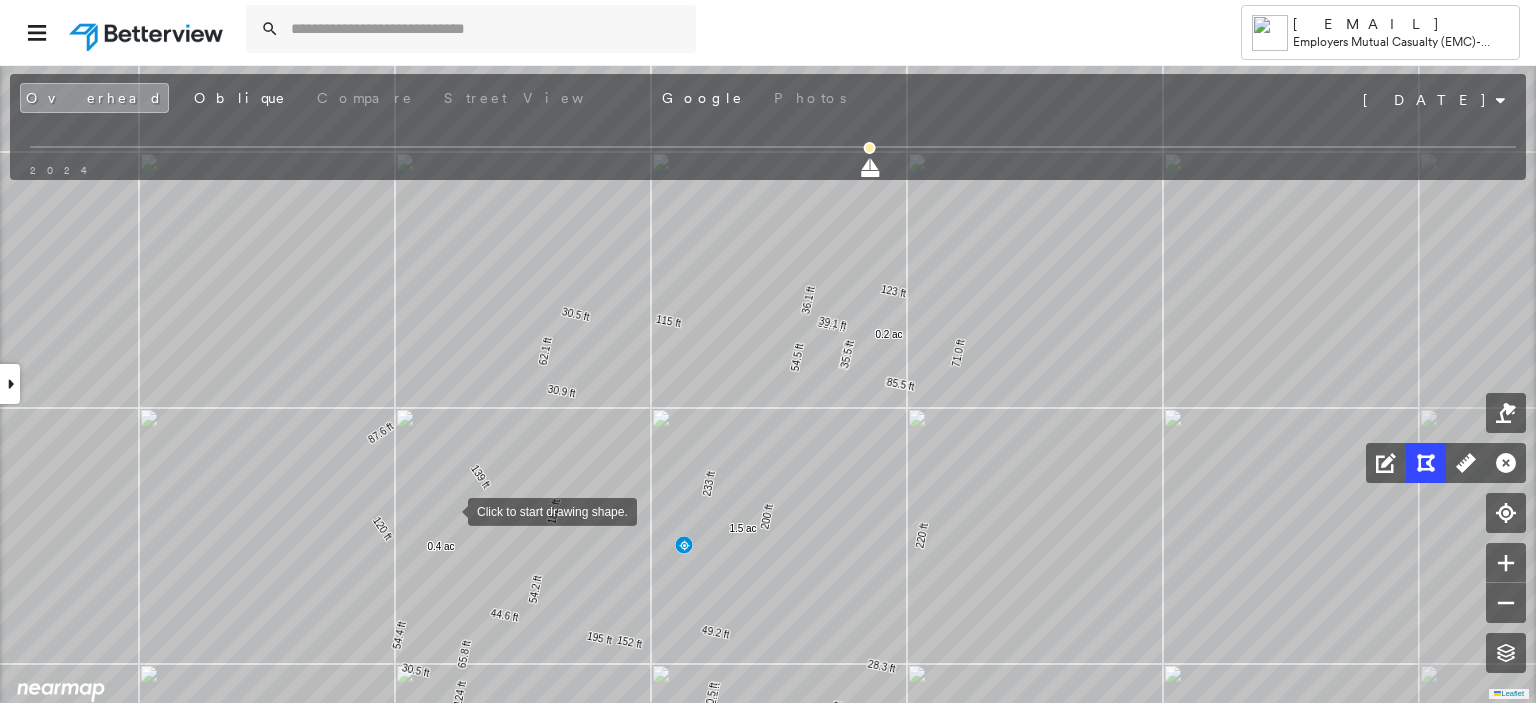 drag, startPoint x: 578, startPoint y: 458, endPoint x: 448, endPoint y: 509, distance: 139.64598 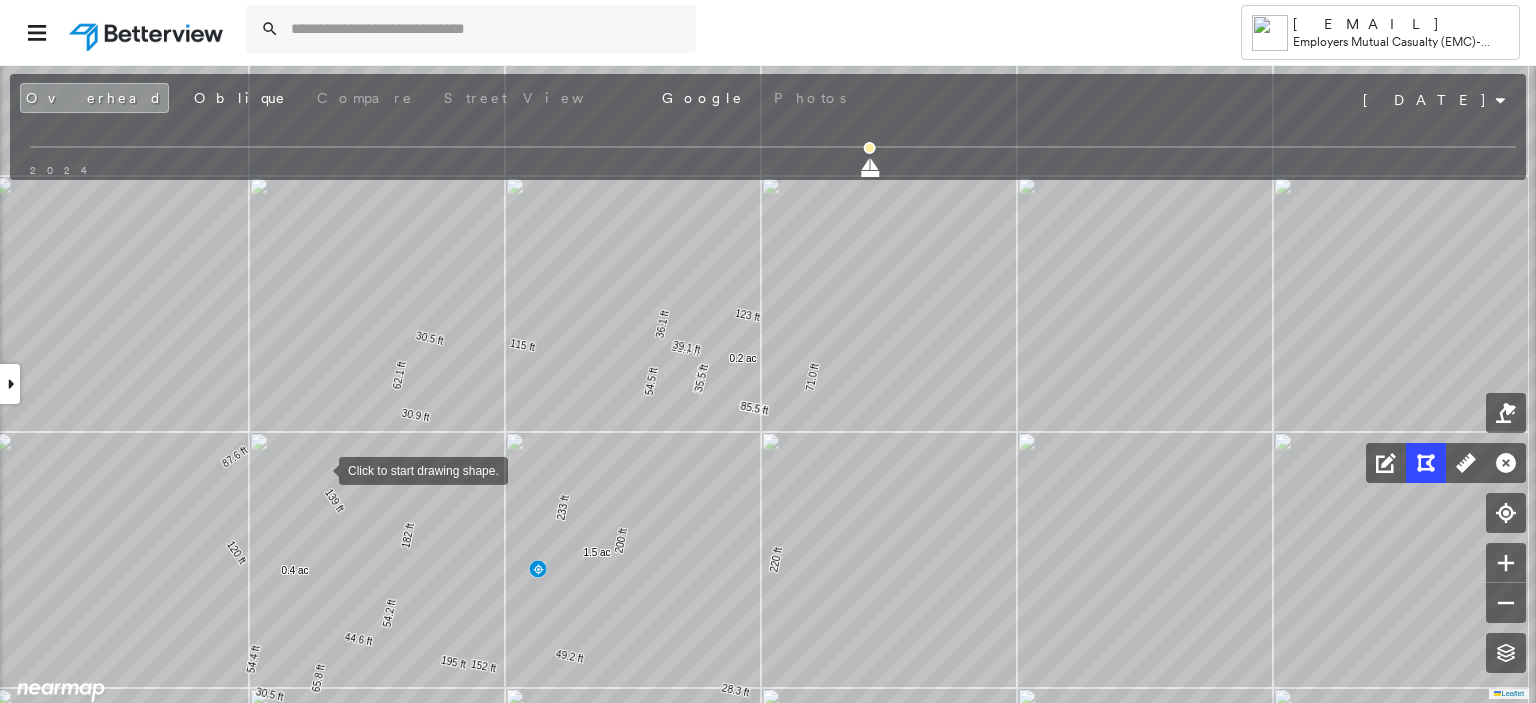 drag, startPoint x: 466, startPoint y: 445, endPoint x: 320, endPoint y: 469, distance: 147.95946 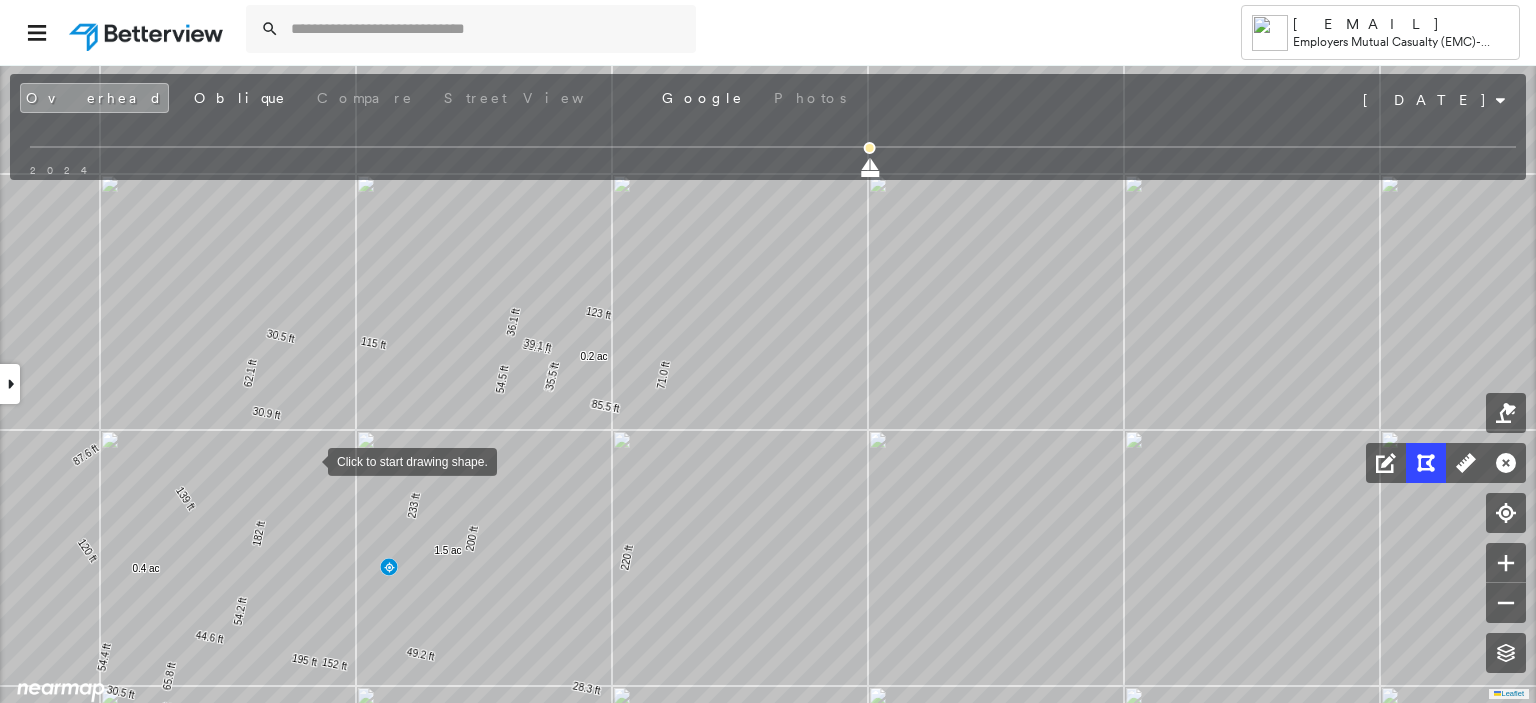 drag, startPoint x: 457, startPoint y: 462, endPoint x: 308, endPoint y: 460, distance: 149.01343 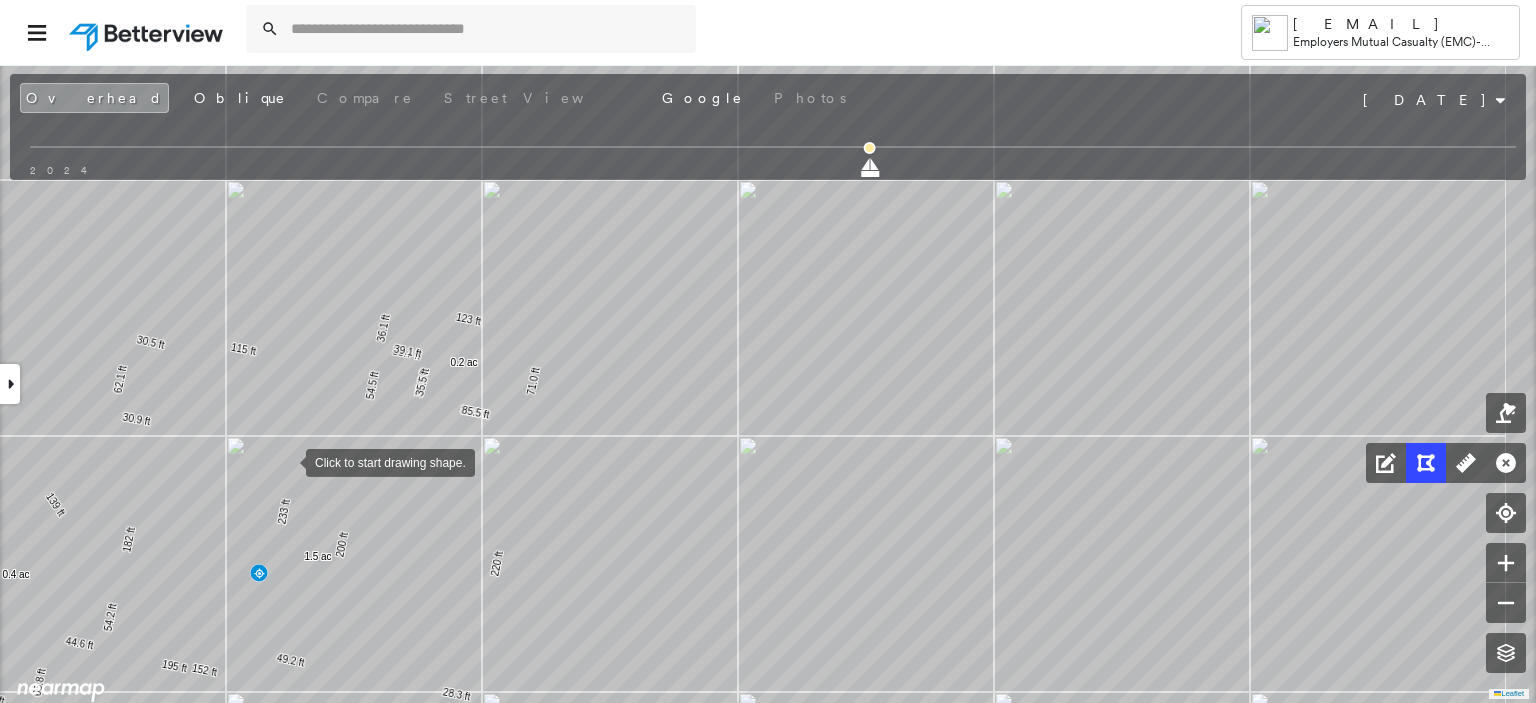 drag, startPoint x: 417, startPoint y: 455, endPoint x: 287, endPoint y: 461, distance: 130.13838 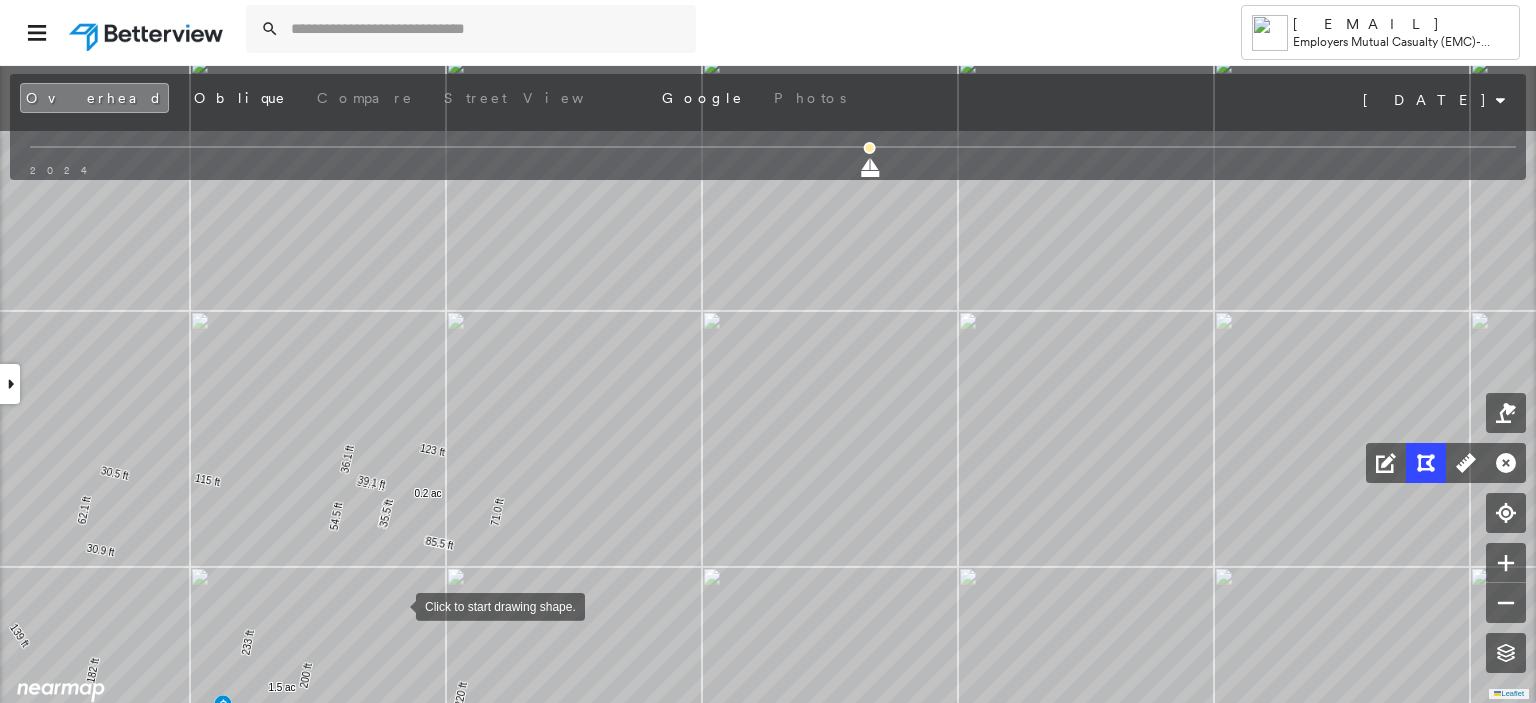 drag, startPoint x: 432, startPoint y: 472, endPoint x: 402, endPoint y: 617, distance: 148.07092 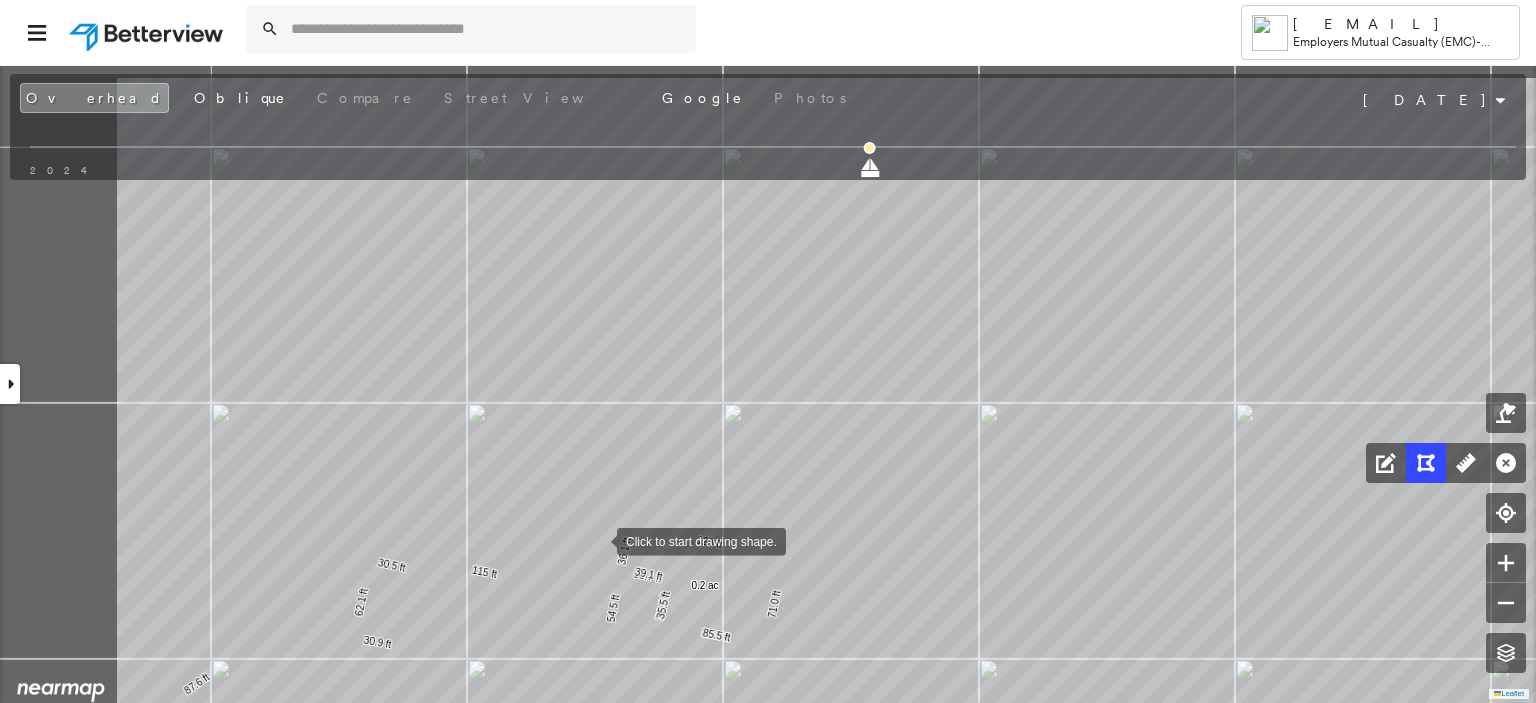 drag, startPoint x: 383, startPoint y: 487, endPoint x: 594, endPoint y: 540, distance: 217.5546 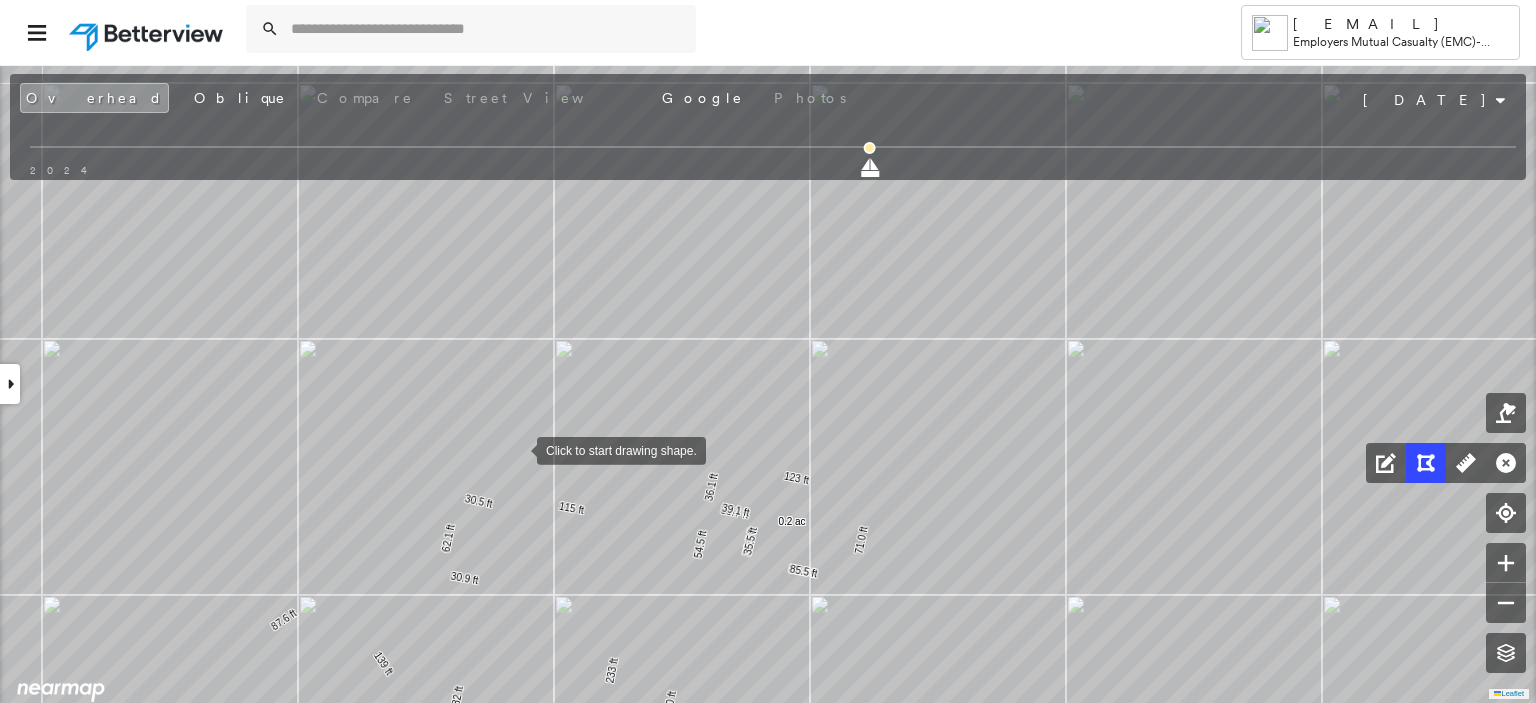 drag, startPoint x: 429, startPoint y: 514, endPoint x: 516, endPoint y: 450, distance: 108.00463 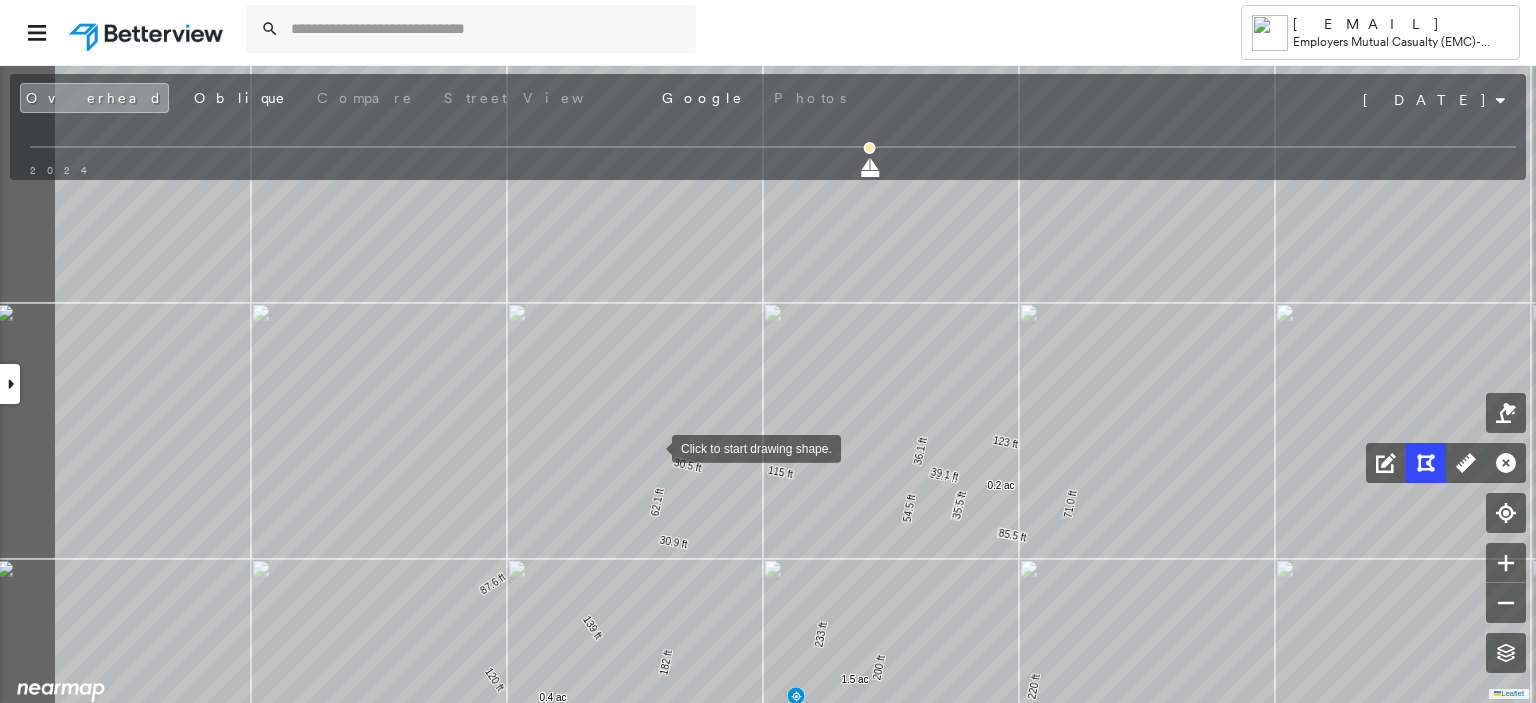drag, startPoint x: 443, startPoint y: 483, endPoint x: 652, endPoint y: 447, distance: 212.07782 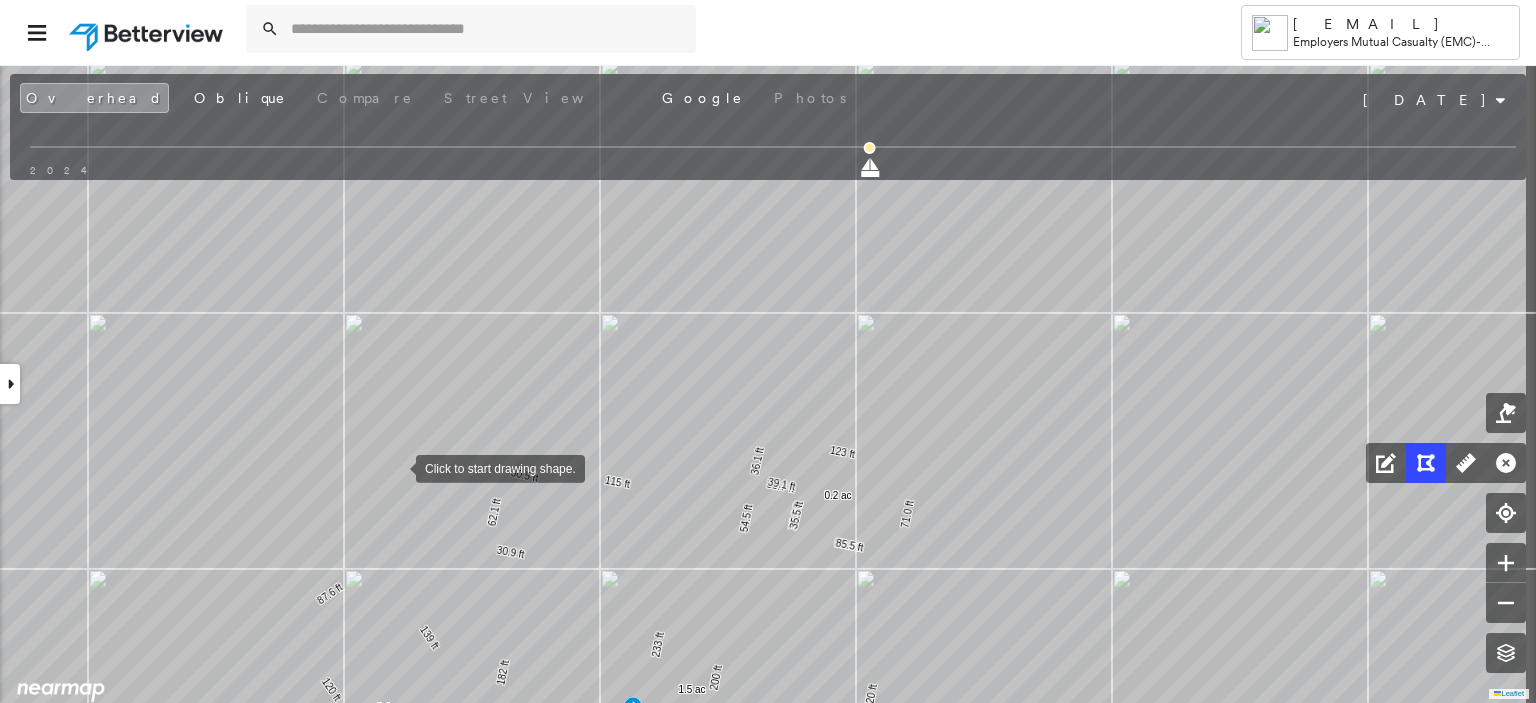 drag, startPoint x: 570, startPoint y: 457, endPoint x: 414, endPoint y: 466, distance: 156.2594 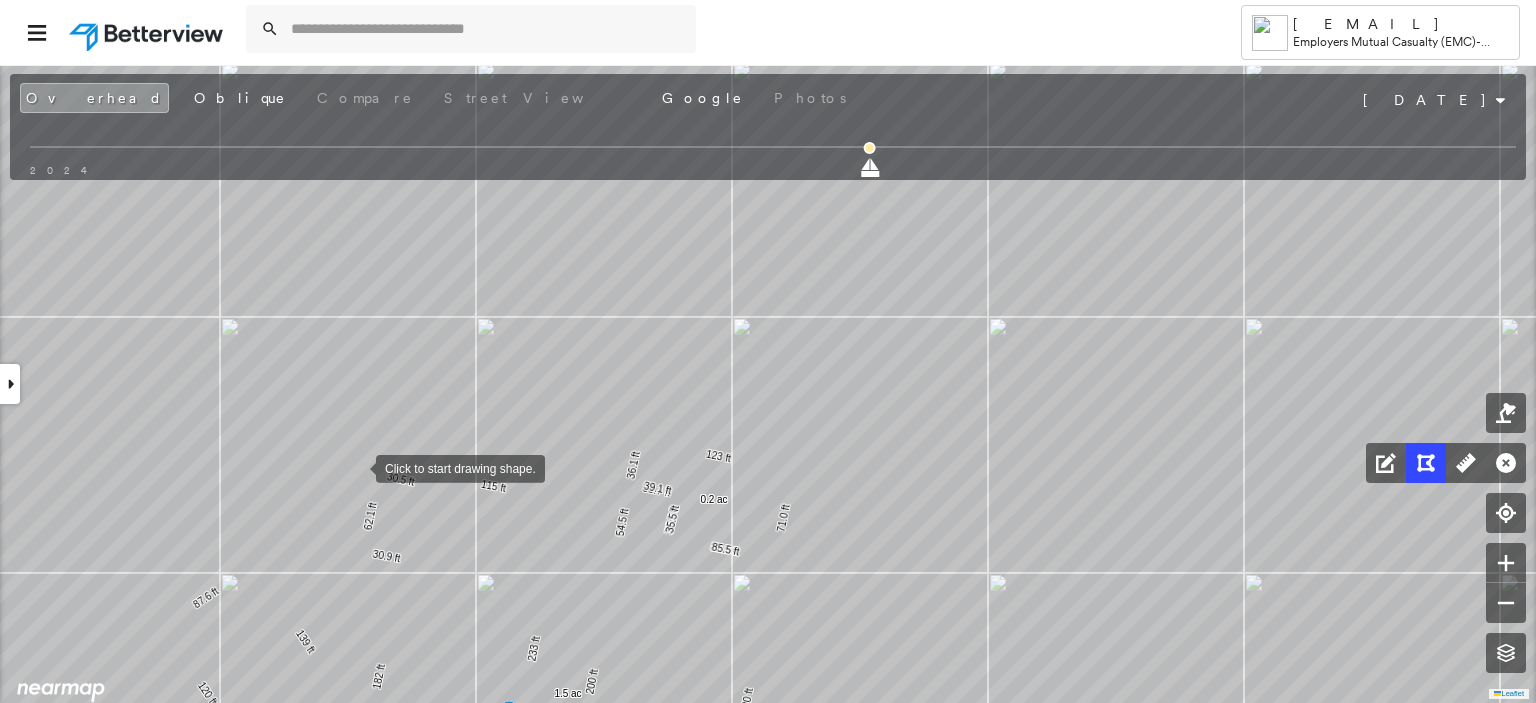 drag, startPoint x: 468, startPoint y: 463, endPoint x: 340, endPoint y: 468, distance: 128.09763 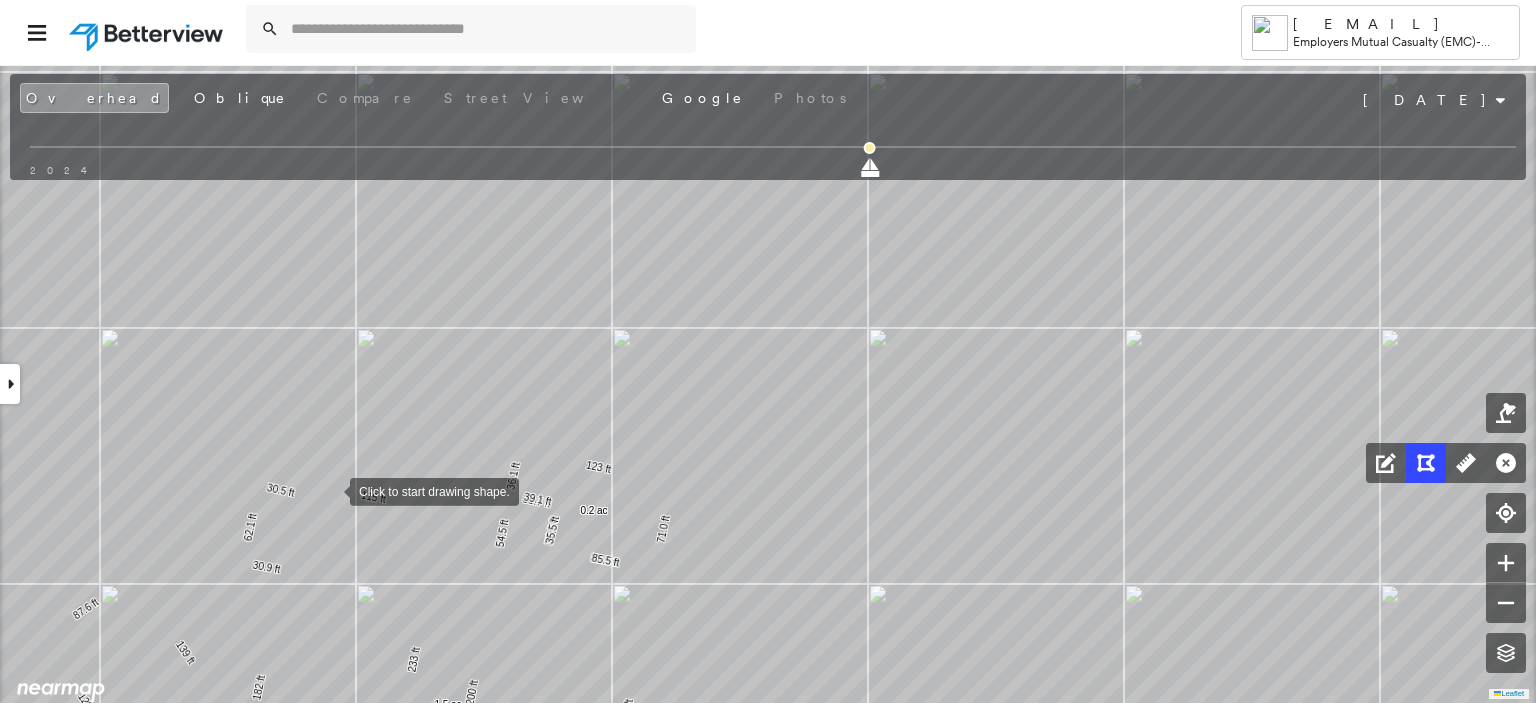 drag, startPoint x: 427, startPoint y: 480, endPoint x: 331, endPoint y: 490, distance: 96.519424 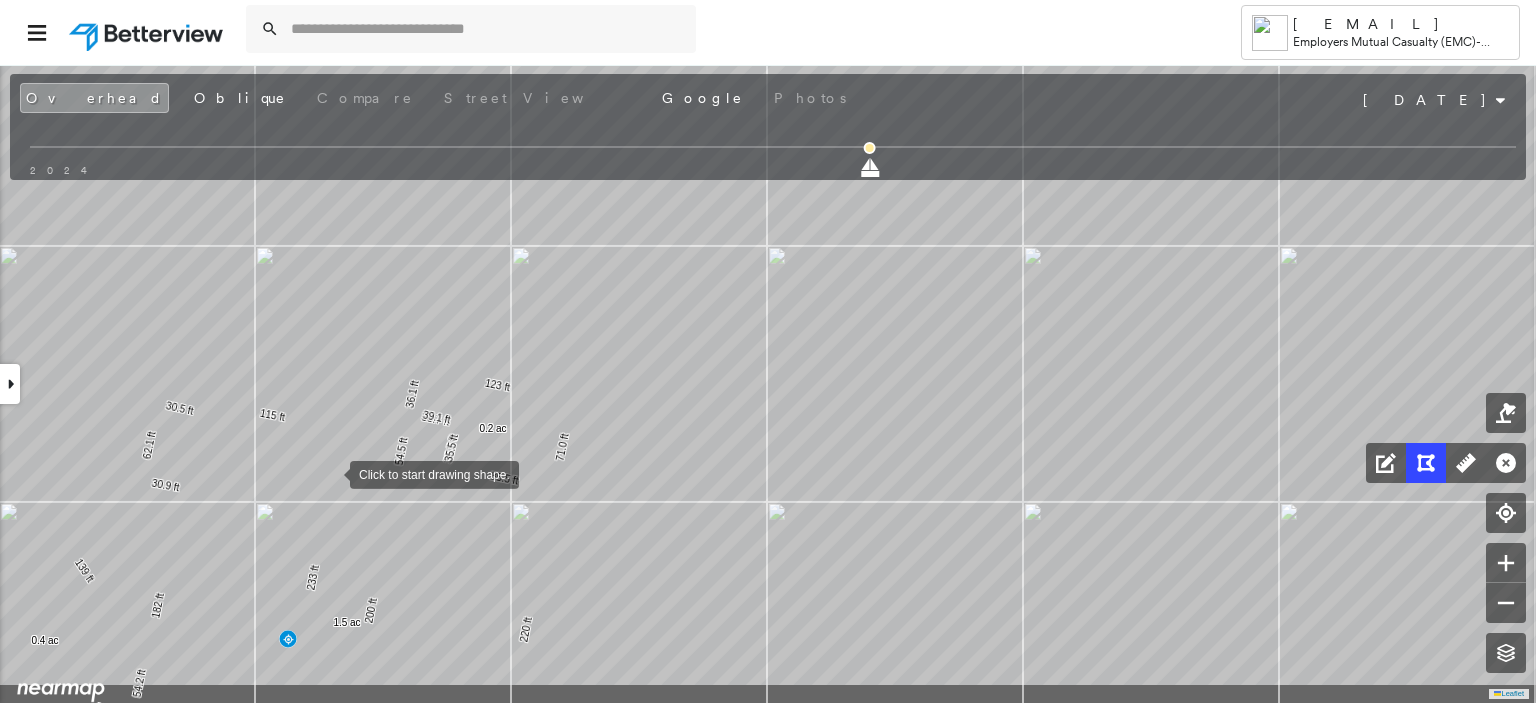 drag, startPoint x: 432, startPoint y: 557, endPoint x: 331, endPoint y: 475, distance: 130.09612 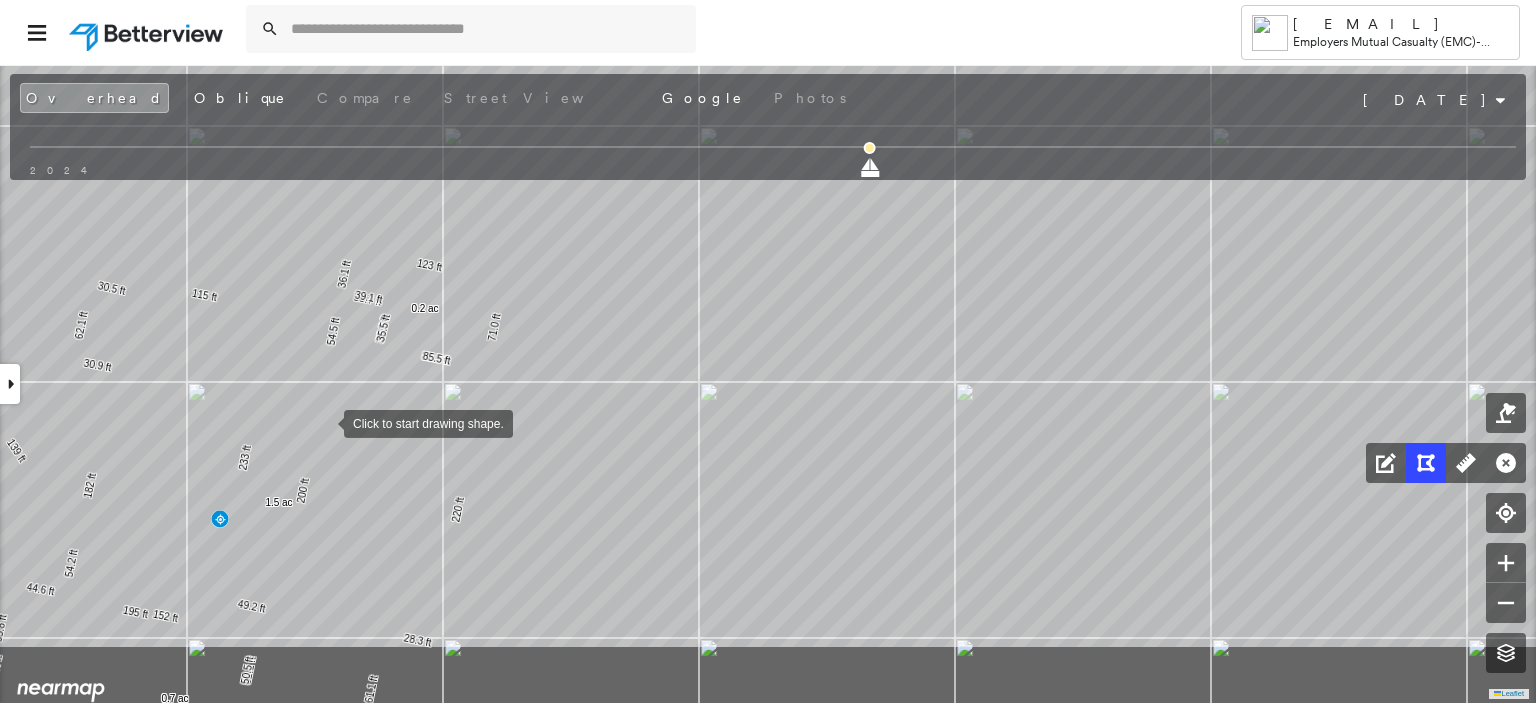 drag, startPoint x: 393, startPoint y: 543, endPoint x: 325, endPoint y: 423, distance: 137.92752 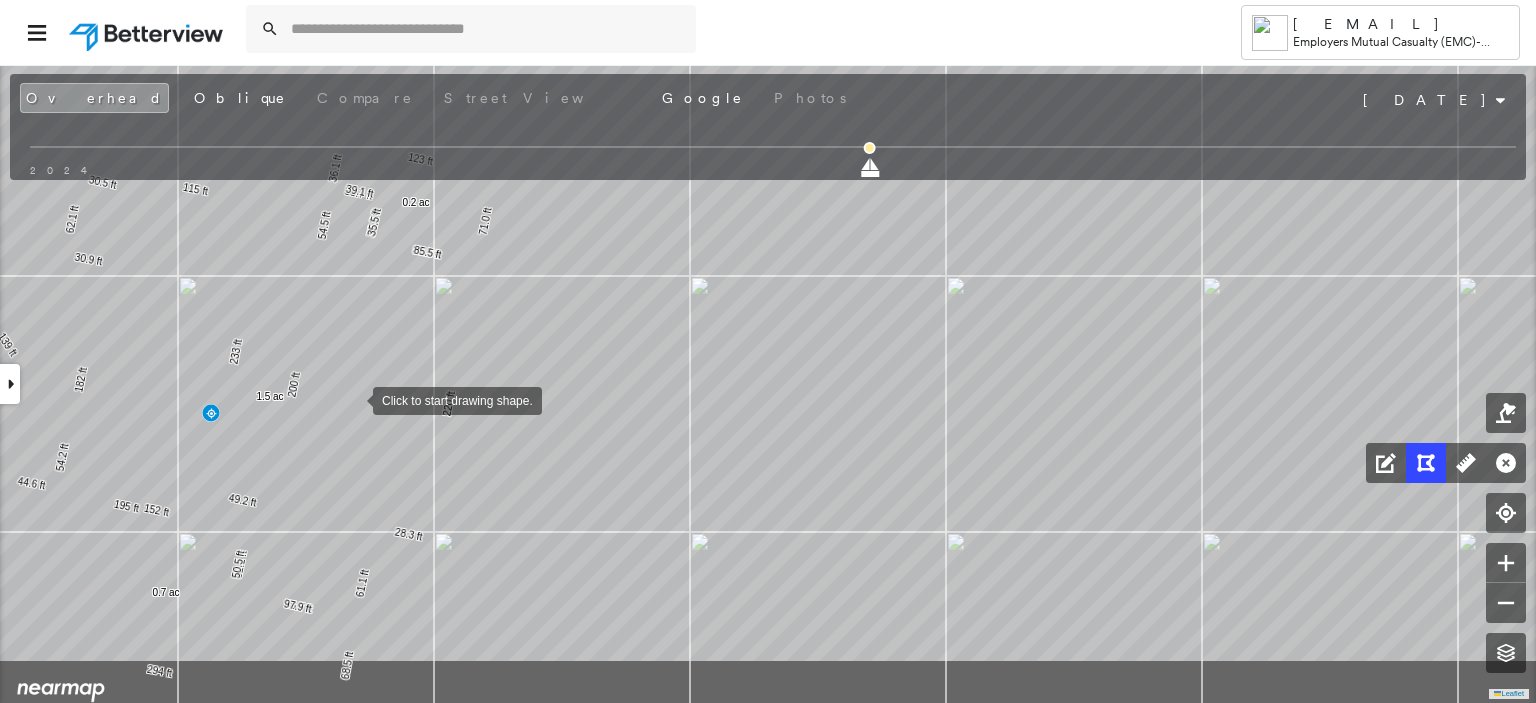 drag, startPoint x: 362, startPoint y: 506, endPoint x: 353, endPoint y: 400, distance: 106.381386 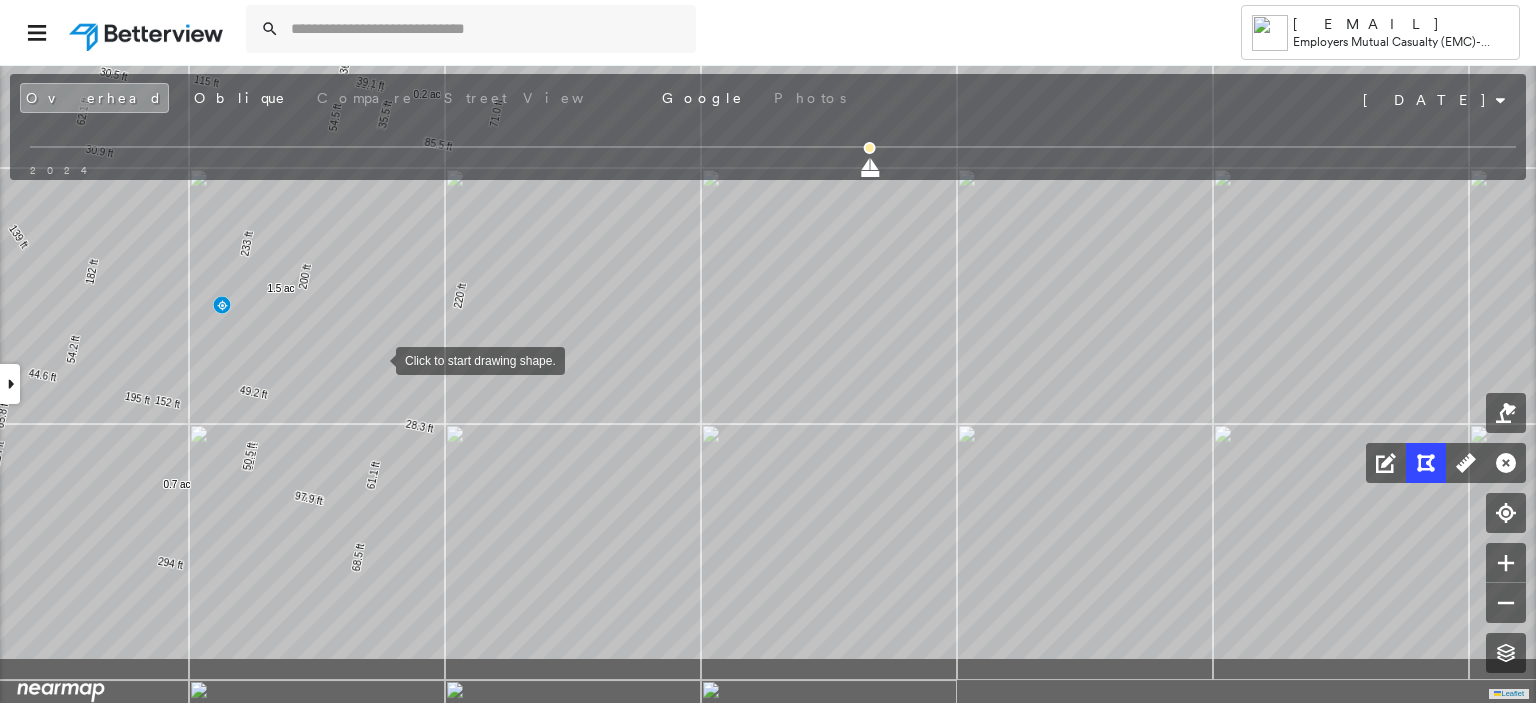 drag, startPoint x: 365, startPoint y: 467, endPoint x: 376, endPoint y: 359, distance: 108.55874 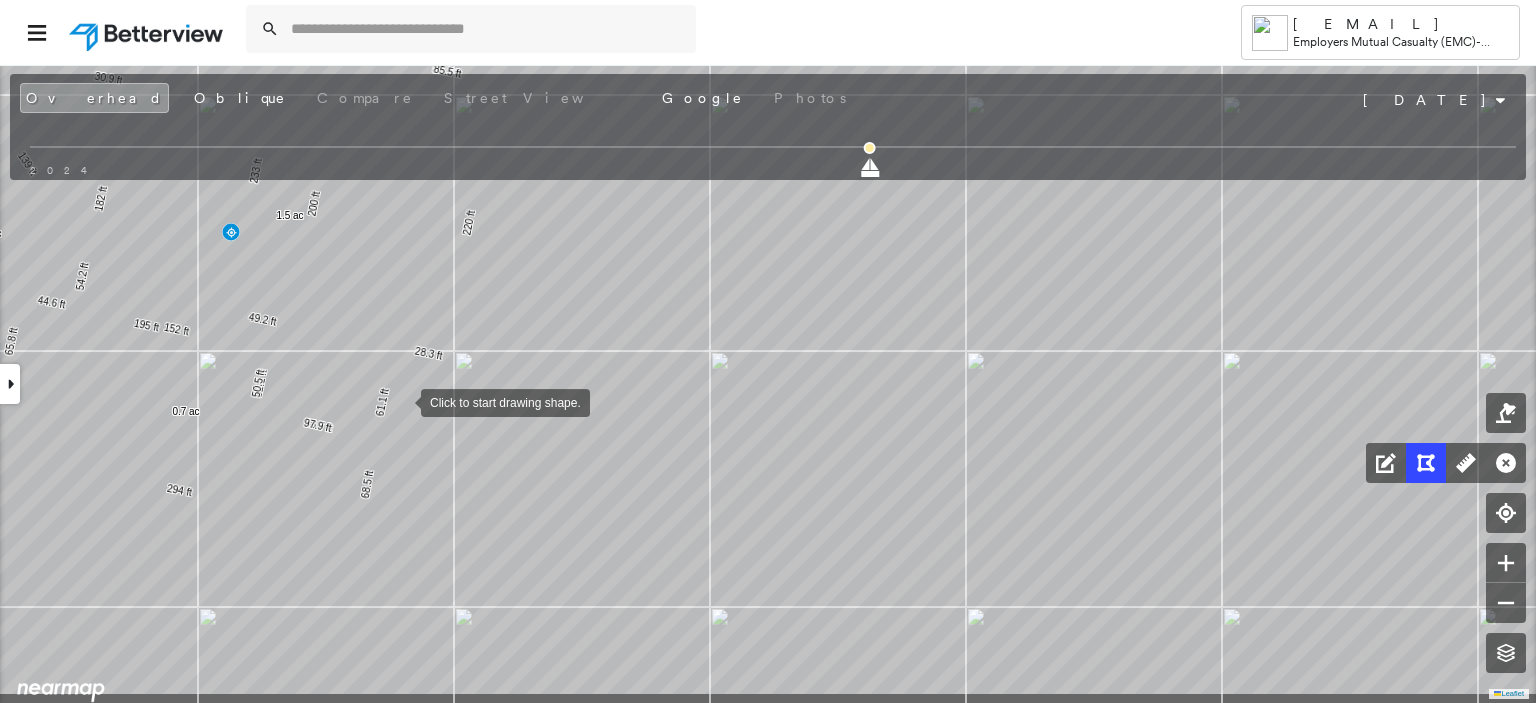 drag, startPoint x: 392, startPoint y: 476, endPoint x: 401, endPoint y: 403, distance: 73.552704 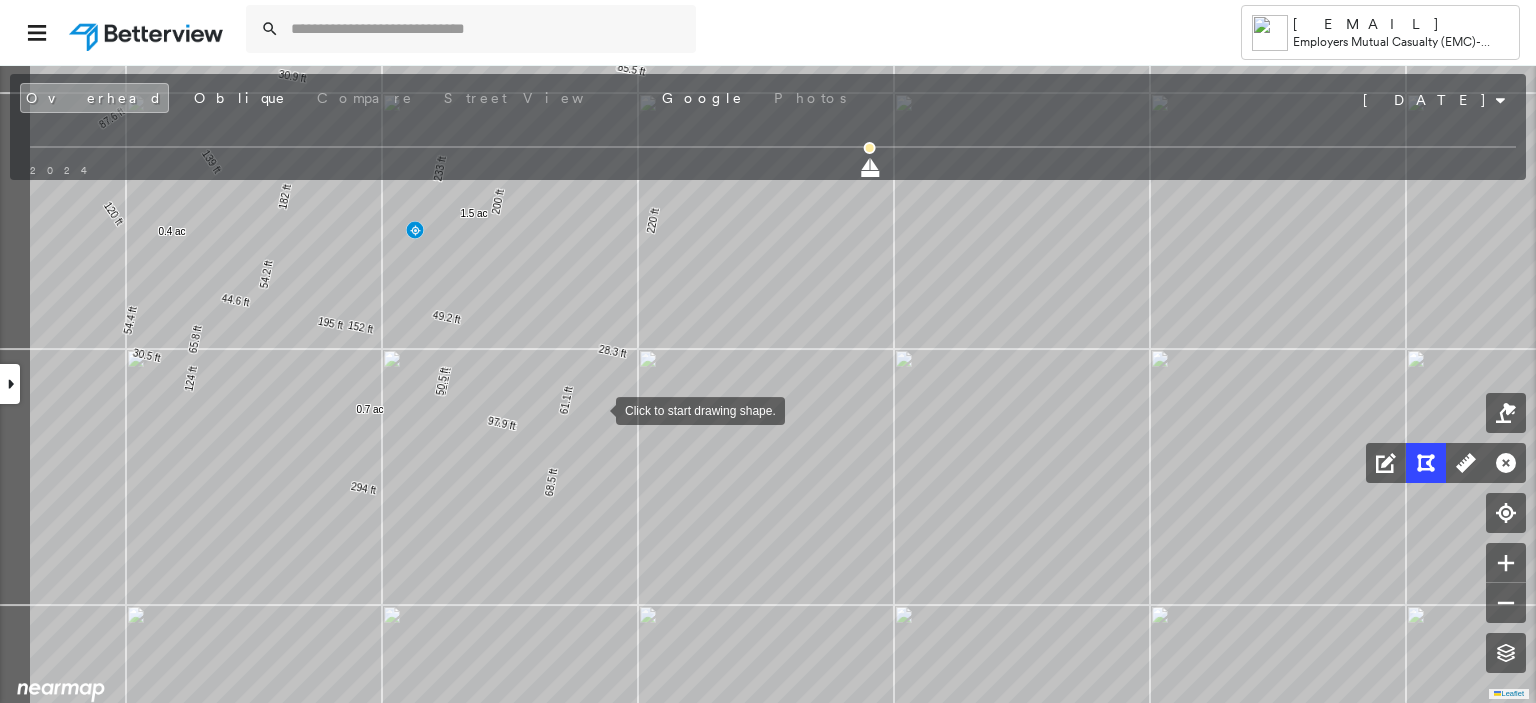 drag, startPoint x: 407, startPoint y: 411, endPoint x: 591, endPoint y: 409, distance: 184.01086 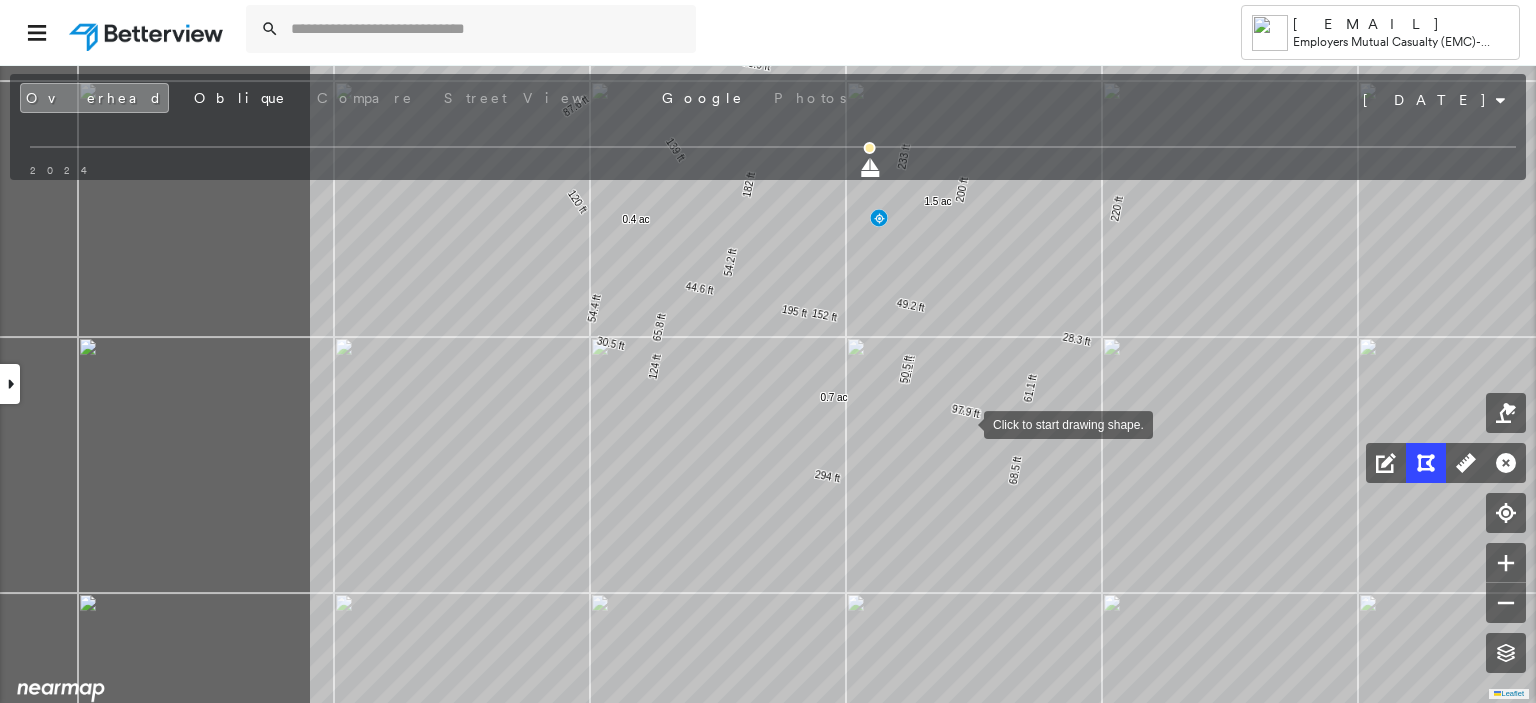 drag, startPoint x: 500, startPoint y: 435, endPoint x: 964, endPoint y: 423, distance: 464.15515 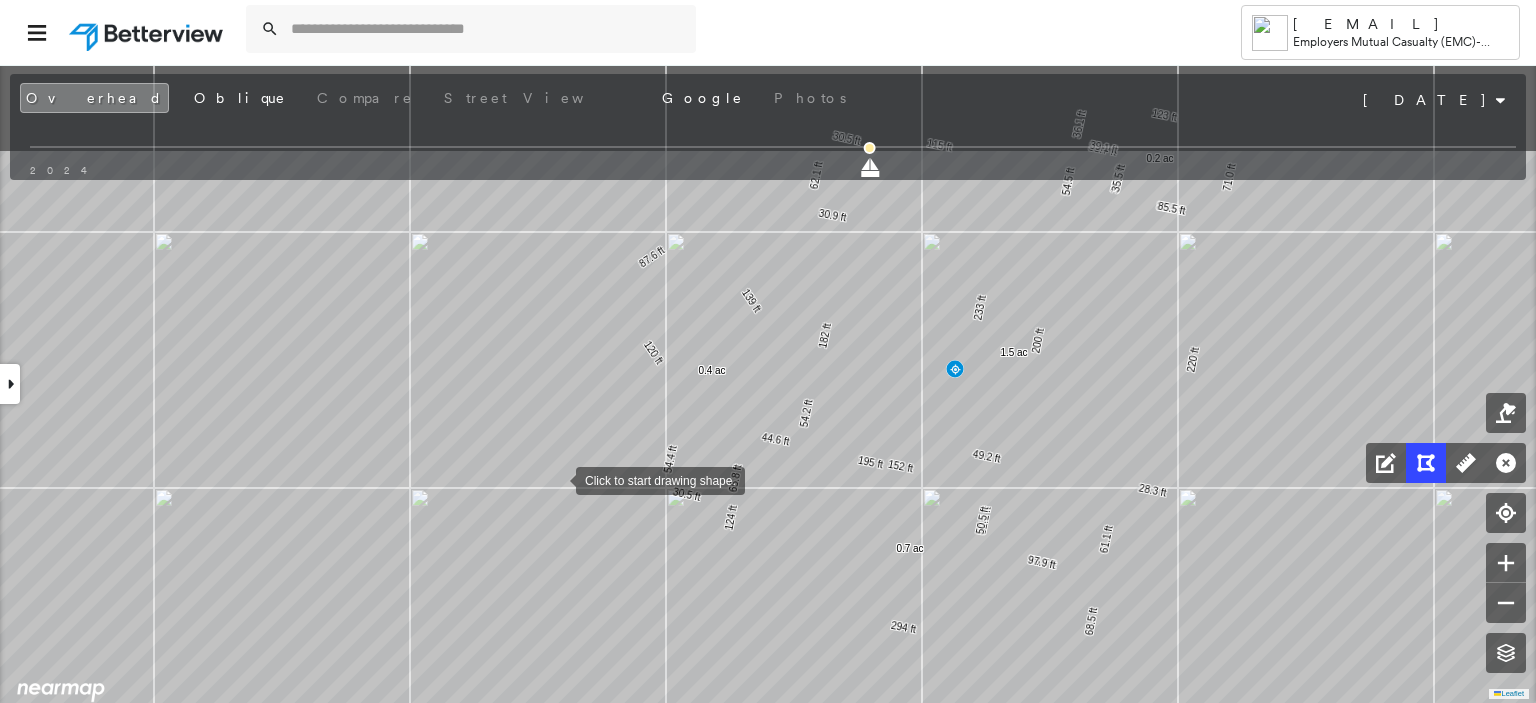 drag, startPoint x: 480, startPoint y: 327, endPoint x: 556, endPoint y: 478, distance: 169.04733 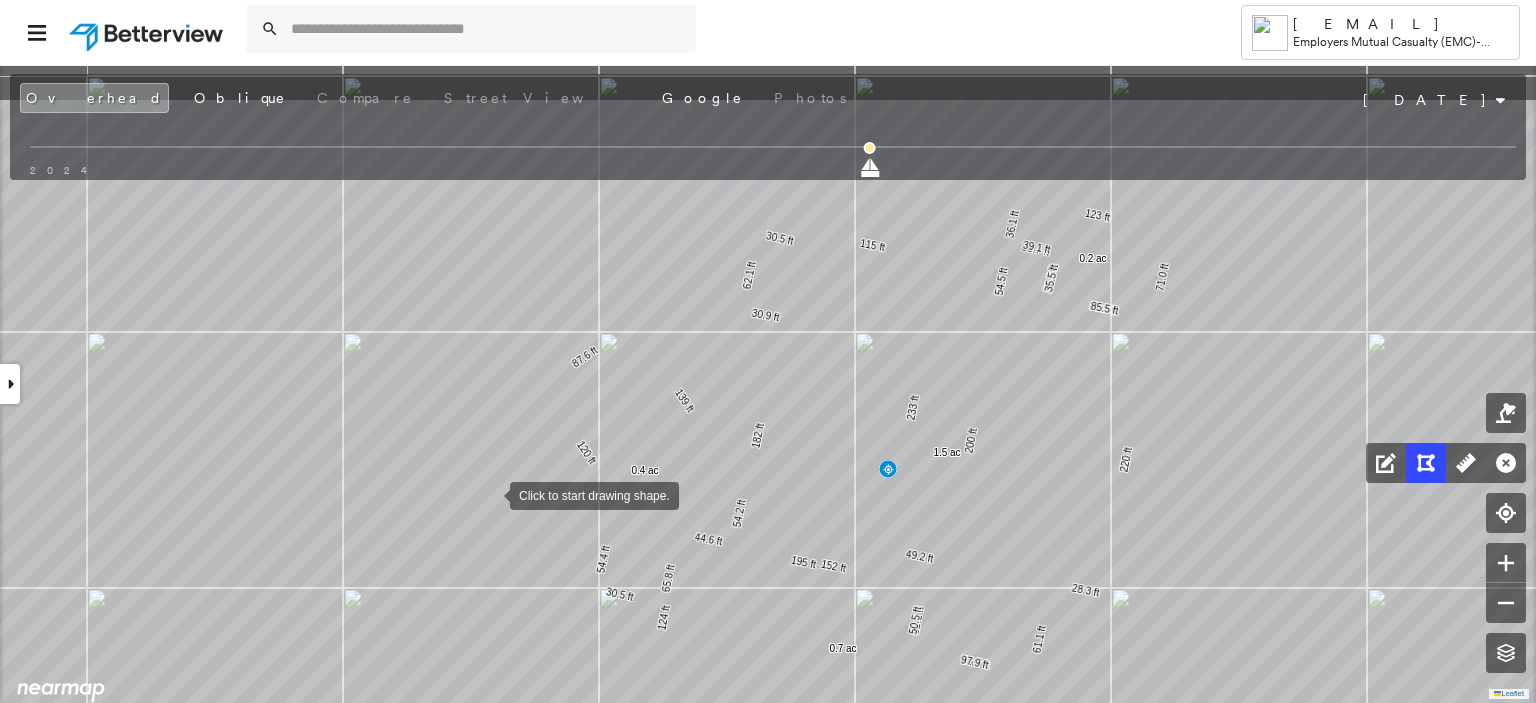 drag, startPoint x: 559, startPoint y: 392, endPoint x: 476, endPoint y: 511, distance: 145.08618 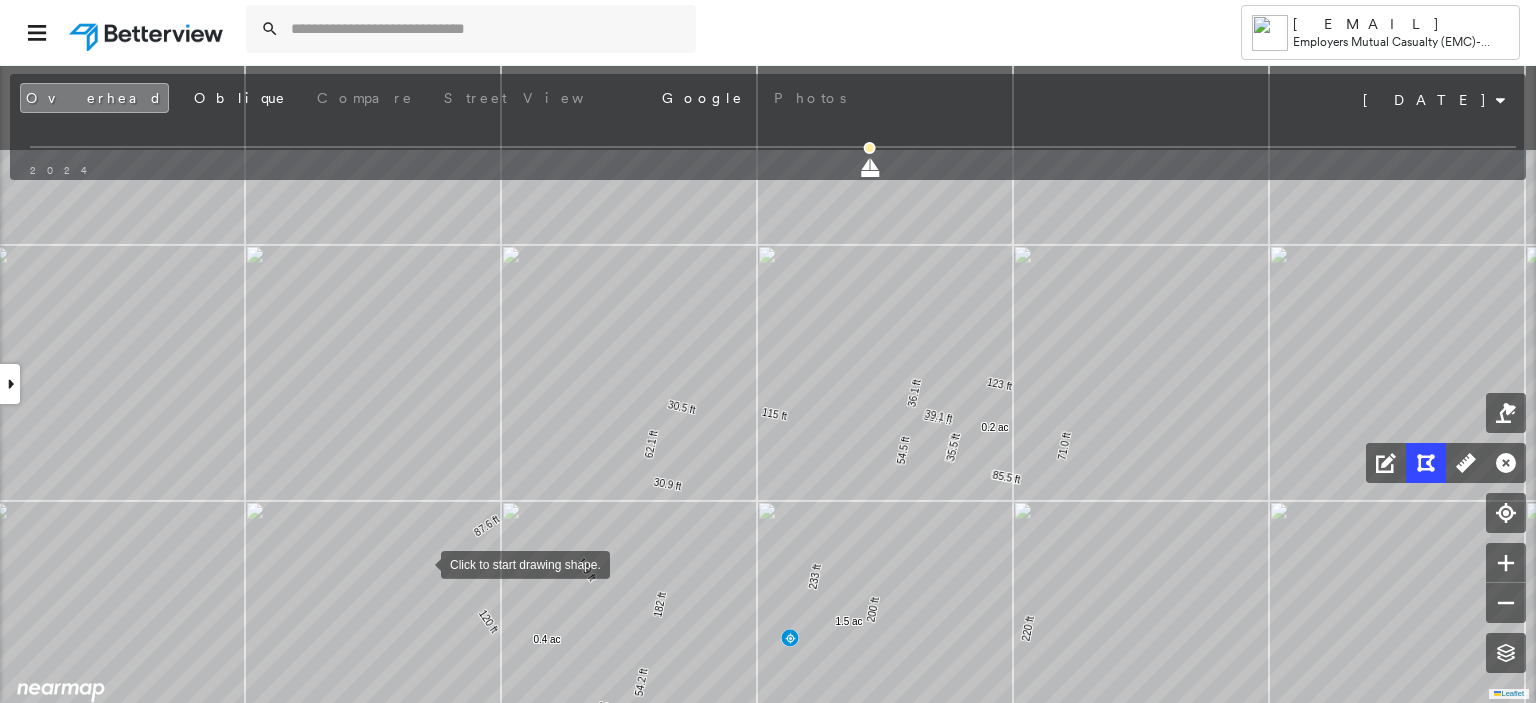 drag, startPoint x: 503, startPoint y: 410, endPoint x: 419, endPoint y: 584, distance: 193.2149 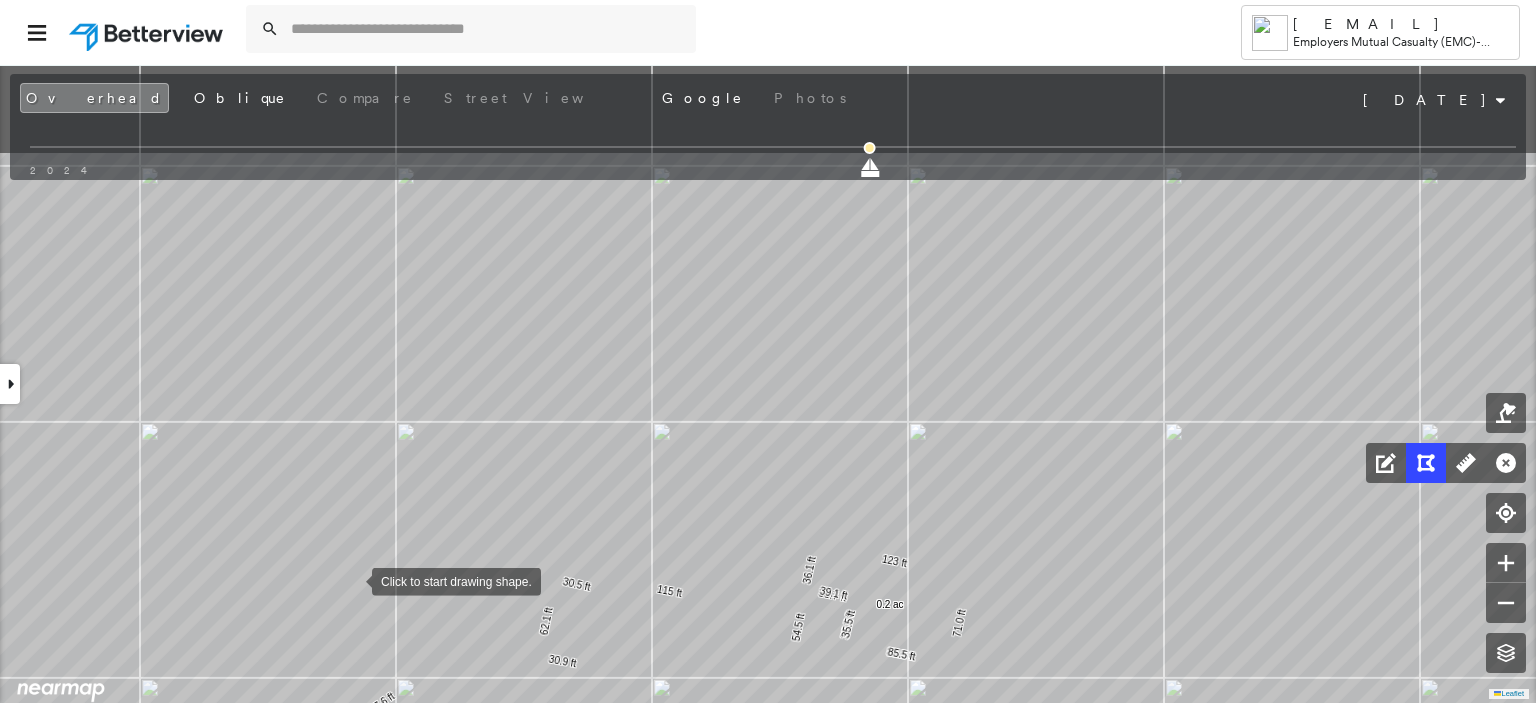 drag, startPoint x: 455, startPoint y: 426, endPoint x: 352, endPoint y: 579, distance: 184.4397 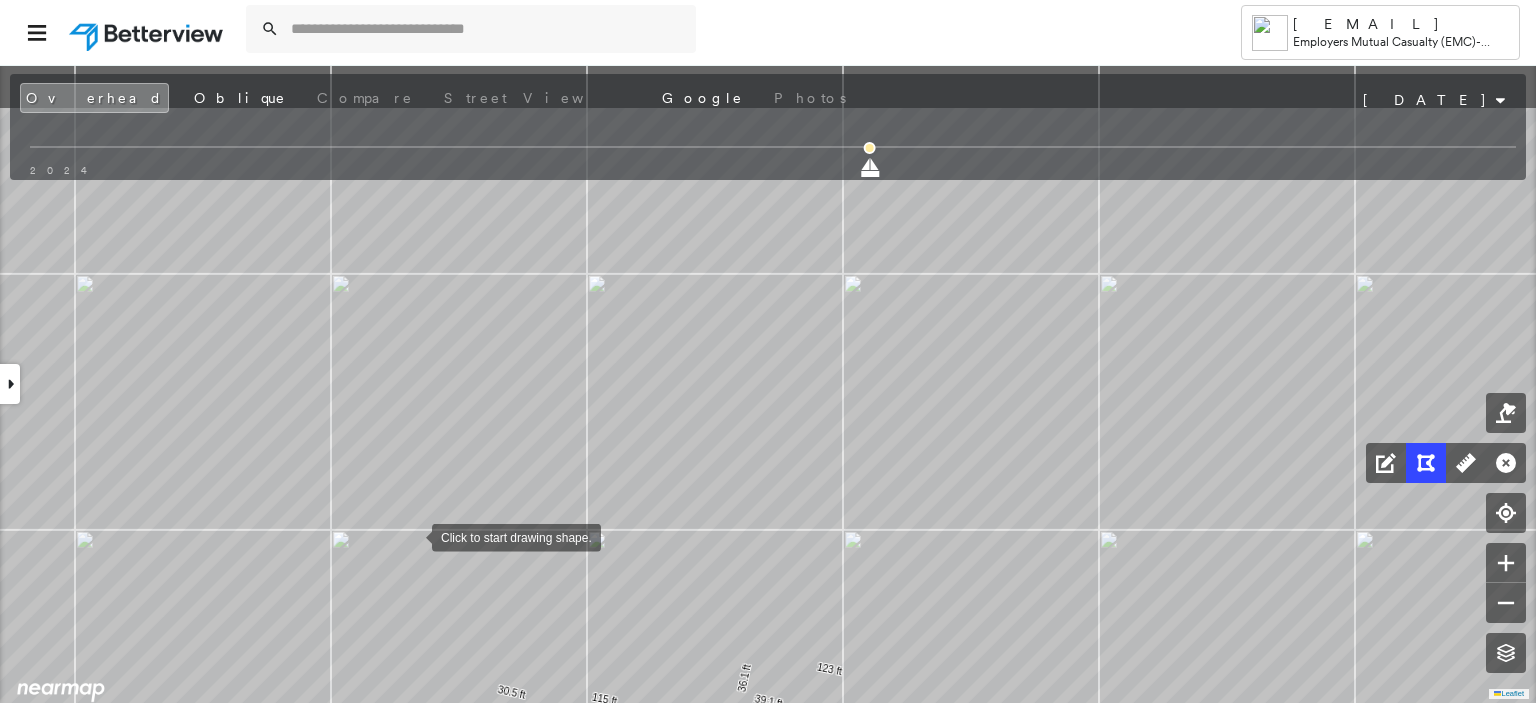 drag, startPoint x: 477, startPoint y: 427, endPoint x: 412, endPoint y: 535, distance: 126.051575 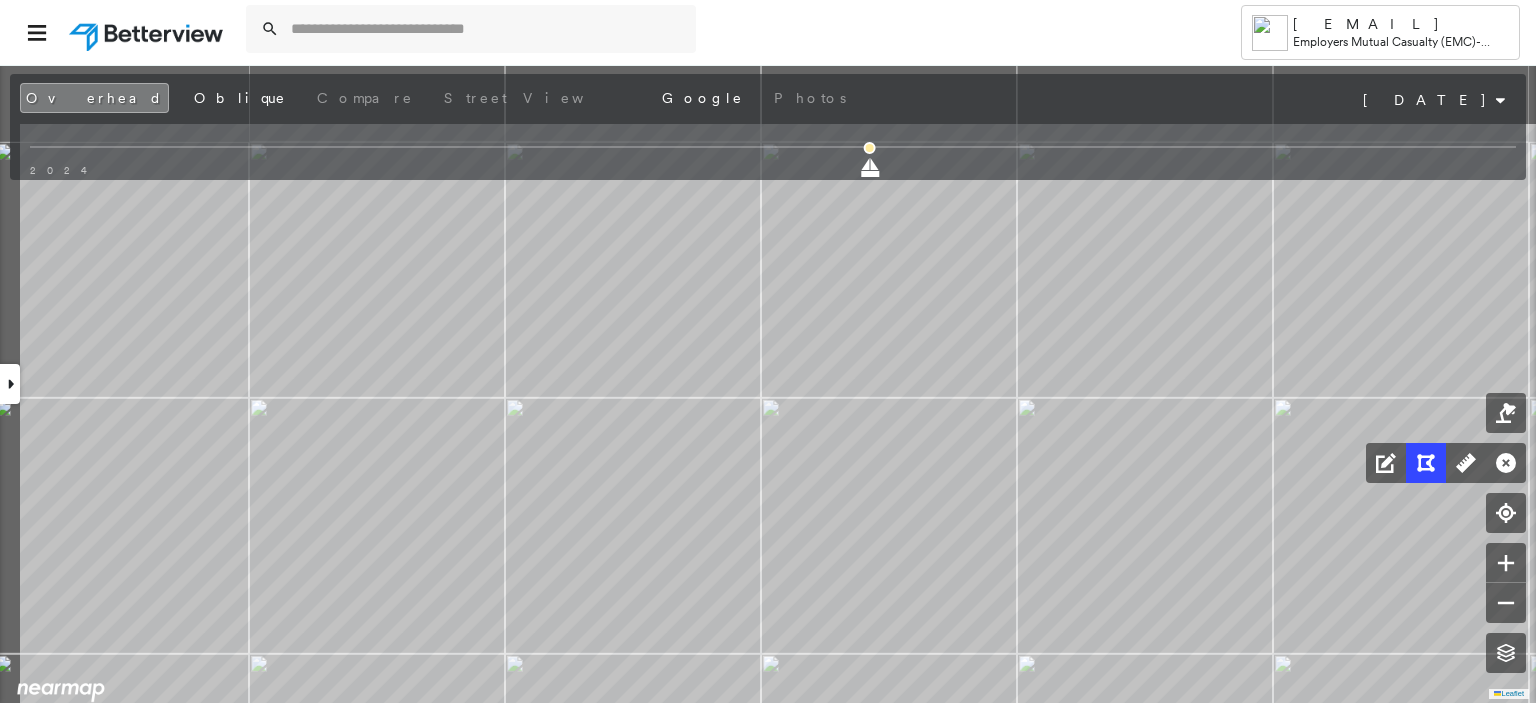 click on "115 ft 30.5 ft 62.1 ft 30.9 ft 182 ft 152 ft 52.1 ft 96.7 ft 61.1 ft 28.3 ft 220 ft 85.5 ft 36.2 ft 38.7 ft 54.5 ft 200 ft 49.2 ft 233 ft 1.5 ac 124 ft 294 ft 68.5 ft 97.9 ft 50.5 ft 195 ft 0.7 ac 139 ft 87.6 ft 120 ft 54.4 ft 30.5 ft 65.8 ft 44.6 ft 54.2 ft 0.4 ac 36.1 ft 39.1 ft 35.5 ft 85.5 ft 71.0 ft 123 ft 0.2 ac Click to start drawing shape." at bounding box center (-202, 732) 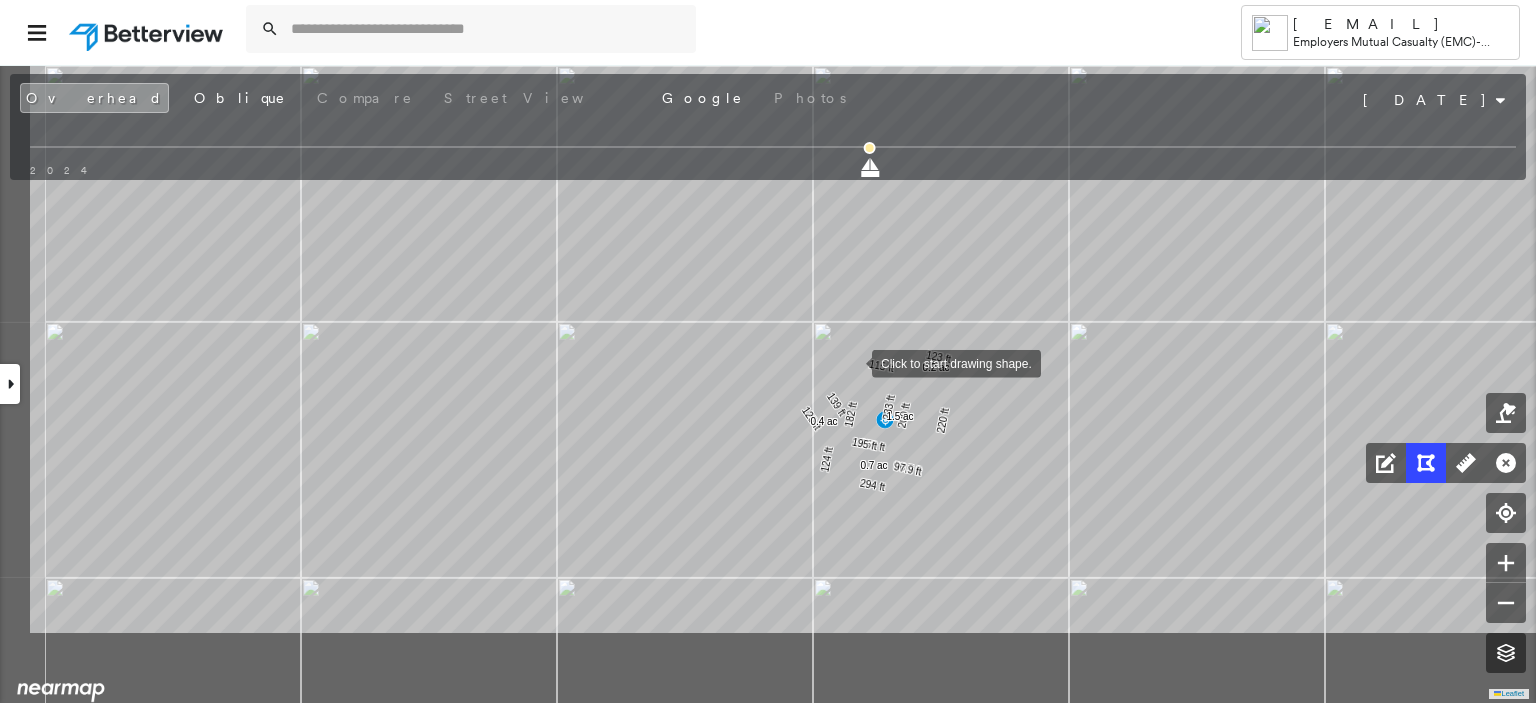 drag, startPoint x: 664, startPoint y: 497, endPoint x: 848, endPoint y: 363, distance: 227.6225 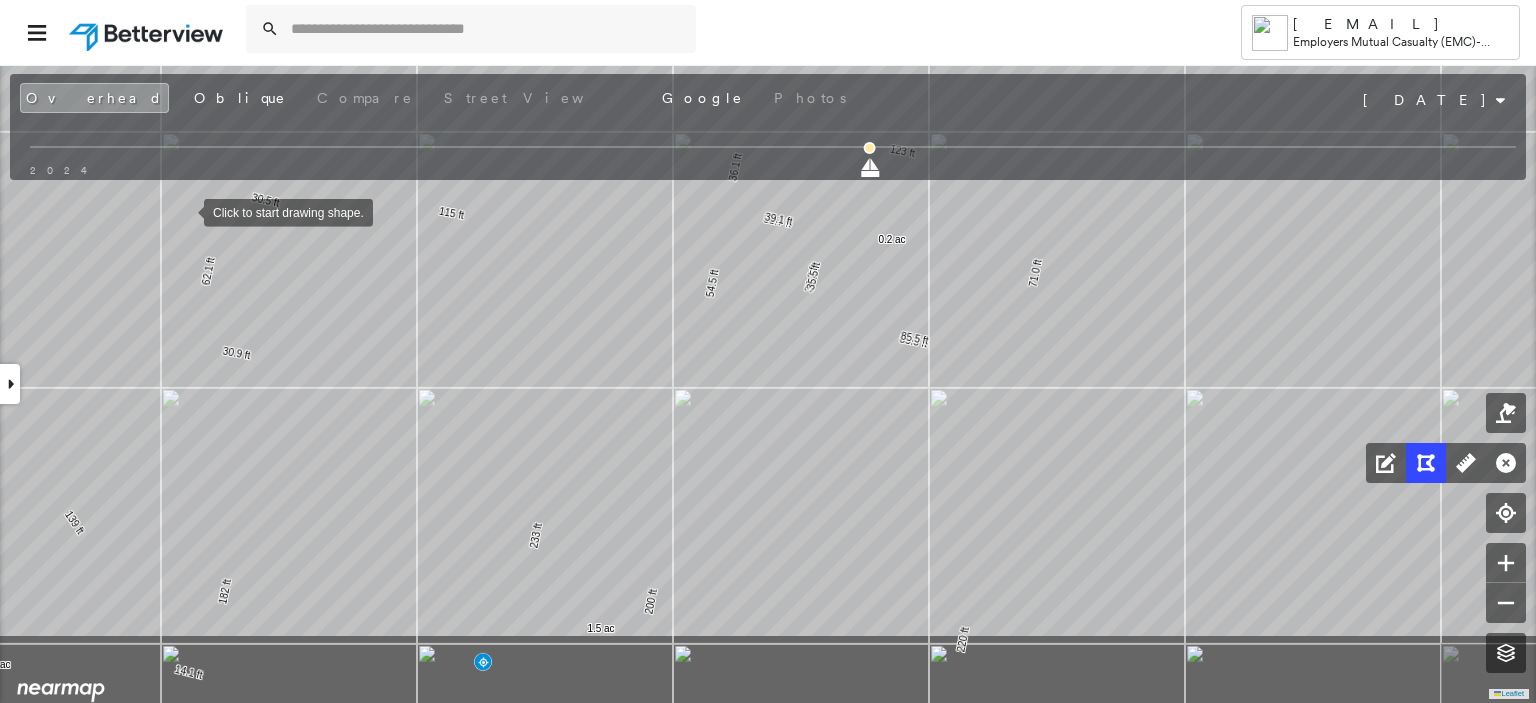 drag, startPoint x: 168, startPoint y: 347, endPoint x: 184, endPoint y: 216, distance: 131.97348 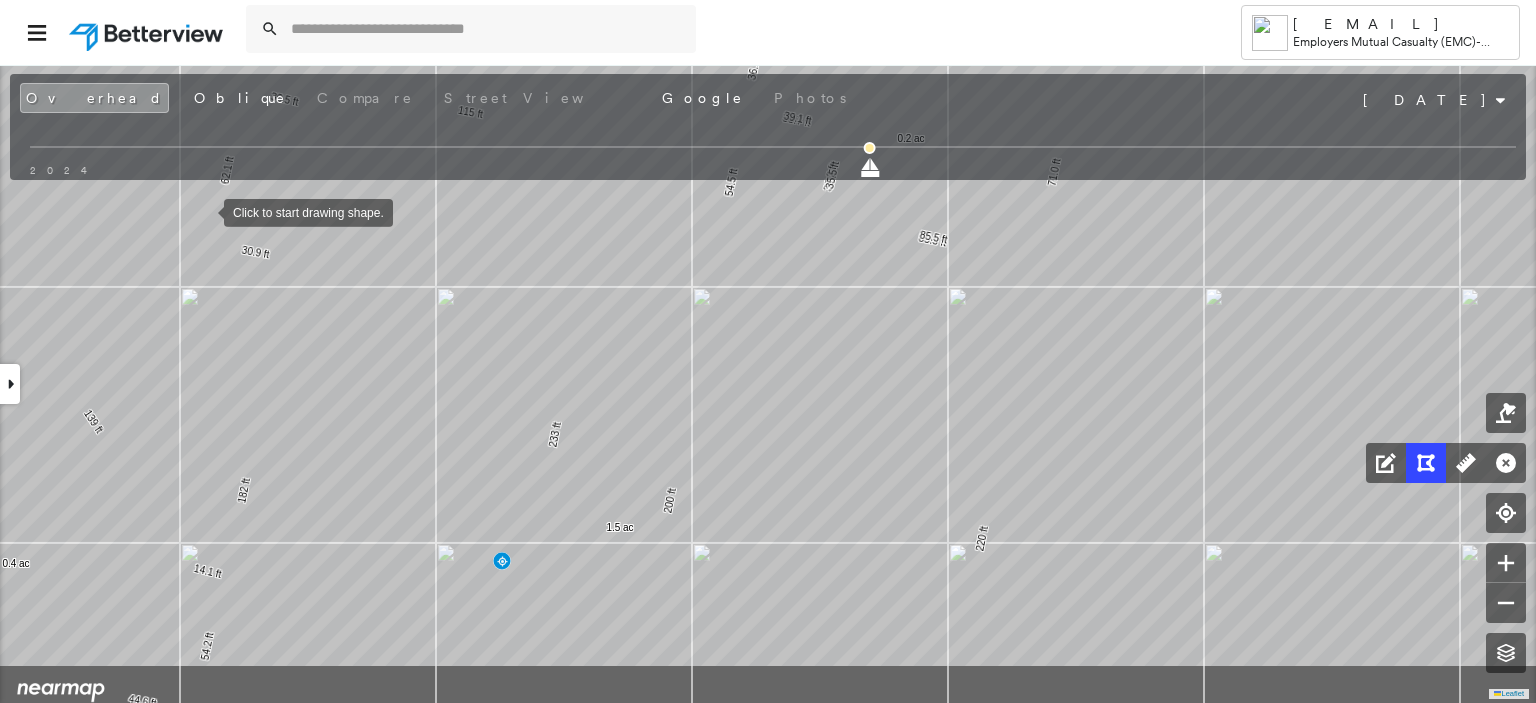 drag, startPoint x: 184, startPoint y: 315, endPoint x: 211, endPoint y: 191, distance: 126.90548 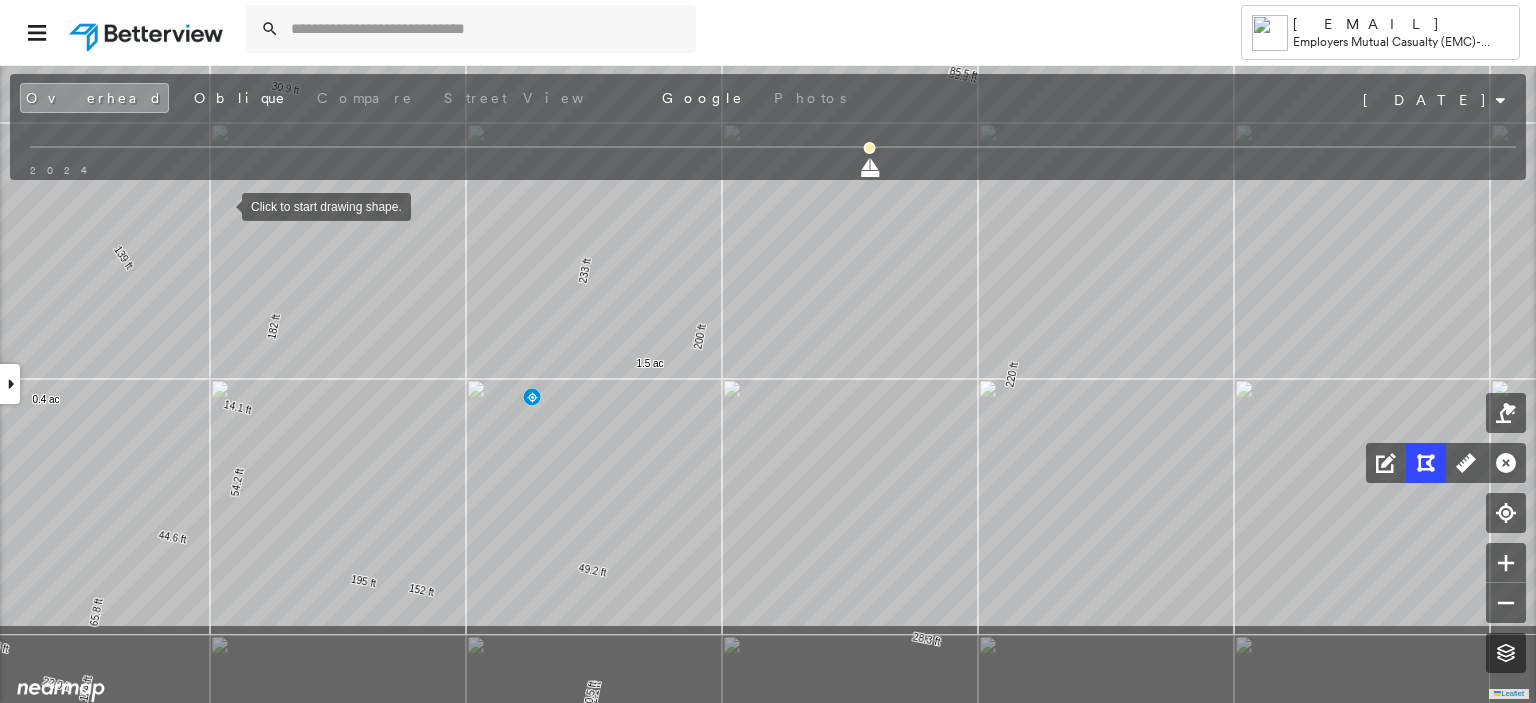 drag, startPoint x: 200, startPoint y: 347, endPoint x: 222, endPoint y: 206, distance: 142.706 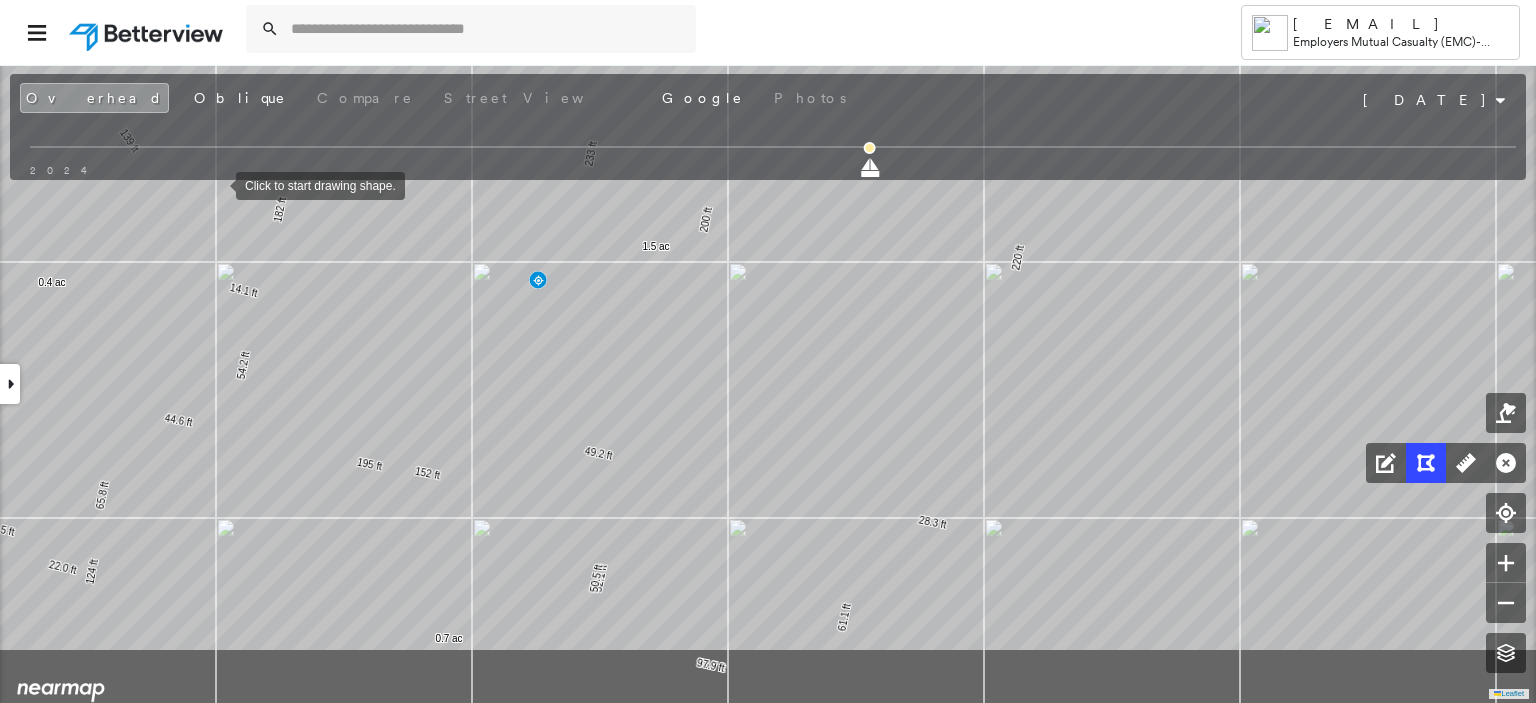 drag, startPoint x: 210, startPoint y: 302, endPoint x: 216, endPoint y: 185, distance: 117.15375 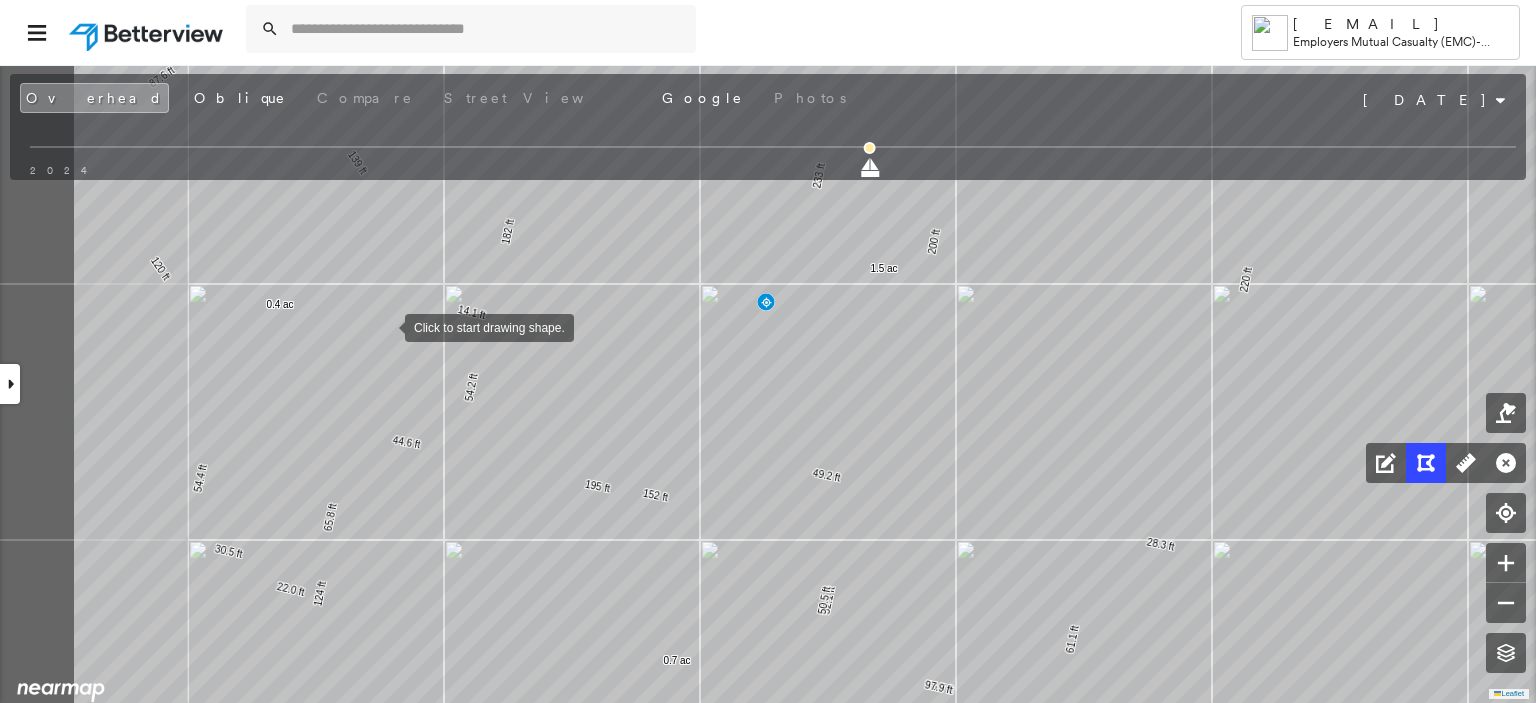 drag, startPoint x: 169, startPoint y: 307, endPoint x: 392, endPoint y: 327, distance: 223.89507 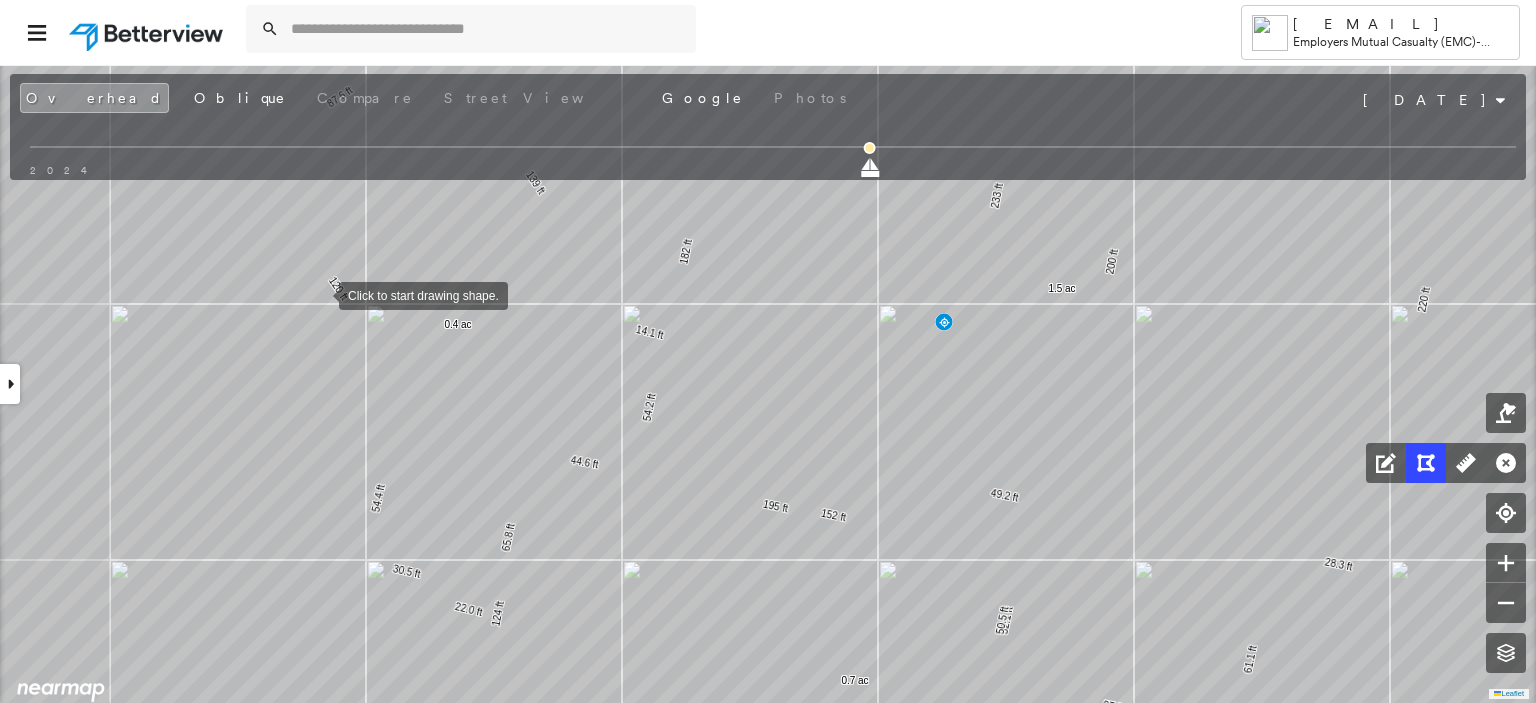 drag, startPoint x: 172, startPoint y: 277, endPoint x: 309, endPoint y: 291, distance: 137.71347 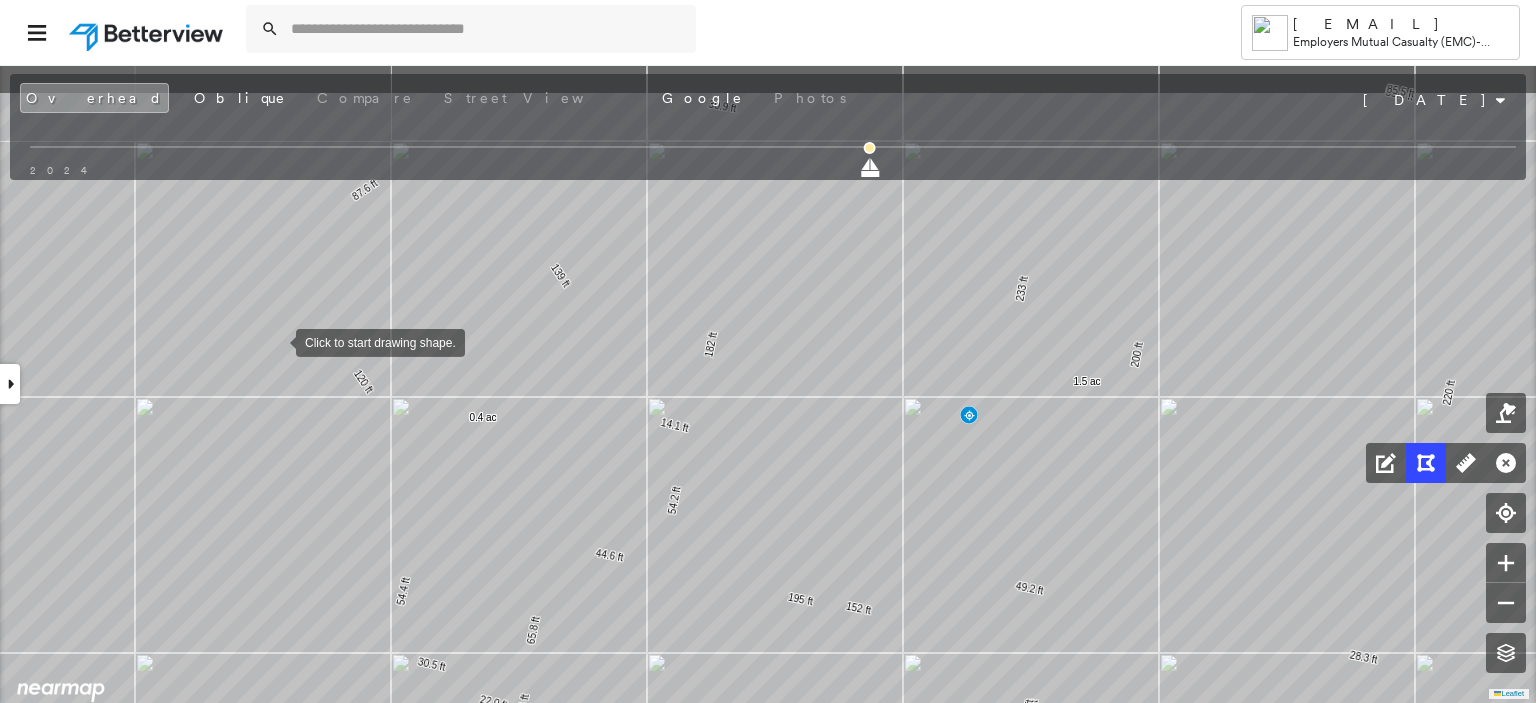drag, startPoint x: 252, startPoint y: 246, endPoint x: 277, endPoint y: 341, distance: 98.23441 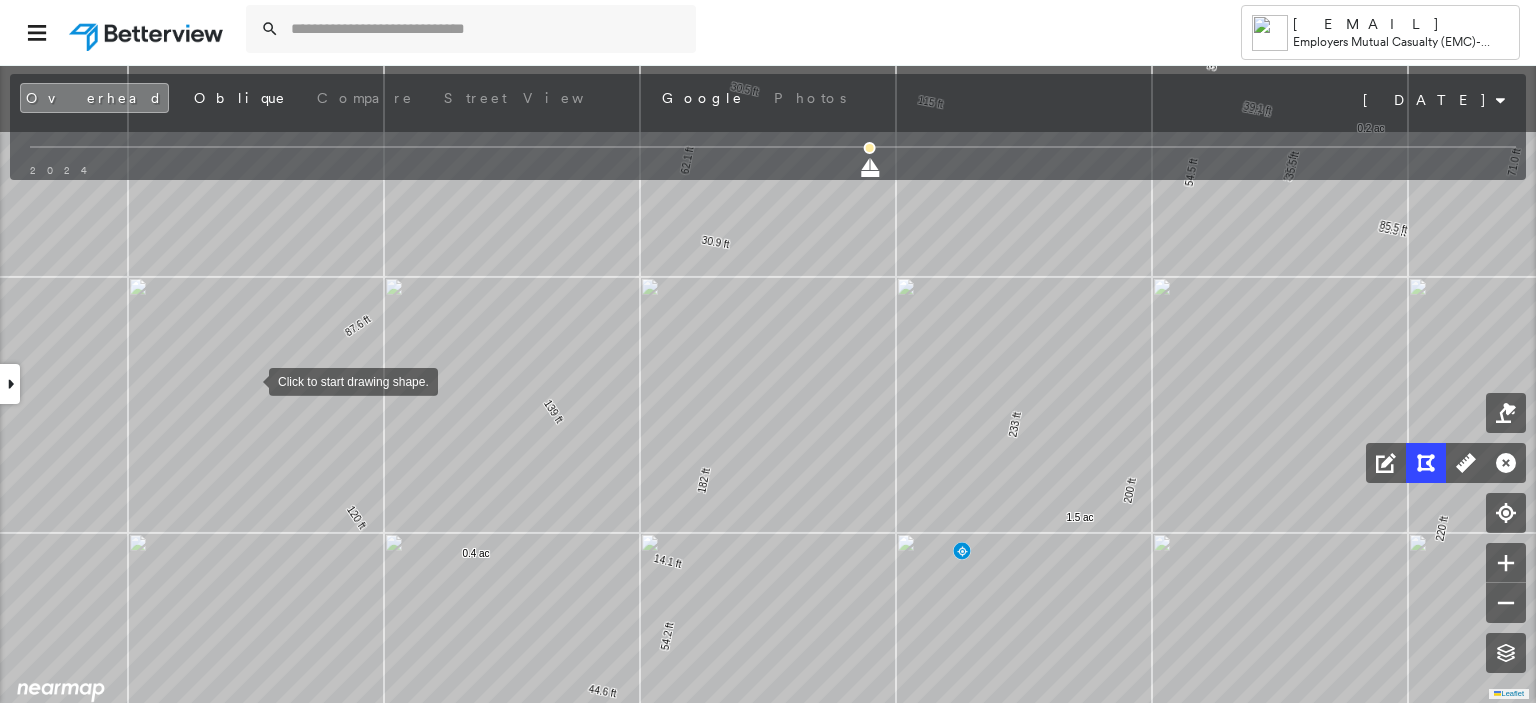 drag, startPoint x: 257, startPoint y: 247, endPoint x: 247, endPoint y: 273, distance: 27.856777 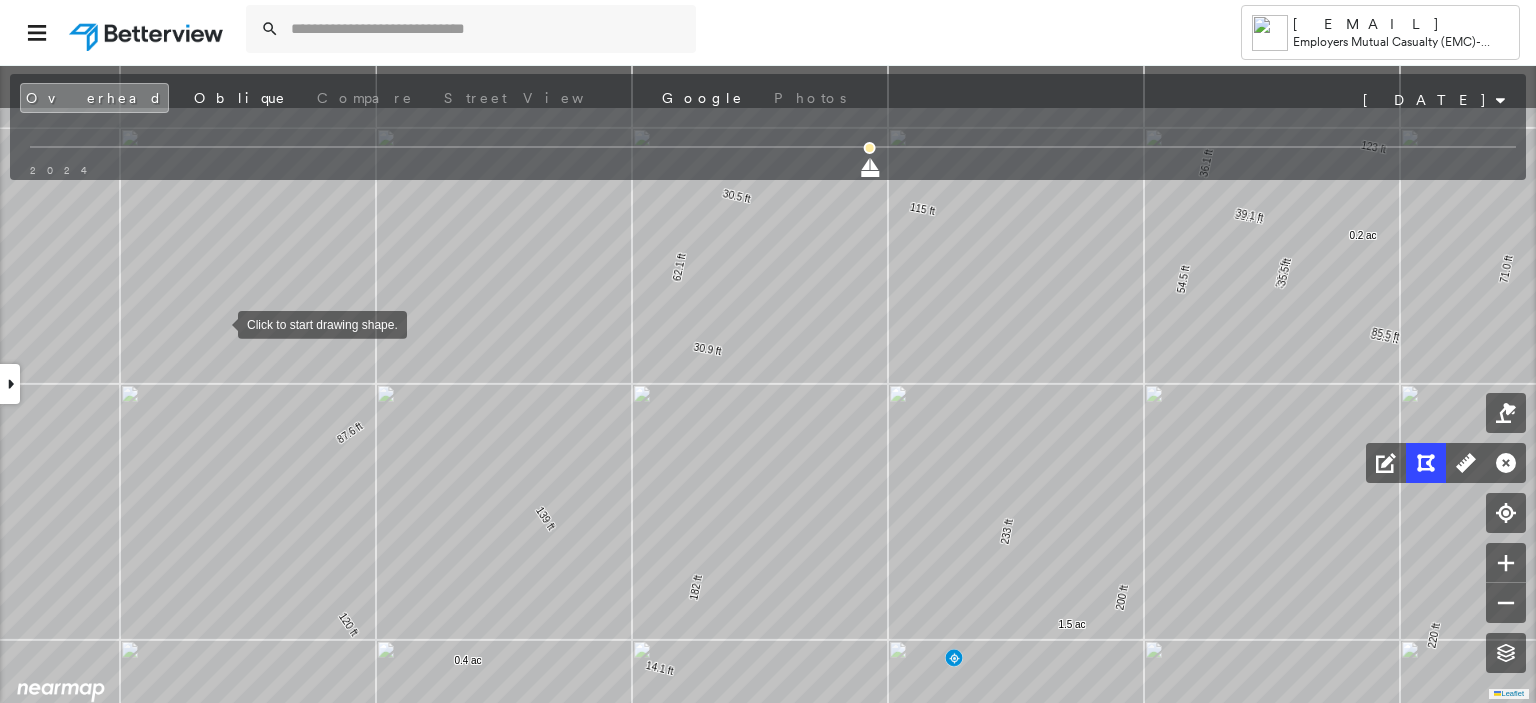 drag, startPoint x: 226, startPoint y: 214, endPoint x: 218, endPoint y: 322, distance: 108.29589 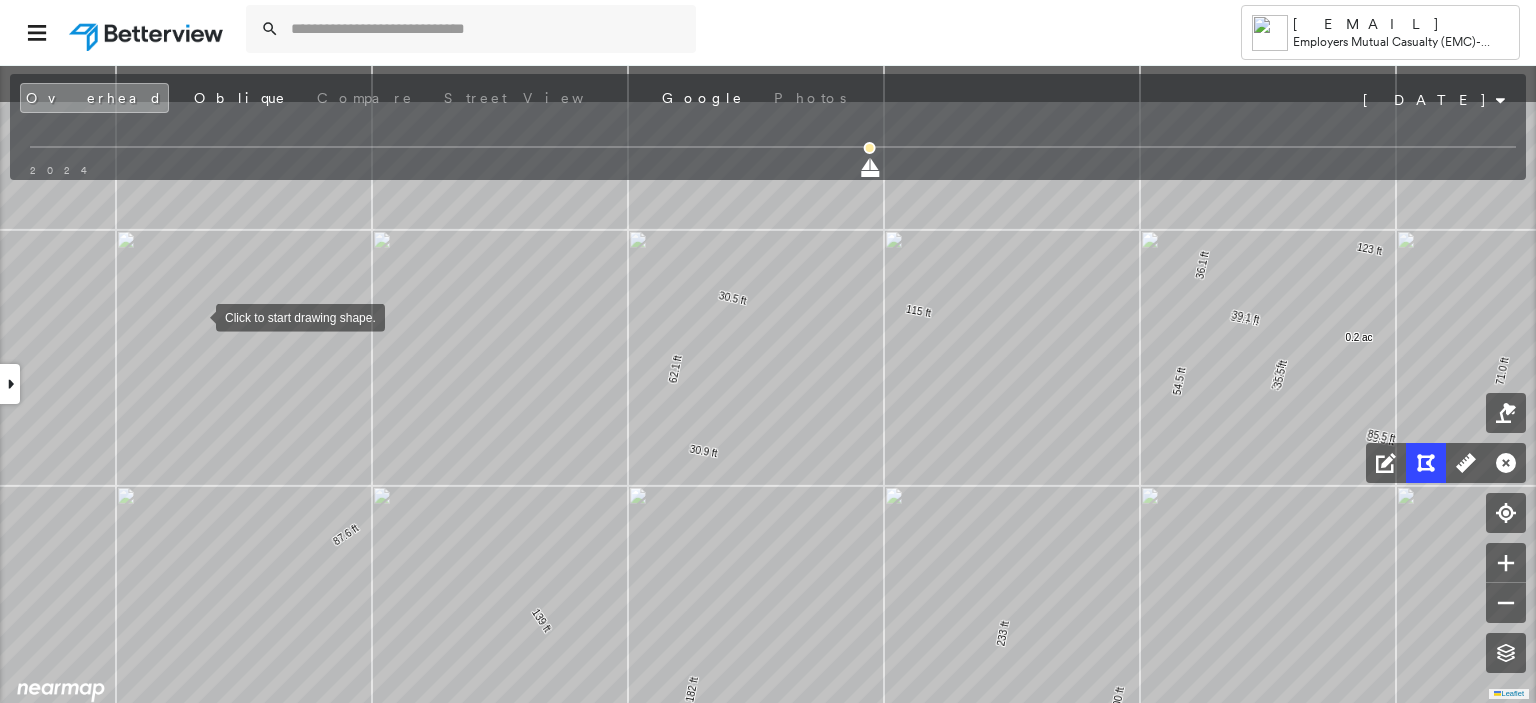 drag, startPoint x: 200, startPoint y: 206, endPoint x: 196, endPoint y: 321, distance: 115.06954 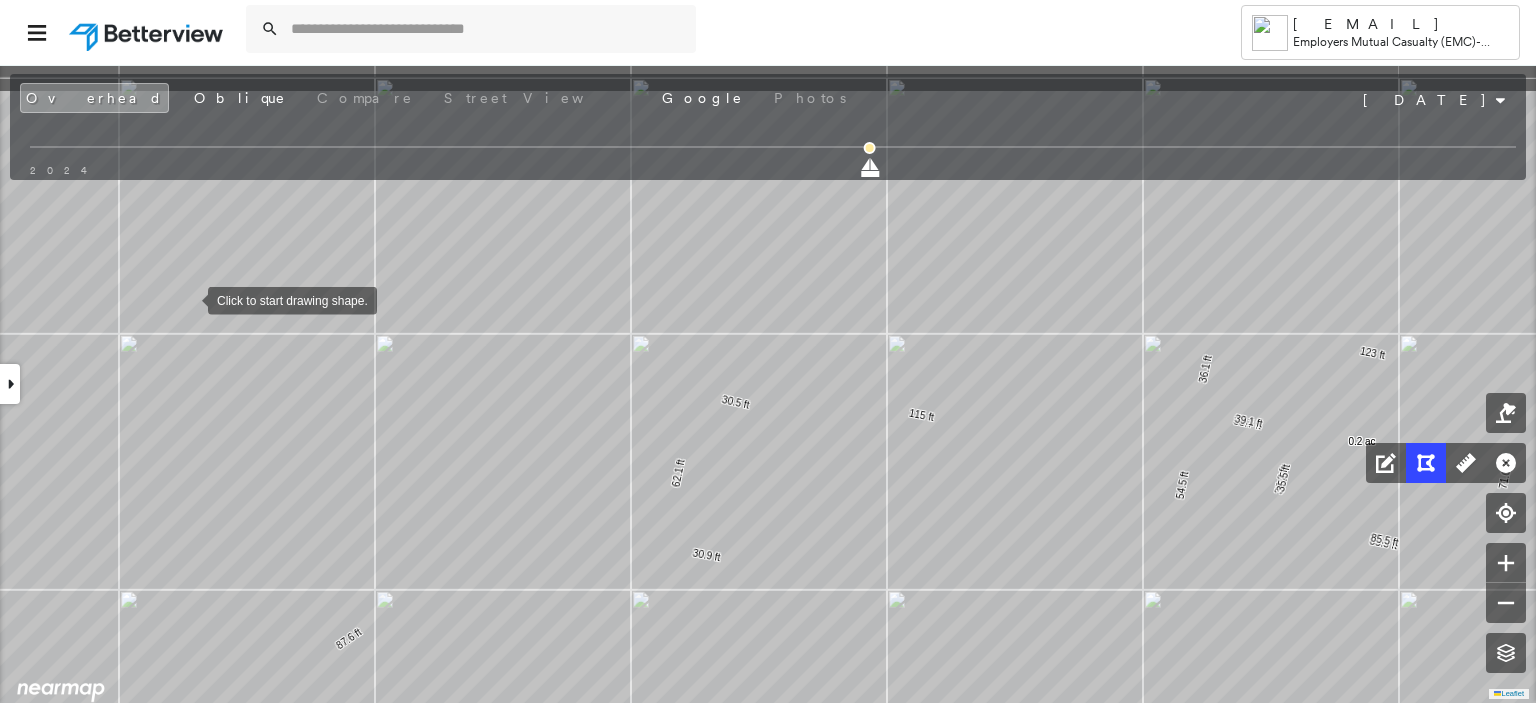 drag, startPoint x: 185, startPoint y: 208, endPoint x: 188, endPoint y: 299, distance: 91.04944 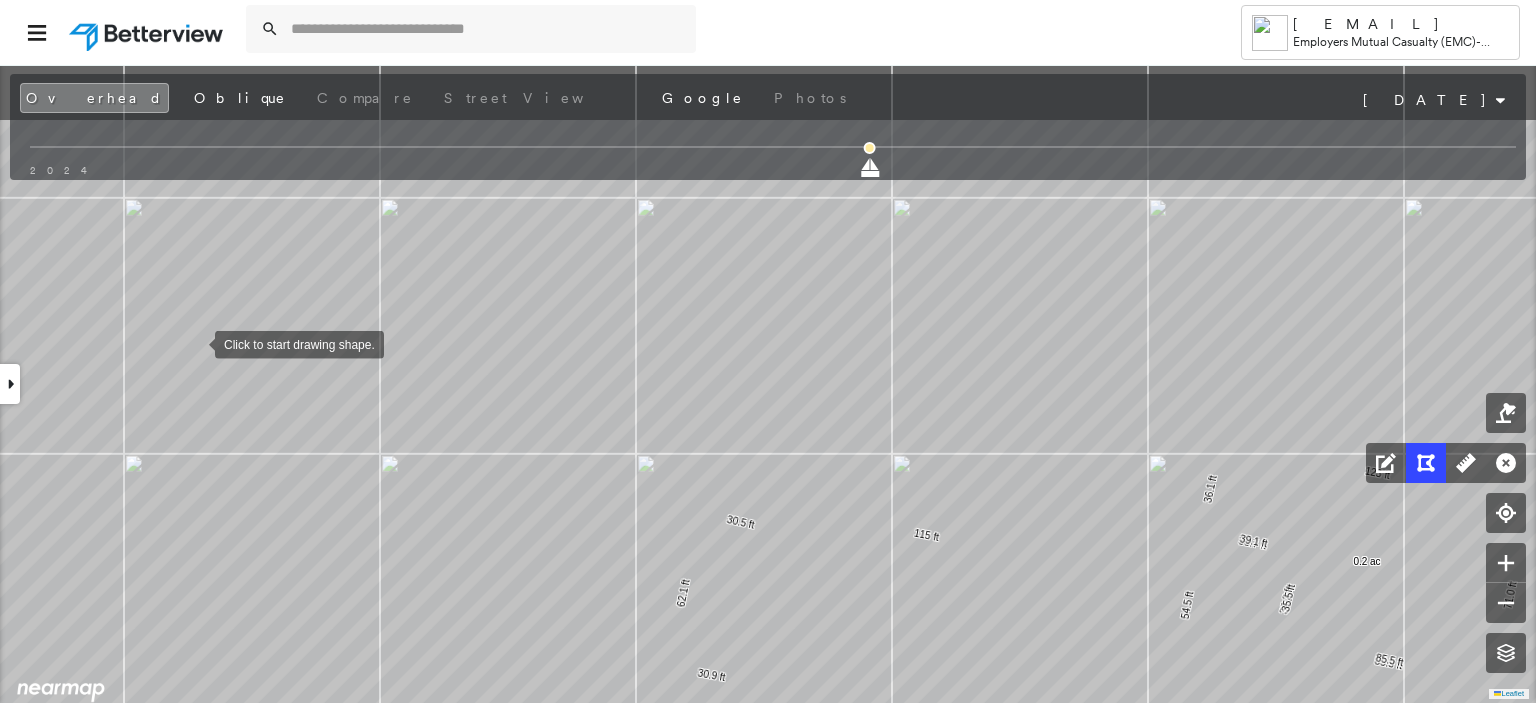 drag, startPoint x: 190, startPoint y: 223, endPoint x: 195, endPoint y: 343, distance: 120.10412 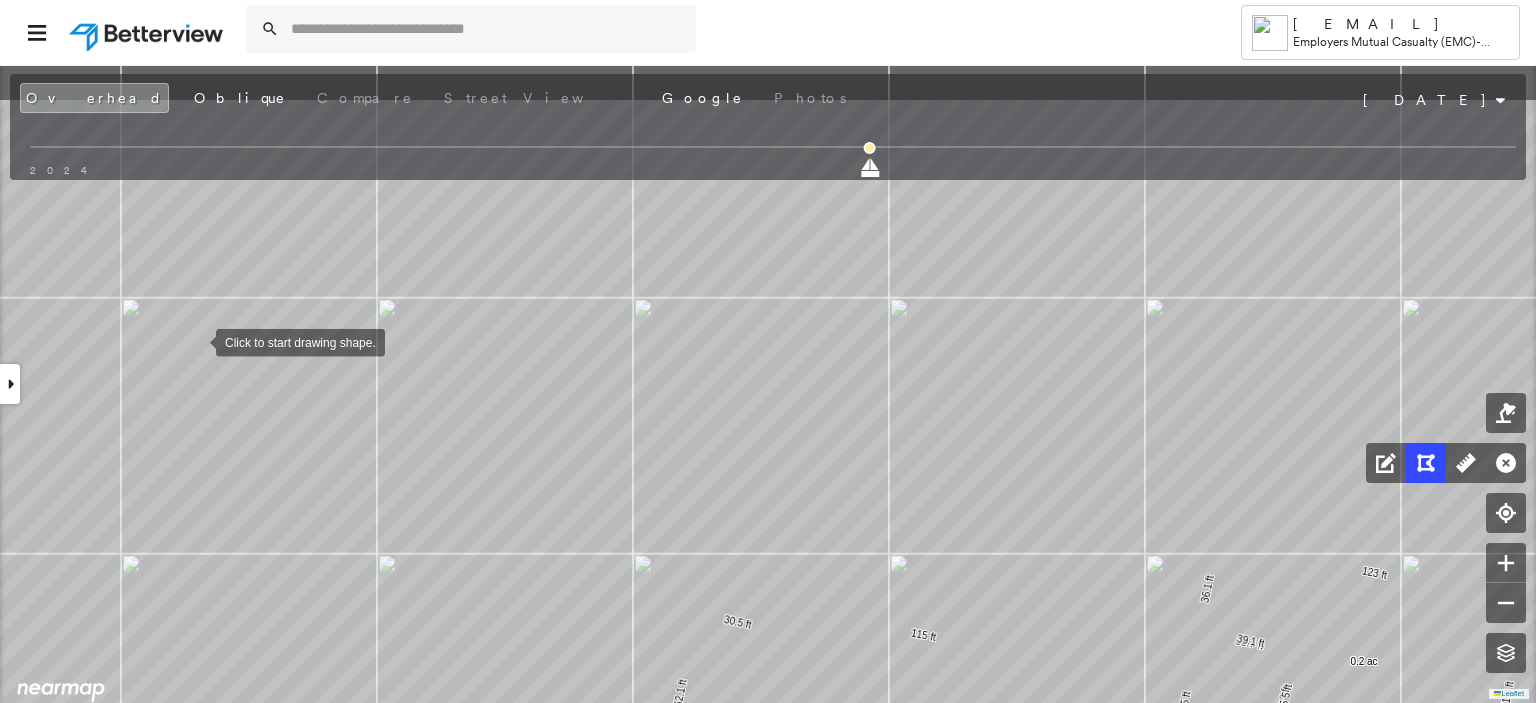 drag, startPoint x: 199, startPoint y: 239, endPoint x: 196, endPoint y: 339, distance: 100.04499 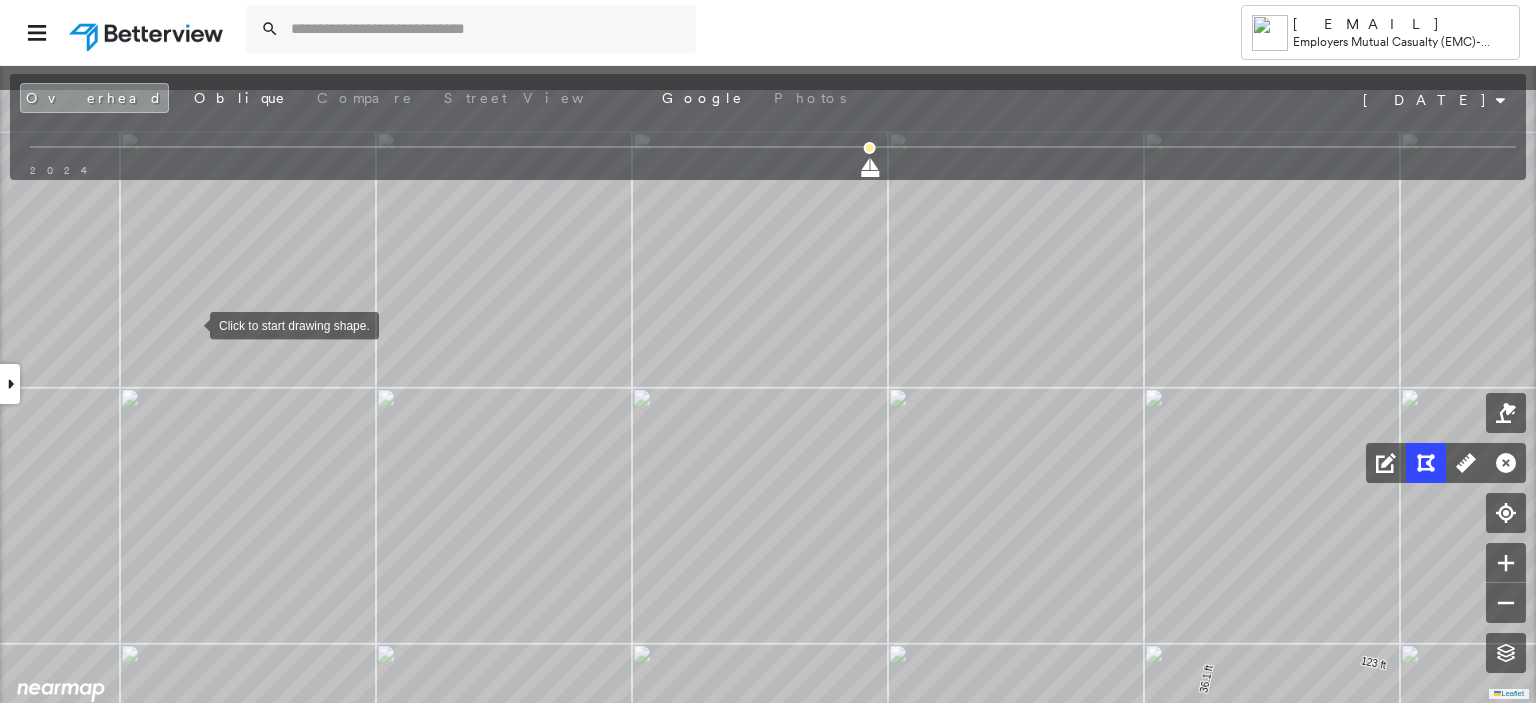 drag, startPoint x: 191, startPoint y: 233, endPoint x: 190, endPoint y: 325, distance: 92.00543 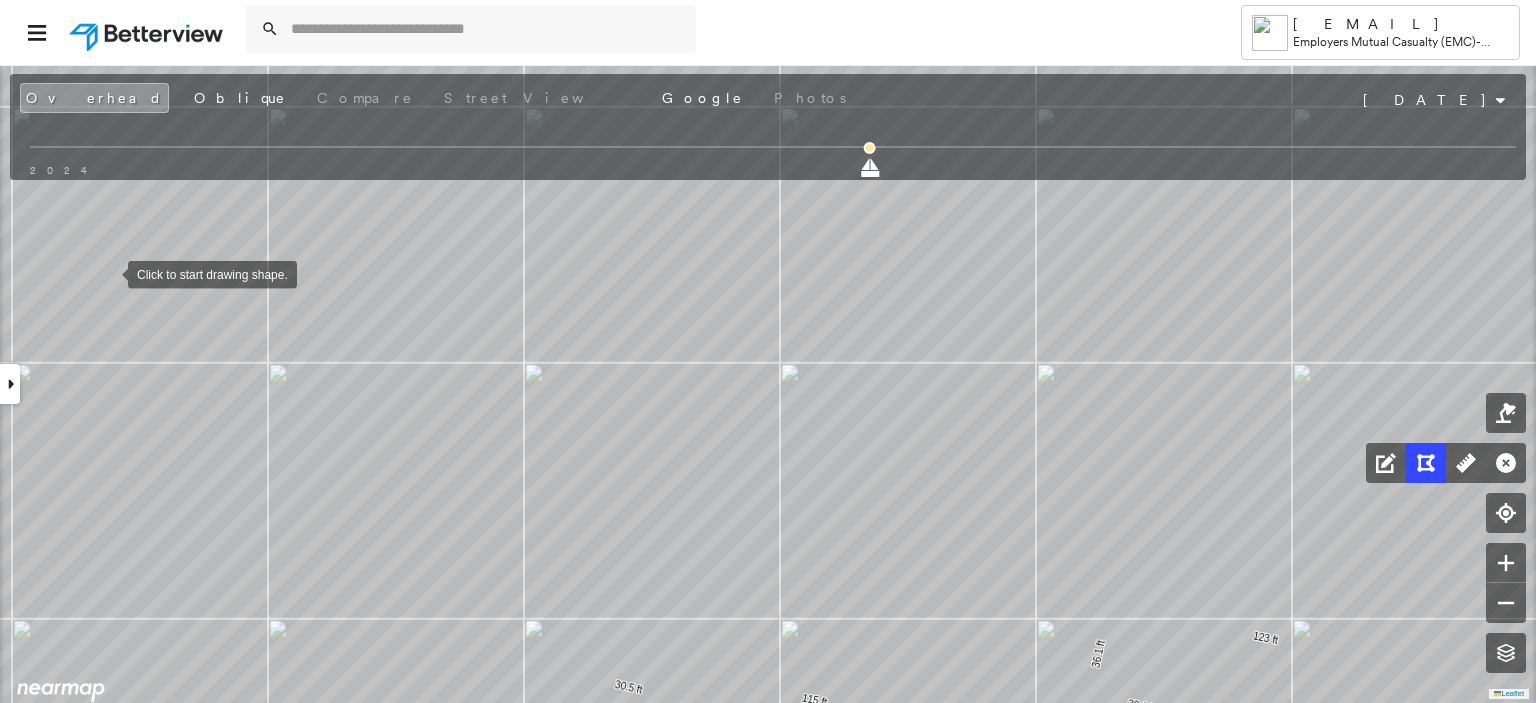 drag, startPoint x: 219, startPoint y: 300, endPoint x: 109, endPoint y: 273, distance: 113.265175 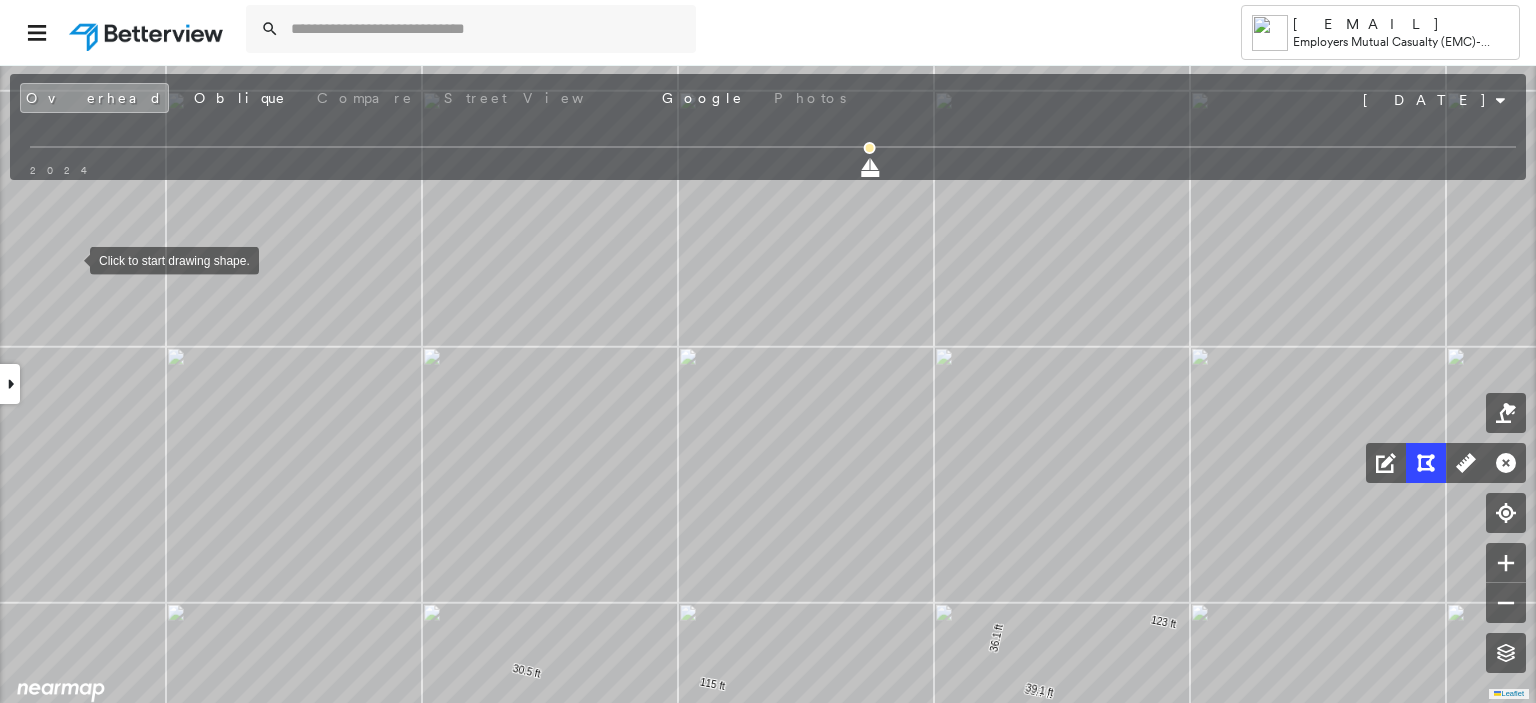 drag, startPoint x: 171, startPoint y: 275, endPoint x: 71, endPoint y: 259, distance: 101.27191 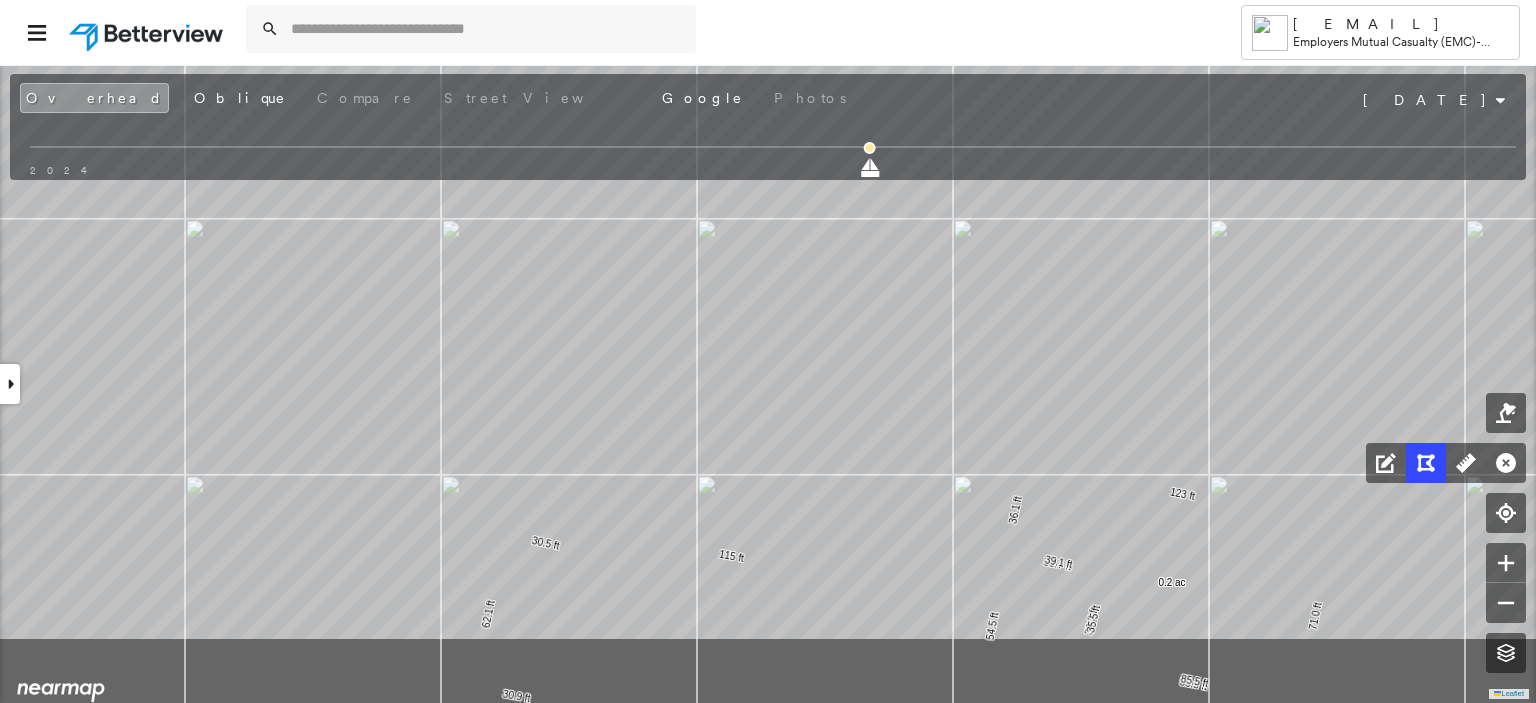 drag, startPoint x: 111, startPoint y: 288, endPoint x: 125, endPoint y: 175, distance: 113.86395 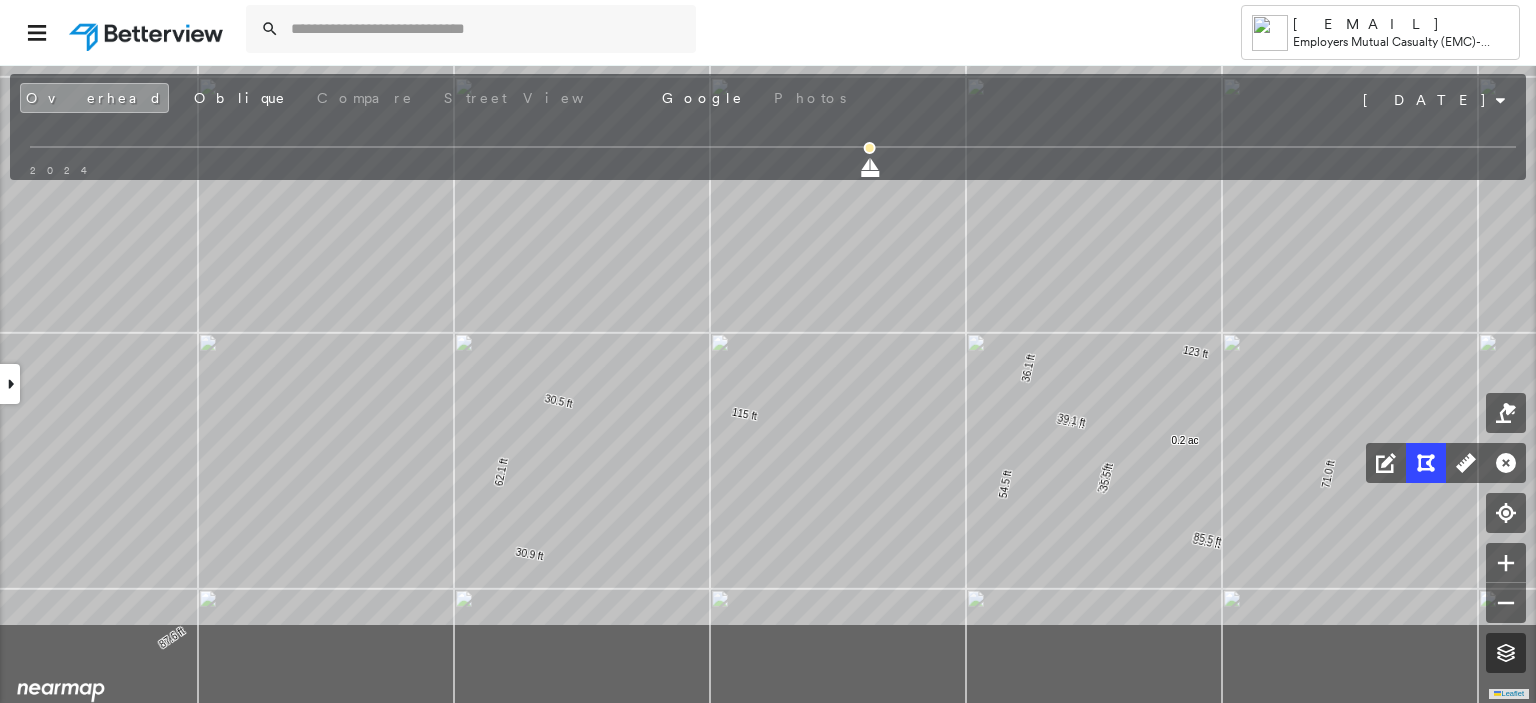 drag, startPoint x: 125, startPoint y: 271, endPoint x: 137, endPoint y: 141, distance: 130.55267 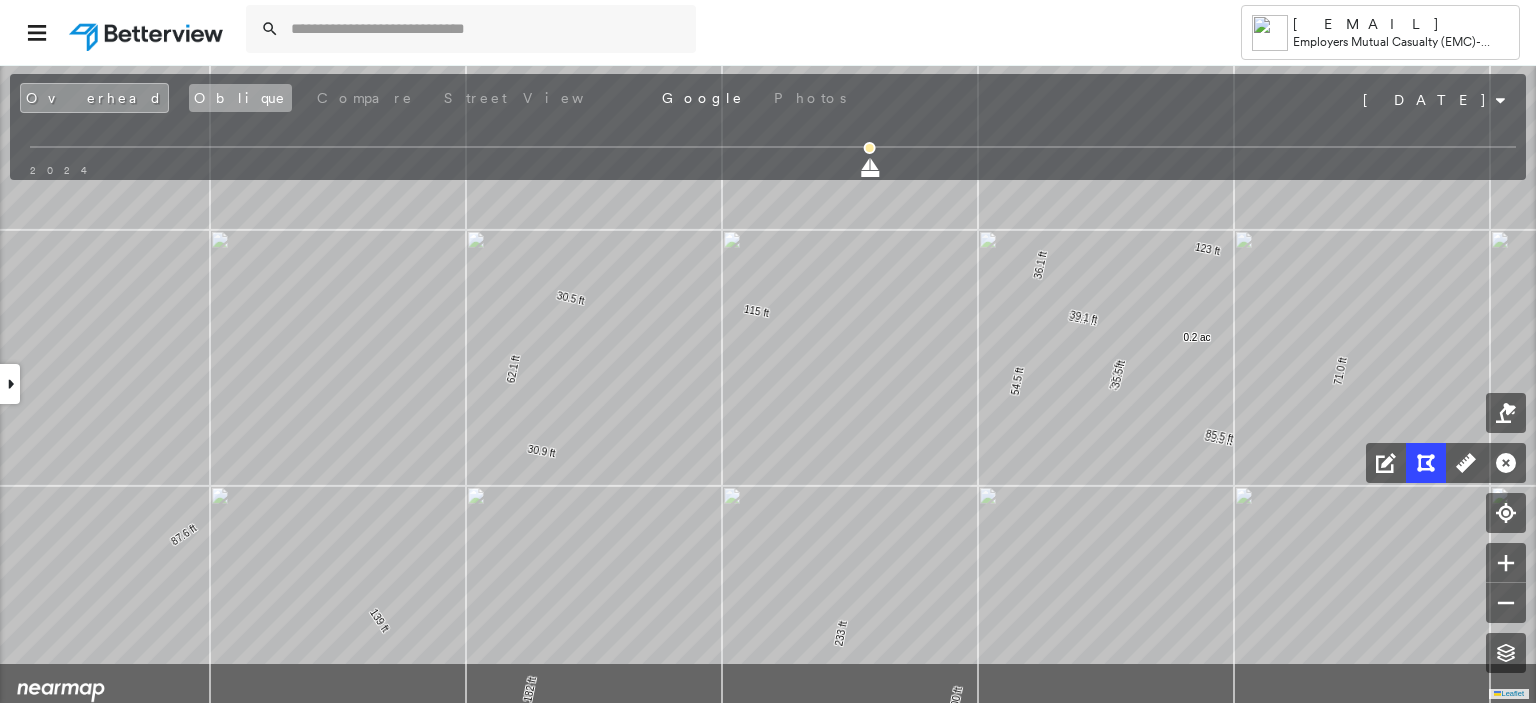 drag, startPoint x: 127, startPoint y: 248, endPoint x: 144, endPoint y: 99, distance: 149.96666 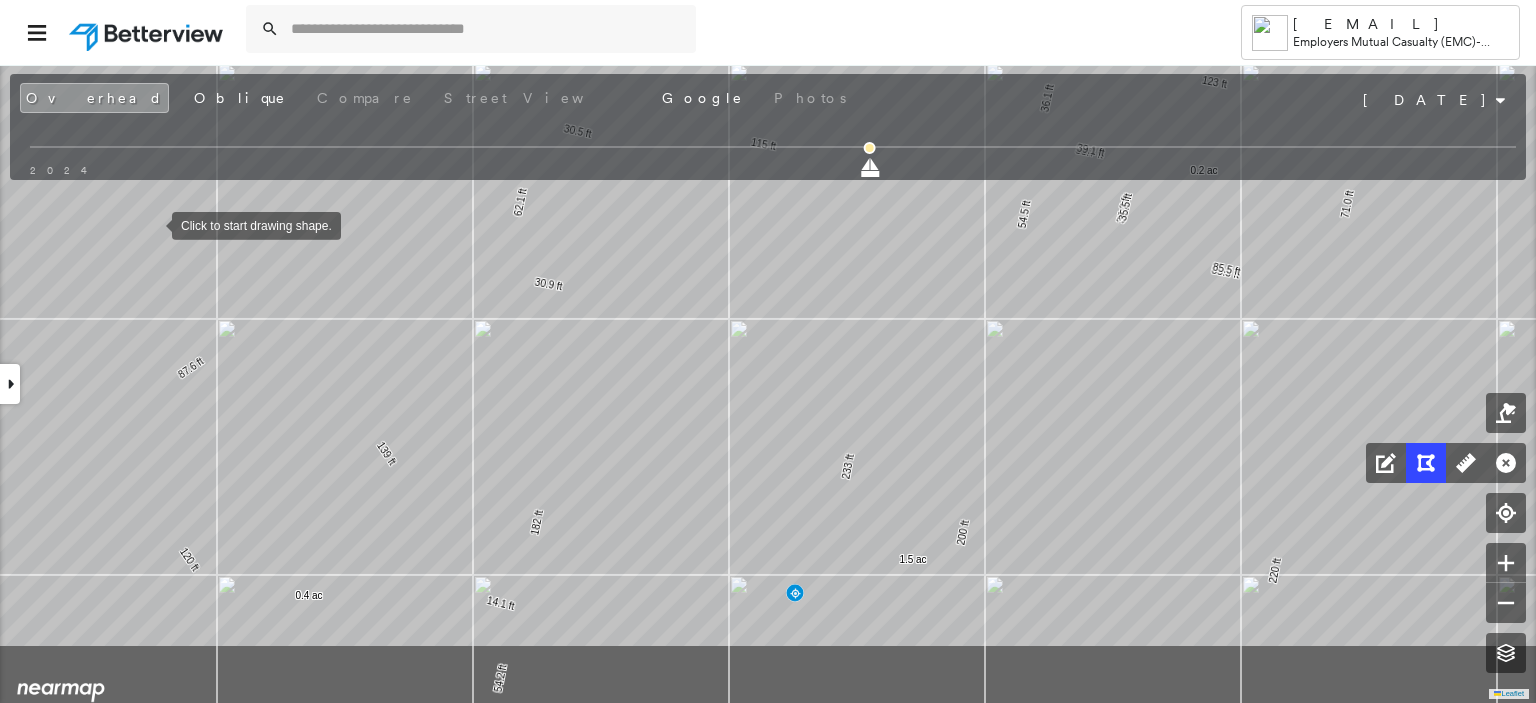 drag, startPoint x: 150, startPoint y: 346, endPoint x: 152, endPoint y: 225, distance: 121.016525 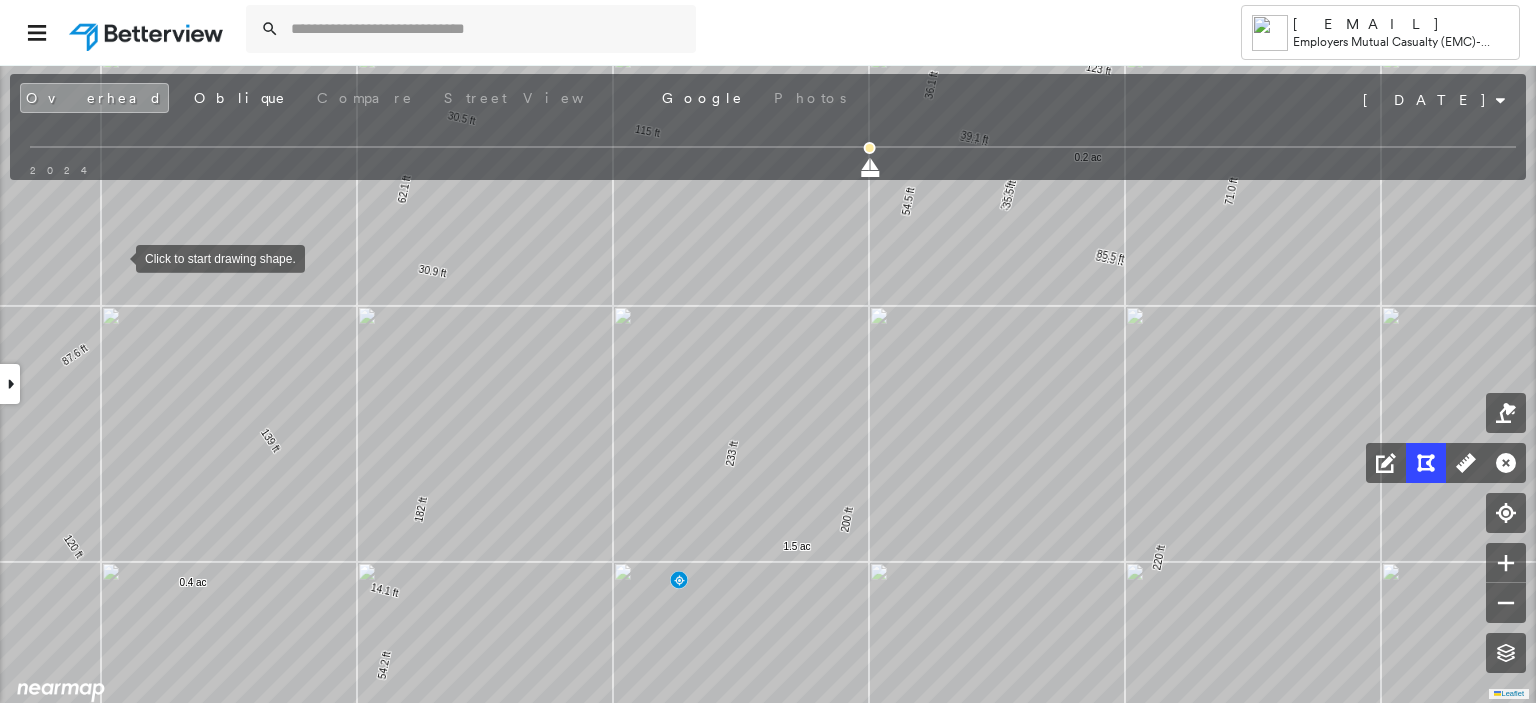 drag, startPoint x: 234, startPoint y: 271, endPoint x: 118, endPoint y: 258, distance: 116.72617 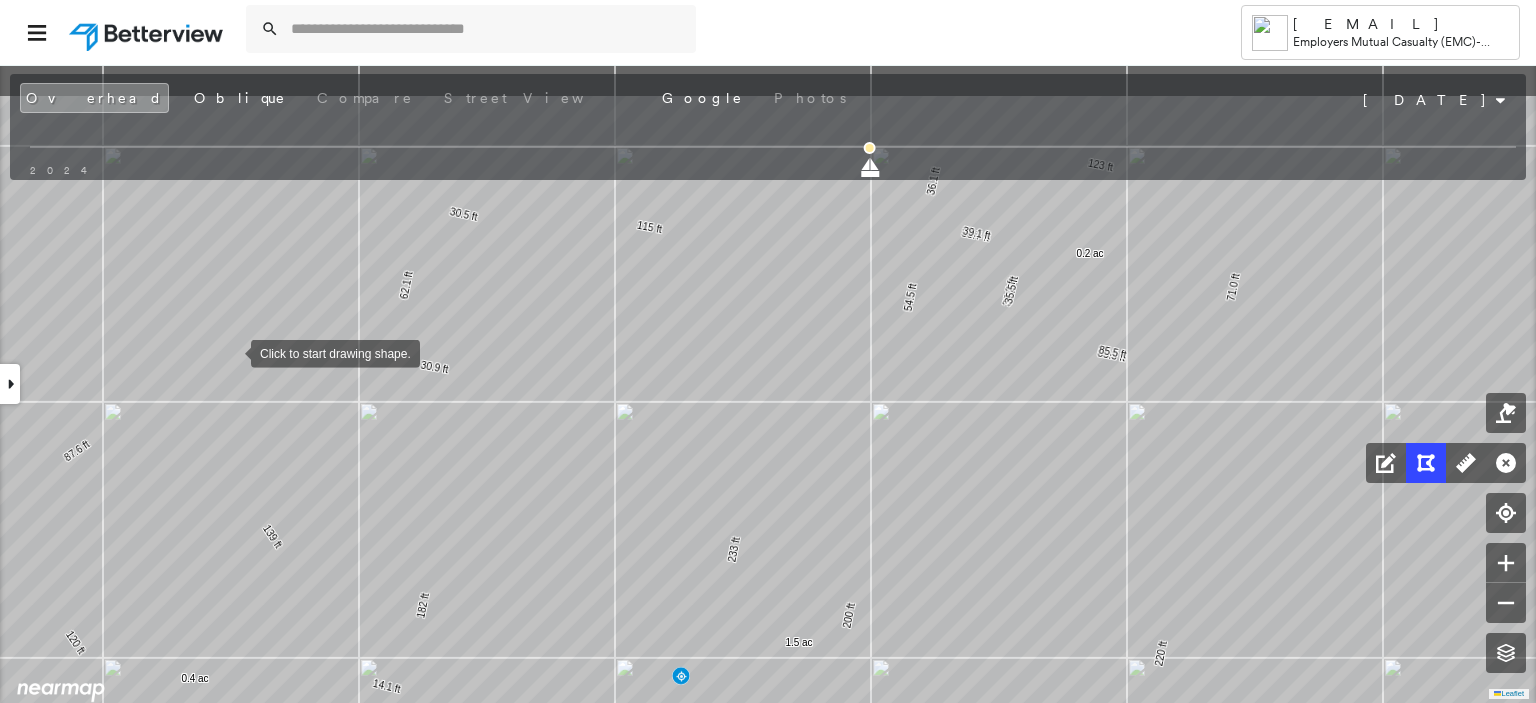 drag, startPoint x: 229, startPoint y: 255, endPoint x: 232, endPoint y: 351, distance: 96.04687 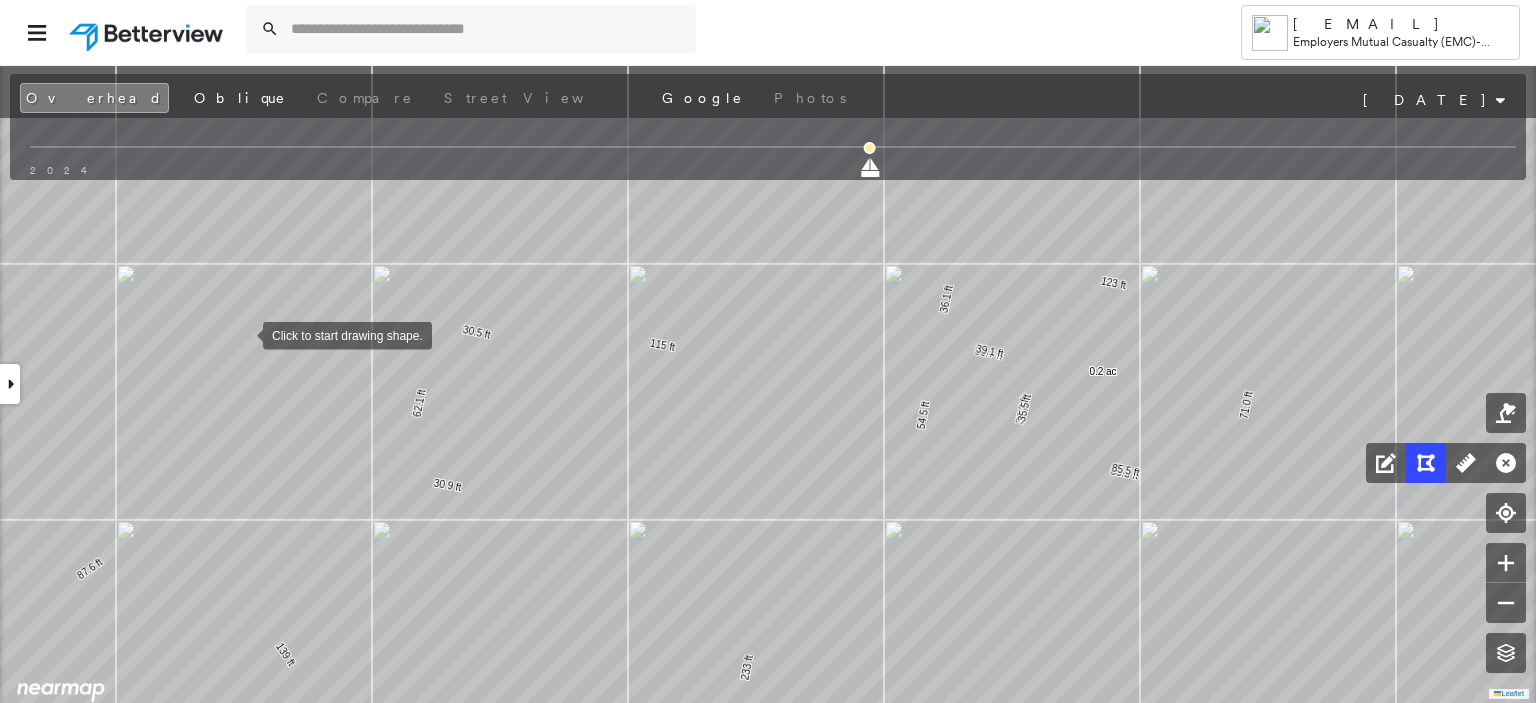 drag, startPoint x: 231, startPoint y: 213, endPoint x: 244, endPoint y: 335, distance: 122.69067 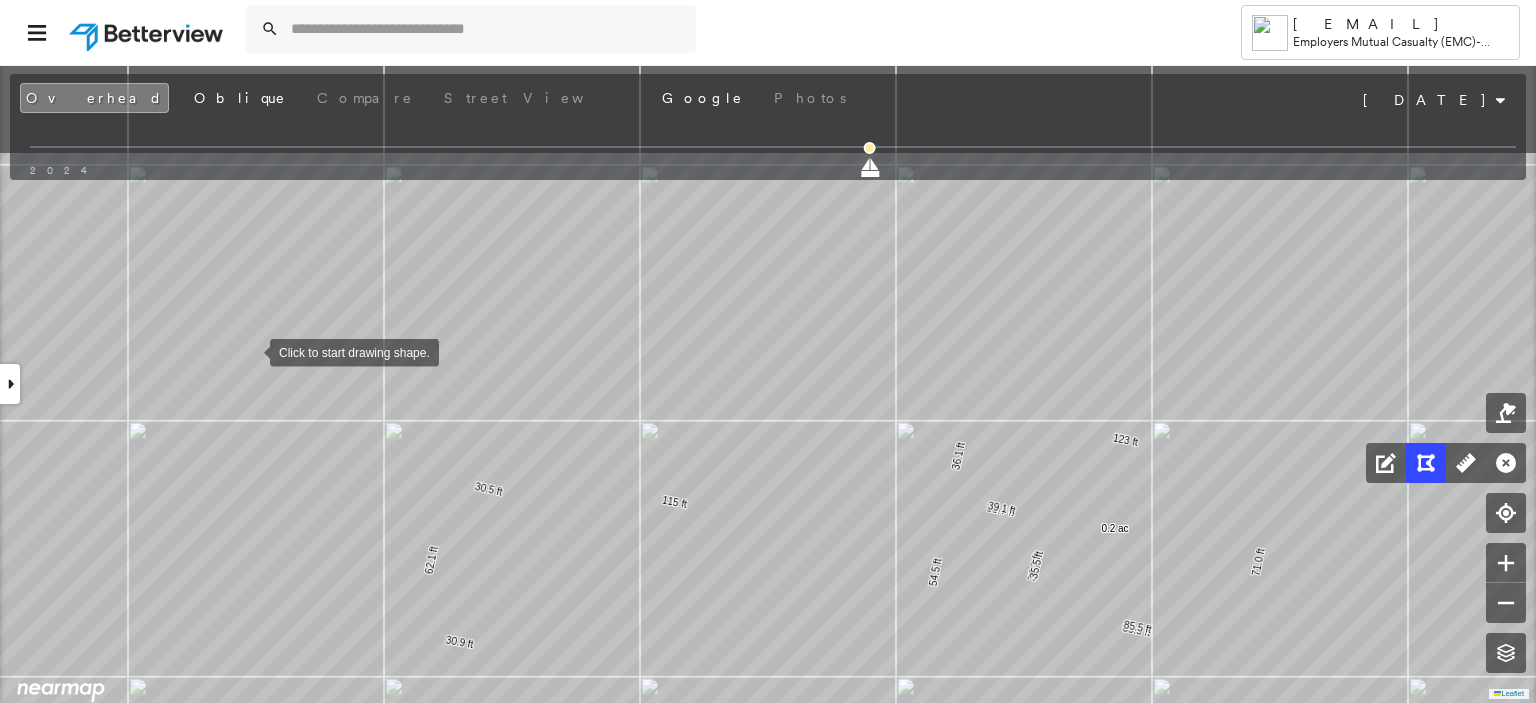 drag, startPoint x: 239, startPoint y: 198, endPoint x: 252, endPoint y: 347, distance: 149.56604 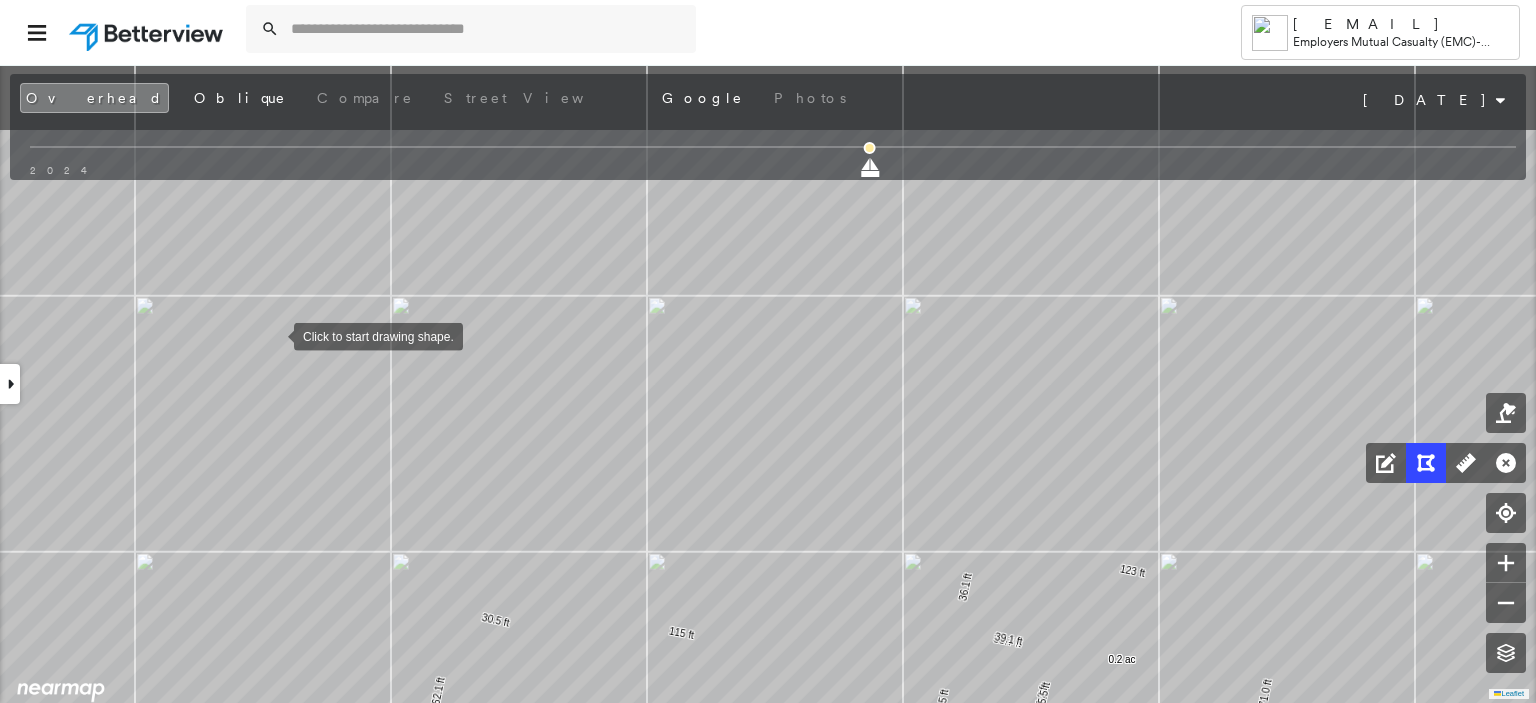 drag, startPoint x: 266, startPoint y: 196, endPoint x: 275, endPoint y: 336, distance: 140.28899 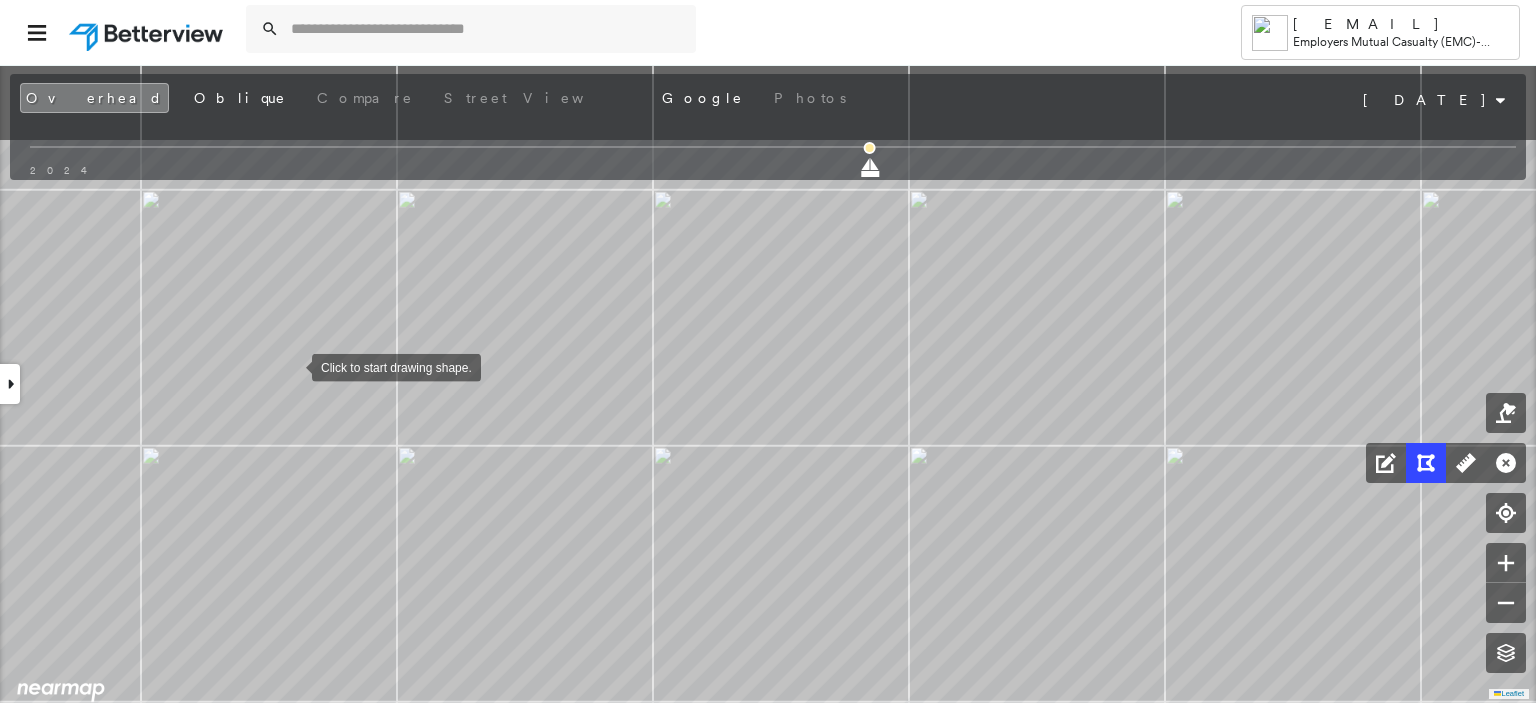 drag, startPoint x: 288, startPoint y: 225, endPoint x: 293, endPoint y: 367, distance: 142.088 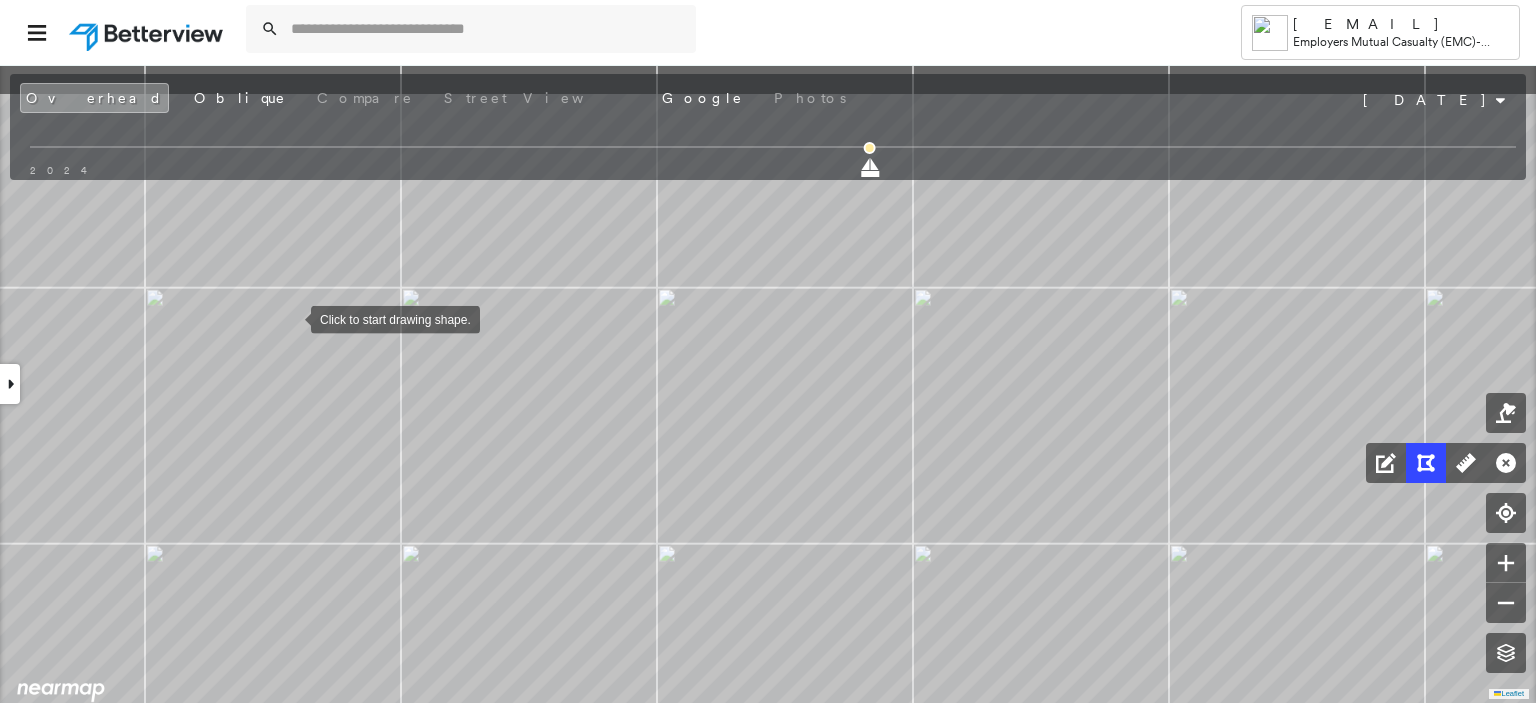 drag, startPoint x: 288, startPoint y: 223, endPoint x: 291, endPoint y: 316, distance: 93.04838 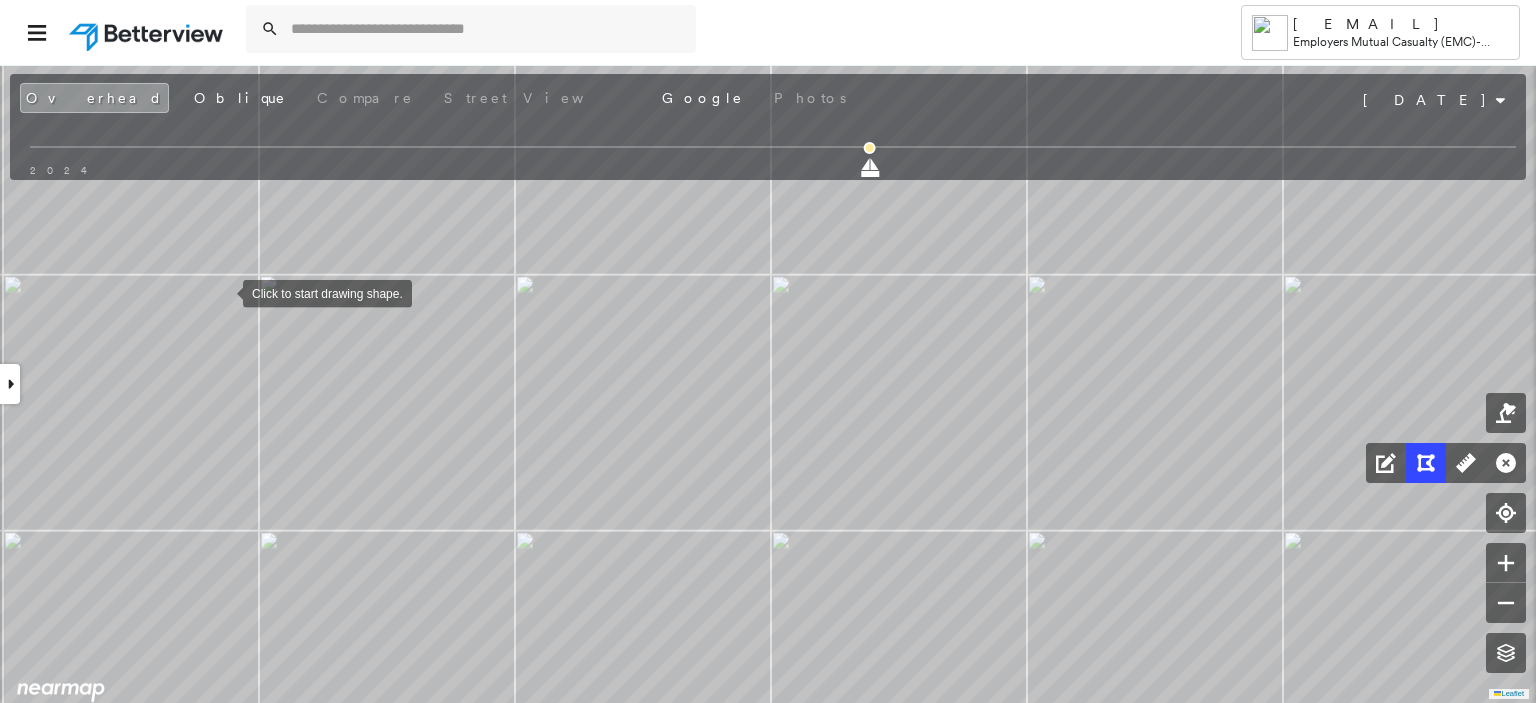 drag, startPoint x: 375, startPoint y: 305, endPoint x: 178, endPoint y: 291, distance: 197.49684 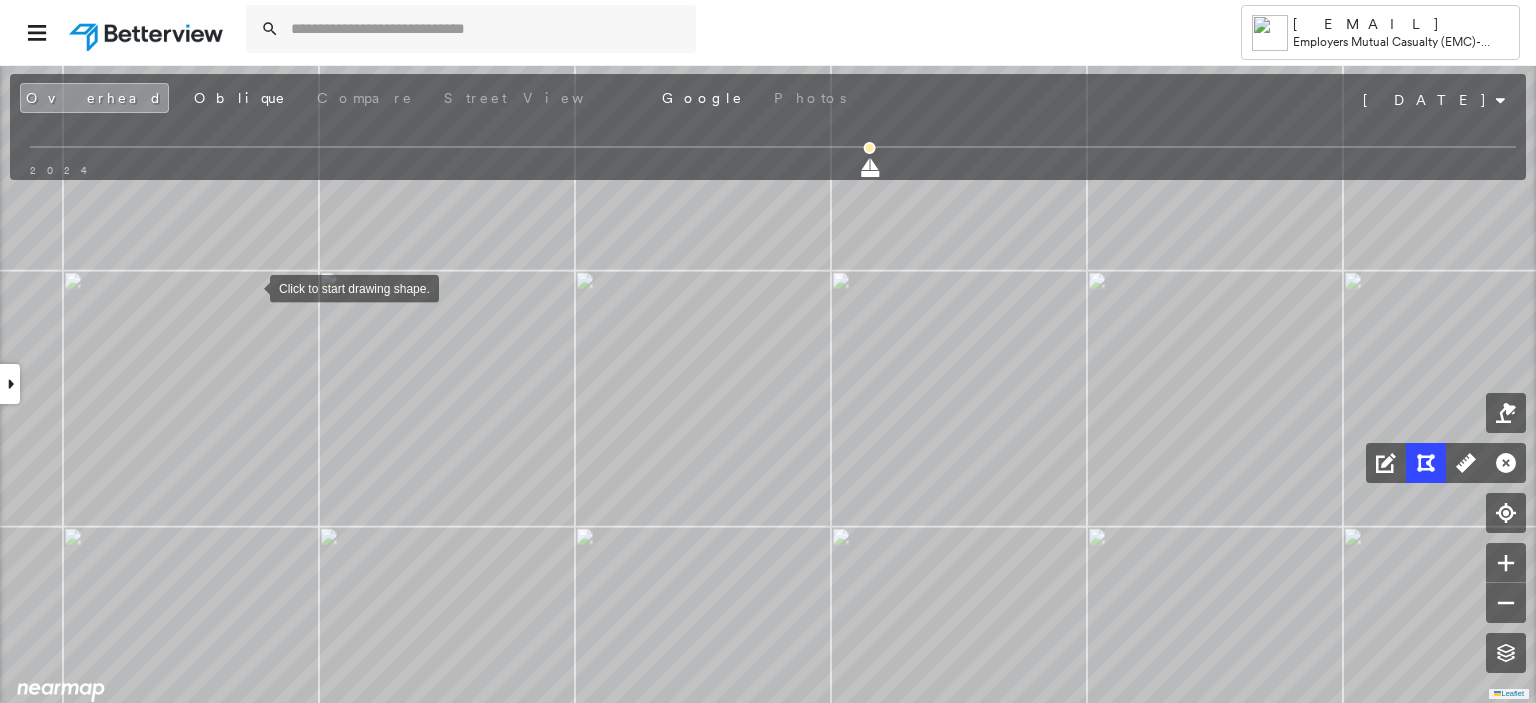 drag, startPoint x: 392, startPoint y: 290, endPoint x: 251, endPoint y: 287, distance: 141.0319 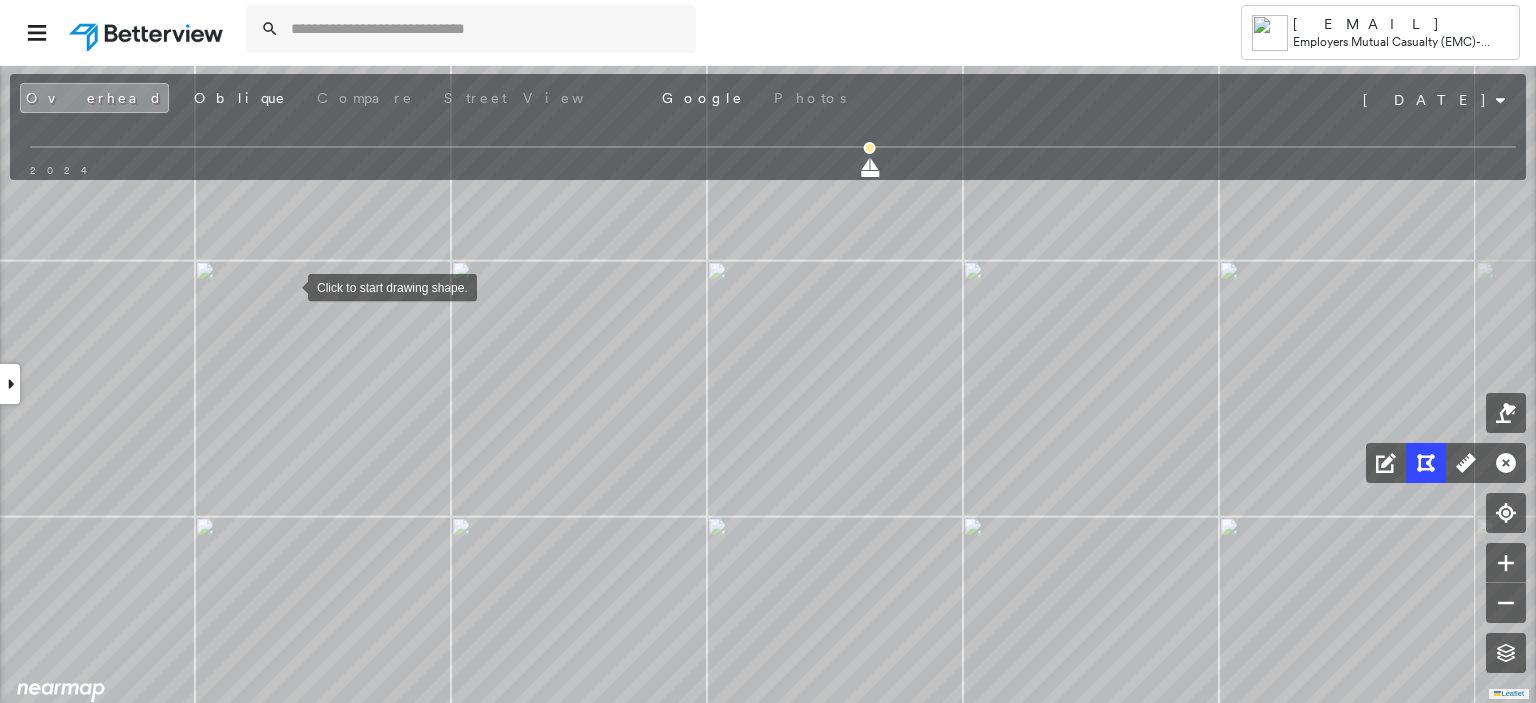 drag 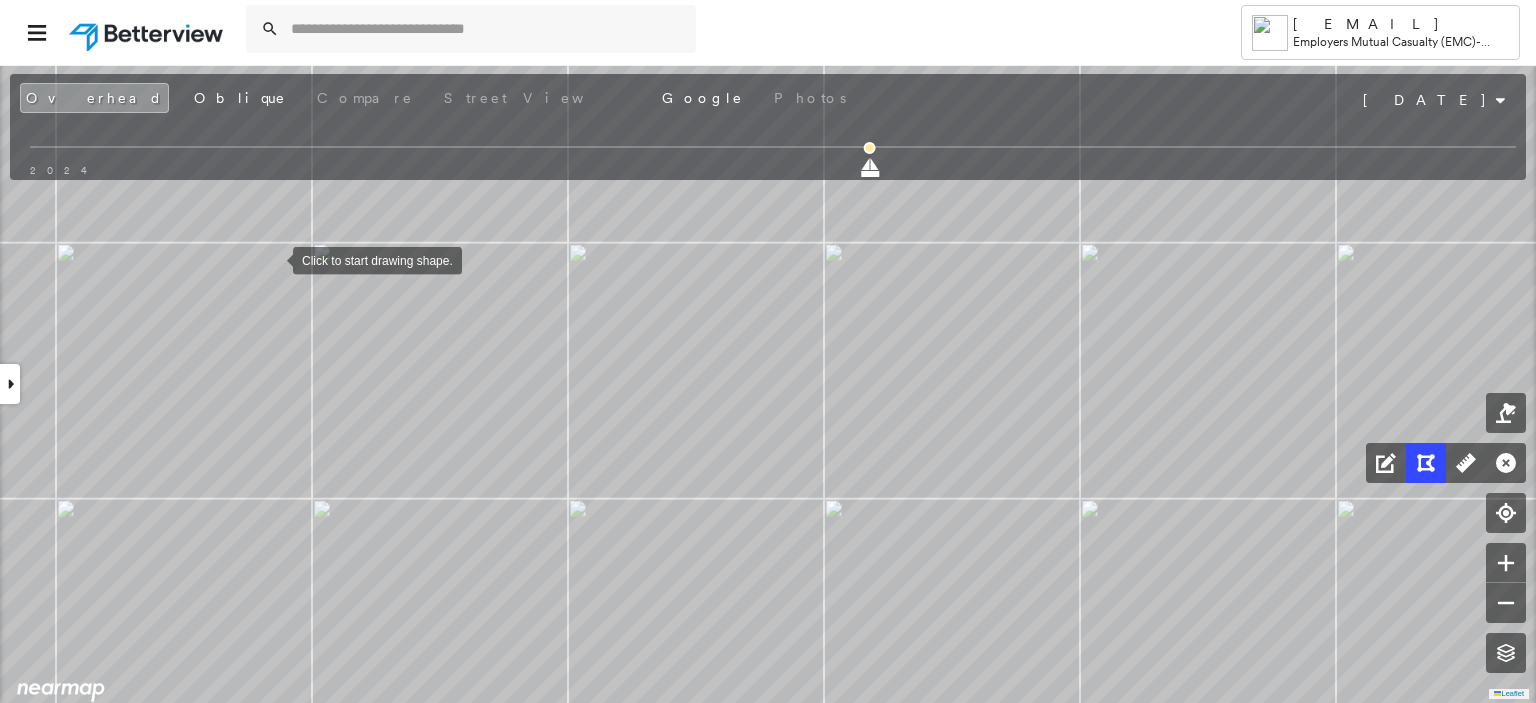 click at bounding box center [273, 259] 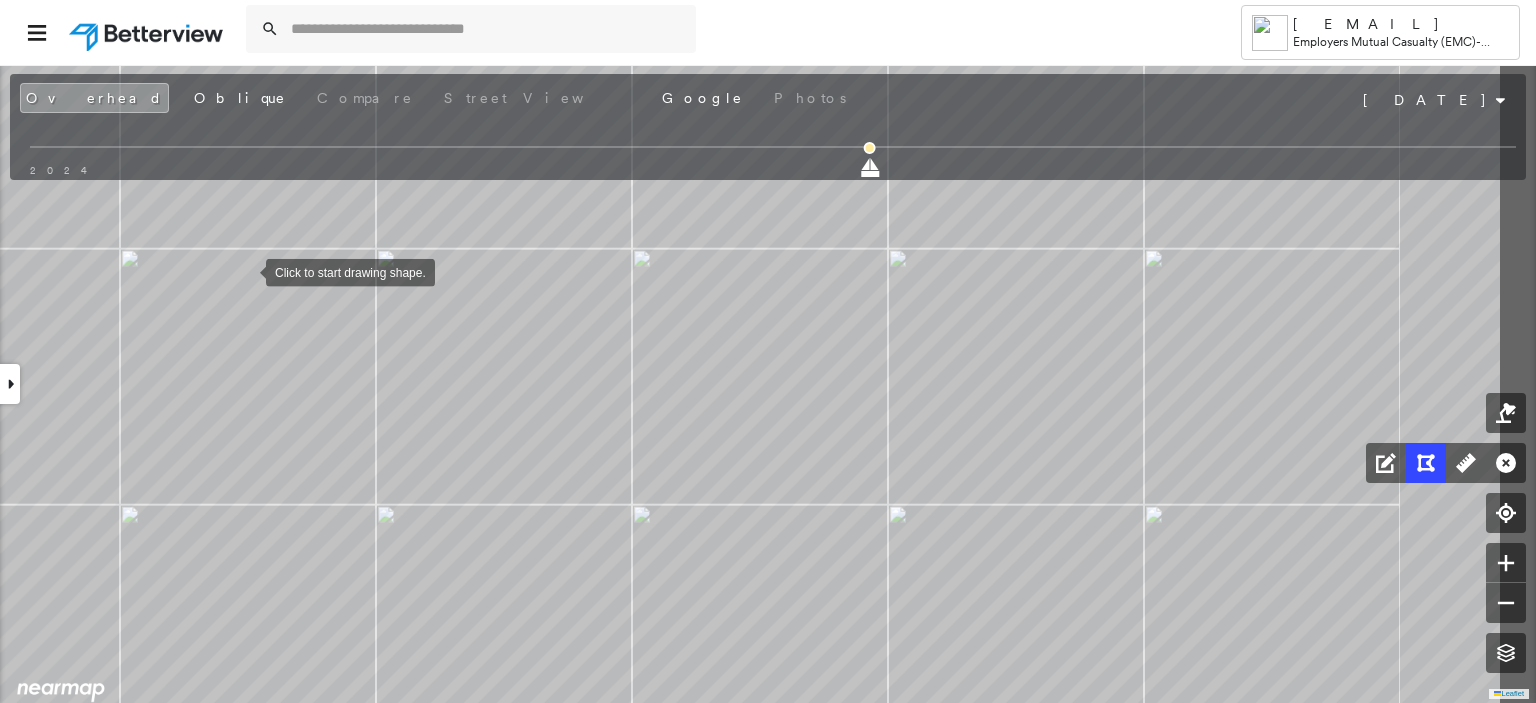 click at bounding box center [246, 271] 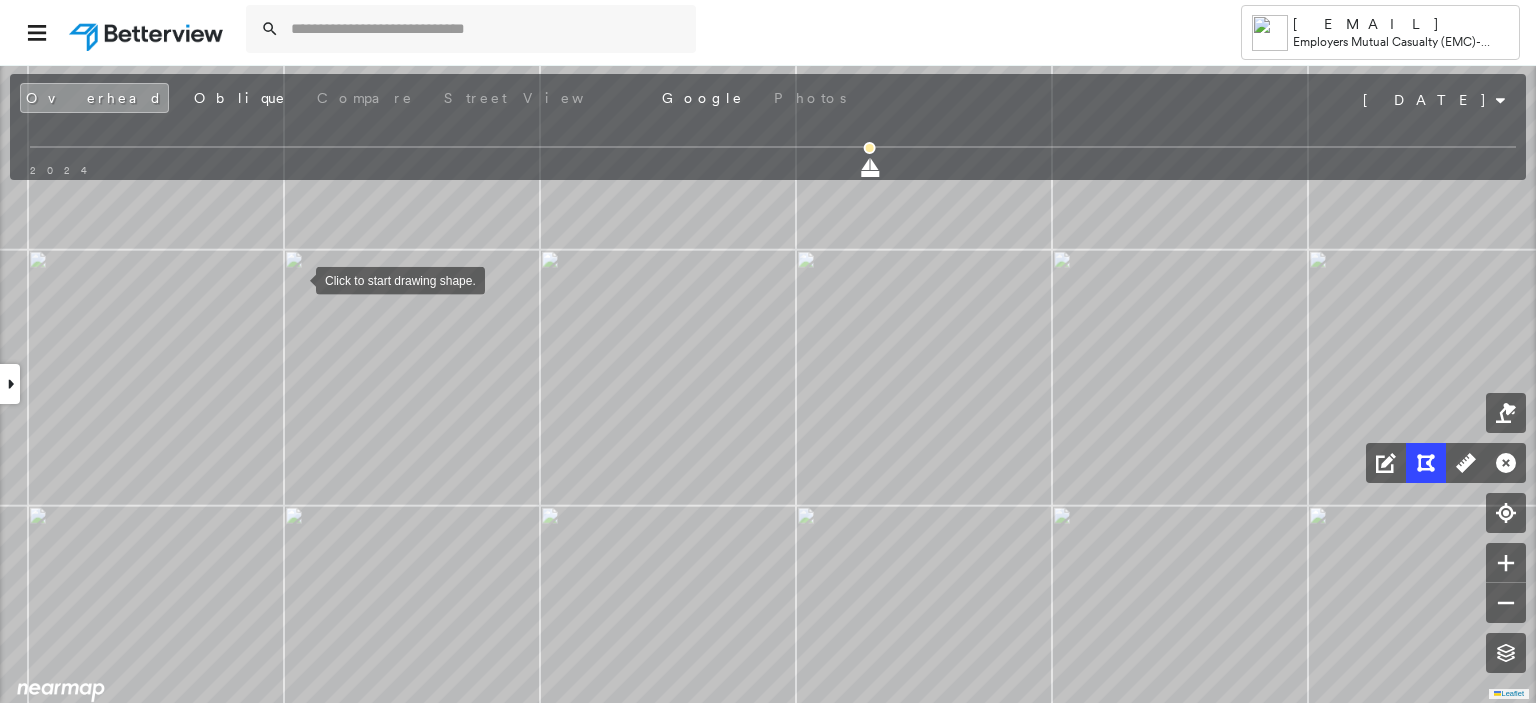 click at bounding box center (296, 279) 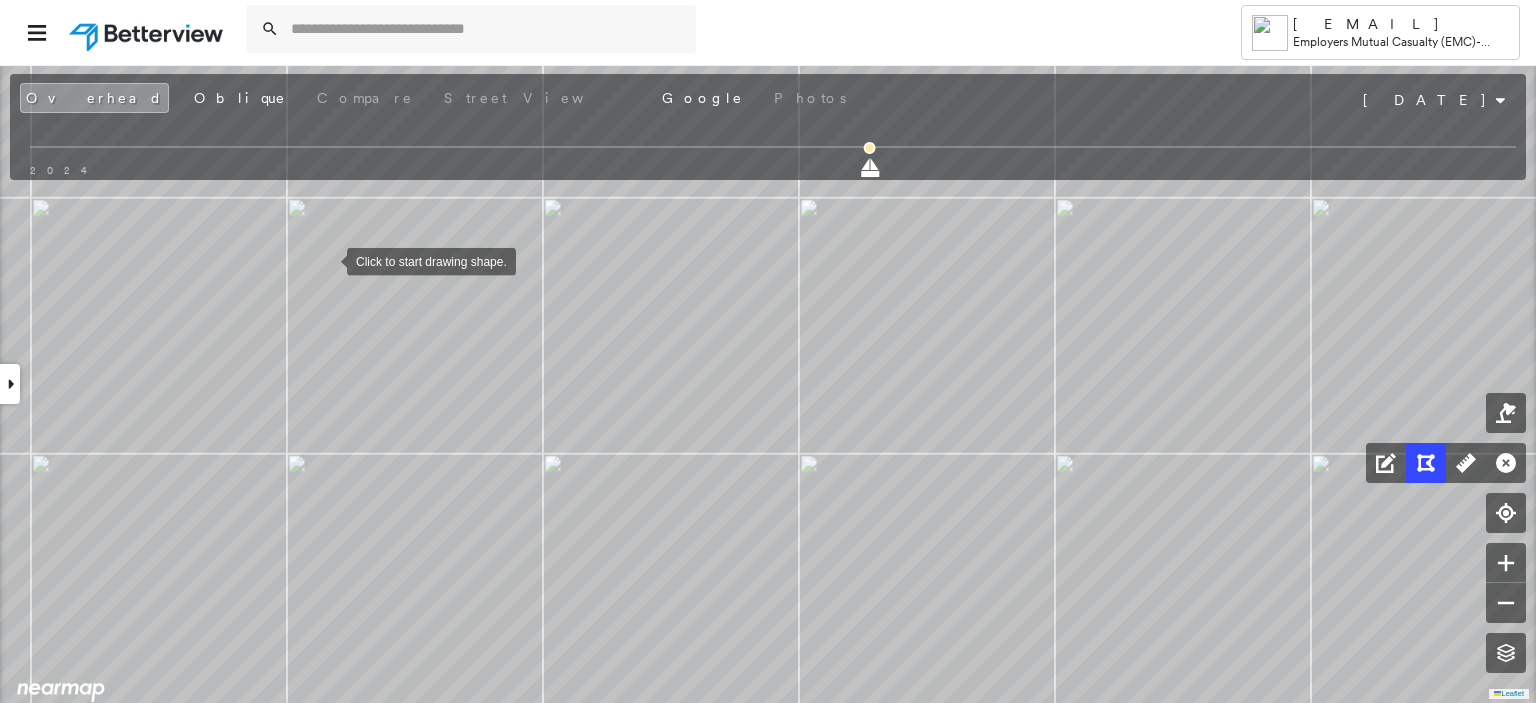 click at bounding box center [327, 260] 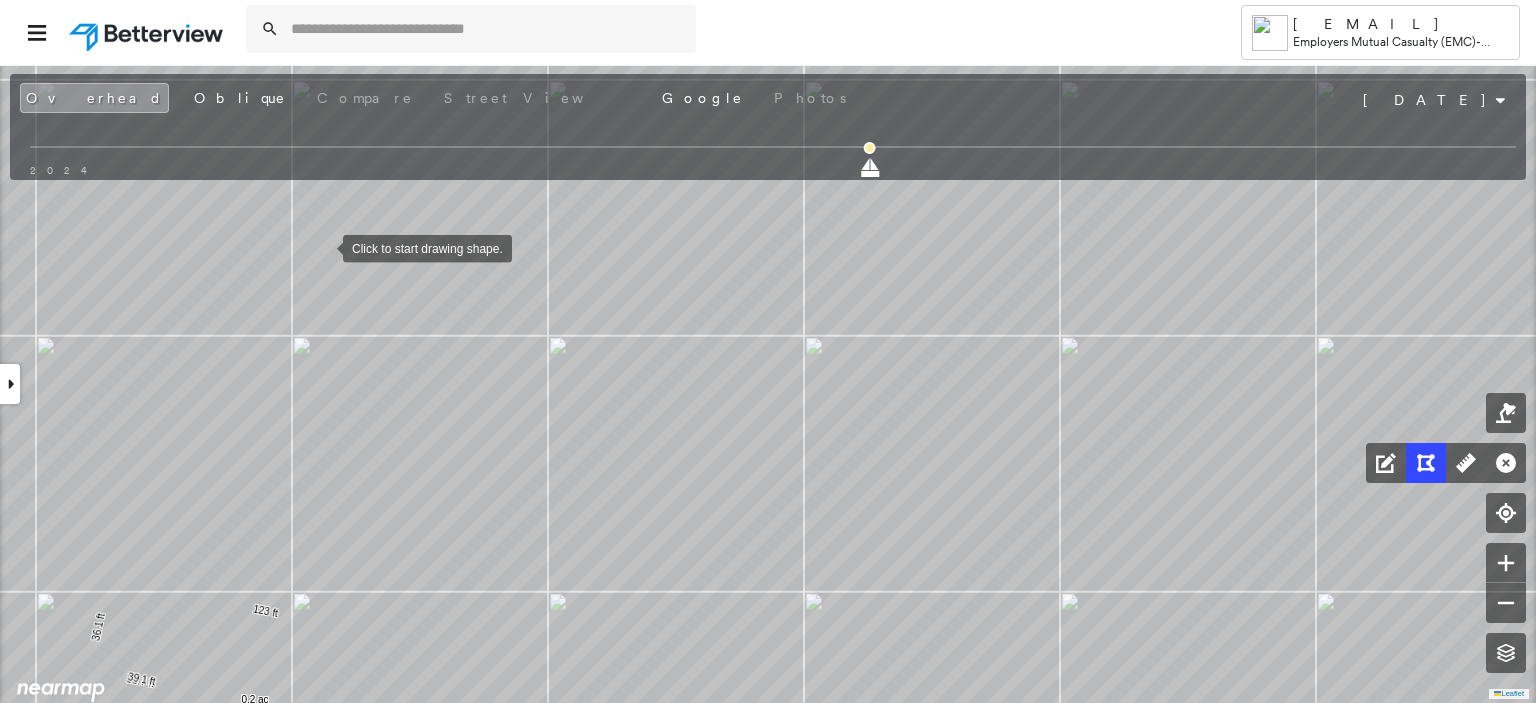 click at bounding box center [323, 247] 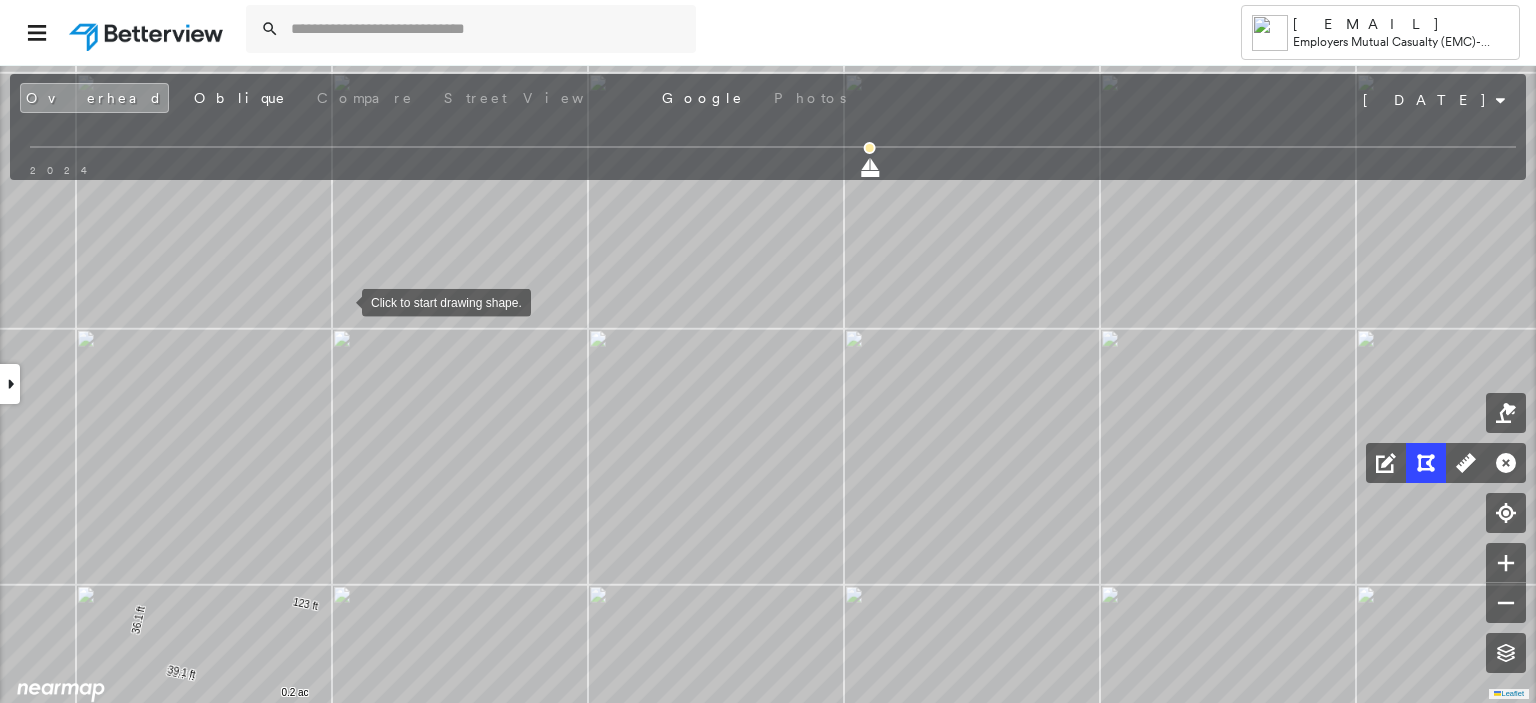click at bounding box center [342, 301] 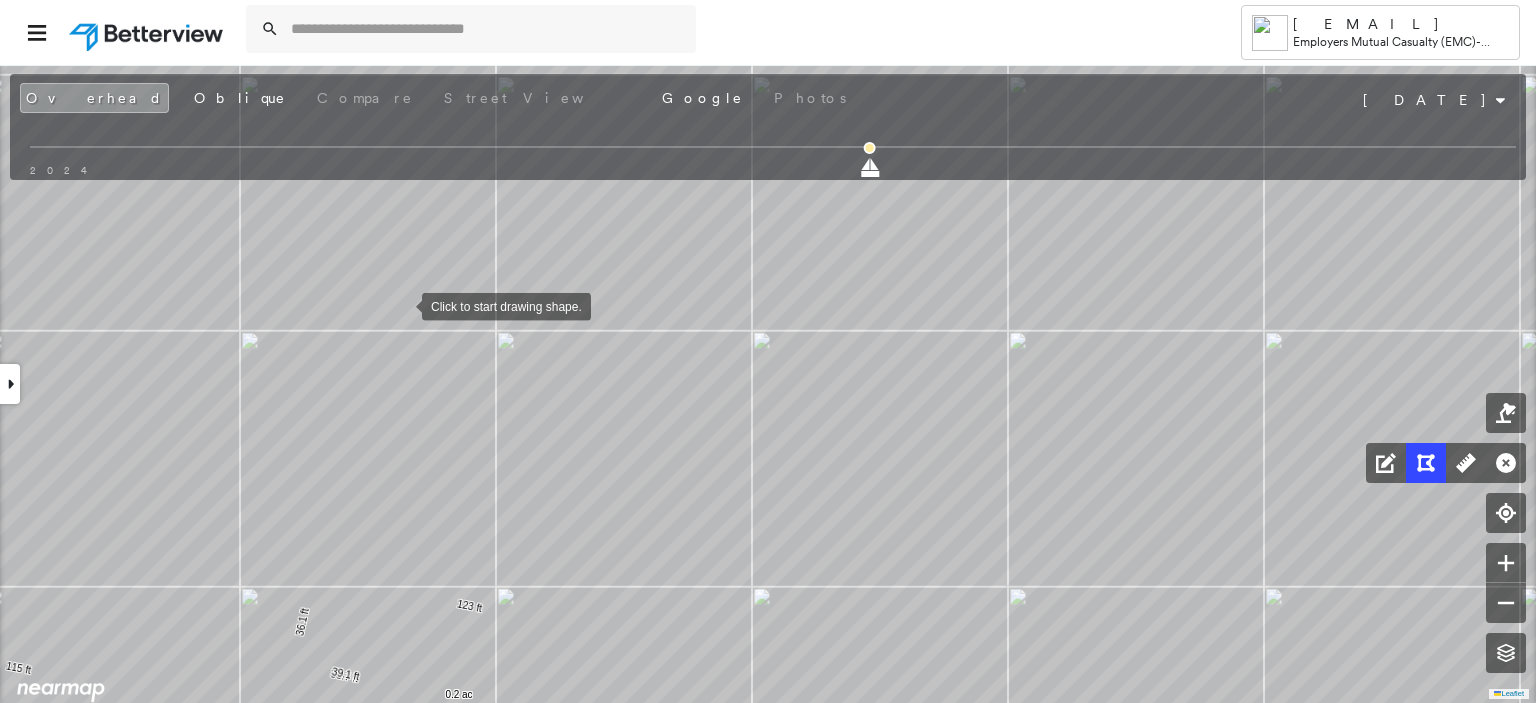click at bounding box center (402, 305) 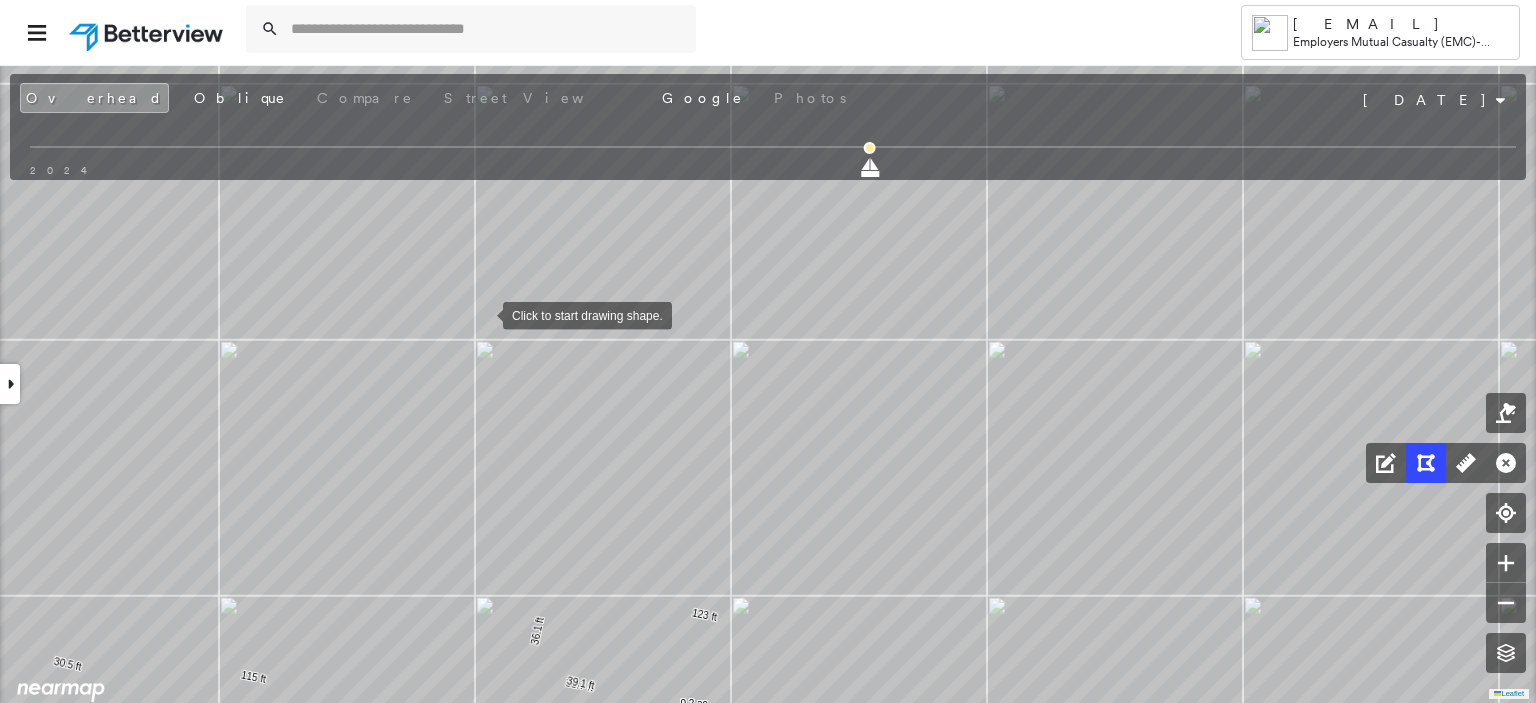 click at bounding box center (483, 314) 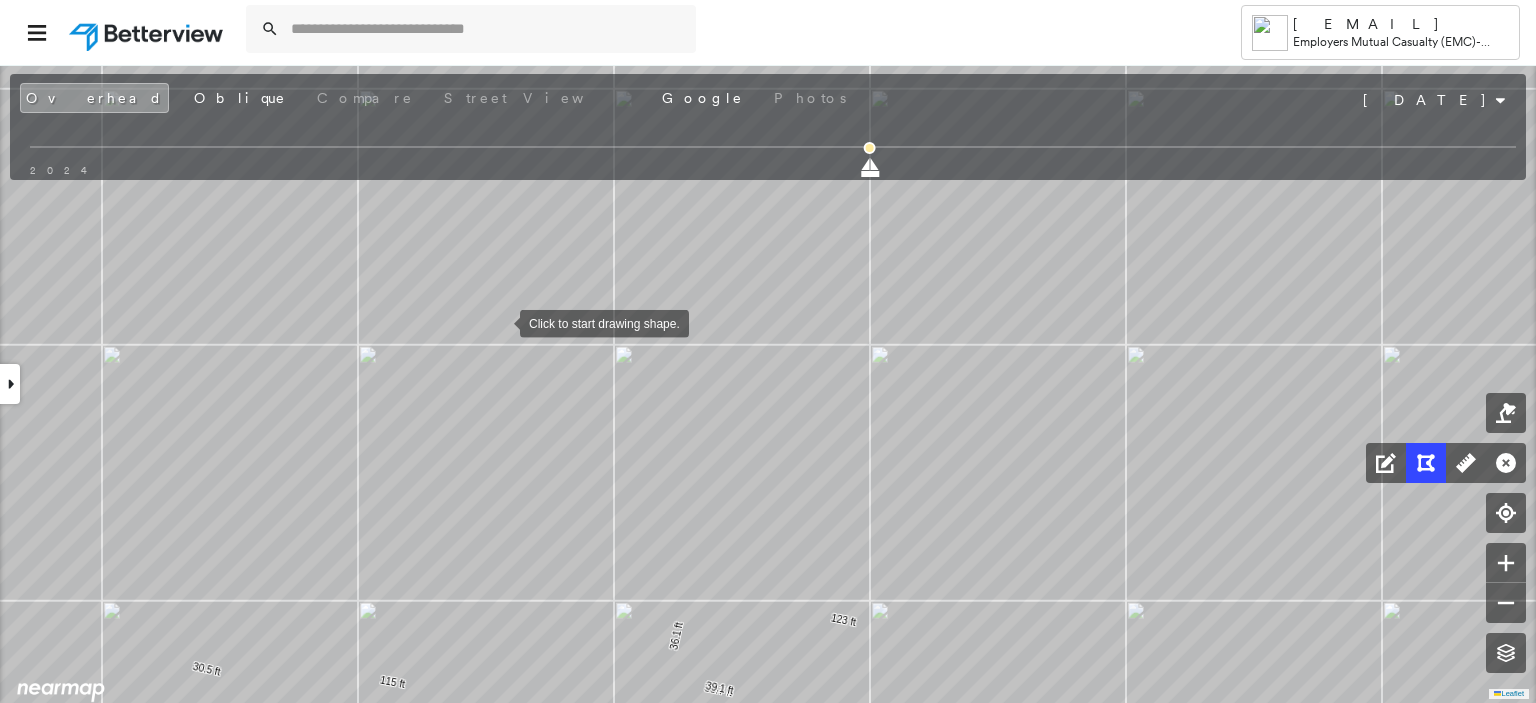 click at bounding box center [500, 322] 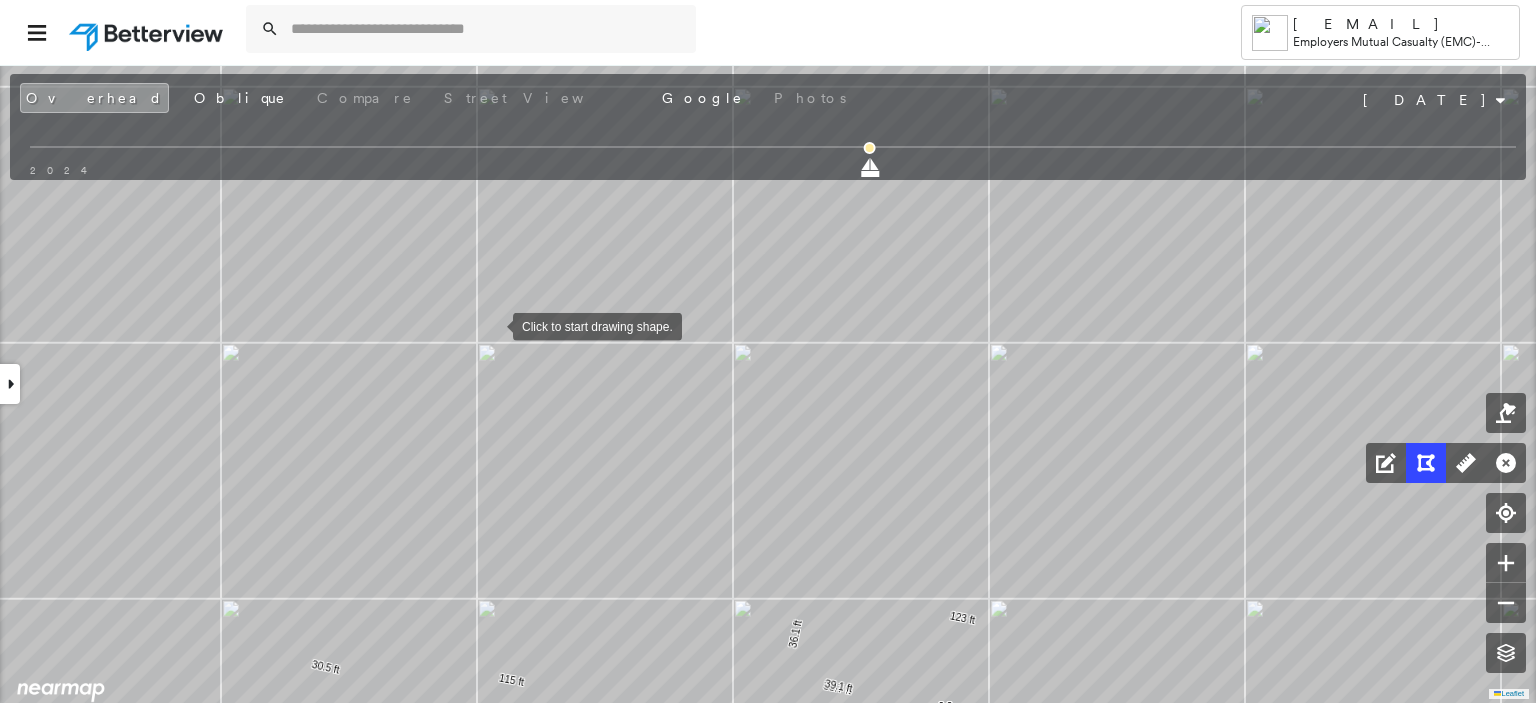 click at bounding box center (493, 325) 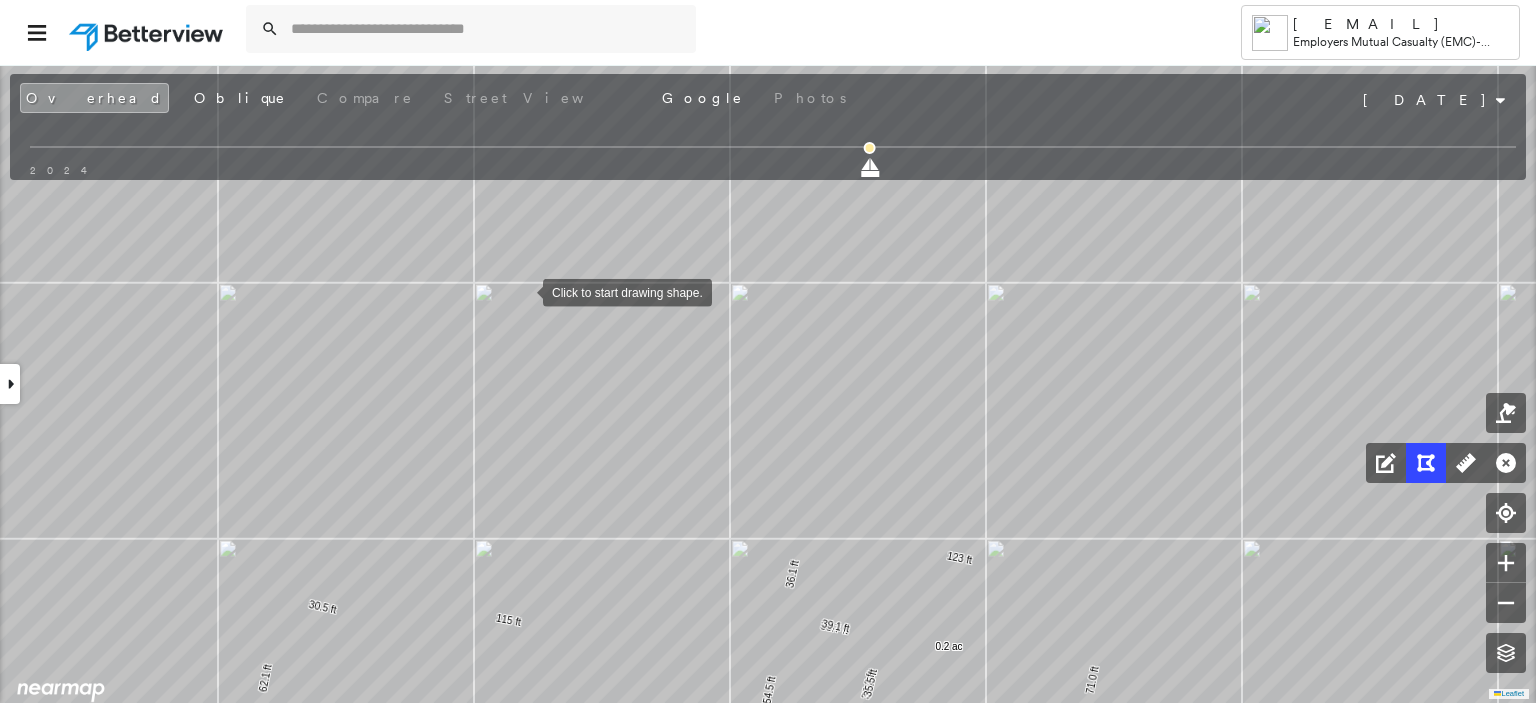 click at bounding box center (523, 291) 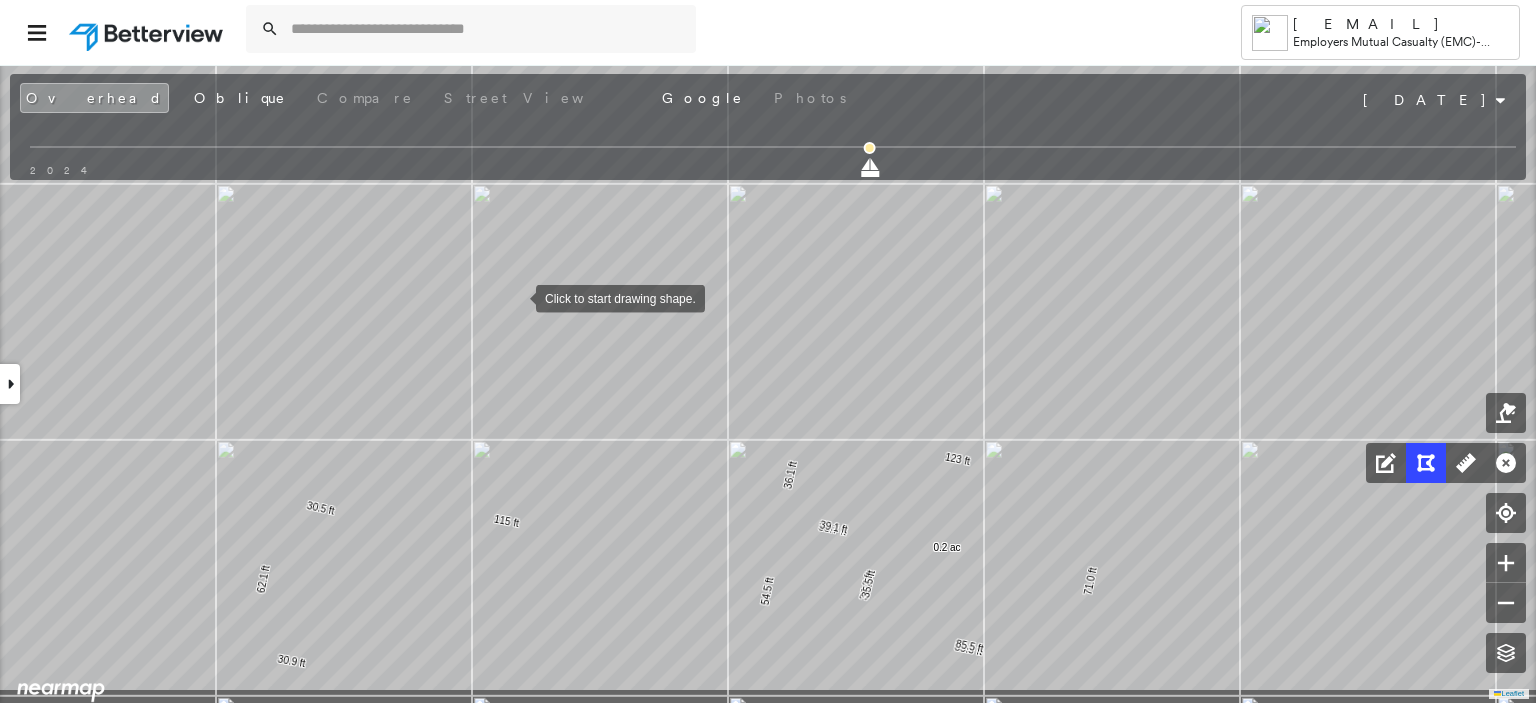 click at bounding box center (516, 297) 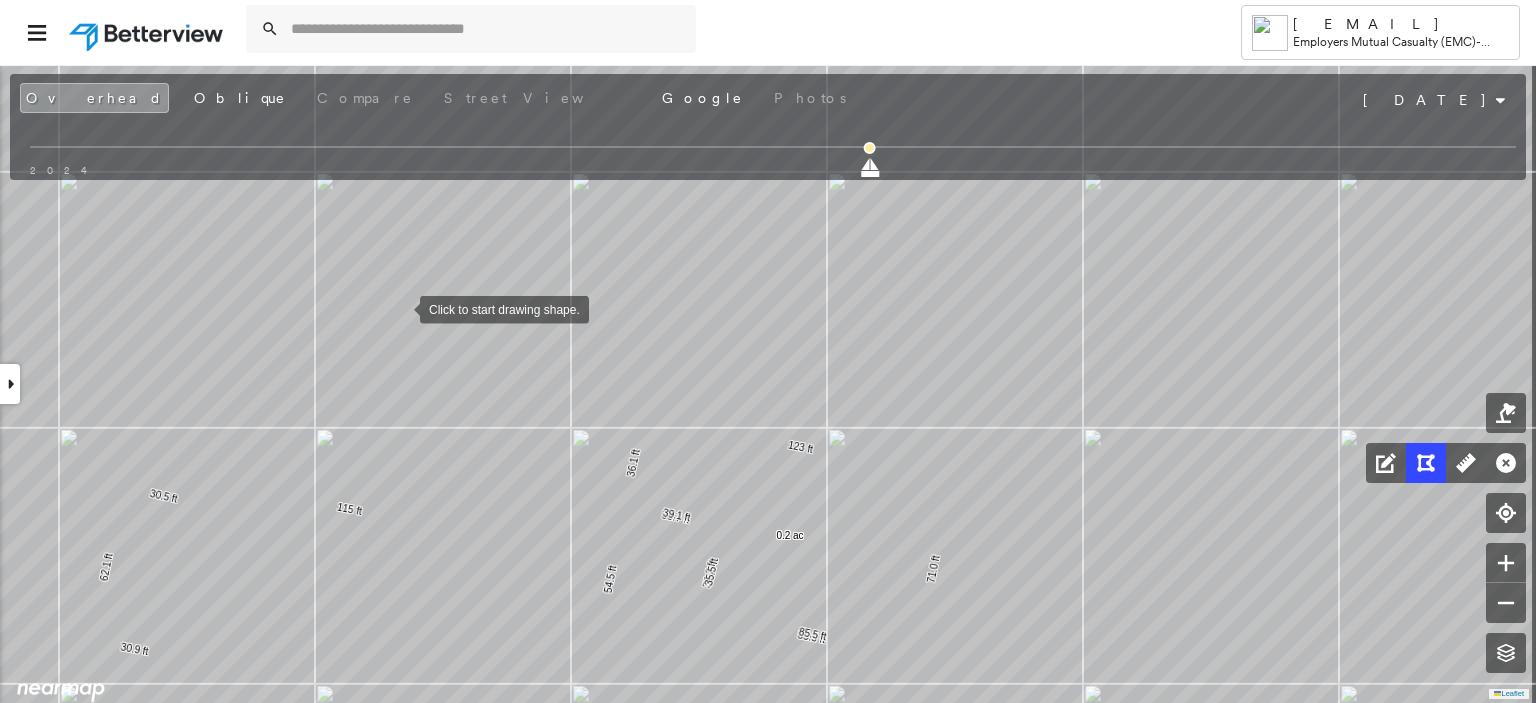 click at bounding box center (400, 308) 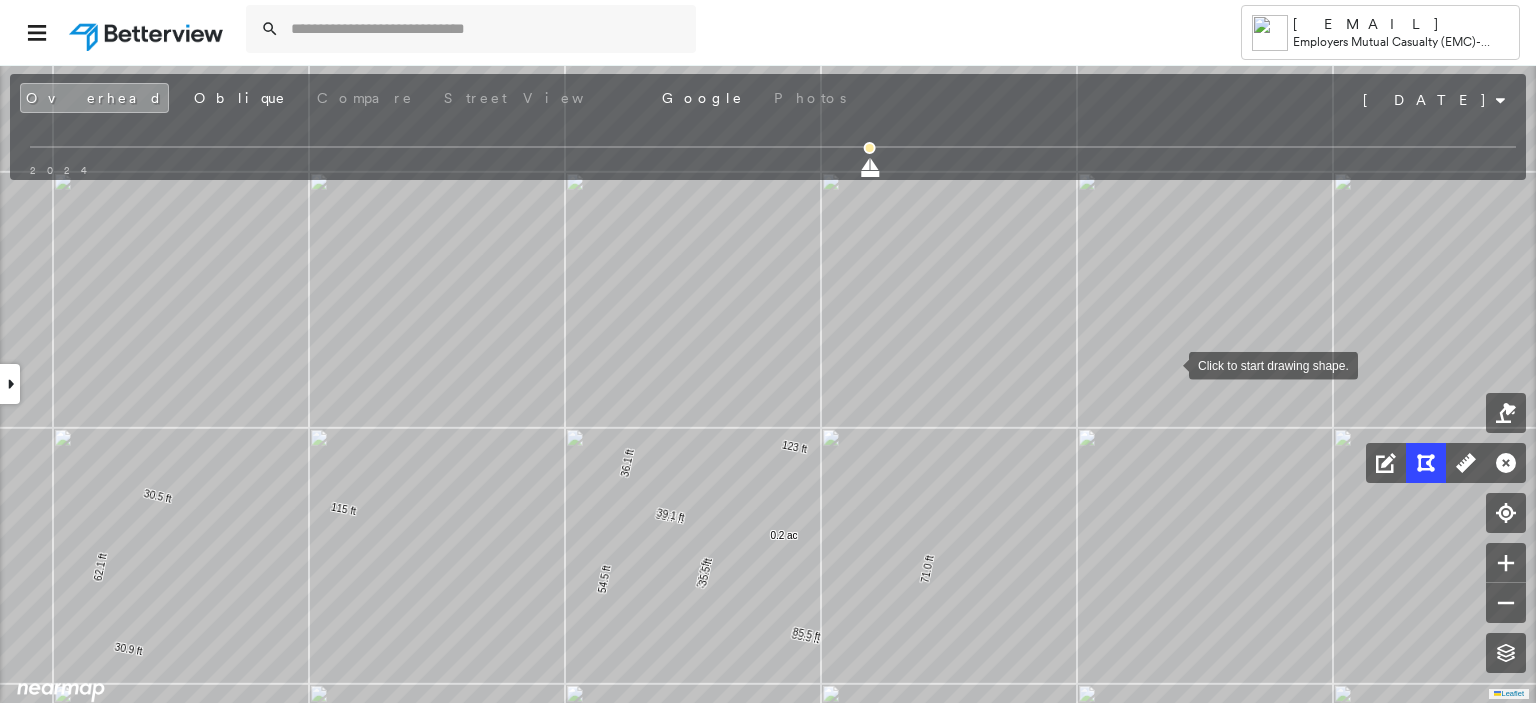 click at bounding box center [1169, 364] 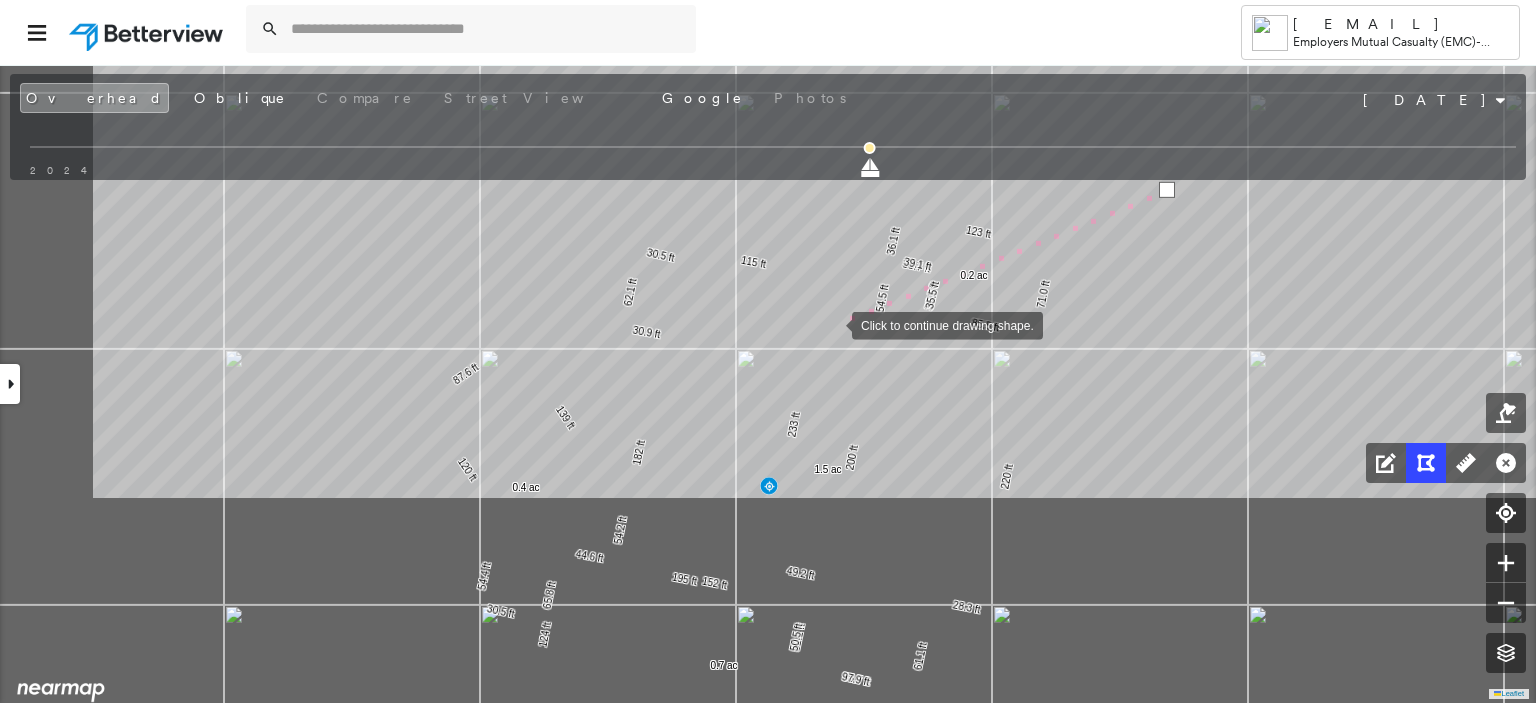 click at bounding box center (832, 324) 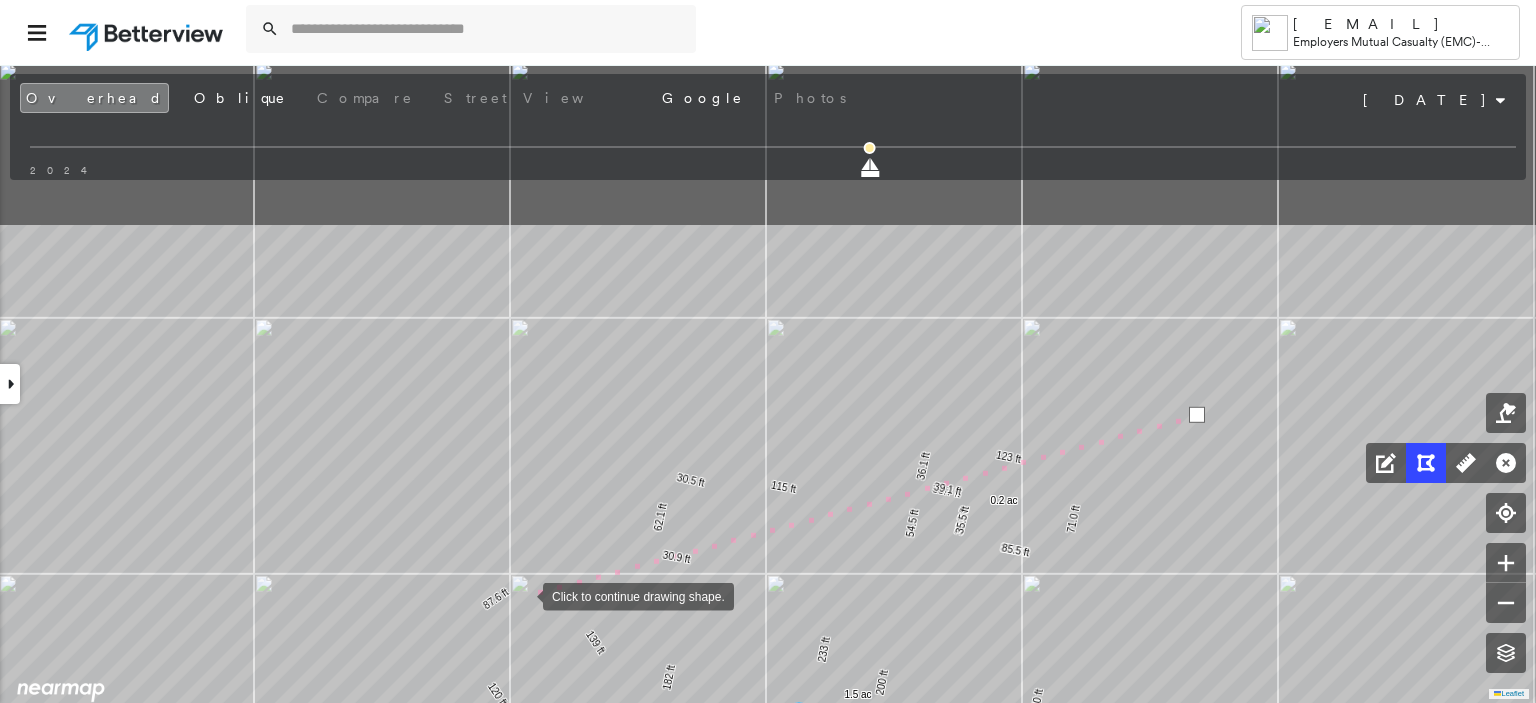 click at bounding box center (523, 595) 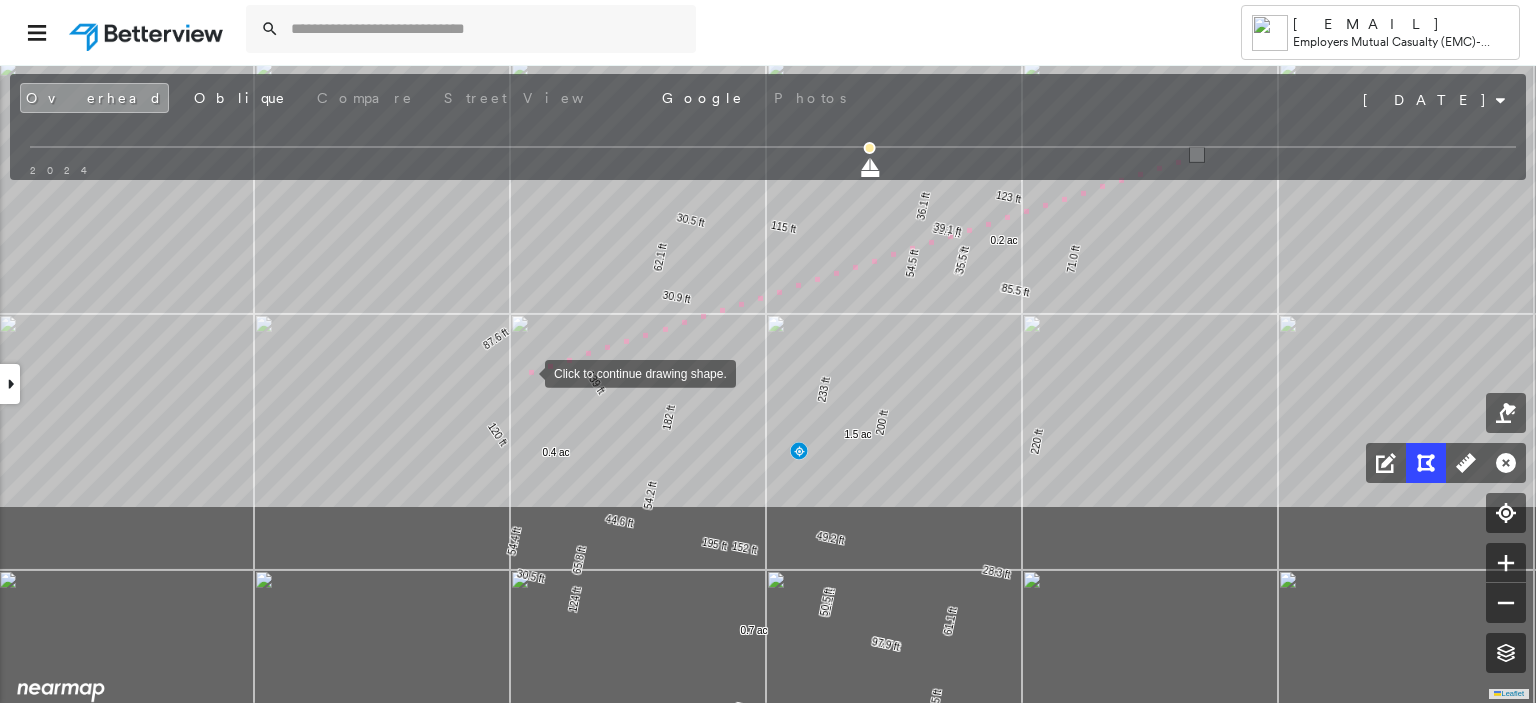 drag, startPoint x: 524, startPoint y: 635, endPoint x: 524, endPoint y: 373, distance: 262 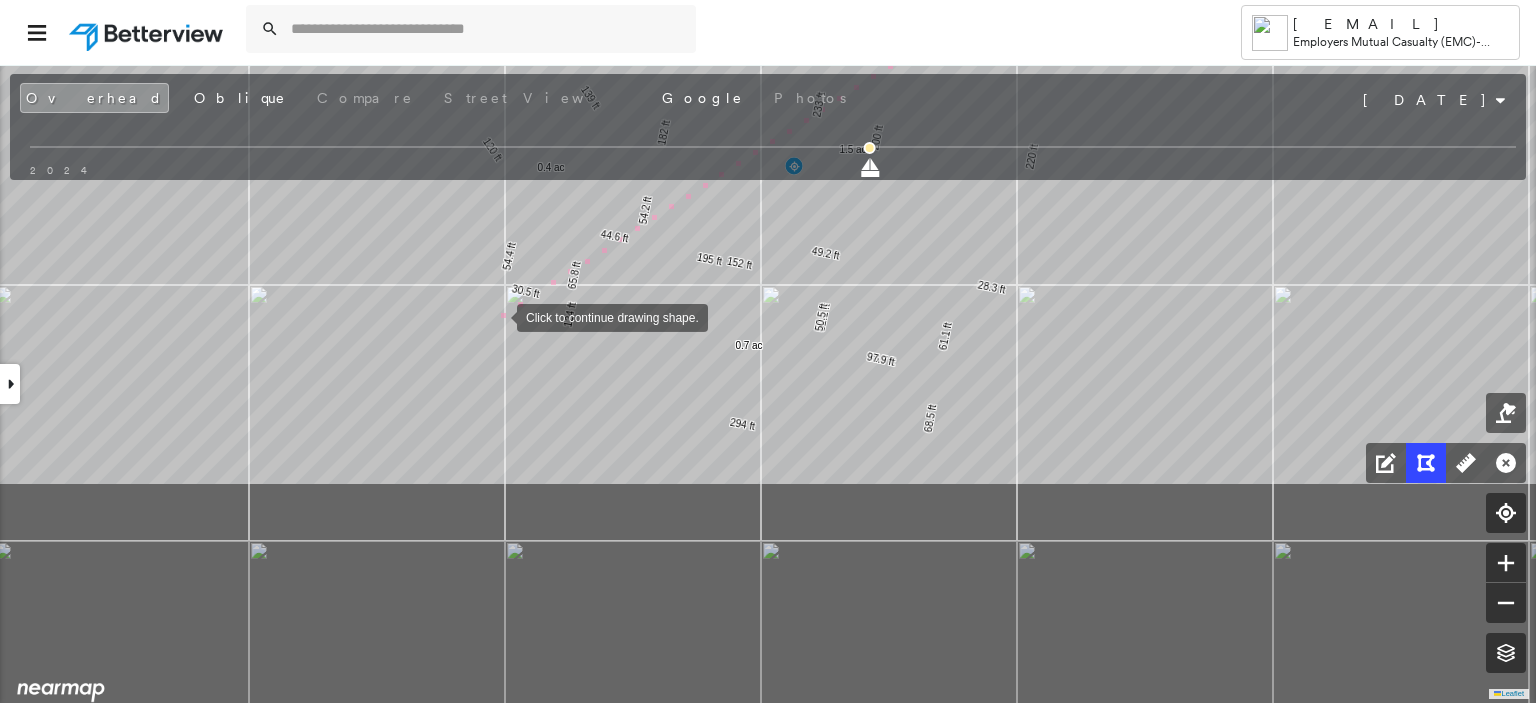 drag, startPoint x: 502, startPoint y: 601, endPoint x: 497, endPoint y: 317, distance: 284.044 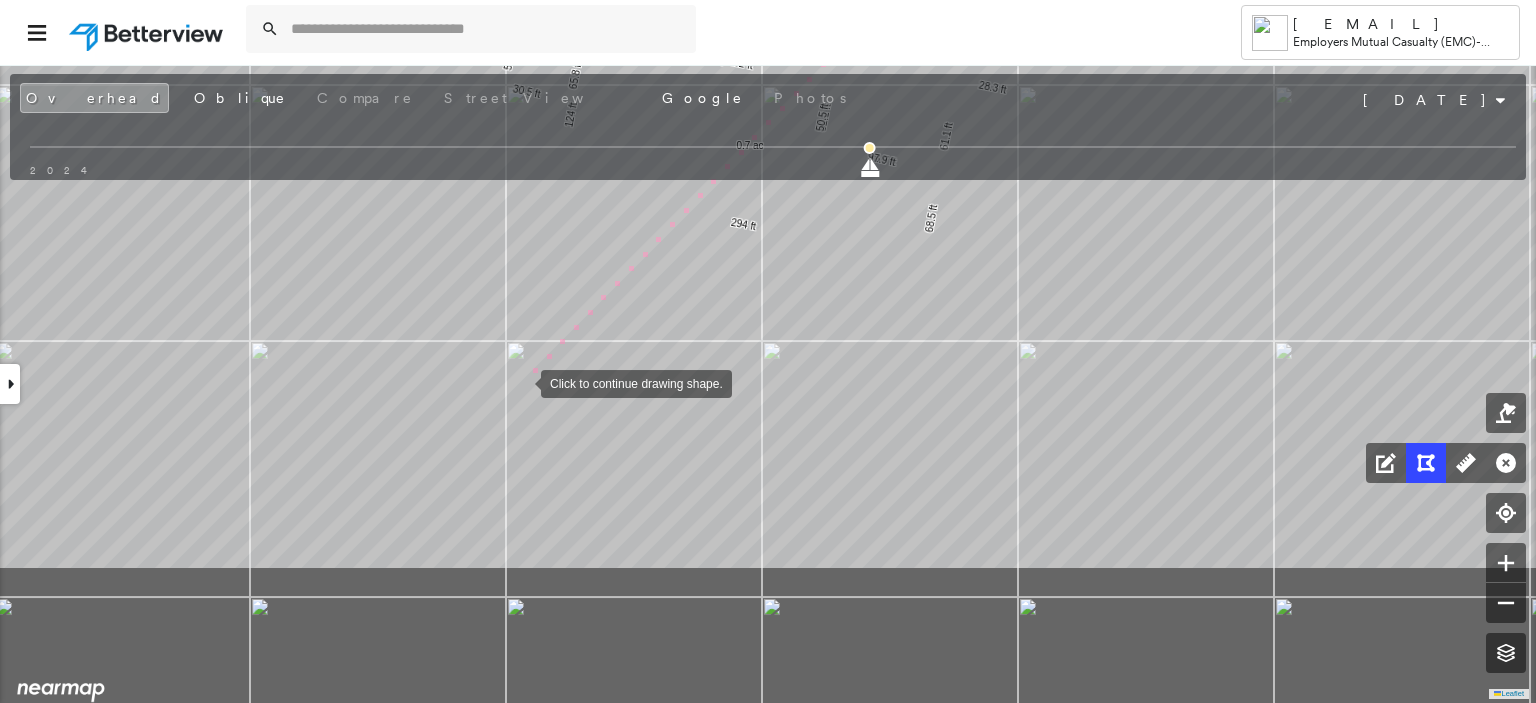 drag, startPoint x: 520, startPoint y: 583, endPoint x: 521, endPoint y: 384, distance: 199.00252 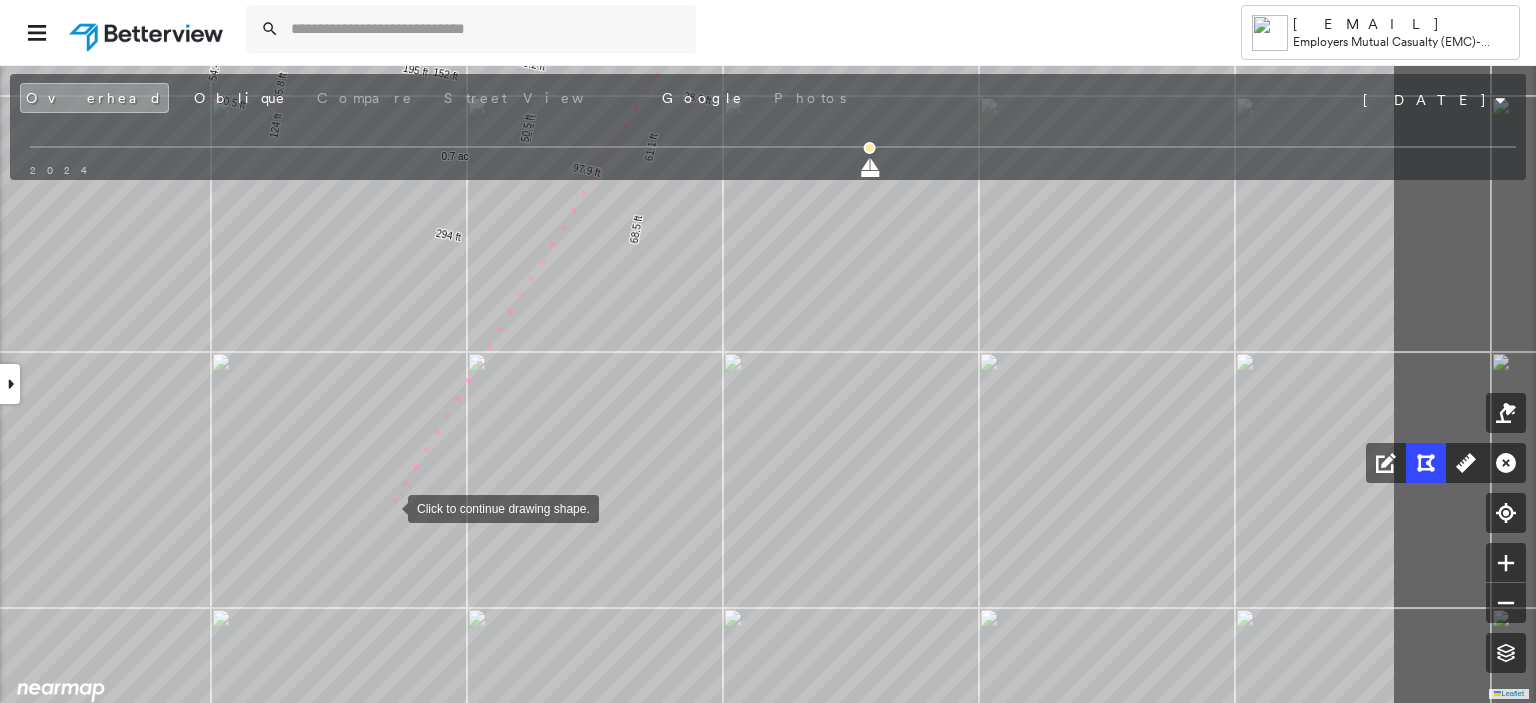 drag, startPoint x: 684, startPoint y: 496, endPoint x: 458, endPoint y: 499, distance: 226.01991 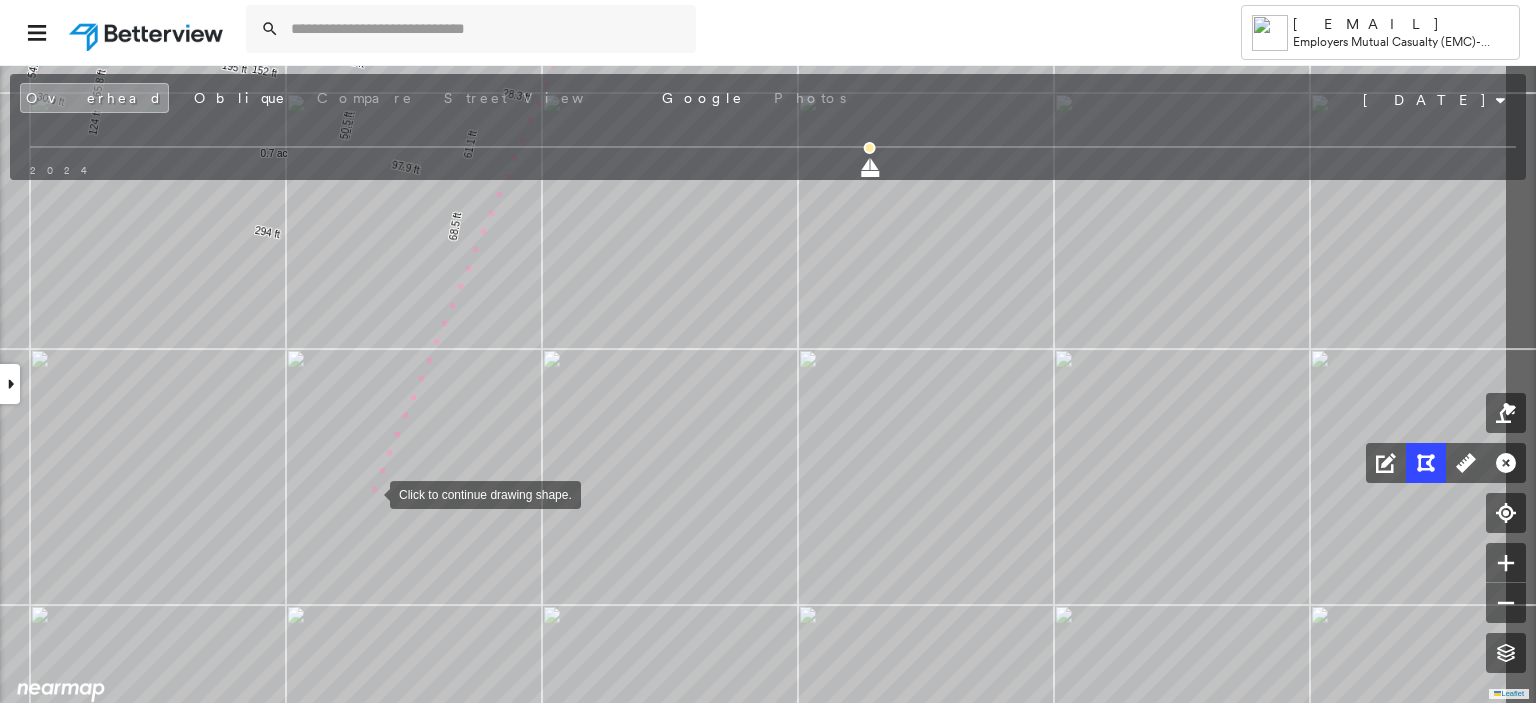 drag, startPoint x: 555, startPoint y: 494, endPoint x: 372, endPoint y: 493, distance: 183.00273 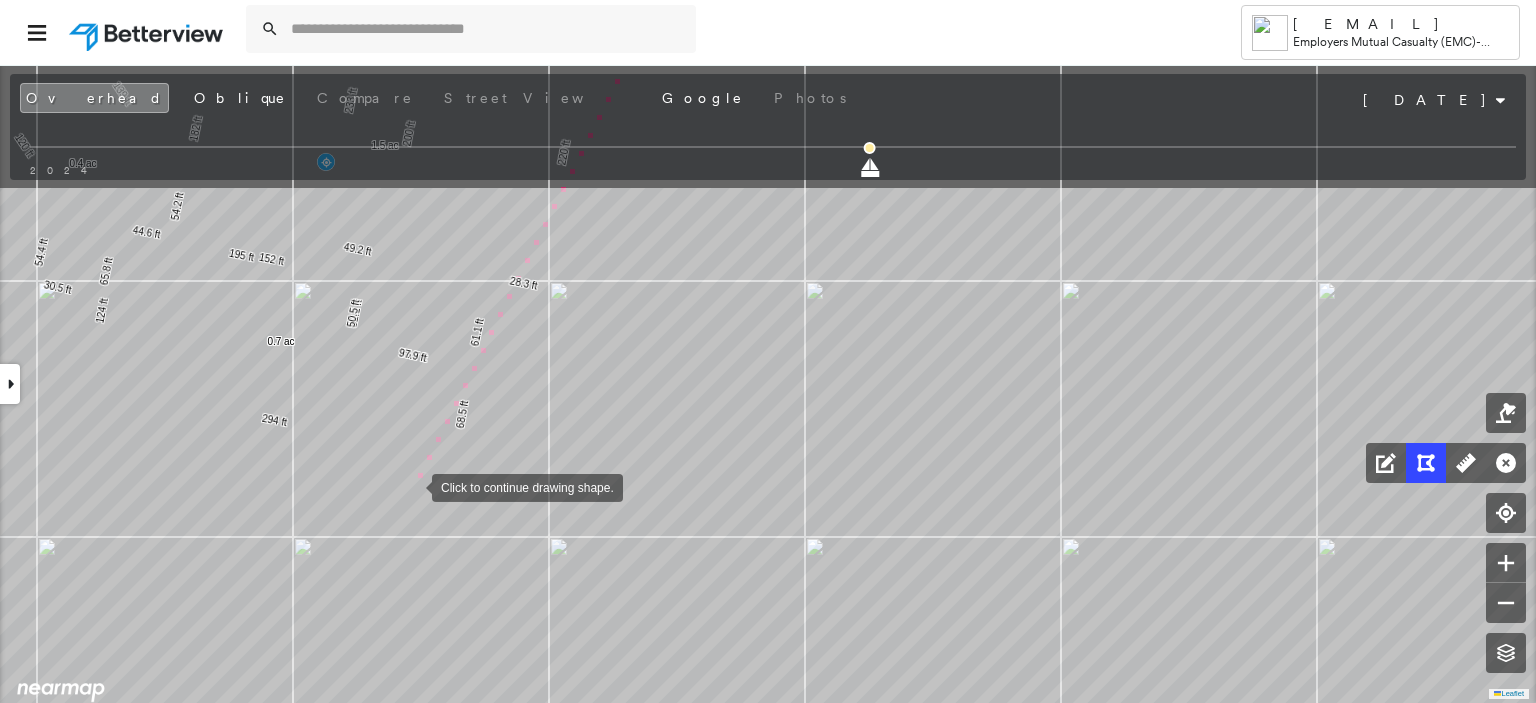 drag, startPoint x: 405, startPoint y: 297, endPoint x: 412, endPoint y: 485, distance: 188.13028 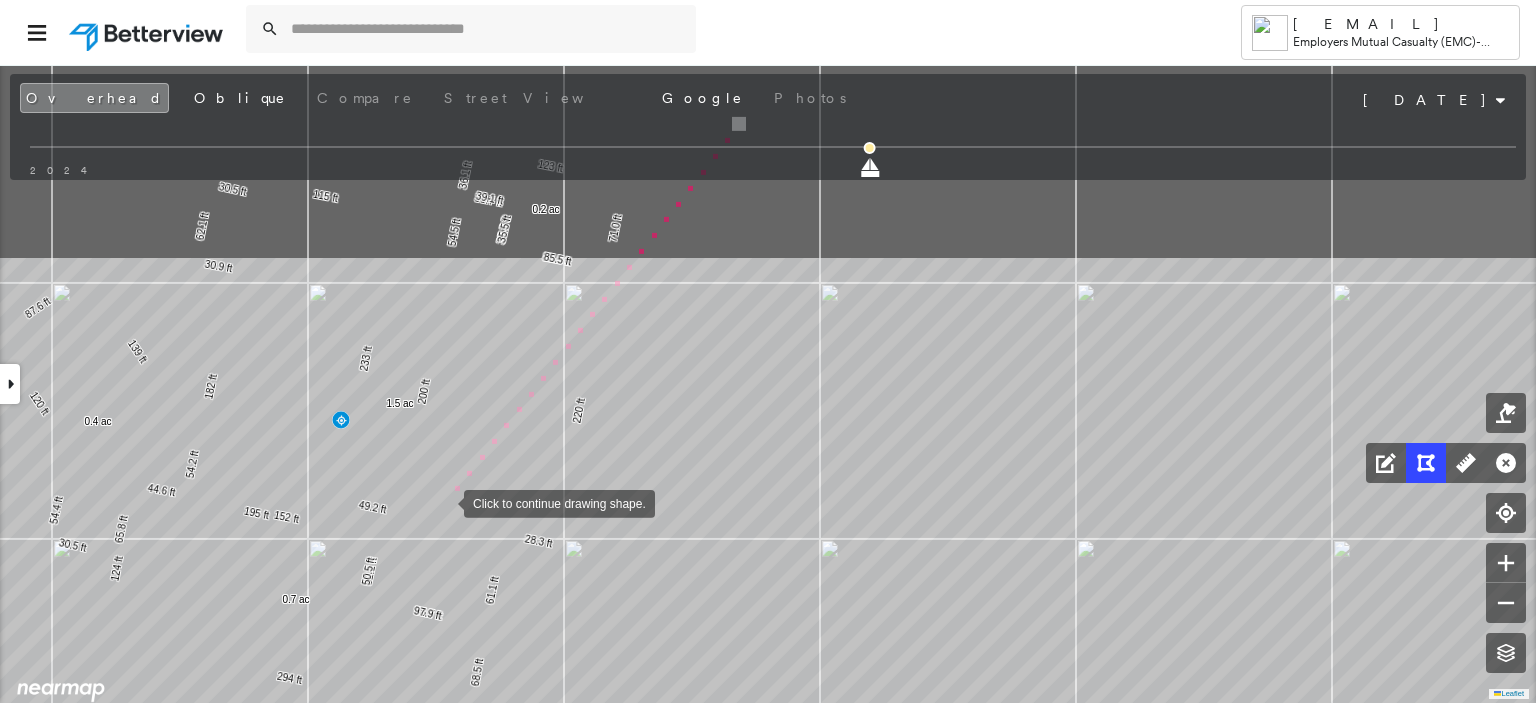 drag, startPoint x: 428, startPoint y: 255, endPoint x: 443, endPoint y: 501, distance: 246.4569 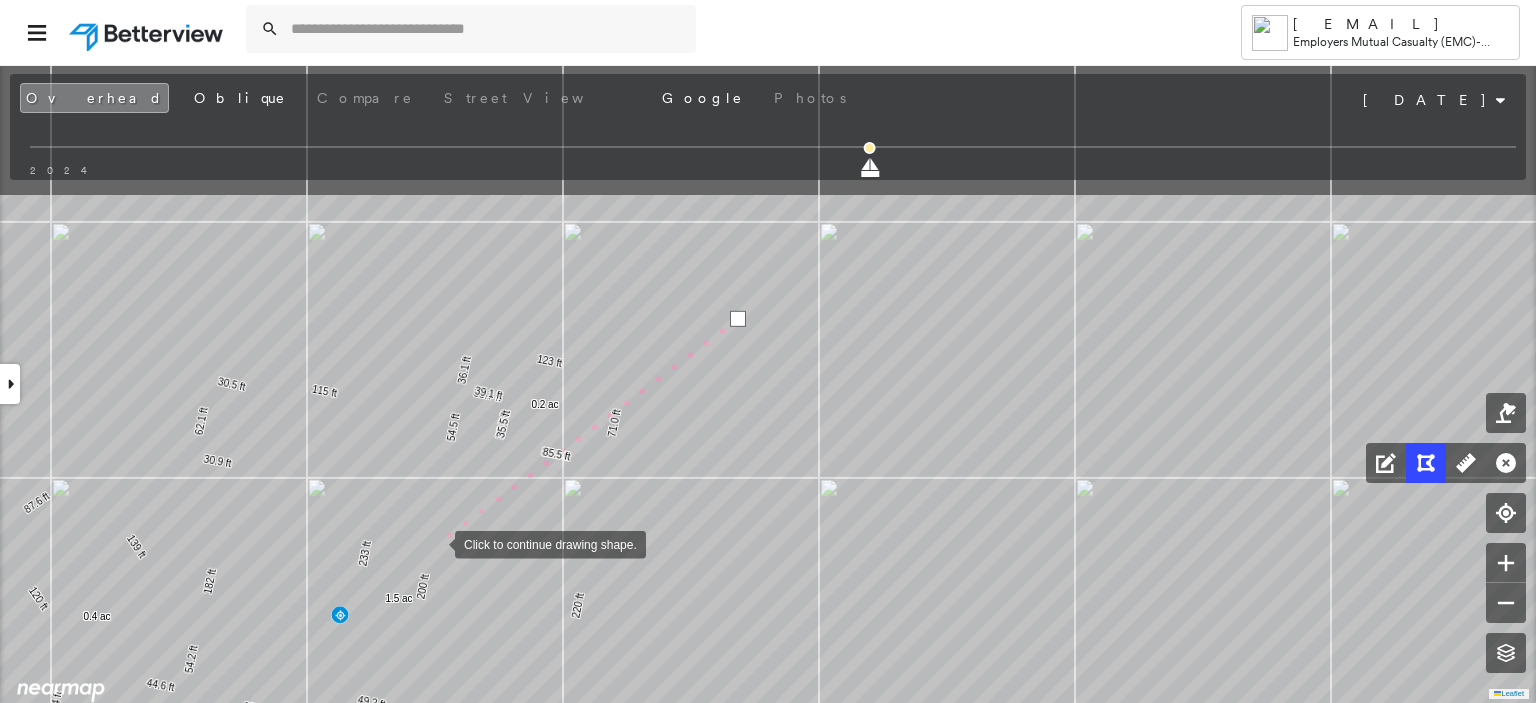 drag, startPoint x: 436, startPoint y: 344, endPoint x: 435, endPoint y: 539, distance: 195.00256 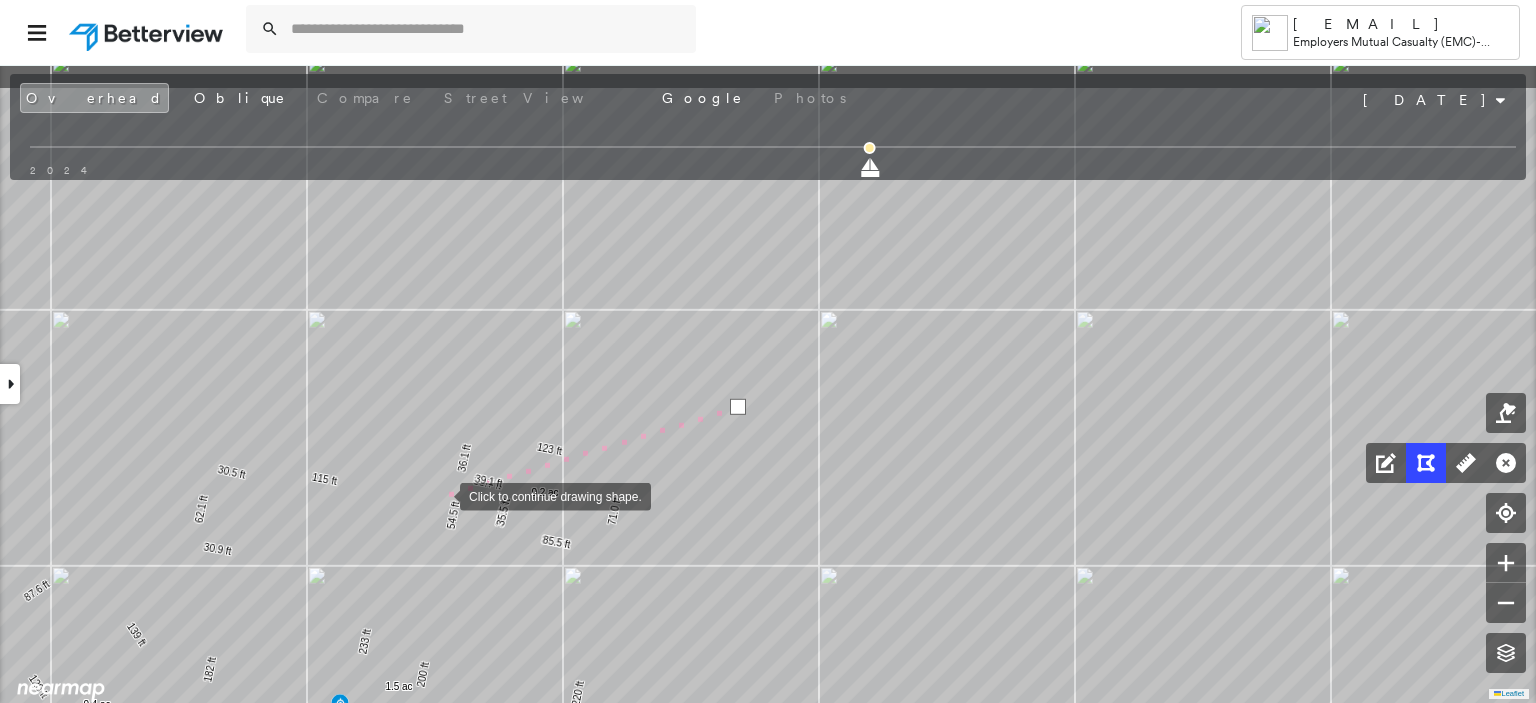 drag, startPoint x: 440, startPoint y: 407, endPoint x: 440, endPoint y: 495, distance: 88 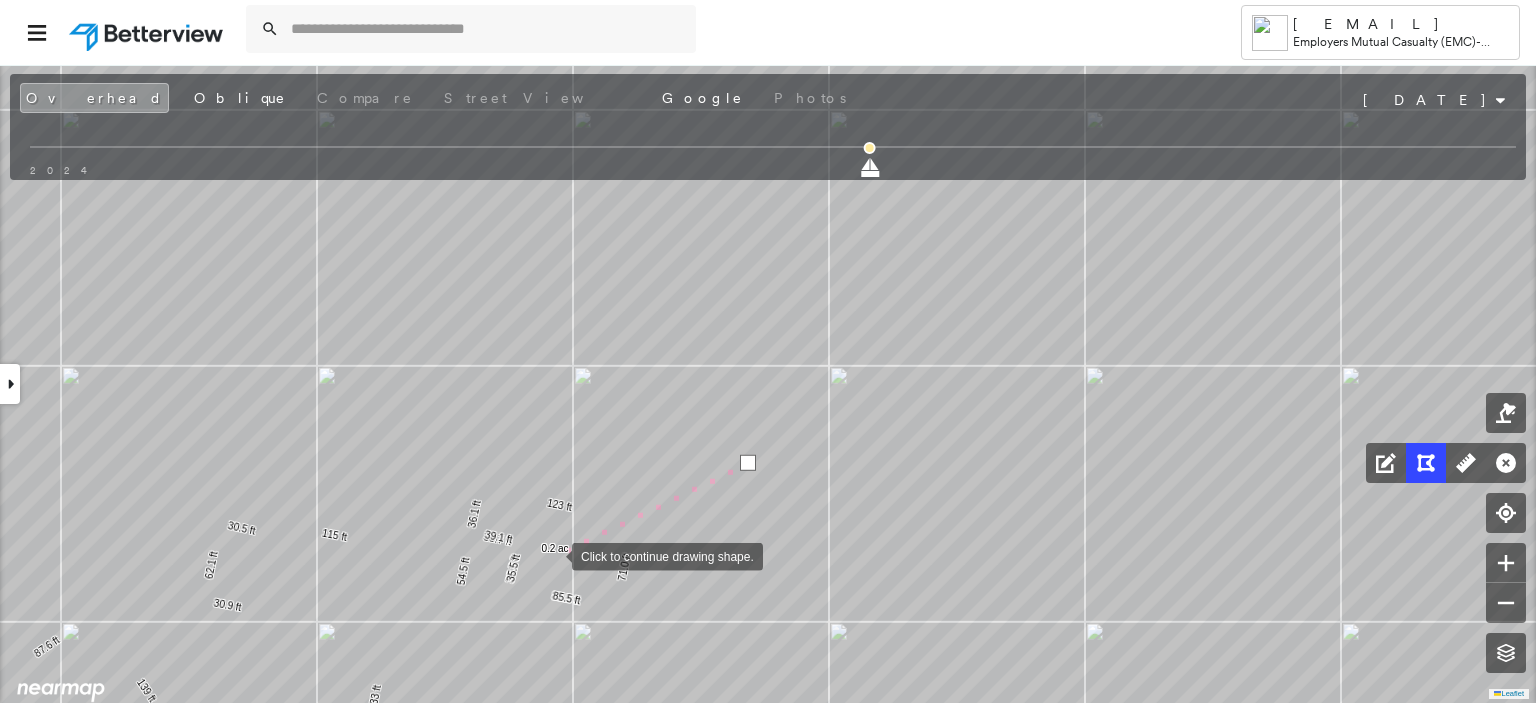 drag, startPoint x: 542, startPoint y: 499, endPoint x: 552, endPoint y: 555, distance: 56.88585 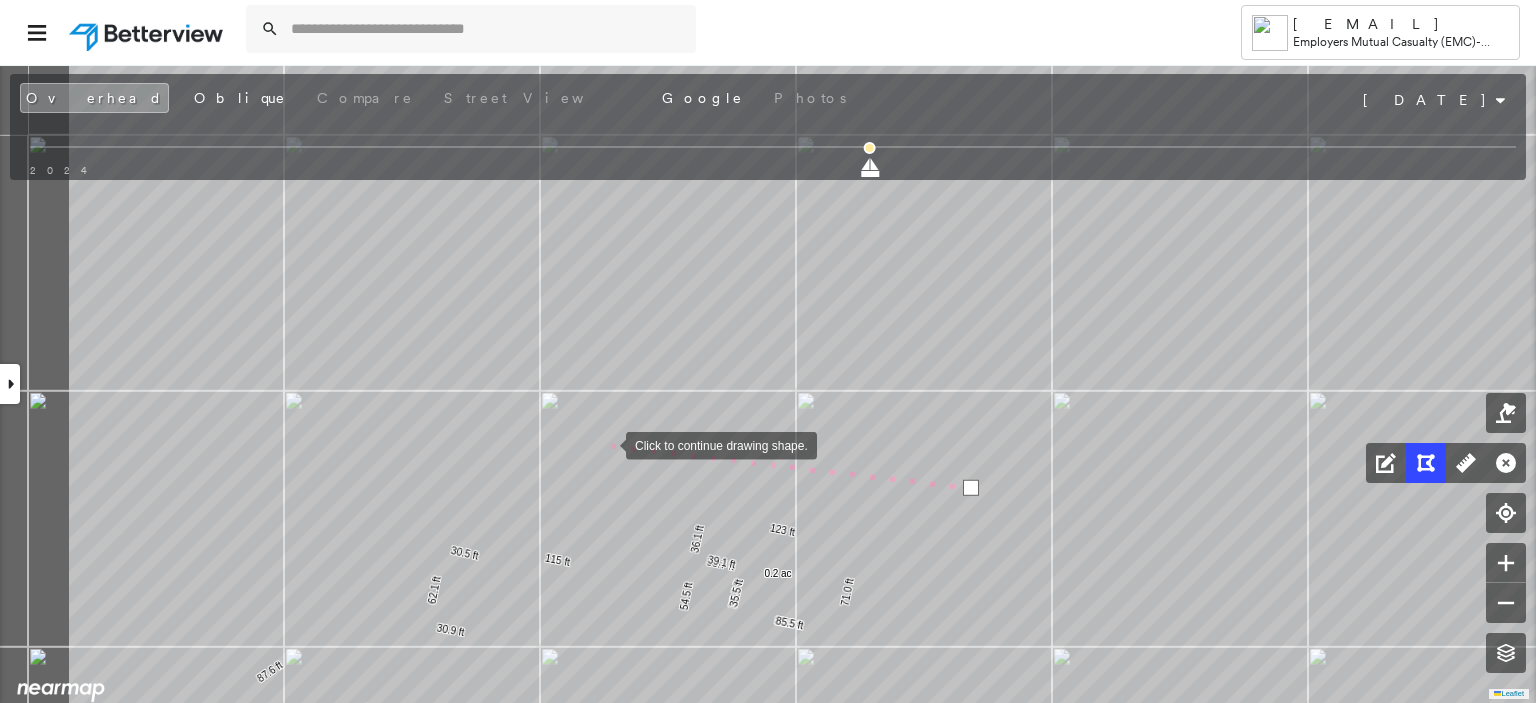 drag, startPoint x: 382, startPoint y: 422, endPoint x: 637, endPoint y: 447, distance: 256.22256 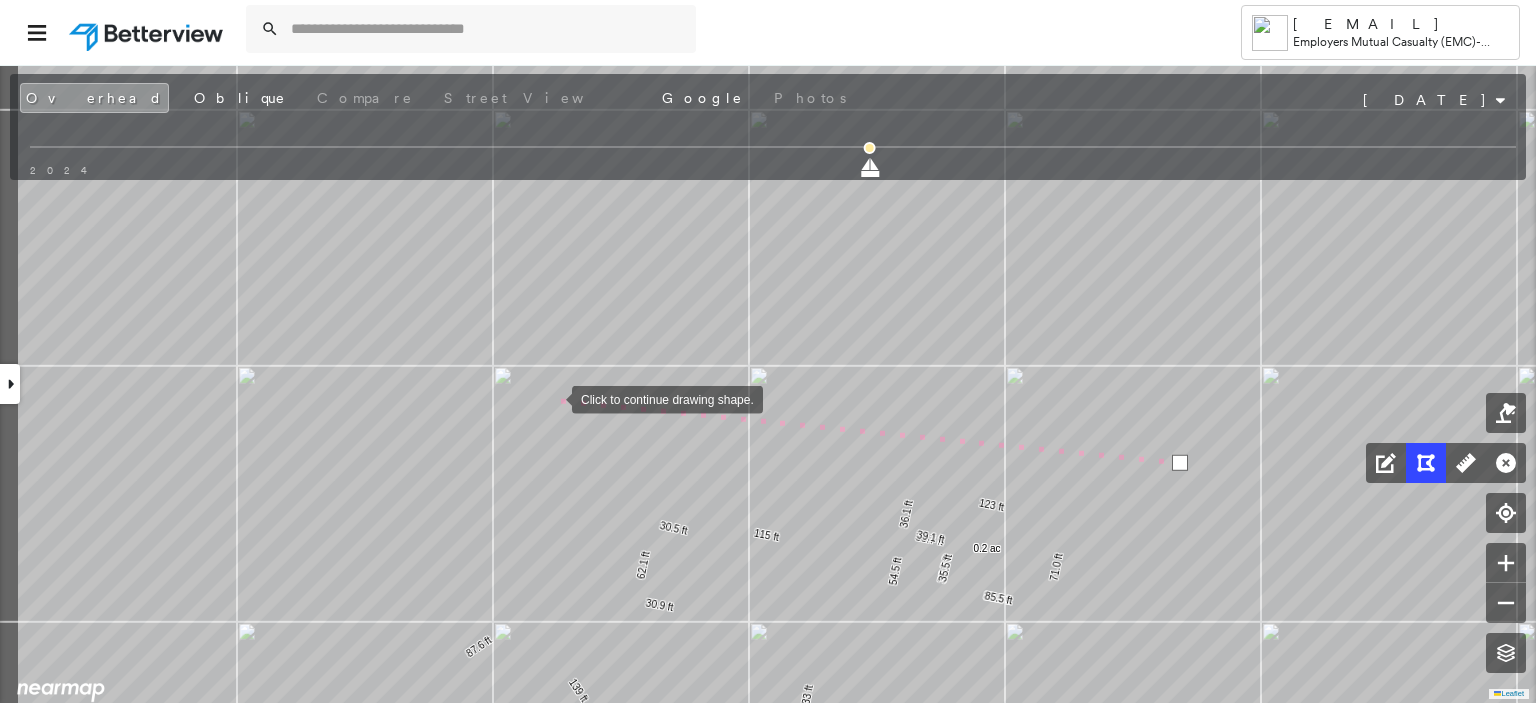 drag, startPoint x: 376, startPoint y: 427, endPoint x: 548, endPoint y: 399, distance: 174.26416 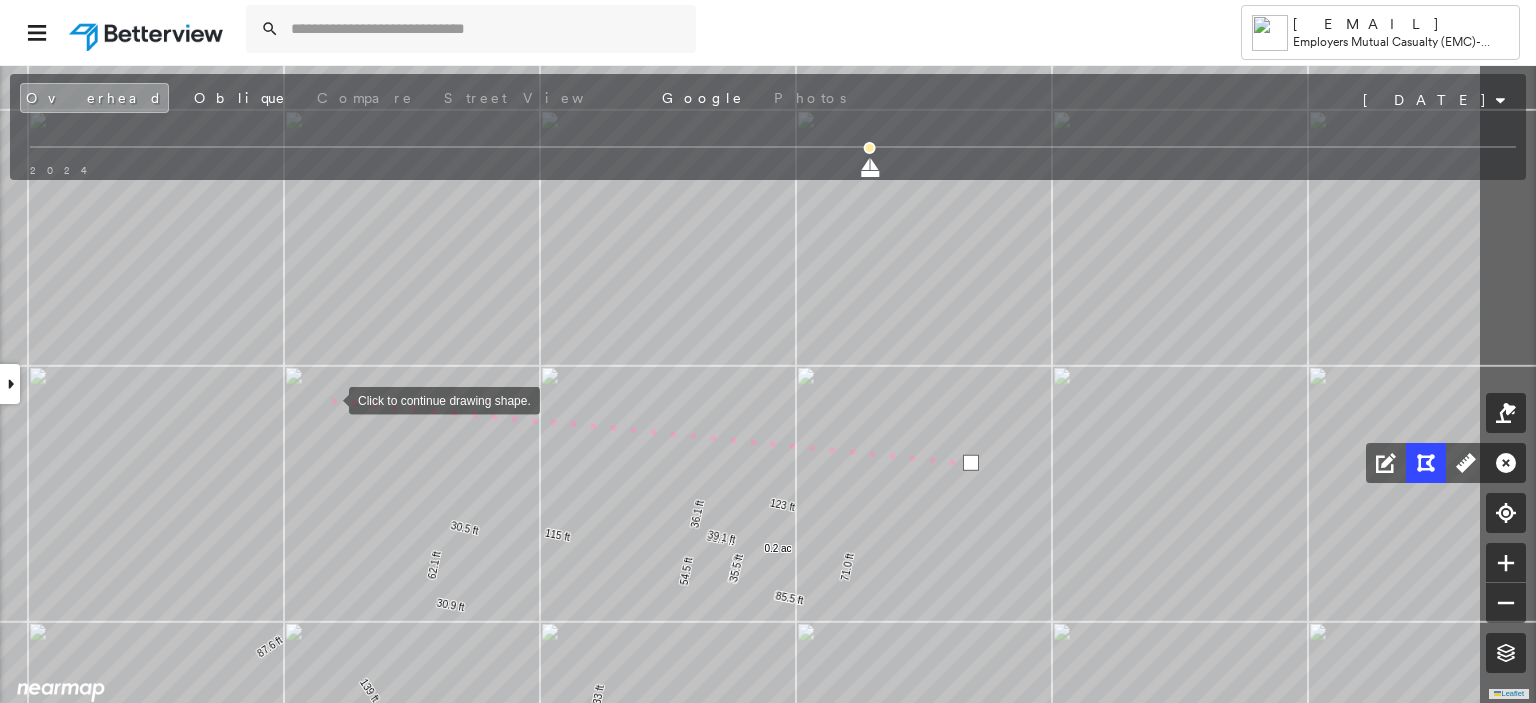 drag, startPoint x: 548, startPoint y: 399, endPoint x: 336, endPoint y: 399, distance: 212 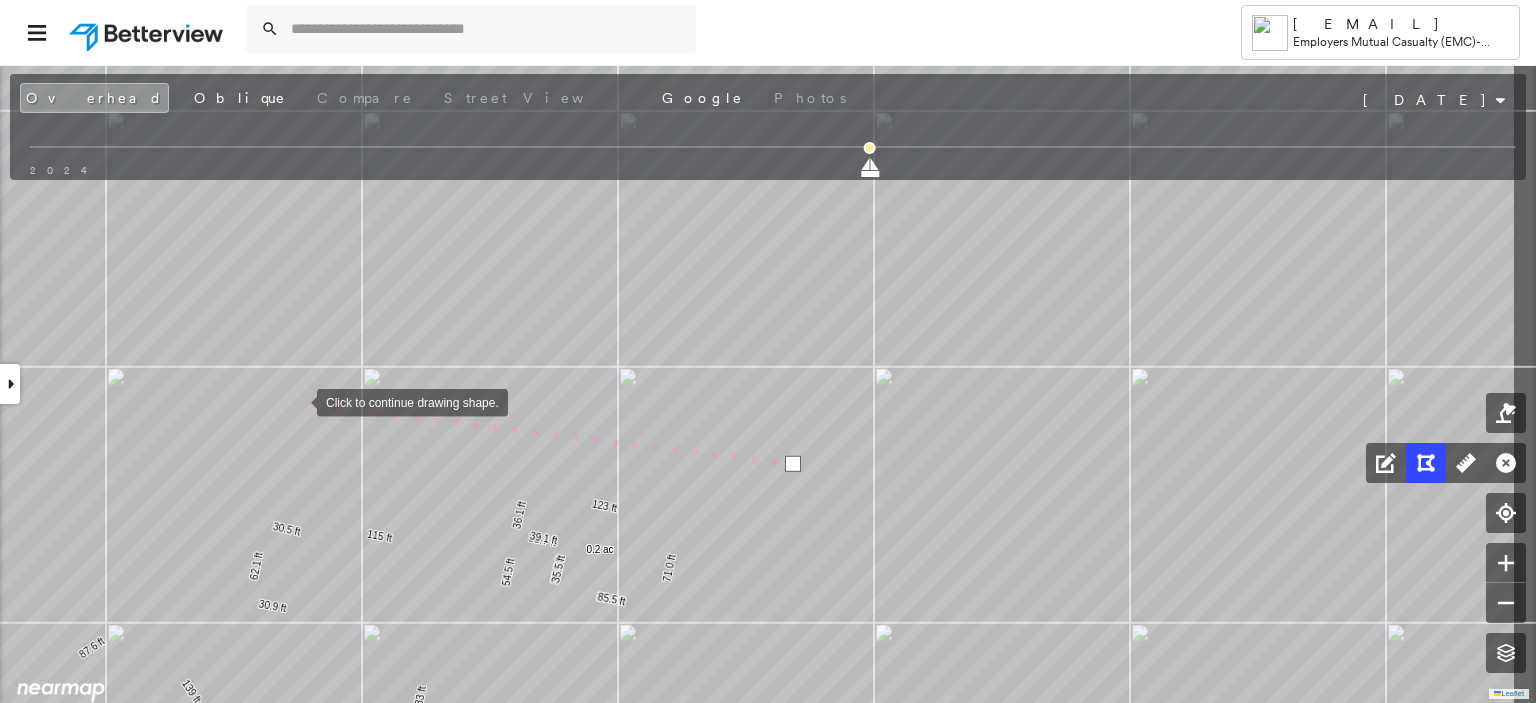 drag, startPoint x: 465, startPoint y: 403, endPoint x: 294, endPoint y: 400, distance: 171.0263 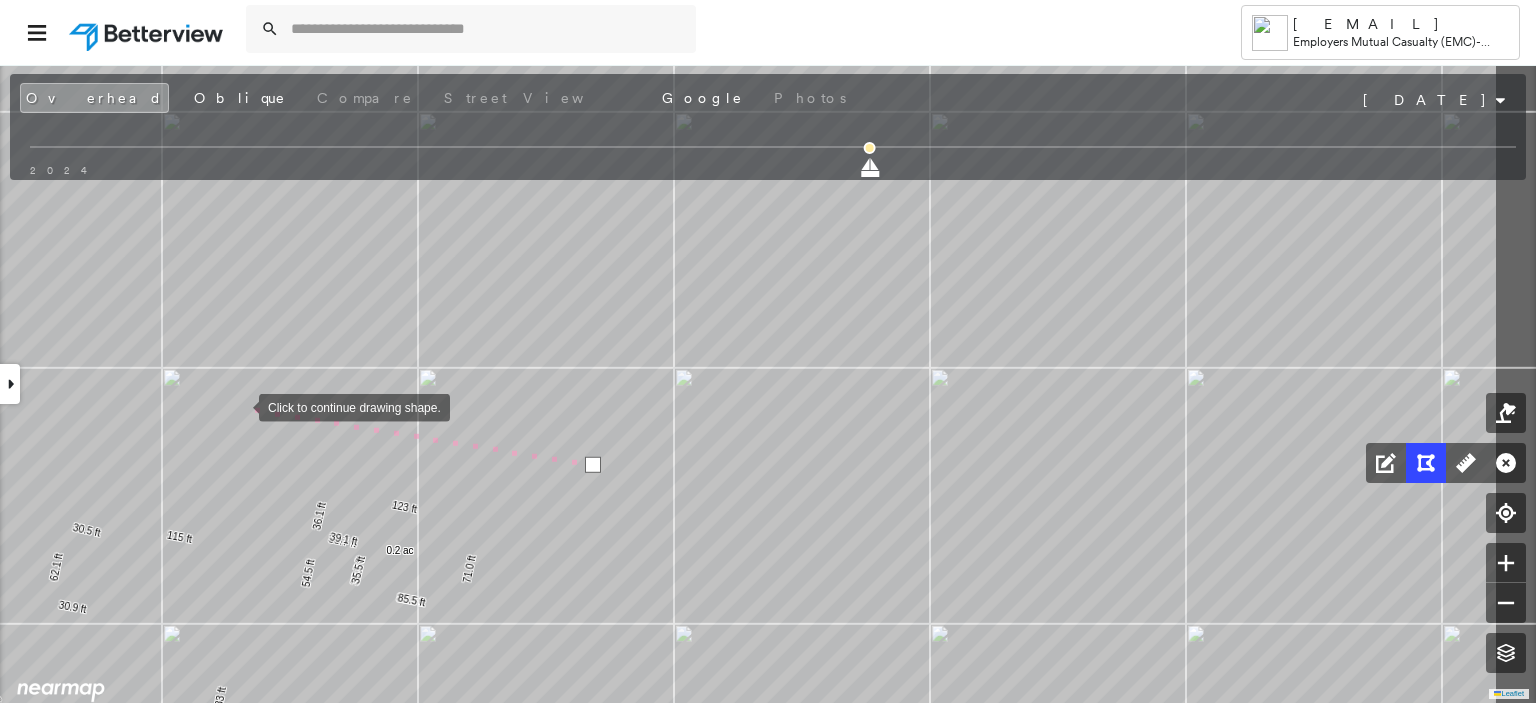 drag, startPoint x: 433, startPoint y: 404, endPoint x: 240, endPoint y: 406, distance: 193.01036 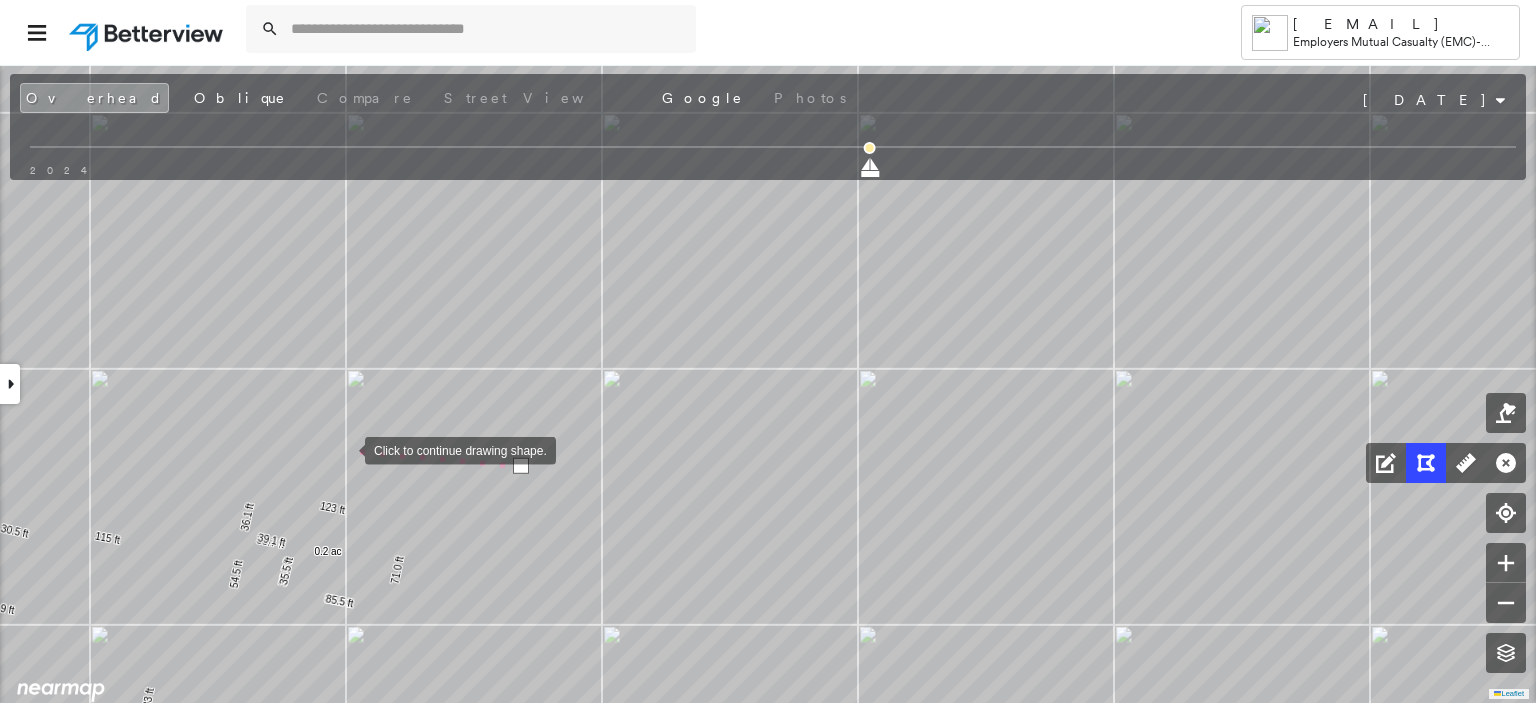 drag, startPoint x: 385, startPoint y: 449, endPoint x: 294, endPoint y: 443, distance: 91.197586 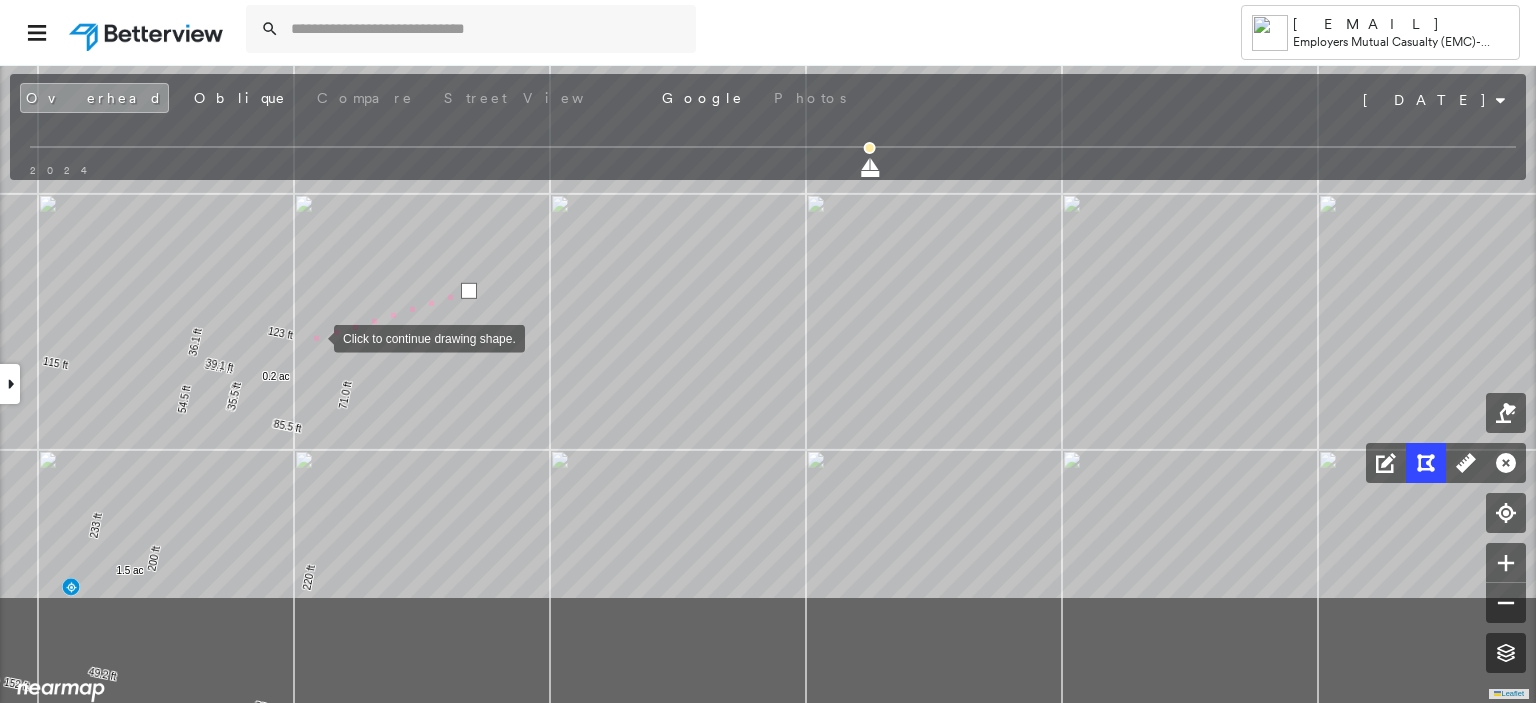 drag, startPoint x: 304, startPoint y: 508, endPoint x: 314, endPoint y: 339, distance: 169.2956 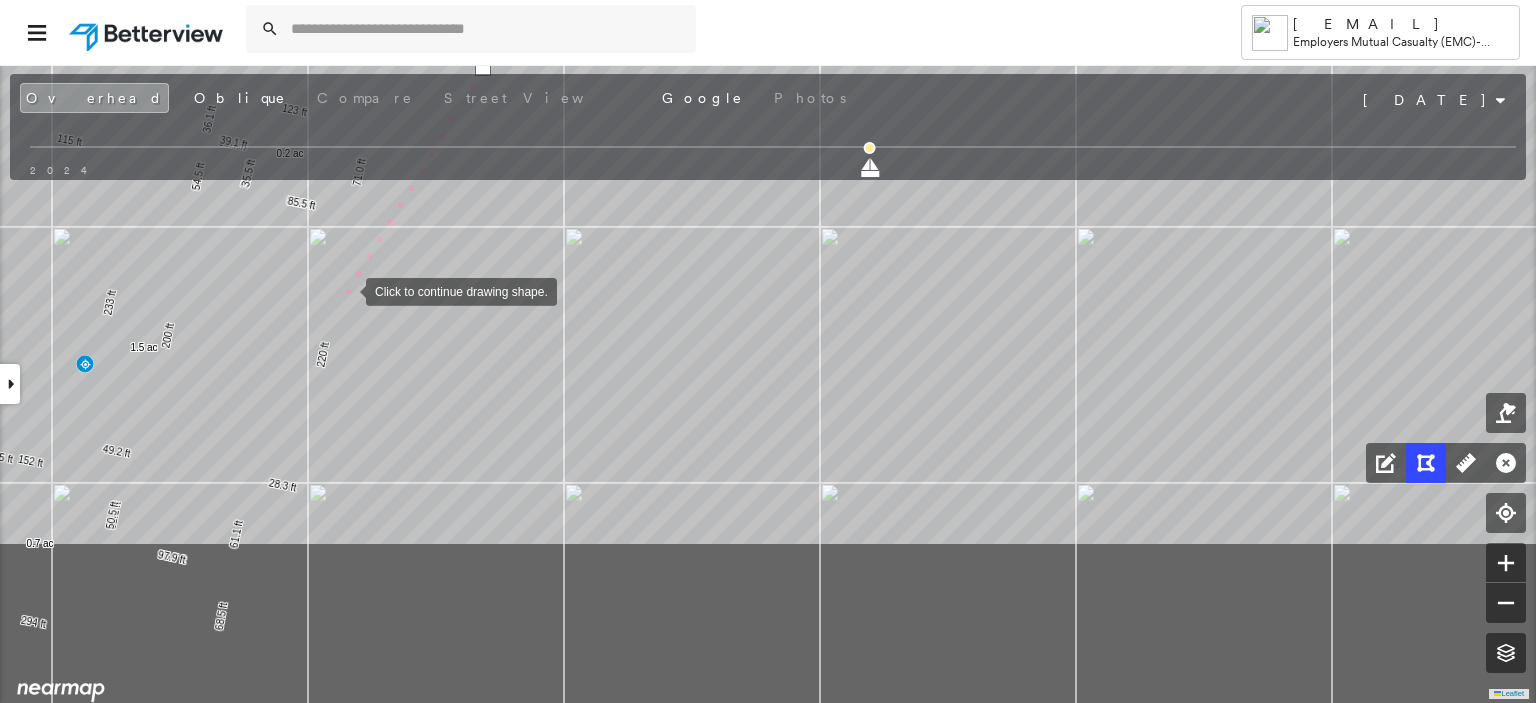 drag, startPoint x: 332, startPoint y: 514, endPoint x: 346, endPoint y: 291, distance: 223.43903 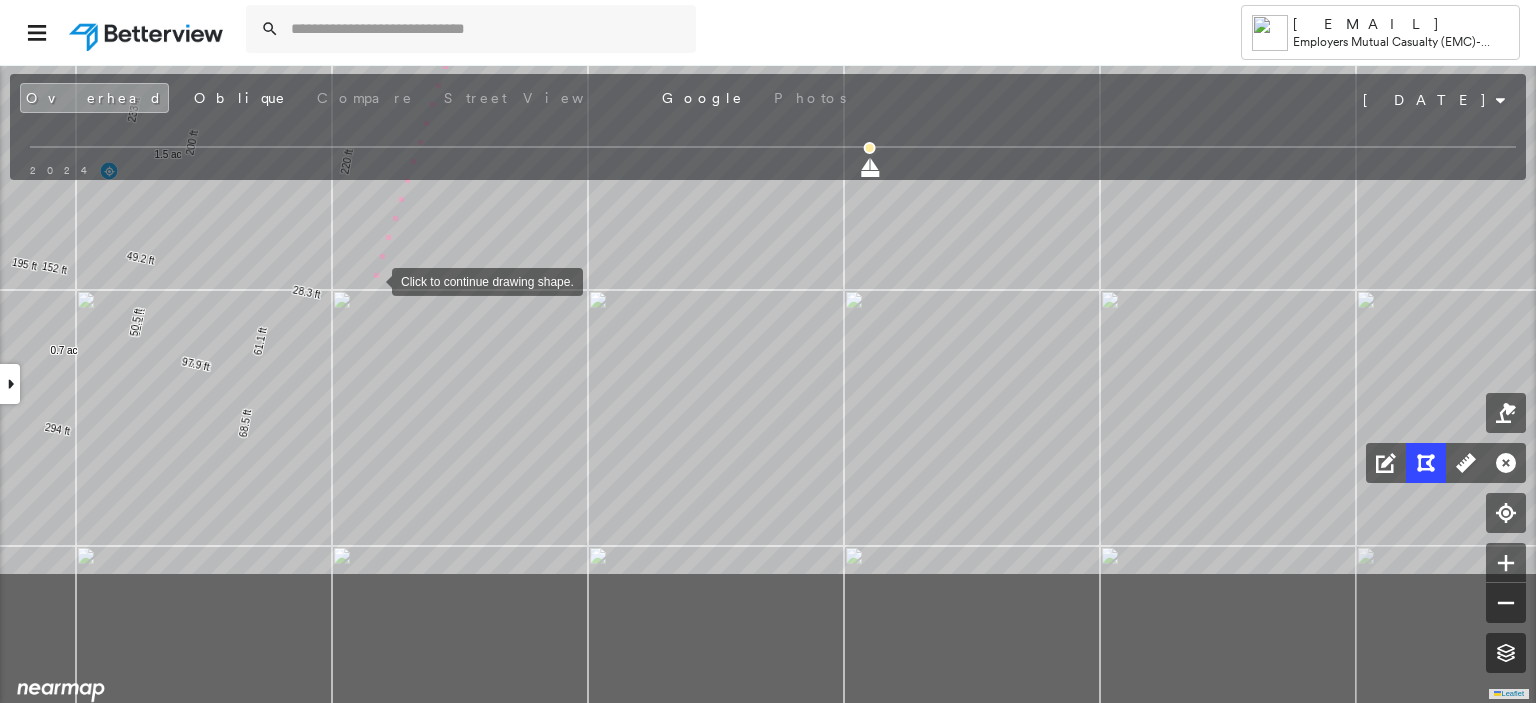 drag, startPoint x: 348, startPoint y: 476, endPoint x: 372, endPoint y: 283, distance: 194.4865 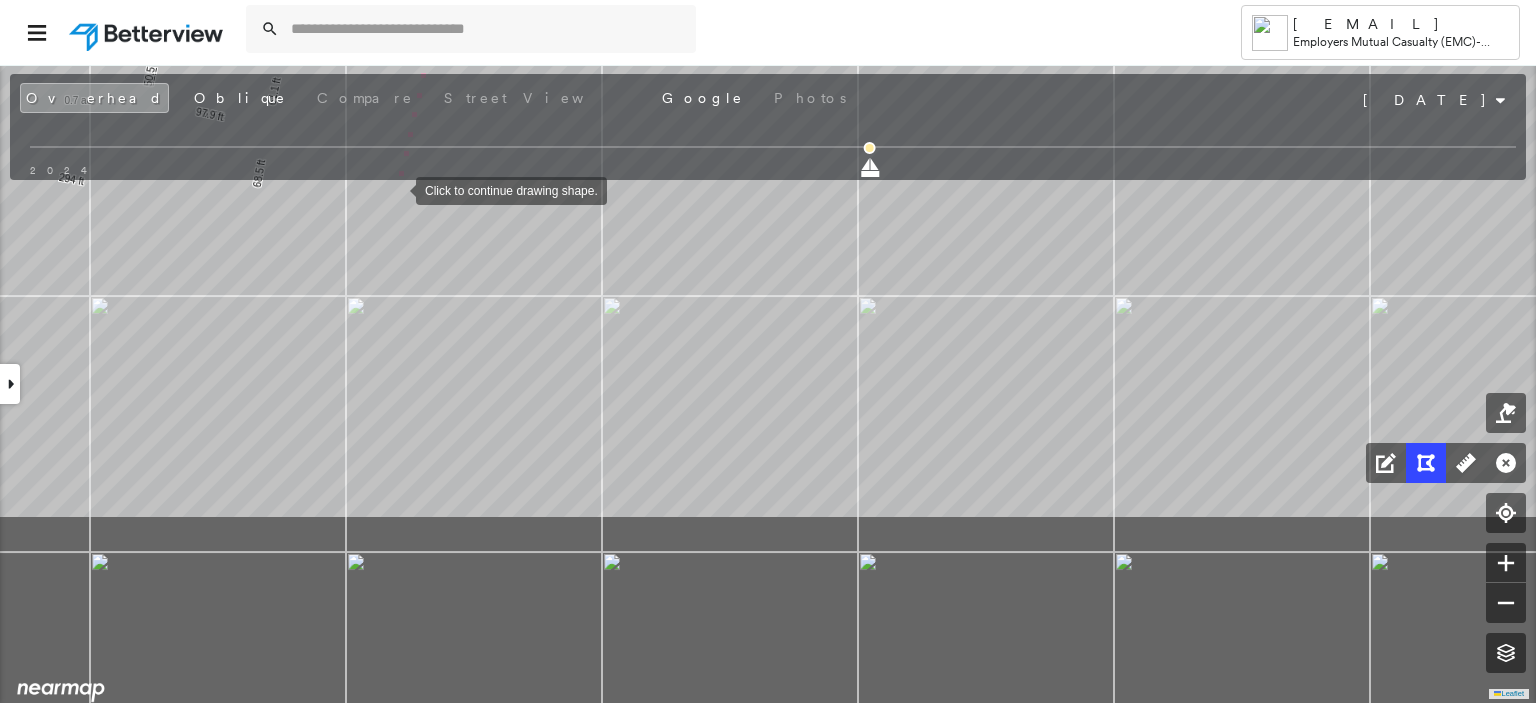 drag, startPoint x: 386, startPoint y: 411, endPoint x: 397, endPoint y: 191, distance: 220.27483 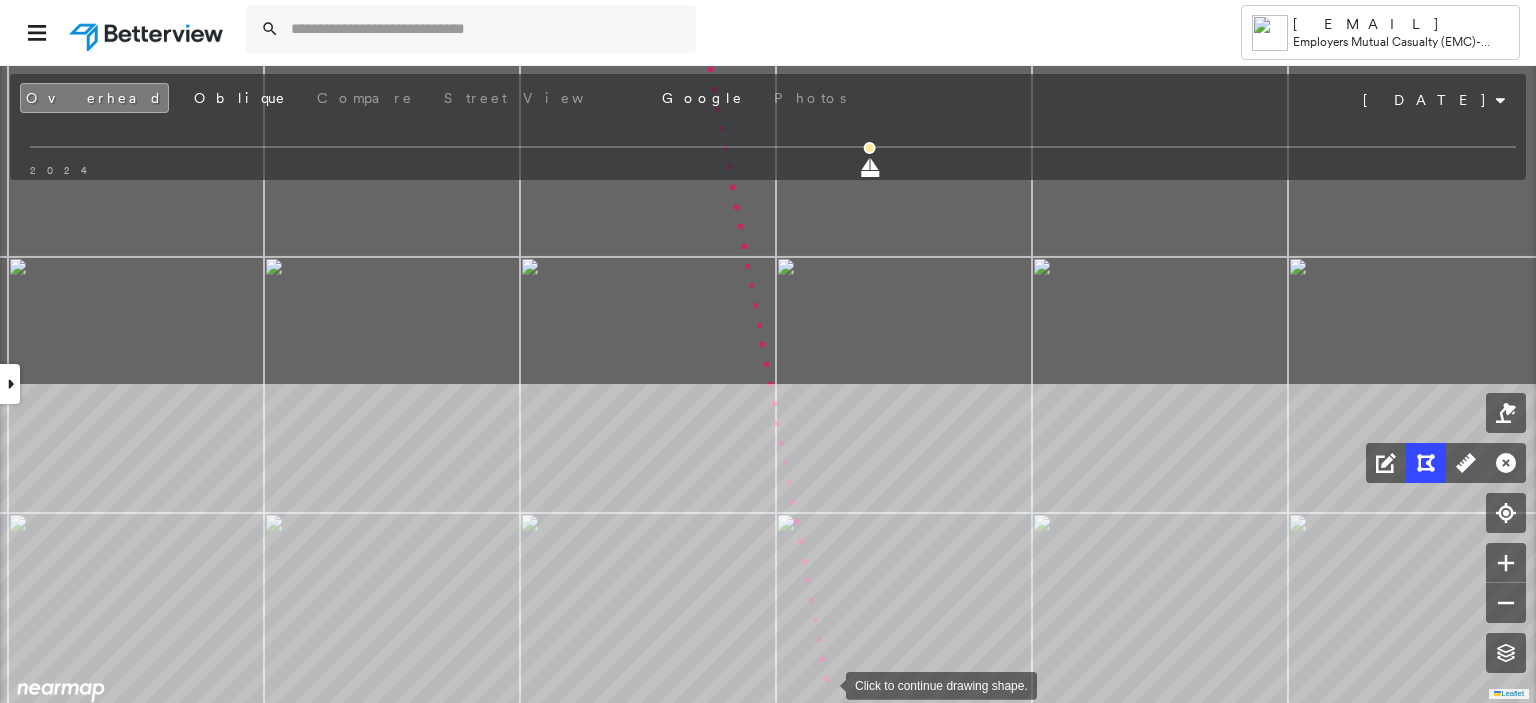 drag, startPoint x: 835, startPoint y: 299, endPoint x: 826, endPoint y: 683, distance: 384.10547 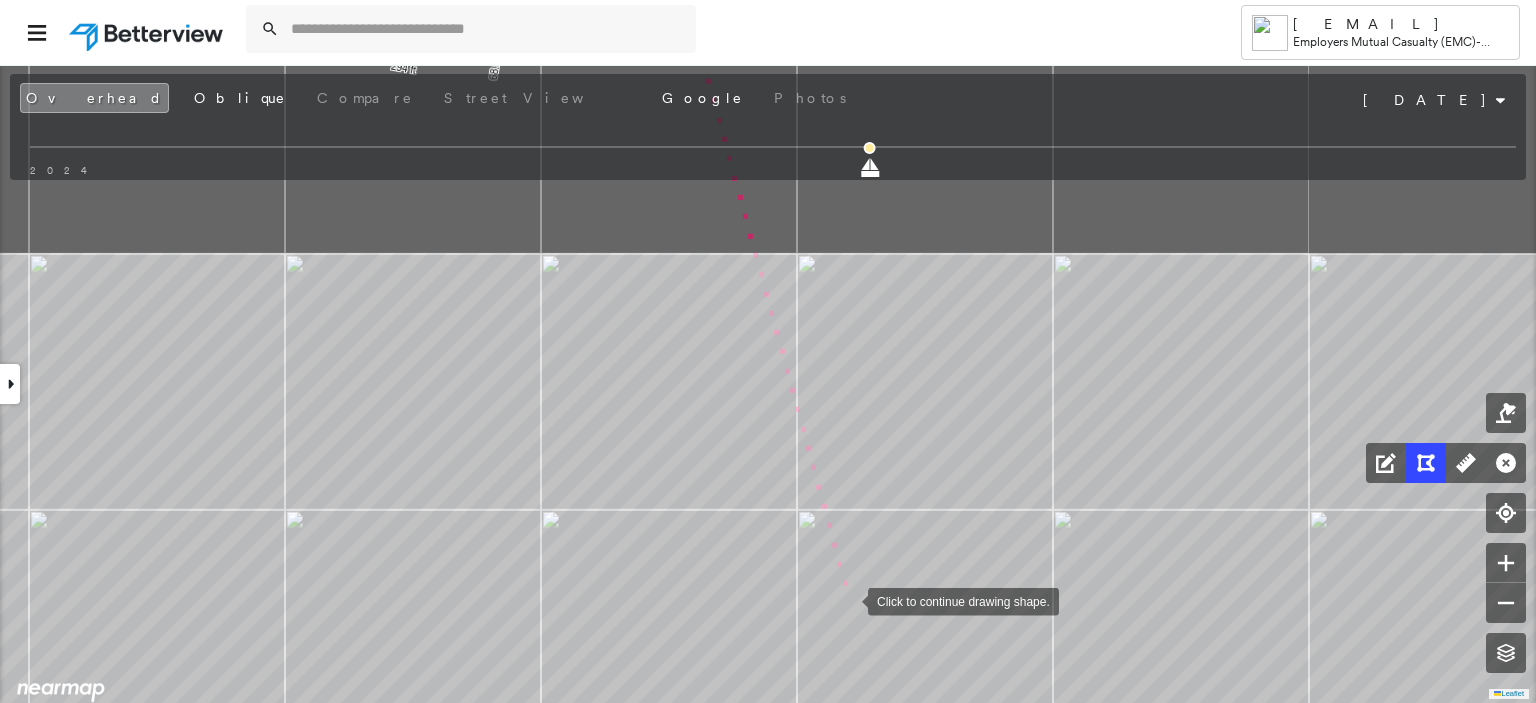 drag, startPoint x: 841, startPoint y: 457, endPoint x: 848, endPoint y: 595, distance: 138.17743 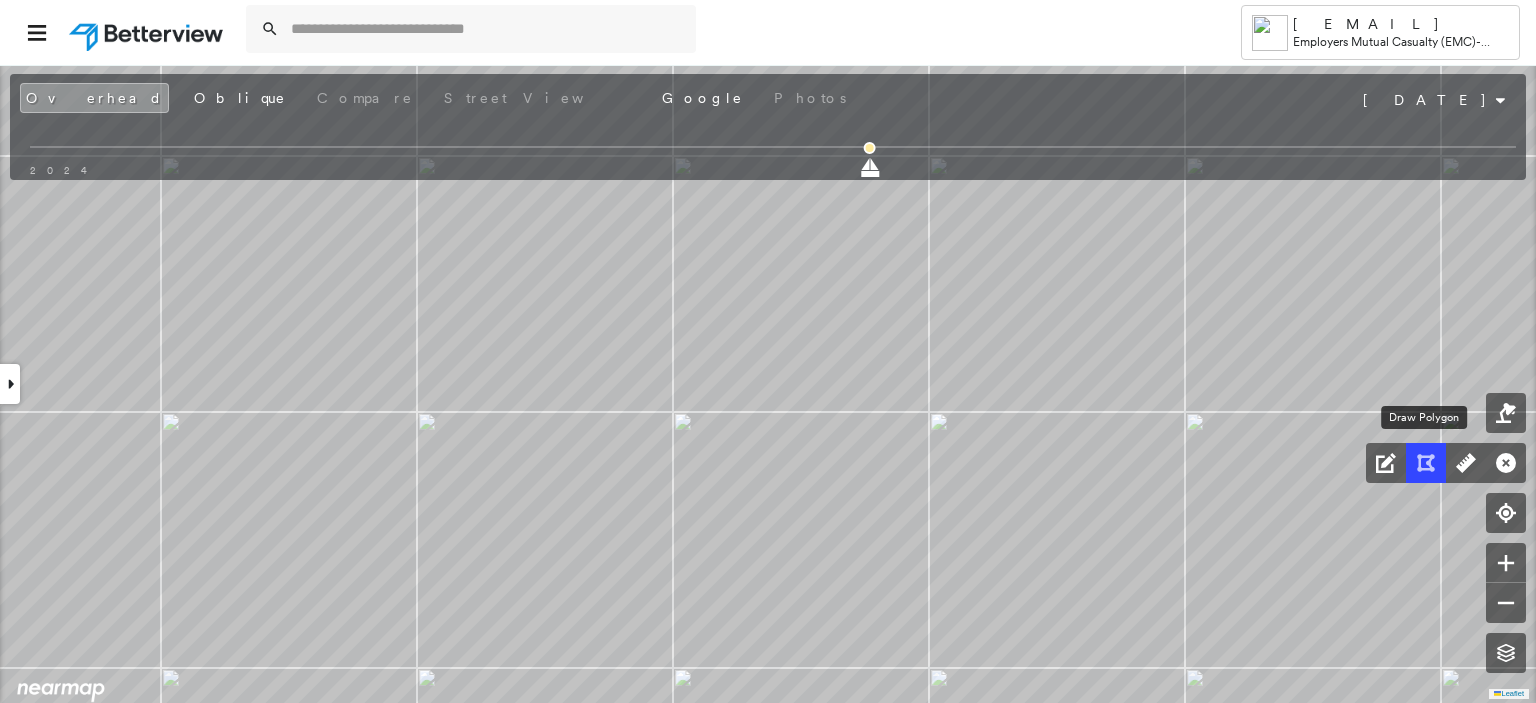 click at bounding box center [1426, 463] 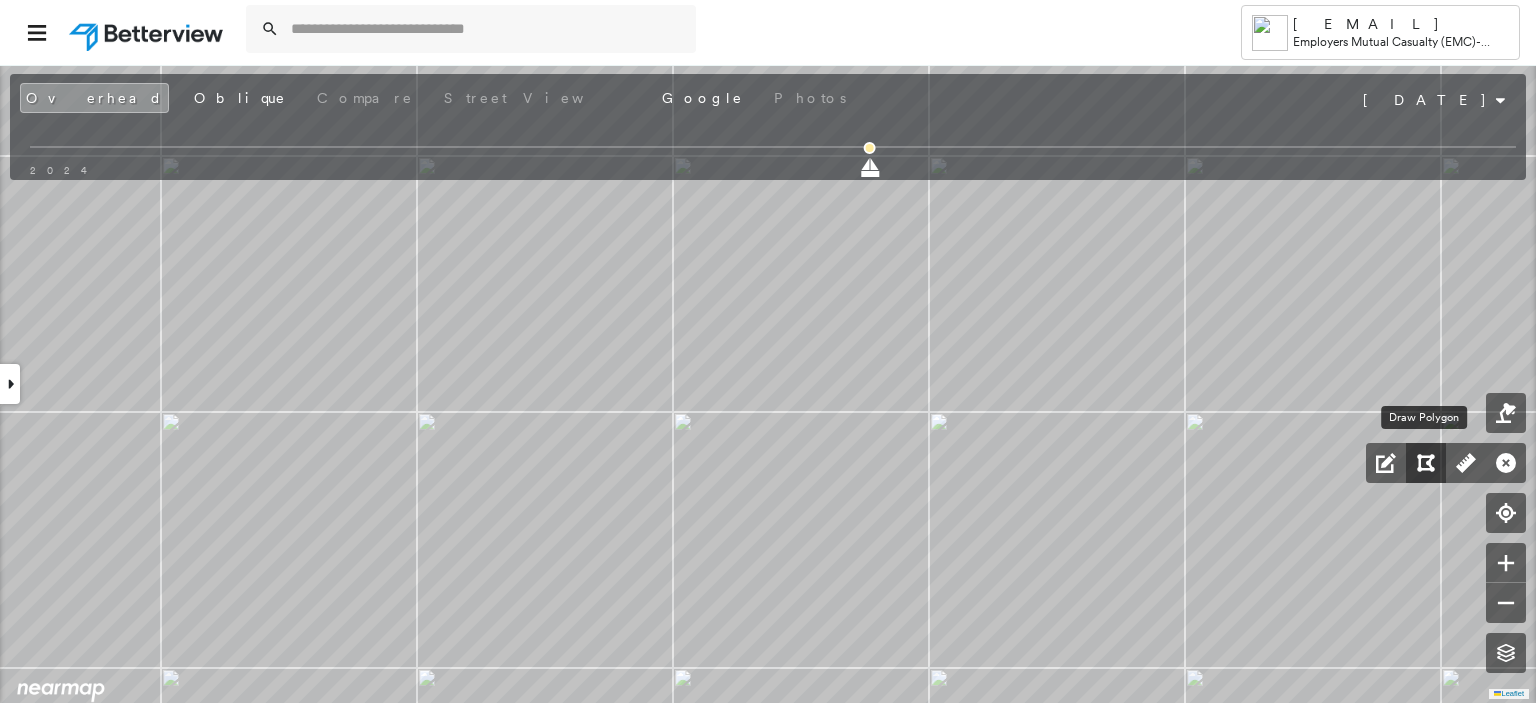 click 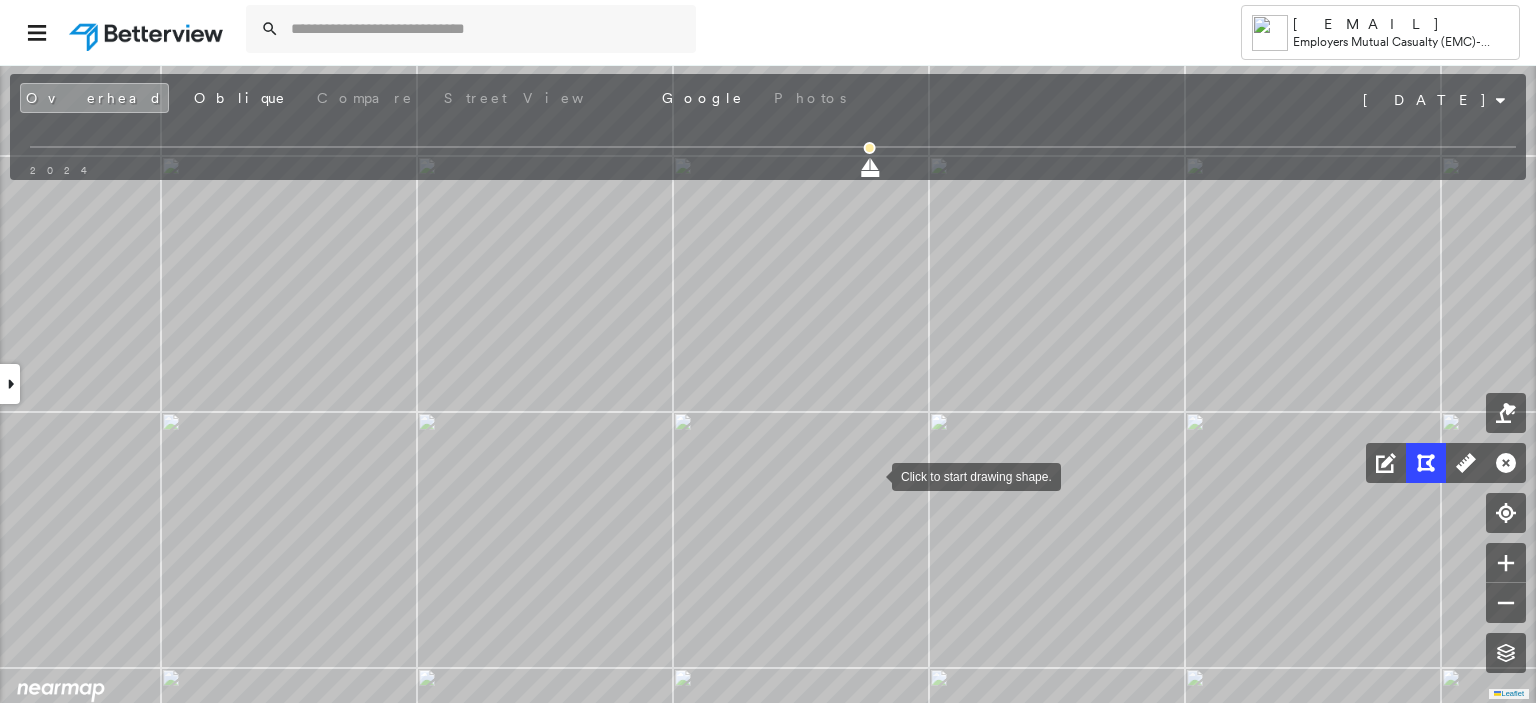 click at bounding box center [872, 475] 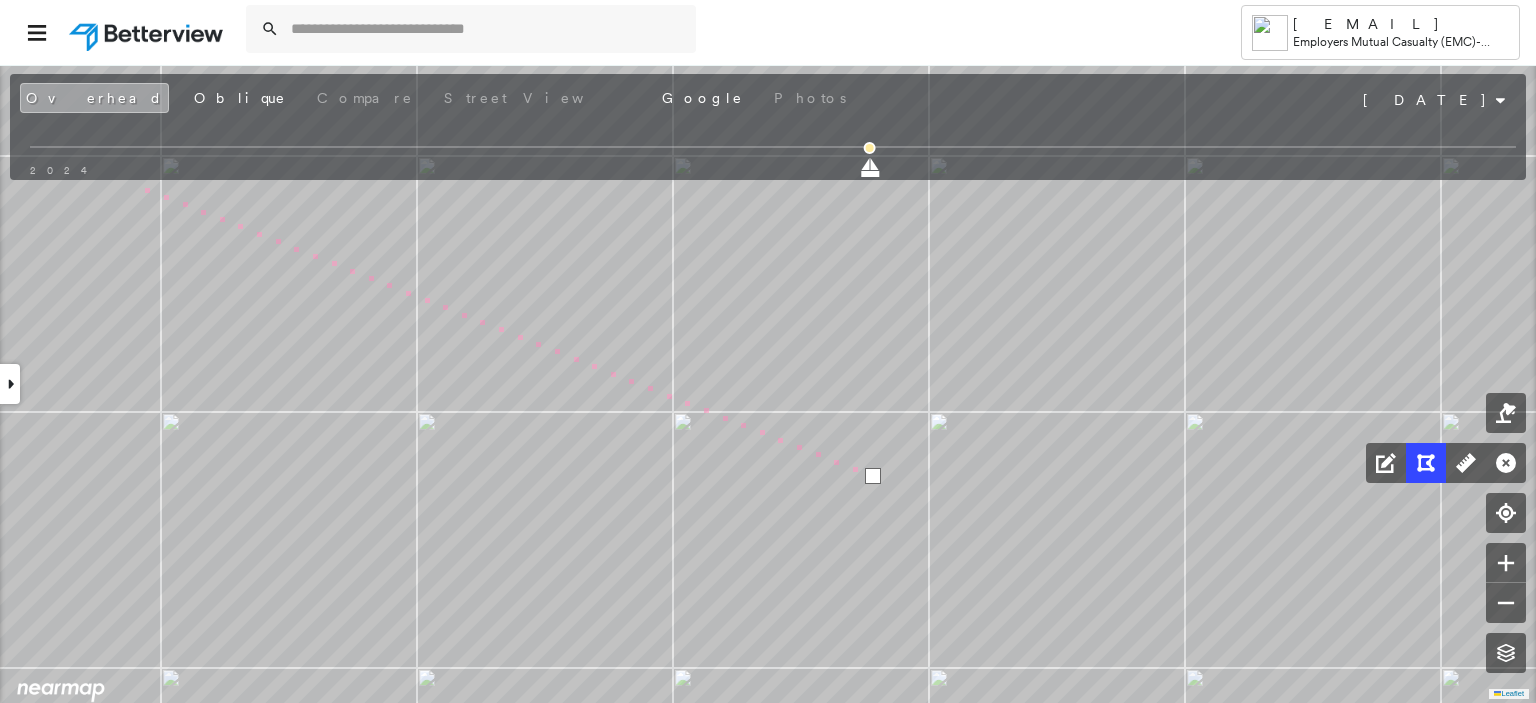 click on "Overhead" at bounding box center (94, 98) 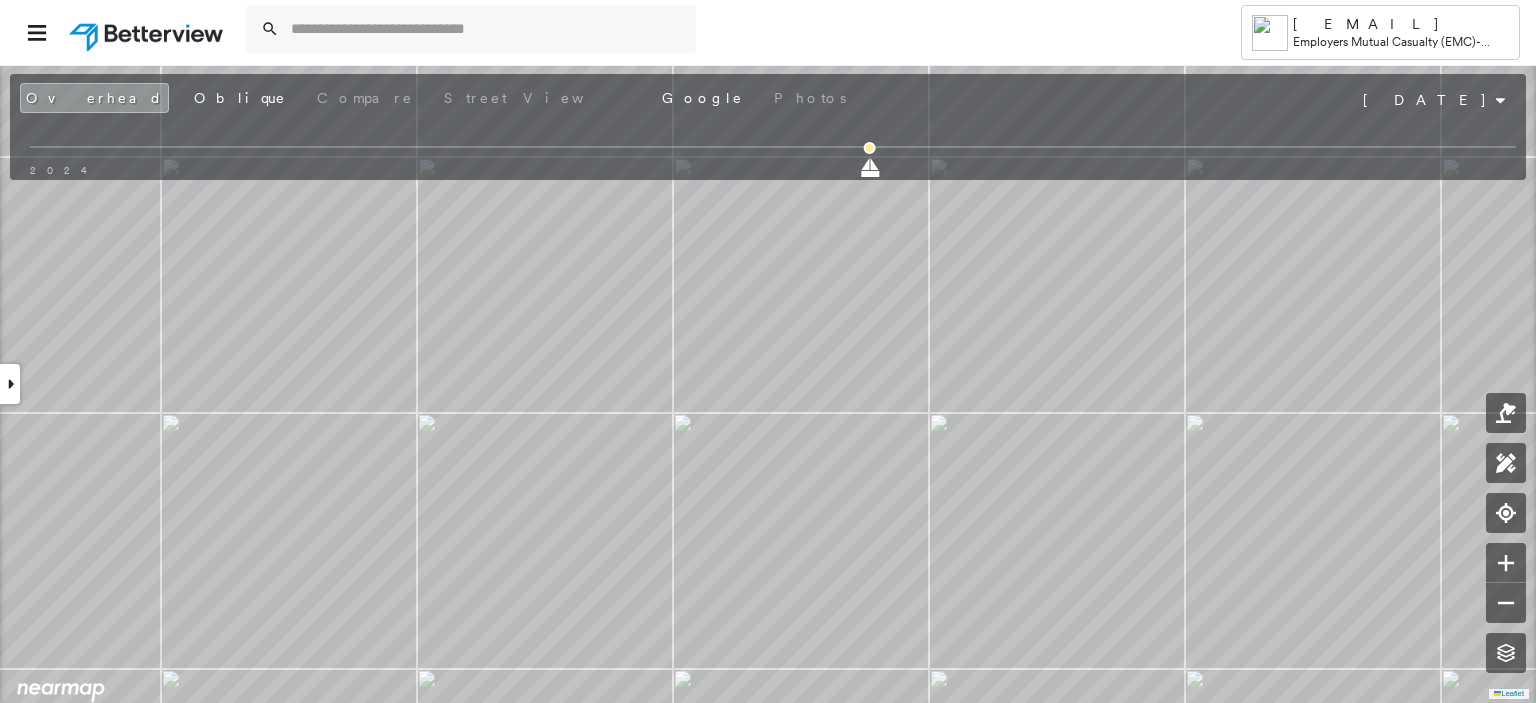 click at bounding box center [10, 384] 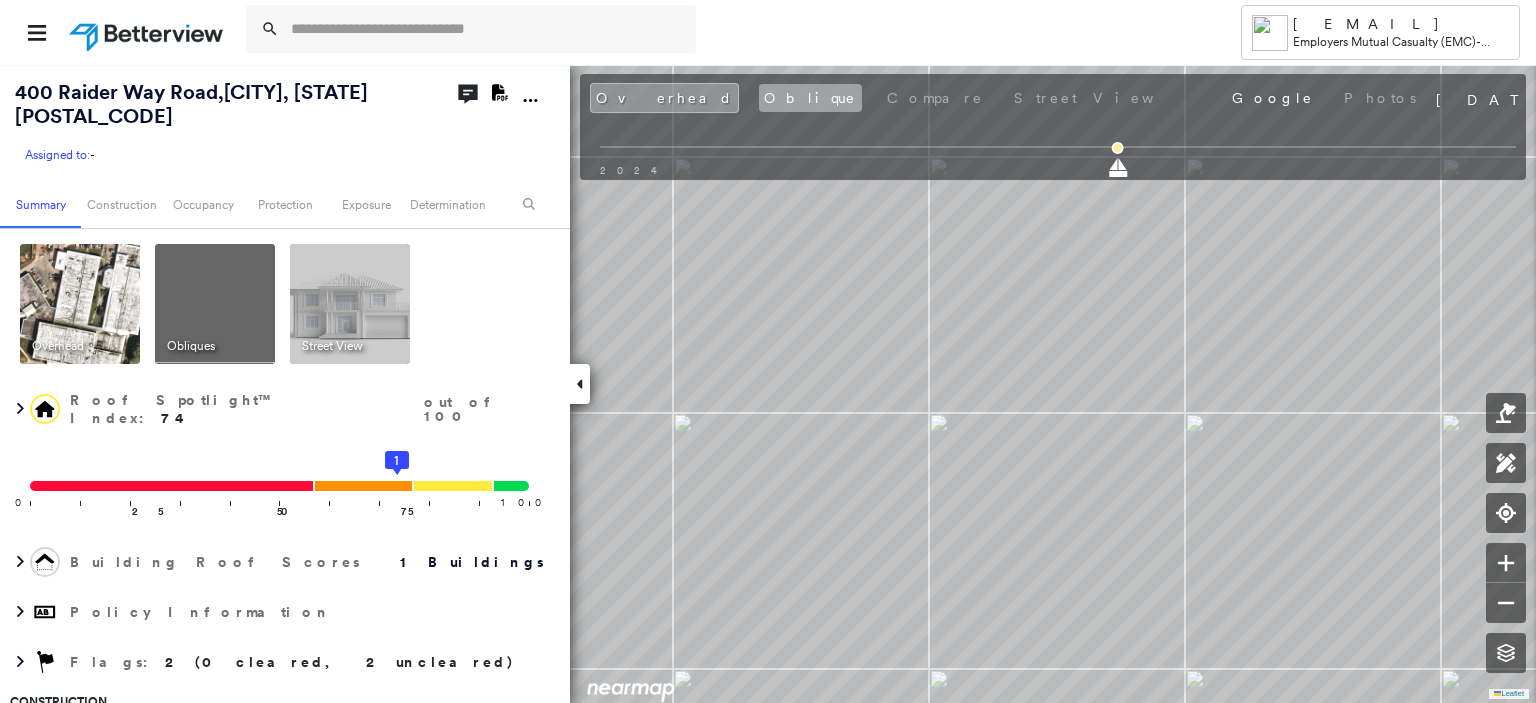 click on "Oblique" at bounding box center (810, 98) 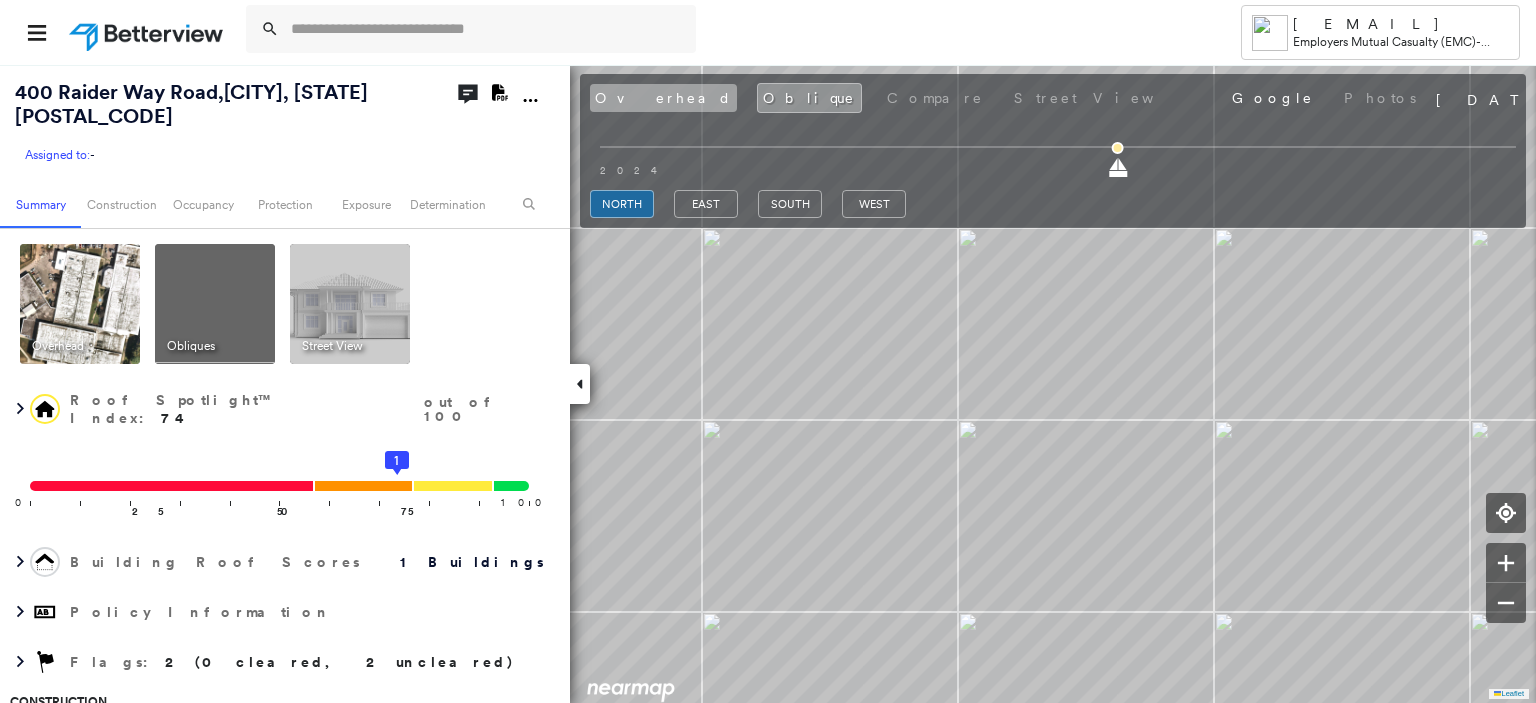 click on "Overhead" at bounding box center [663, 98] 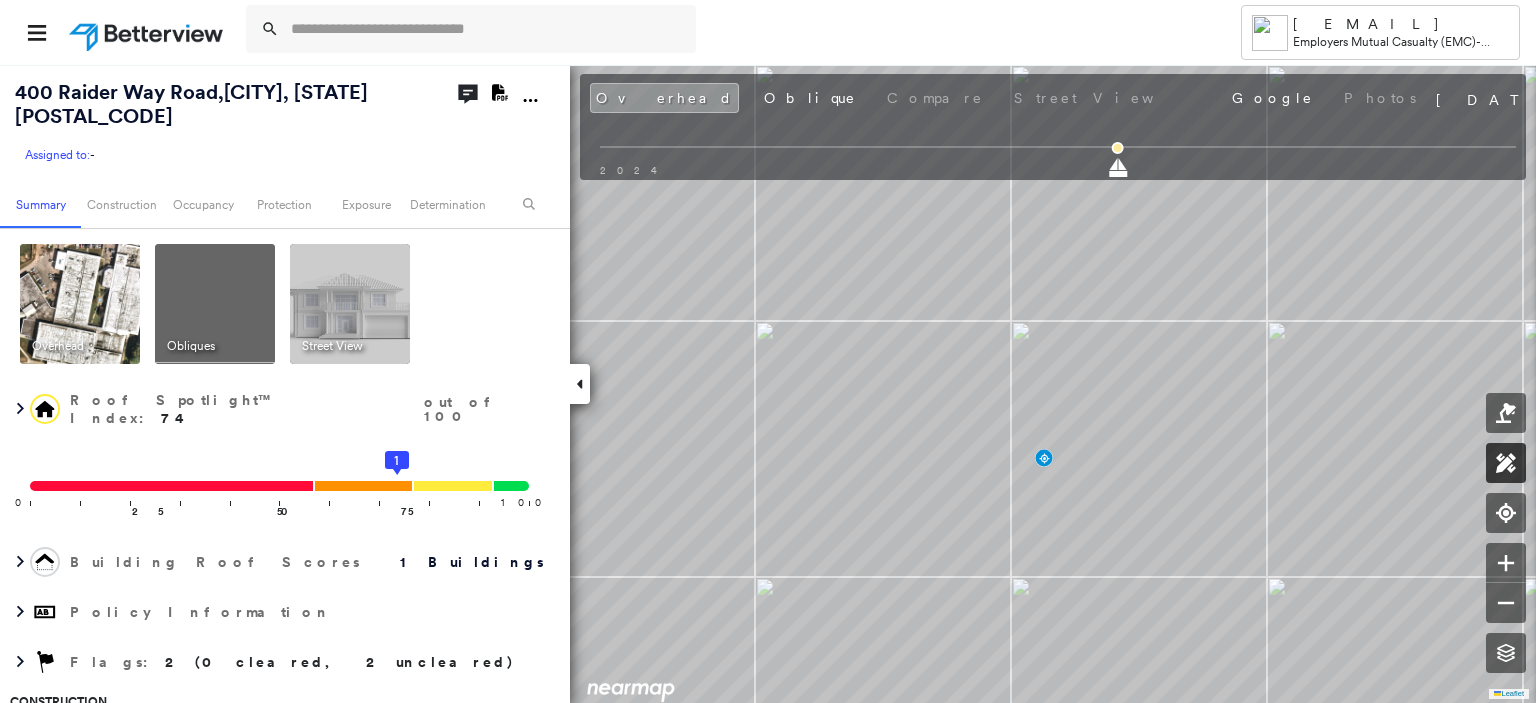 click 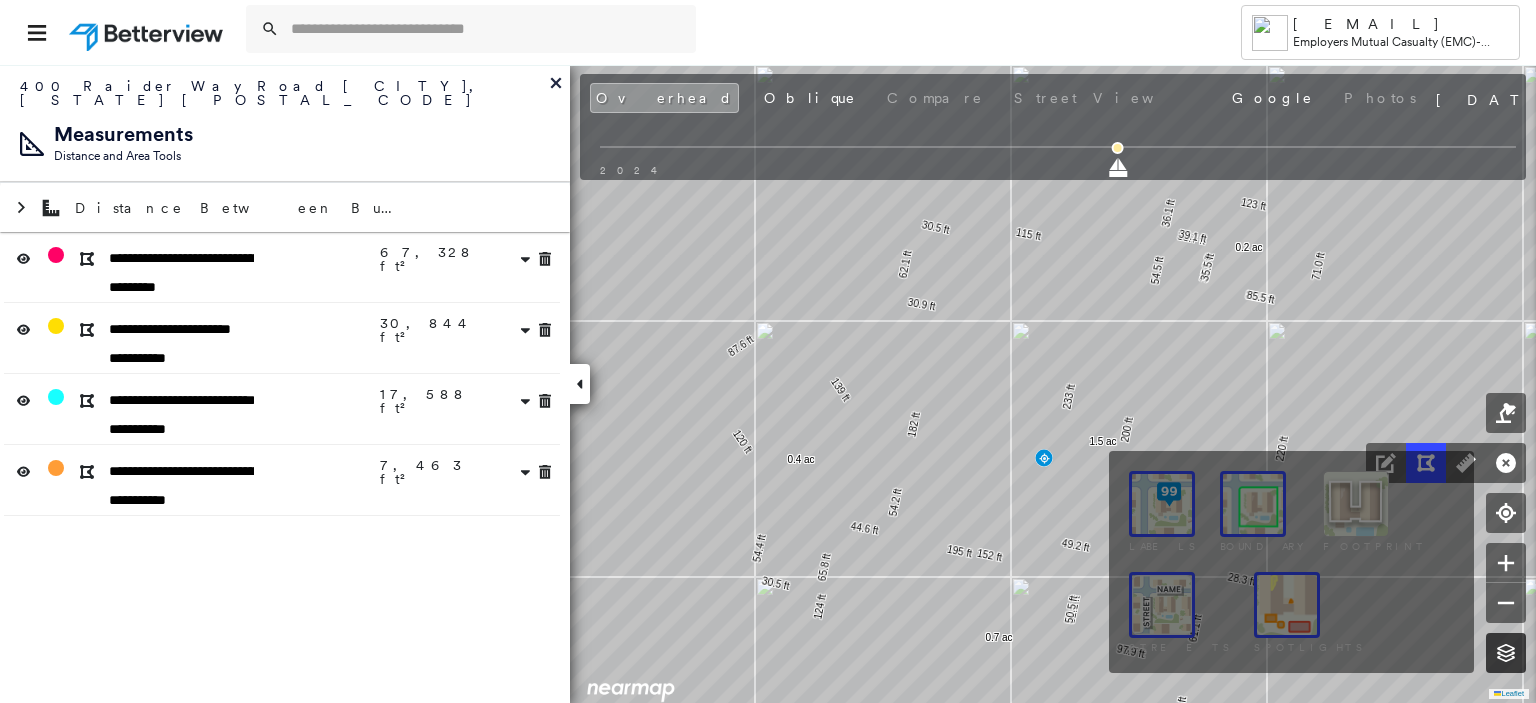 click 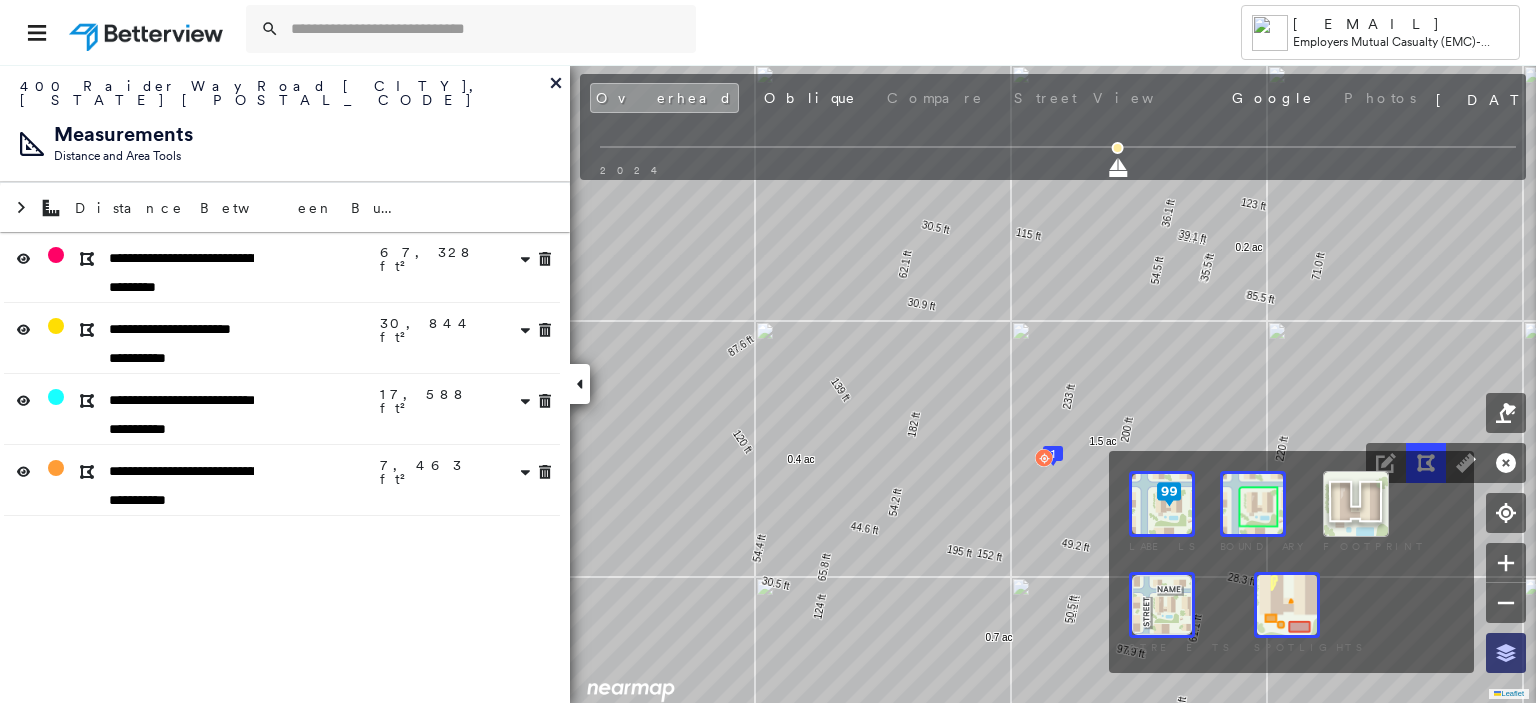 click 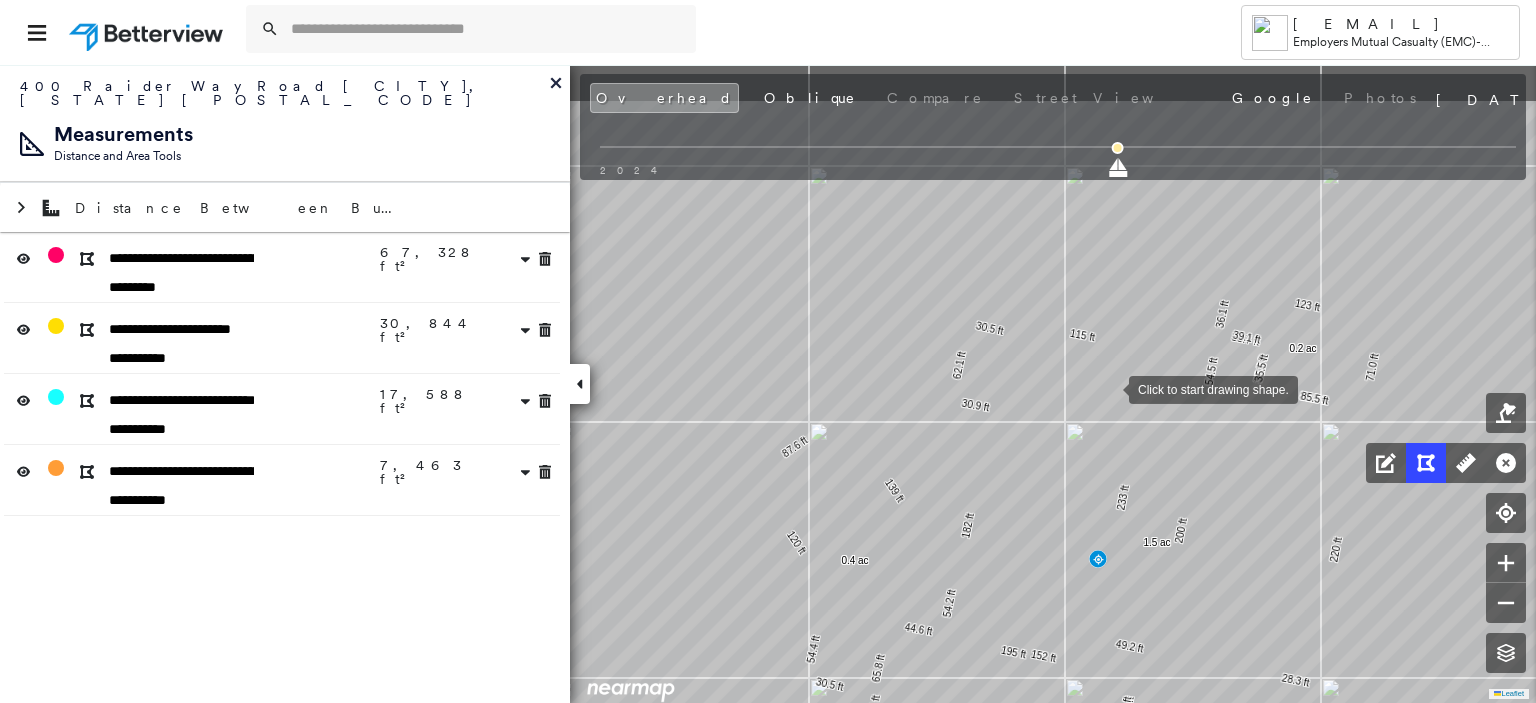 drag, startPoint x: 1054, startPoint y: 285, endPoint x: 1108, endPoint y: 386, distance: 114.52947 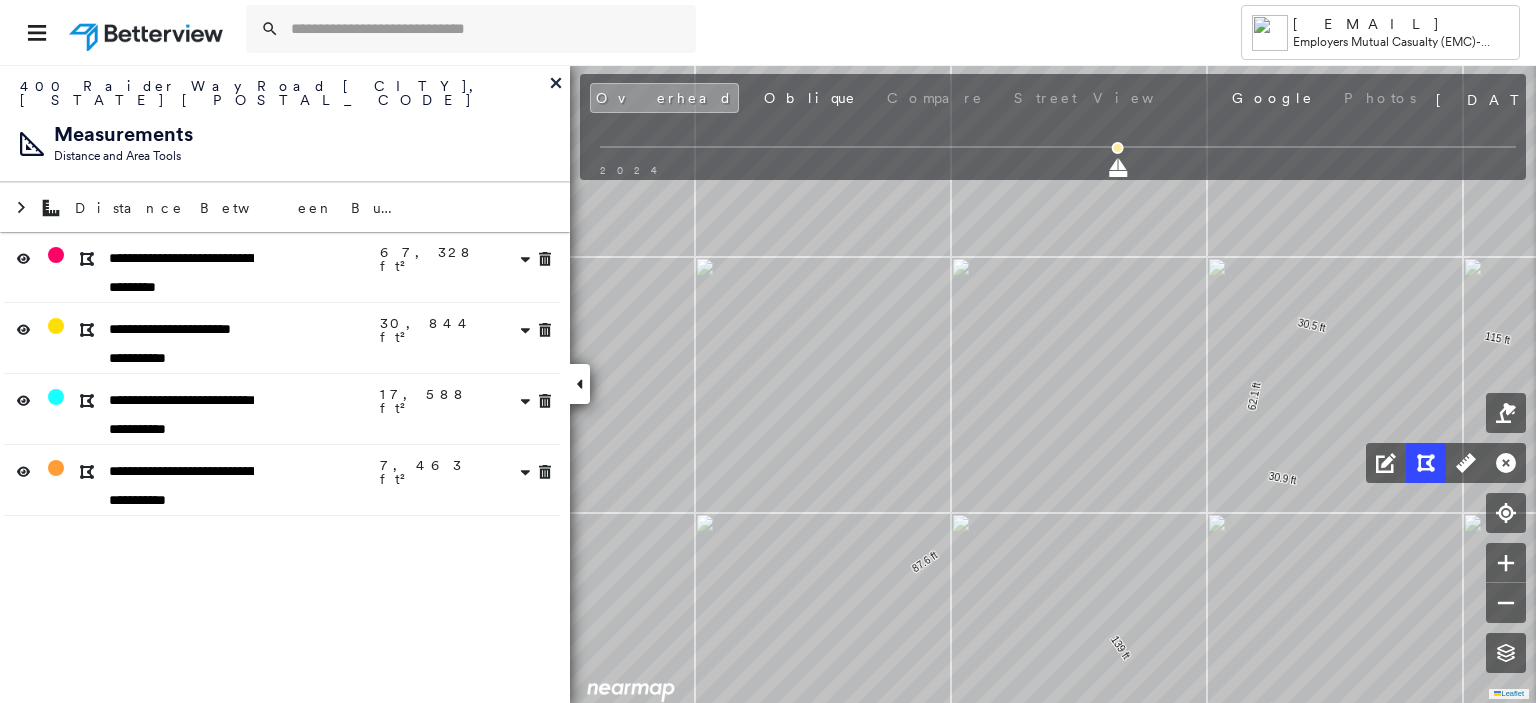 click on "115 ft 30.5 ft 62.1 ft 30.9 ft 182 ft 152 ft 52.1 ft 96.7 ft 61.1 ft 28.3 ft 220 ft 85.5 ft 36.2 ft 38.7 ft 54.5 ft 200 ft 49.2 ft 233 ft 1.5 ac 124 ft 294 ft 68.5 ft 97.9 ft 50.5 ft 195 ft 0.7 ac 14.1 ft 139 ft 87.6 ft 120 ft 54.4 ft 30.5 ft 22.0 ft 65.8 ft 44.6 ft 54.2 ft 0.4 ac 36.1 ft 39.1 ft 35.5 ft 85.5 ft 71.0 ft 123 ft 0.2 ac Click to start drawing shape." at bounding box center (497, 216) 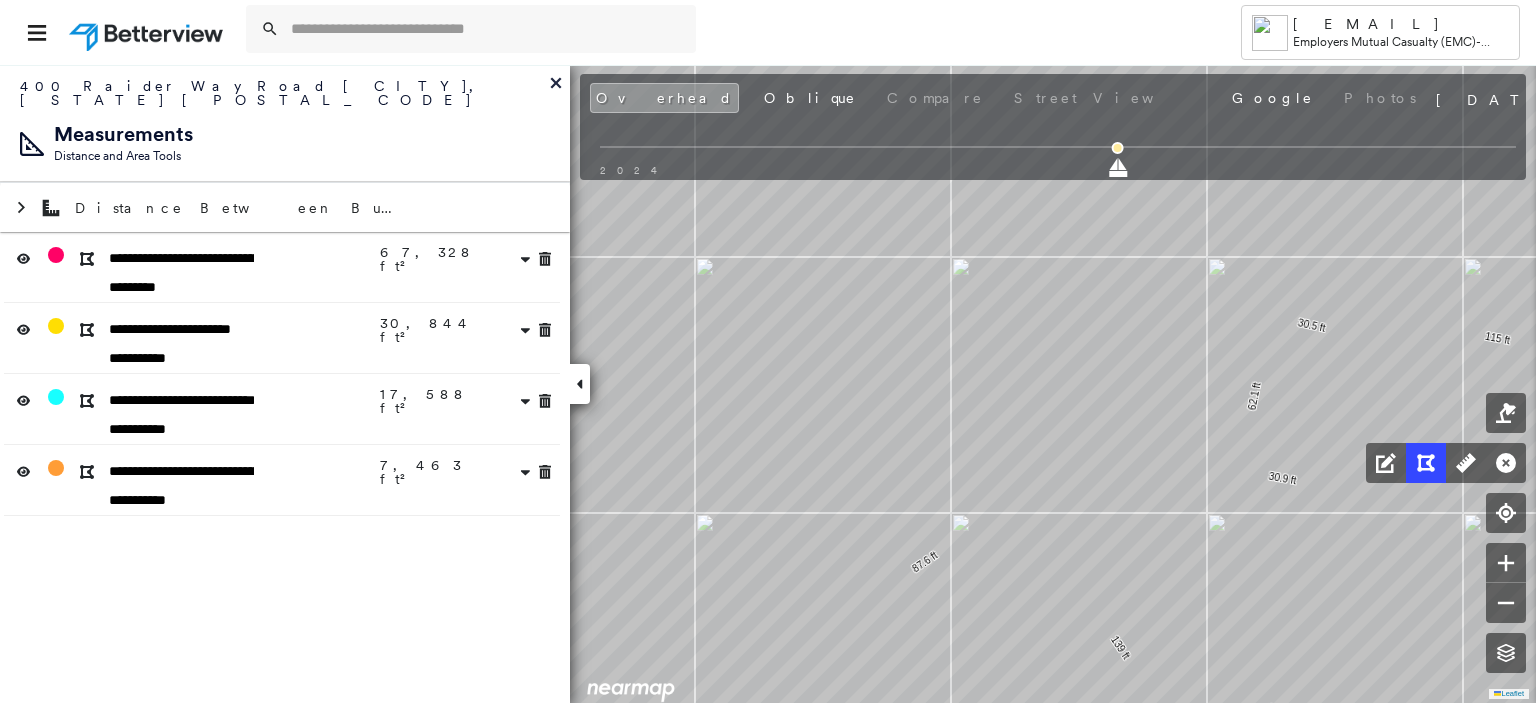 click 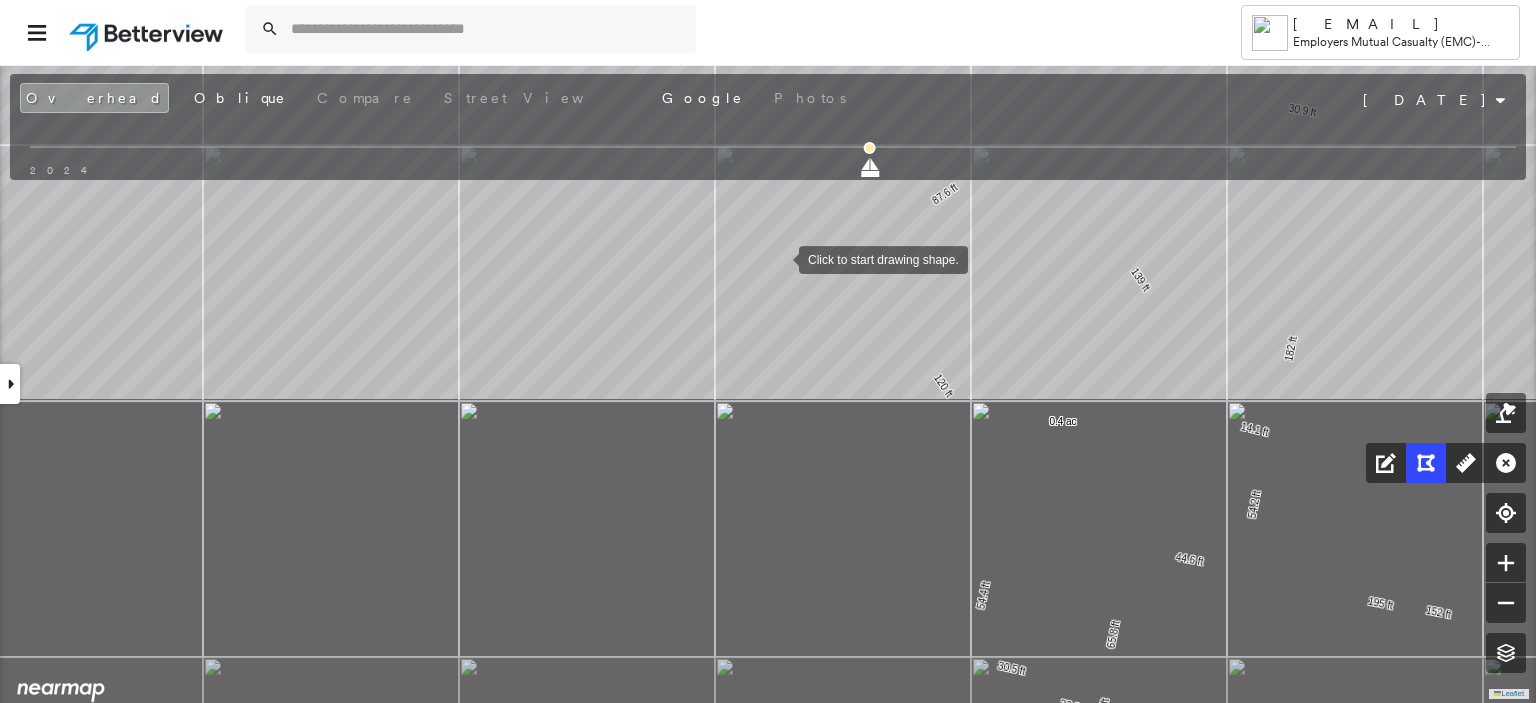drag, startPoint x: 759, startPoint y: 627, endPoint x: 779, endPoint y: 259, distance: 368.5431 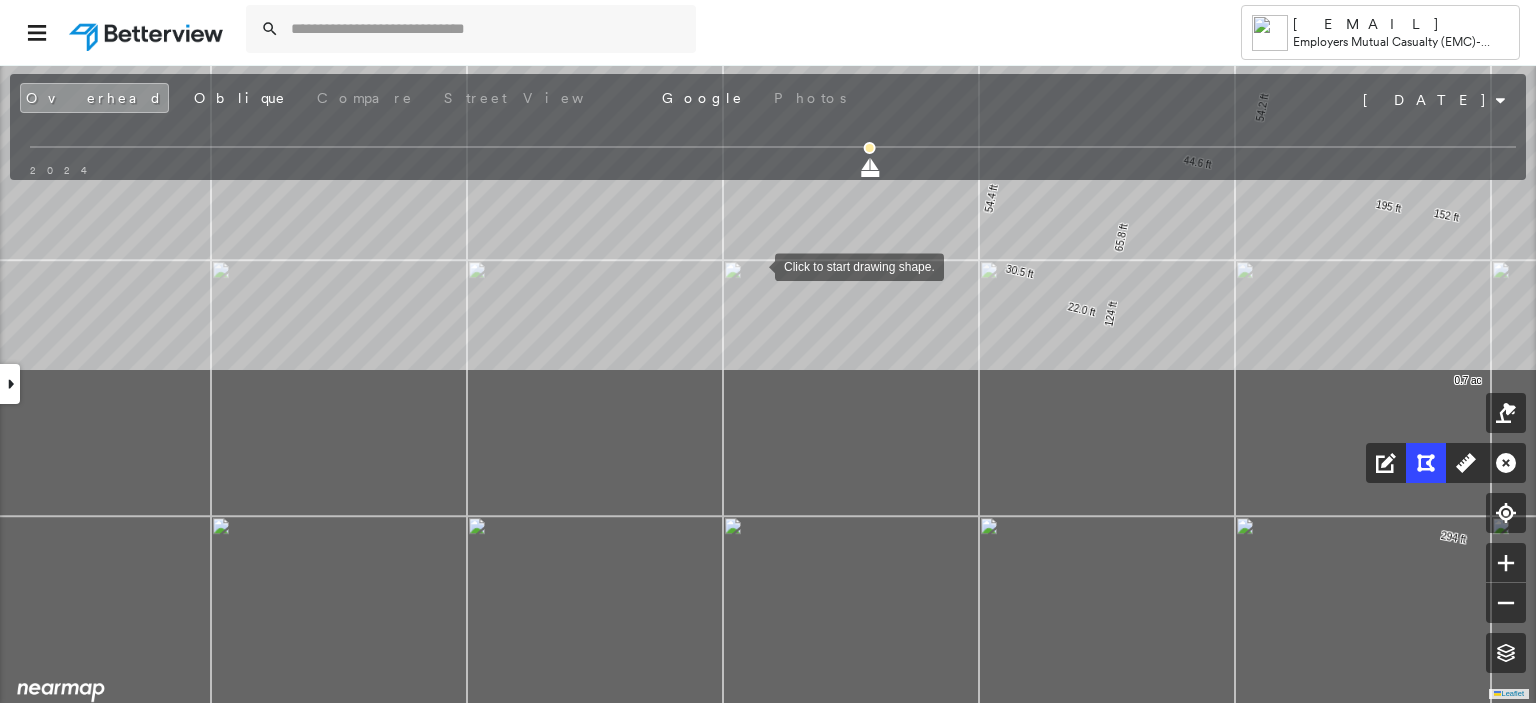 drag, startPoint x: 747, startPoint y: 663, endPoint x: 755, endPoint y: 266, distance: 397.0806 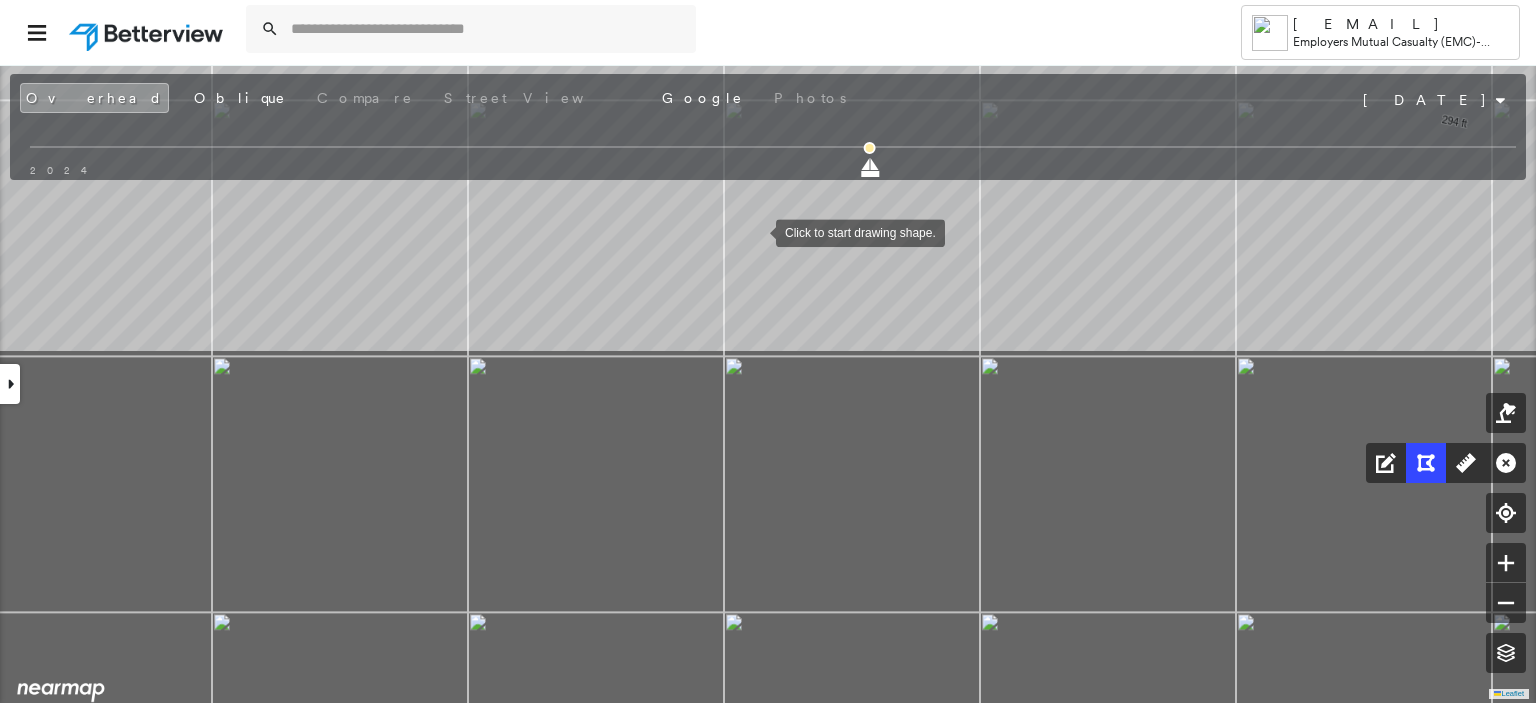 drag, startPoint x: 755, startPoint y: 648, endPoint x: 756, endPoint y: 232, distance: 416.0012 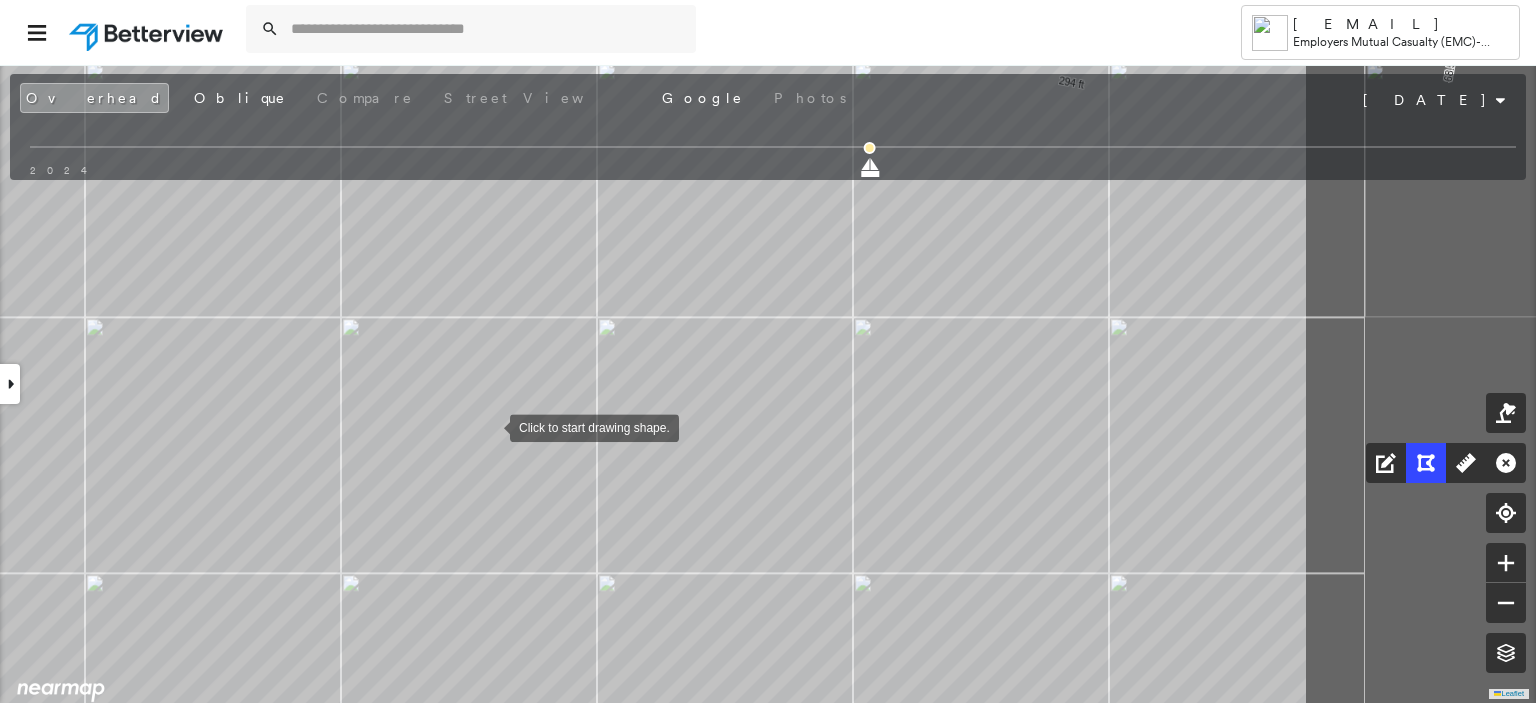 drag, startPoint x: 882, startPoint y: 466, endPoint x: 492, endPoint y: 426, distance: 392.04593 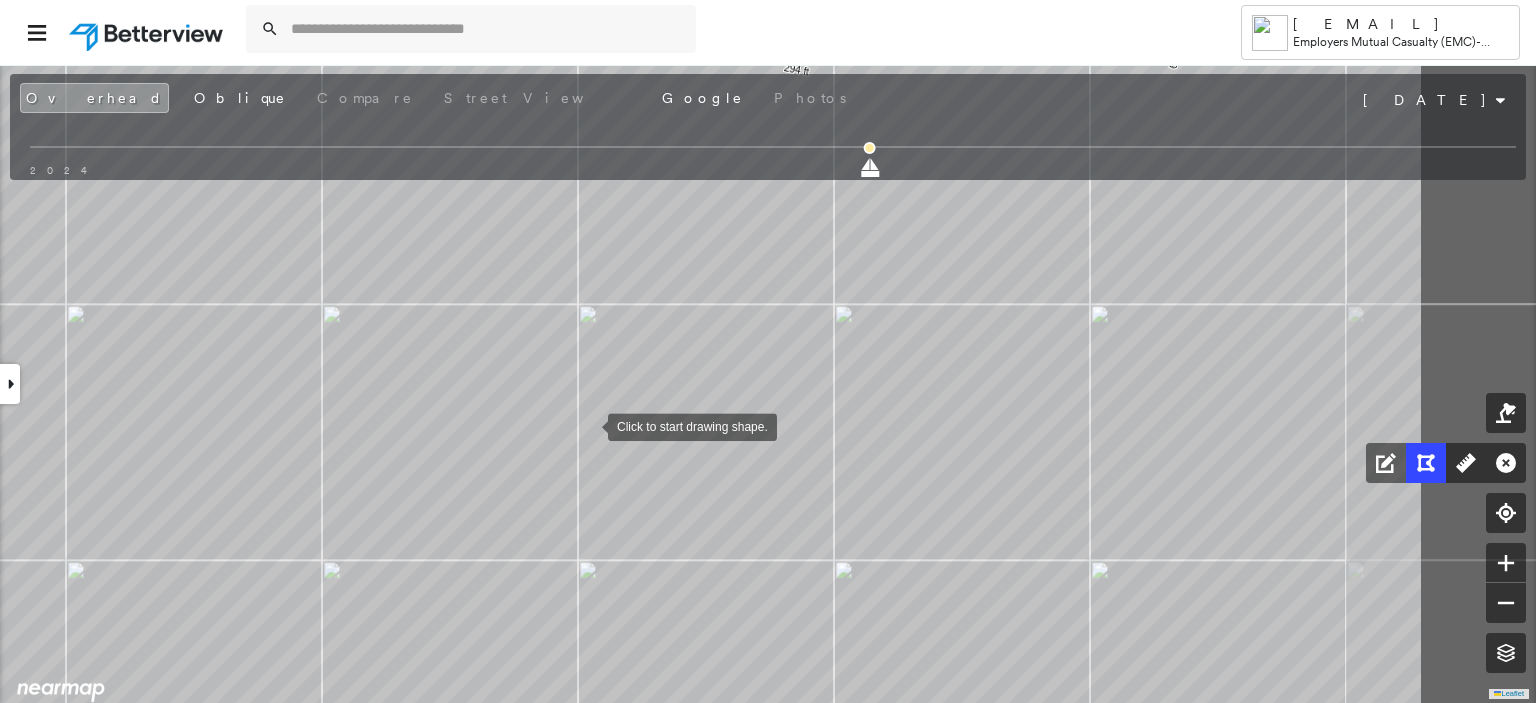 drag, startPoint x: 865, startPoint y: 439, endPoint x: 552, endPoint y: 421, distance: 313.51715 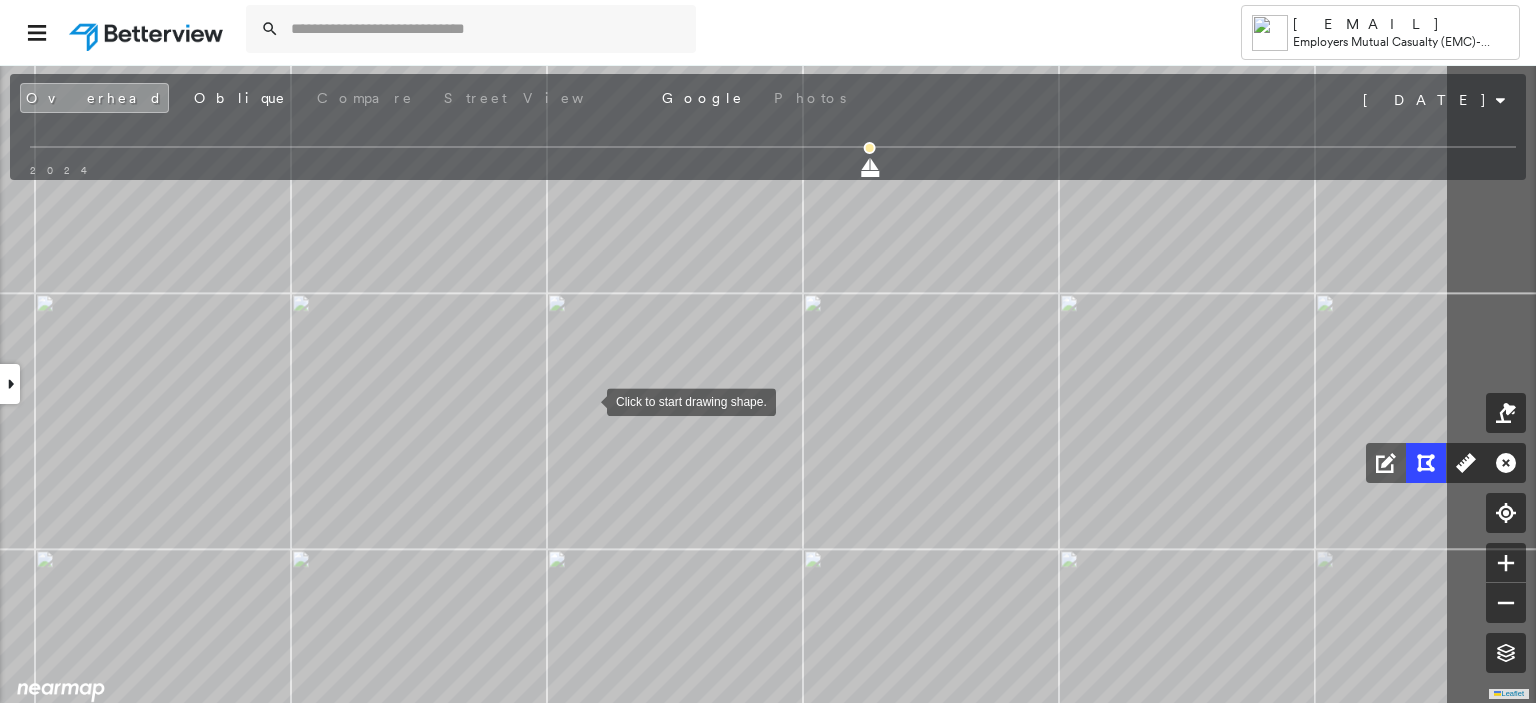 drag, startPoint x: 830, startPoint y: 405, endPoint x: 588, endPoint y: 400, distance: 242.05165 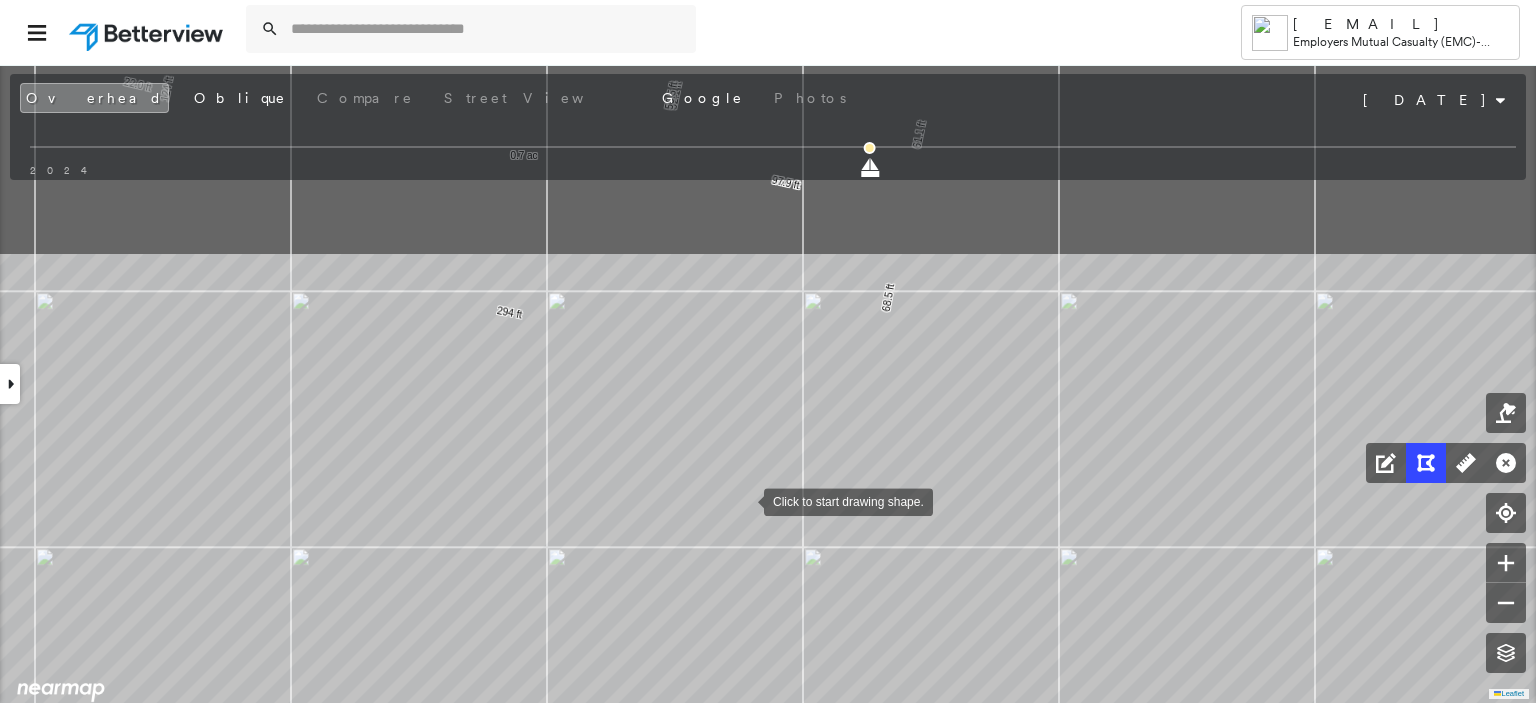 drag, startPoint x: 744, startPoint y: 240, endPoint x: 746, endPoint y: 523, distance: 283.00708 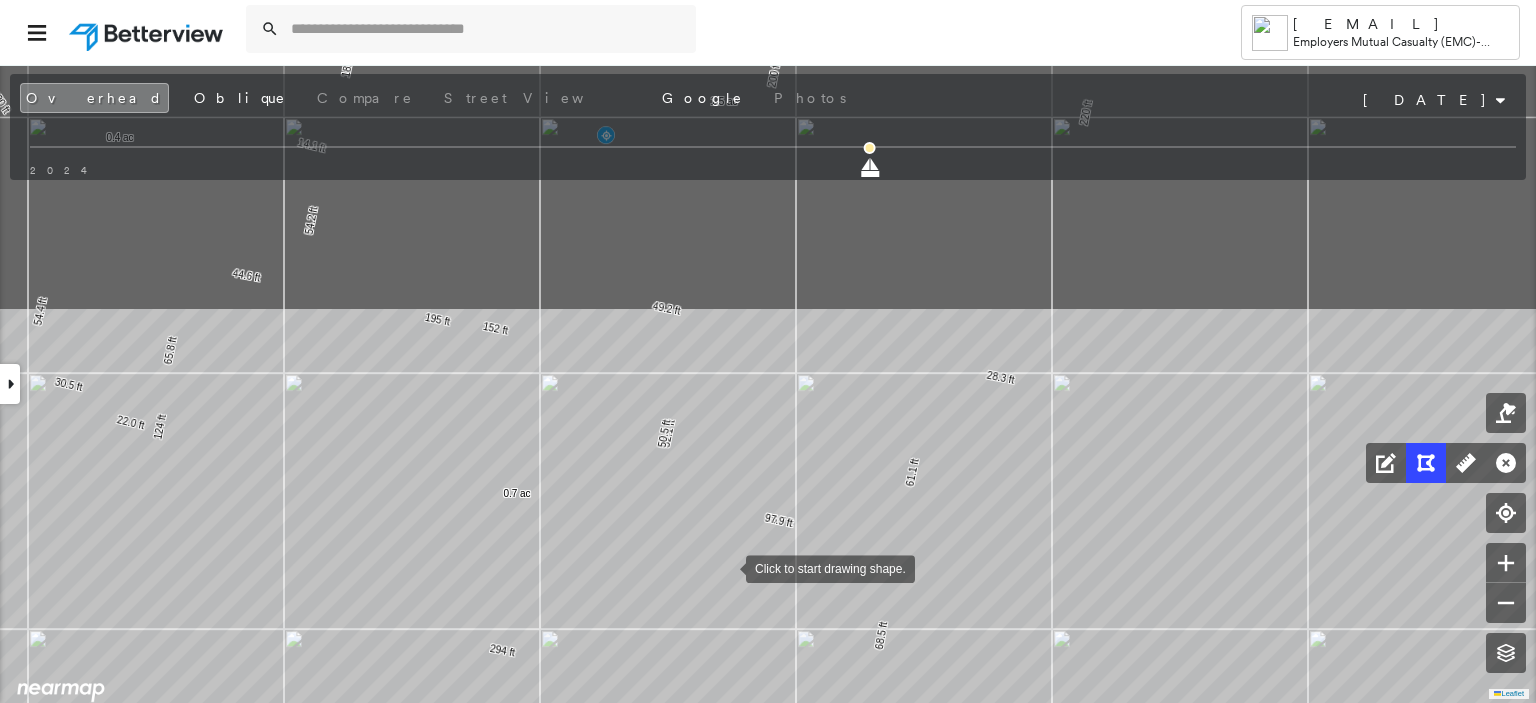 drag, startPoint x: 735, startPoint y: 258, endPoint x: 726, endPoint y: 568, distance: 310.1306 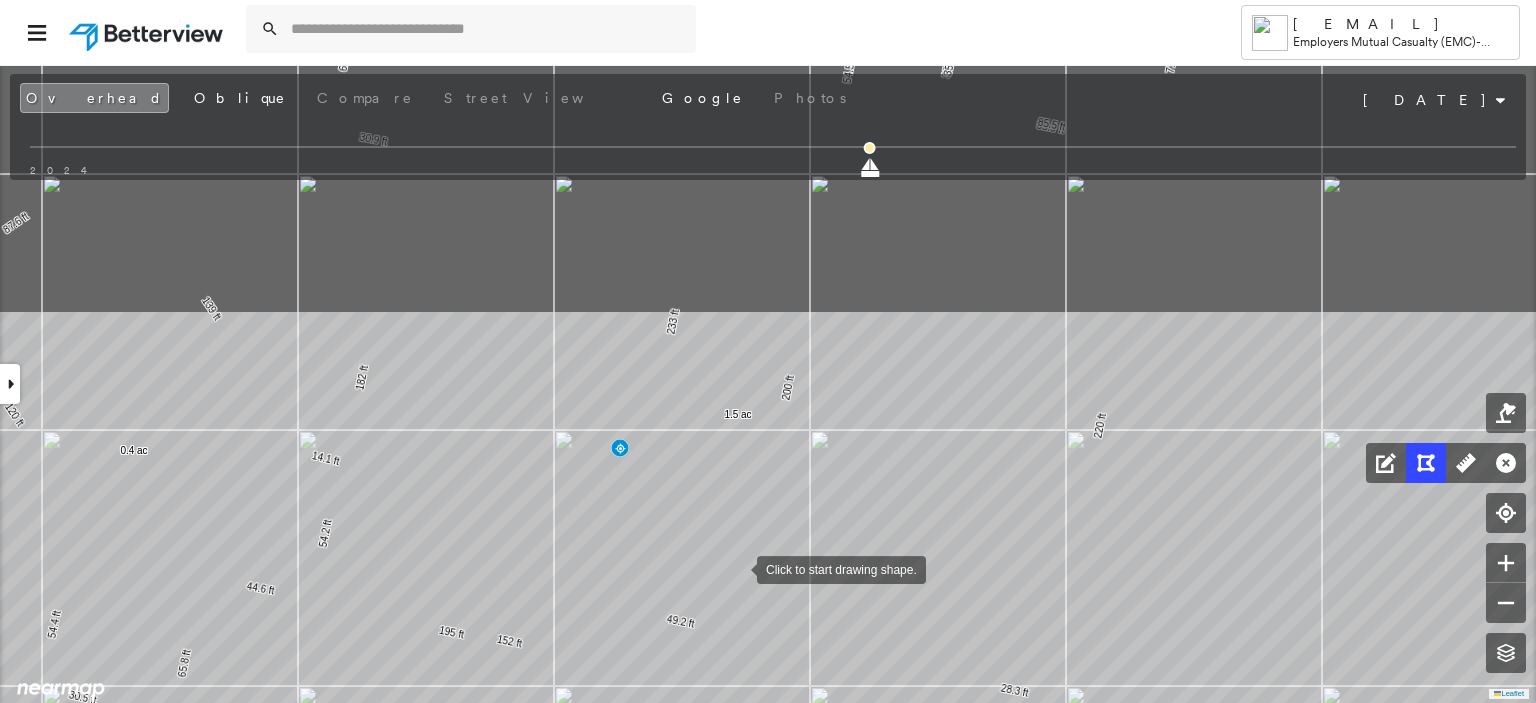 drag, startPoint x: 722, startPoint y: 256, endPoint x: 736, endPoint y: 568, distance: 312.31393 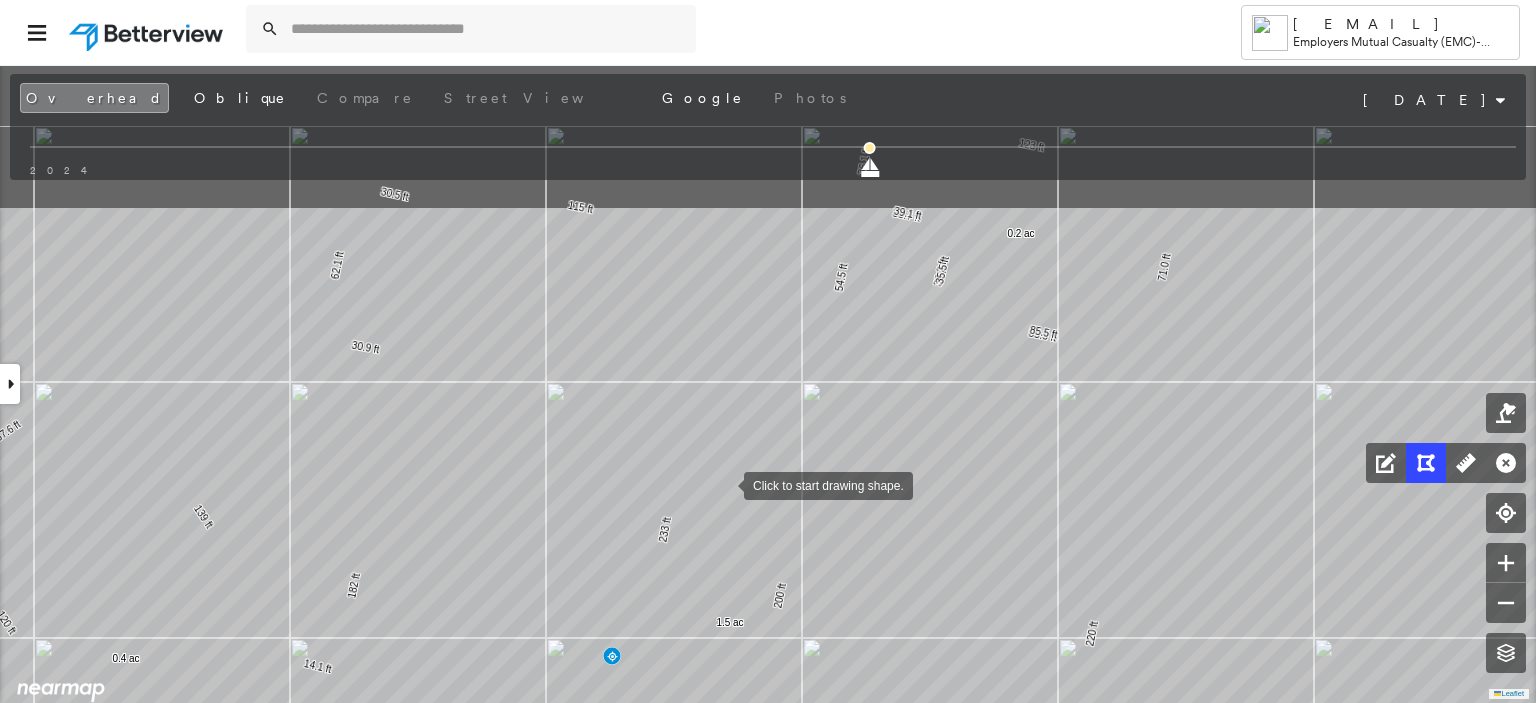 drag, startPoint x: 732, startPoint y: 272, endPoint x: 724, endPoint y: 492, distance: 220.1454 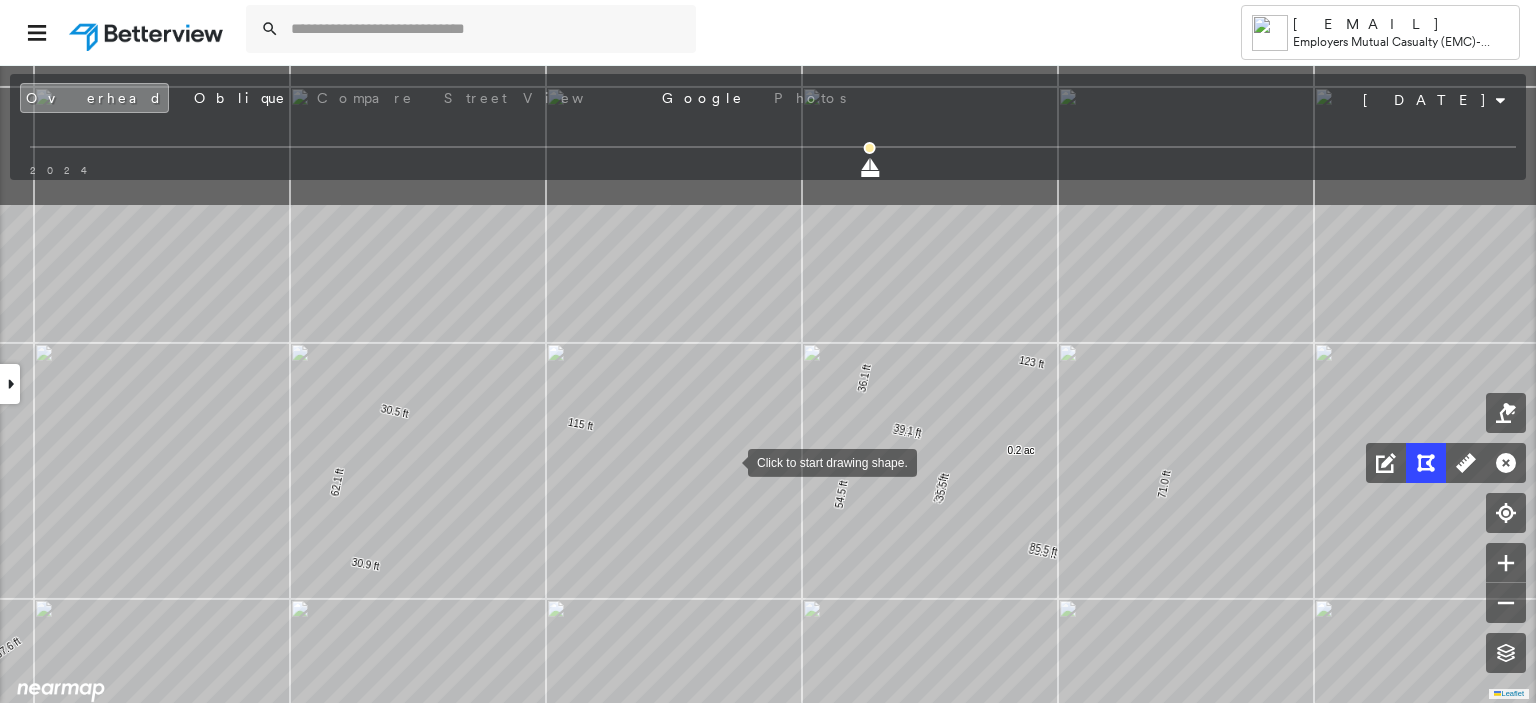 drag, startPoint x: 728, startPoint y: 256, endPoint x: 728, endPoint y: 460, distance: 204 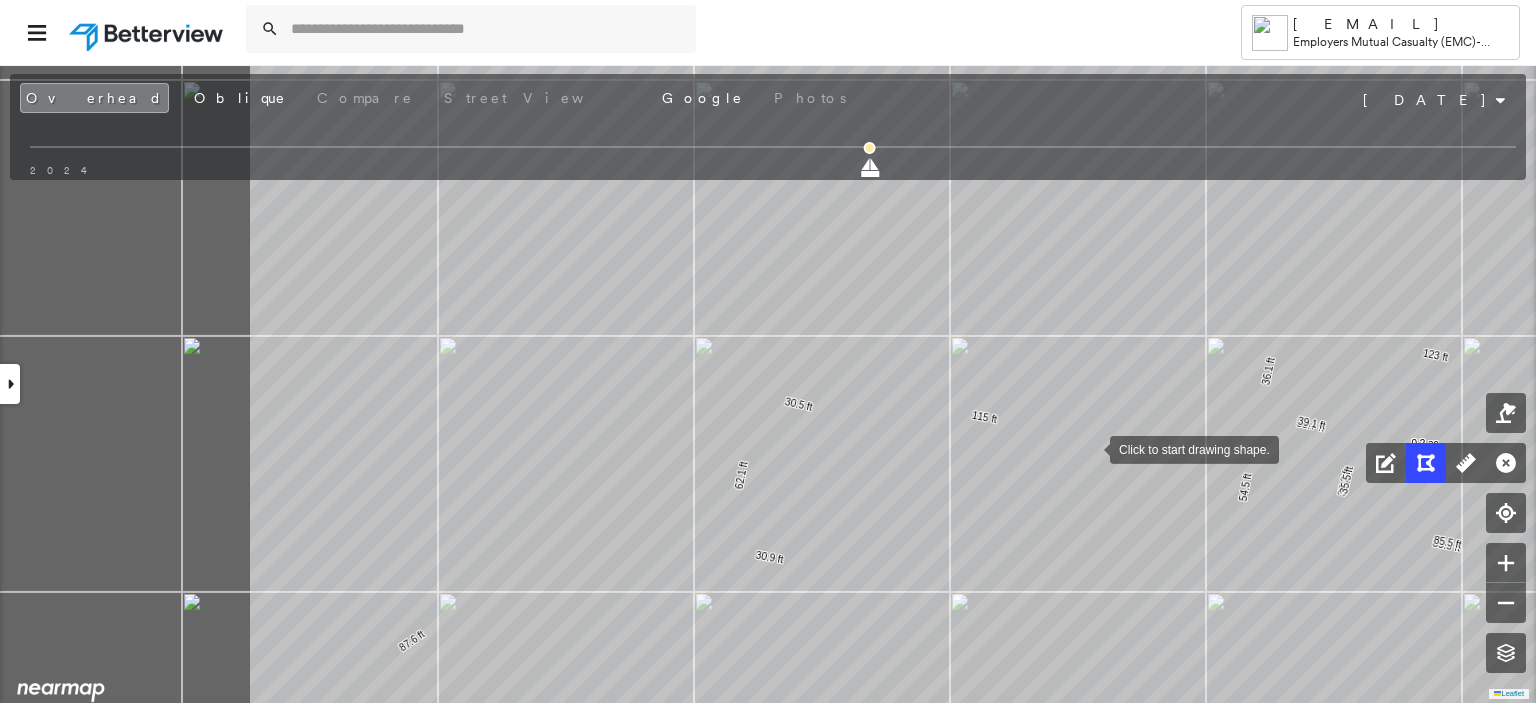 drag, startPoint x: 685, startPoint y: 455, endPoint x: 1089, endPoint y: 448, distance: 404.06064 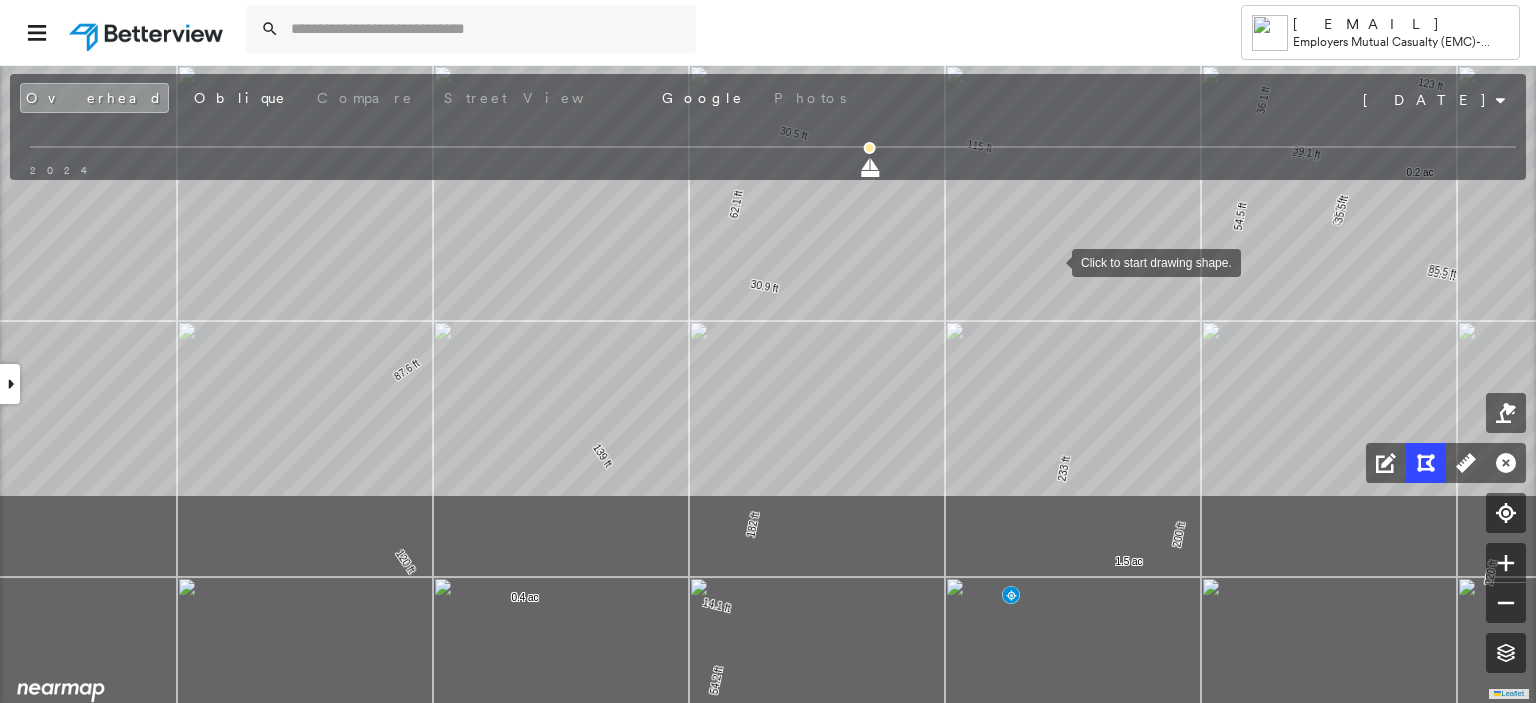 drag, startPoint x: 1057, startPoint y: 535, endPoint x: 1052, endPoint y: 263, distance: 272.04596 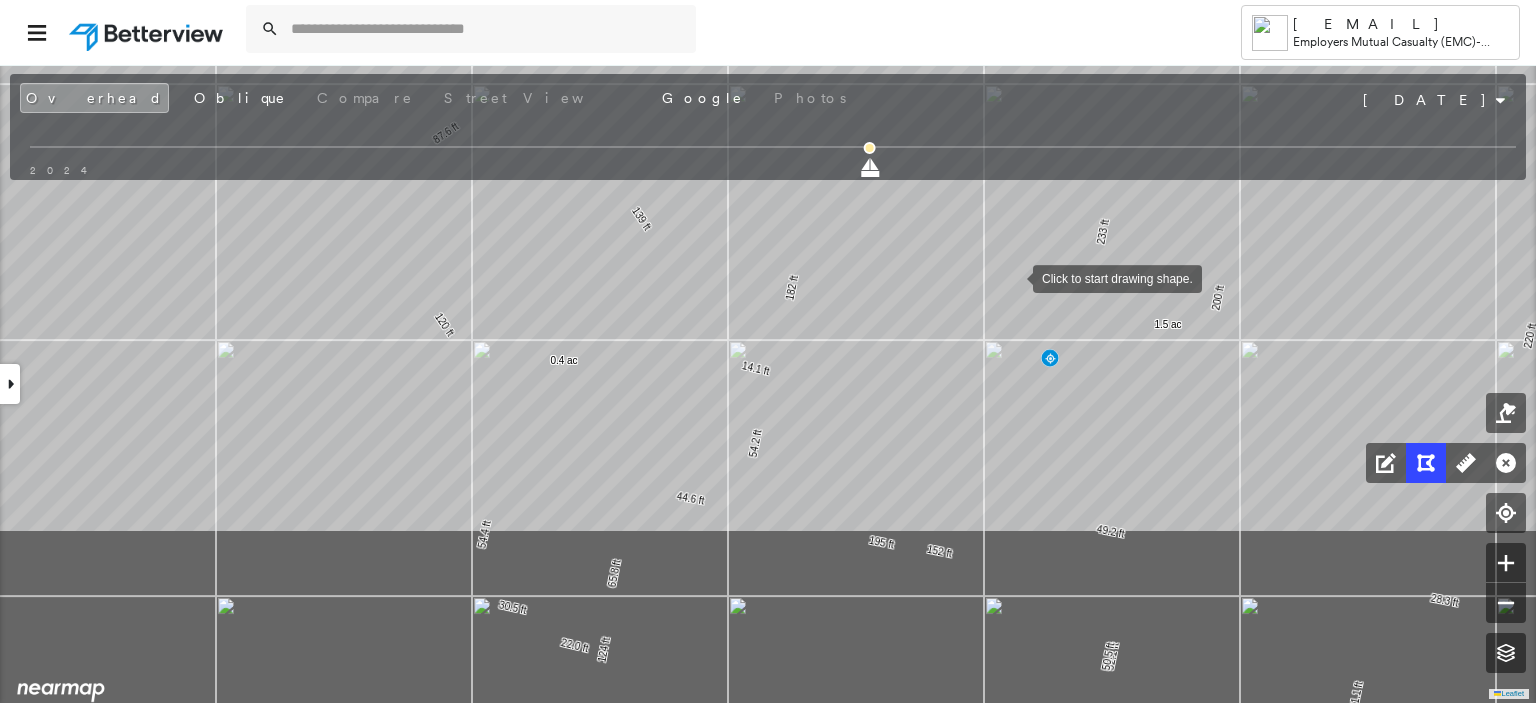 drag, startPoint x: 973, startPoint y: 508, endPoint x: 1012, endPoint y: 279, distance: 232.29723 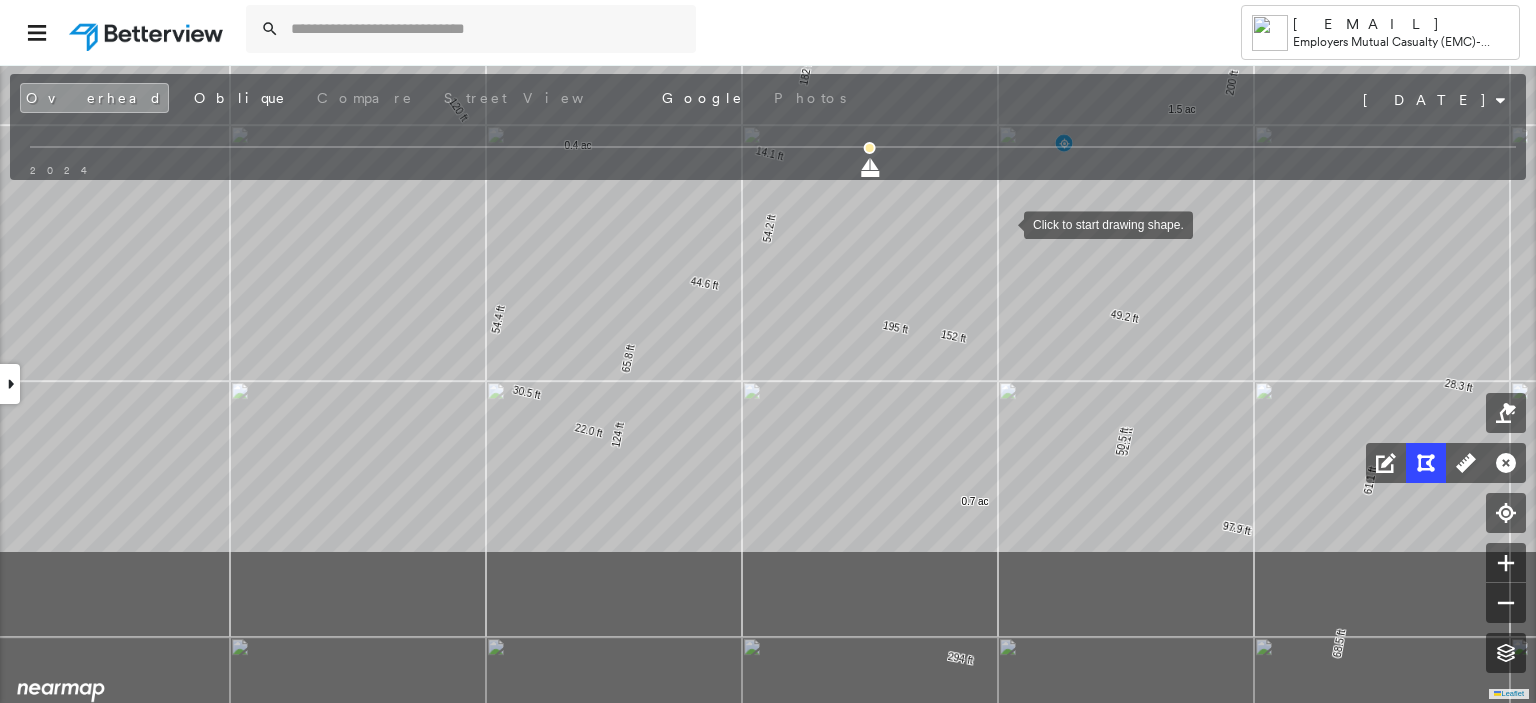 drag, startPoint x: 990, startPoint y: 443, endPoint x: 1004, endPoint y: 218, distance: 225.43513 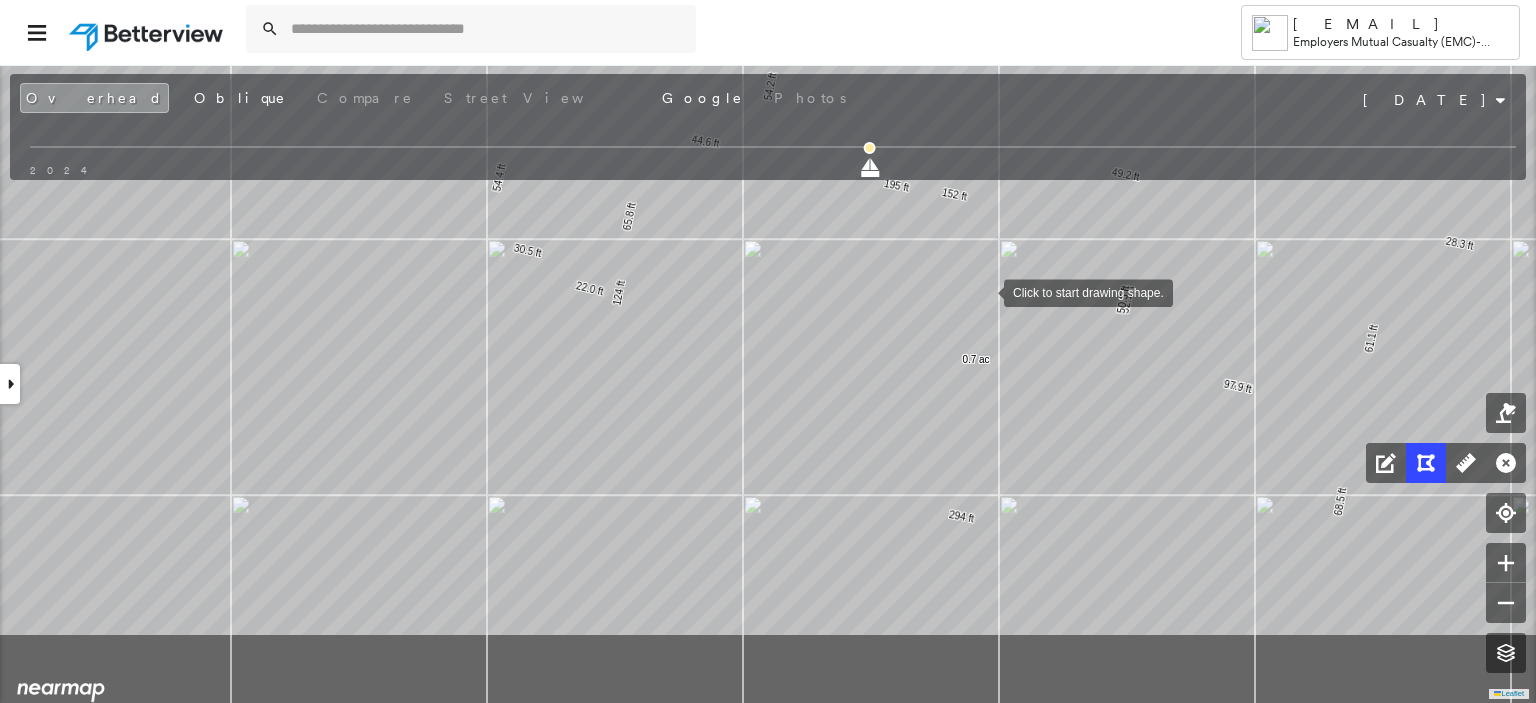 drag, startPoint x: 983, startPoint y: 425, endPoint x: 984, endPoint y: 293, distance: 132.00378 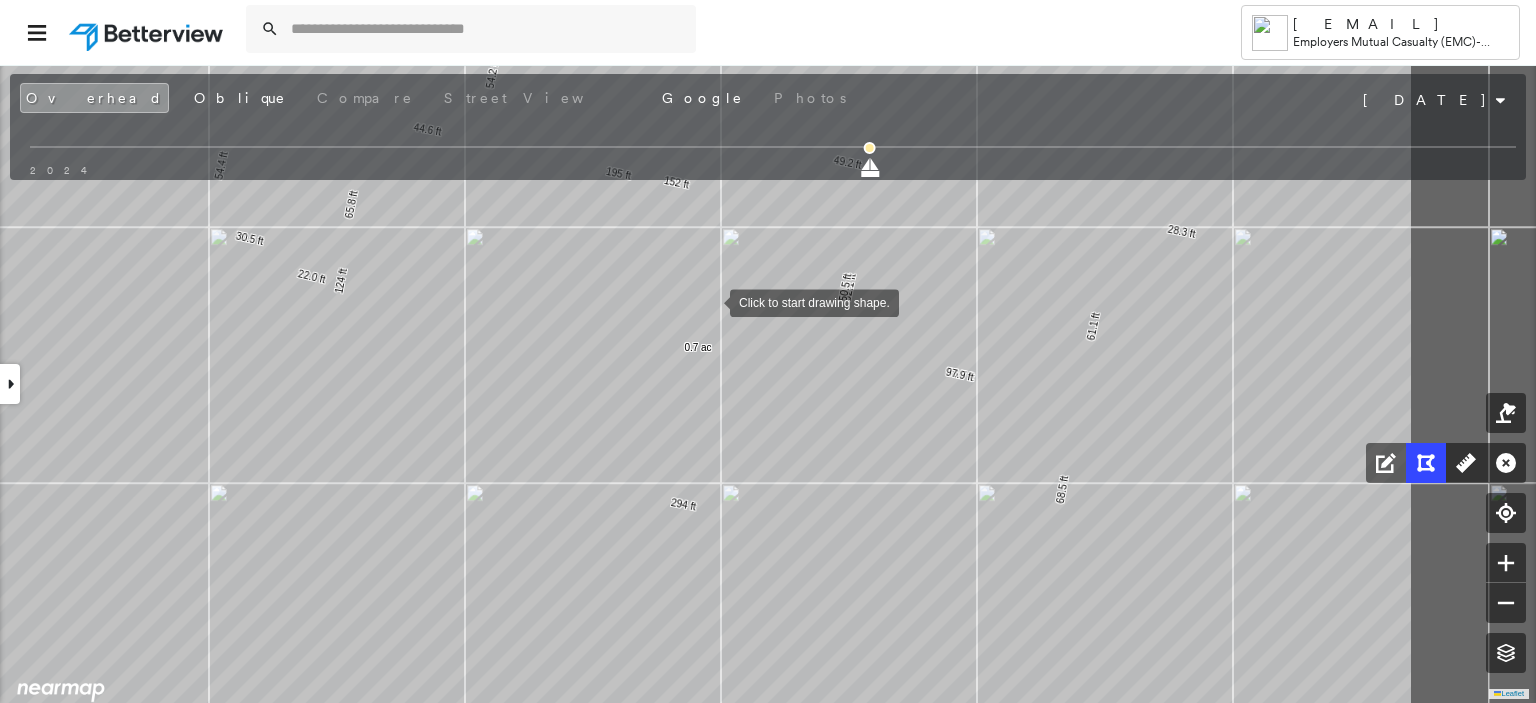 drag, startPoint x: 996, startPoint y: 314, endPoint x: 692, endPoint y: 301, distance: 304.27783 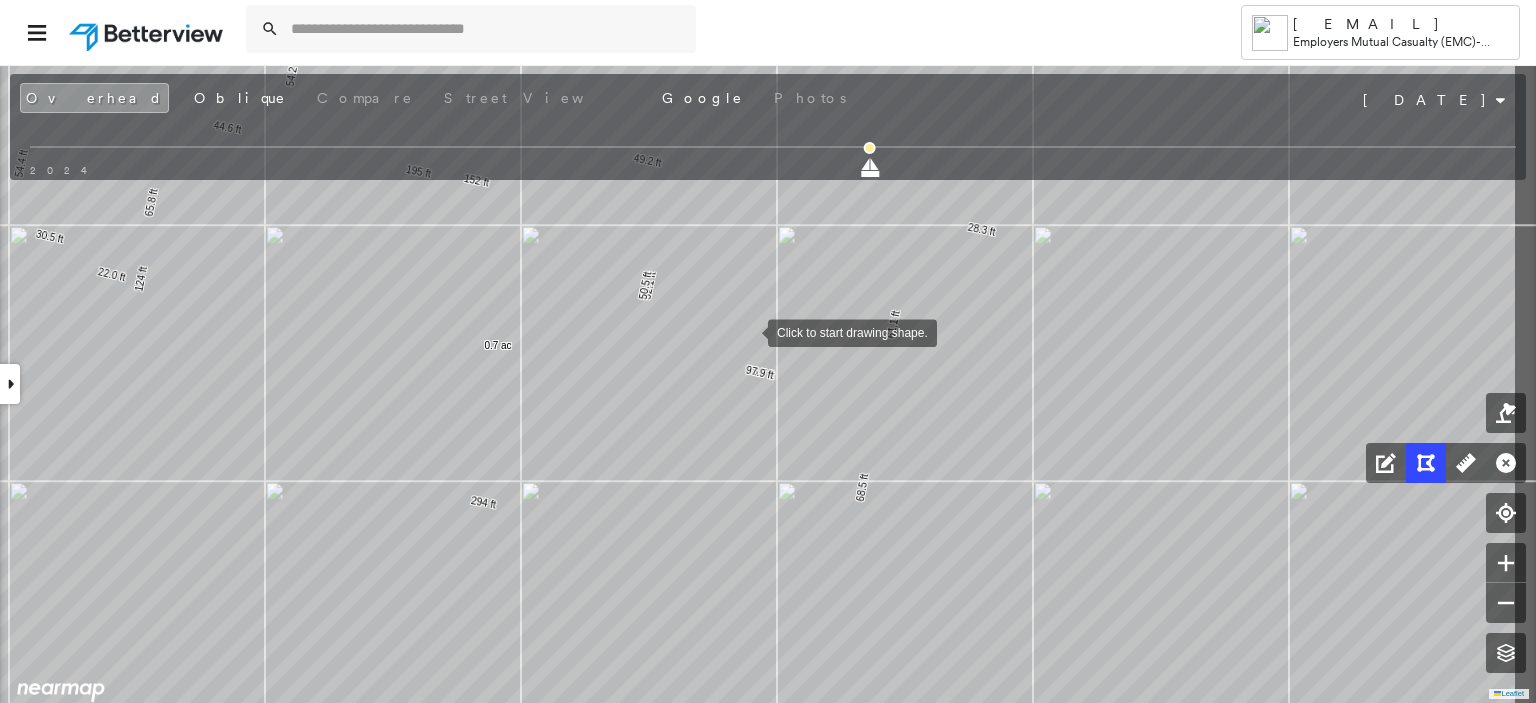 drag, startPoint x: 927, startPoint y: 332, endPoint x: 744, endPoint y: 331, distance: 183.00273 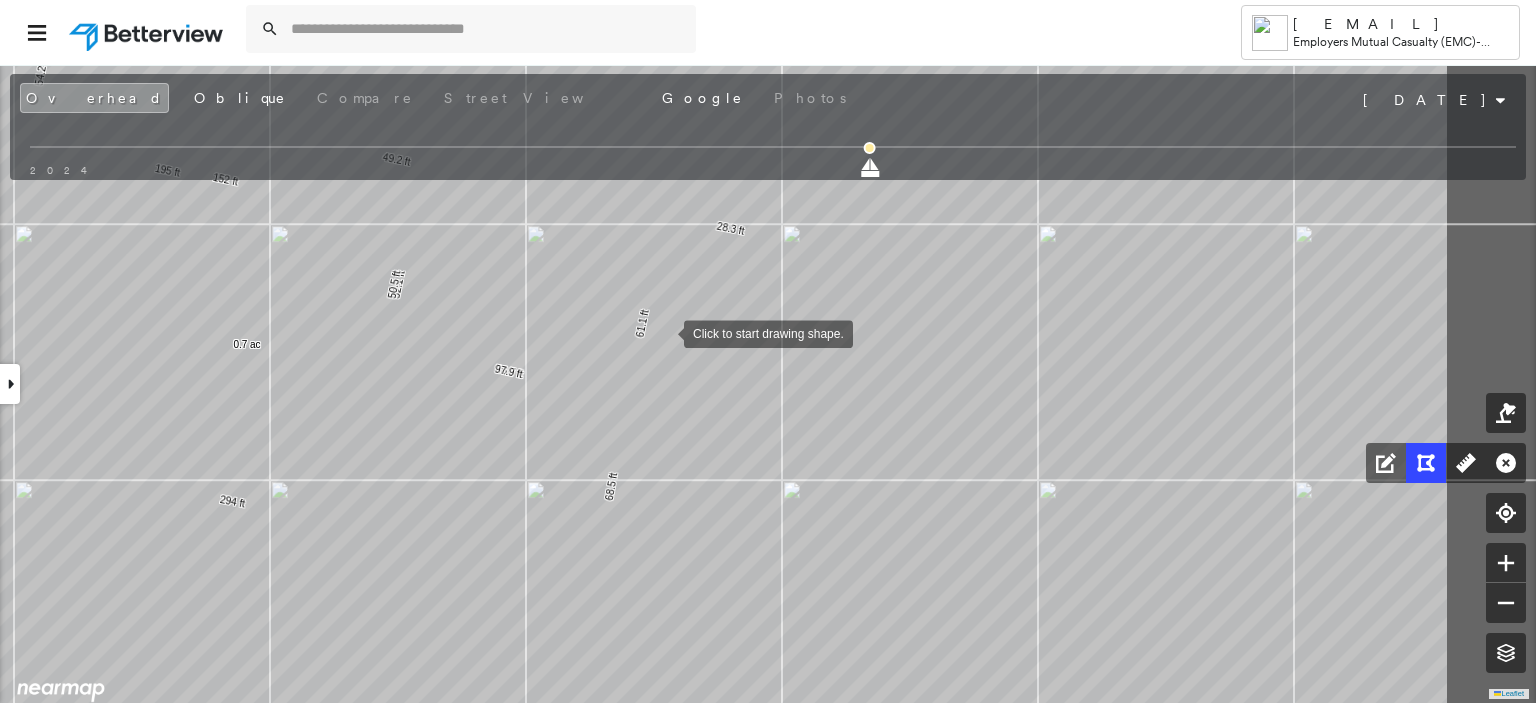 drag, startPoint x: 908, startPoint y: 333, endPoint x: 666, endPoint y: 332, distance: 242.00206 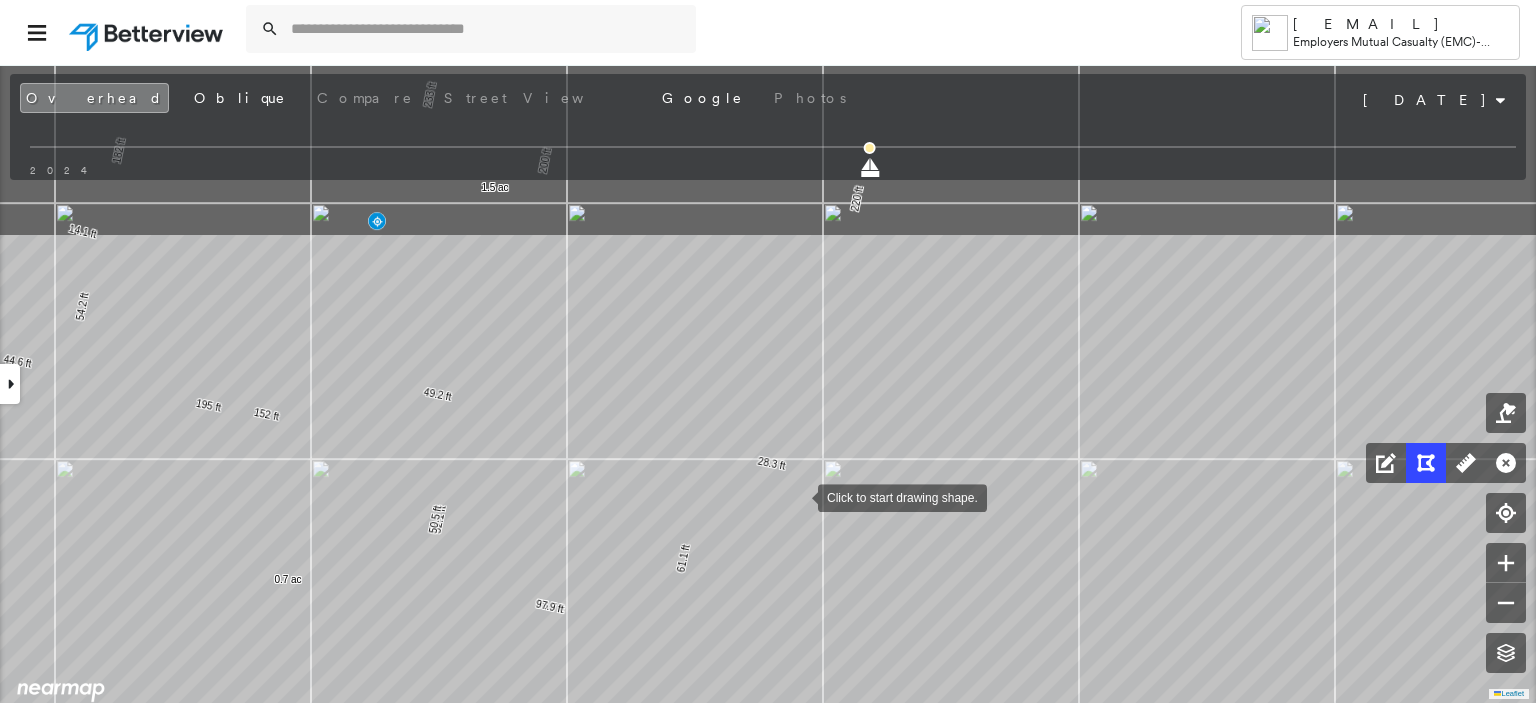 drag, startPoint x: 755, startPoint y: 253, endPoint x: 805, endPoint y: 528, distance: 279.50848 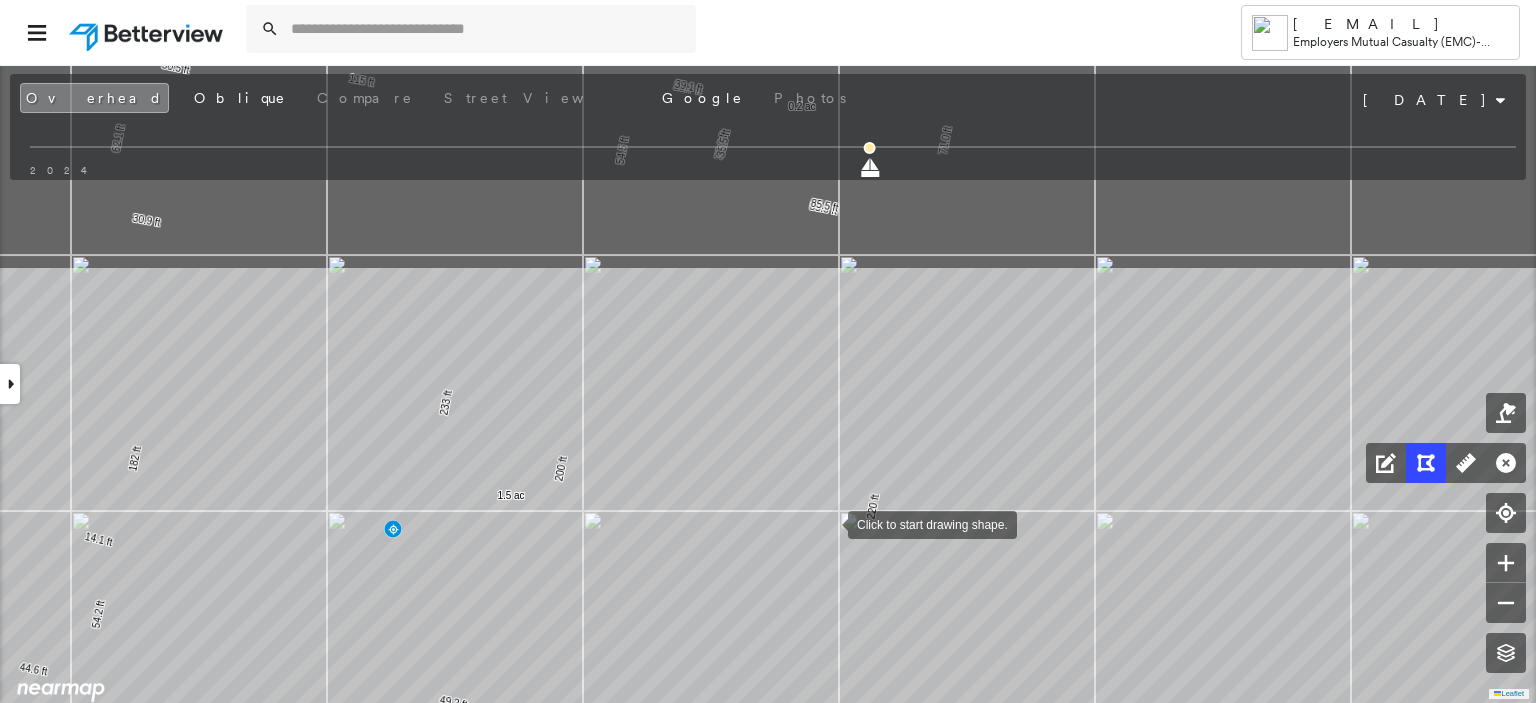 drag, startPoint x: 820, startPoint y: 255, endPoint x: 827, endPoint y: 523, distance: 268.0914 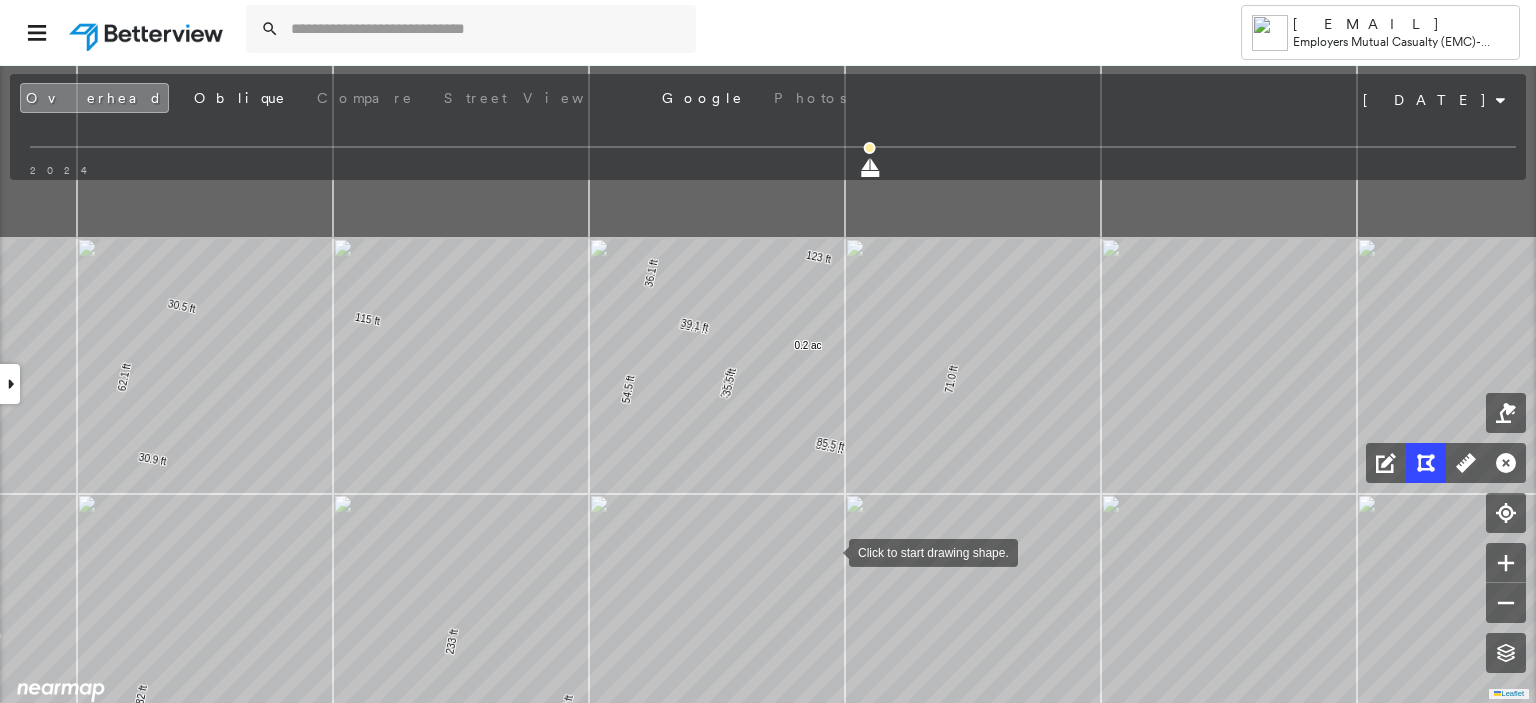 drag, startPoint x: 822, startPoint y: 315, endPoint x: 828, endPoint y: 575, distance: 260.0692 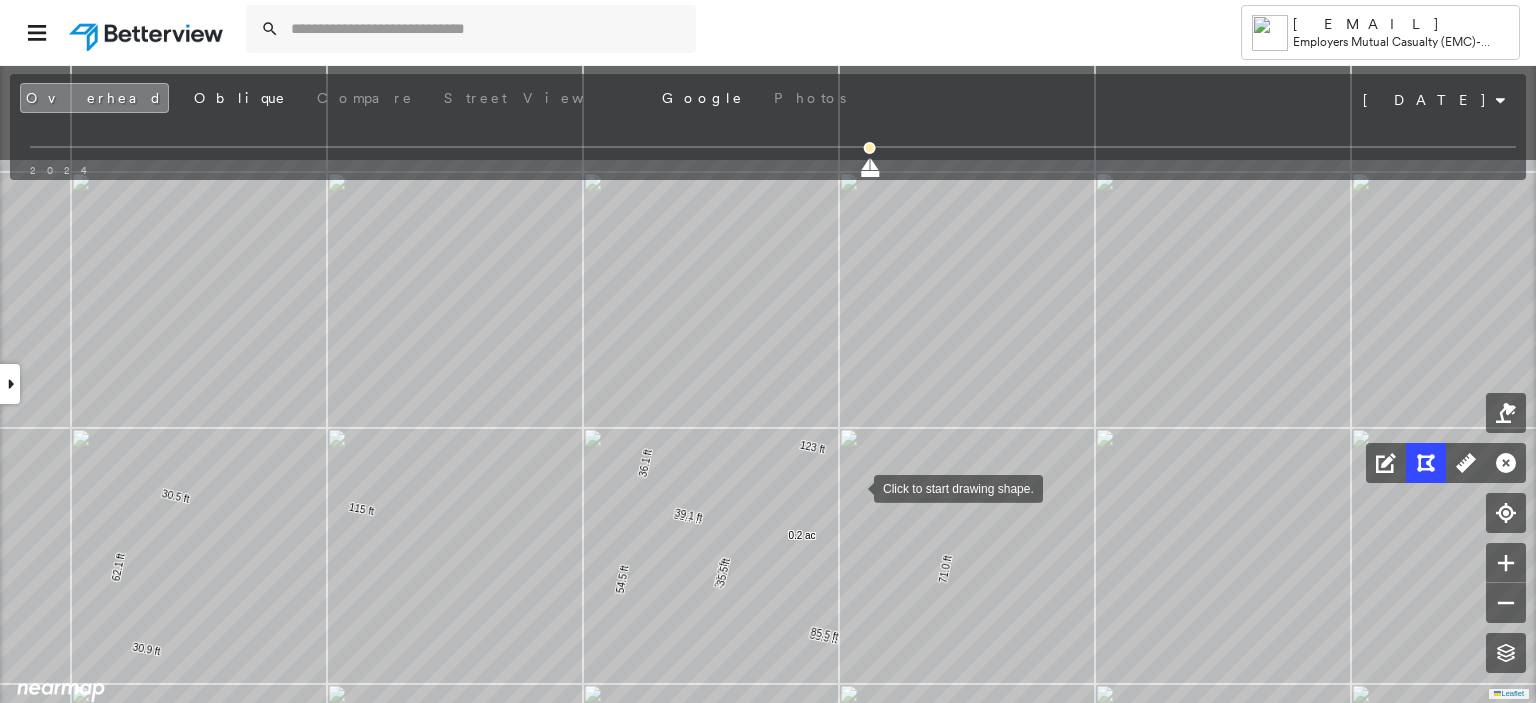 drag, startPoint x: 860, startPoint y: 327, endPoint x: 855, endPoint y: 487, distance: 160.07811 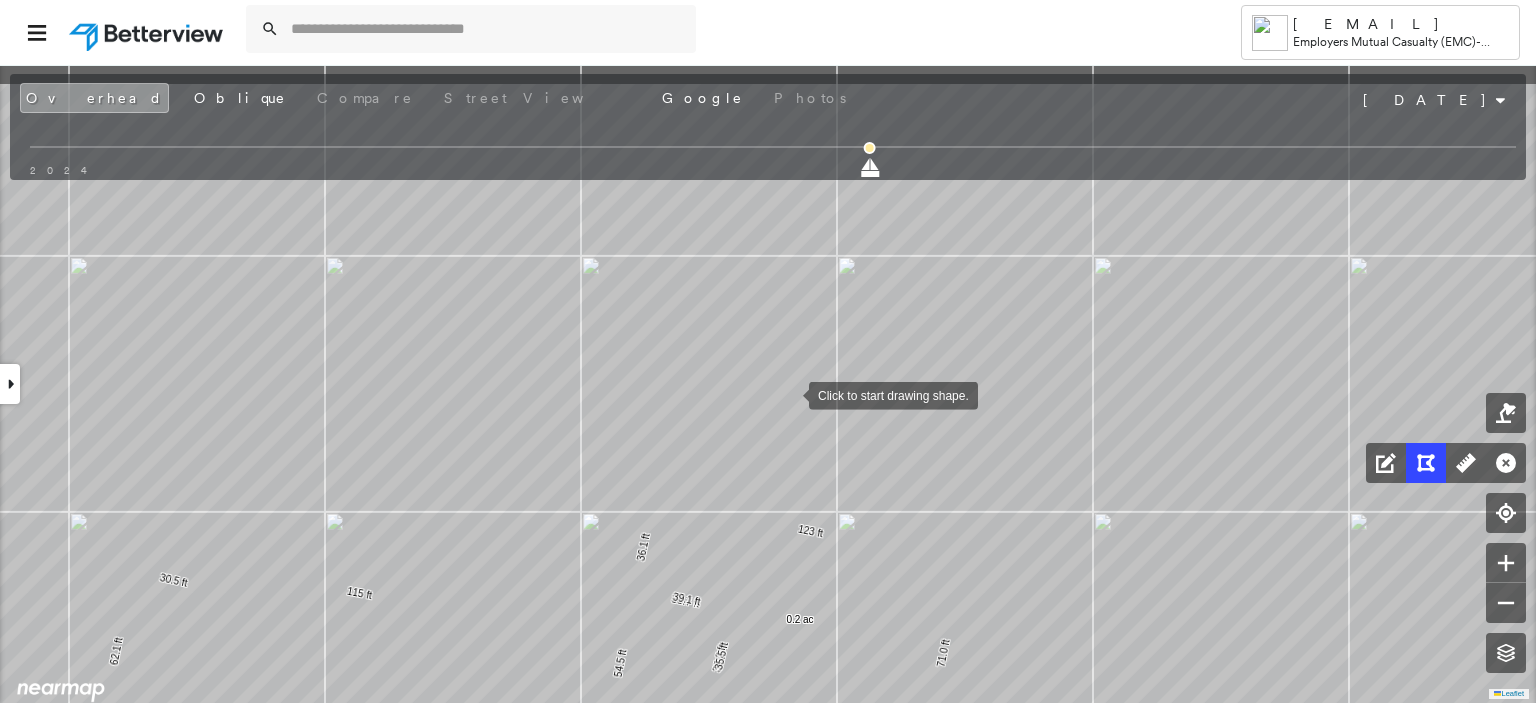 drag, startPoint x: 792, startPoint y: 307, endPoint x: 789, endPoint y: 392, distance: 85.052925 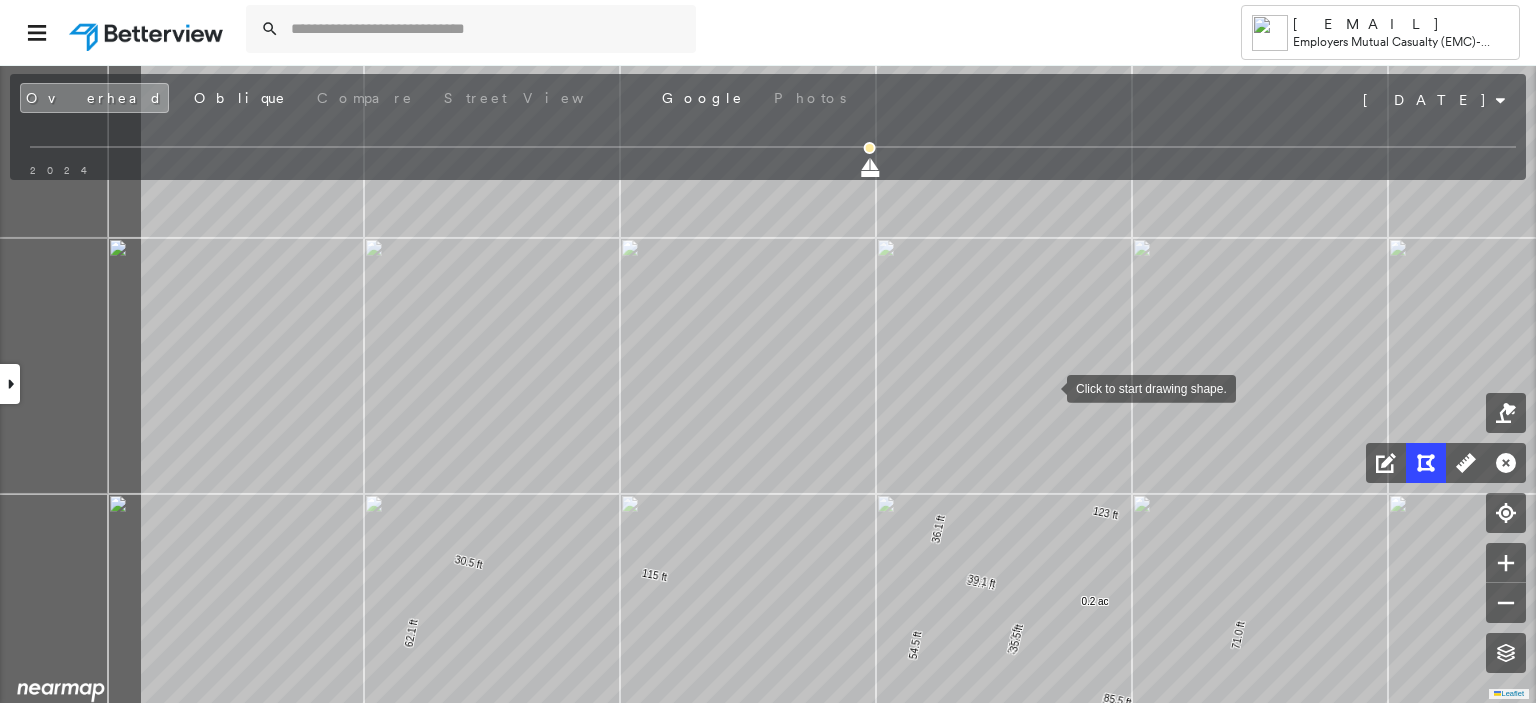 drag, startPoint x: 743, startPoint y: 406, endPoint x: 1099, endPoint y: 383, distance: 356.74222 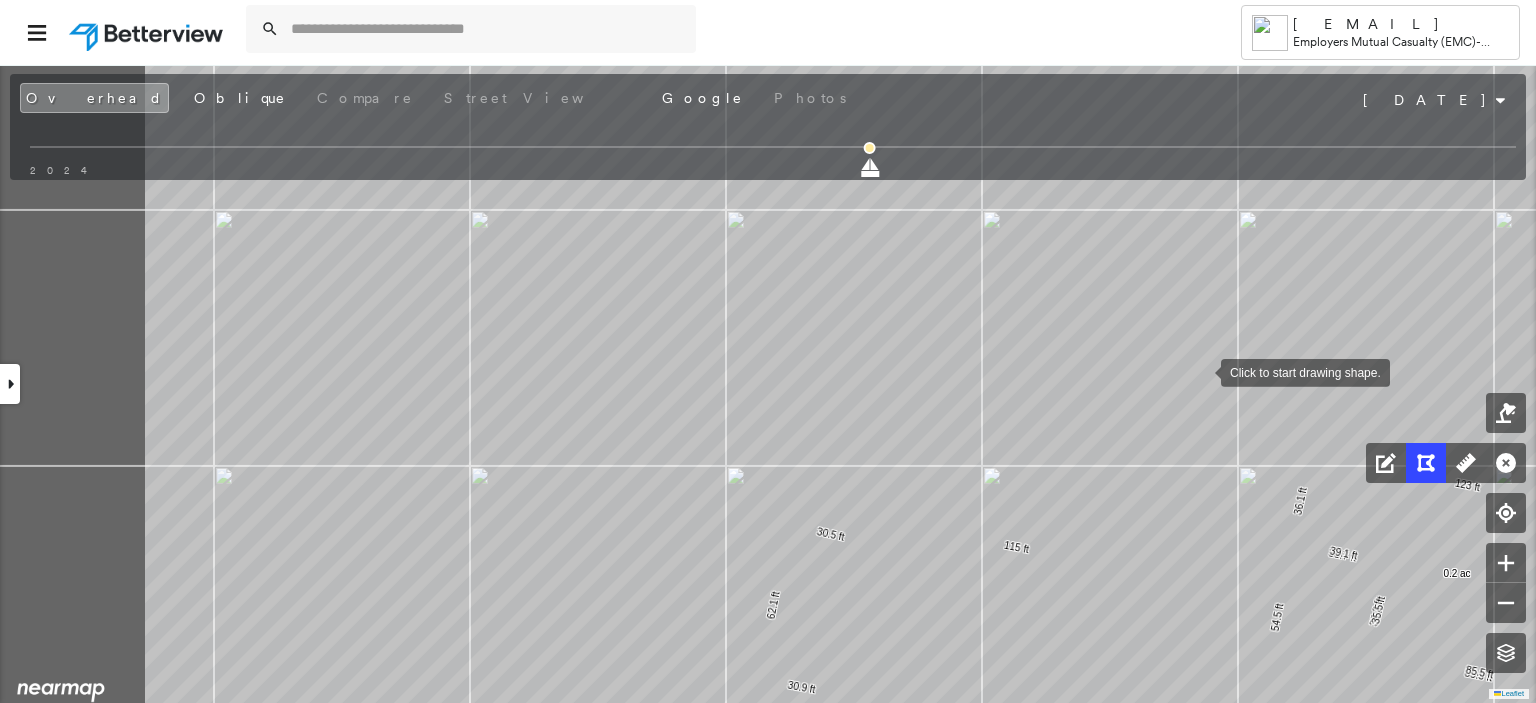 drag, startPoint x: 901, startPoint y: 395, endPoint x: 1200, endPoint y: 371, distance: 299.96167 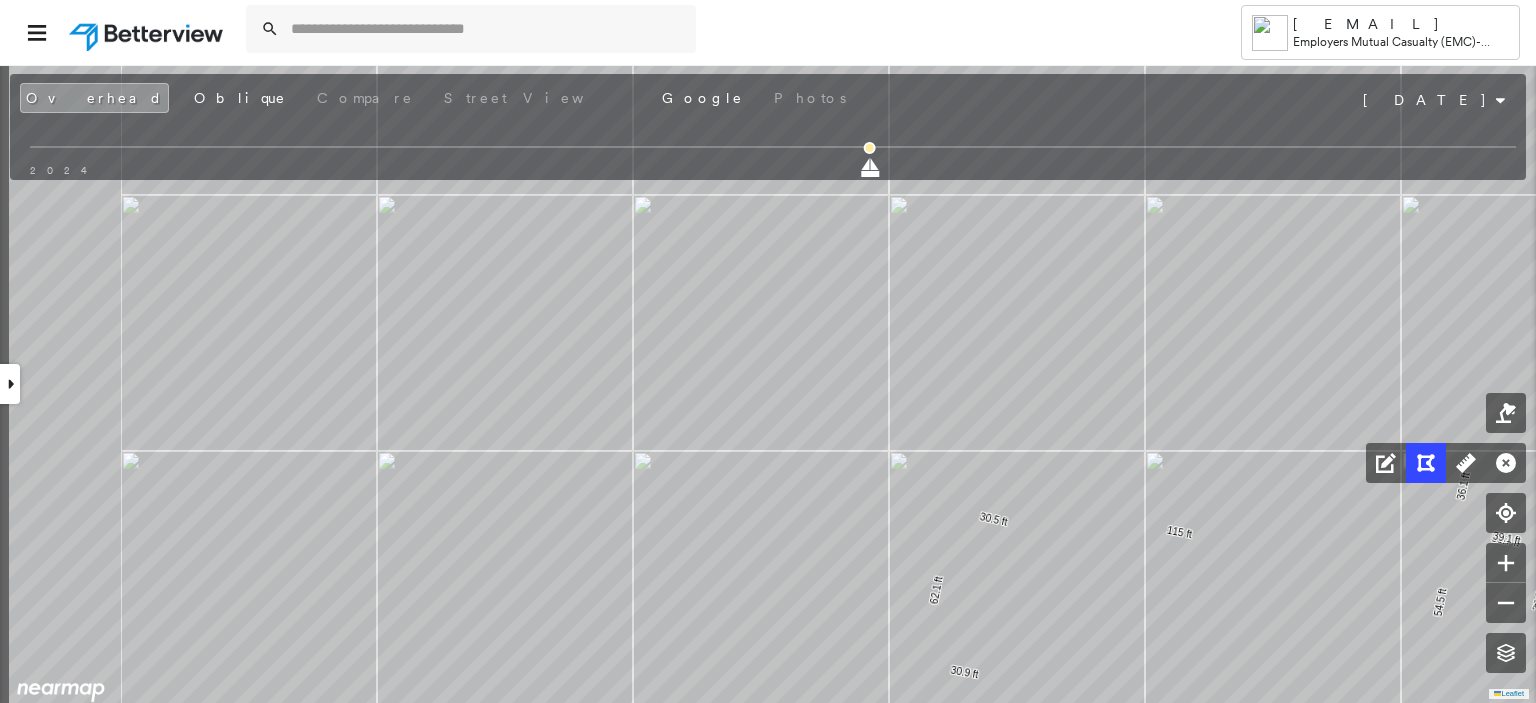 drag, startPoint x: 1110, startPoint y: 366, endPoint x: 1396, endPoint y: 344, distance: 286.8449 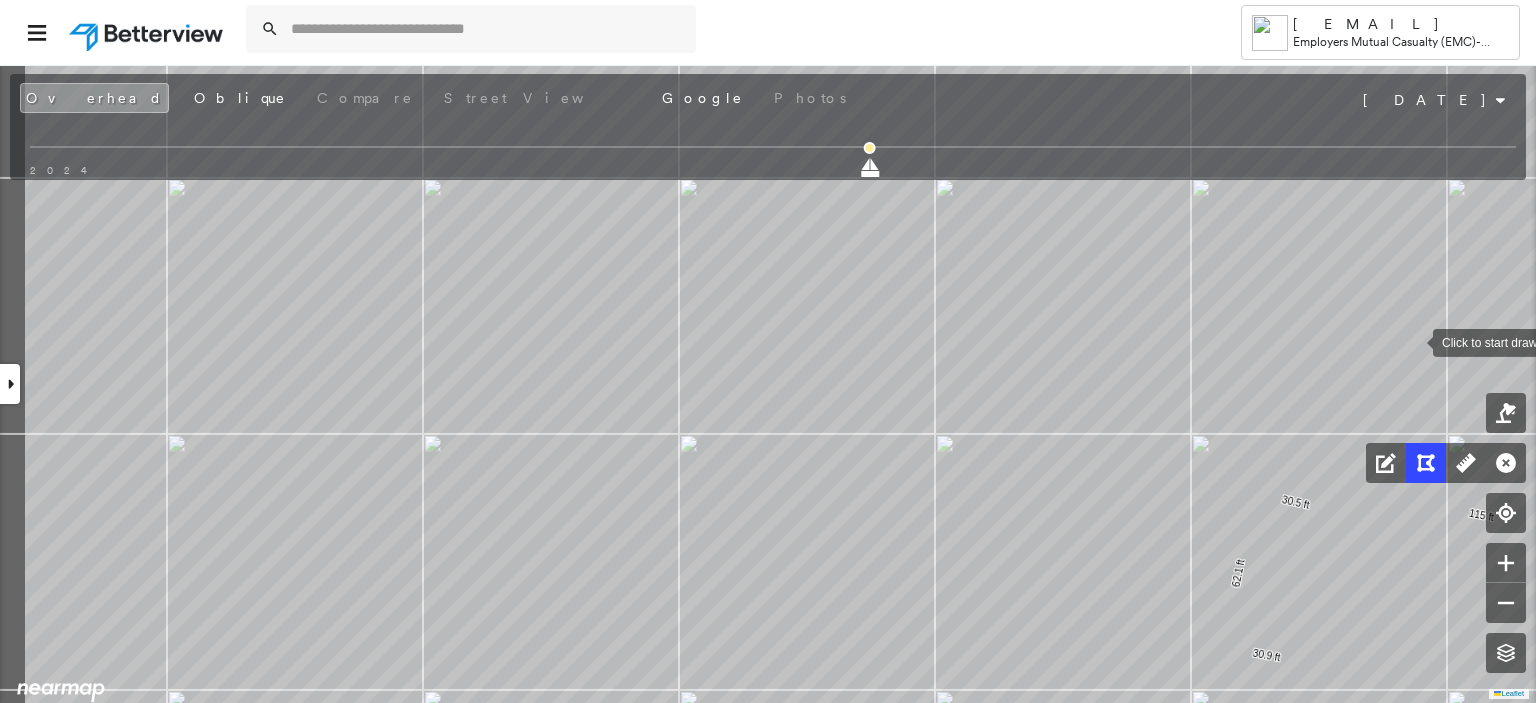 drag, startPoint x: 1233, startPoint y: 351, endPoint x: 1412, endPoint y: 341, distance: 179.27911 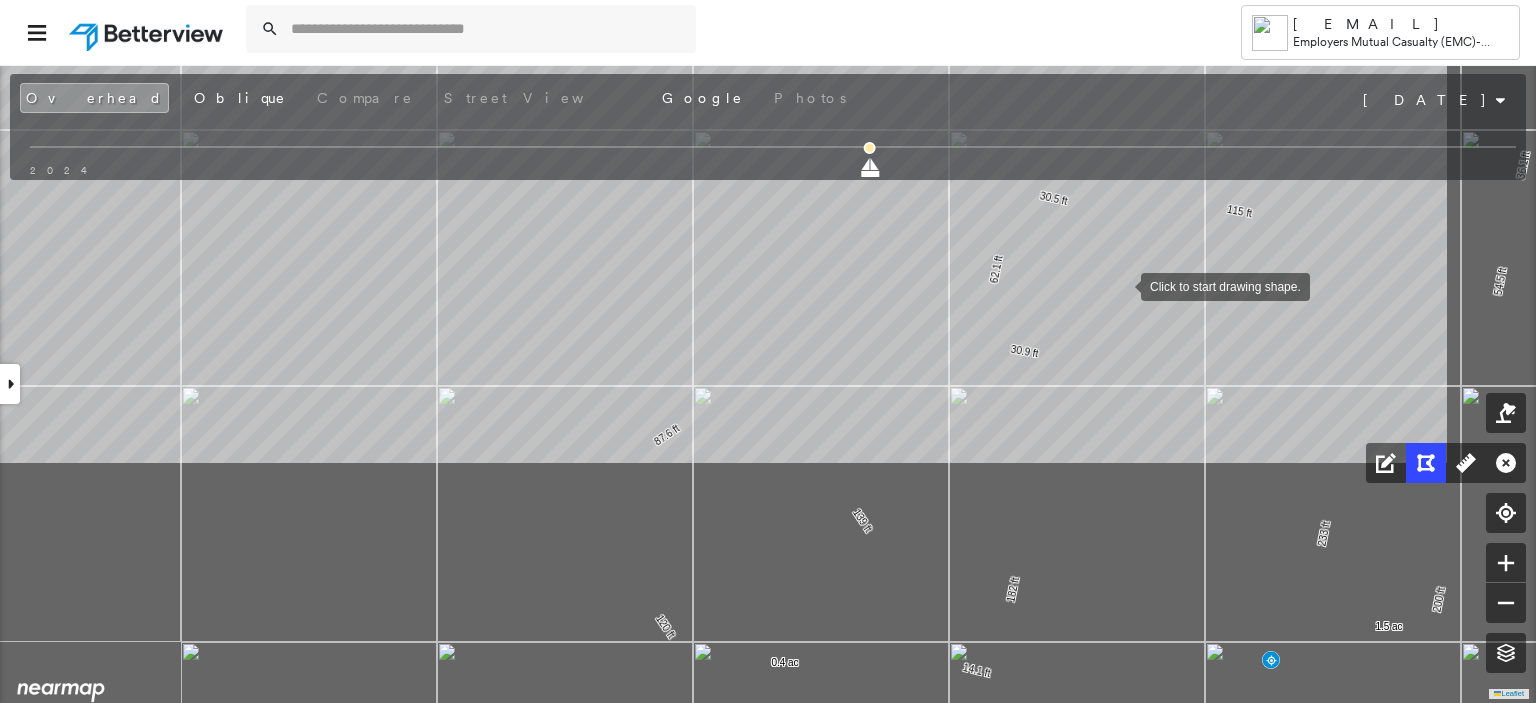 drag, startPoint x: 1364, startPoint y: 590, endPoint x: 1122, endPoint y: 286, distance: 388.56146 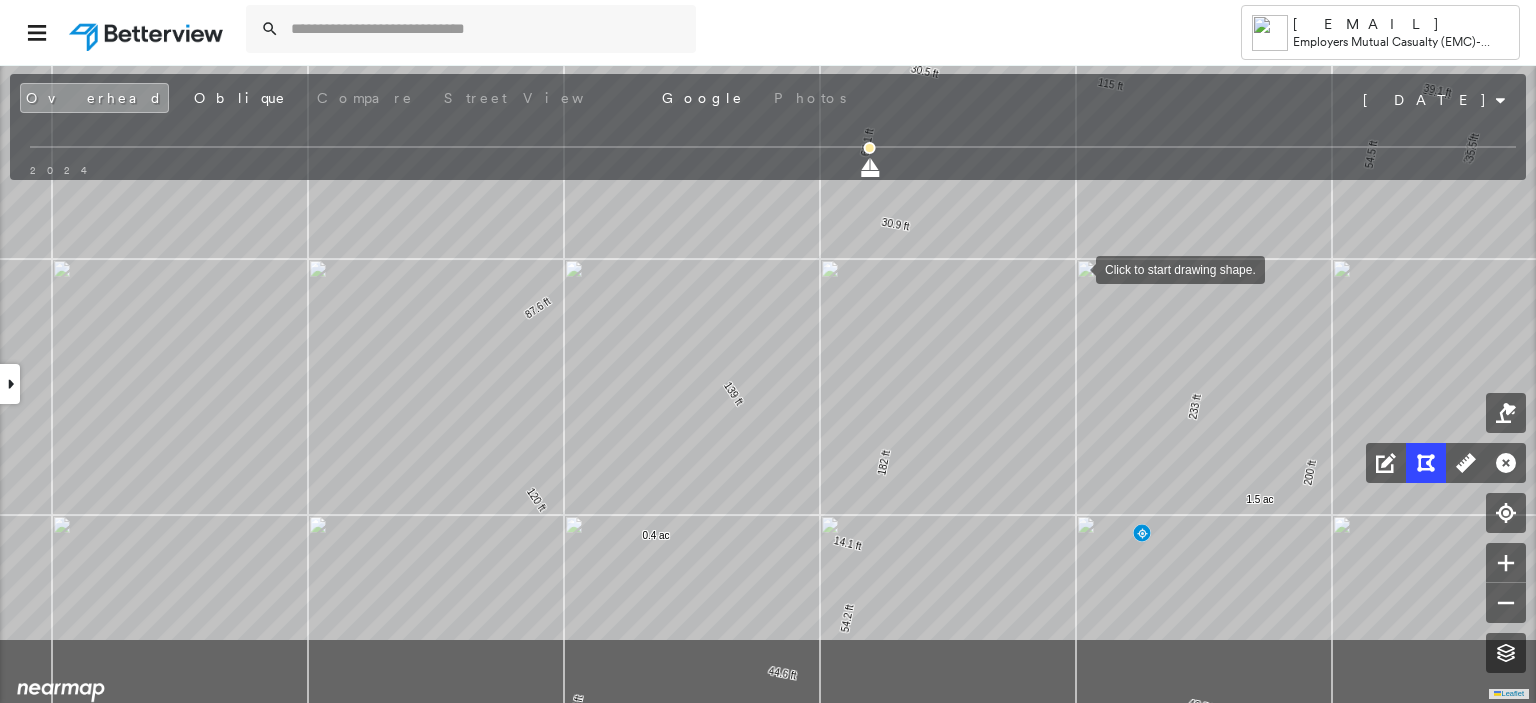 drag, startPoint x: 1209, startPoint y: 399, endPoint x: 1024, endPoint y: 229, distance: 251.24689 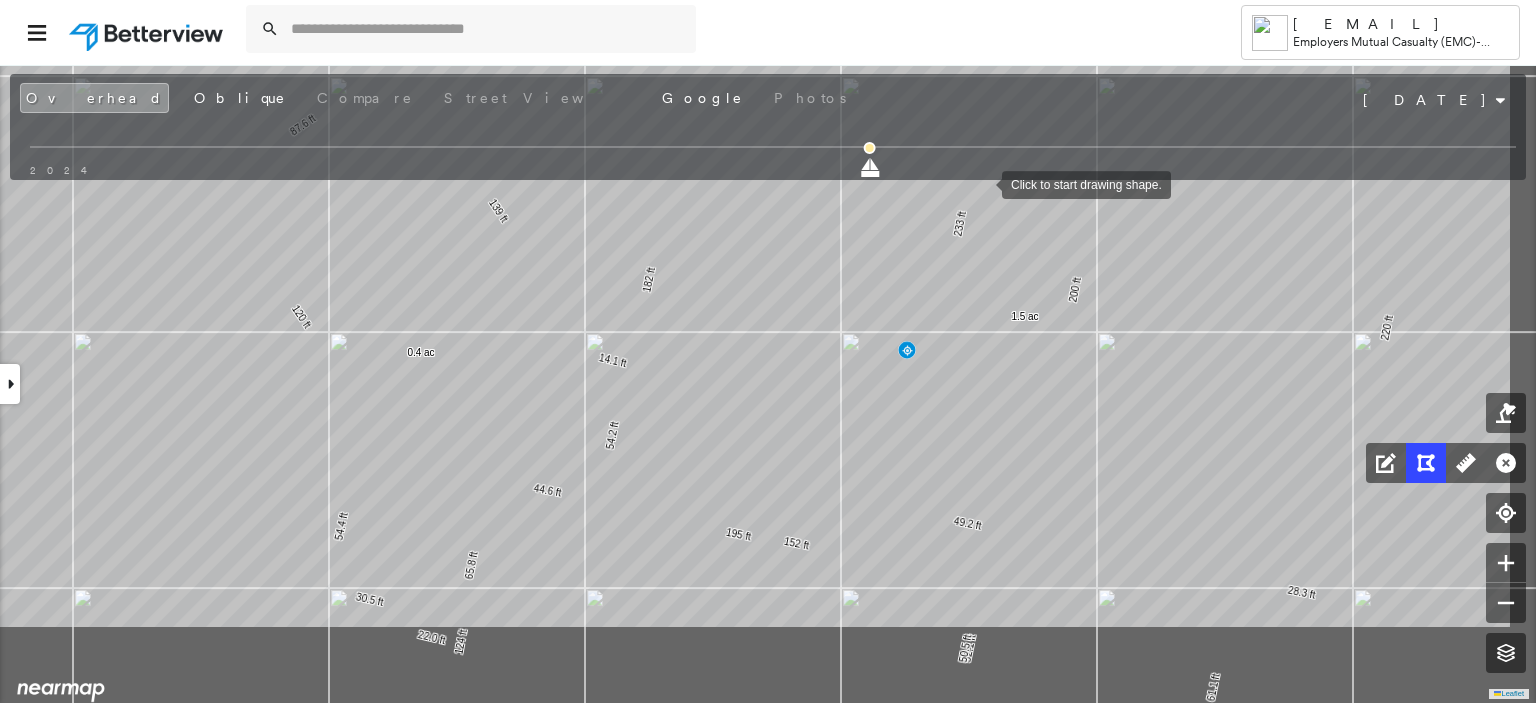 click at bounding box center (982, 183) 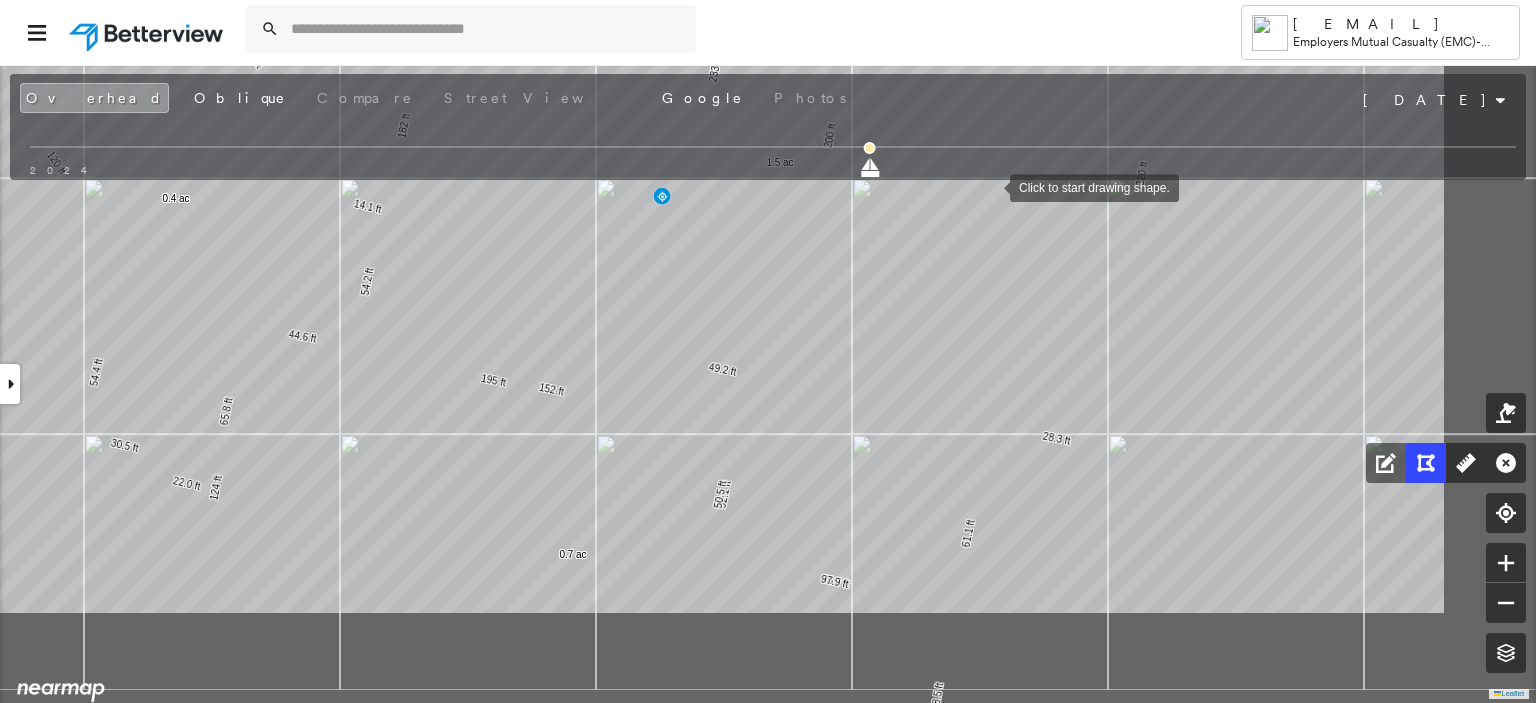 click at bounding box center [990, 186] 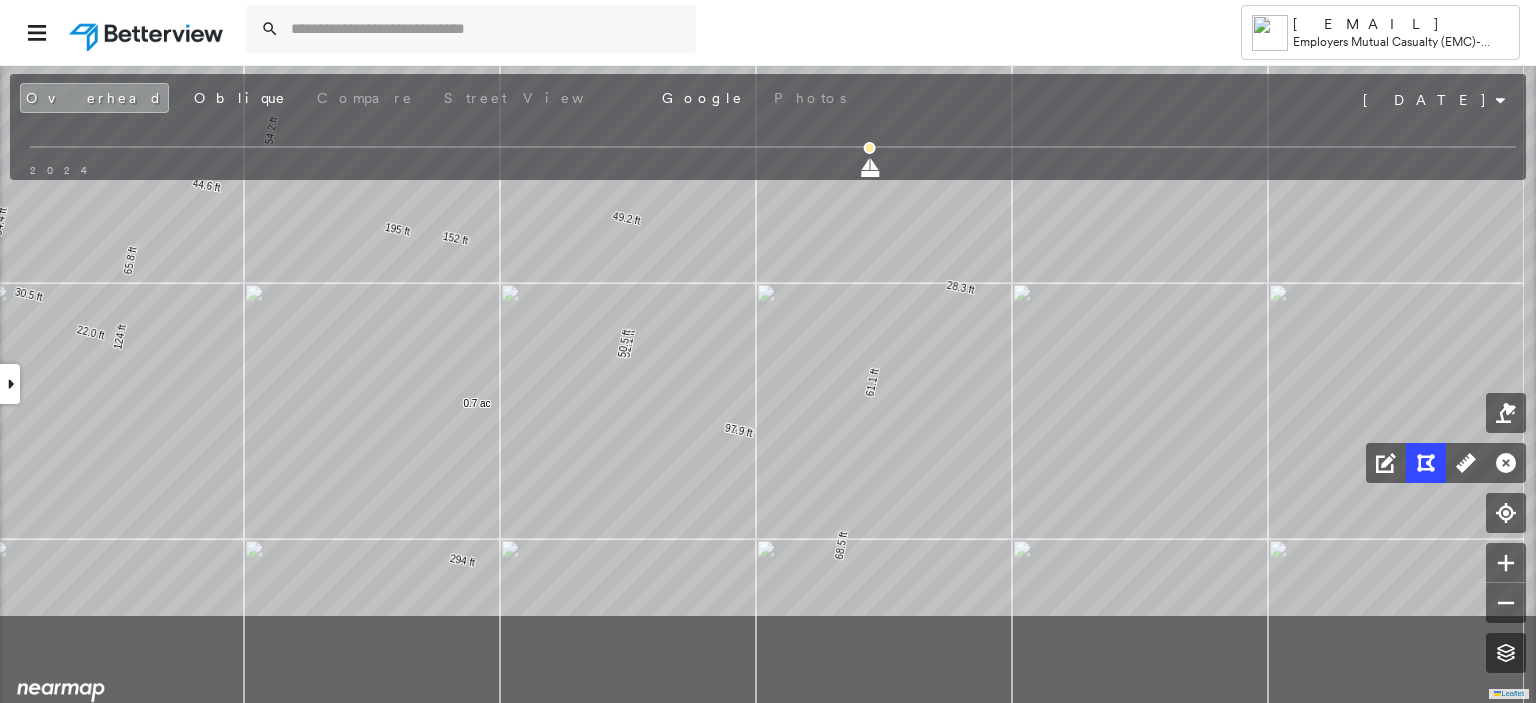 click at bounding box center (1188, 263) 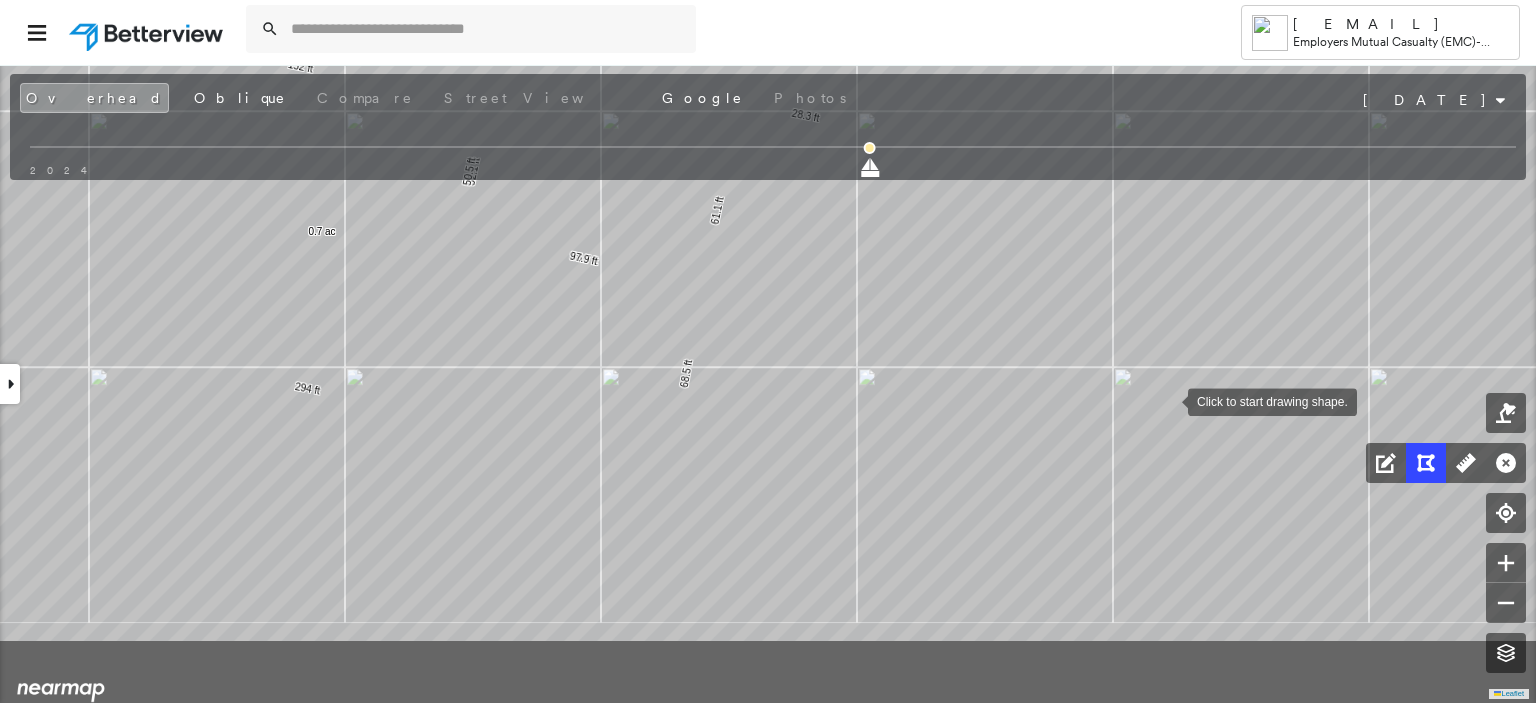 click at bounding box center [1168, 400] 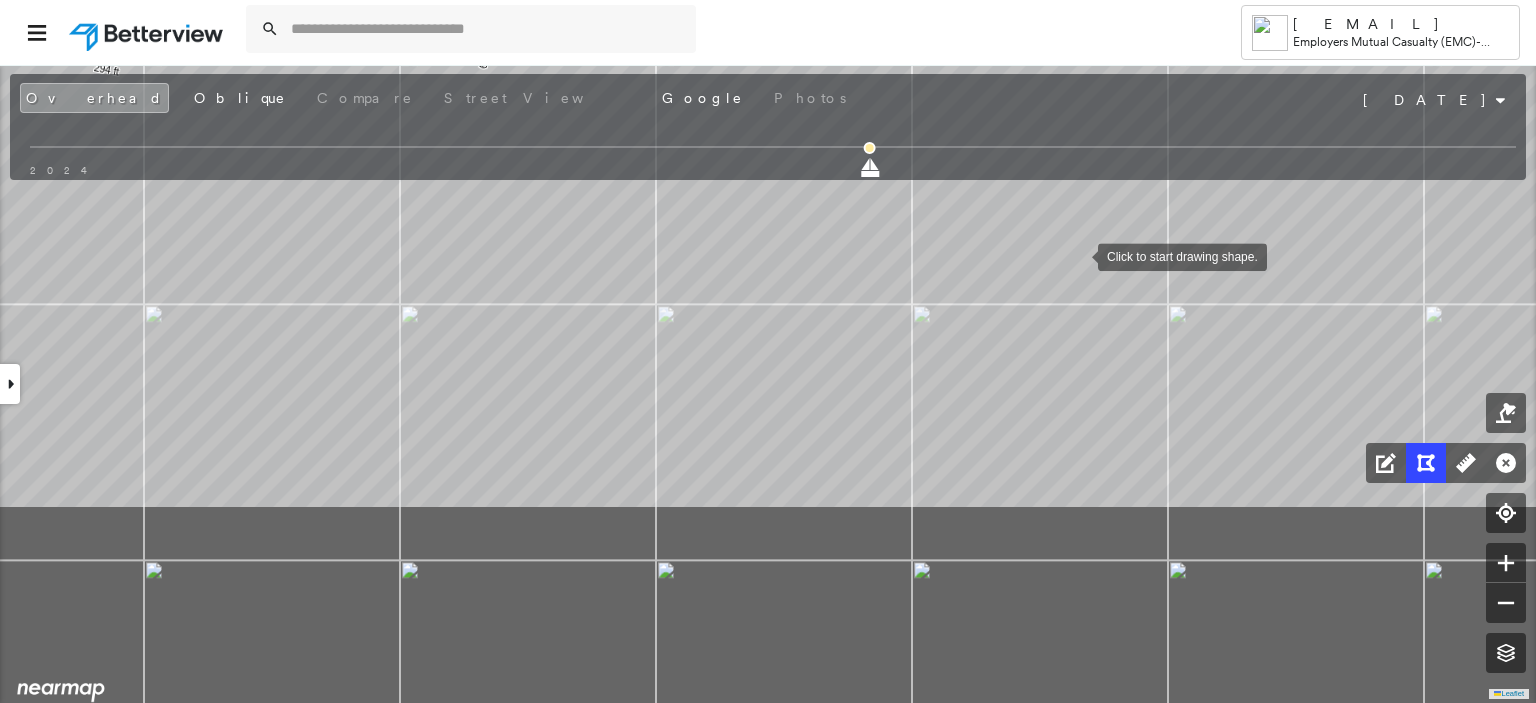 click at bounding box center (1078, 255) 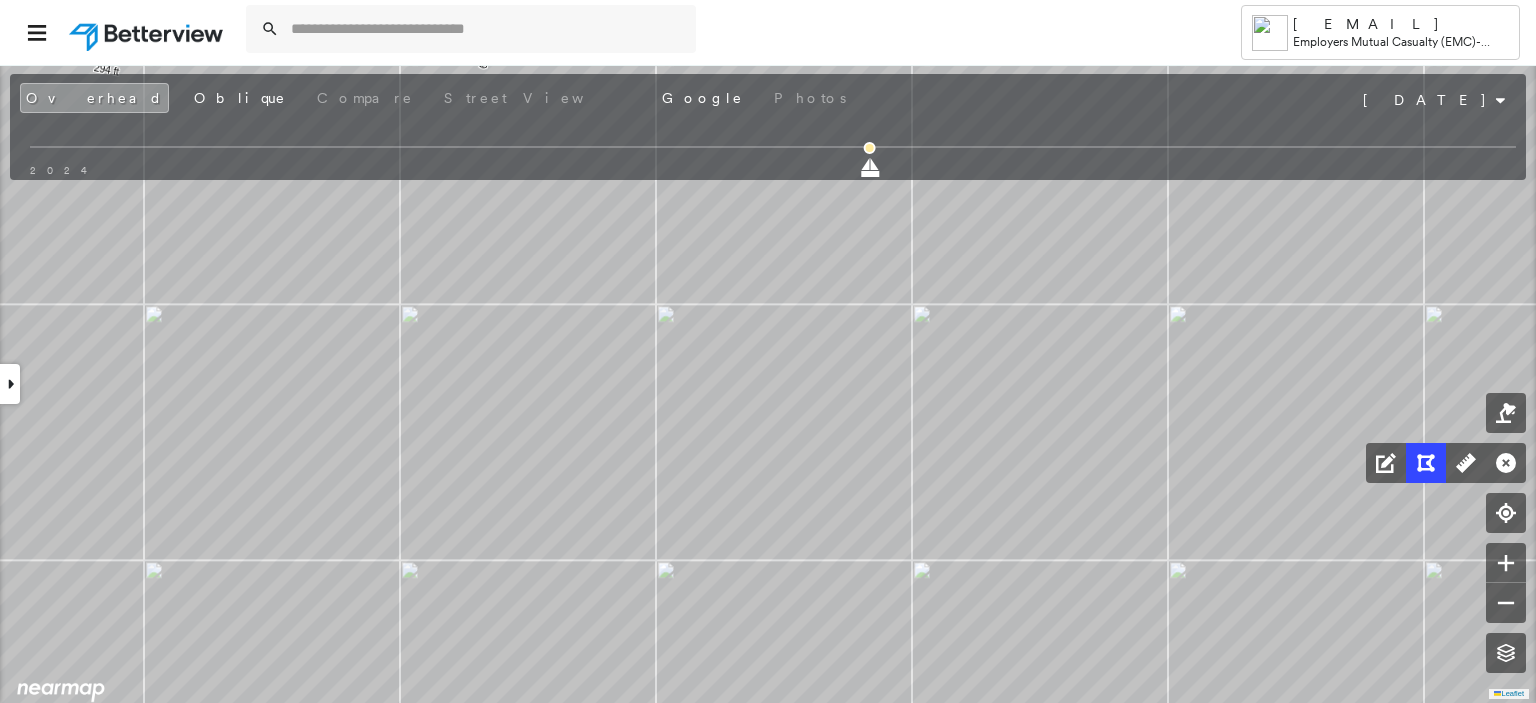 click at bounding box center [10, 384] 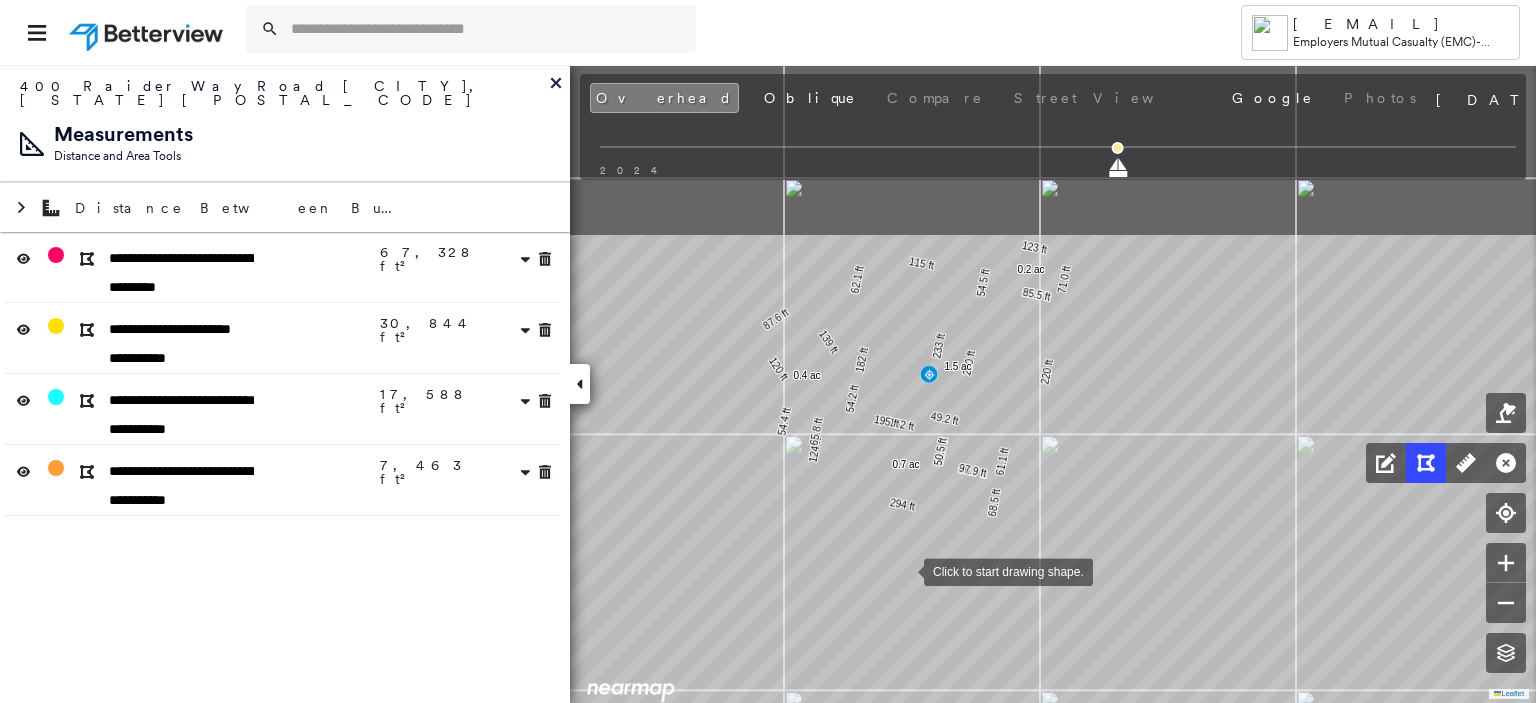 drag, startPoint x: 766, startPoint y: 333, endPoint x: 904, endPoint y: 568, distance: 272.5234 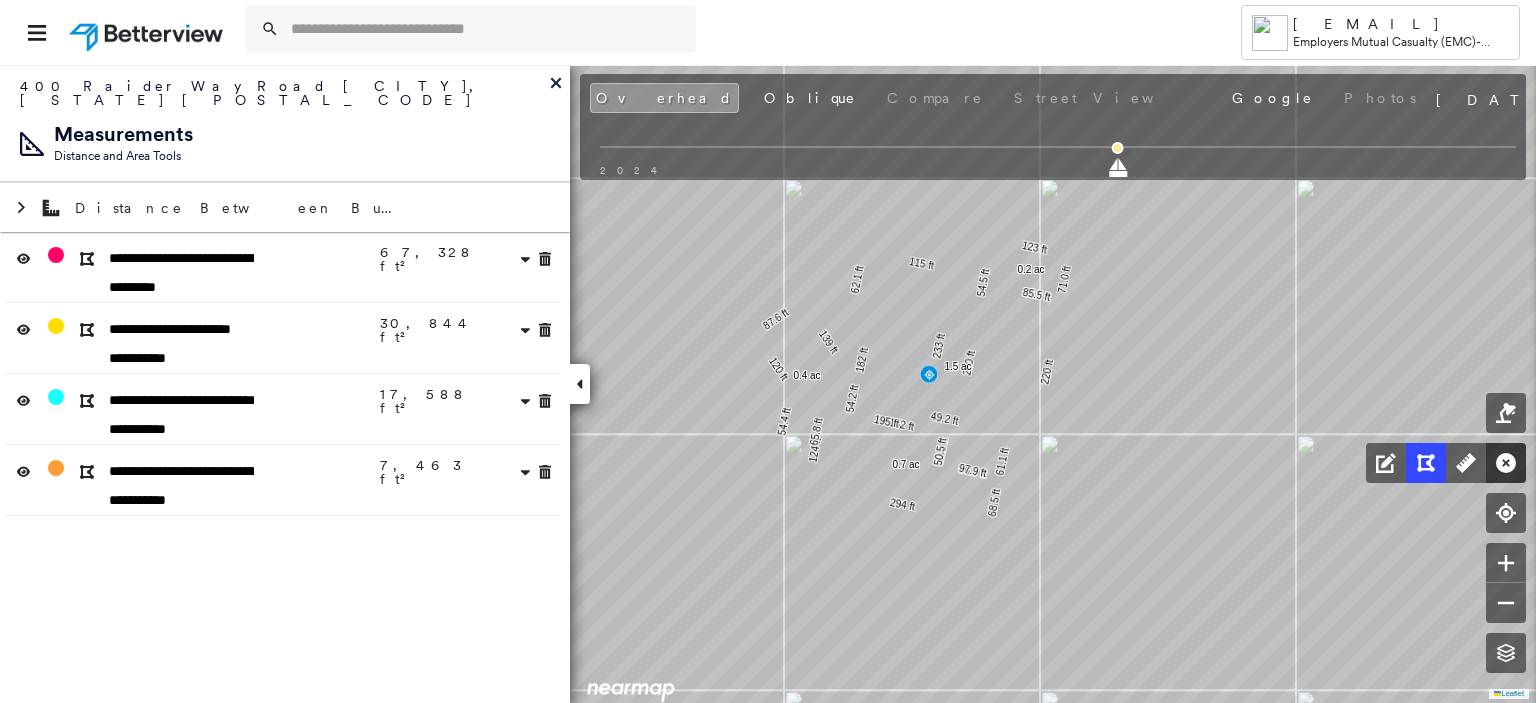 click at bounding box center [1506, 463] 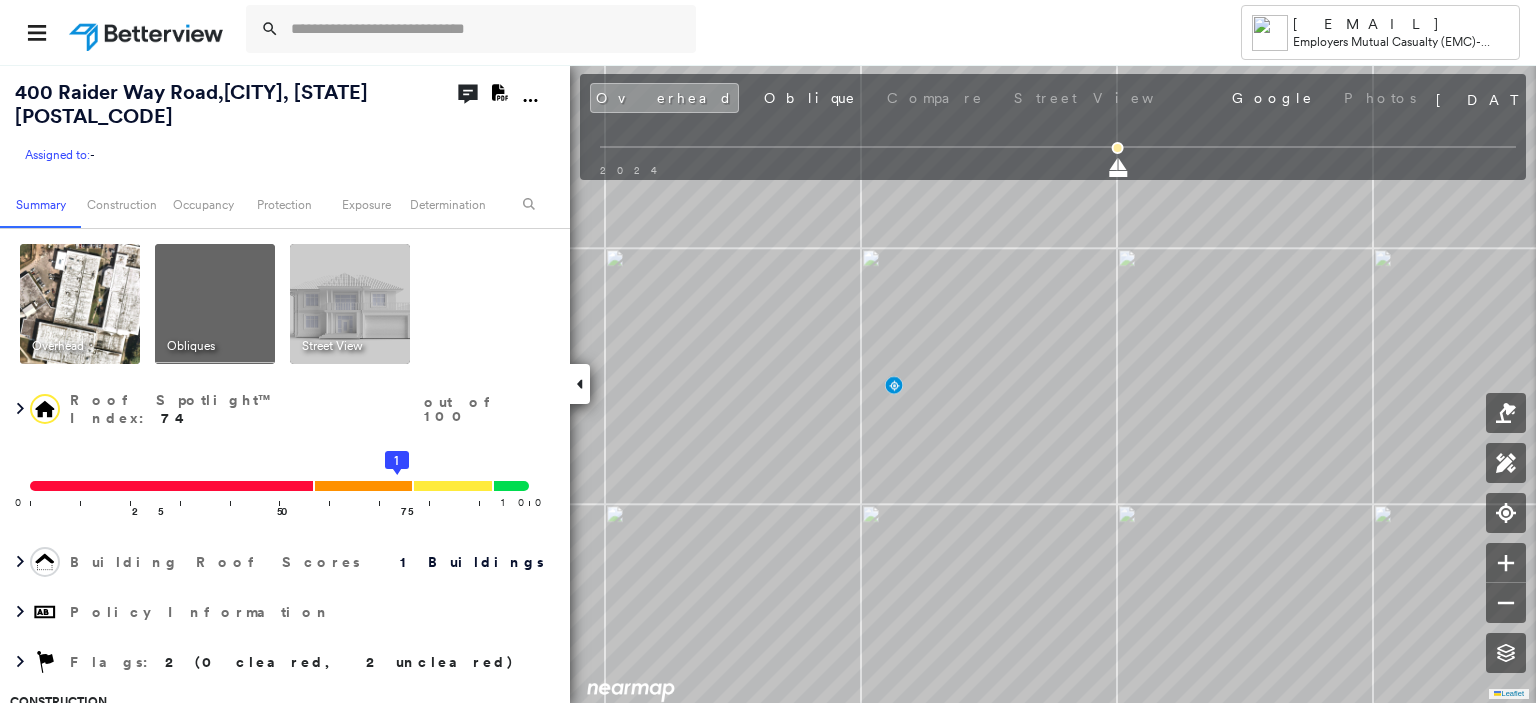 click 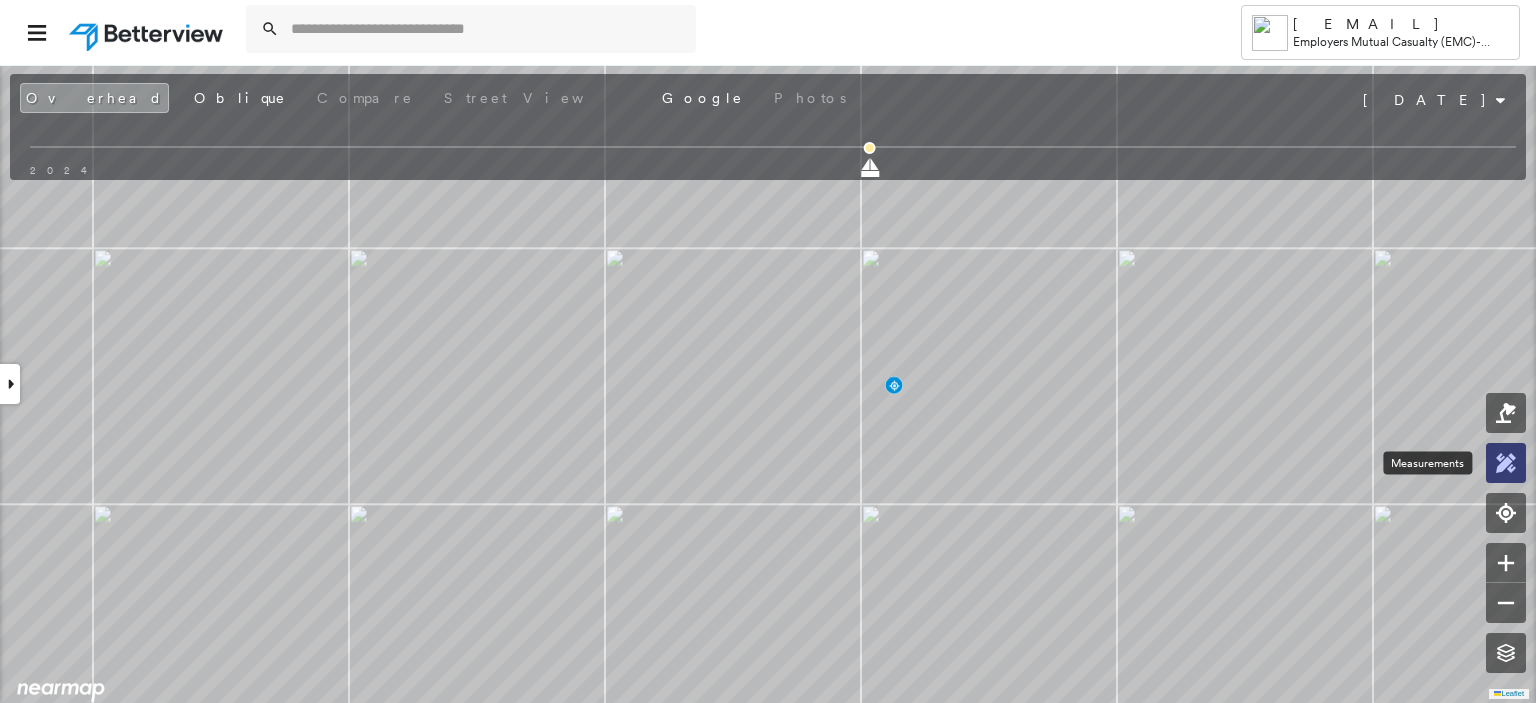 click at bounding box center [1506, 463] 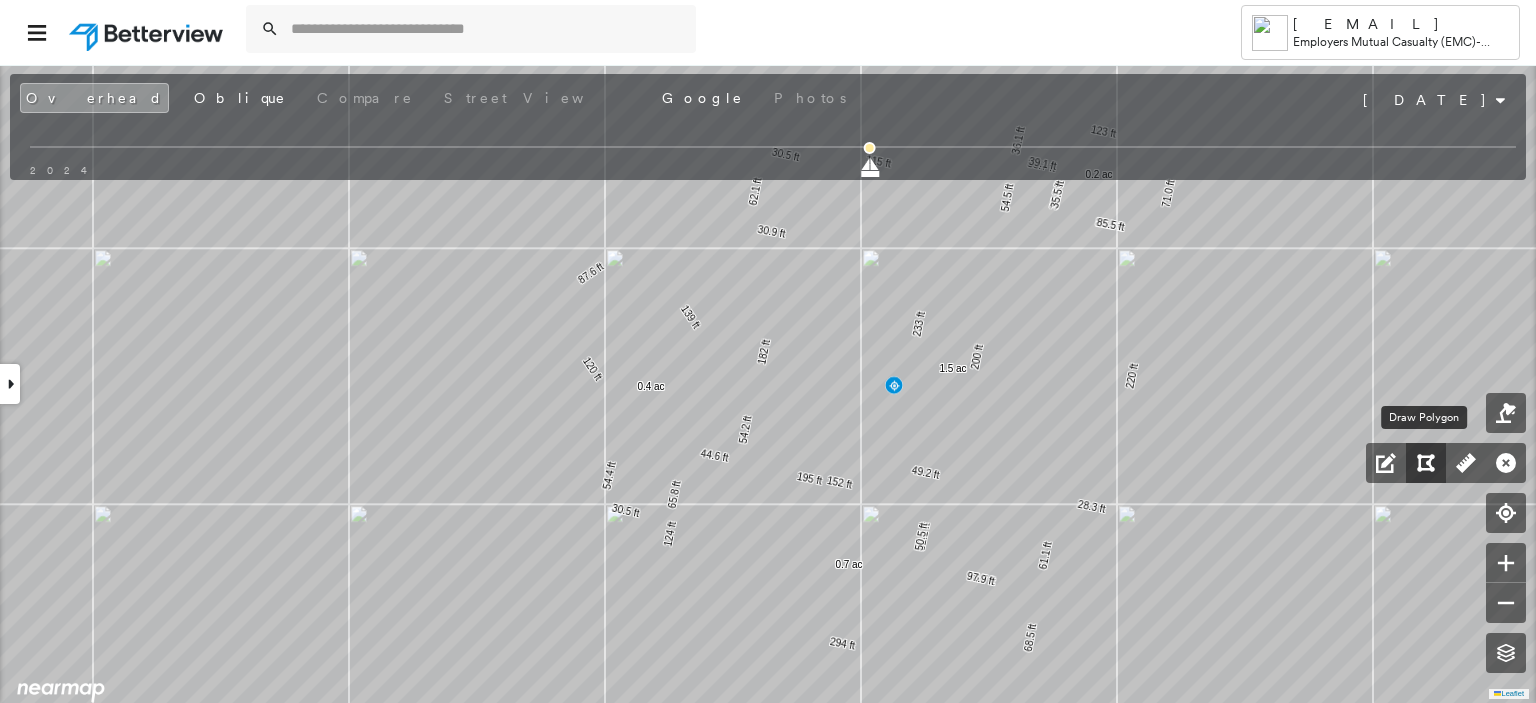 click 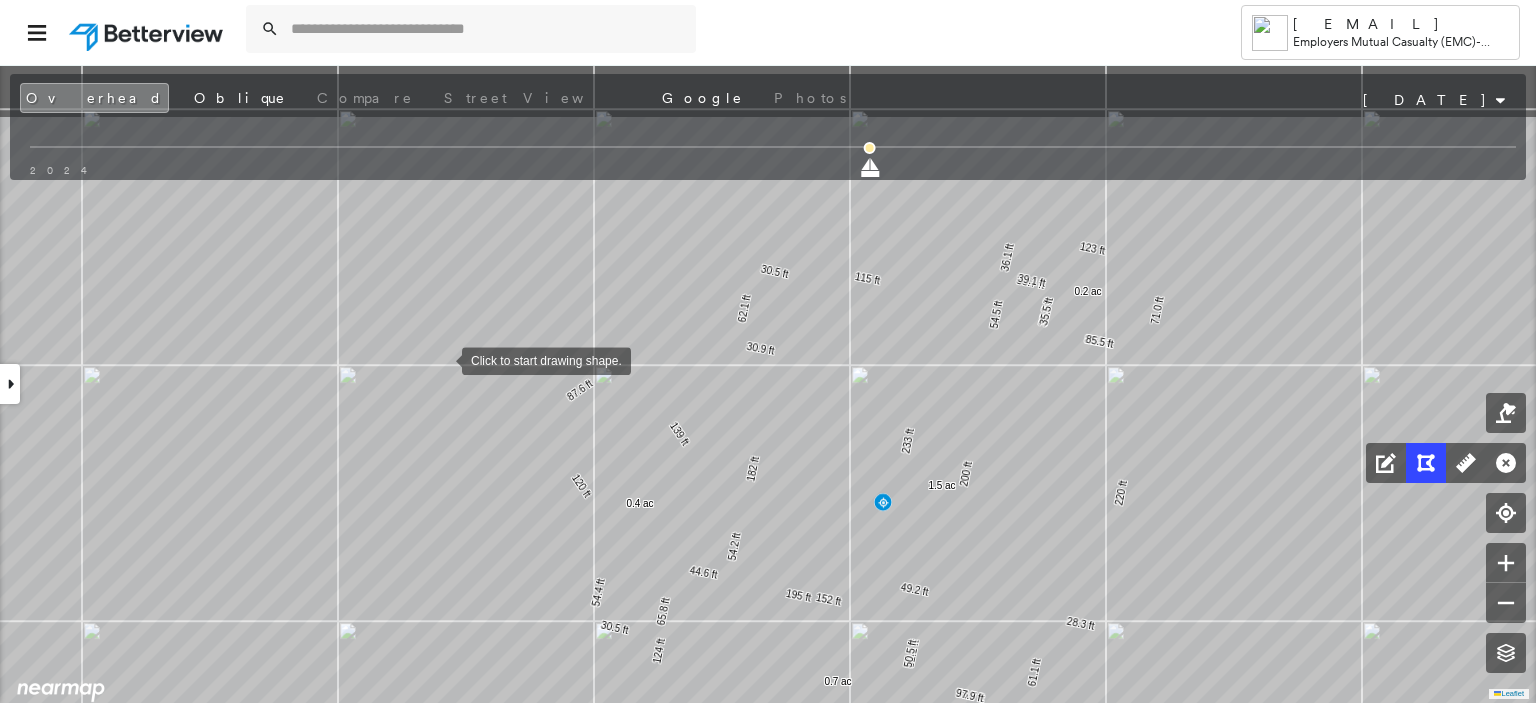 drag, startPoint x: 452, startPoint y: 240, endPoint x: 441, endPoint y: 357, distance: 117.51595 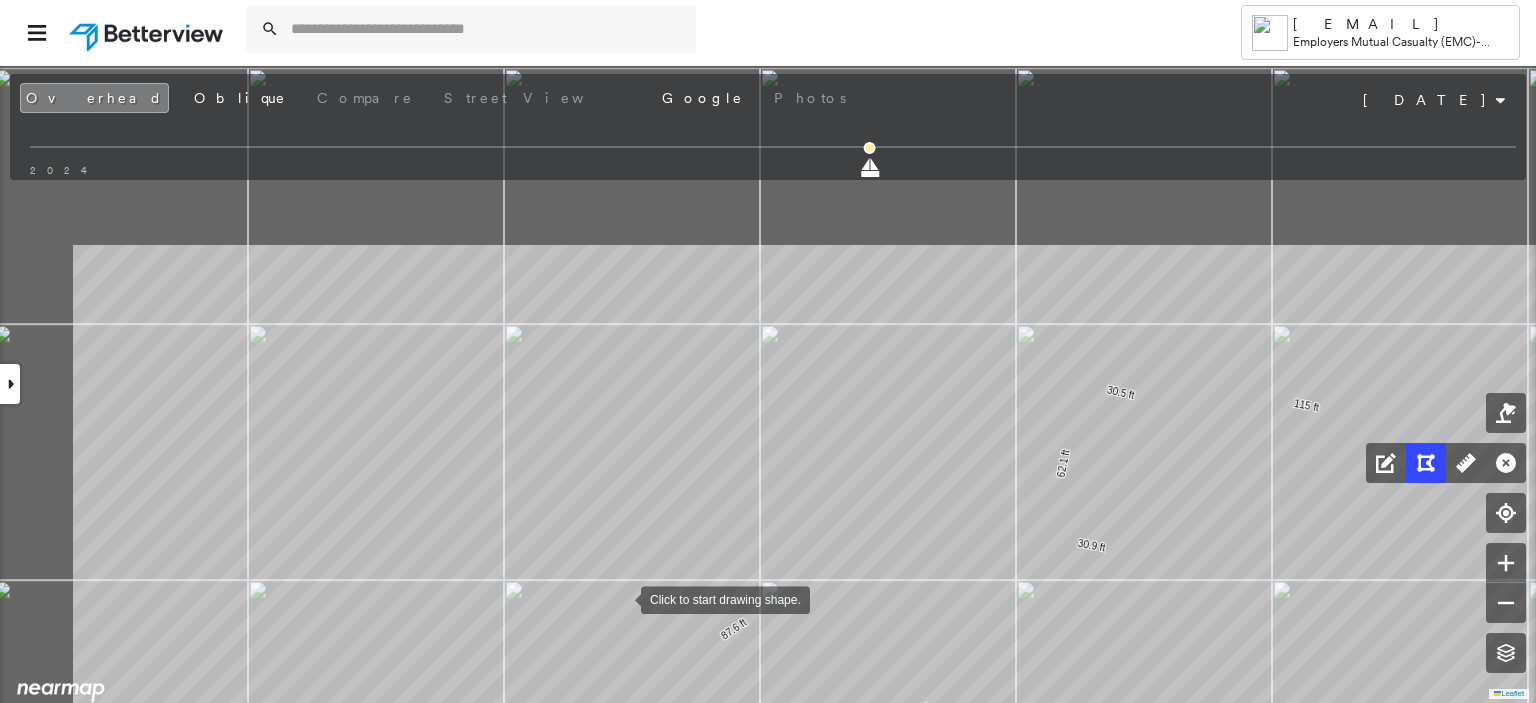 drag, startPoint x: 392, startPoint y: 352, endPoint x: 619, endPoint y: 597, distance: 333.997 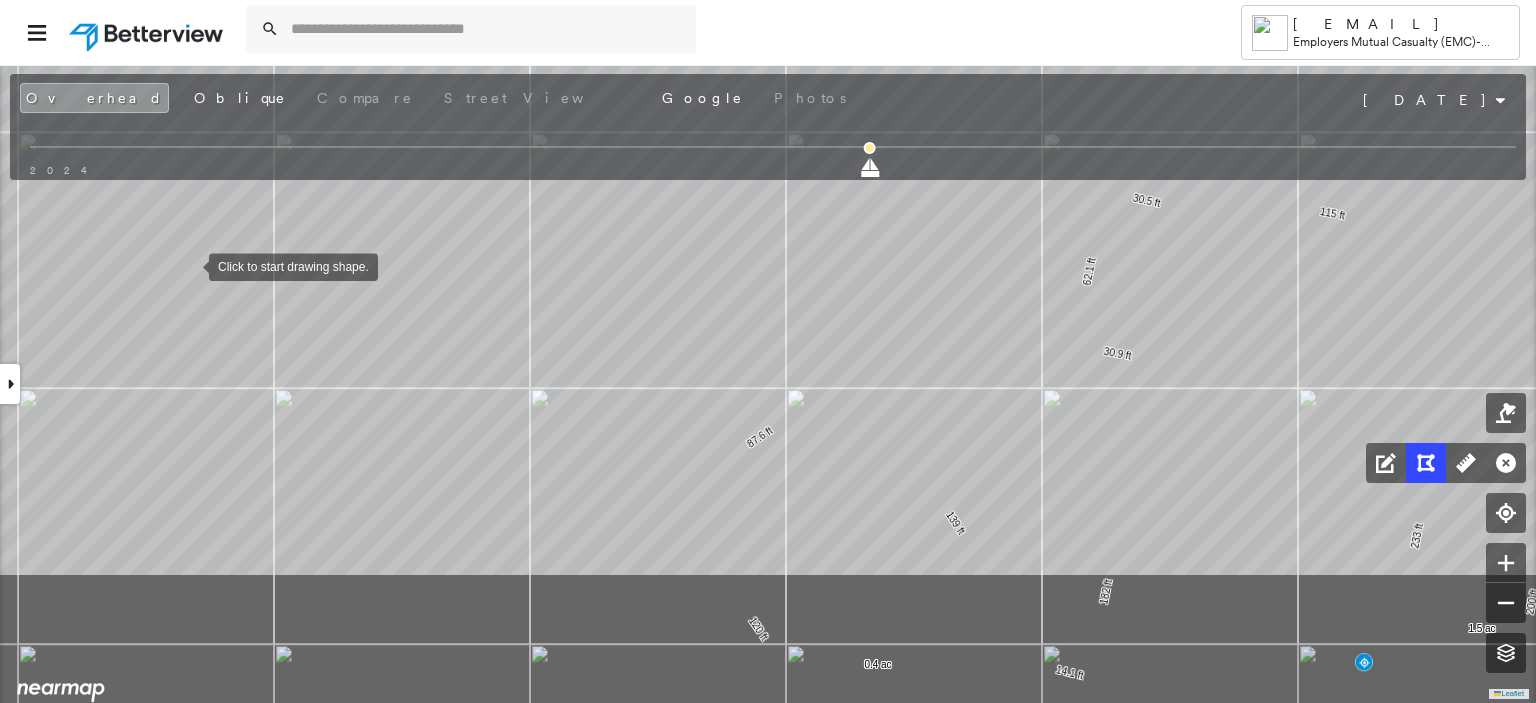 drag, startPoint x: 163, startPoint y: 460, endPoint x: 189, endPoint y: 268, distance: 193.75243 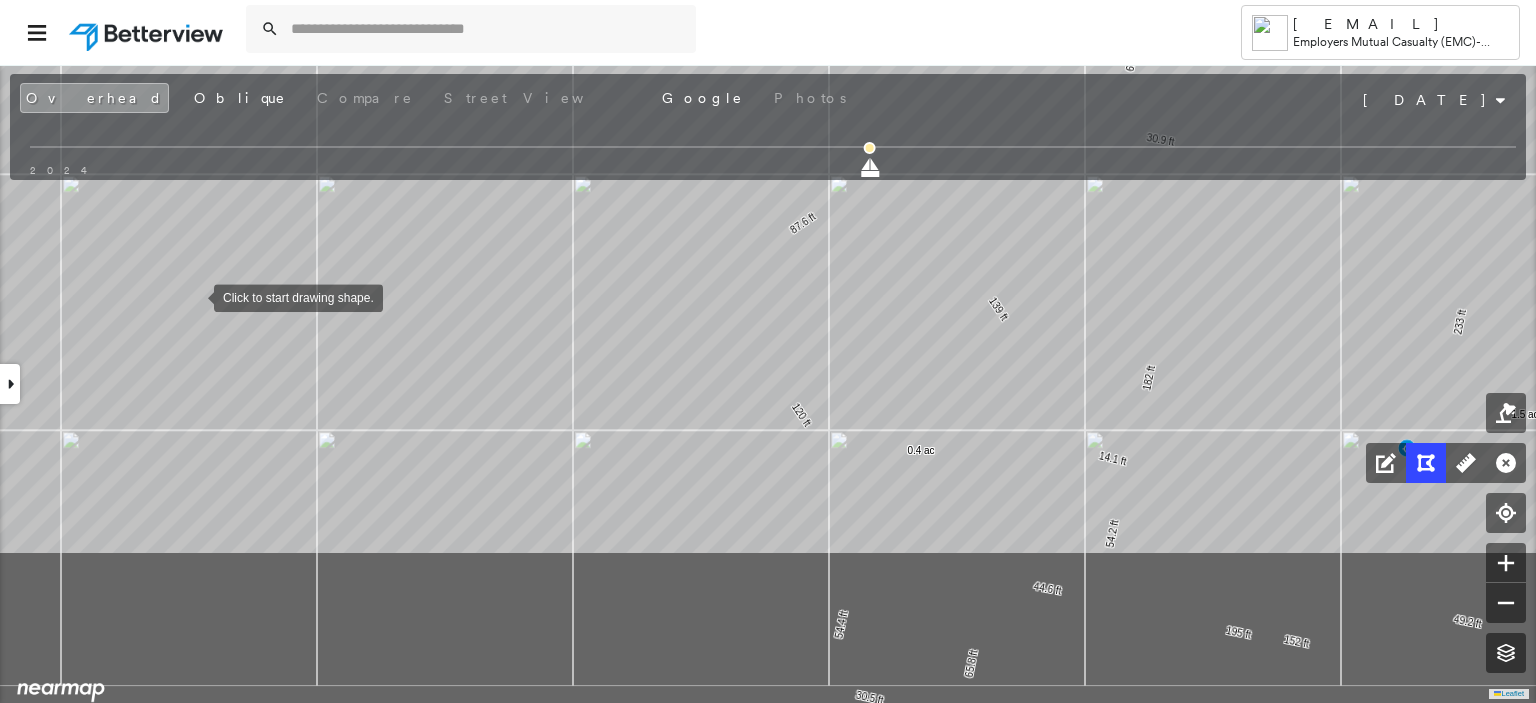 drag, startPoint x: 151, startPoint y: 511, endPoint x: 194, endPoint y: 295, distance: 220.23851 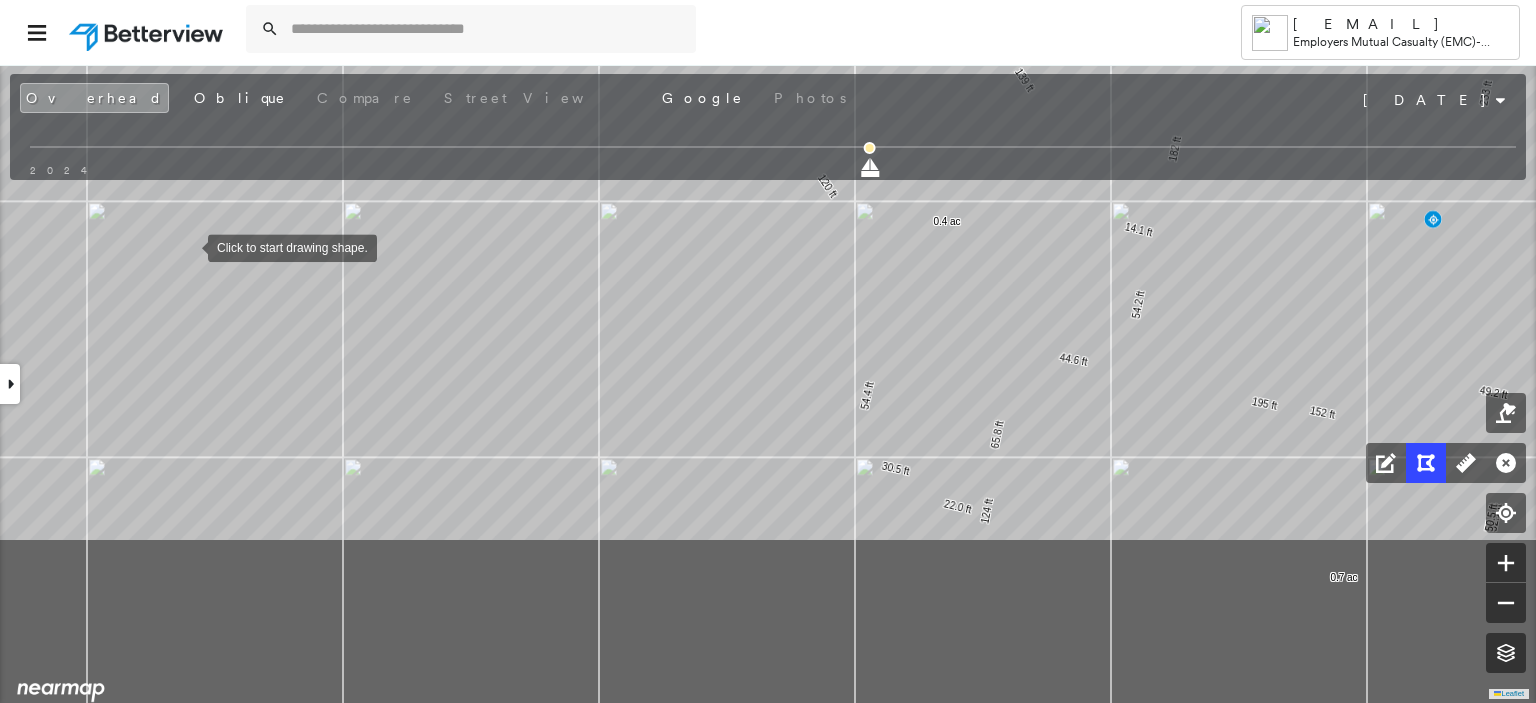 drag, startPoint x: 162, startPoint y: 474, endPoint x: 188, endPoint y: 247, distance: 228.48413 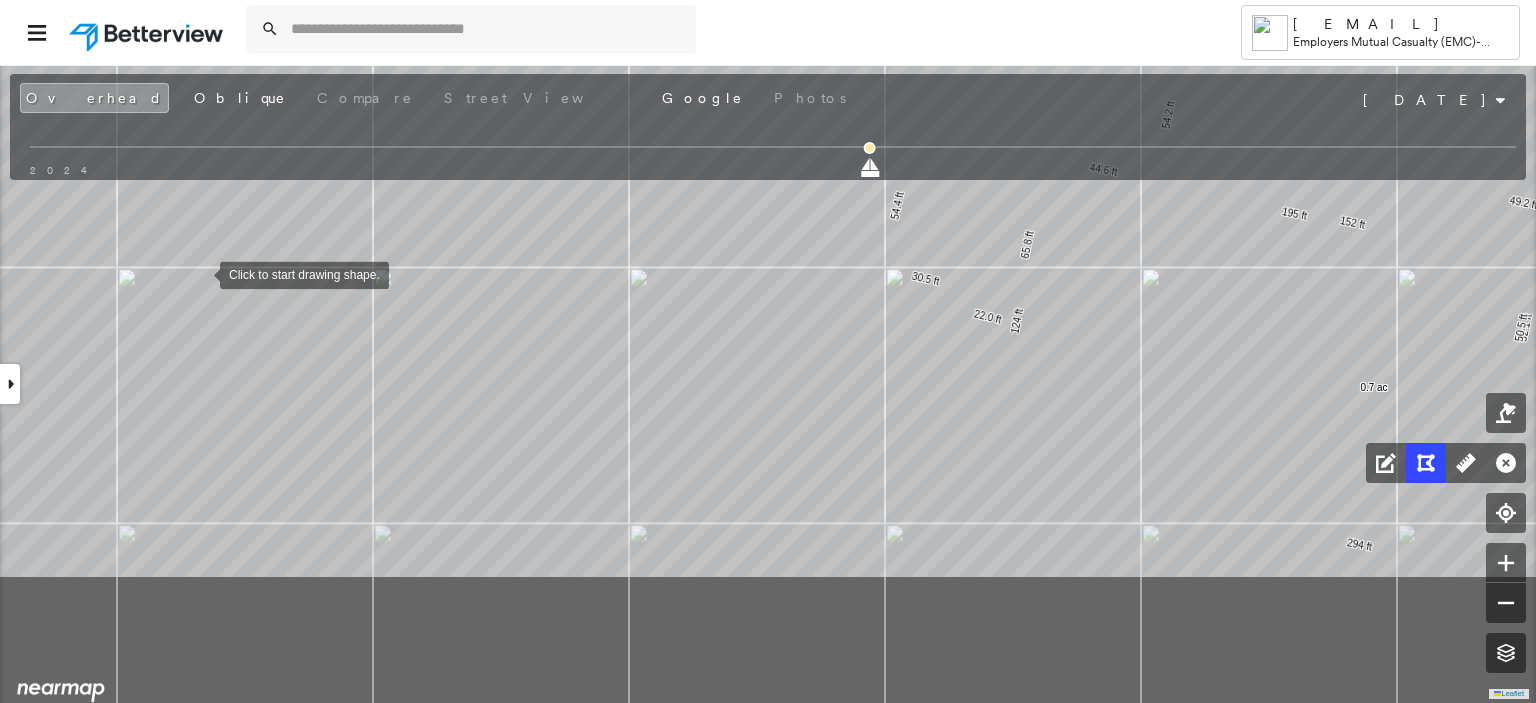 drag, startPoint x: 170, startPoint y: 464, endPoint x: 200, endPoint y: 274, distance: 192.35384 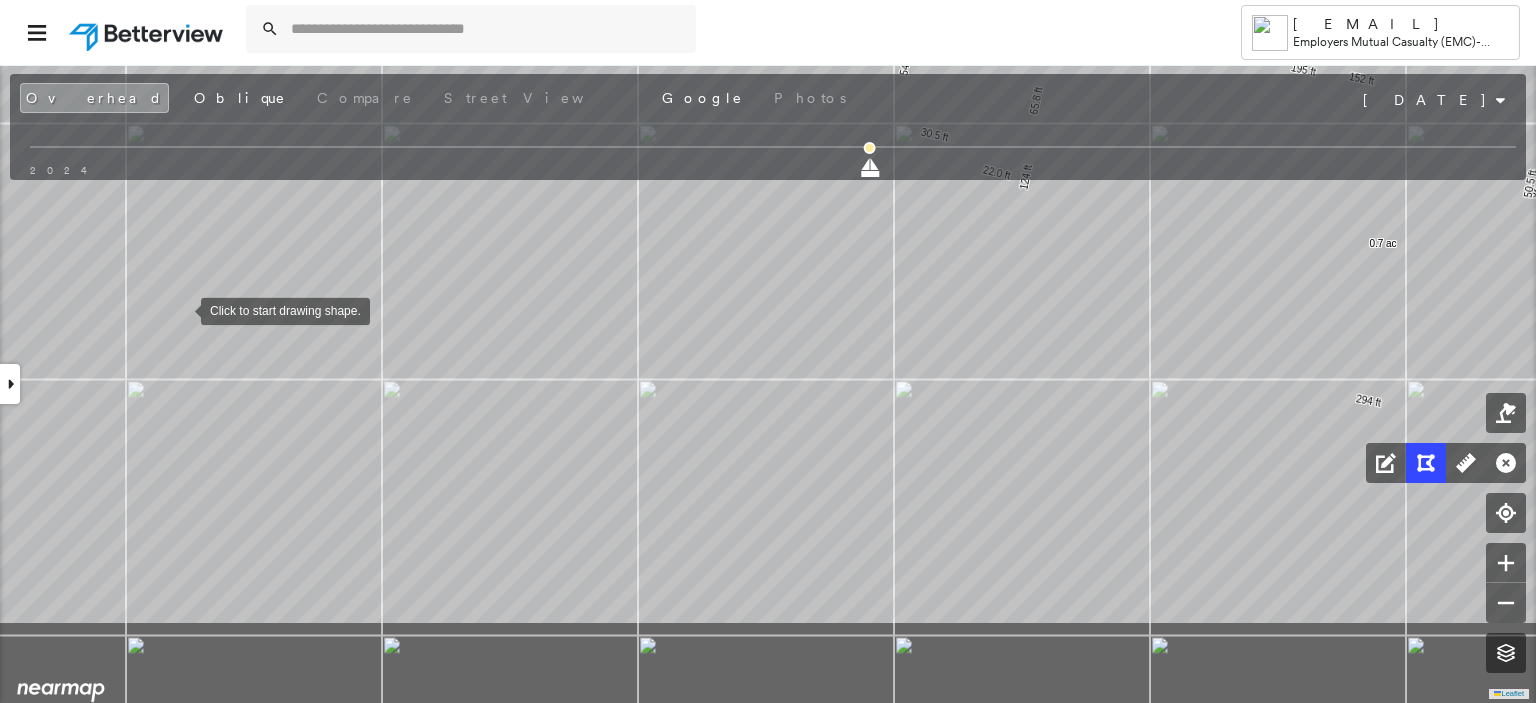 drag, startPoint x: 172, startPoint y: 455, endPoint x: 181, endPoint y: 311, distance: 144.28098 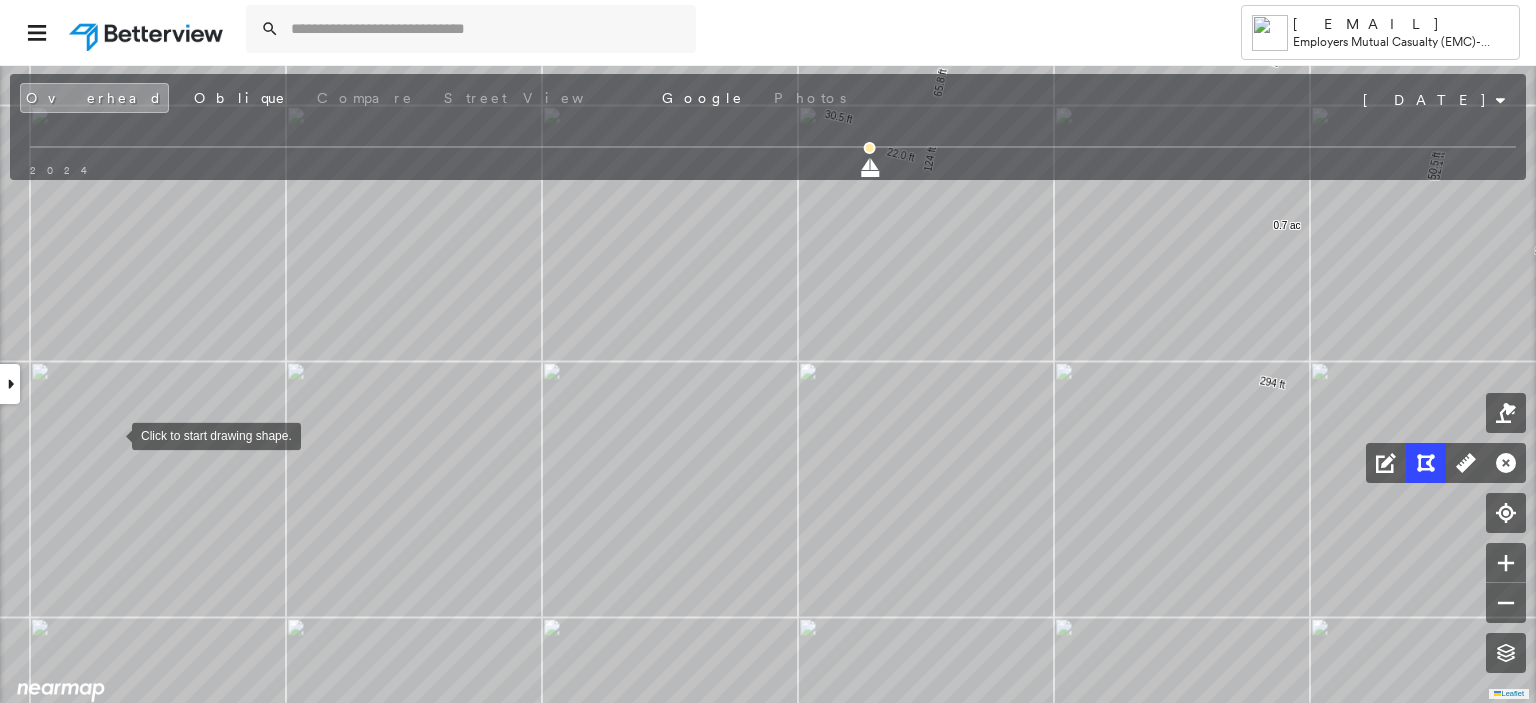 drag, startPoint x: 209, startPoint y: 453, endPoint x: 109, endPoint y: 434, distance: 101.788994 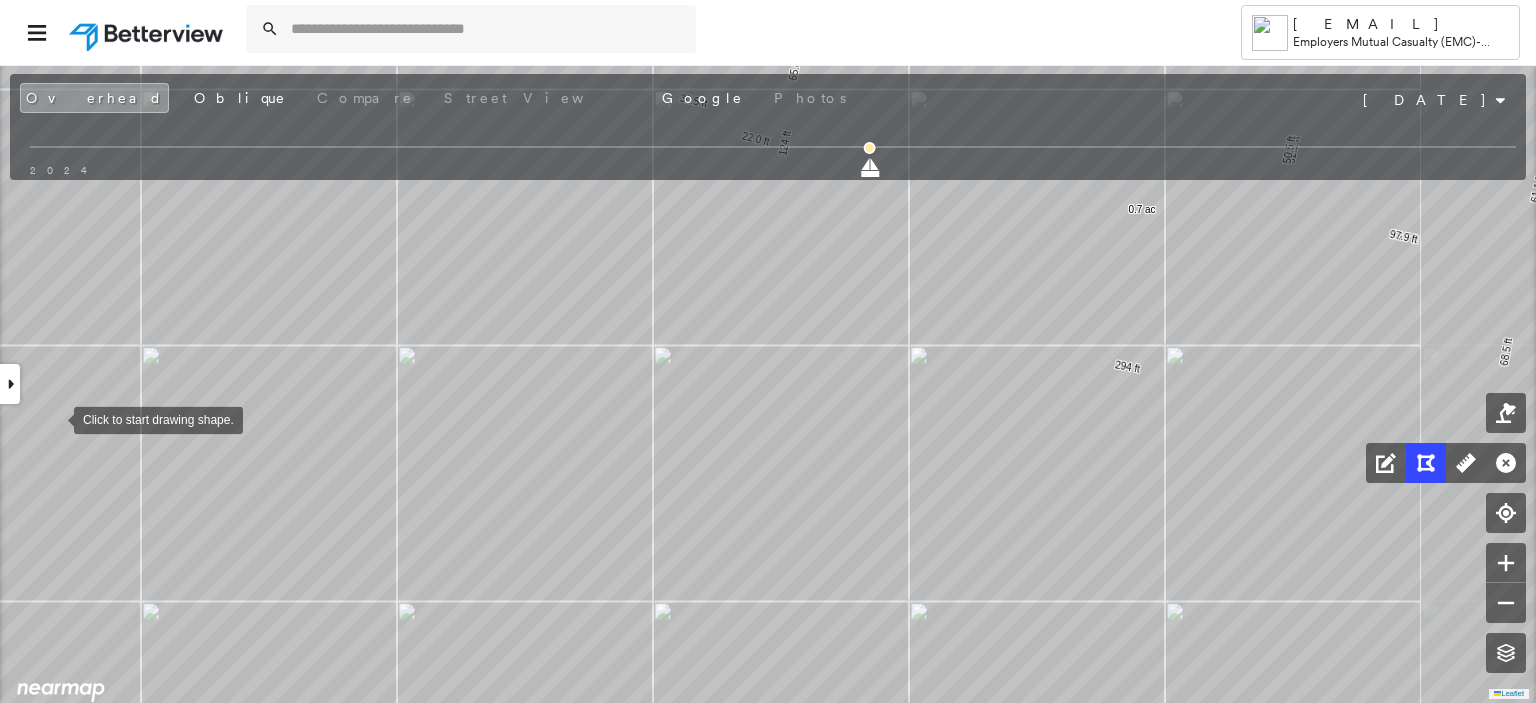 drag, startPoint x: 197, startPoint y: 435, endPoint x: 46, endPoint y: 420, distance: 151.74321 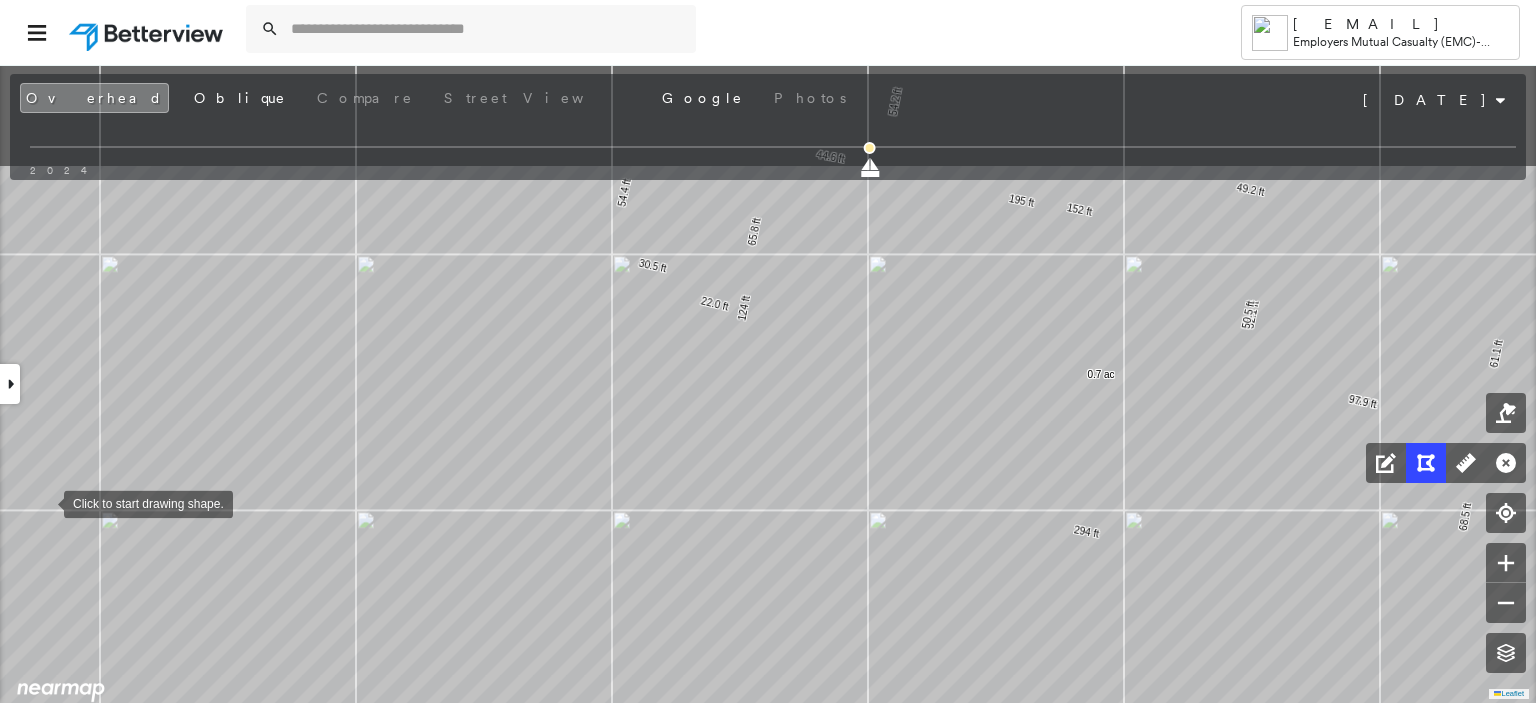 drag, startPoint x: 69, startPoint y: 329, endPoint x: 44, endPoint y: 511, distance: 183.70901 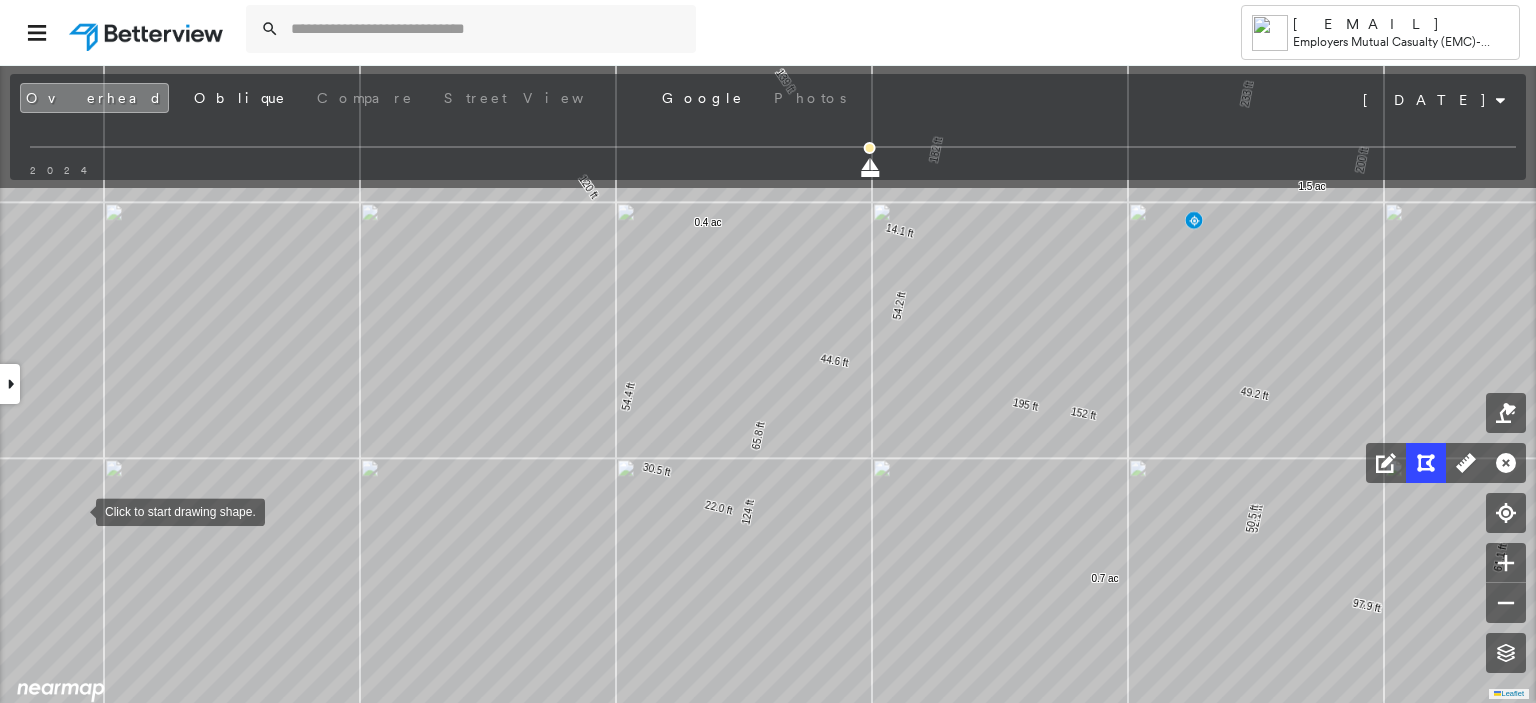 drag, startPoint x: 72, startPoint y: 319, endPoint x: 89, endPoint y: 459, distance: 141.02837 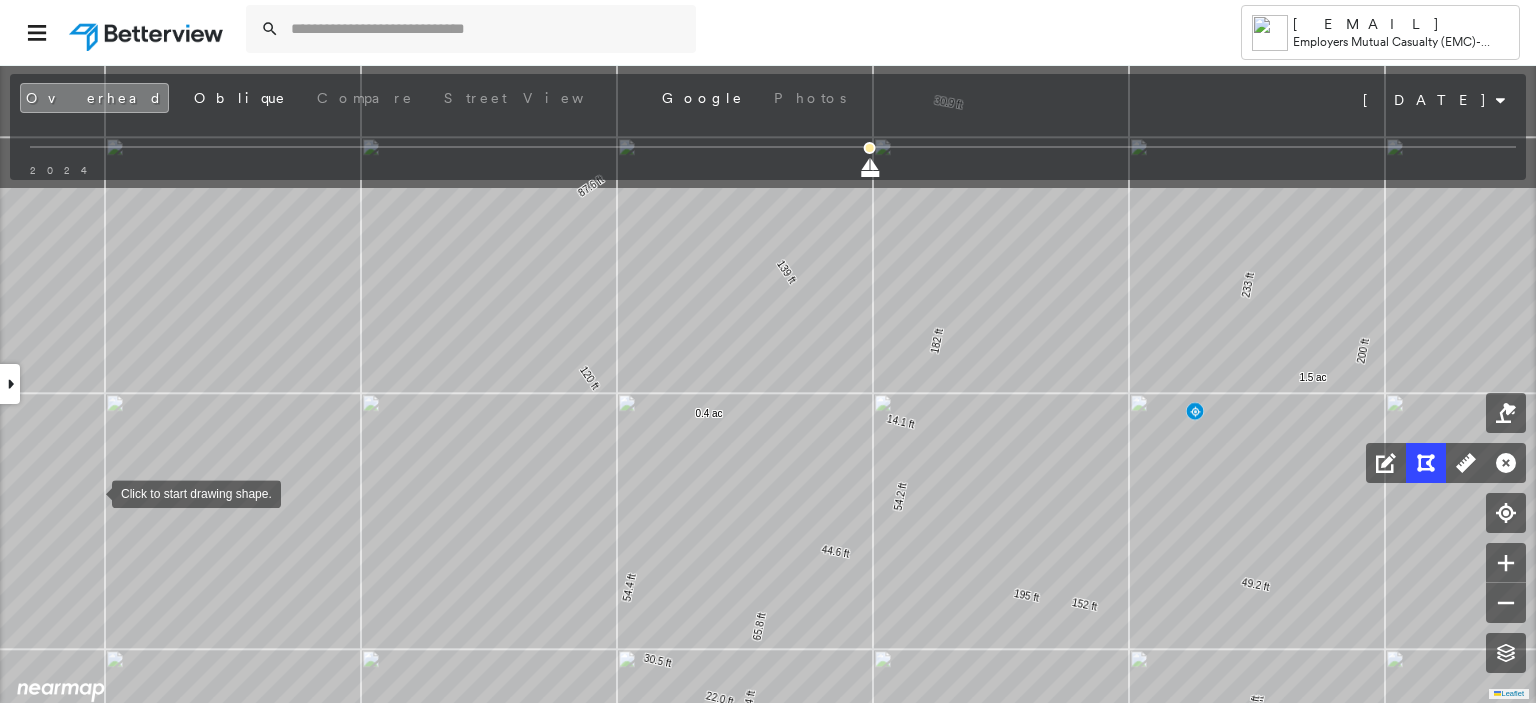drag, startPoint x: 92, startPoint y: 316, endPoint x: 102, endPoint y: 381, distance: 65.76473 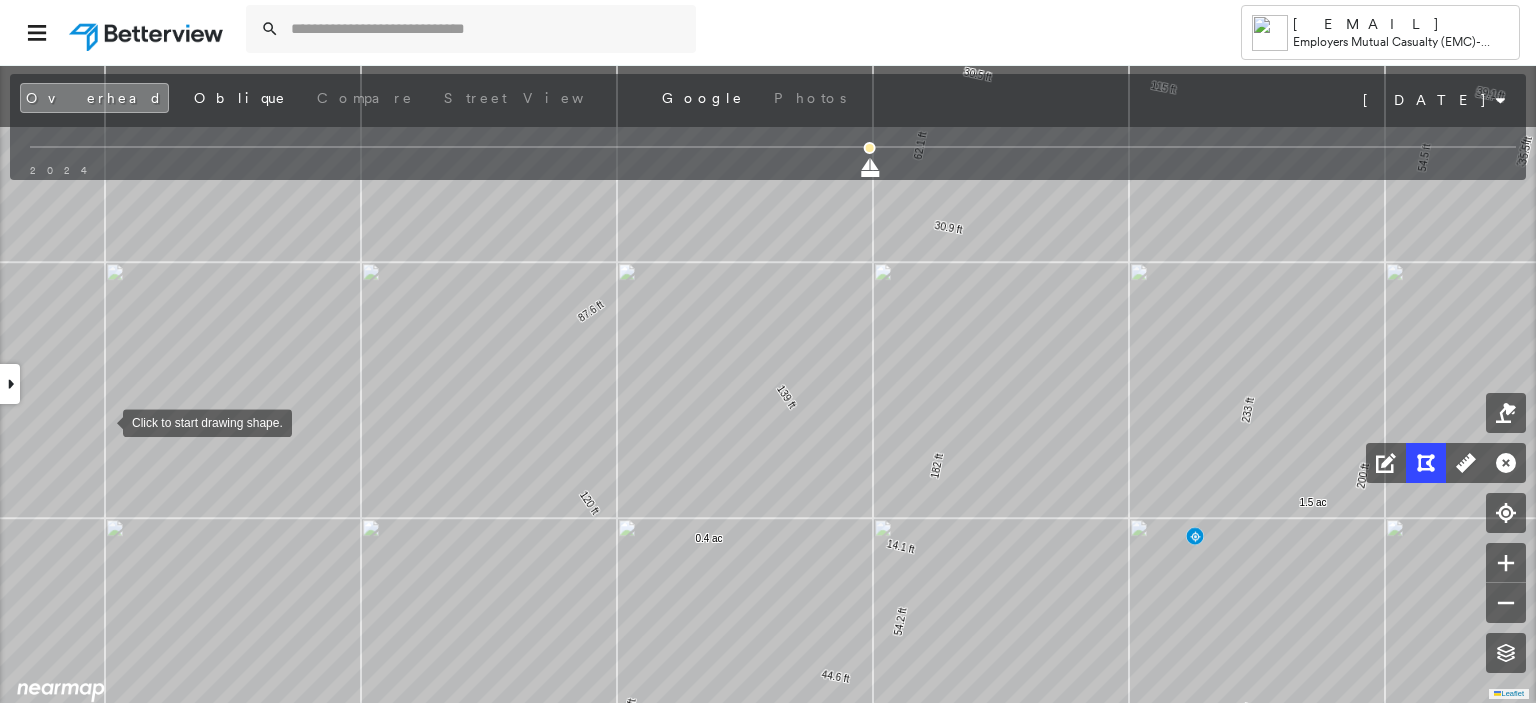 drag, startPoint x: 103, startPoint y: 277, endPoint x: 104, endPoint y: 474, distance: 197.00253 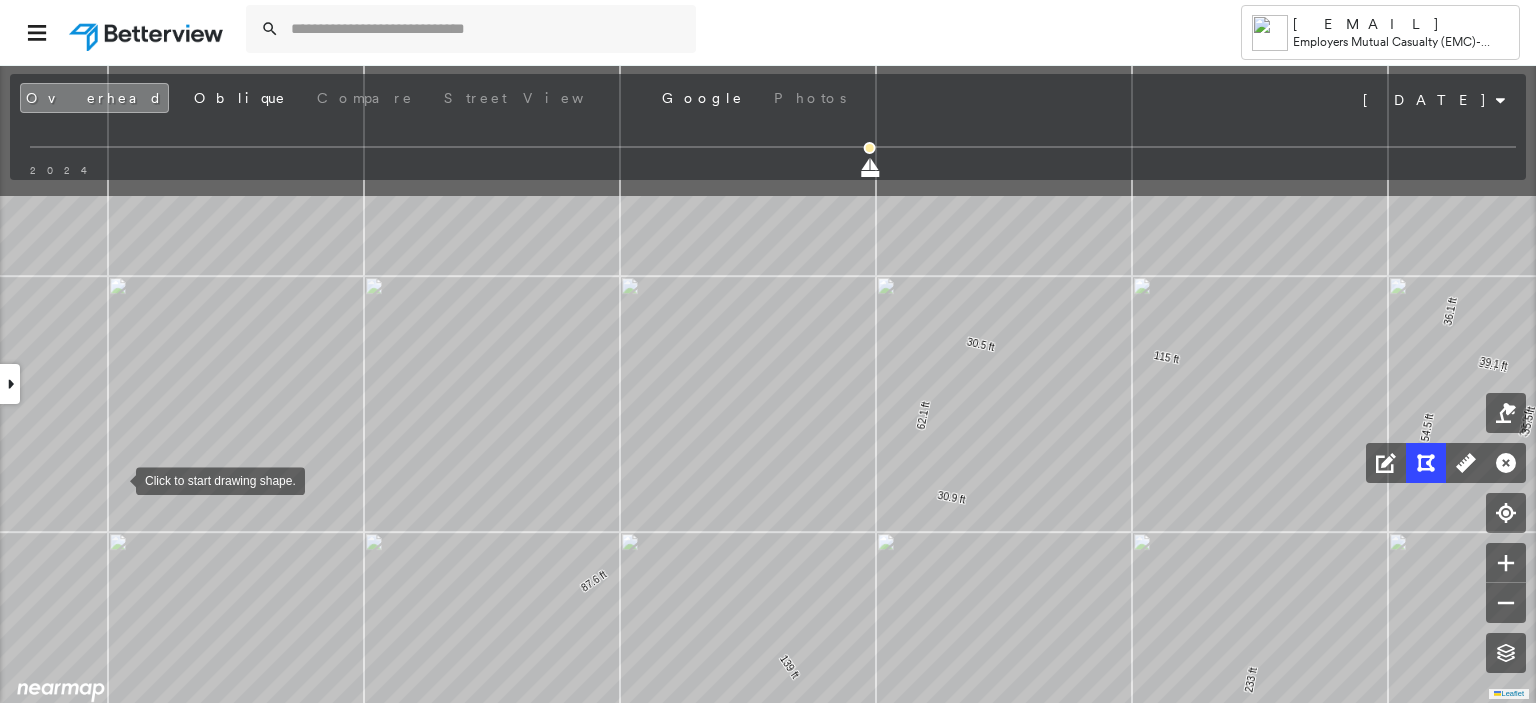 drag, startPoint x: 113, startPoint y: 277, endPoint x: 118, endPoint y: 481, distance: 204.06126 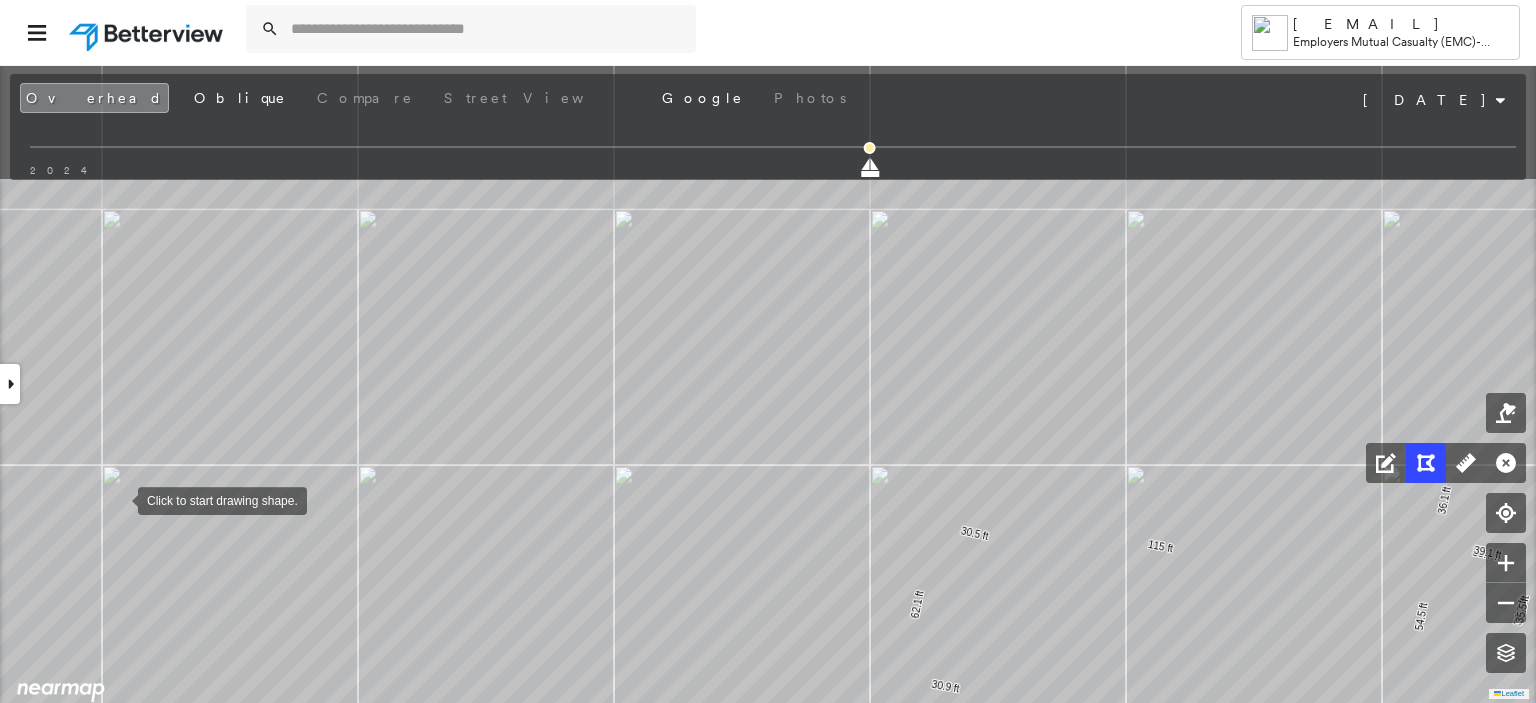 drag, startPoint x: 125, startPoint y: 319, endPoint x: 118, endPoint y: 498, distance: 179.13683 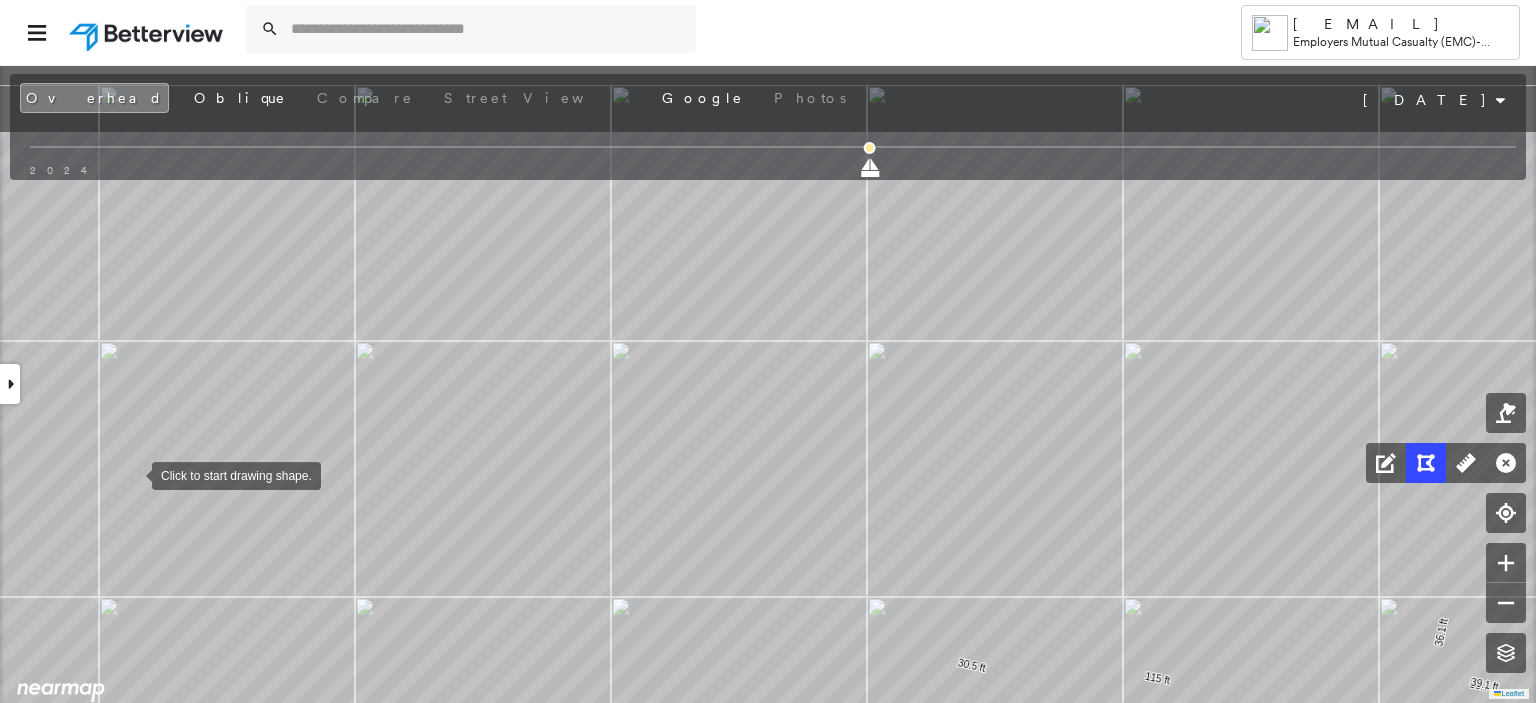 drag, startPoint x: 135, startPoint y: 339, endPoint x: 132, endPoint y: 471, distance: 132.03409 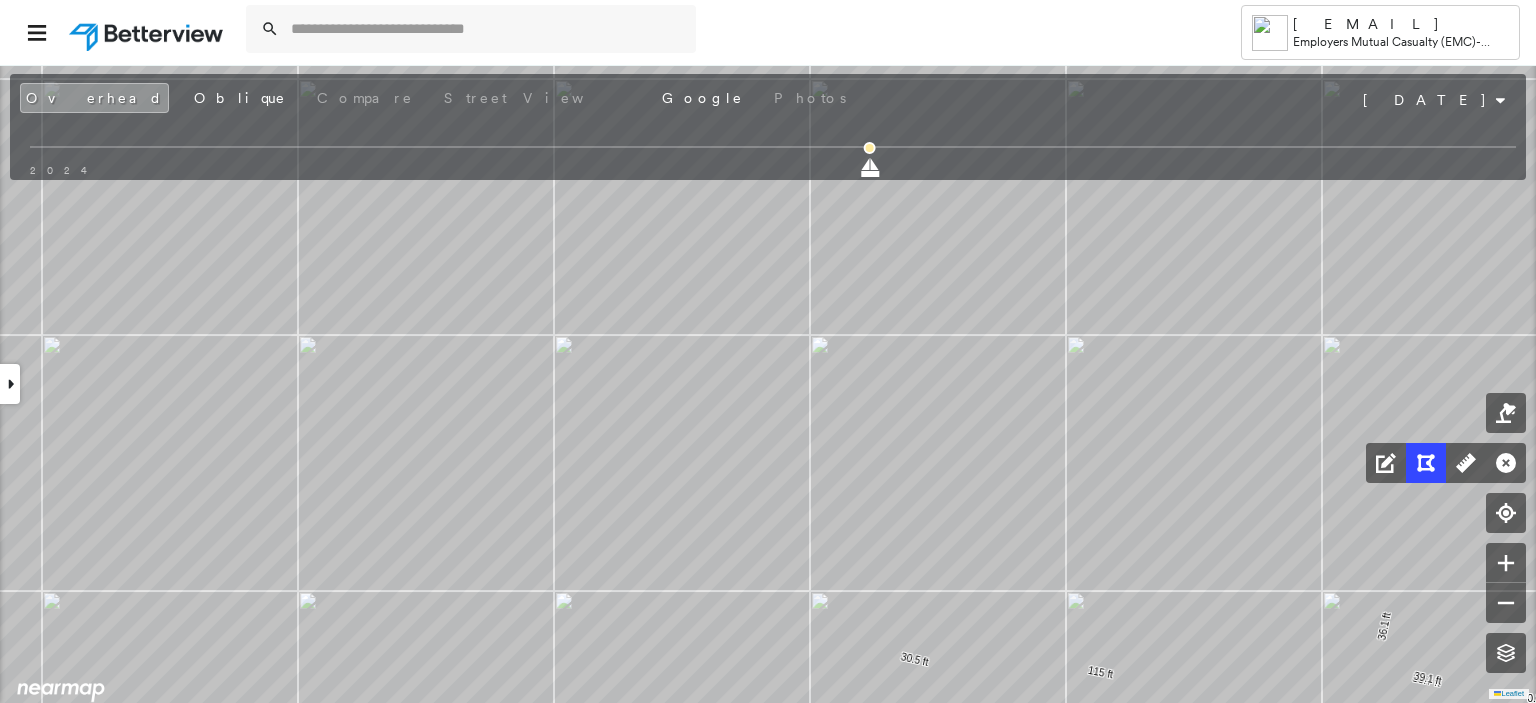 drag, startPoint x: 208, startPoint y: 331, endPoint x: 46, endPoint y: 307, distance: 163.76813 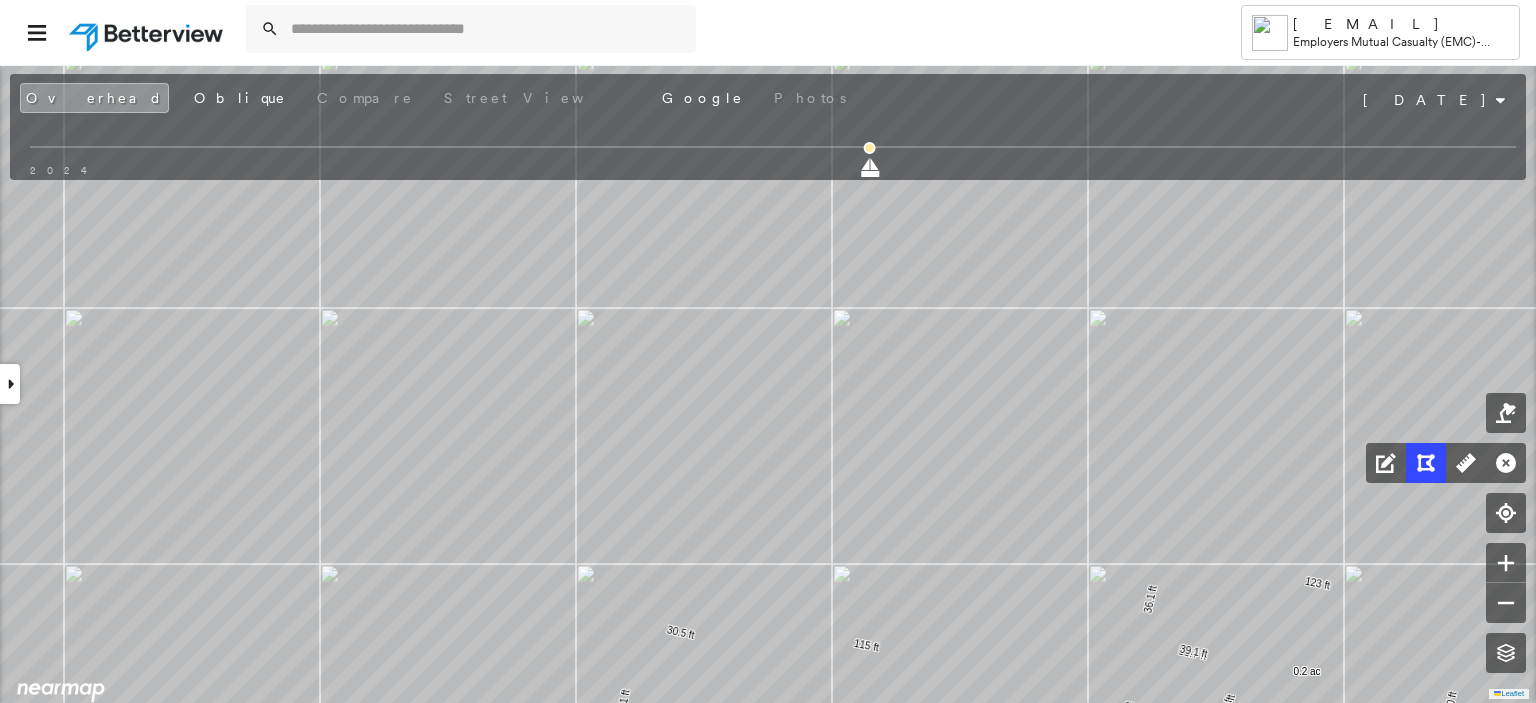 drag, startPoint x: 176, startPoint y: 350, endPoint x: 38, endPoint y: 339, distance: 138.43771 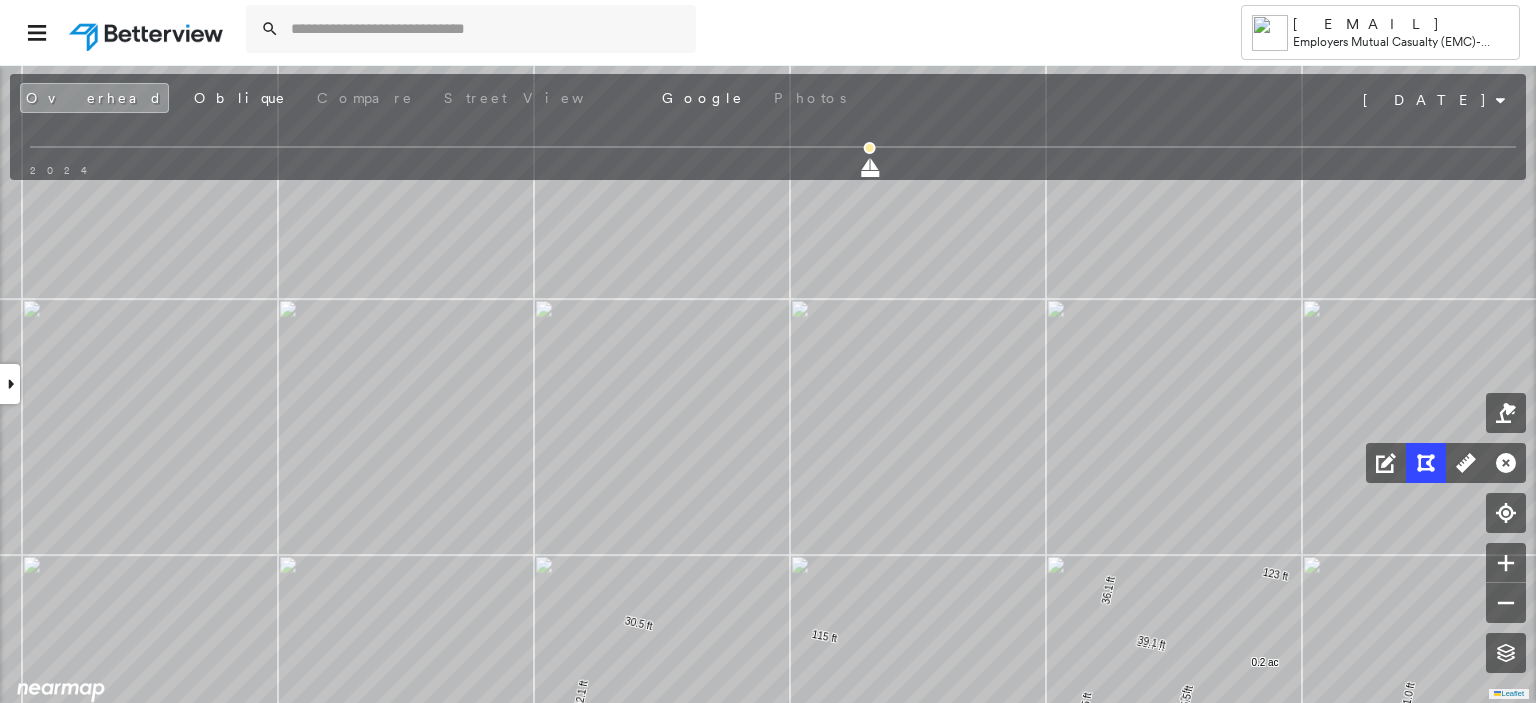 drag, startPoint x: 102, startPoint y: 243, endPoint x: 0, endPoint y: 215, distance: 105.773346 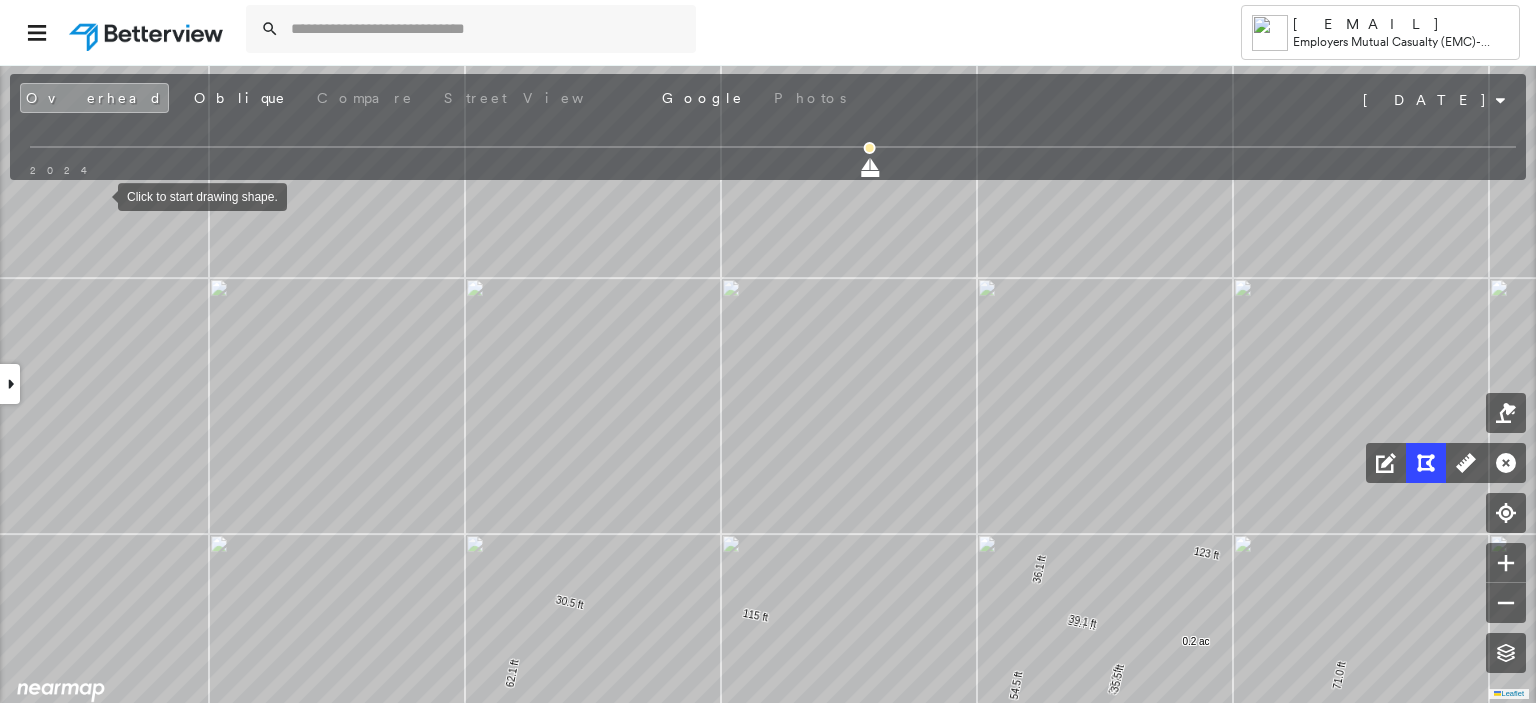 drag, startPoint x: 98, startPoint y: 195, endPoint x: 19, endPoint y: 193, distance: 79.025314 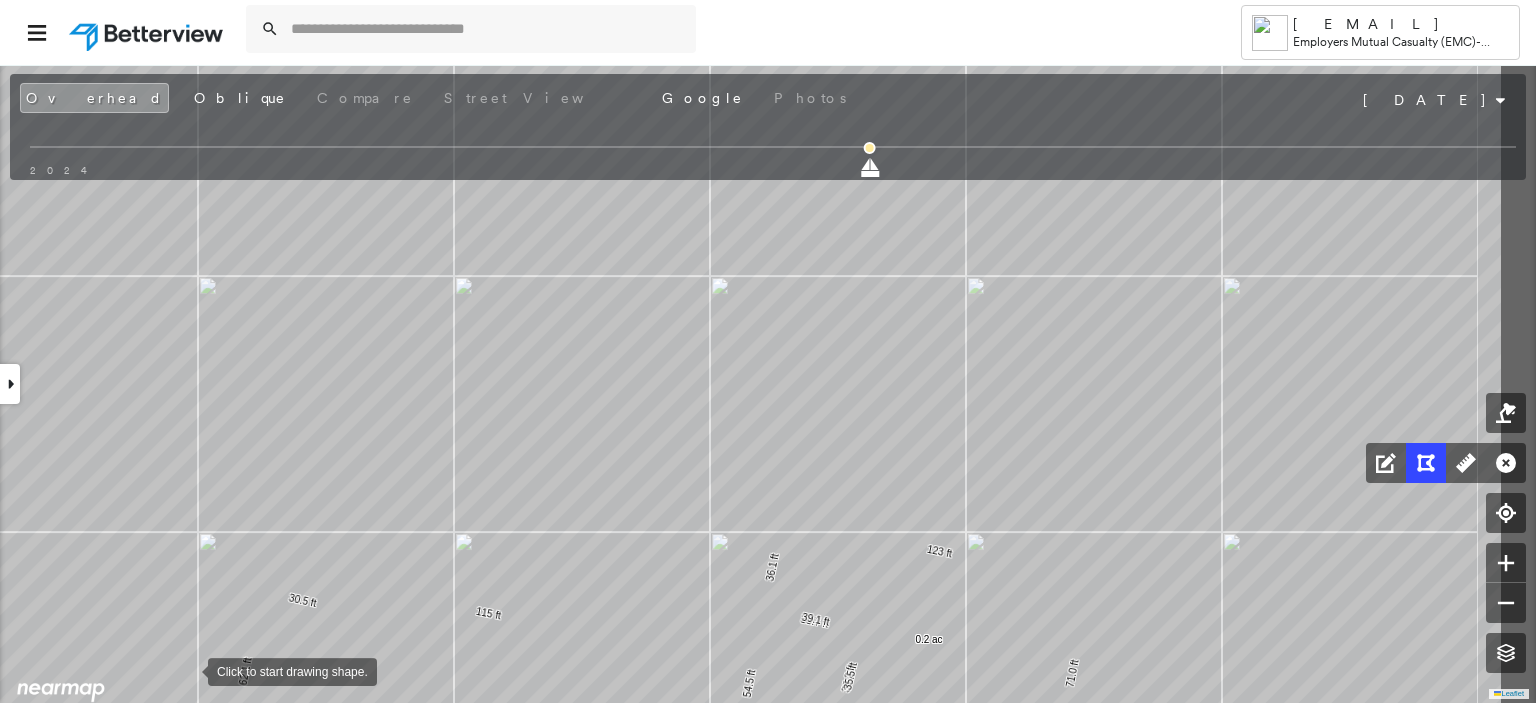 drag, startPoint x: 377, startPoint y: 670, endPoint x: 189, endPoint y: 670, distance: 188 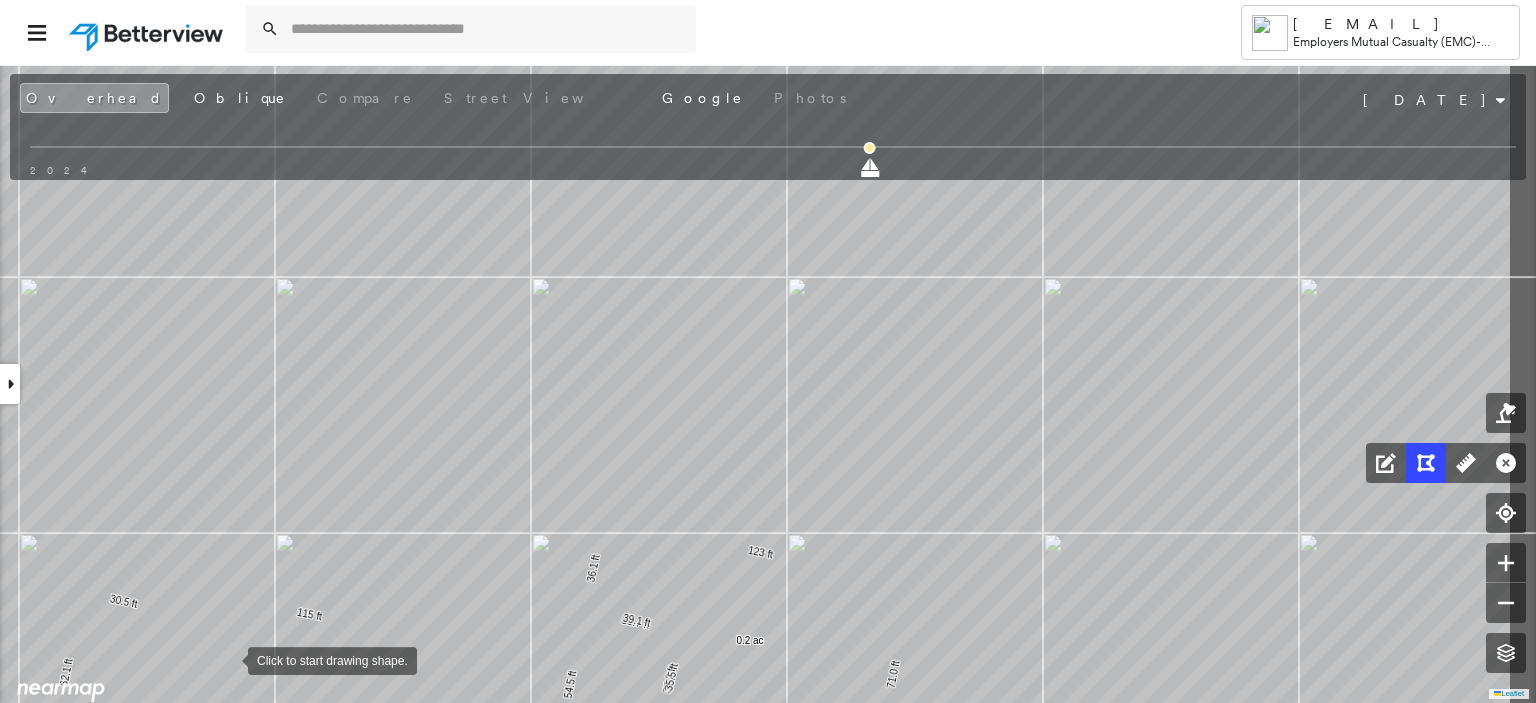 drag, startPoint x: 408, startPoint y: 658, endPoint x: 229, endPoint y: 659, distance: 179.00279 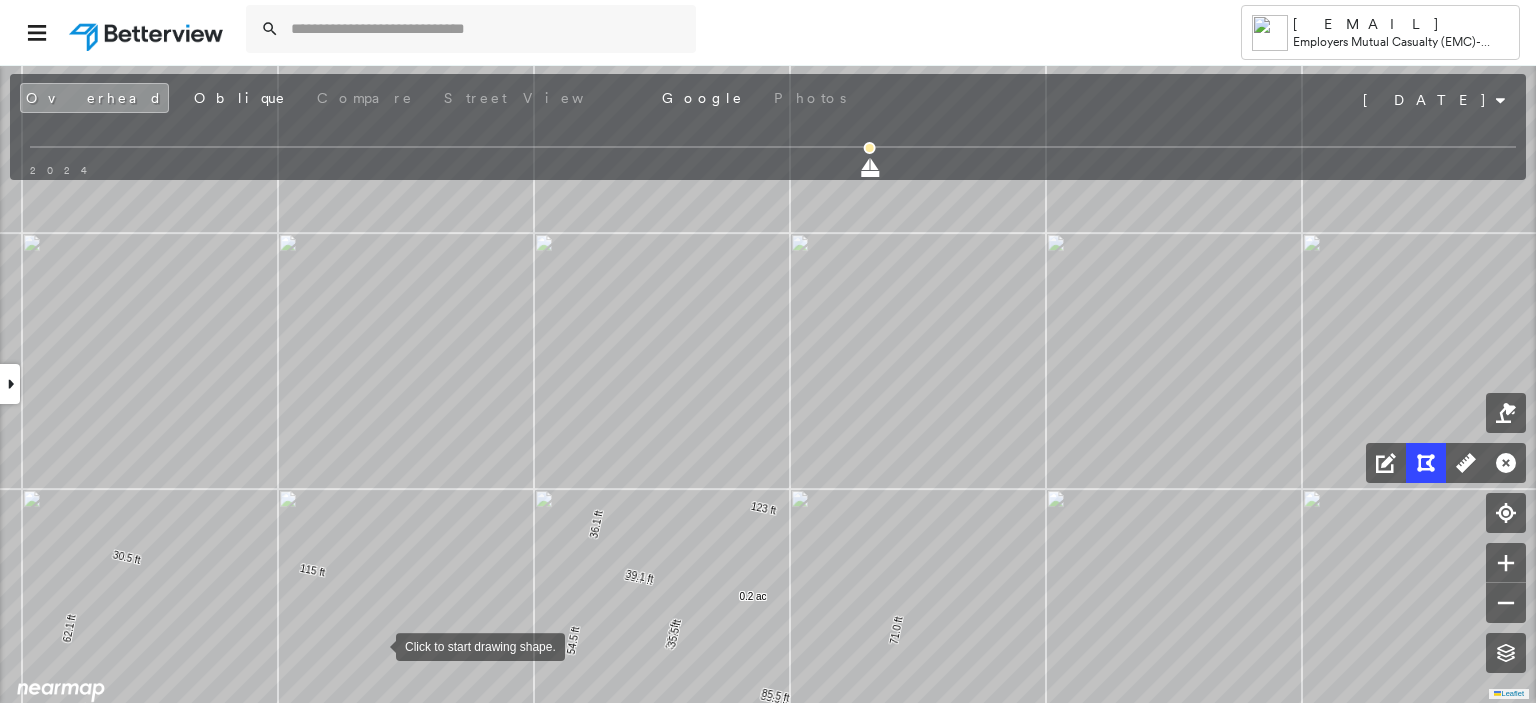 drag, startPoint x: 373, startPoint y: 690, endPoint x: 376, endPoint y: 644, distance: 46.09772 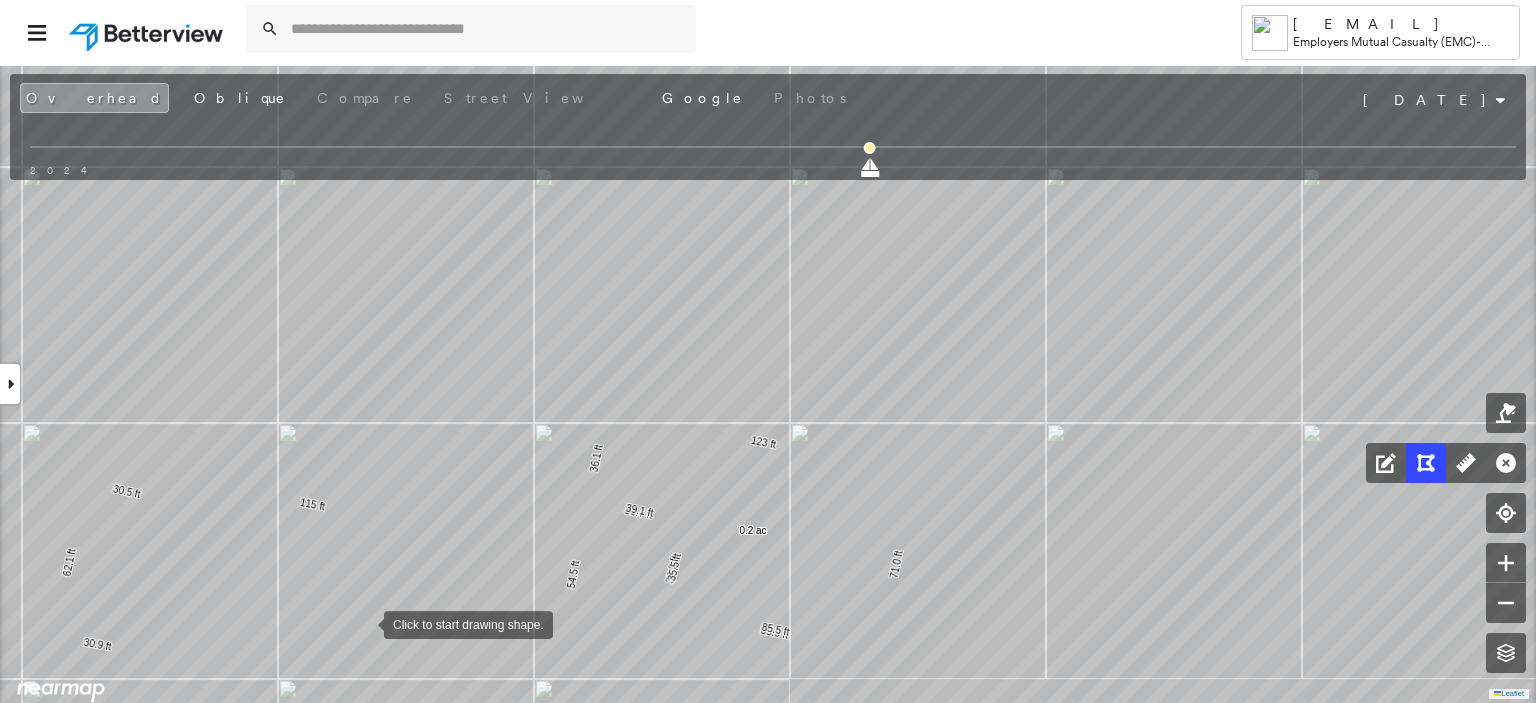 drag, startPoint x: 364, startPoint y: 691, endPoint x: 364, endPoint y: 627, distance: 64 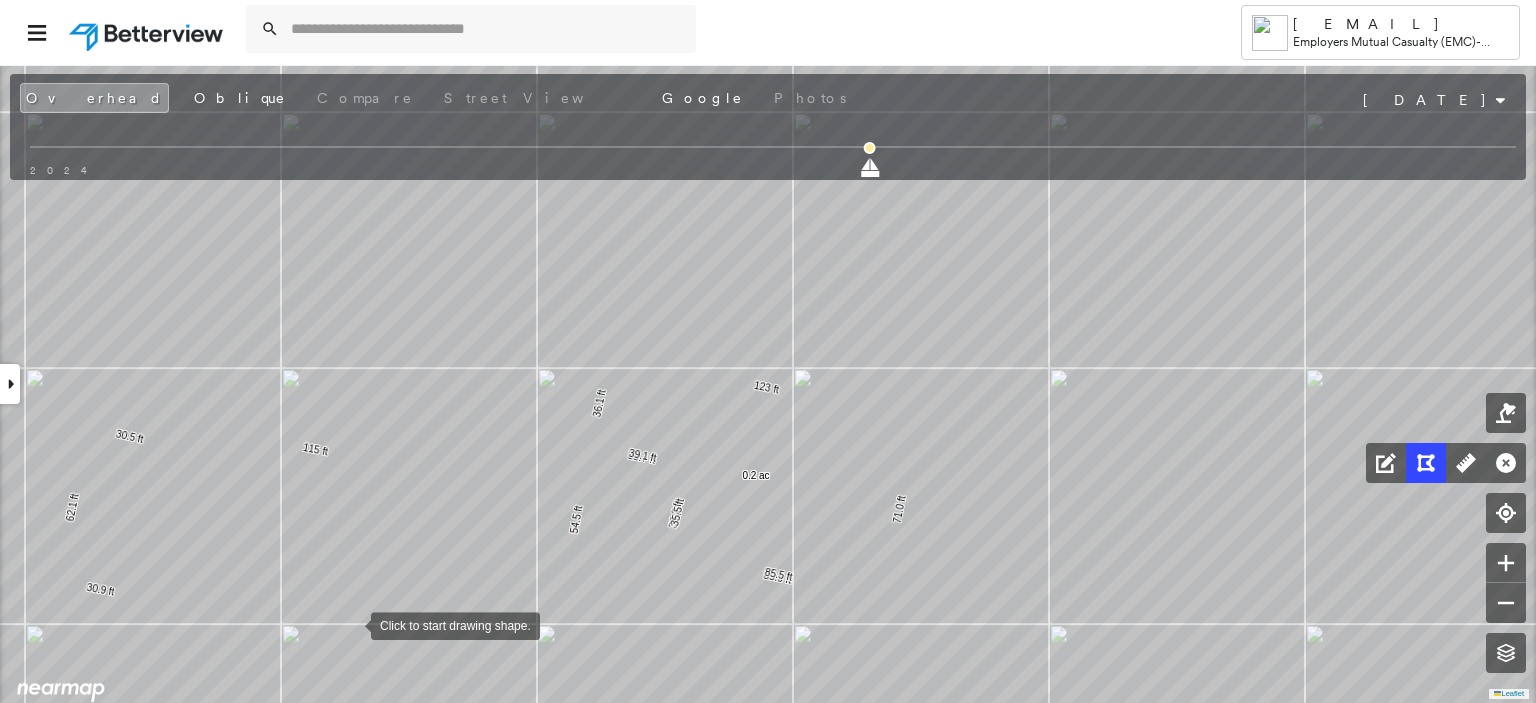 drag, startPoint x: 348, startPoint y: 681, endPoint x: 355, endPoint y: 615, distance: 66.37017 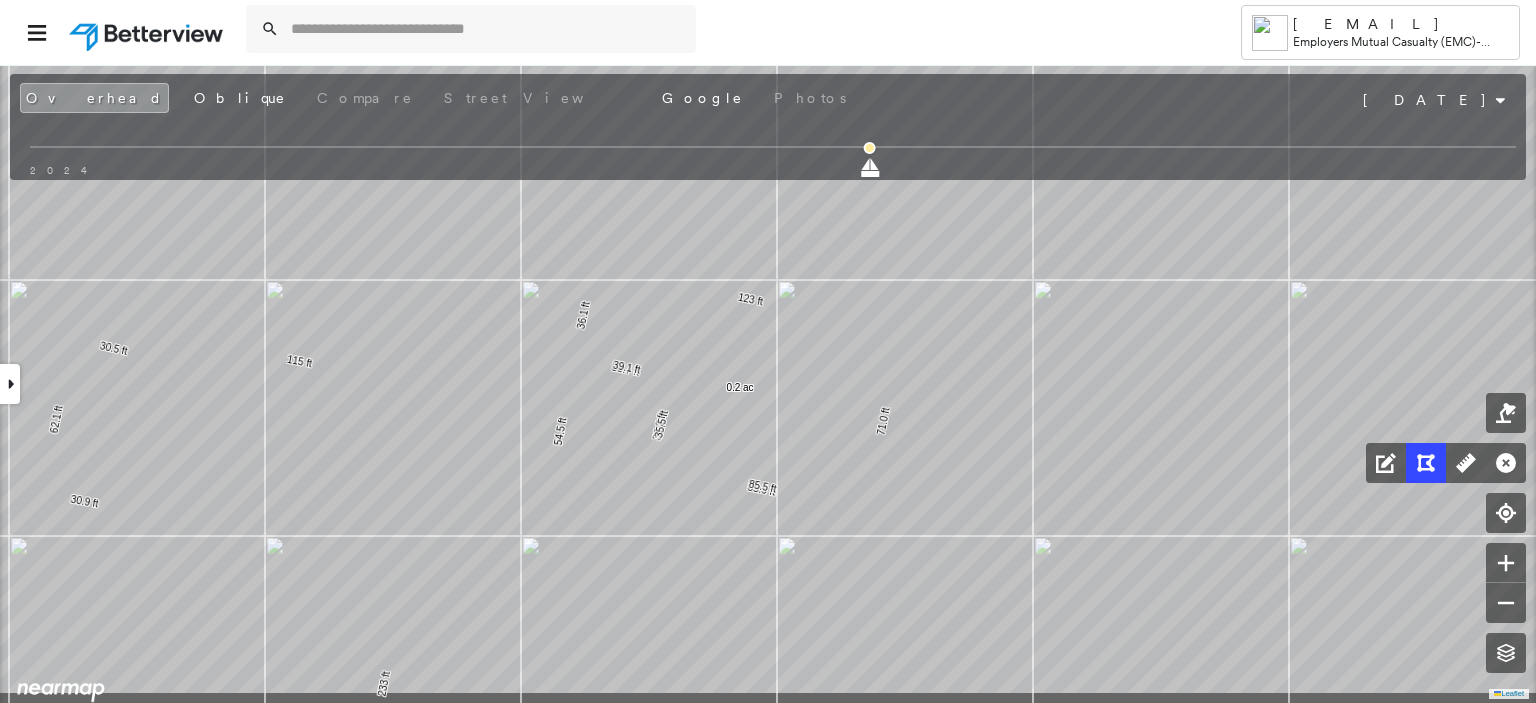 drag, startPoint x: 1236, startPoint y: 551, endPoint x: 1197, endPoint y: 401, distance: 154.98709 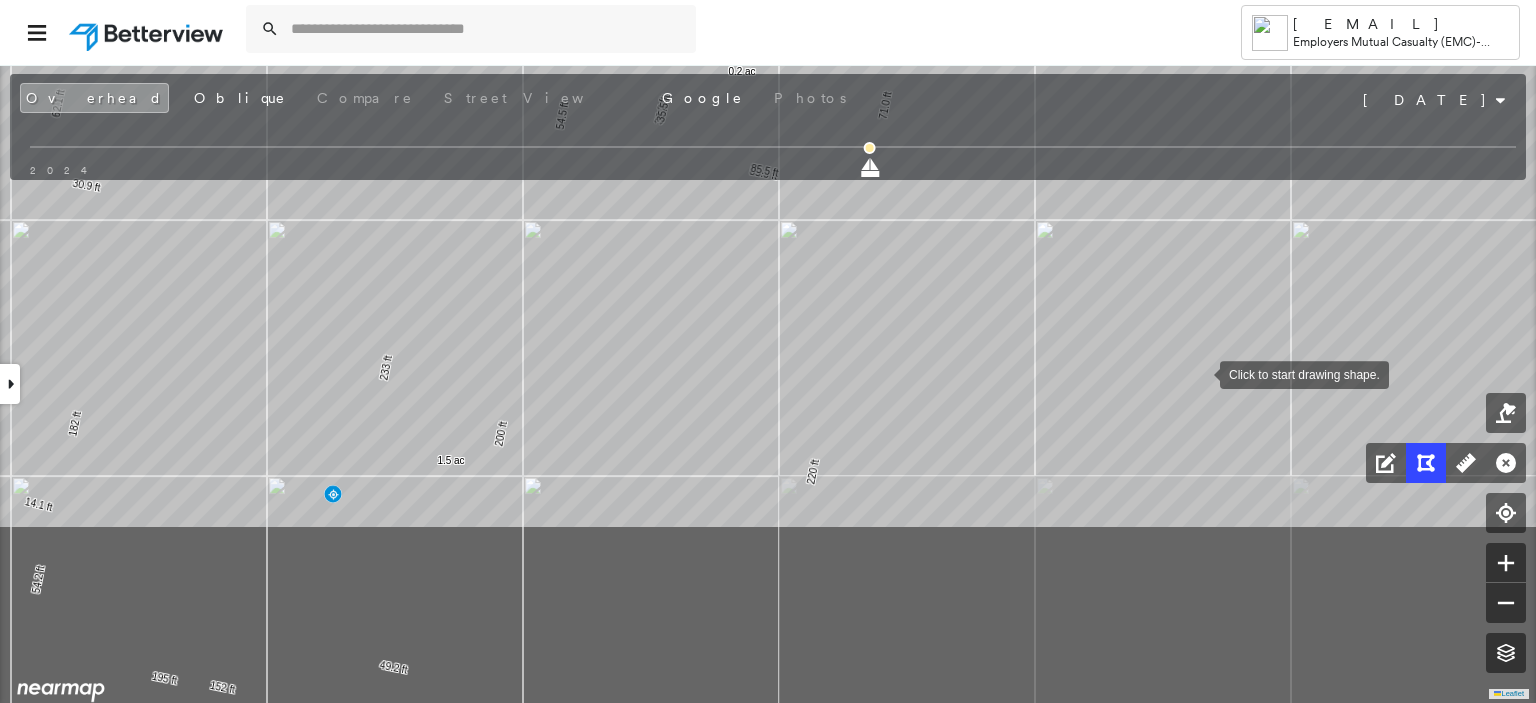 drag, startPoint x: 1180, startPoint y: 601, endPoint x: 1200, endPoint y: 375, distance: 226.88322 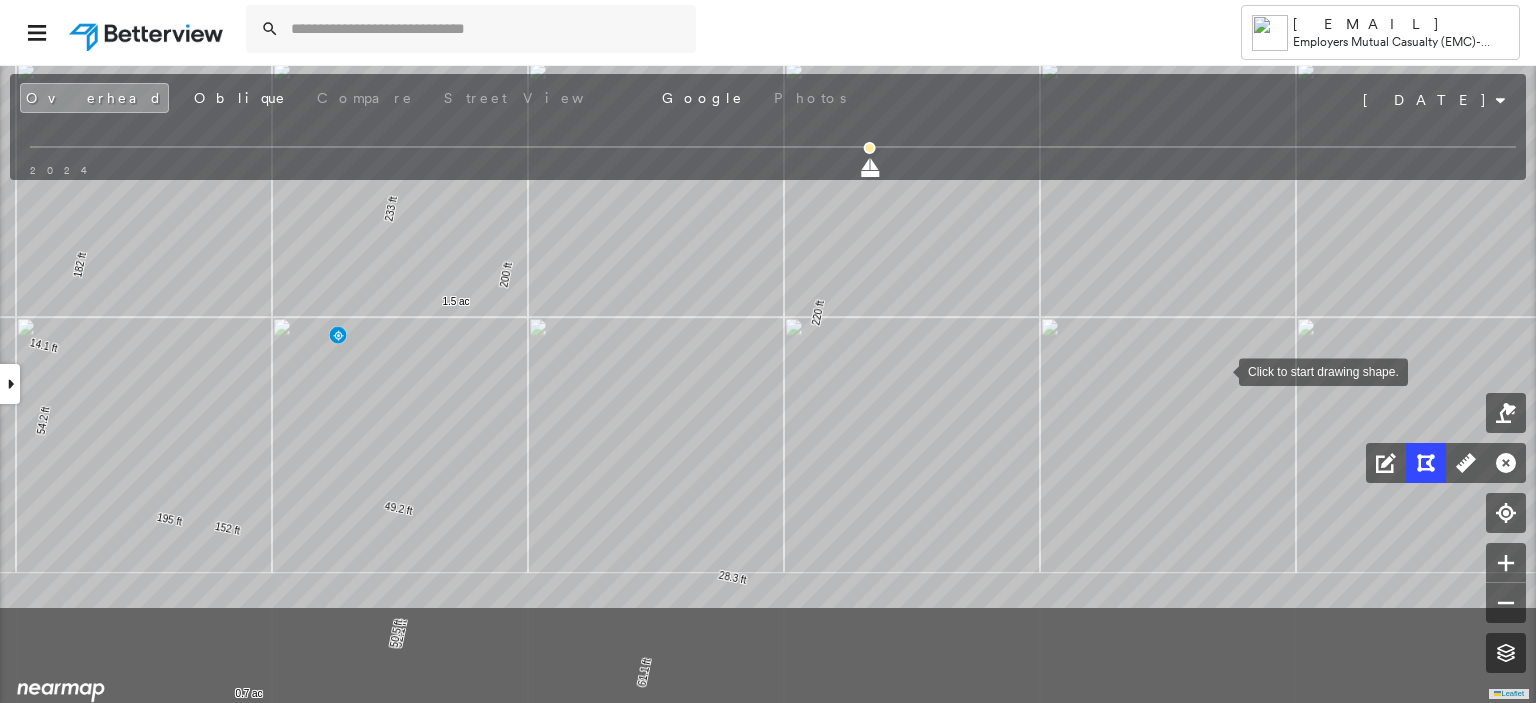 drag, startPoint x: 1214, startPoint y: 530, endPoint x: 1219, endPoint y: 366, distance: 164.0762 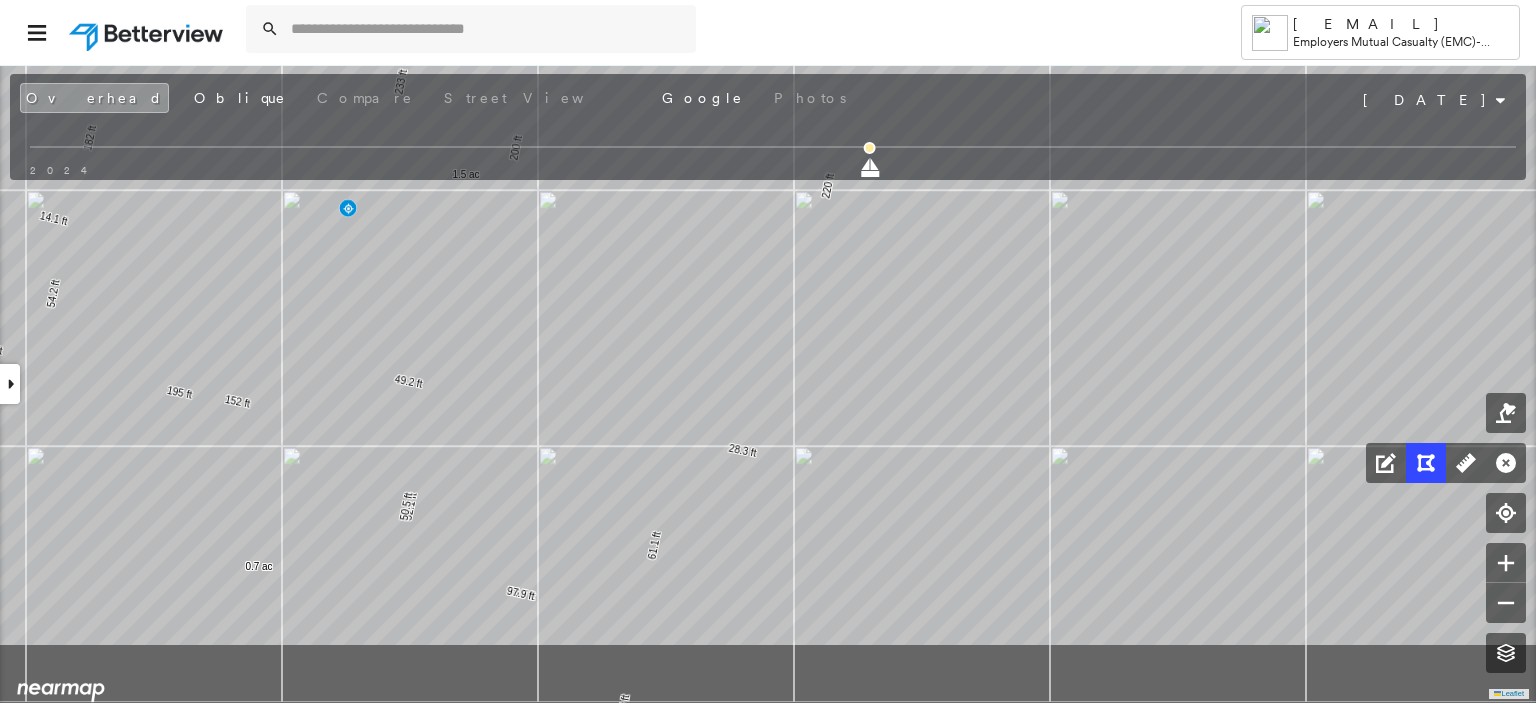 drag, startPoint x: 1211, startPoint y: 567, endPoint x: 1221, endPoint y: 379, distance: 188.26576 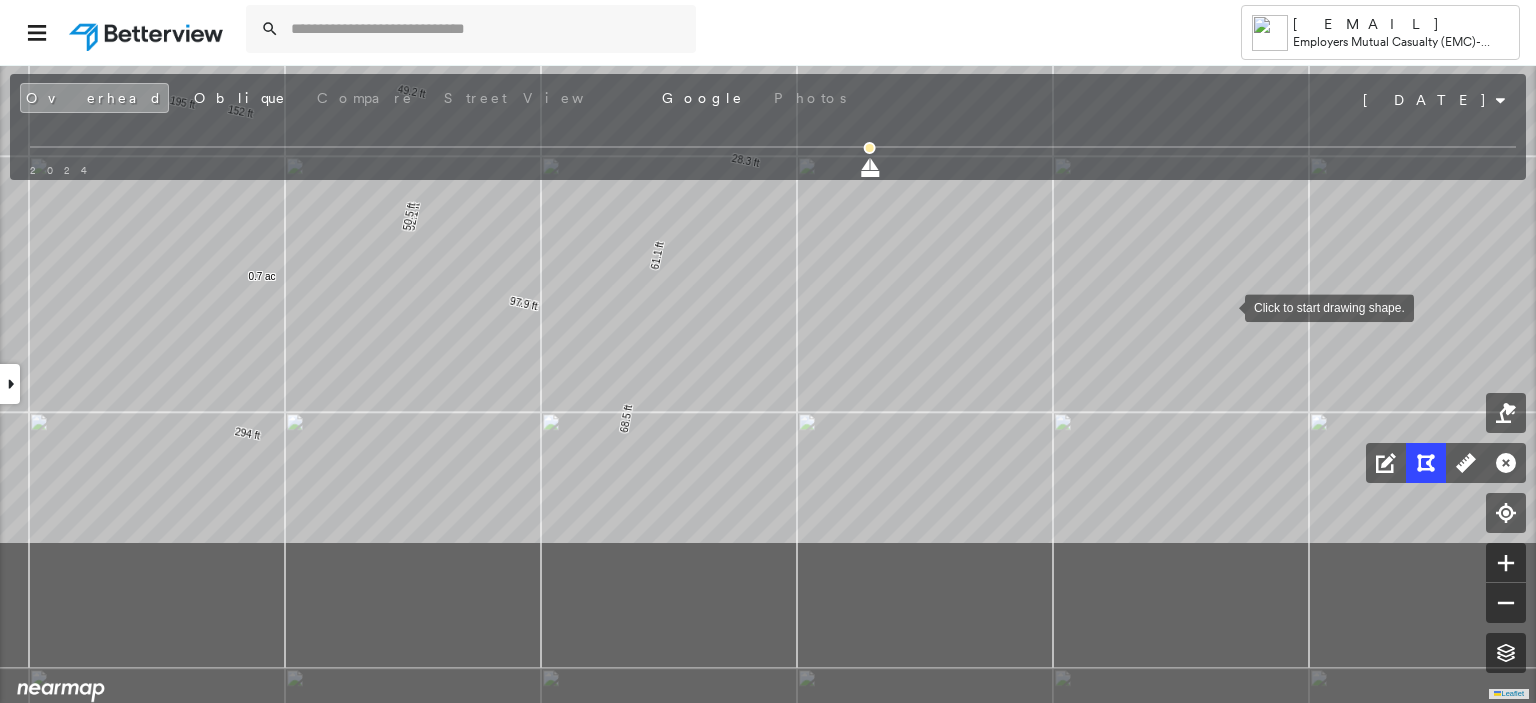 drag, startPoint x: 1223, startPoint y: 521, endPoint x: 1225, endPoint y: 307, distance: 214.00934 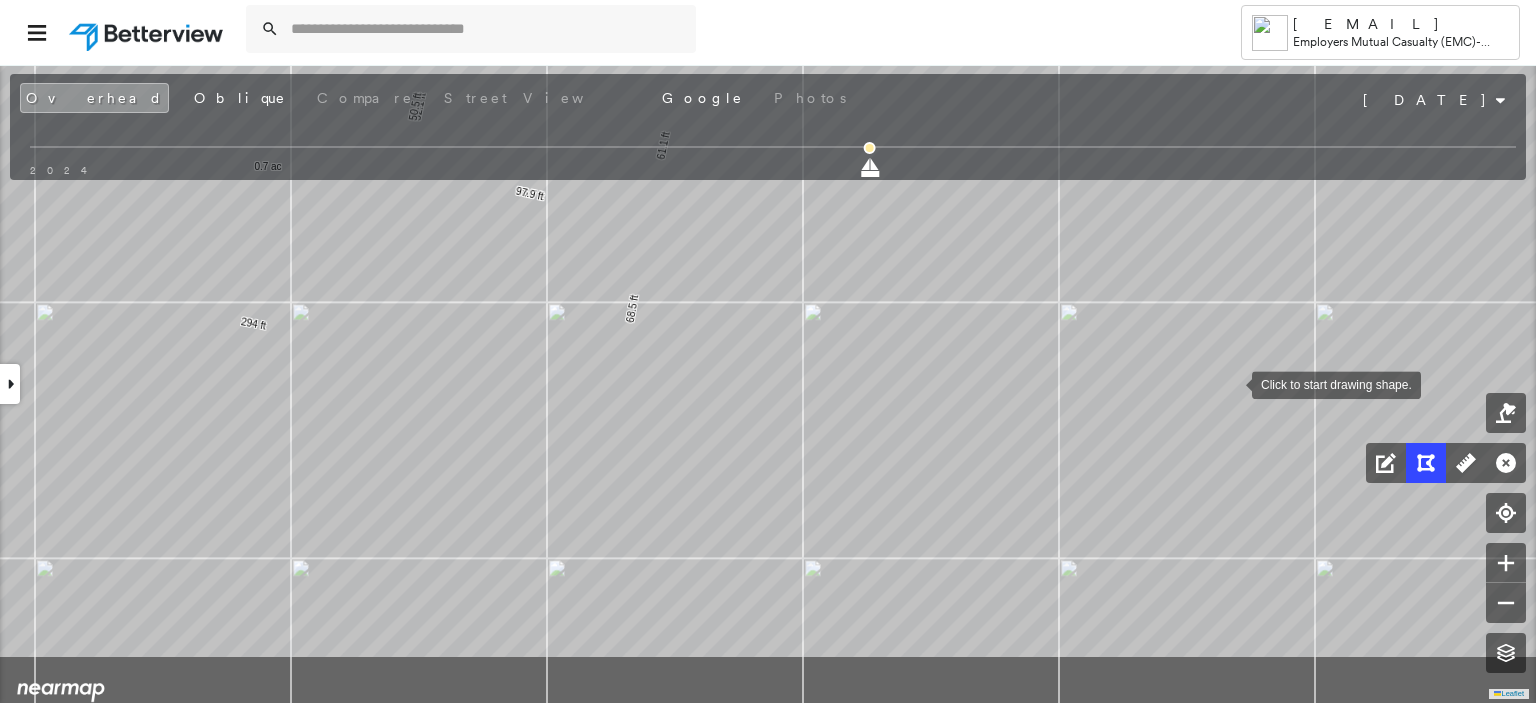 click at bounding box center [1232, 383] 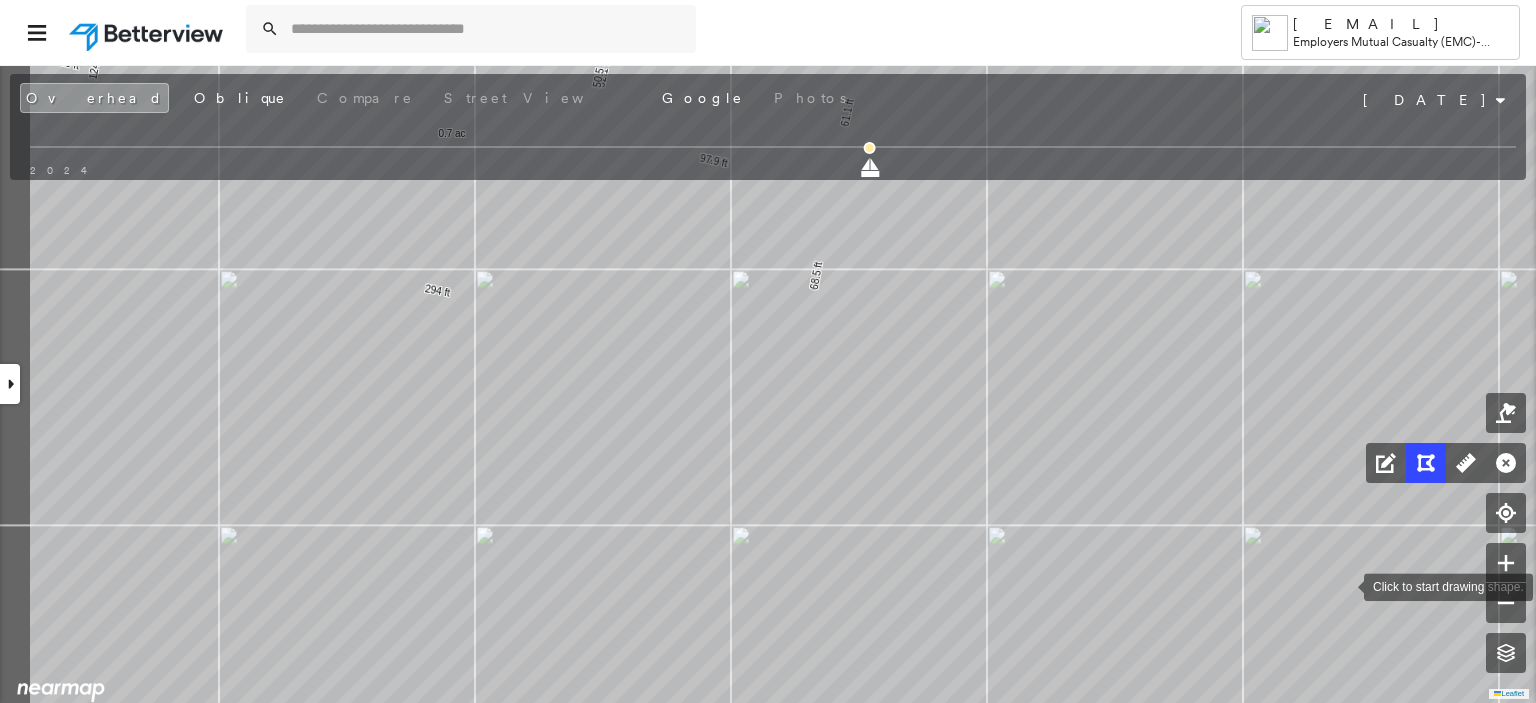 click at bounding box center [1344, 585] 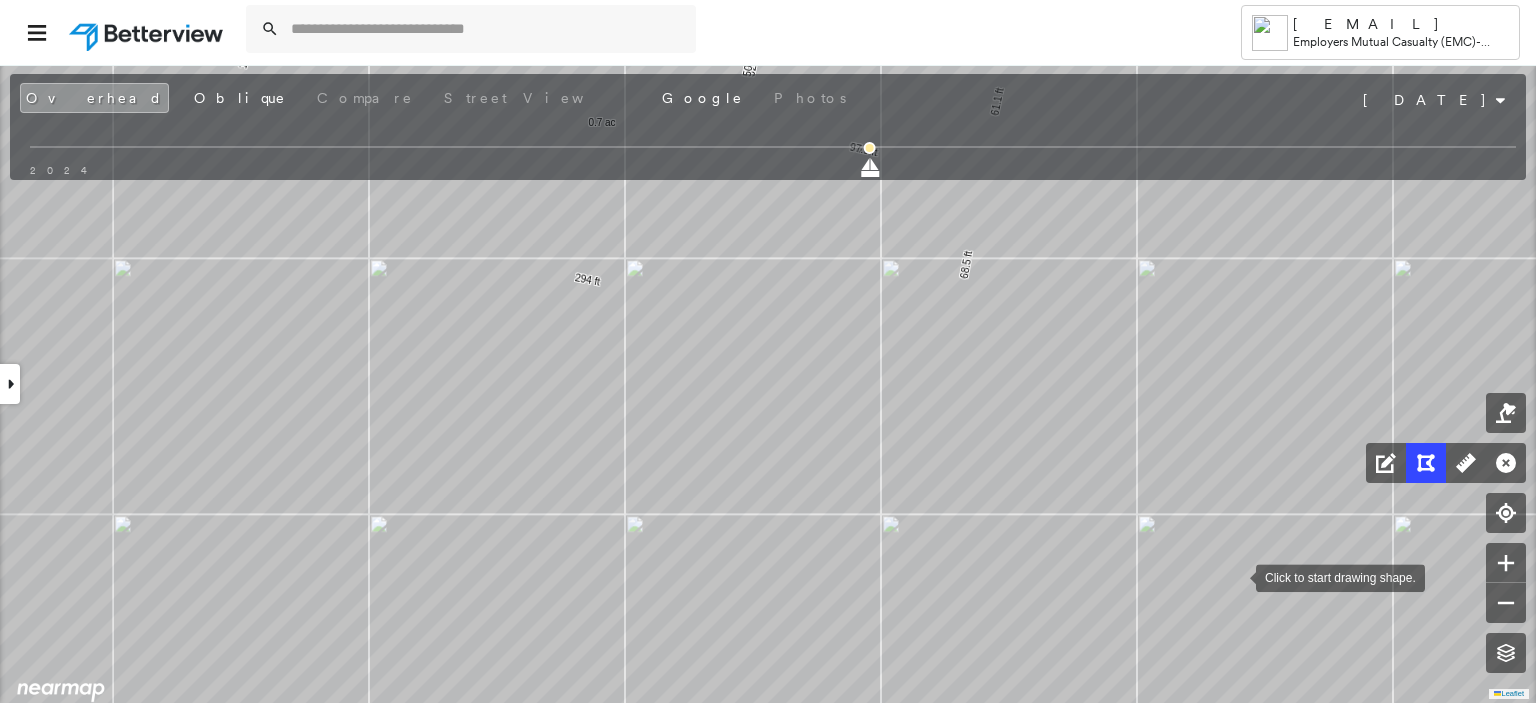 click at bounding box center [1236, 576] 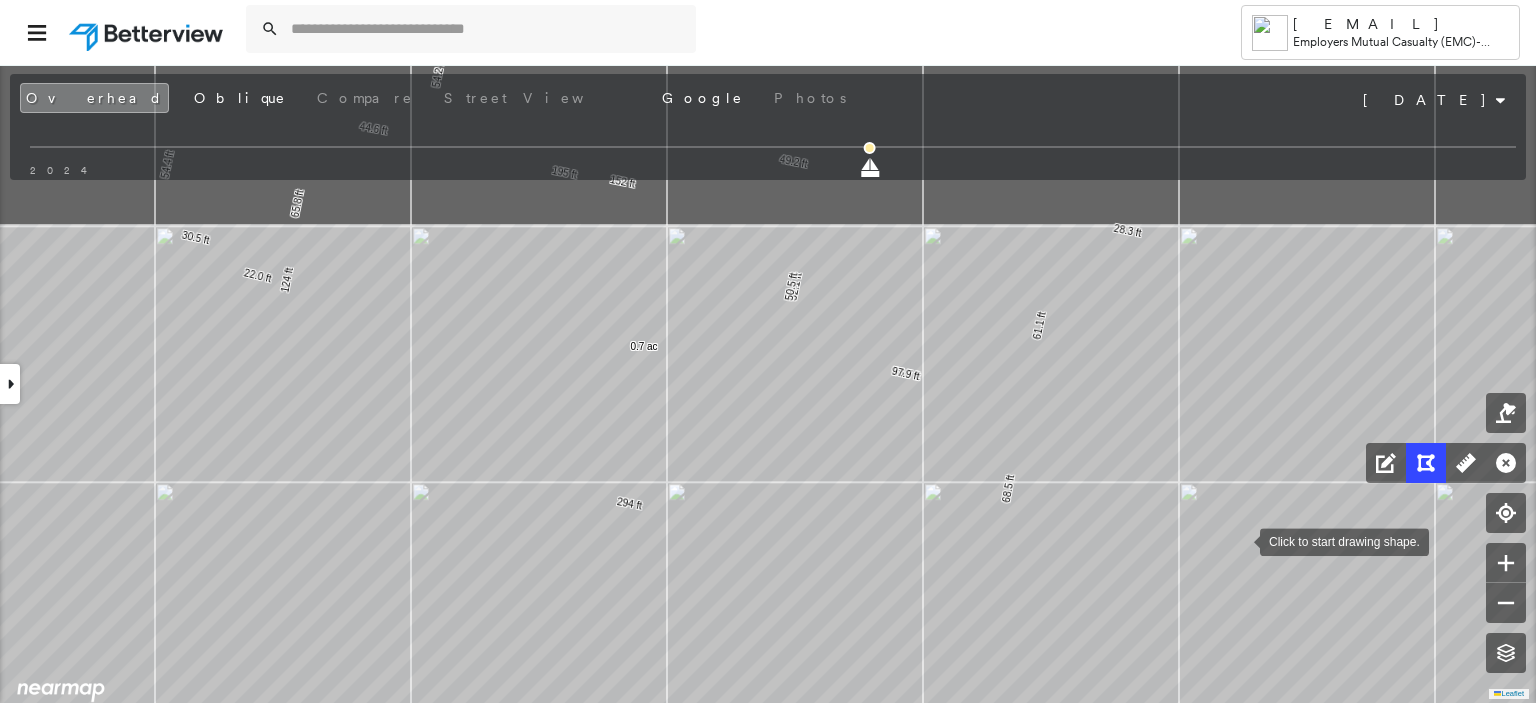 click at bounding box center [1240, 540] 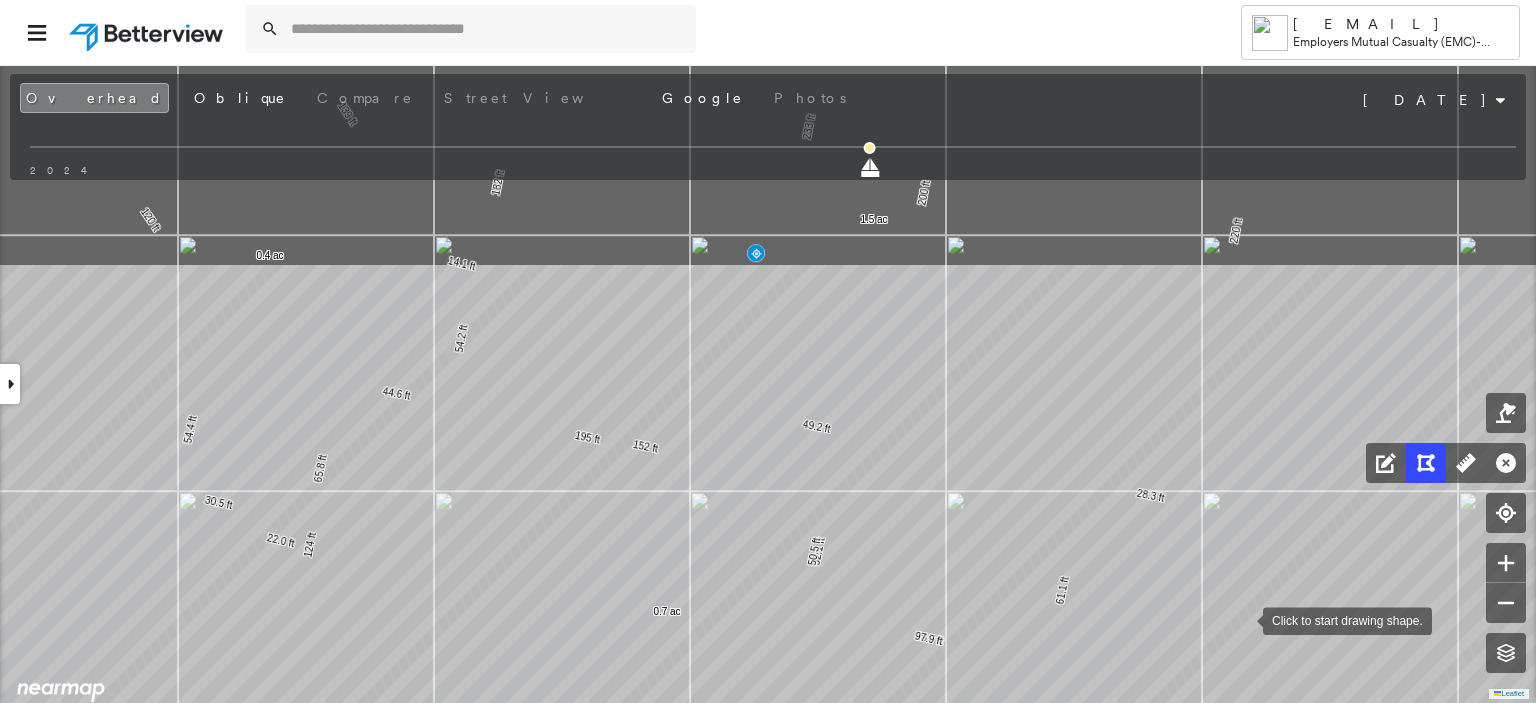 click at bounding box center (1243, 619) 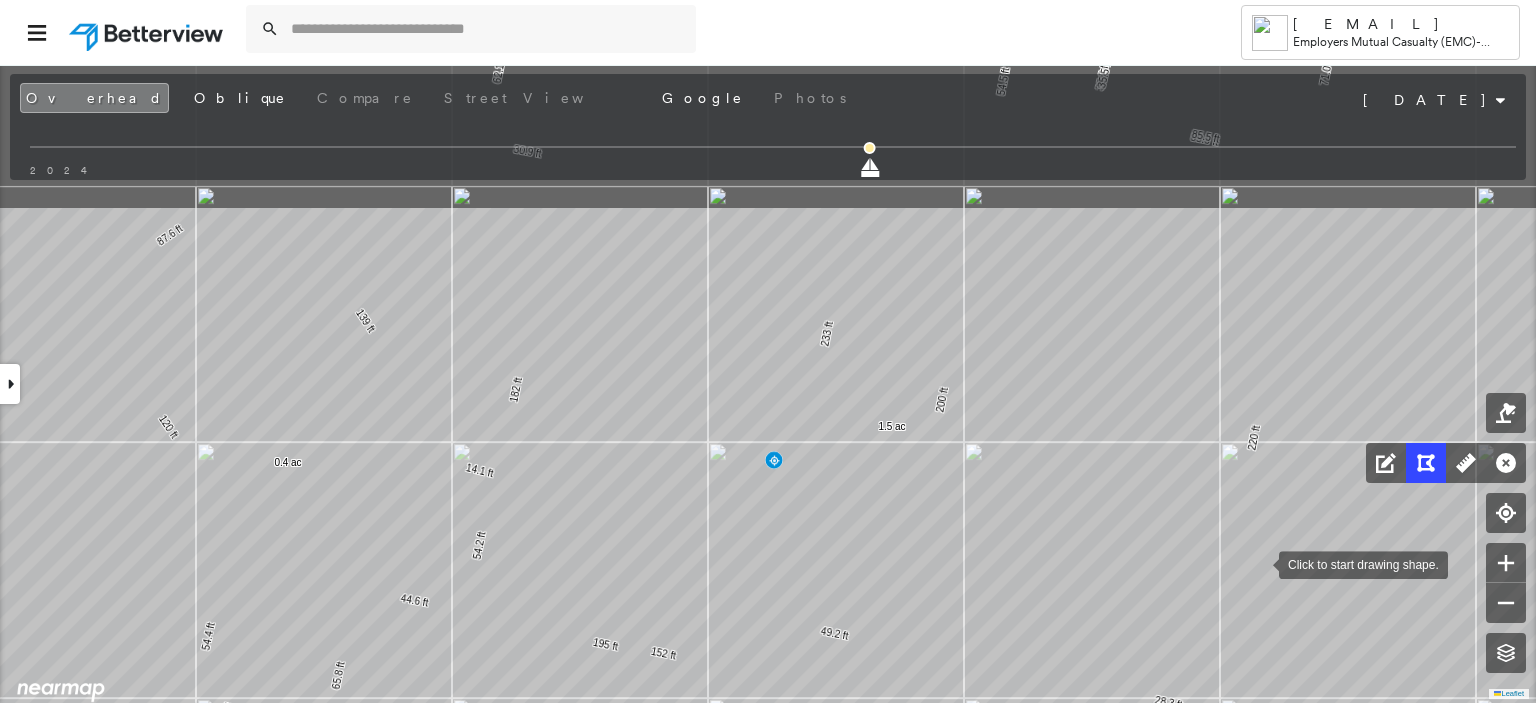 click at bounding box center [1259, 563] 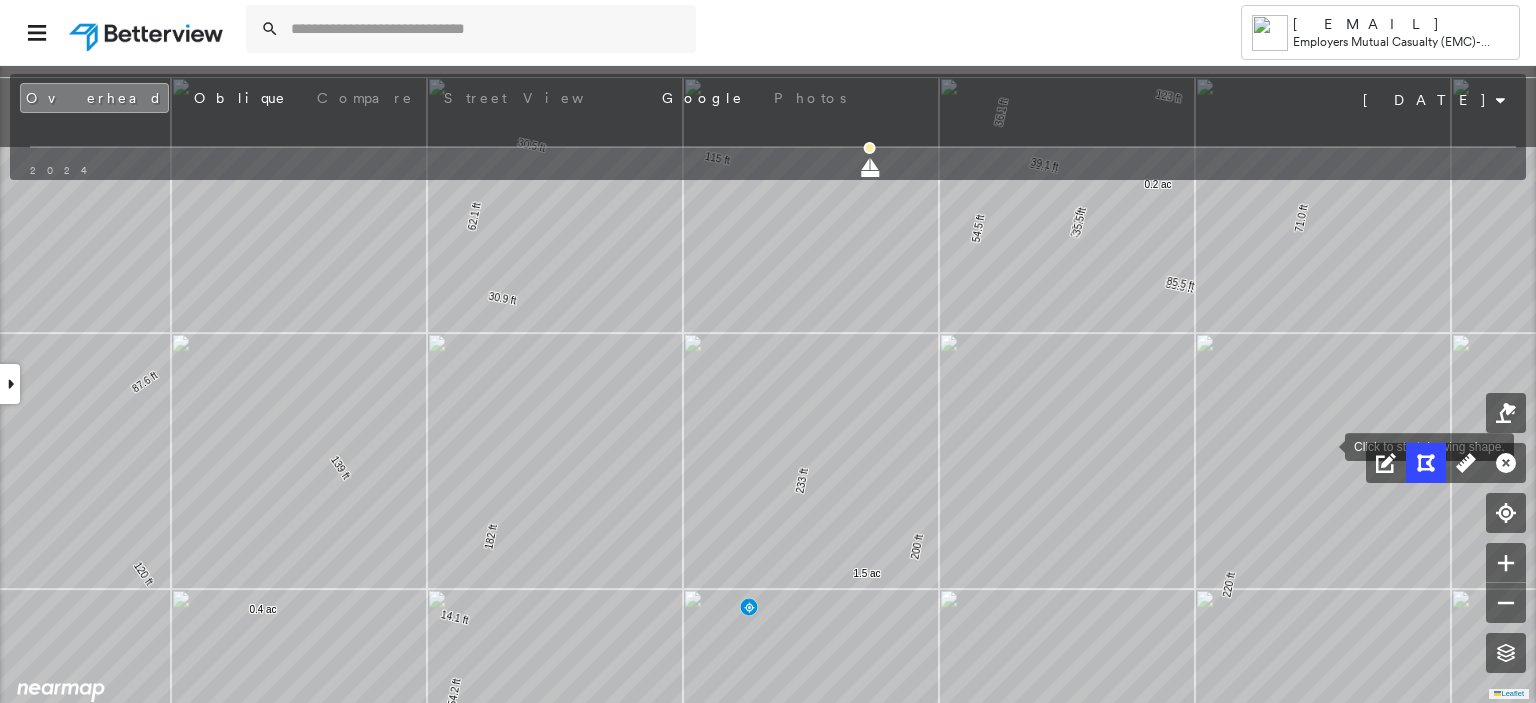 click at bounding box center [1325, 445] 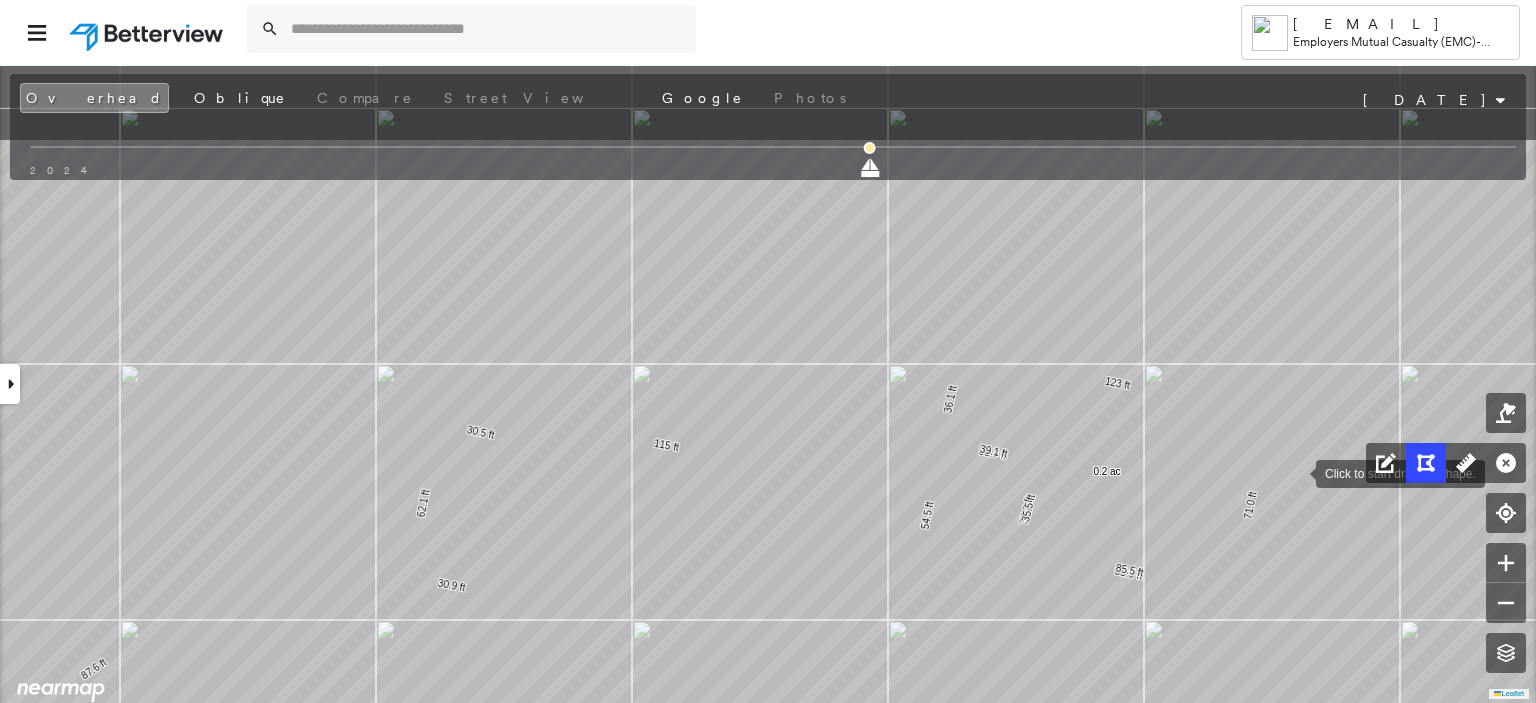 click at bounding box center [1296, 472] 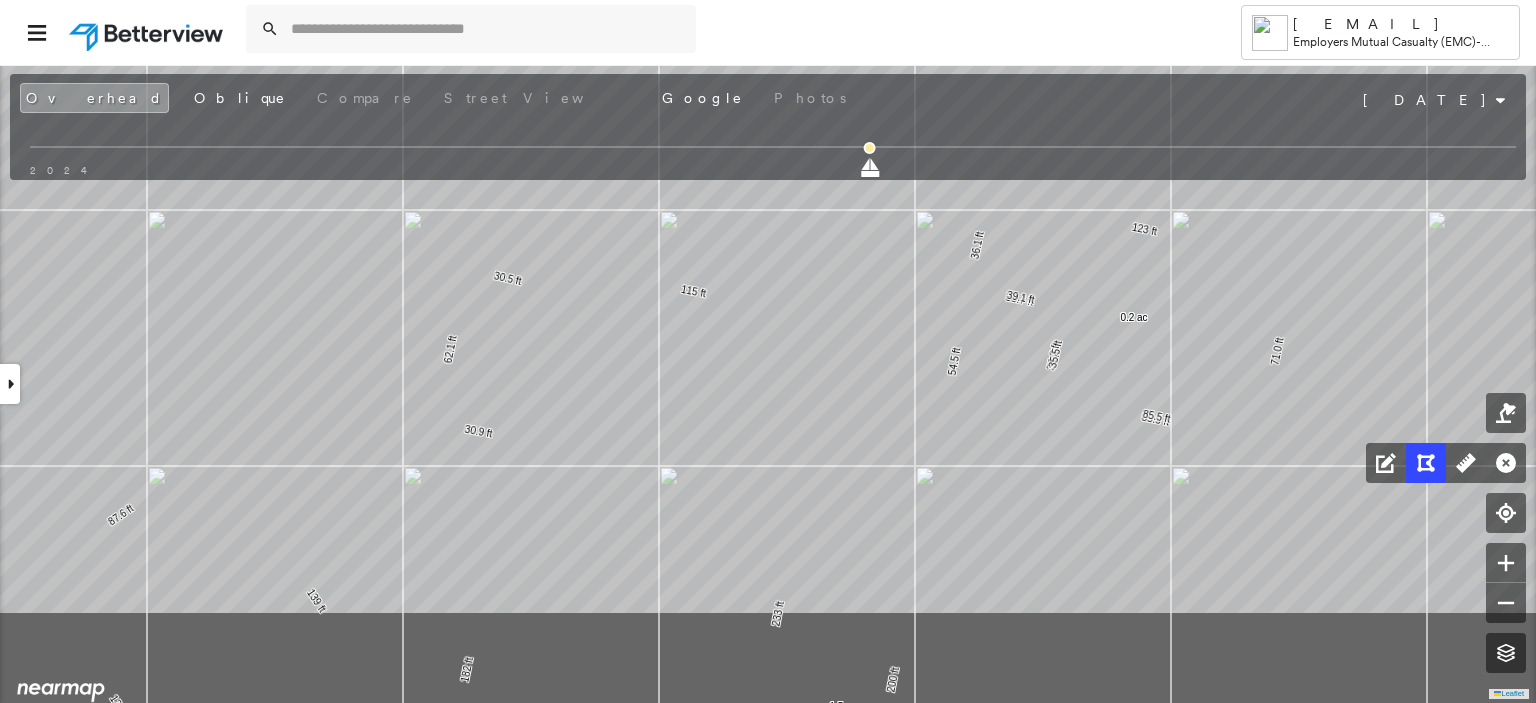 click at bounding box center [1257, 478] 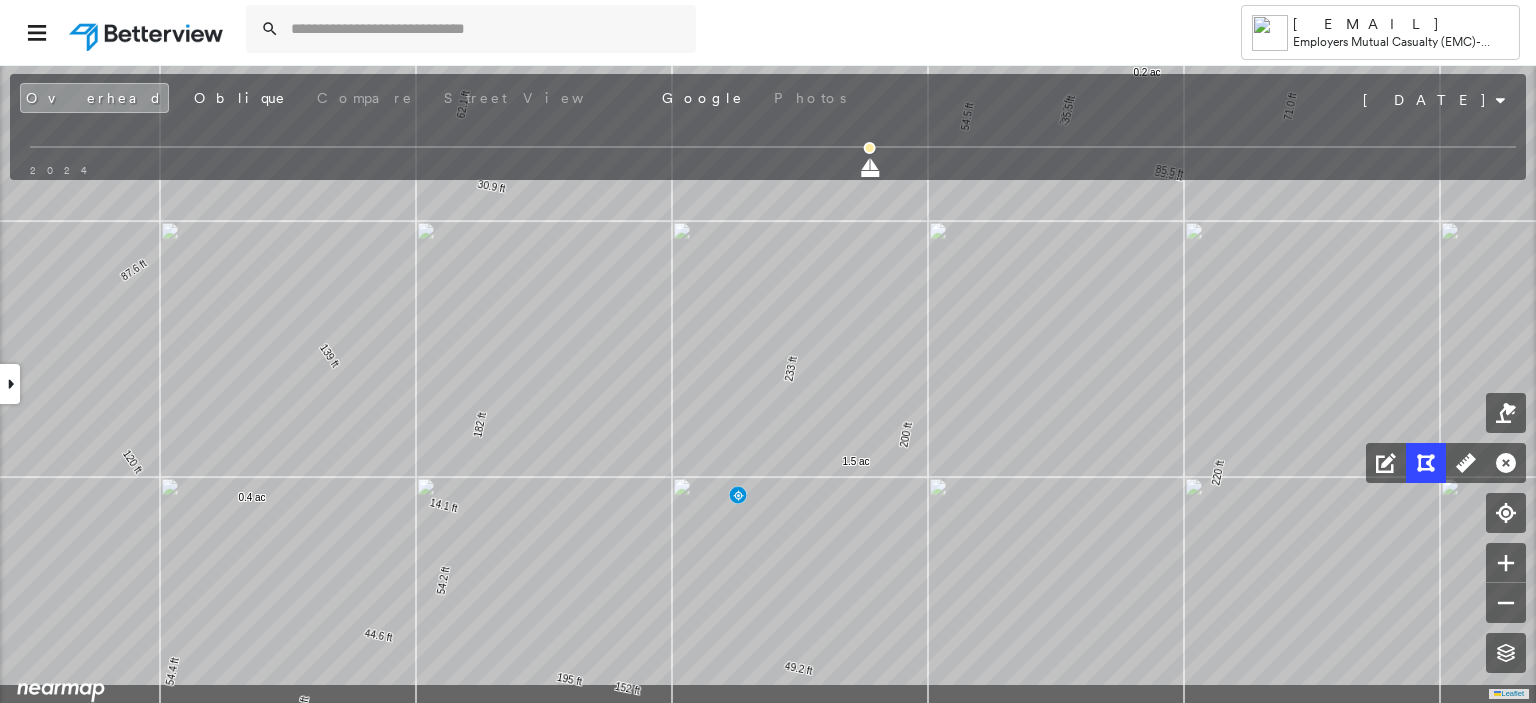 click at bounding box center (1286, 499) 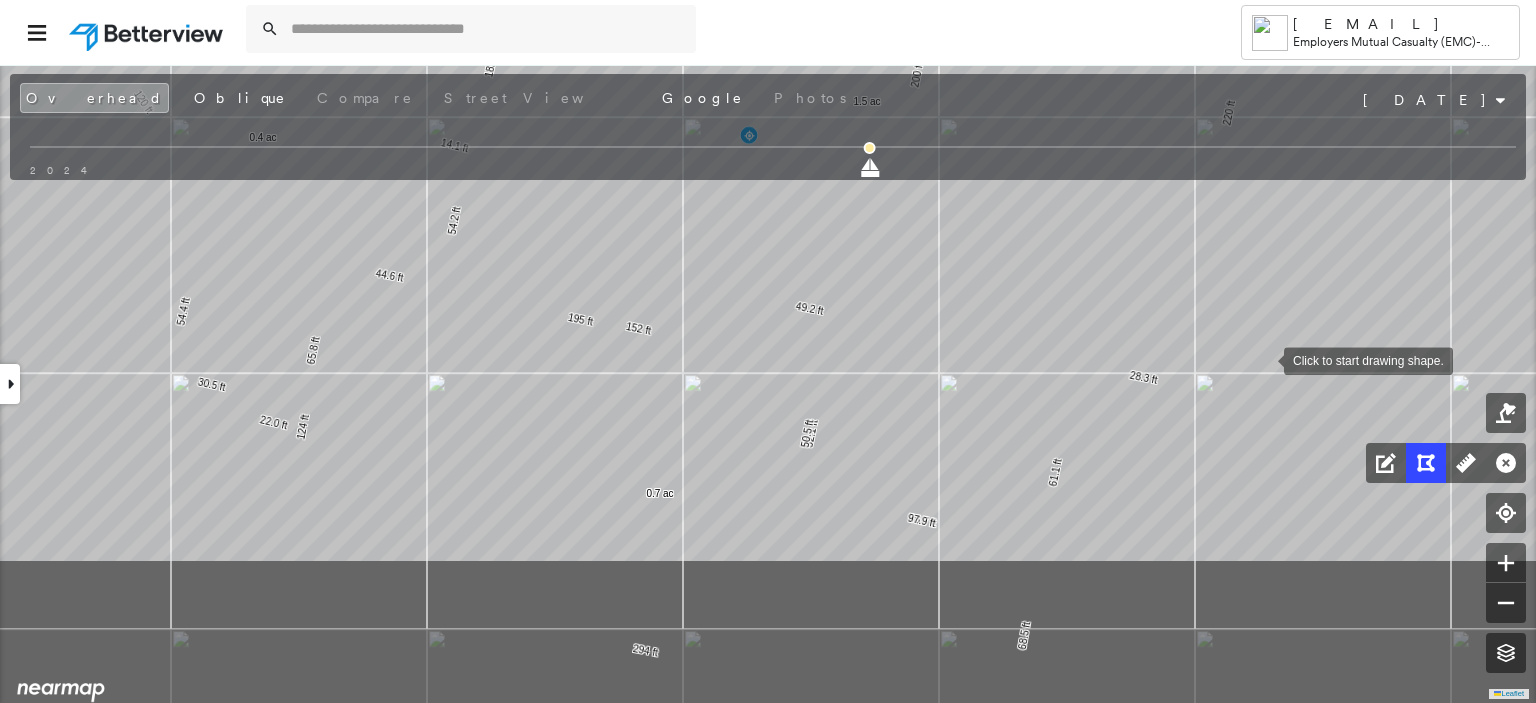 click at bounding box center [1264, 359] 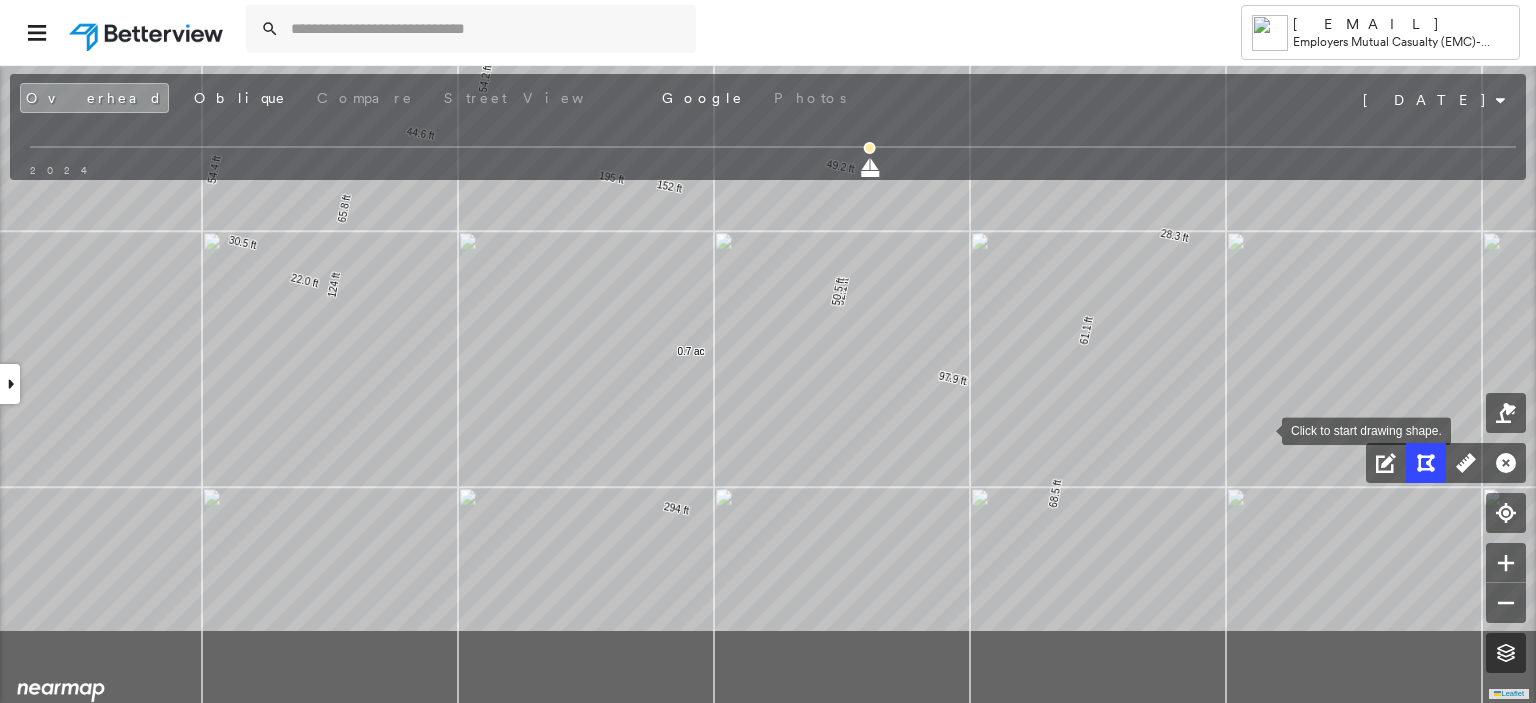 click at bounding box center [1262, 429] 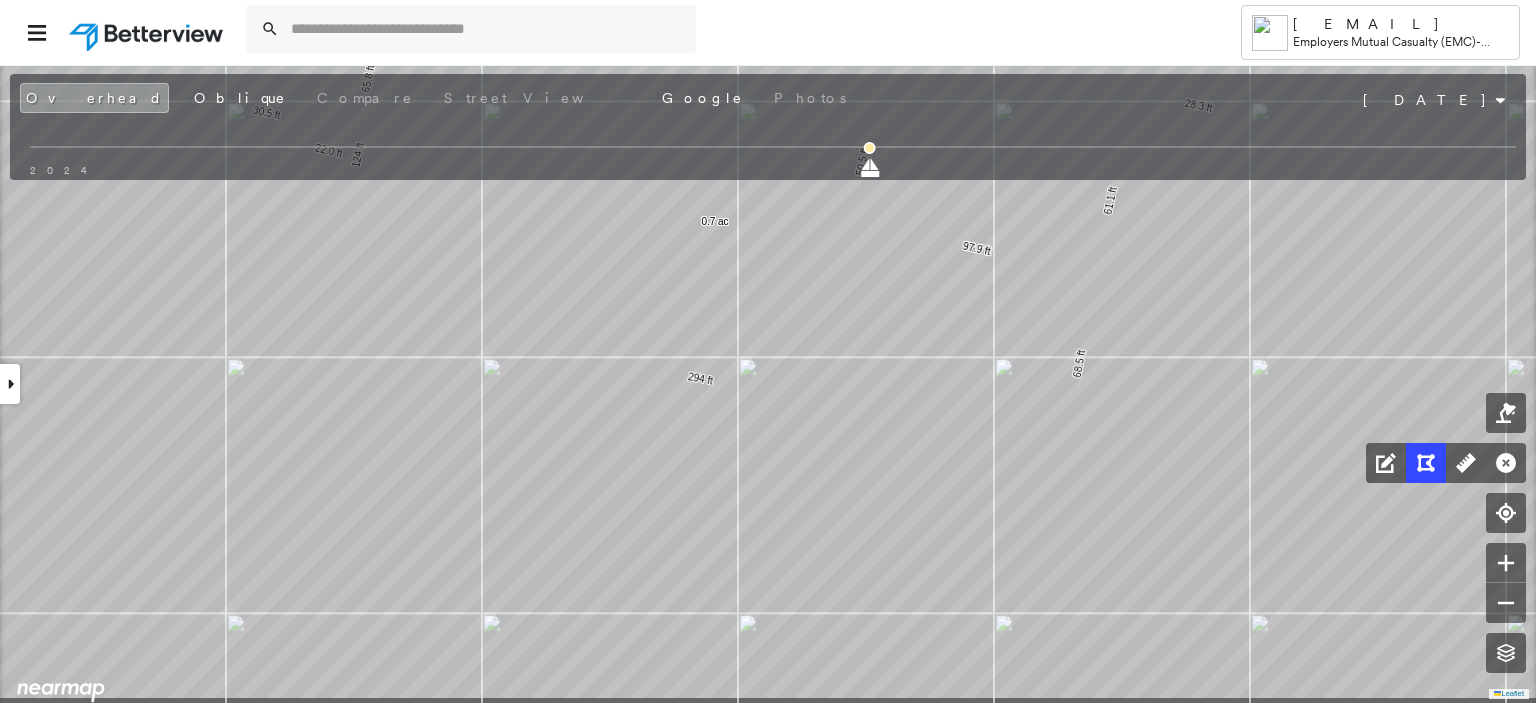 click at bounding box center (1241, 491) 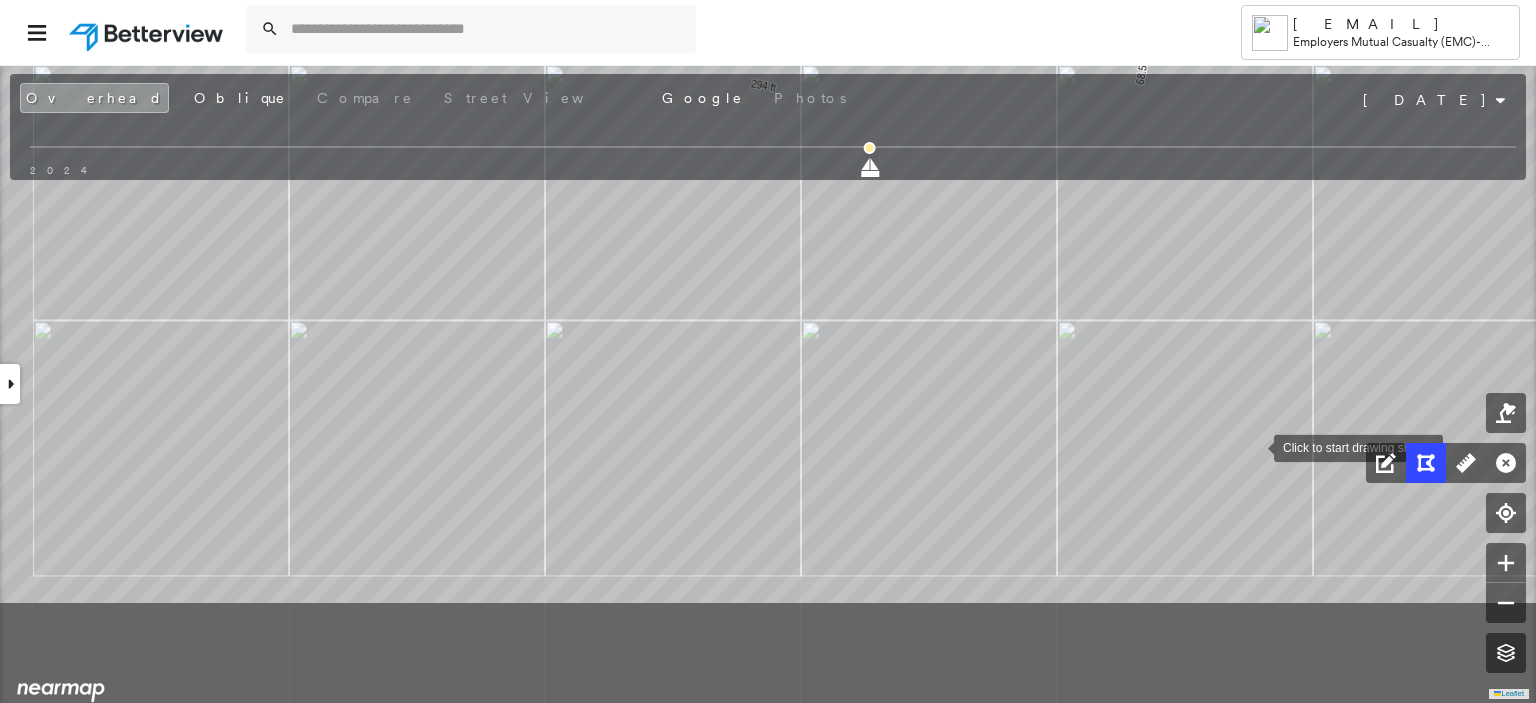 click at bounding box center [1254, 446] 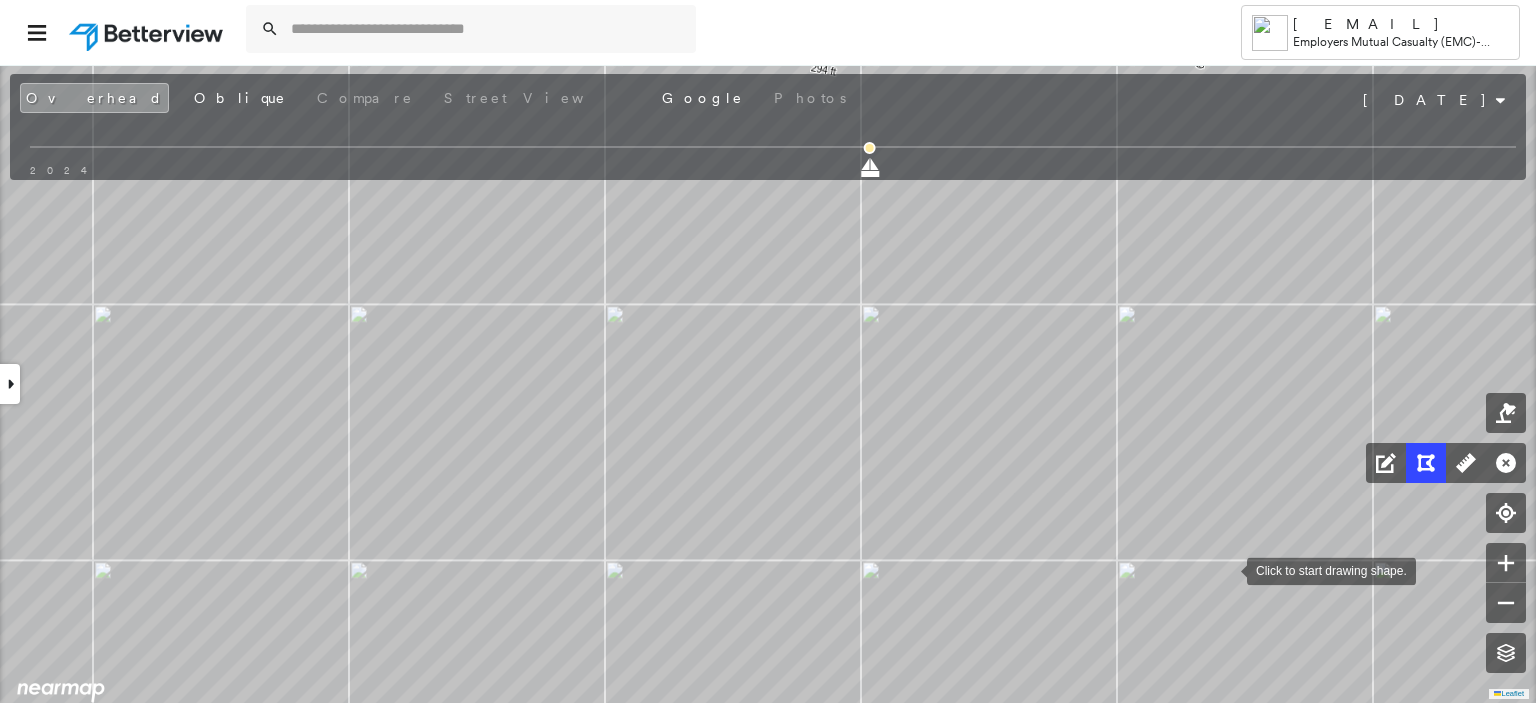 click at bounding box center (1227, 569) 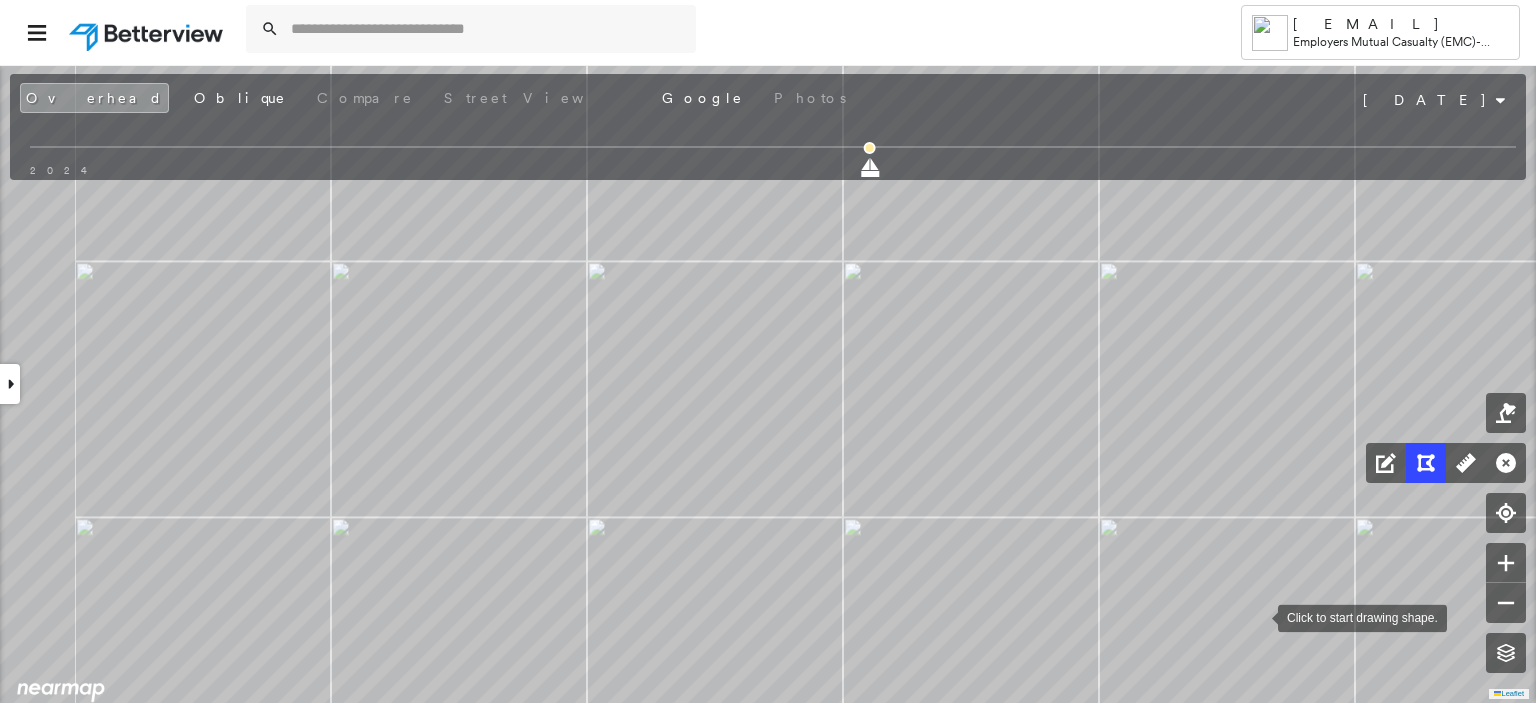 click at bounding box center [1258, 616] 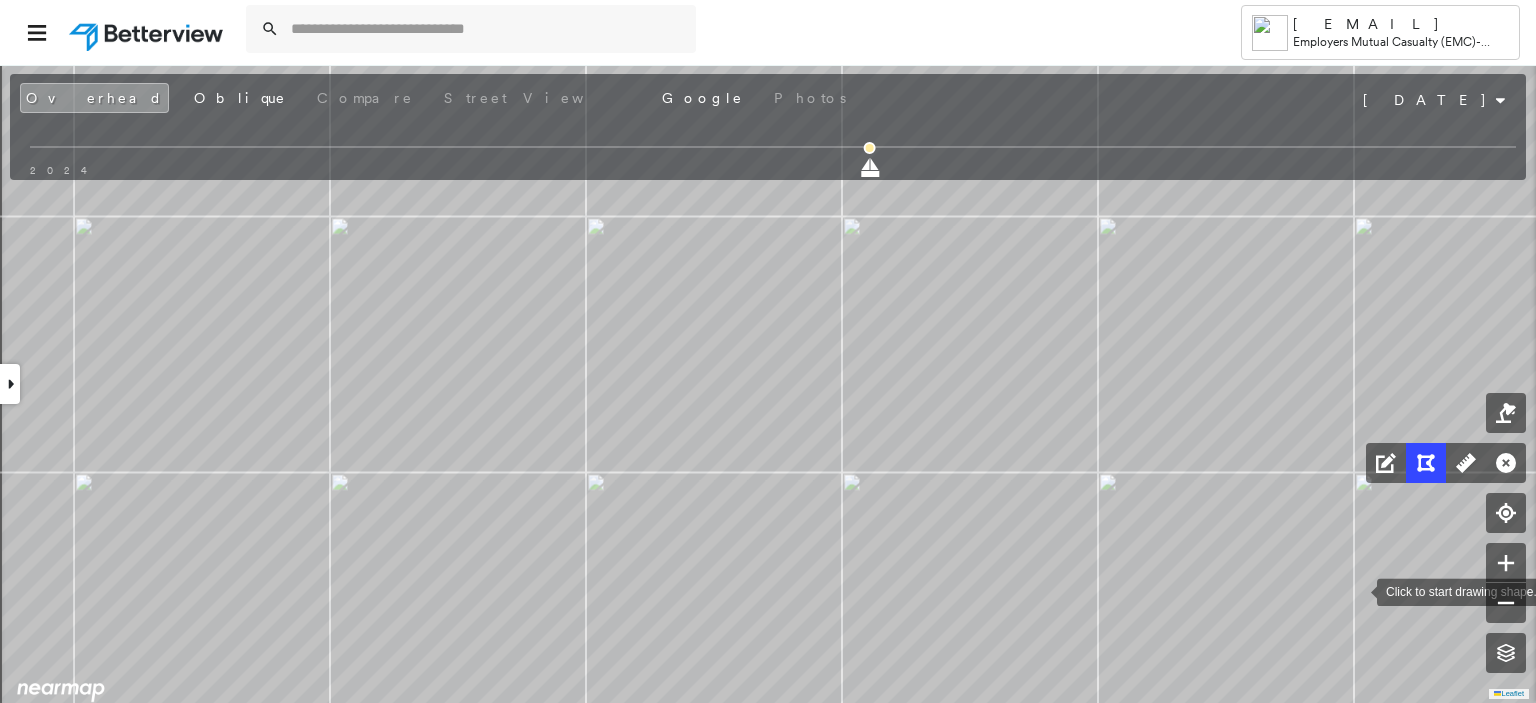 click at bounding box center [1357, 590] 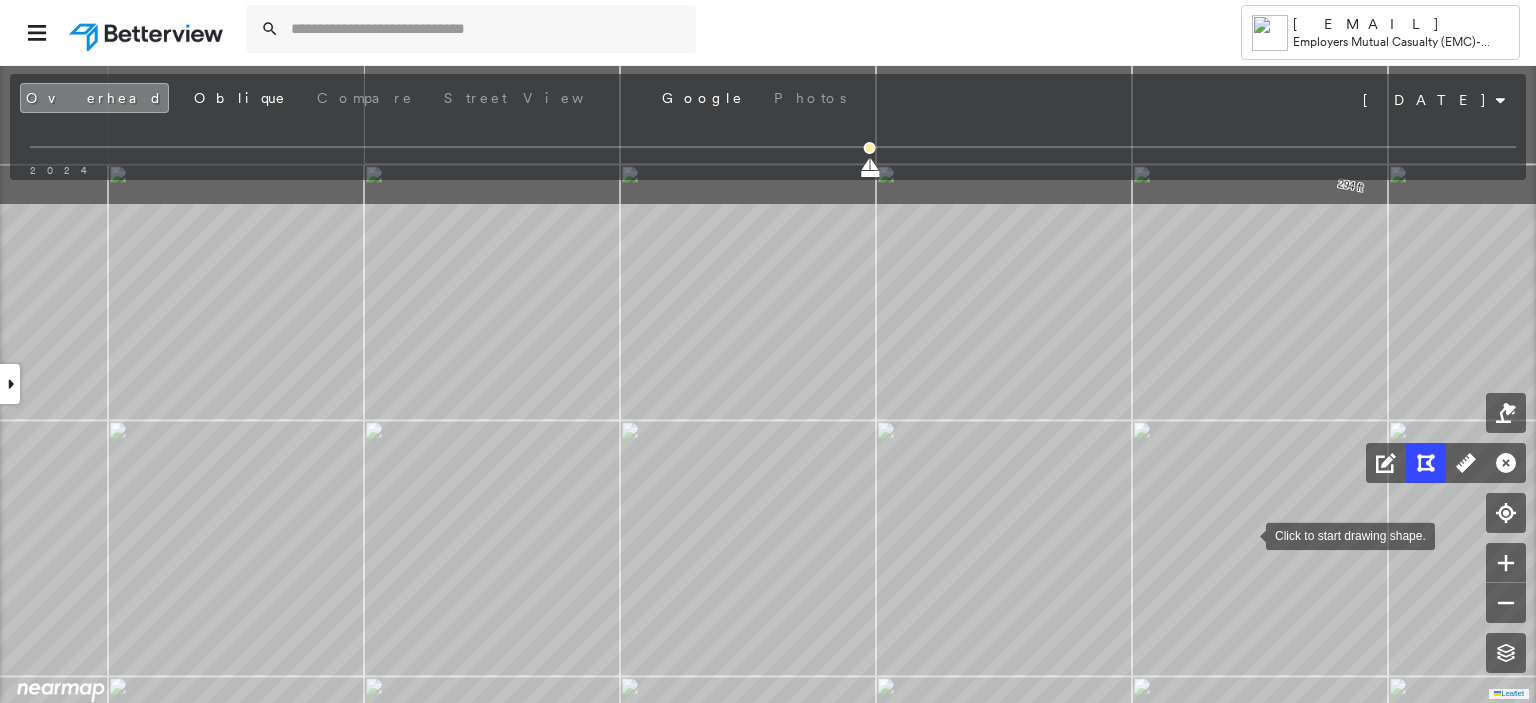 click at bounding box center [1246, 534] 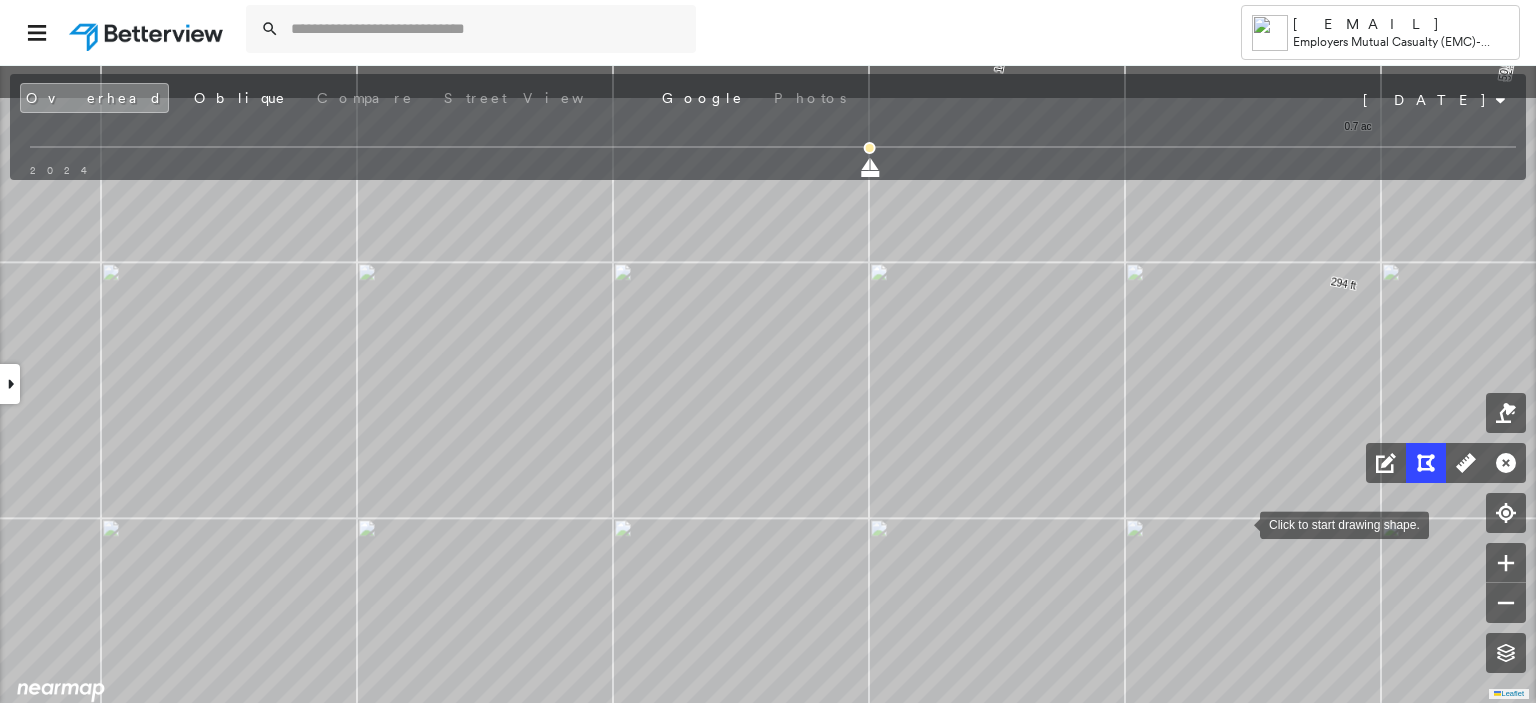 click at bounding box center (1240, 523) 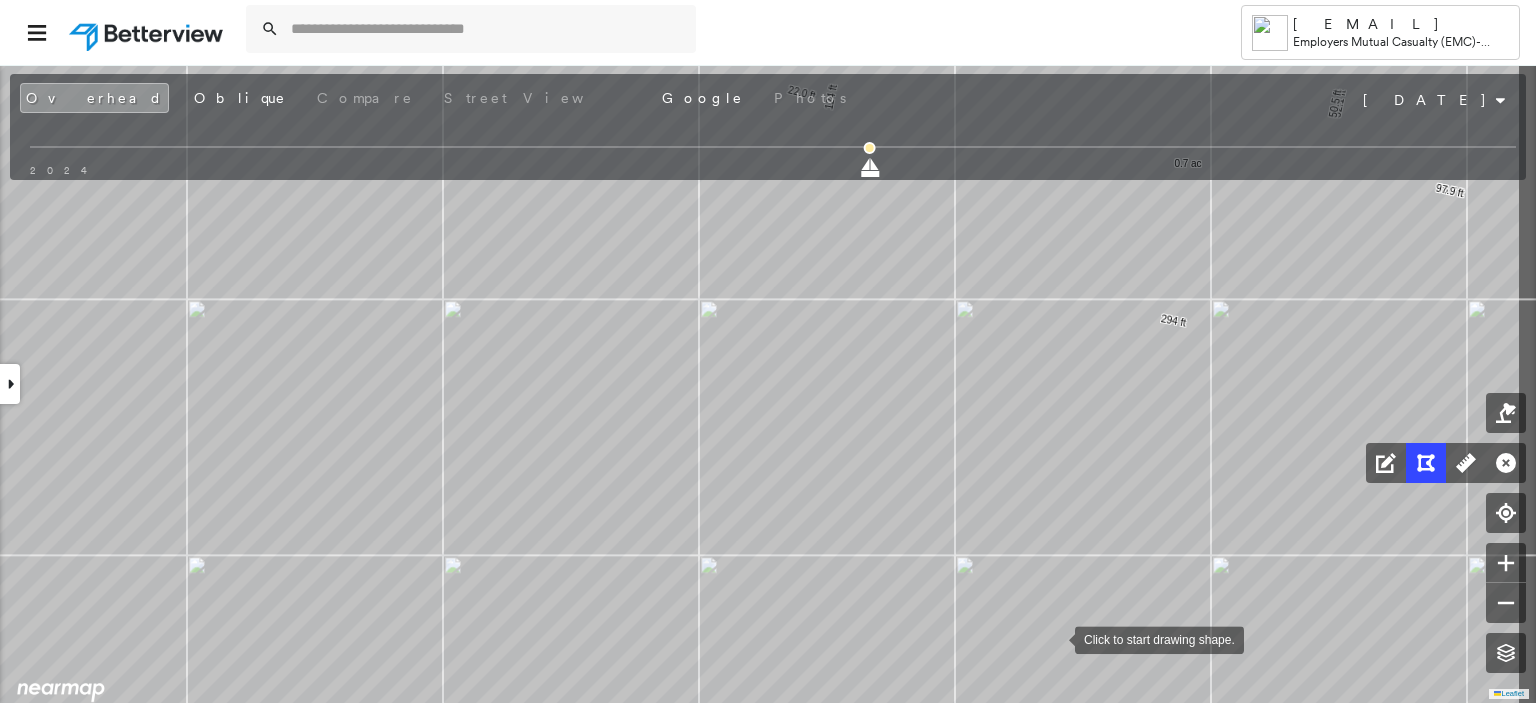 click at bounding box center [1055, 638] 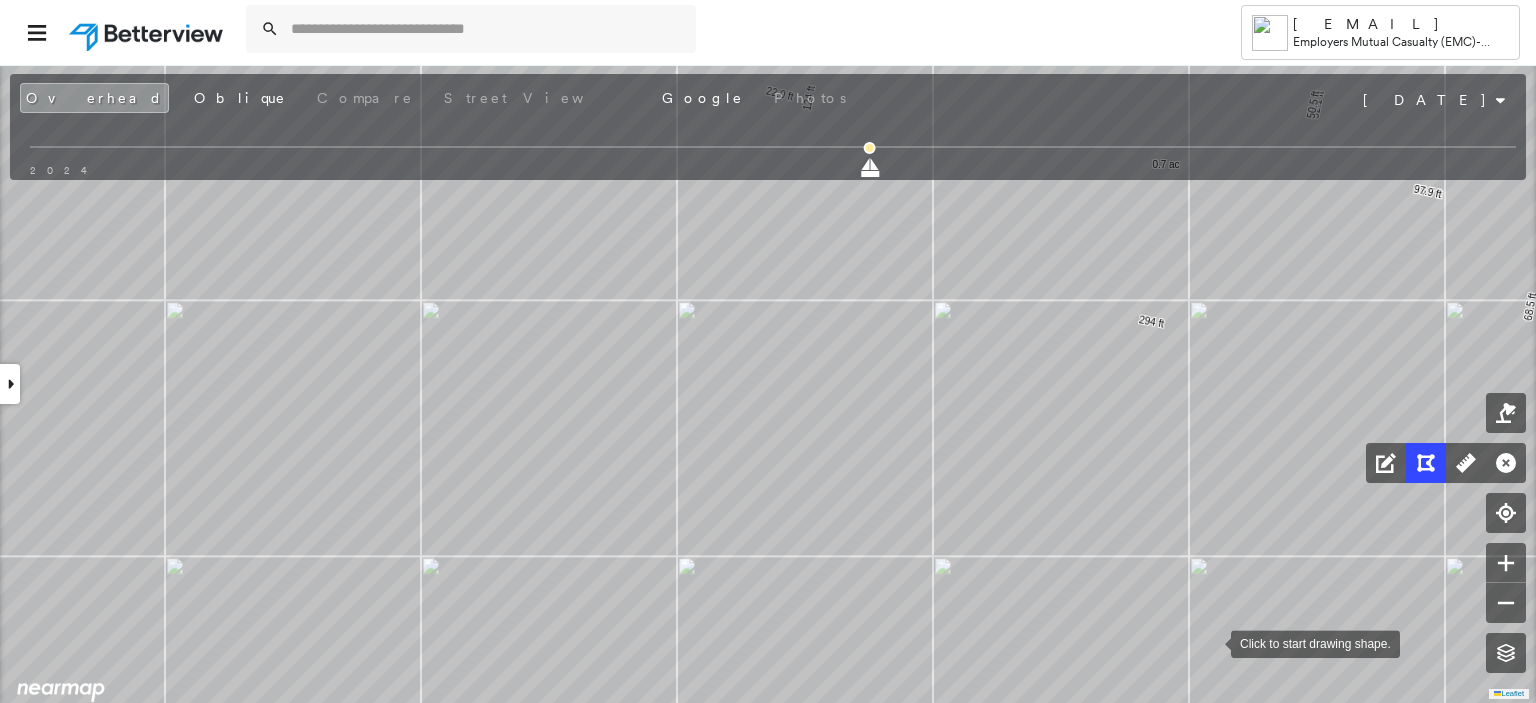 click at bounding box center [1211, 642] 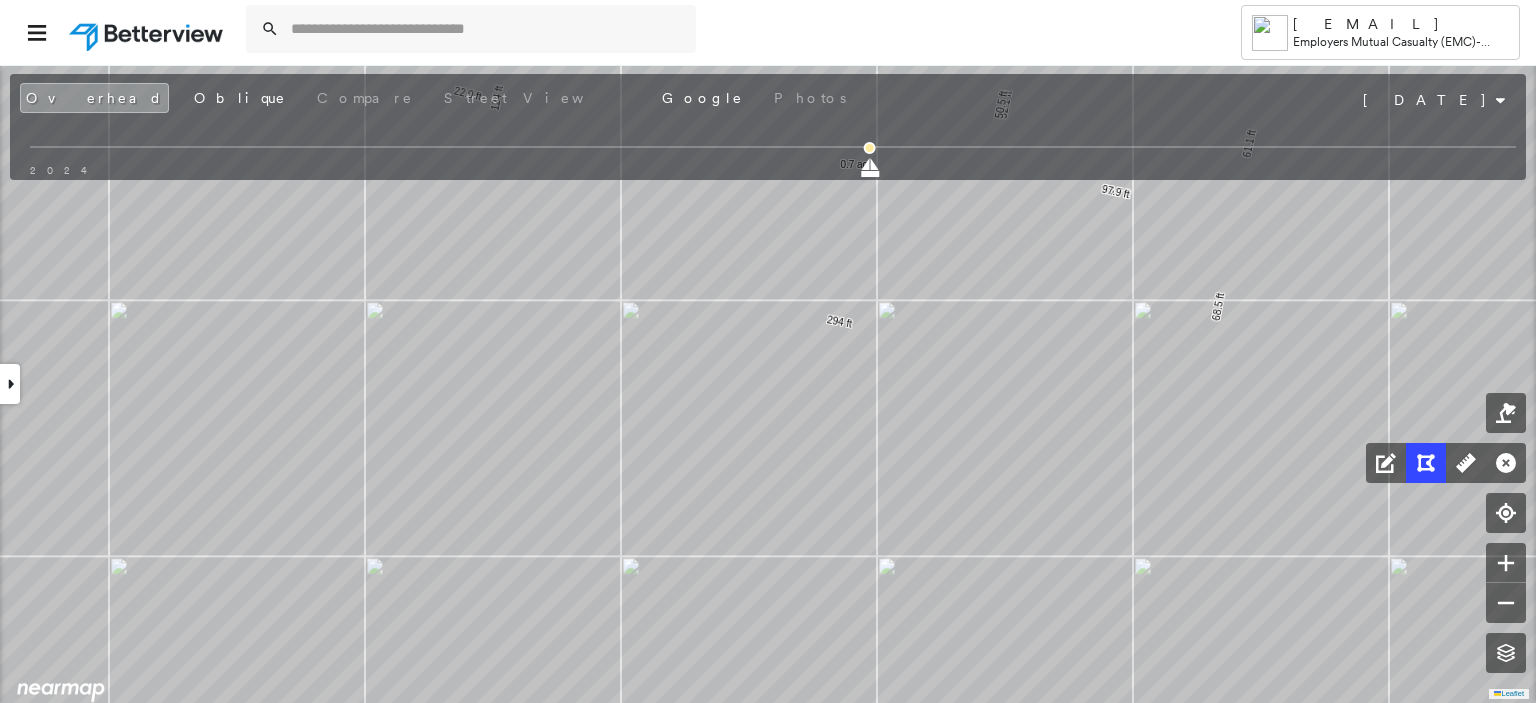 click at bounding box center [1104, 619] 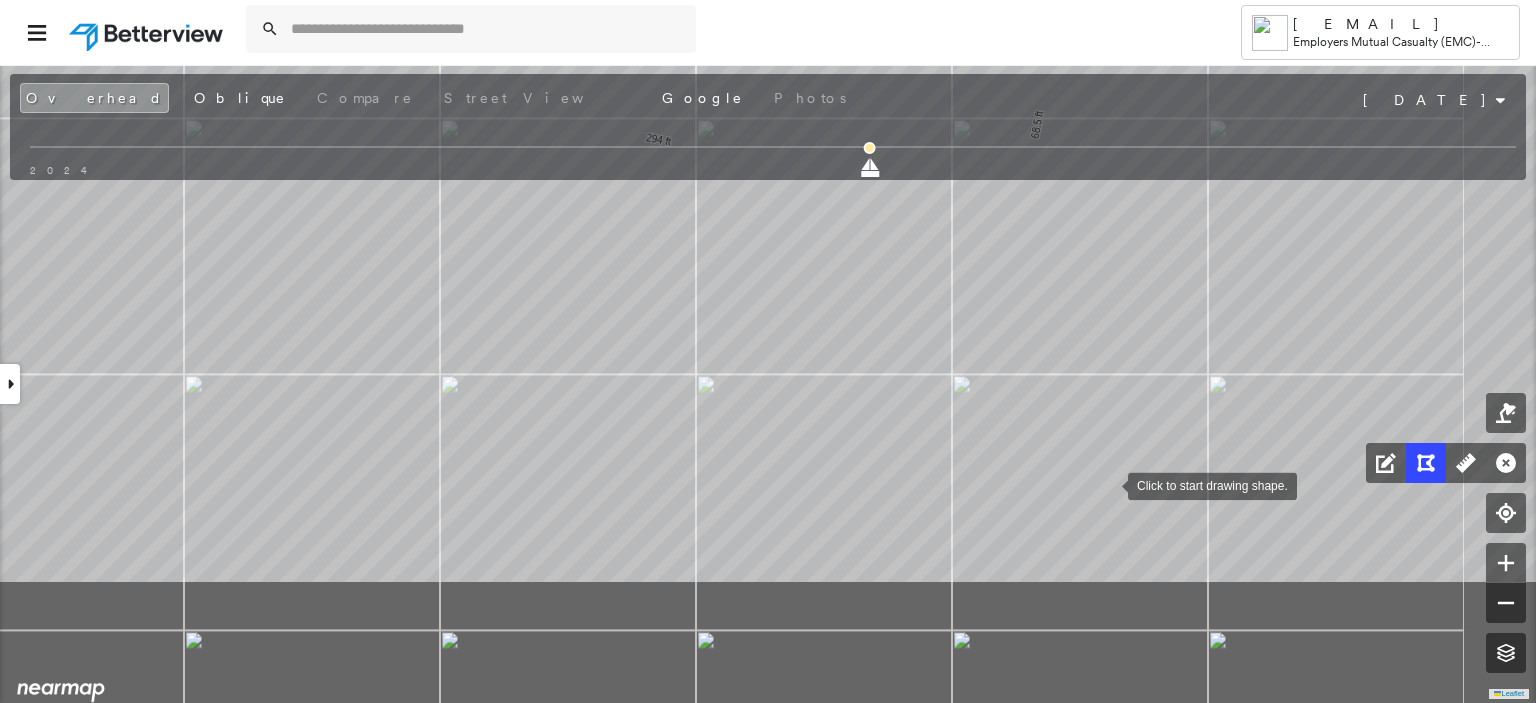 click at bounding box center [1108, 484] 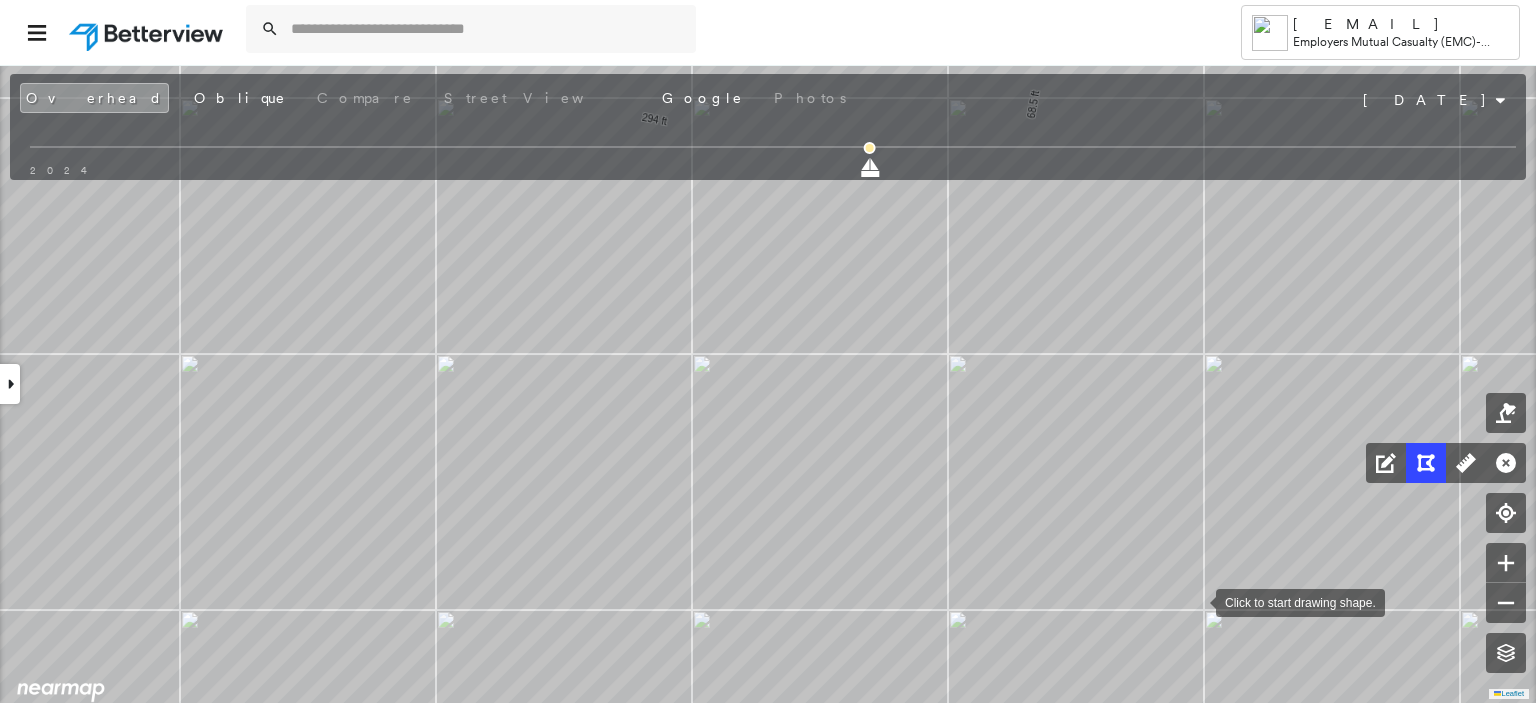 click at bounding box center [1196, 601] 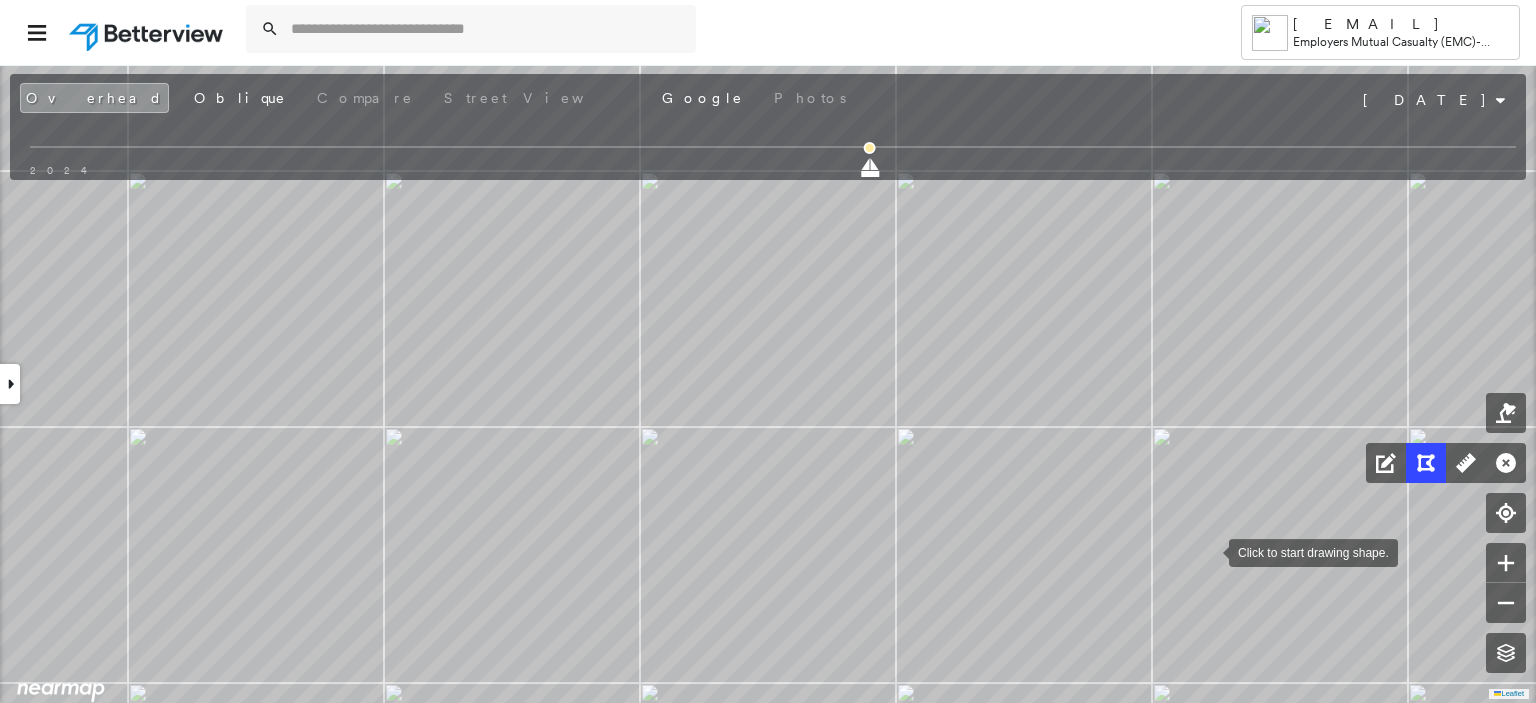 click at bounding box center [1209, 551] 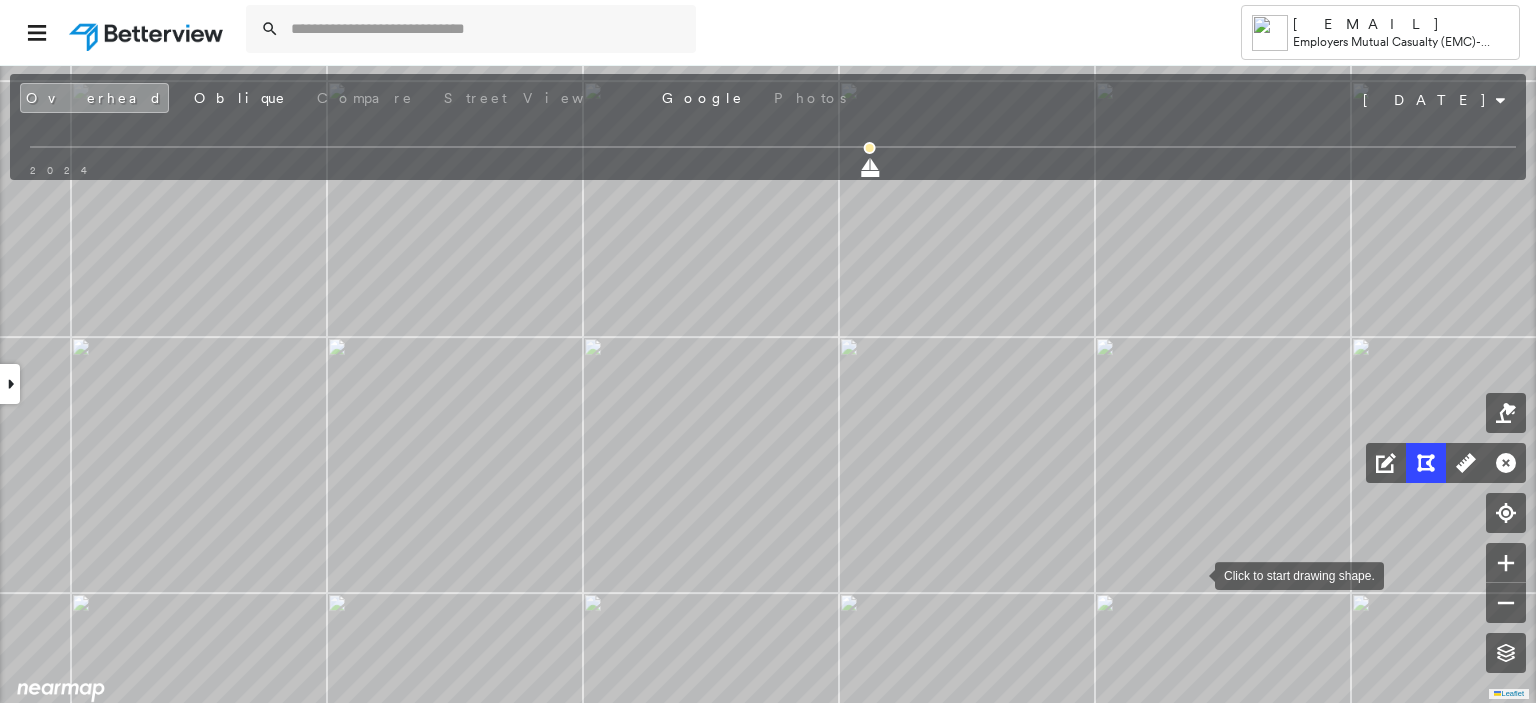 click at bounding box center (1195, 574) 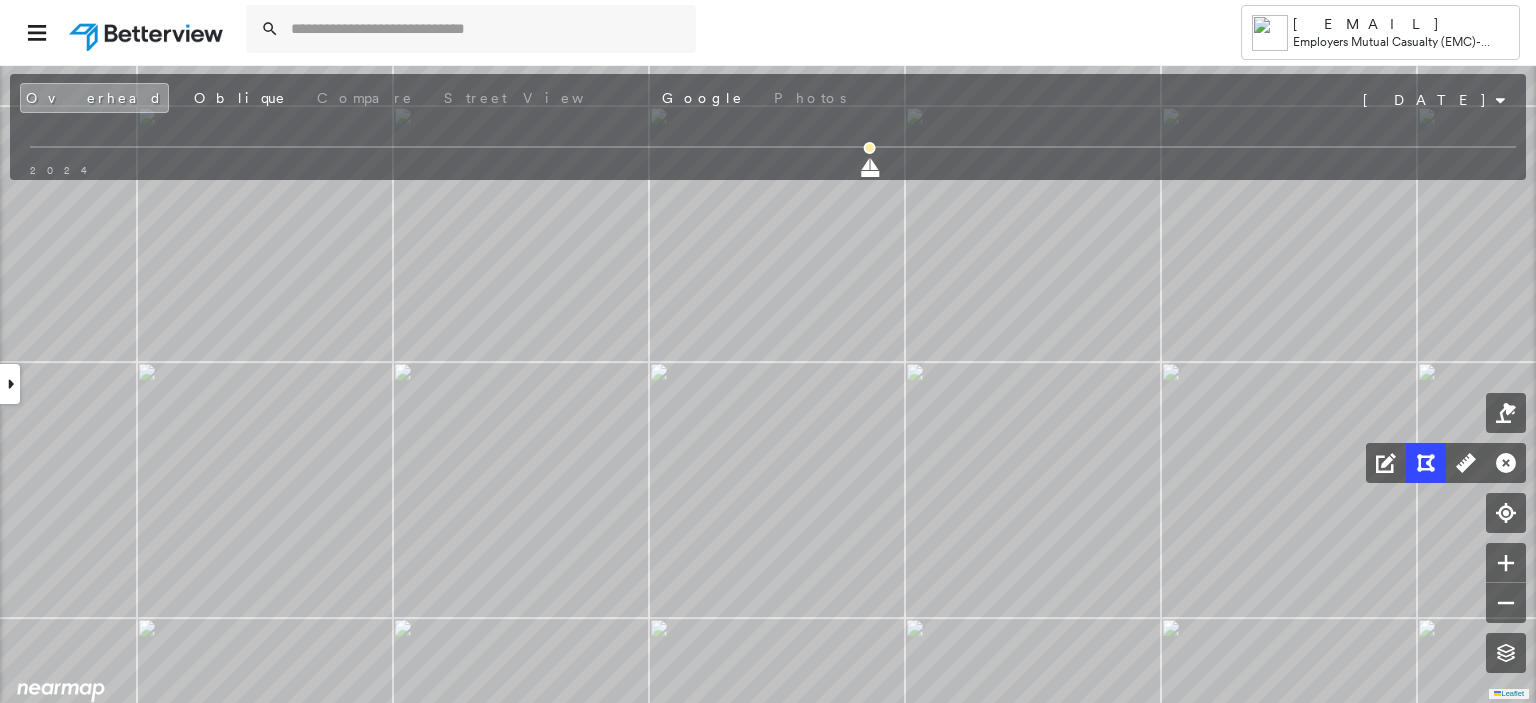 click at bounding box center [1176, 616] 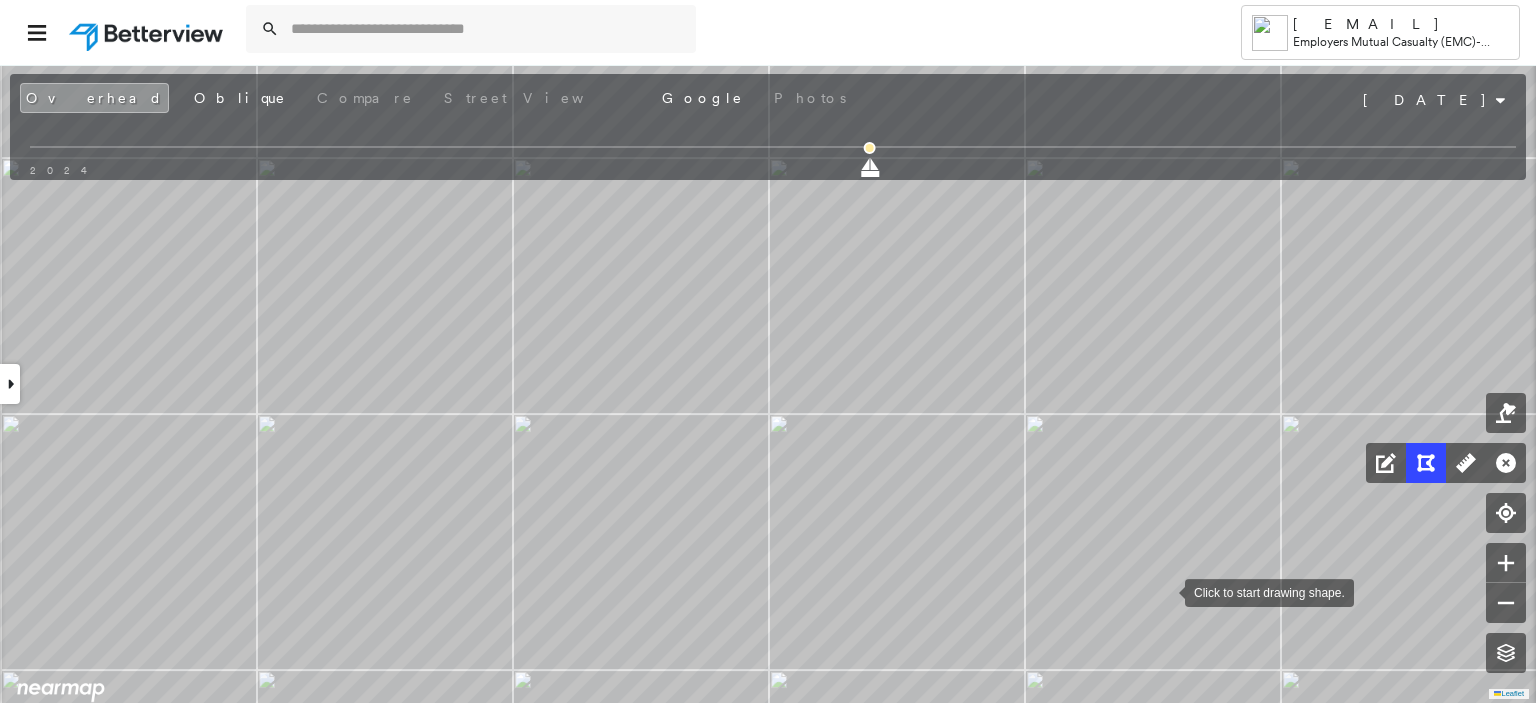 click at bounding box center (1165, 591) 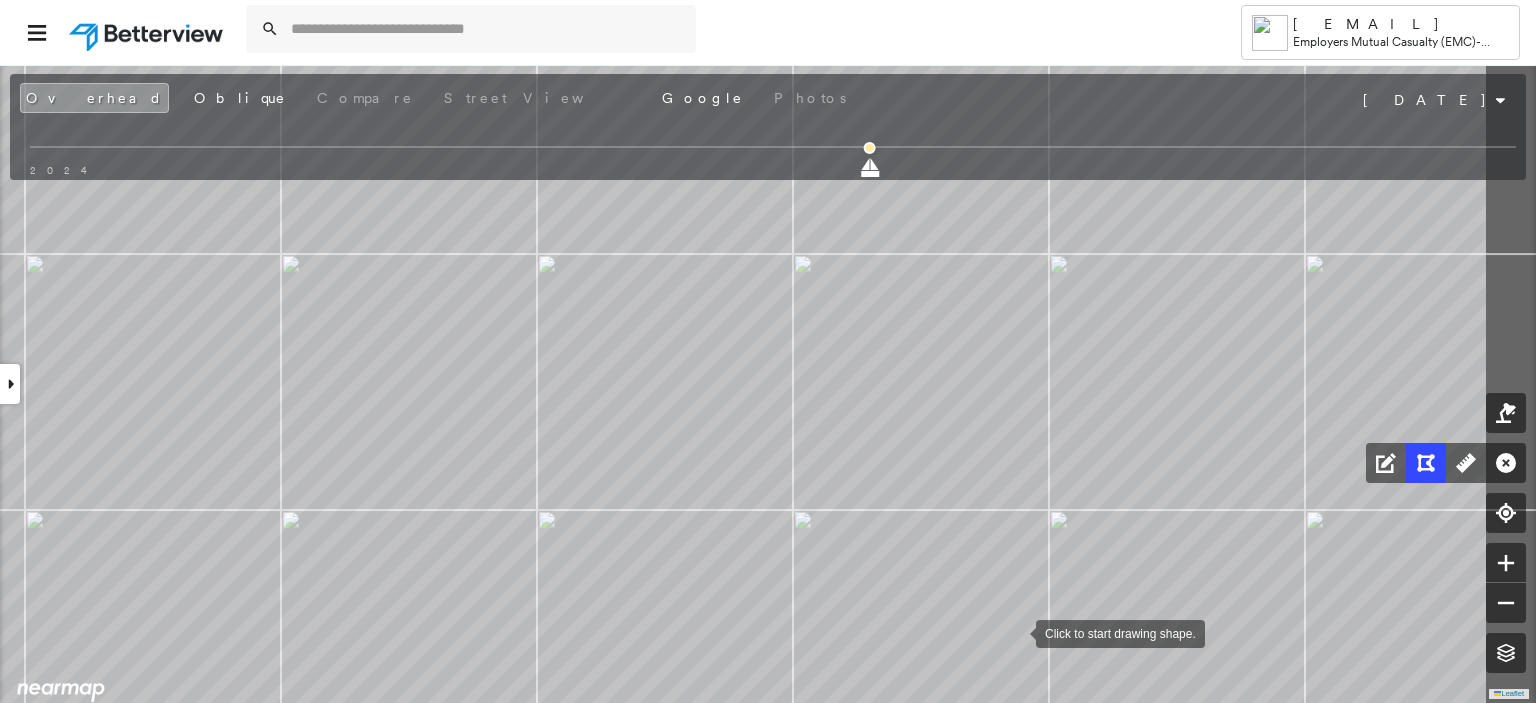 click at bounding box center (1016, 632) 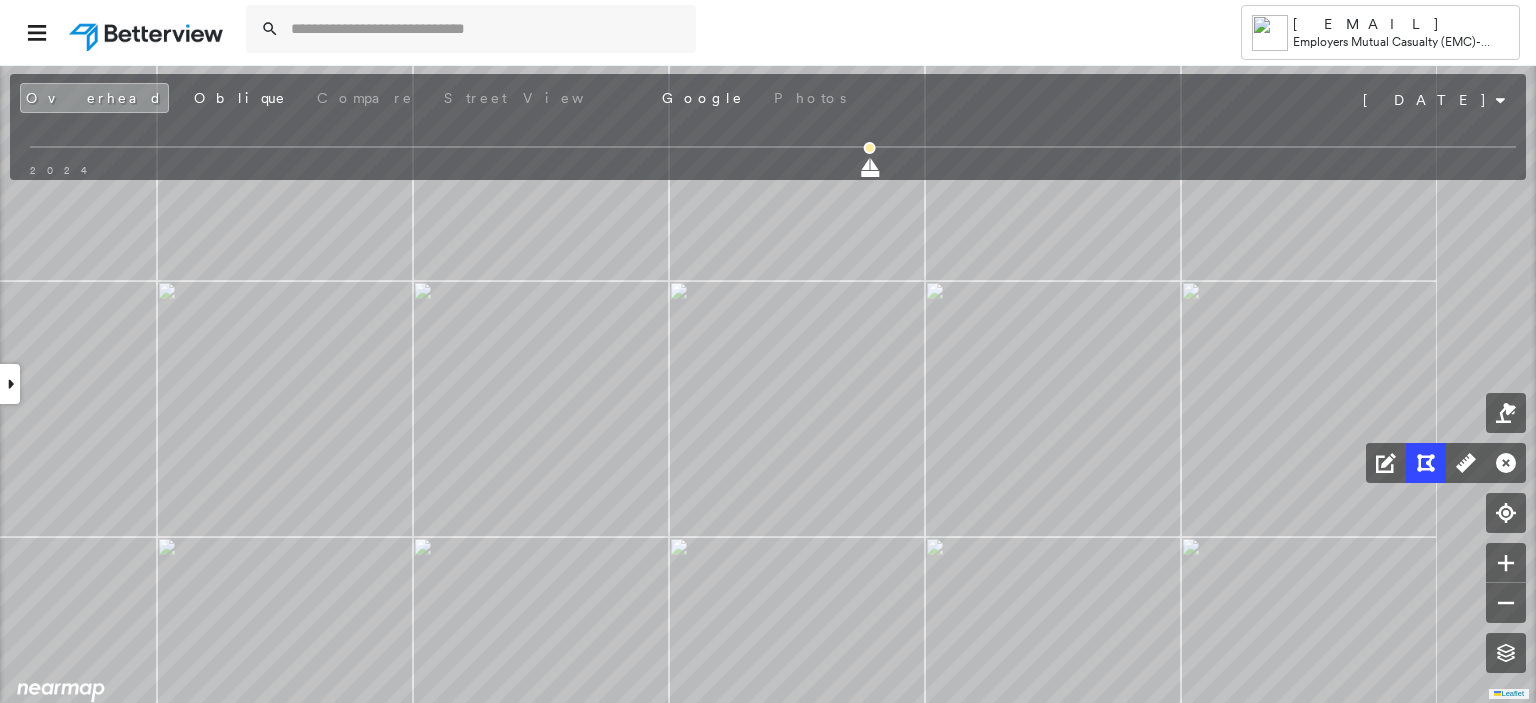 click at bounding box center (1084, 623) 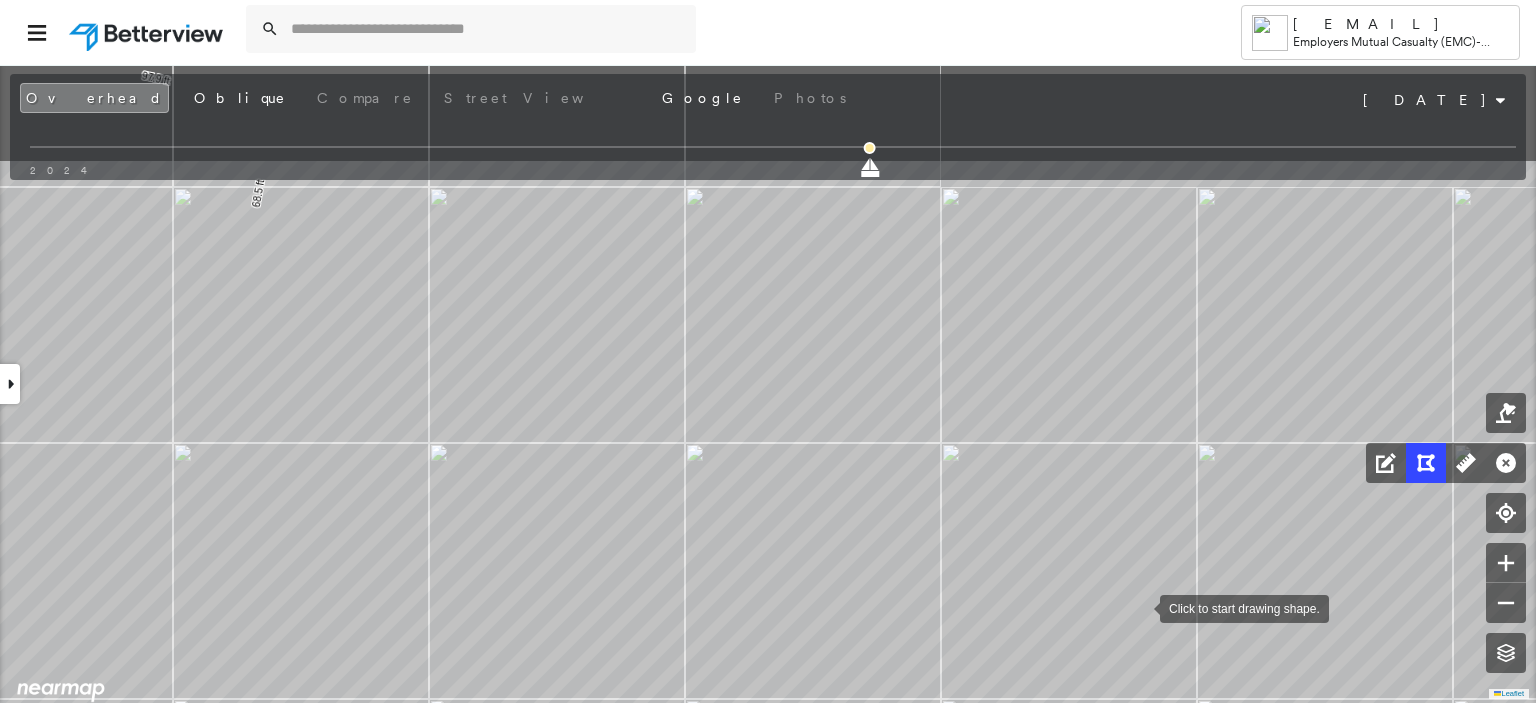 click at bounding box center (1140, 607) 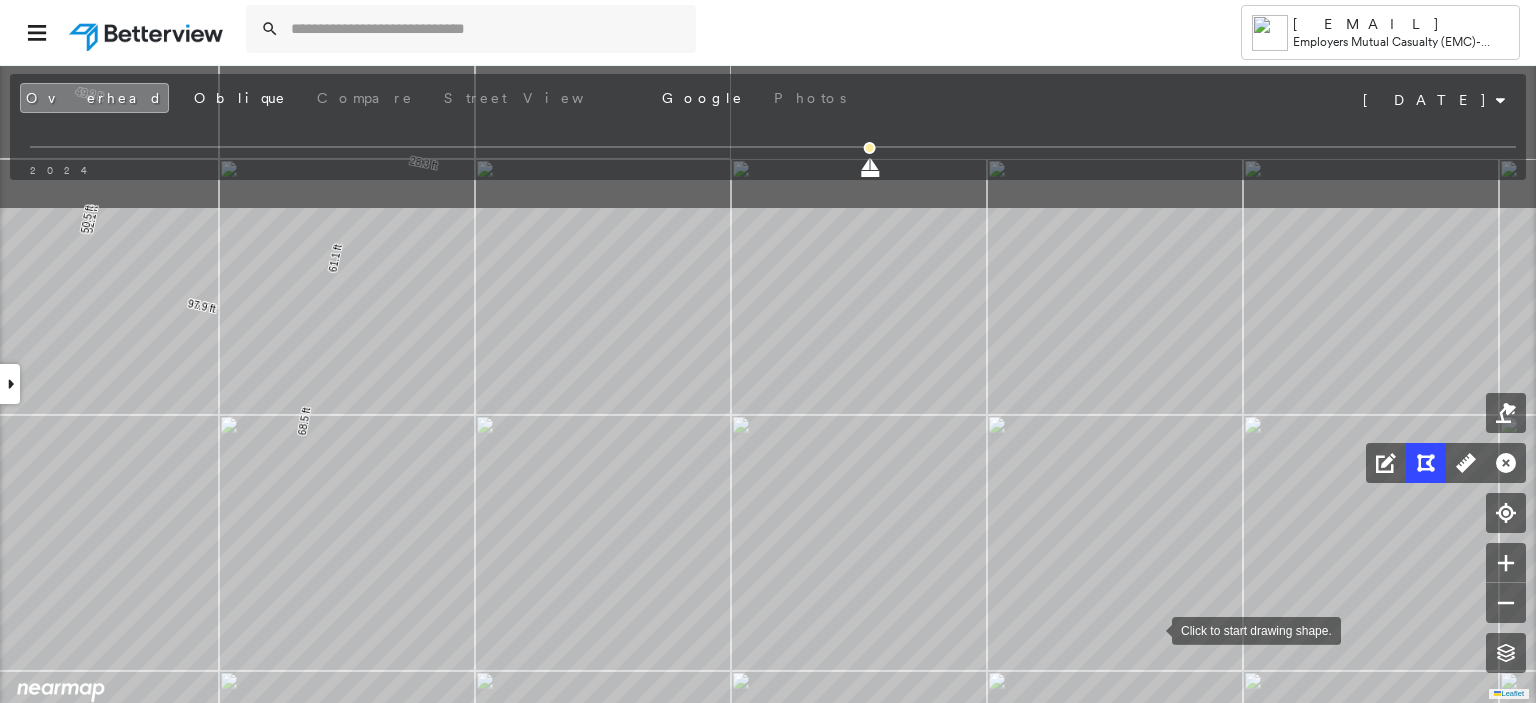 click at bounding box center [1152, 629] 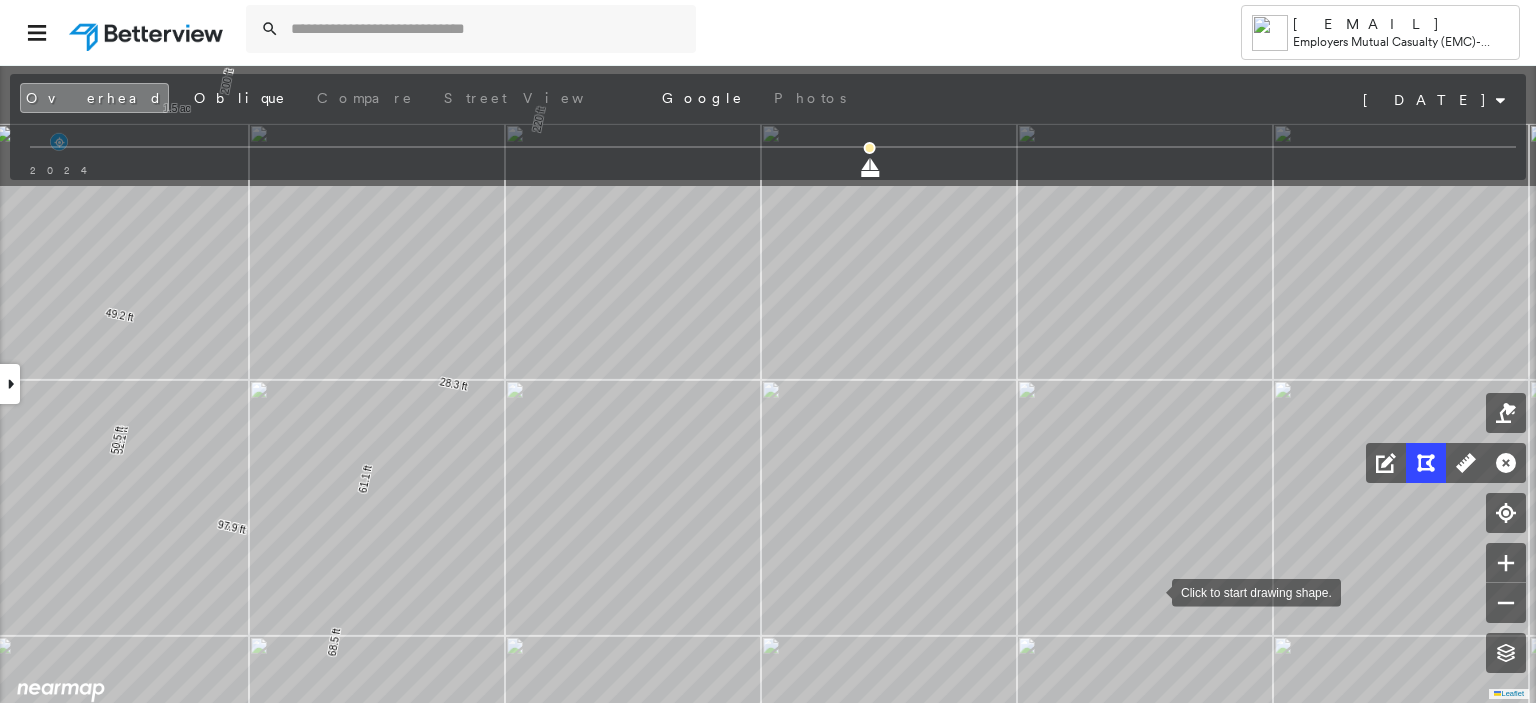 click at bounding box center [1152, 591] 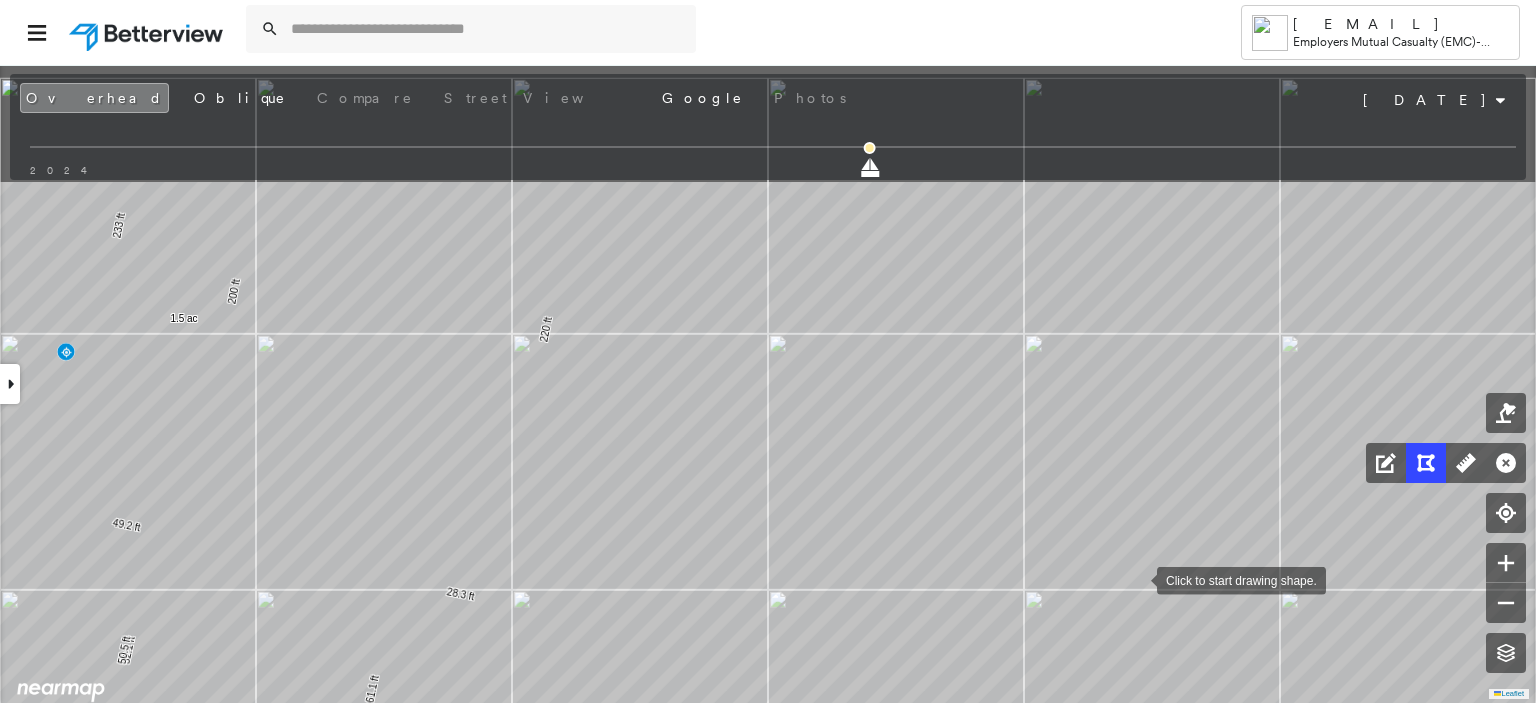 click at bounding box center [1137, 579] 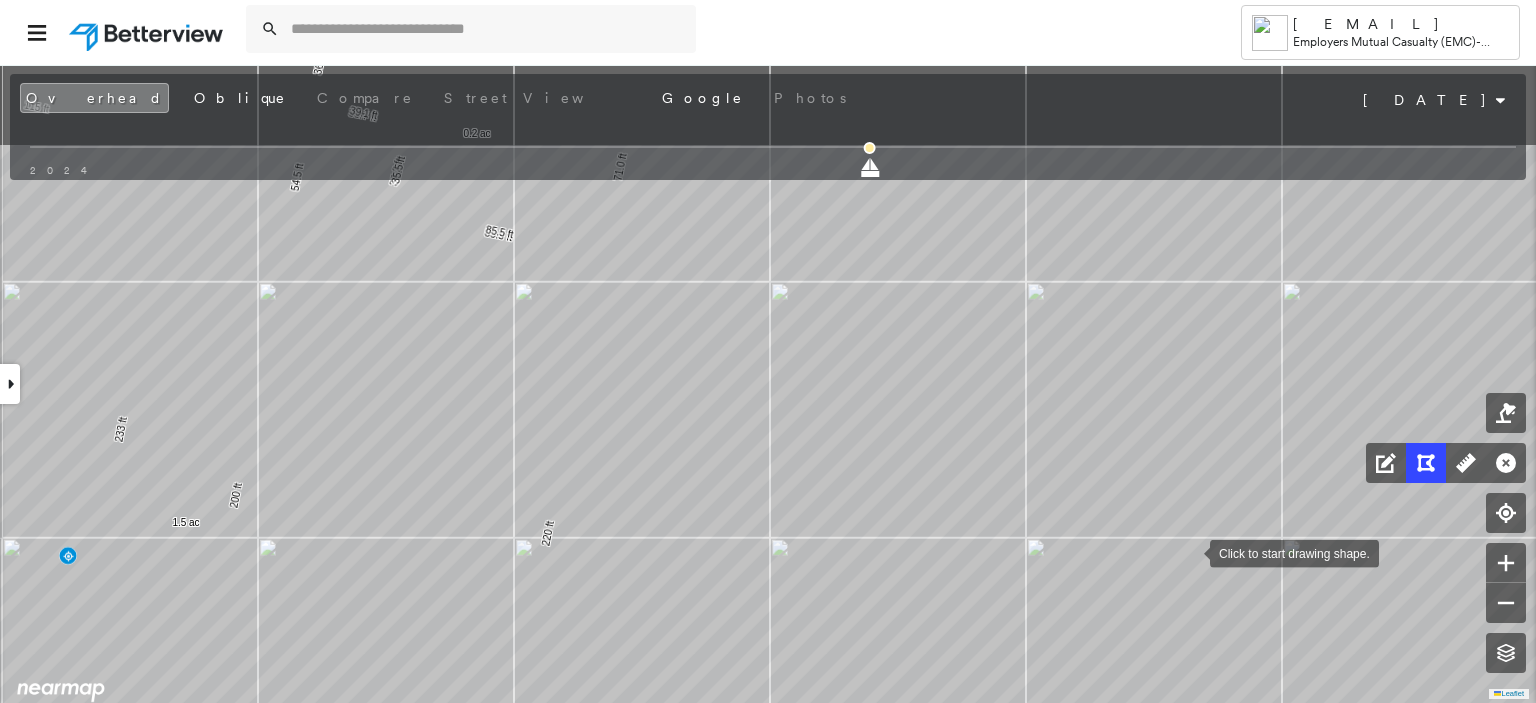 click at bounding box center [1190, 552] 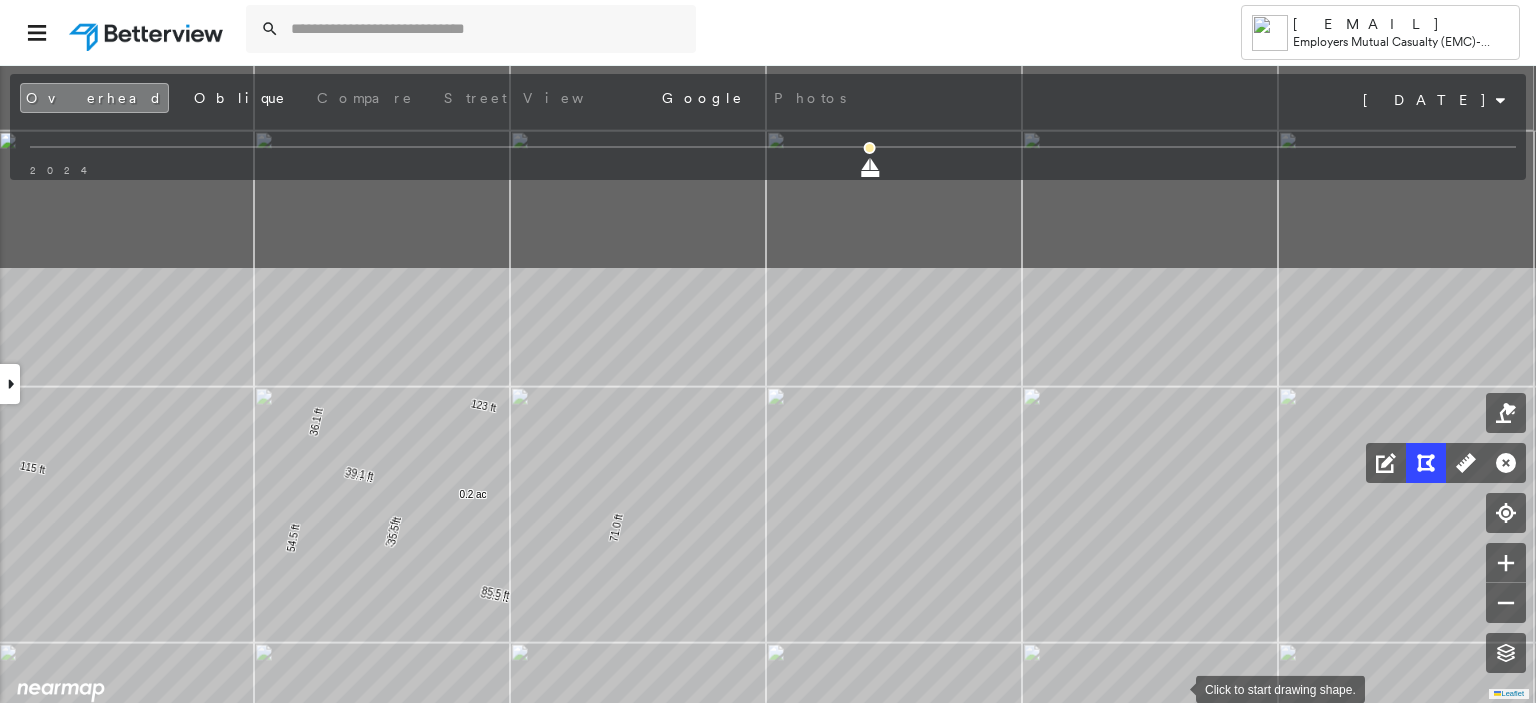 click at bounding box center [1176, 688] 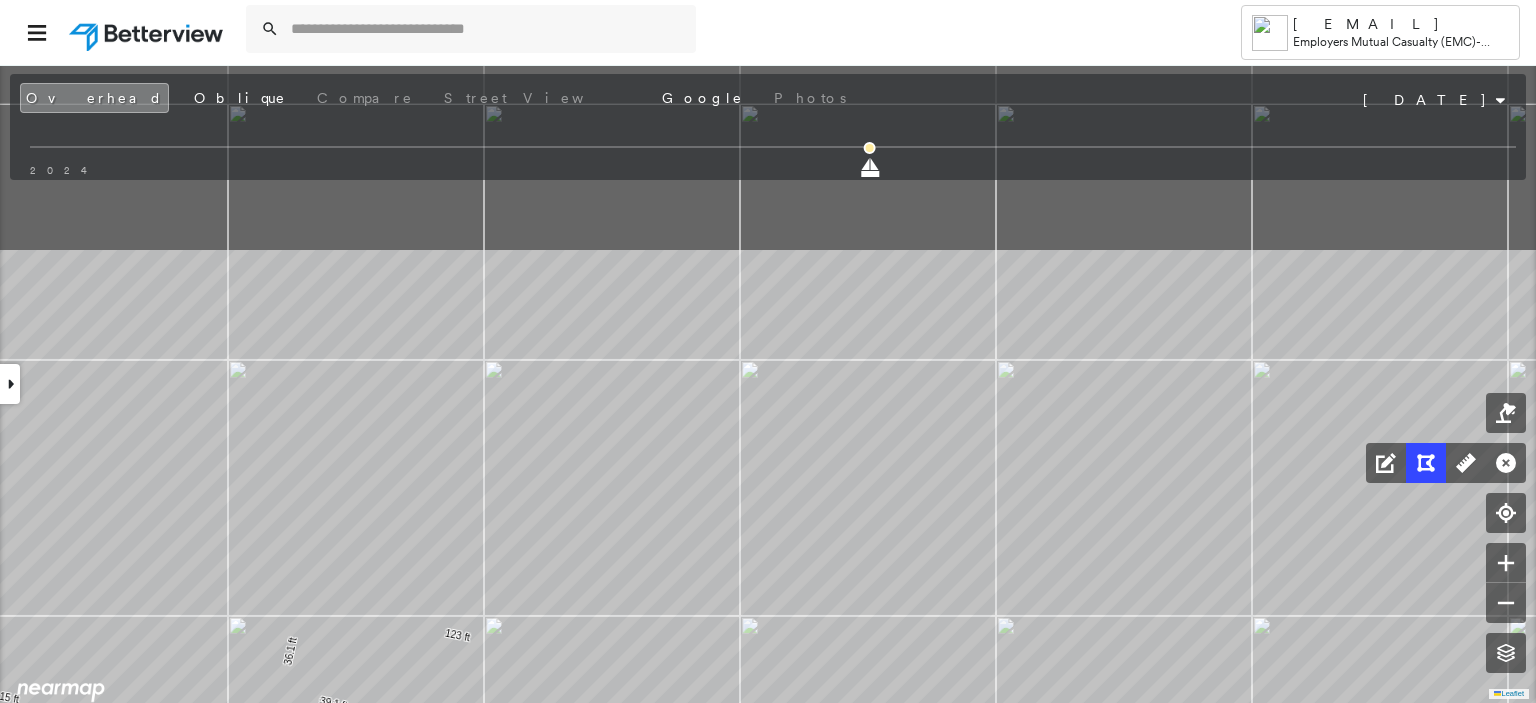 click on "Tower [EMAIL] Employers Mutual Casualty (EMC) - Jackson [NUMBER] [STREET] [ROAD] , [CITY], [STATE] [POSTAL_CODE] Assigned to: - Assigned to: - Assigned to: - Open Comments Download PDF Report Summary Construction Occupancy Protection Exposure Determination Overhead Obliques Street View Roof Spotlight™ Index : 74 out of 100 0 100 25 50 75 1 Building Roof Scores 1 Buildings Policy Information Flags : 2 (0 cleared, 2 uncleared) Construction Roof Spotlights : Ponding, Staining, Overhang, Skylight, Vent and 5 more Property Features : Car, Significantly Stained Pavement, Nonwooden Construction Material, Trailer, Dumpster Roof Size & Shape : 1 building - Flat | Metal Panel BuildZoom - Building Permit Data and Analysis Occupancy Place Detail Geocode Smarty Streets - Surrounding Properties Protection Protection Exposure FEMA Risk Index Crime Regional Hazard: 3 out of 5 Additional Perils Guidewire HazardHub HazardHub Risks Determination Flags : 2 (0 cleared, 2 uncleared) Uncleared Flags (2)" at bounding box center [768, 351] 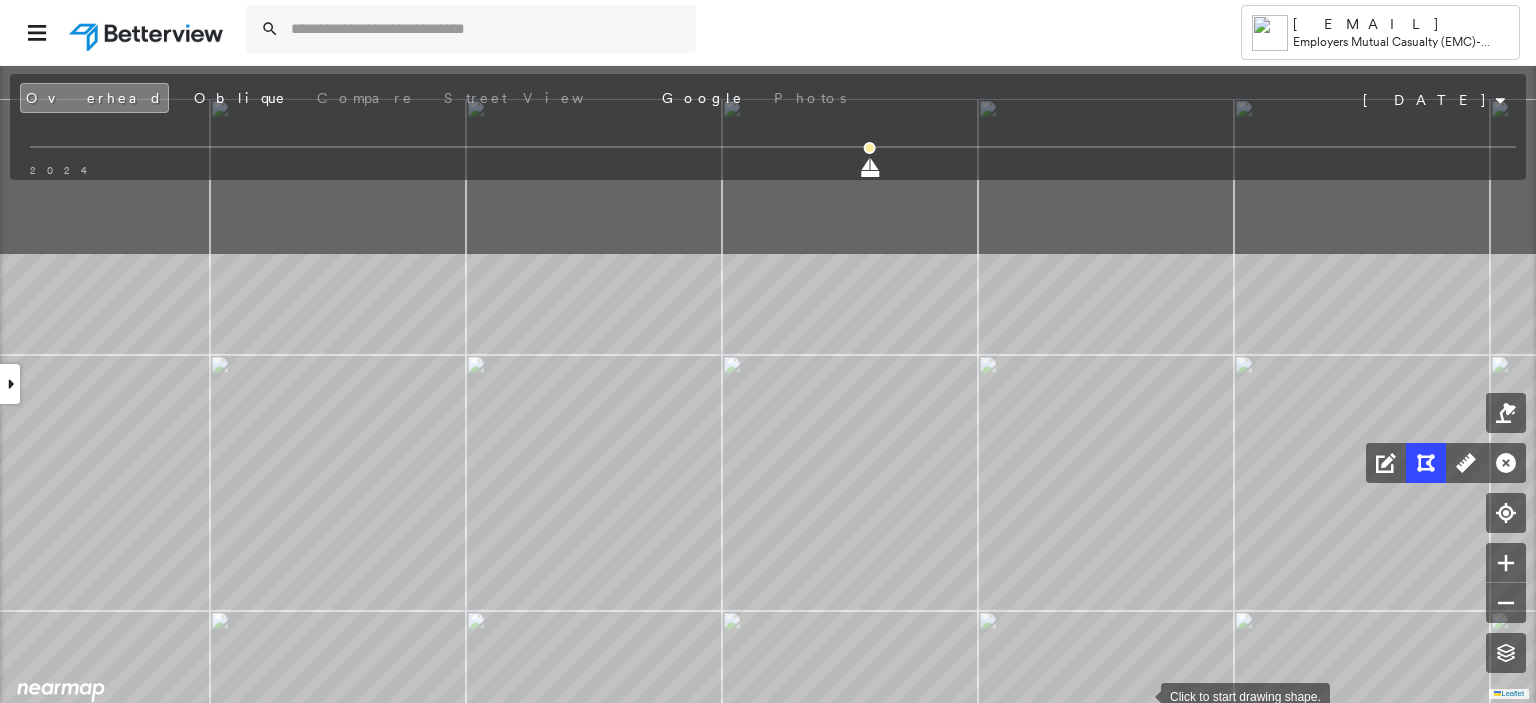 click at bounding box center [1141, 695] 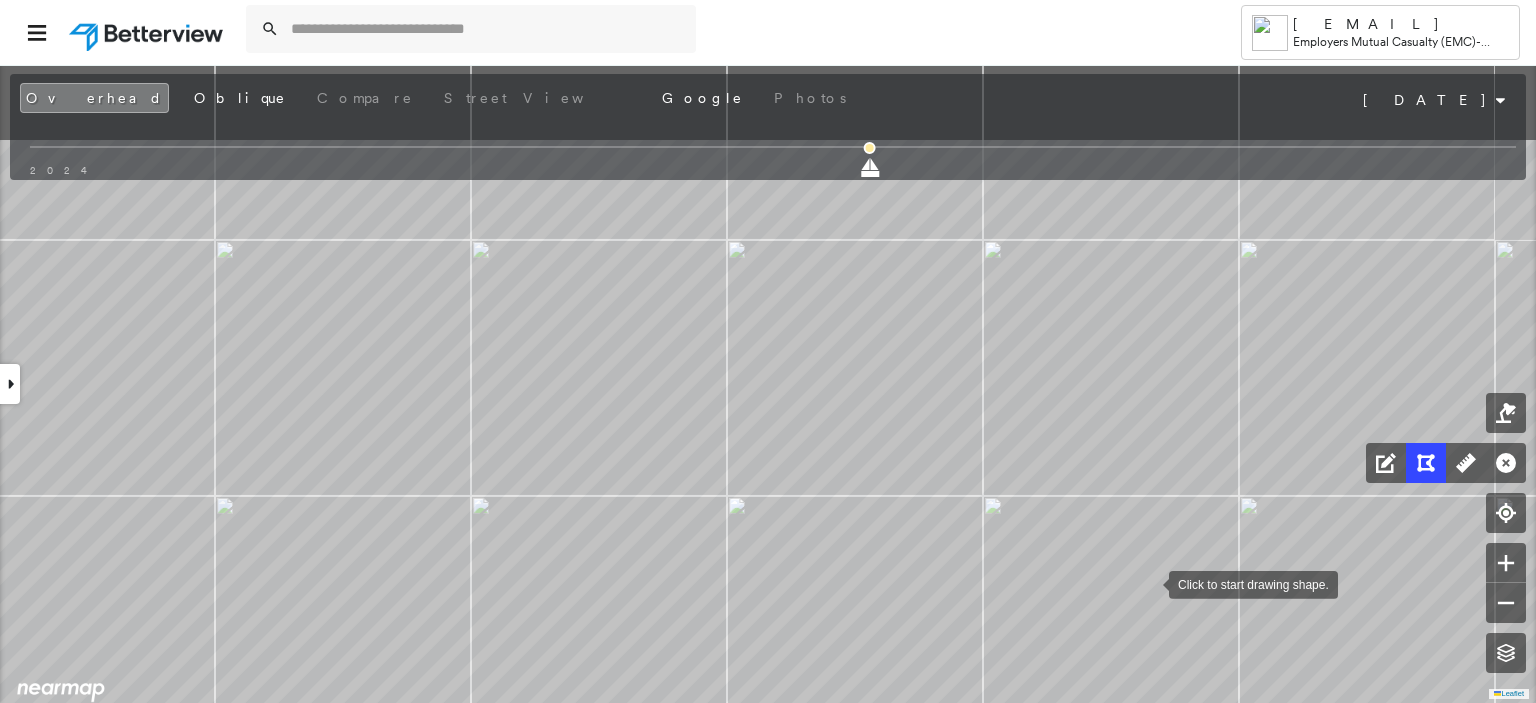 click at bounding box center [1149, 583] 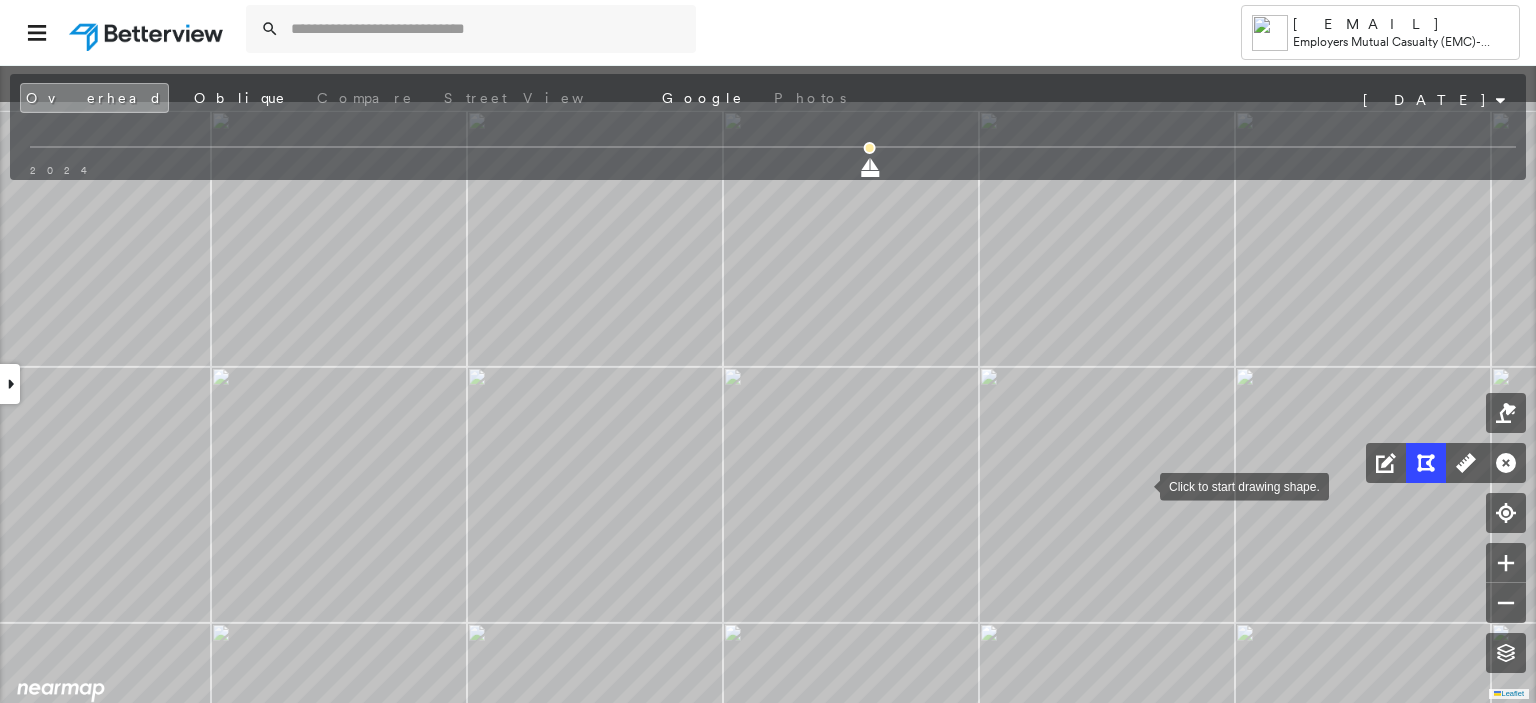 click at bounding box center (1140, 485) 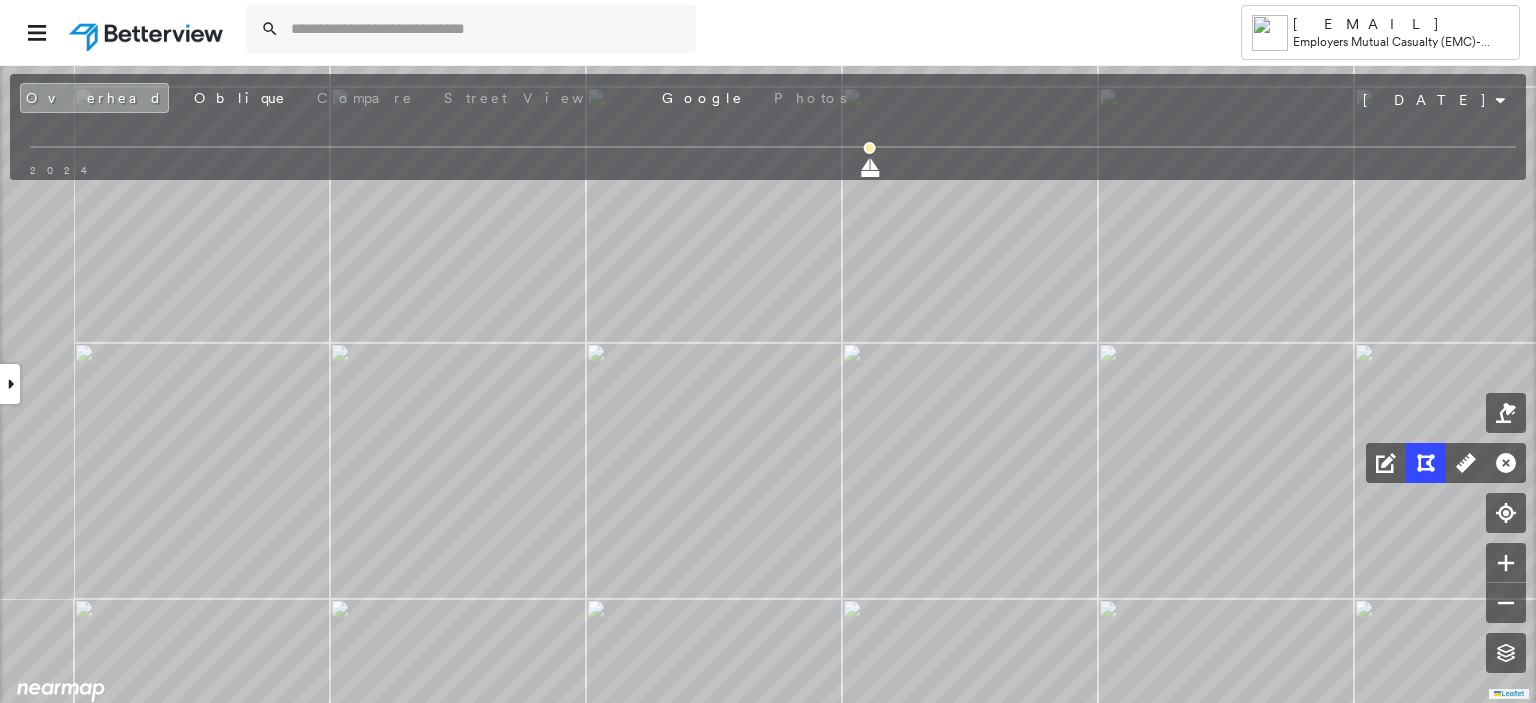 click at bounding box center [1218, 563] 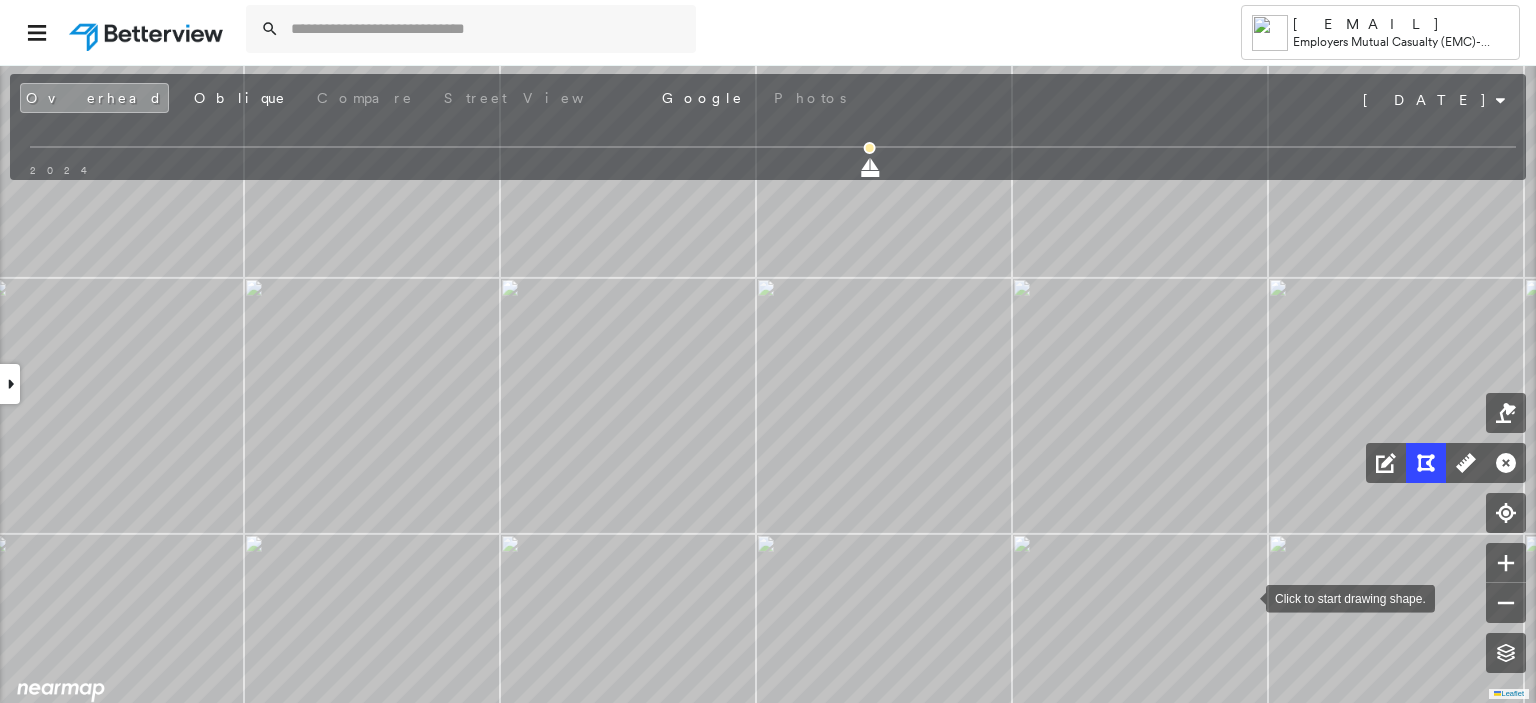 click at bounding box center (1246, 597) 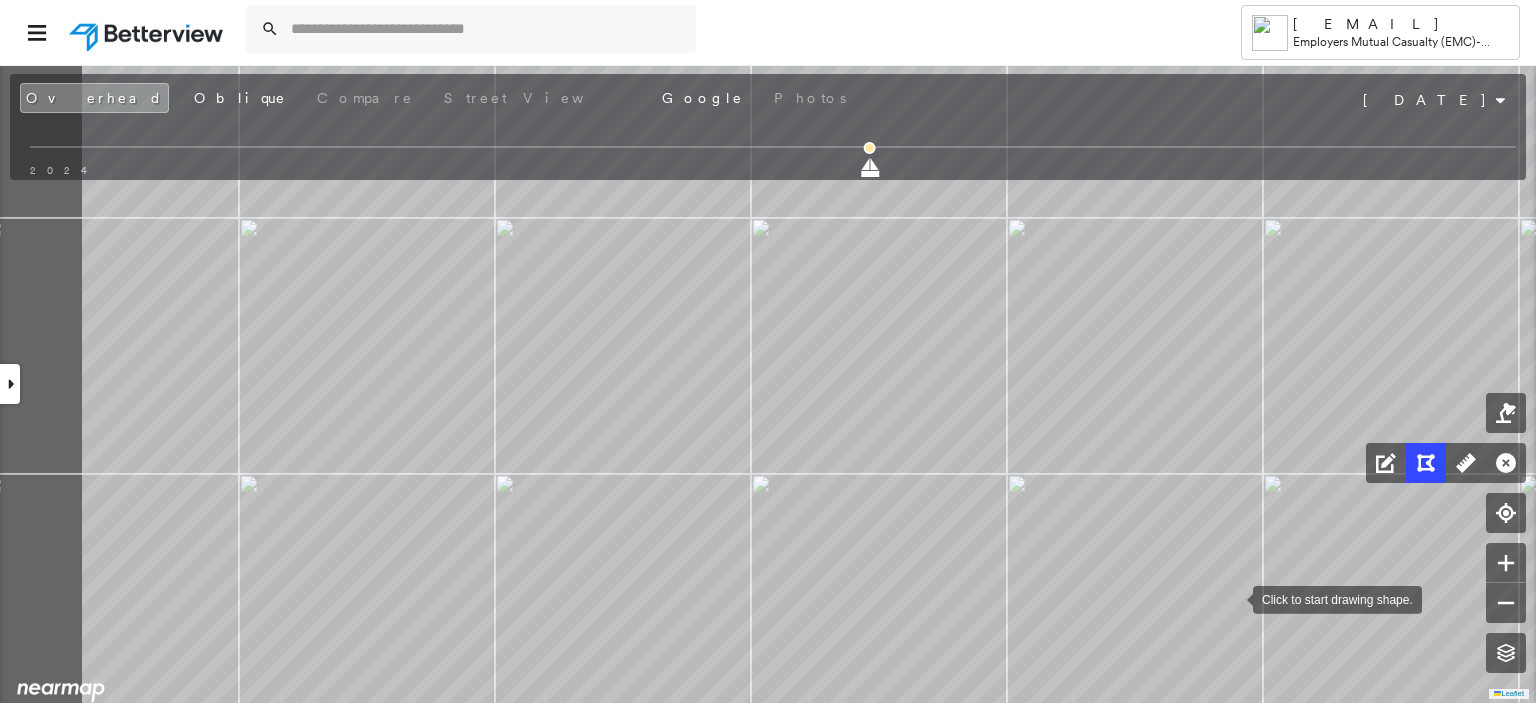 click at bounding box center (1233, 598) 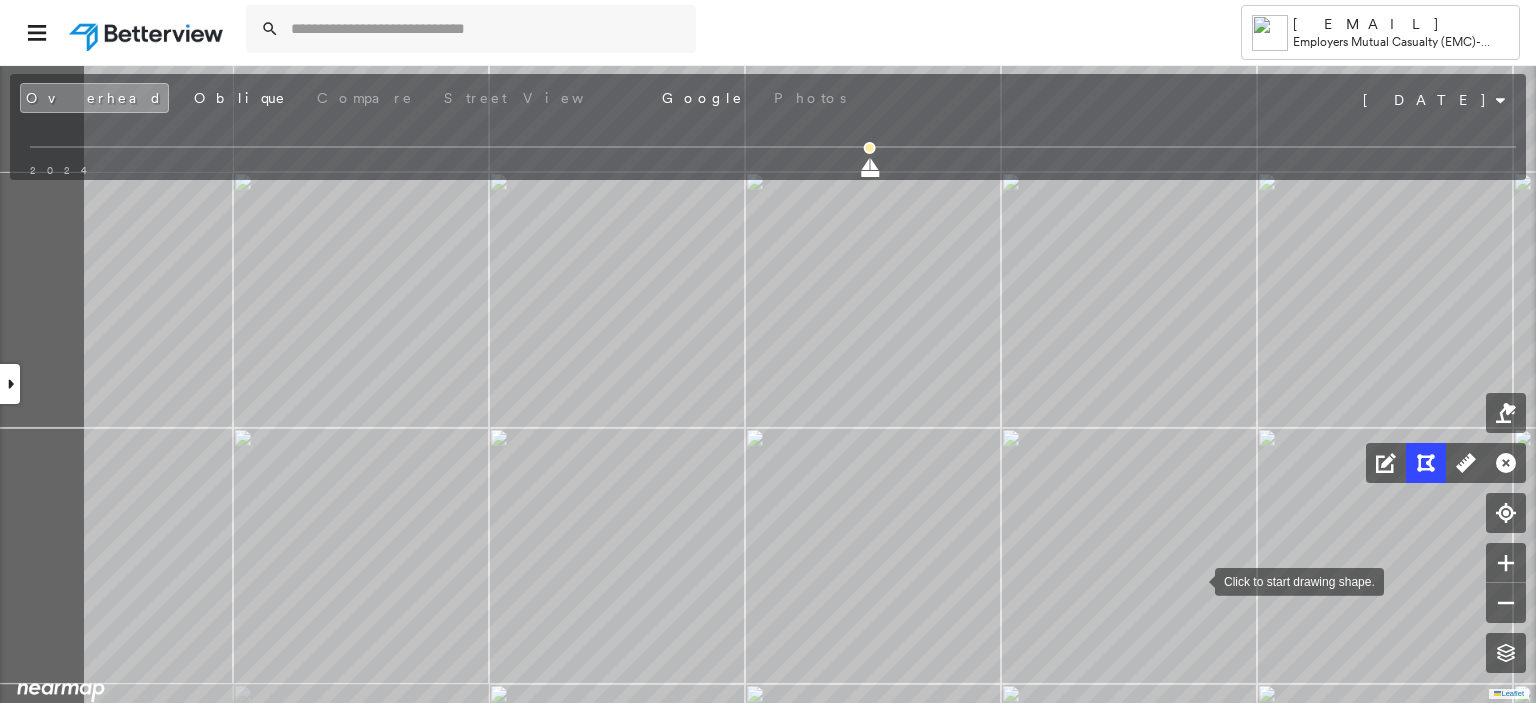 click at bounding box center (1195, 580) 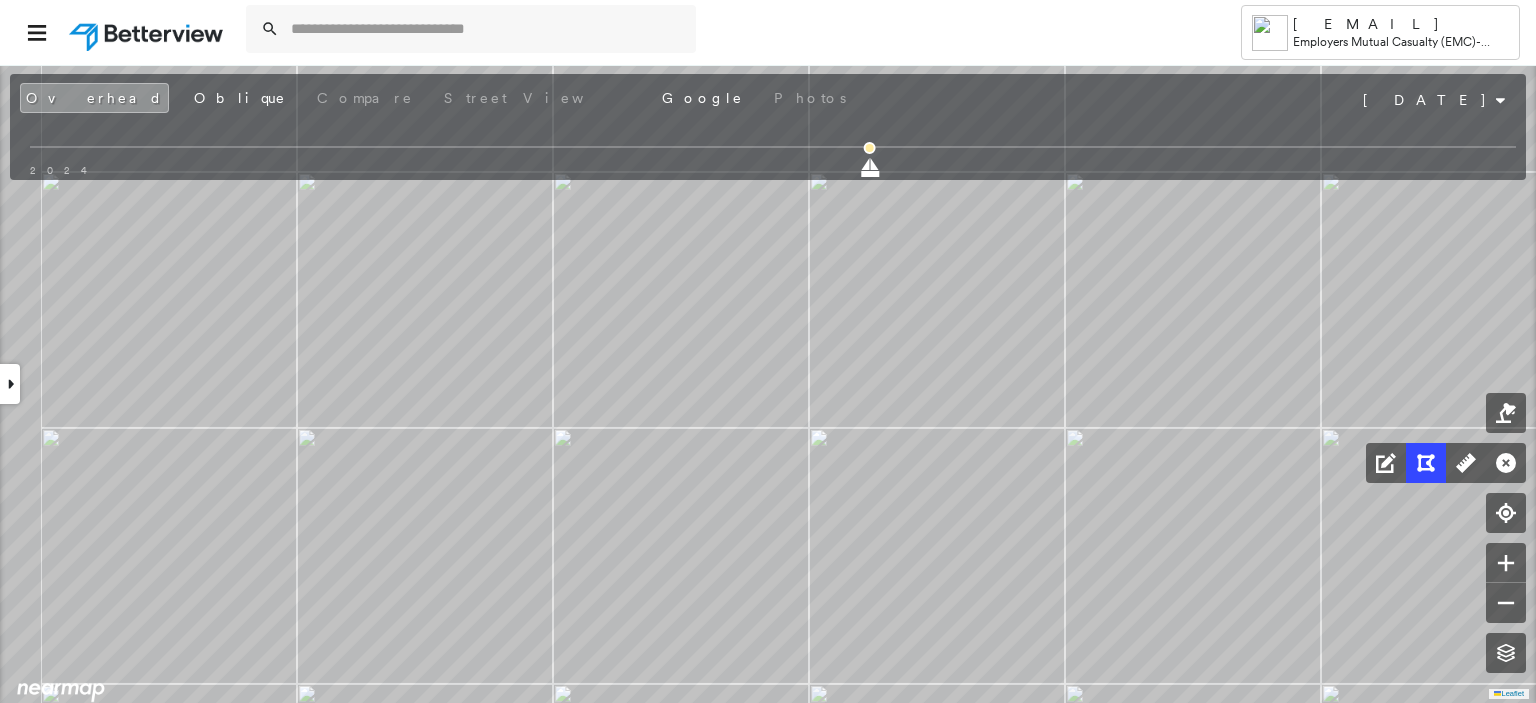 click at bounding box center (1008, 632) 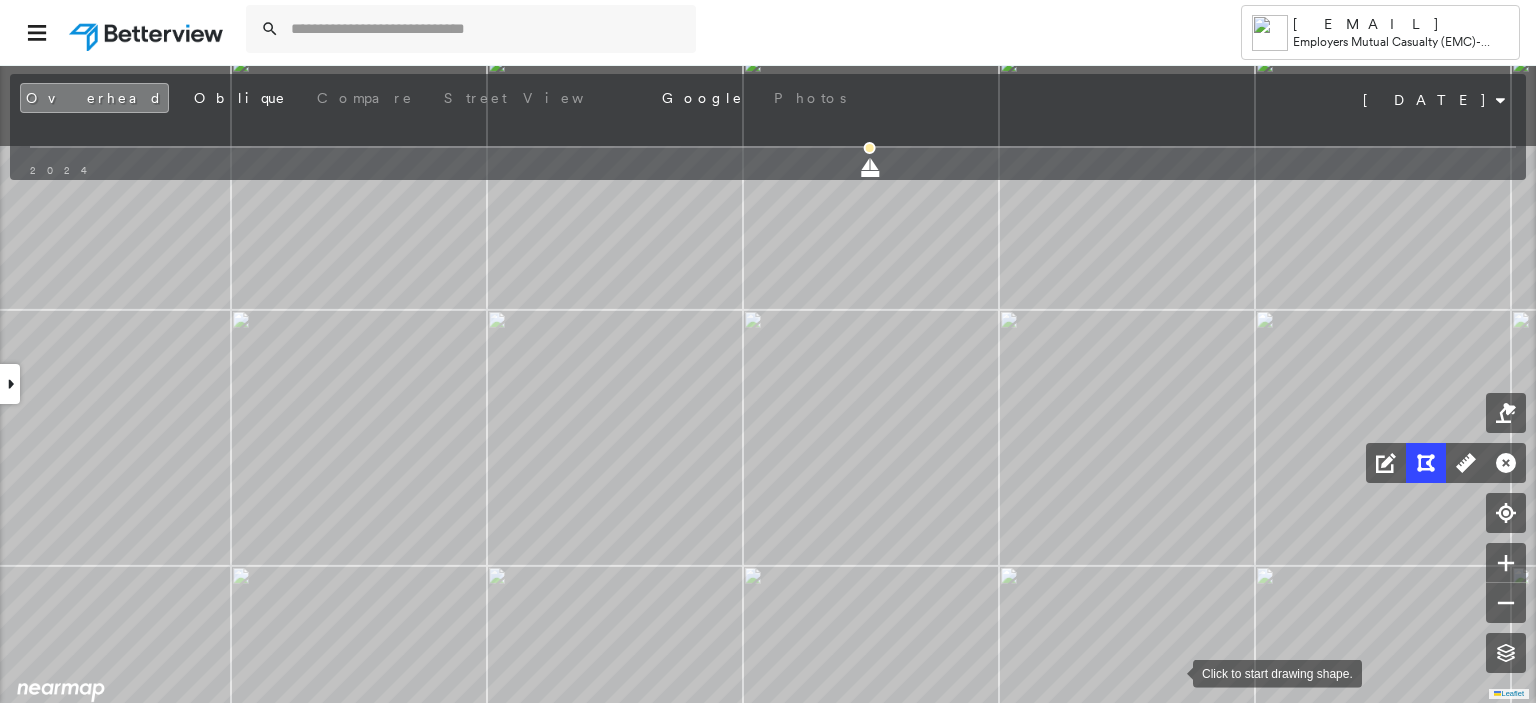 click at bounding box center [1173, 672] 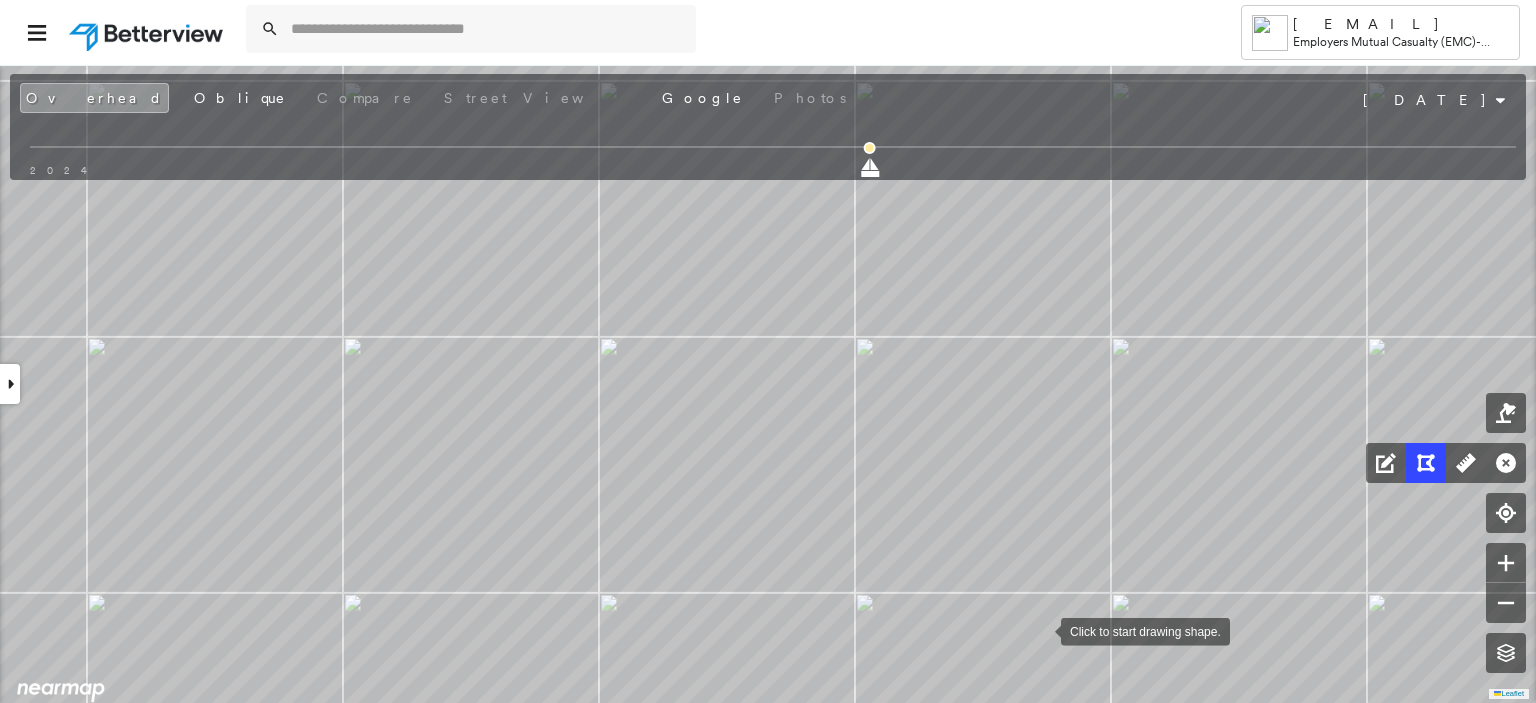 click at bounding box center (1041, 630) 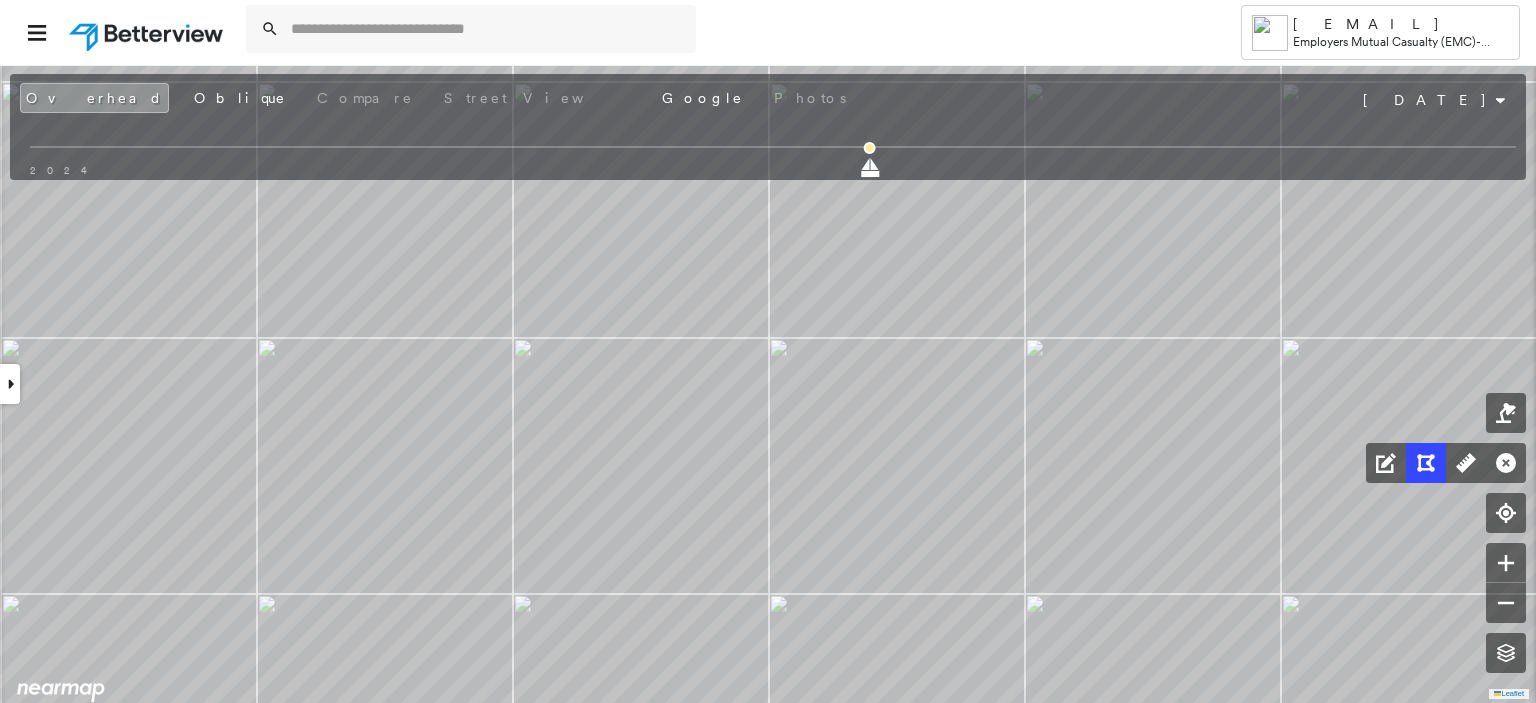click at bounding box center [1083, 643] 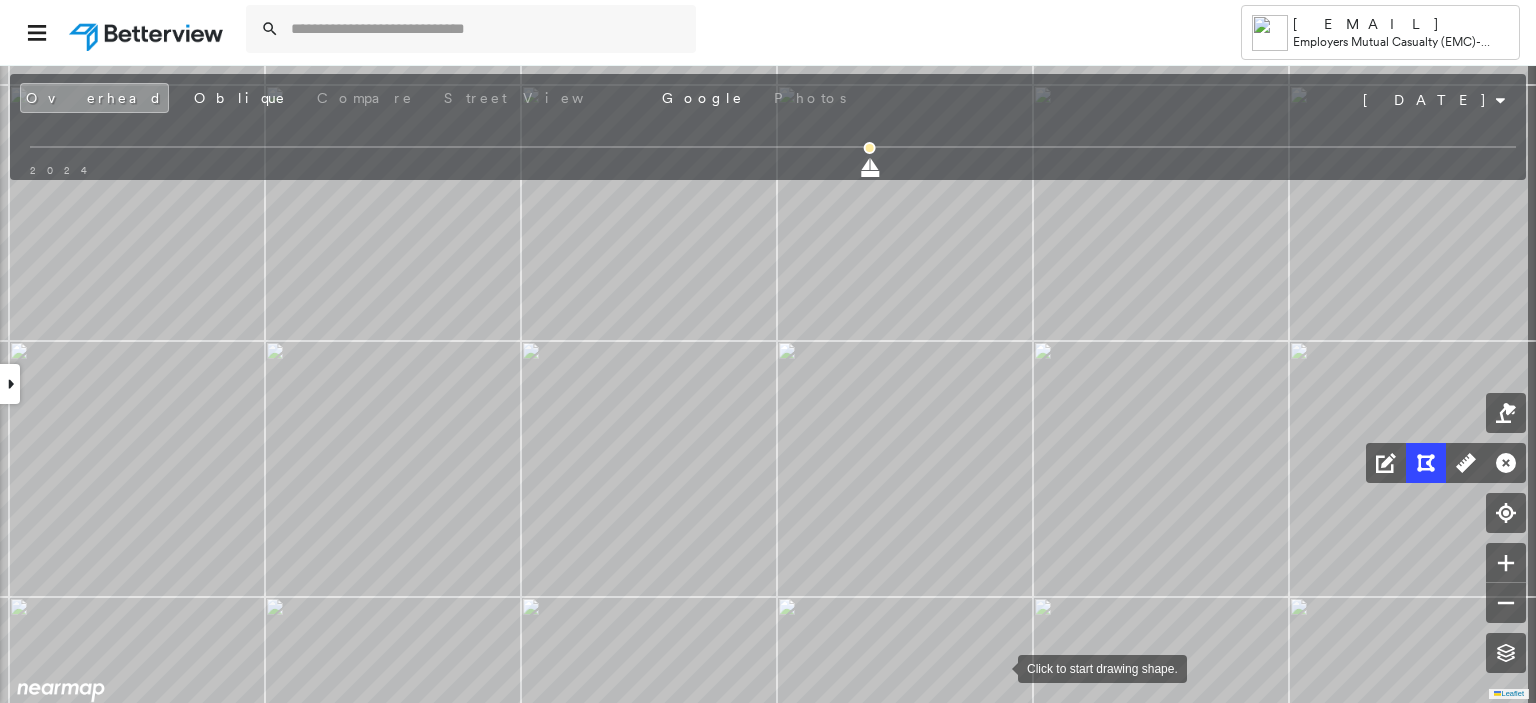 click at bounding box center (998, 667) 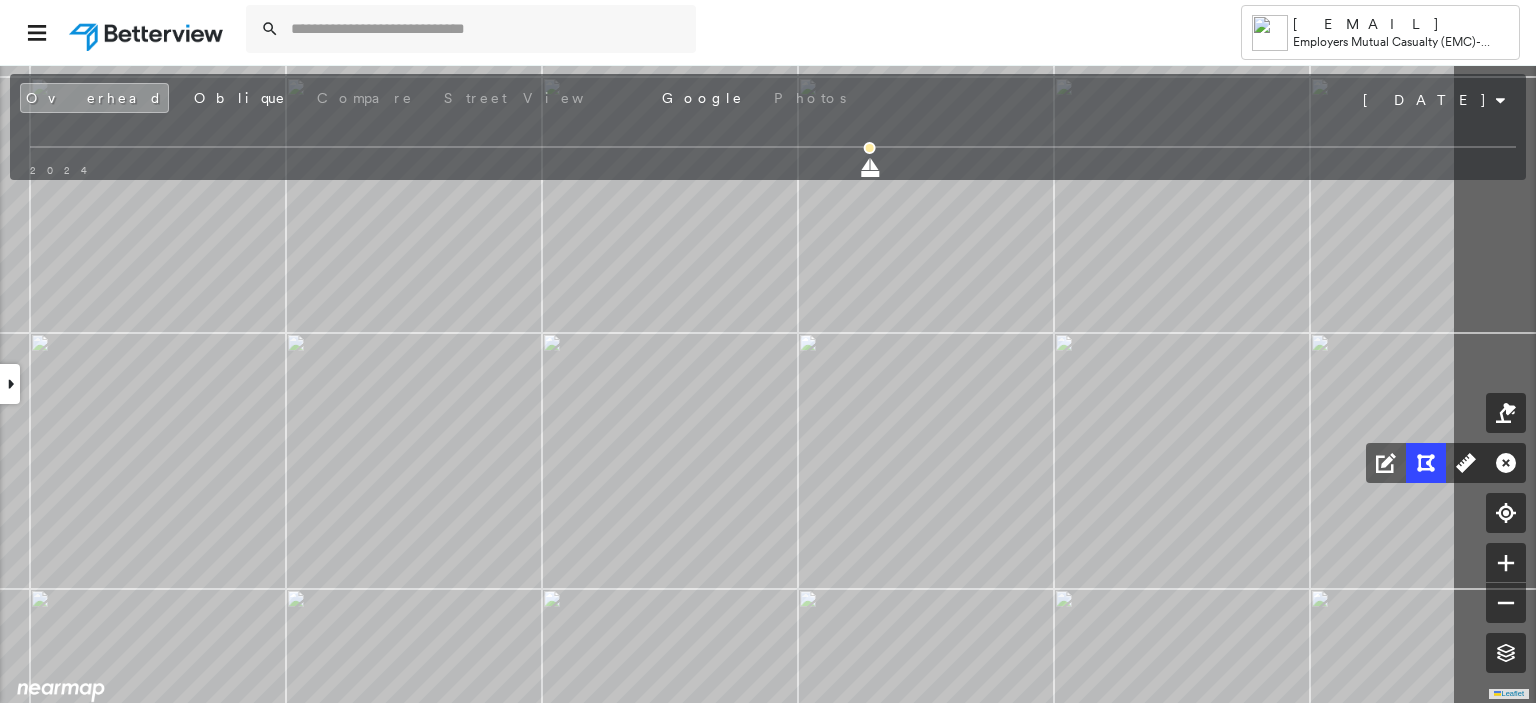 click on "115 ft 30.5 ft 62.1 ft 30.9 ft 182 ft 152 ft 52.1 ft 96.7 ft 61.1 ft 28.3 ft 220 ft 85.5 ft 36.2 ft 38.7 ft 54.5 ft 200 ft 49.2 ft 233 ft 1.5 ac 124 ft 294 ft 68.5 ft 97.9 ft 50.5 ft 195 ft 0.7 ac 14.1 ft 139 ft 87.6 ft 120 ft 54.4 ft 30.5 ft 22.0 ft 65.8 ft 44.6 ft 54.2 ft 0.4 ac 36.1 ft 39.1 ft 35.5 ft 85.5 ft 71.0 ft 123 ft 0.2 ac Click to start drawing shape." at bounding box center [-1319, 381] 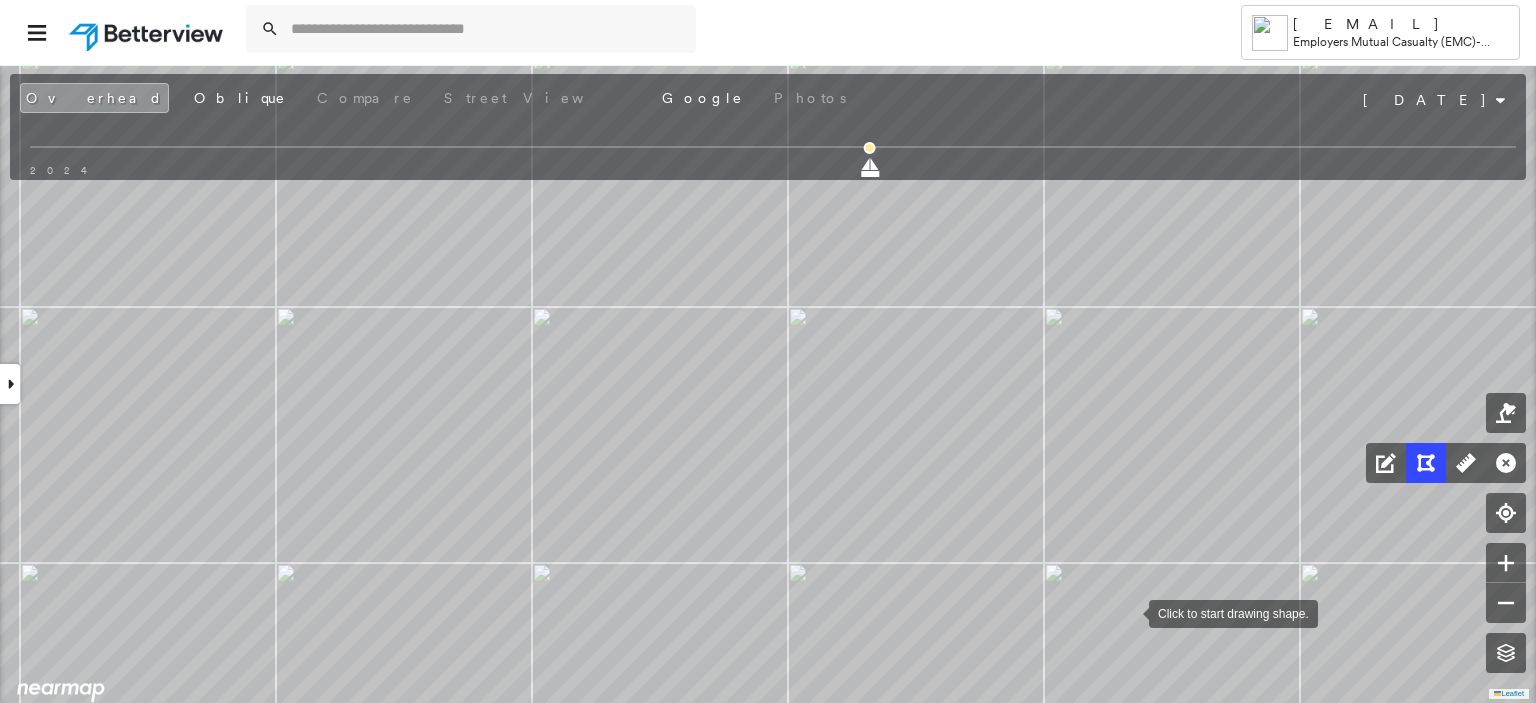 click at bounding box center (1129, 612) 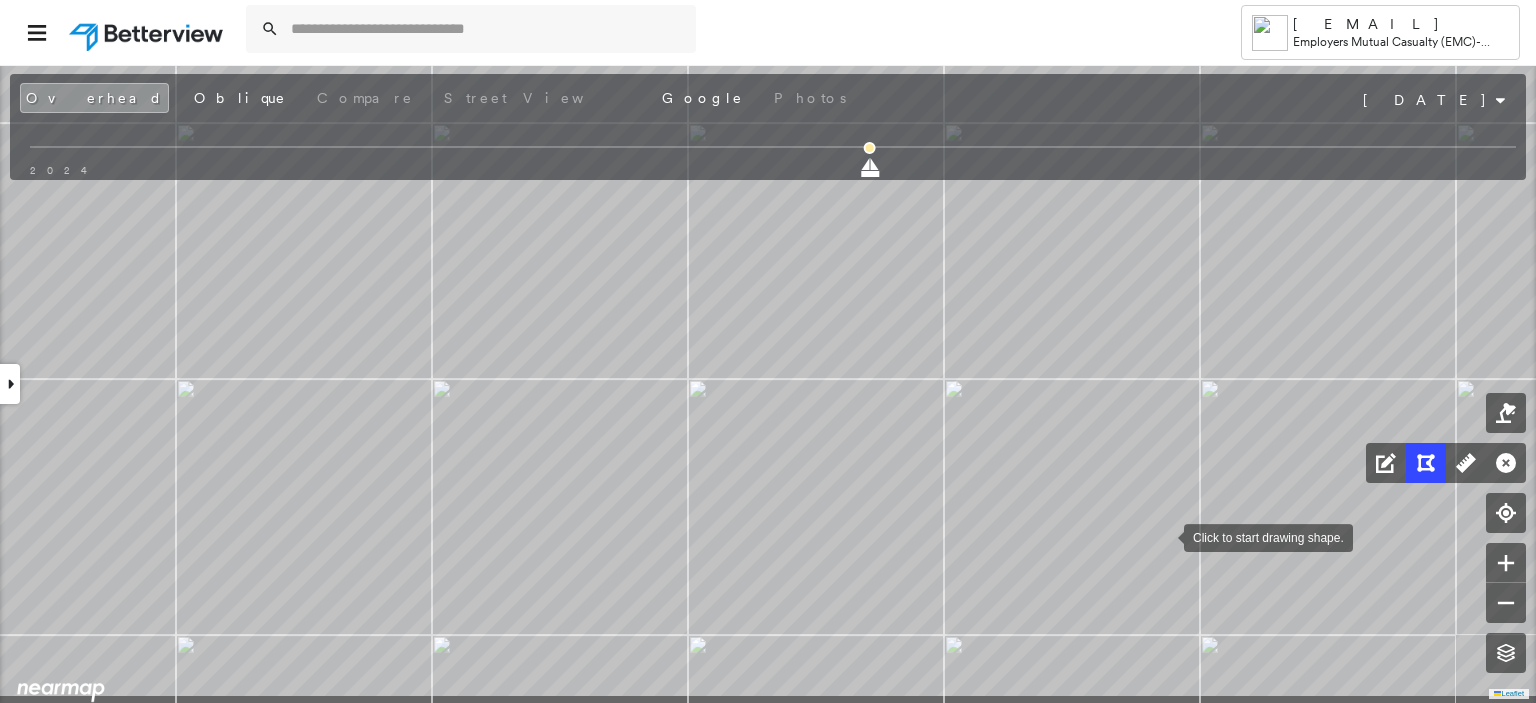 click at bounding box center (1164, 536) 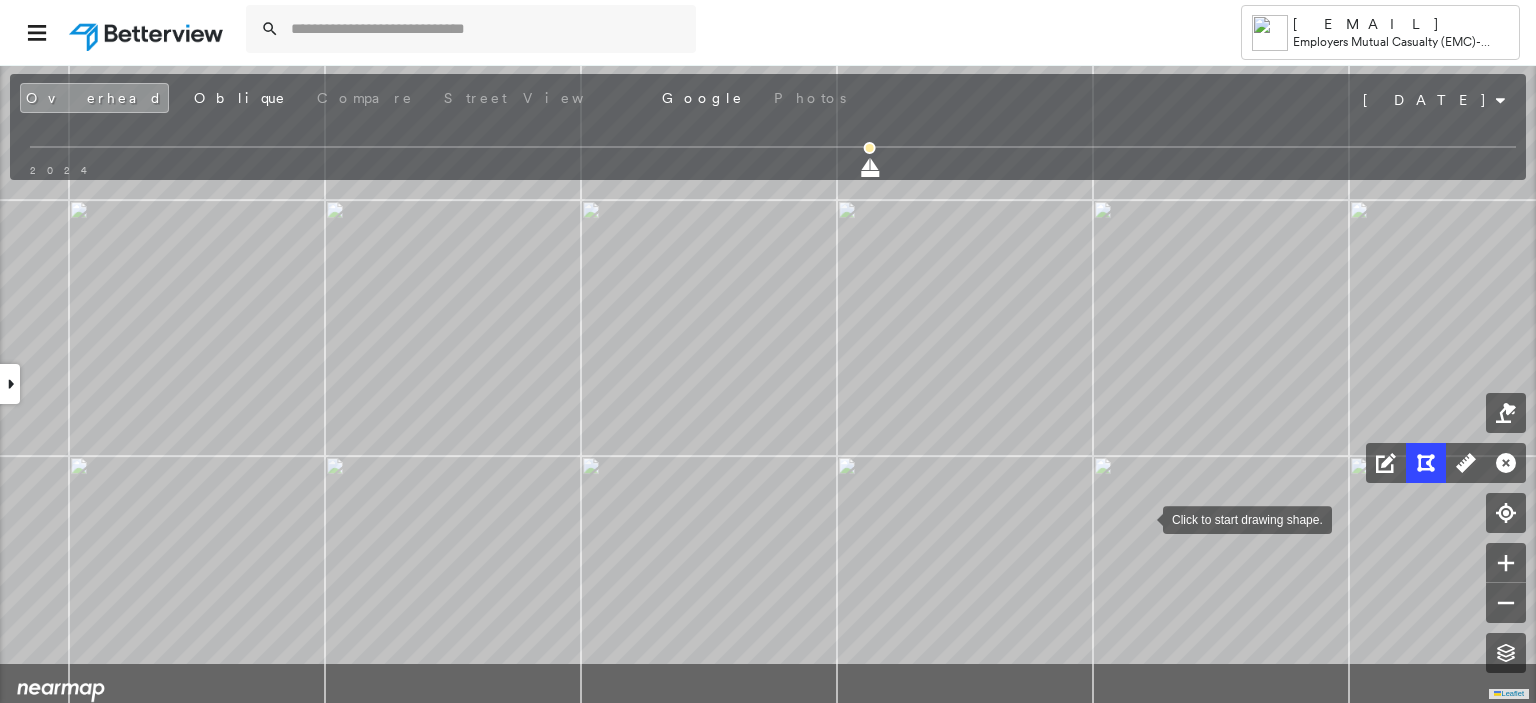click at bounding box center [1143, 518] 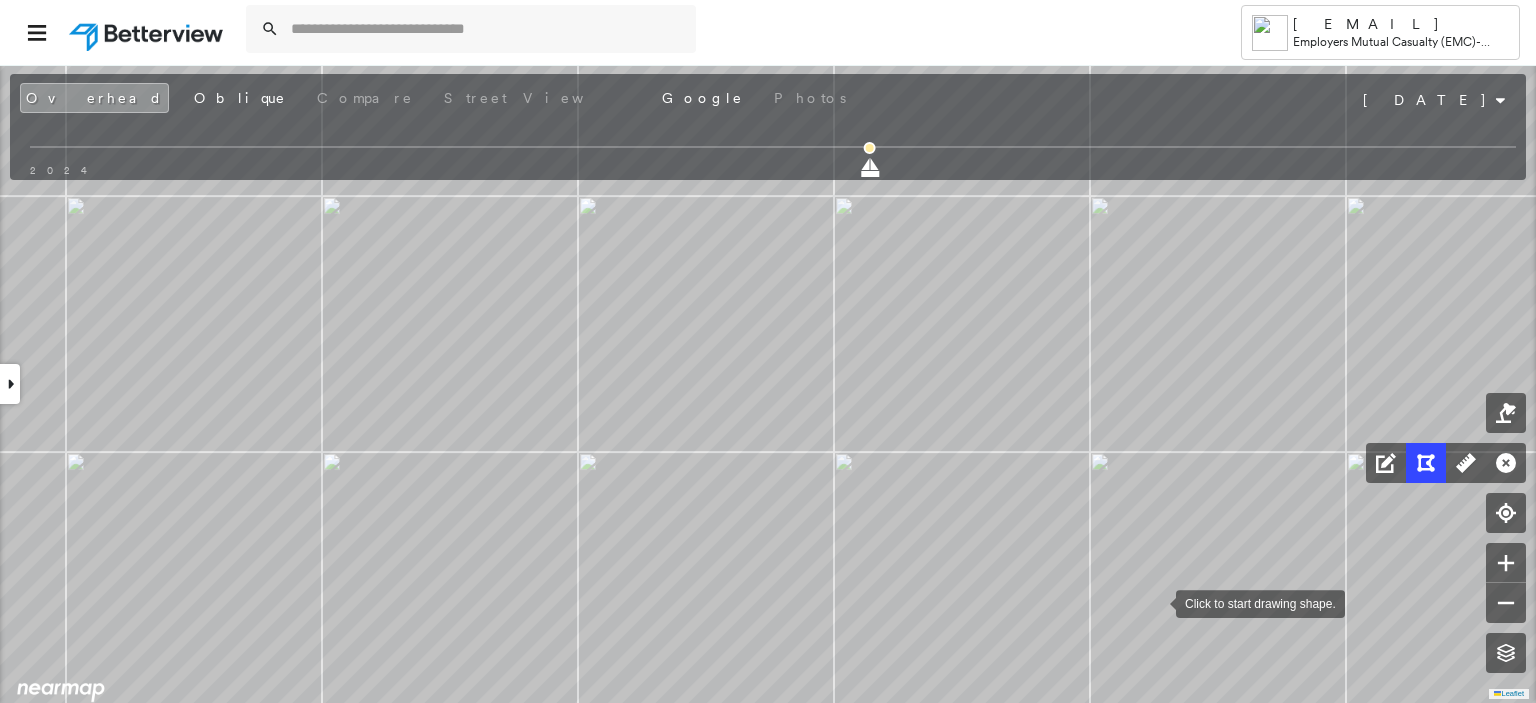 click at bounding box center [1156, 602] 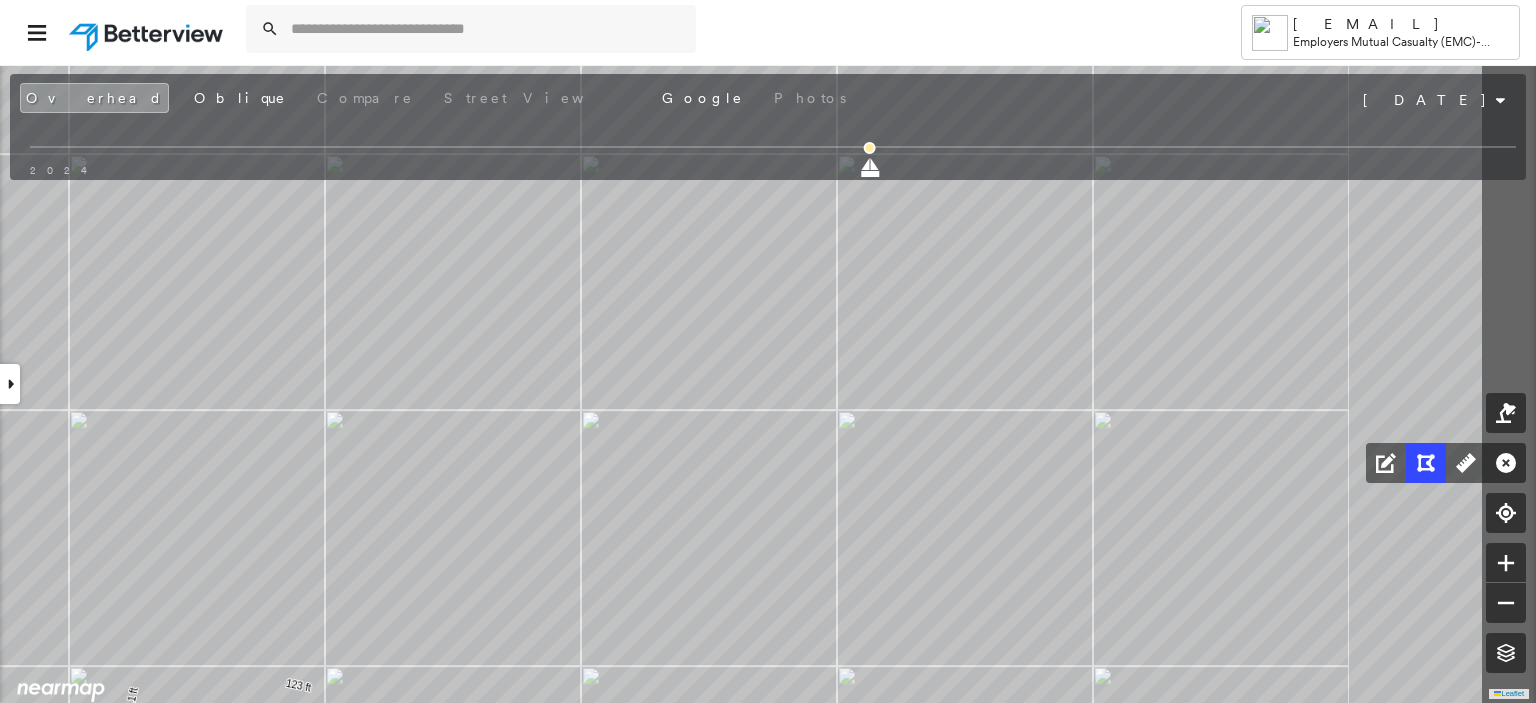 click at bounding box center (951, 621) 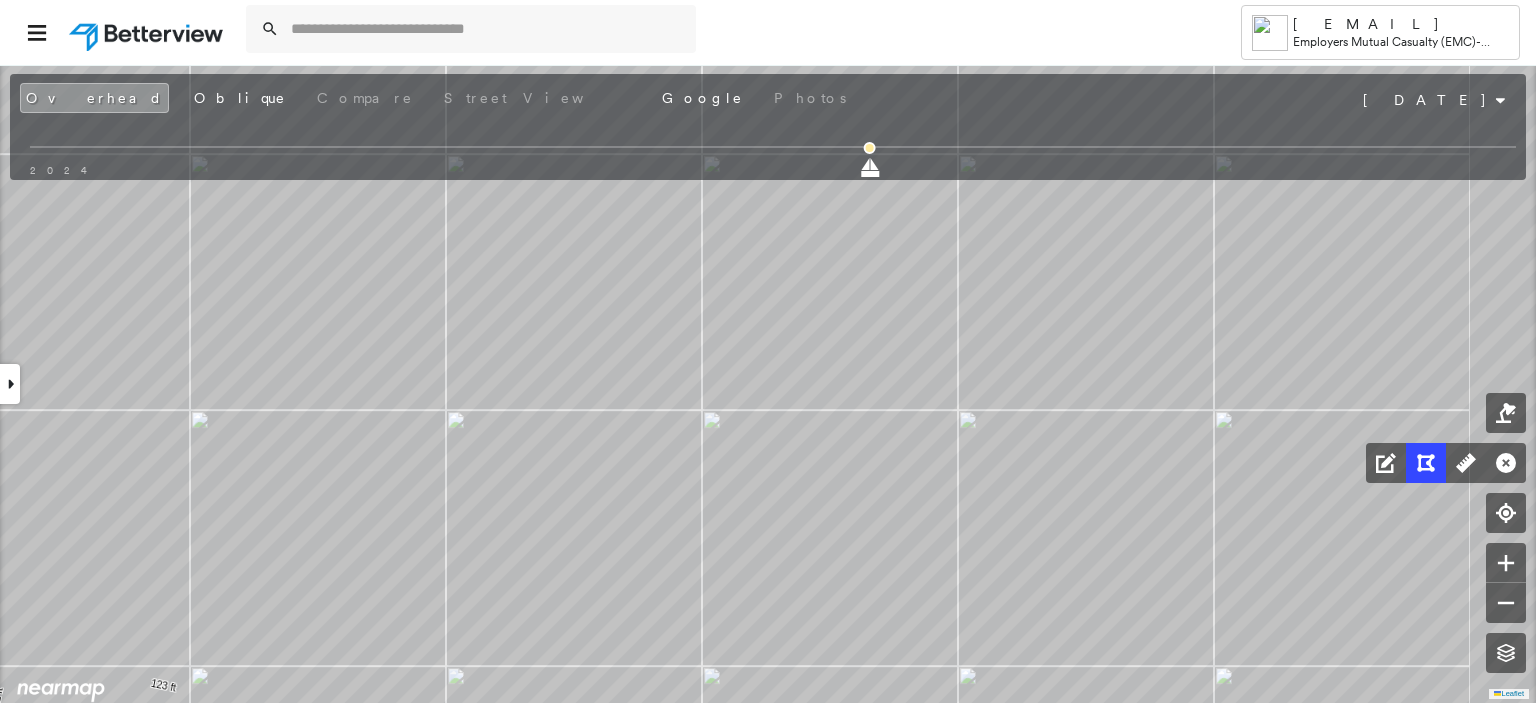 click at bounding box center (1013, 623) 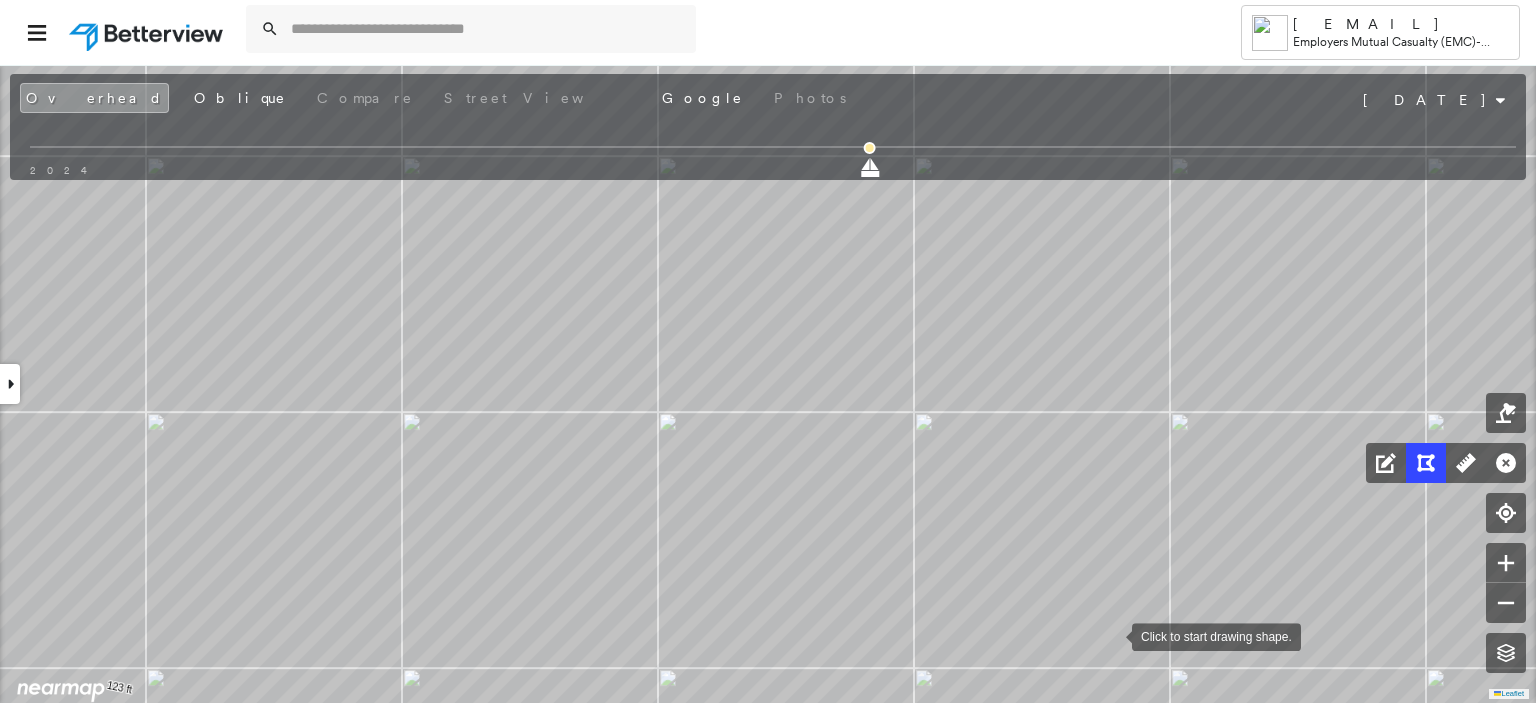 click at bounding box center (1112, 635) 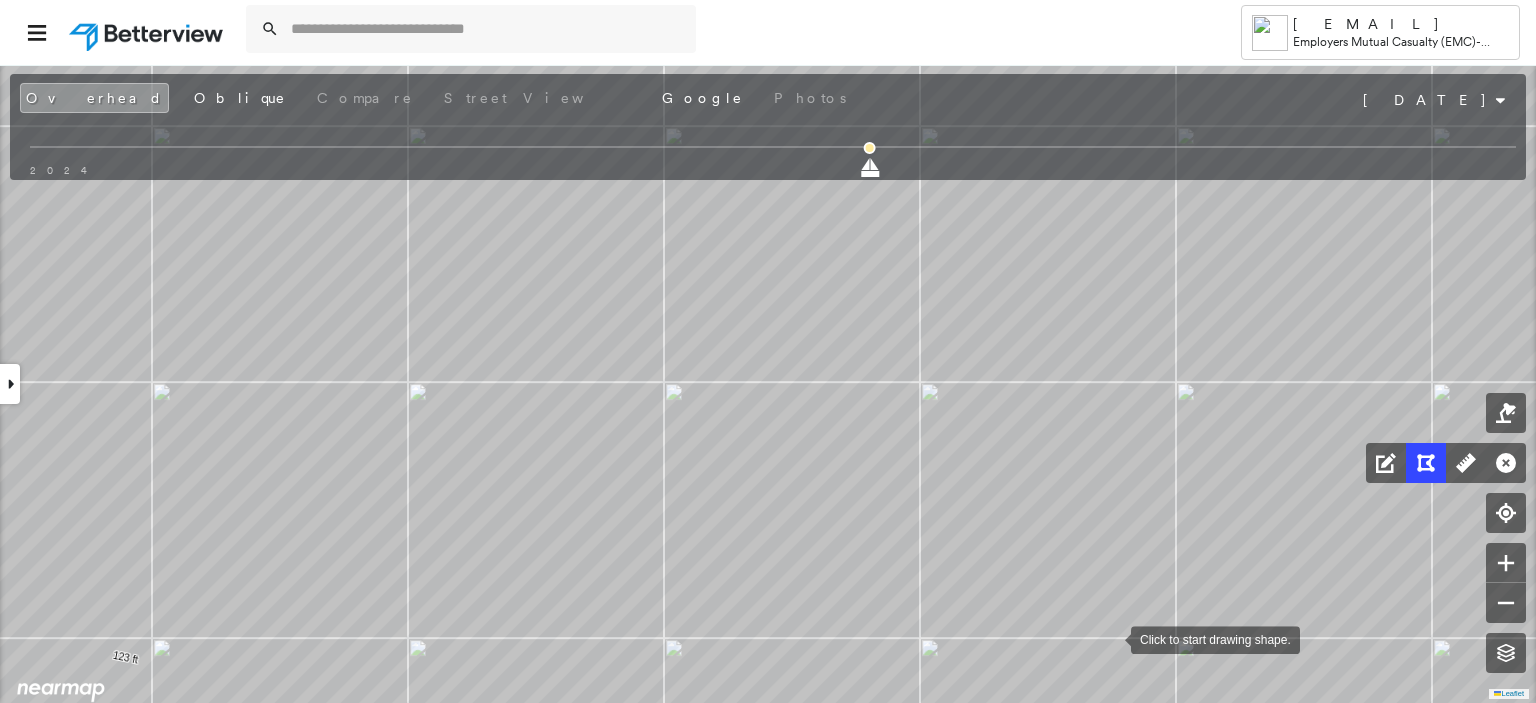 click at bounding box center (1111, 638) 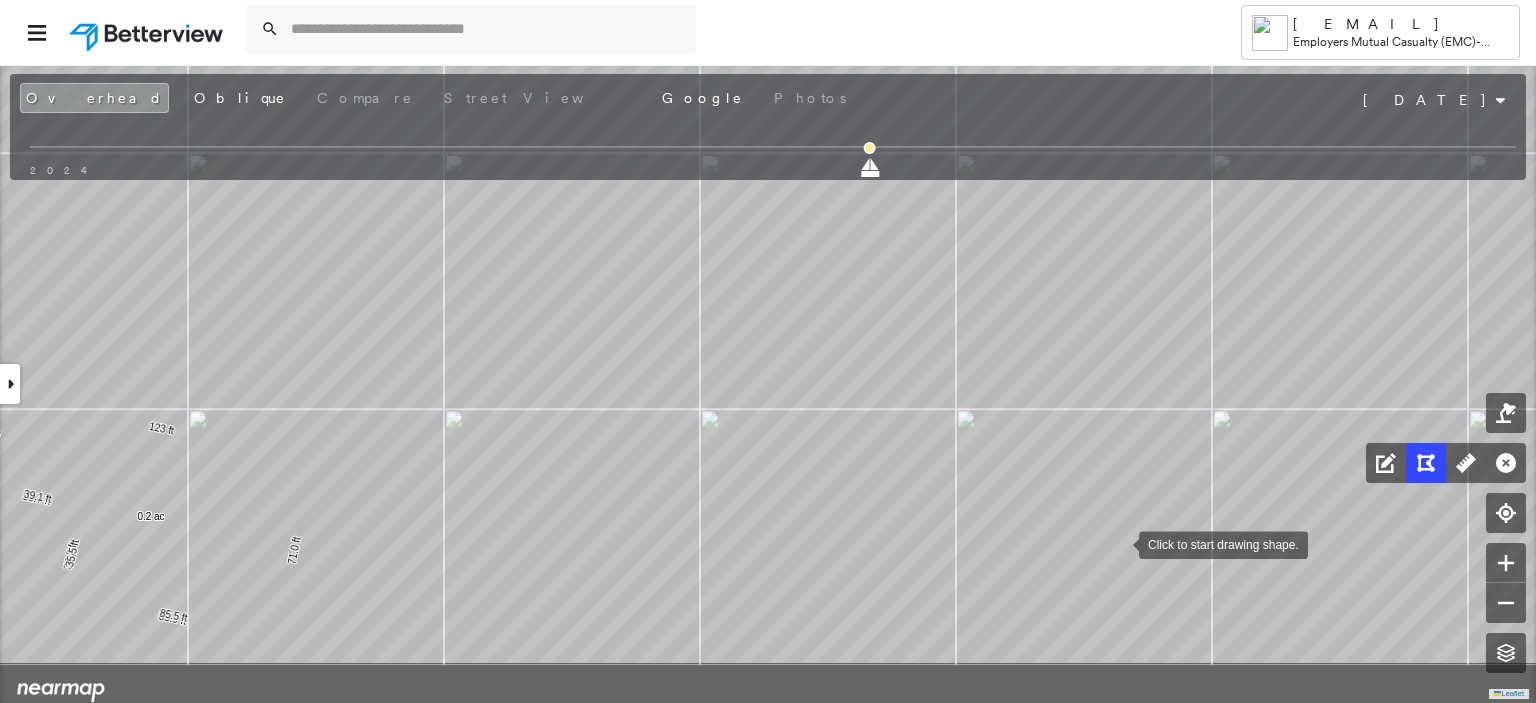click at bounding box center (1119, 543) 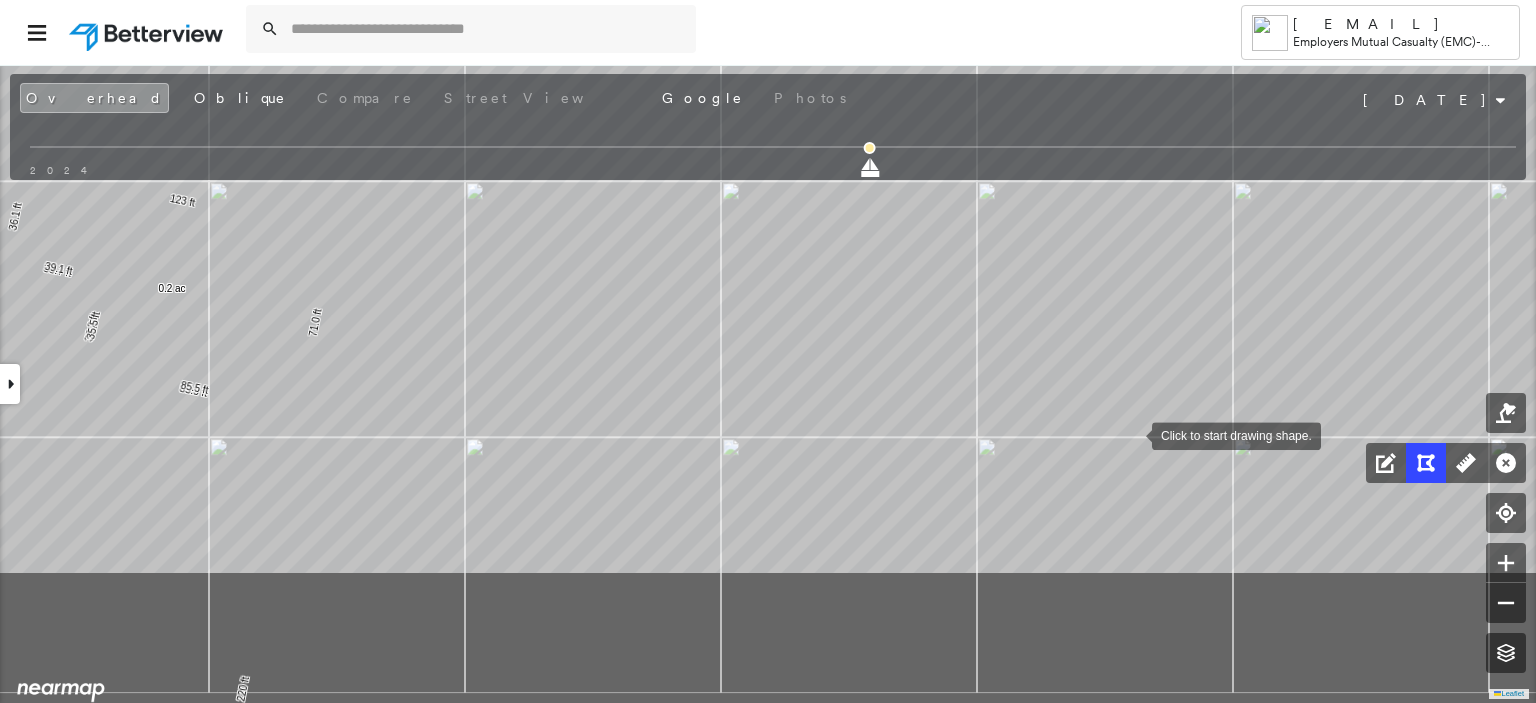 click at bounding box center [1132, 434] 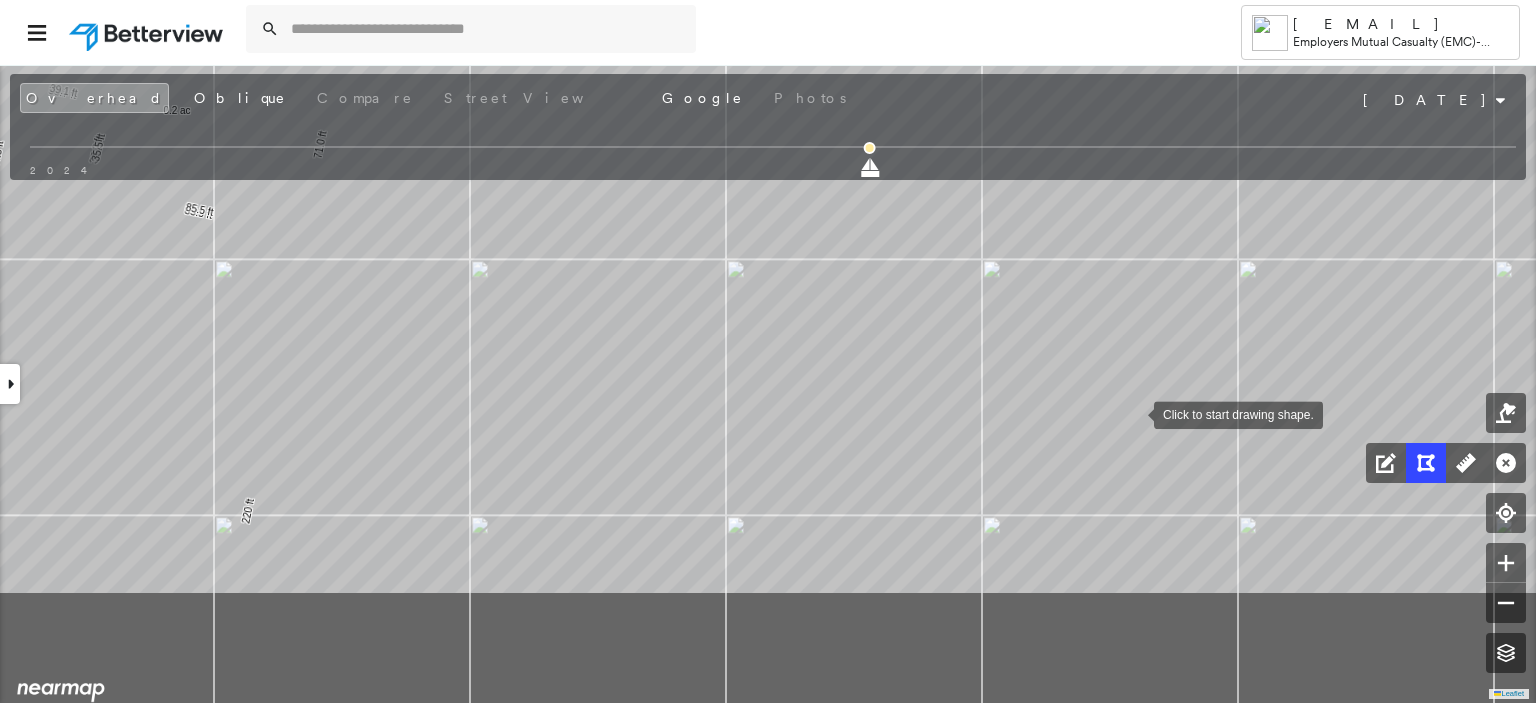 click at bounding box center [1134, 413] 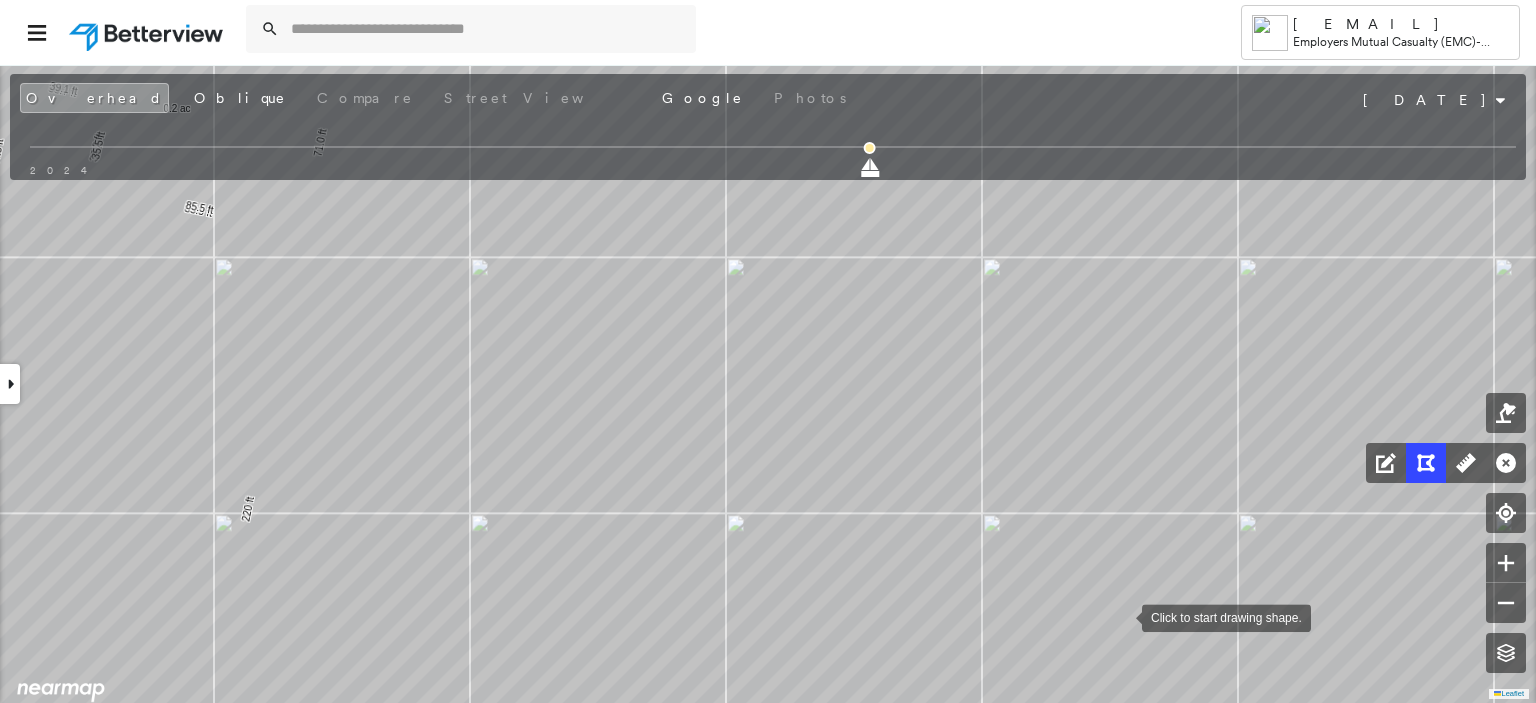 click at bounding box center (1122, 616) 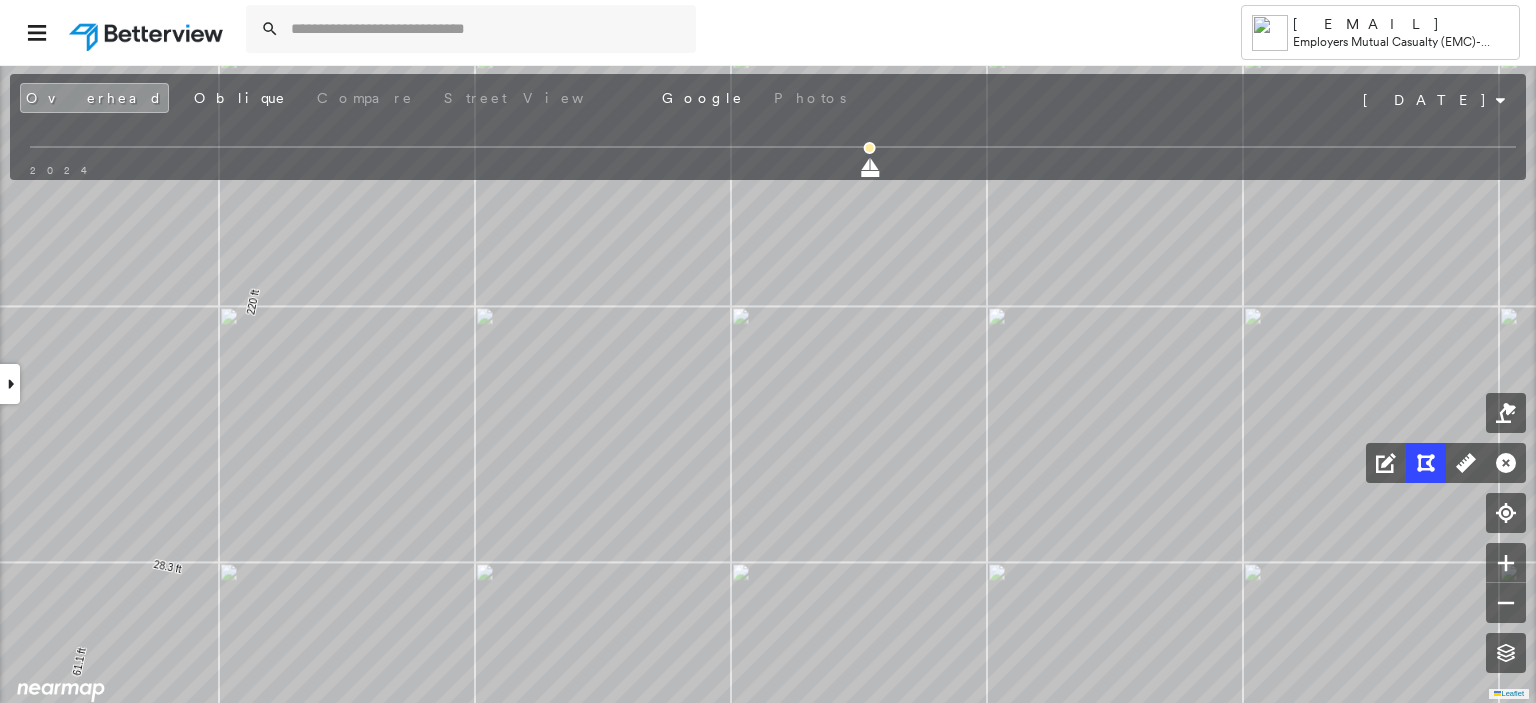 click at bounding box center (1113, 544) 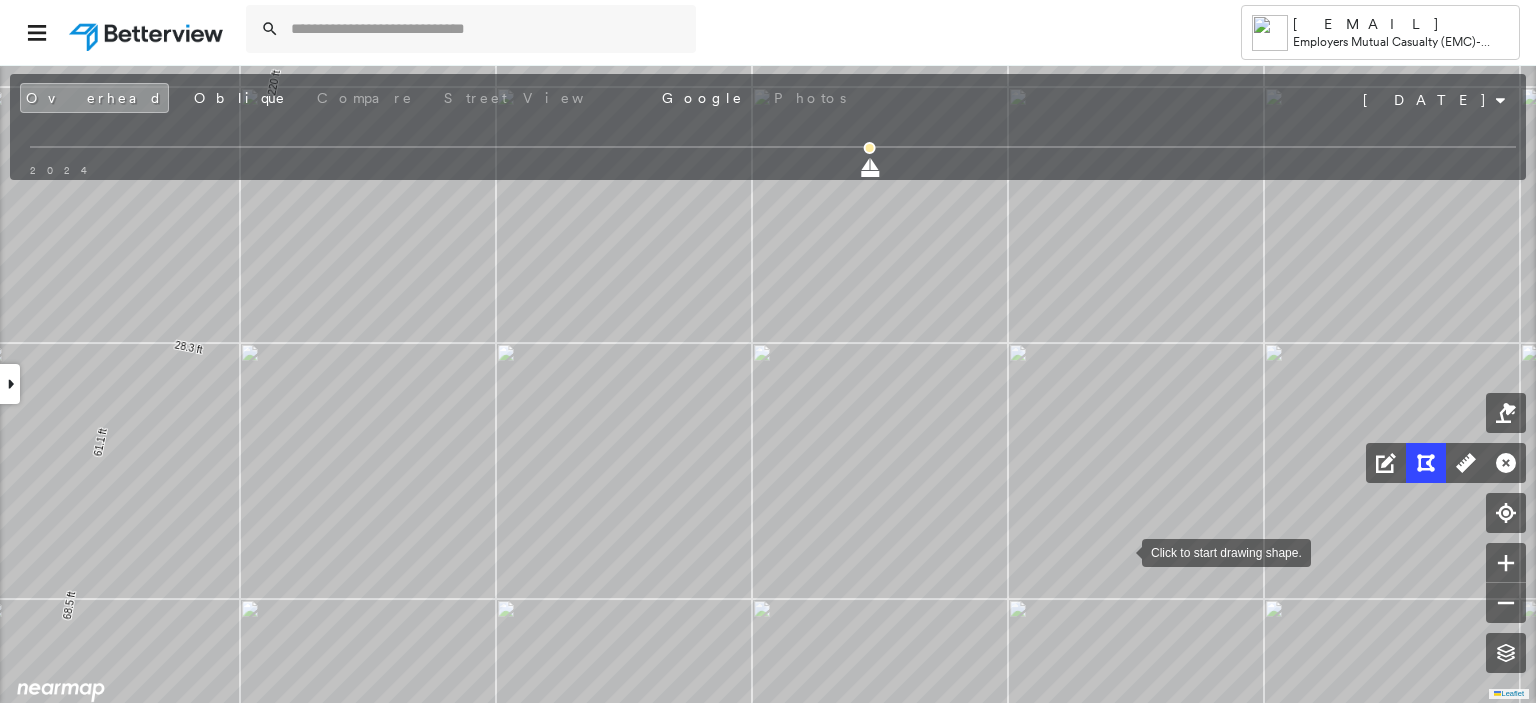 click at bounding box center (1122, 551) 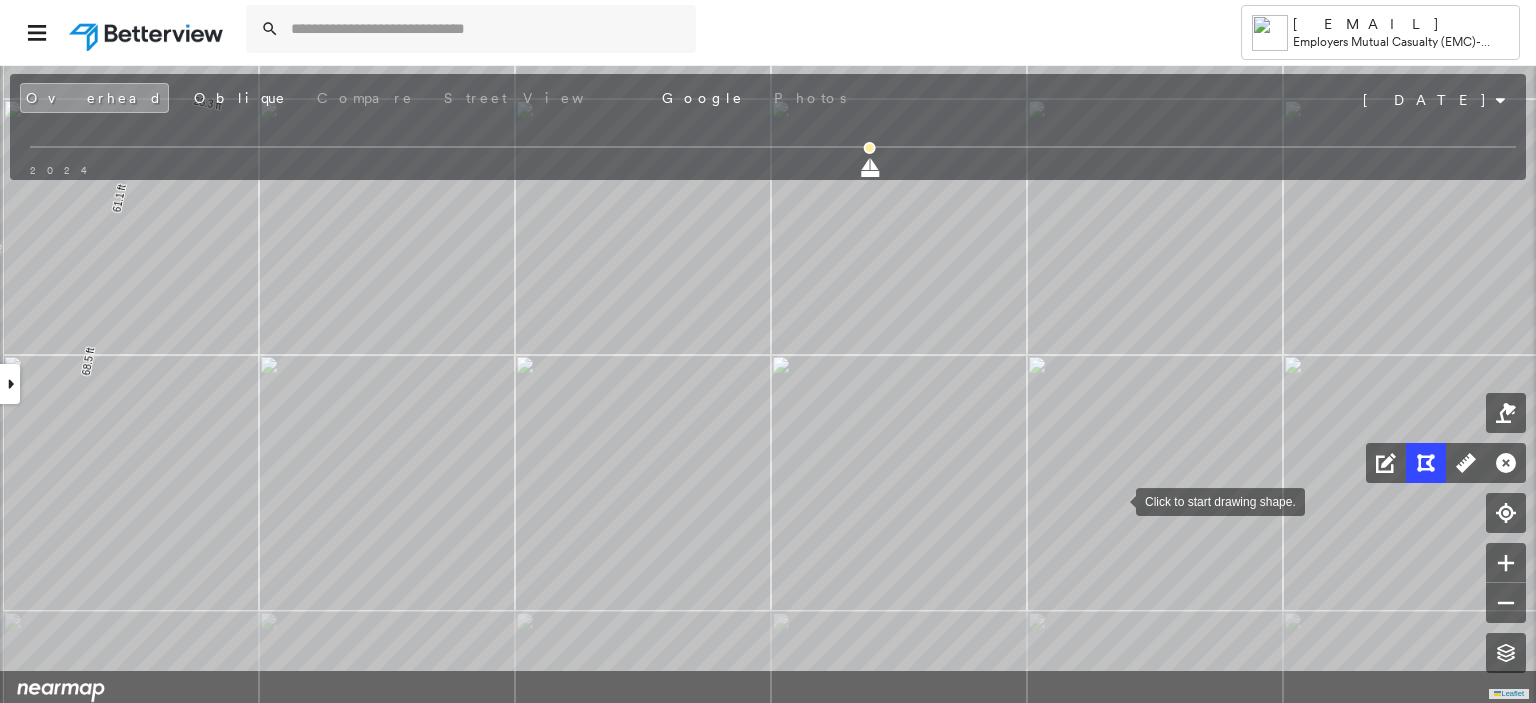 click at bounding box center [1116, 500] 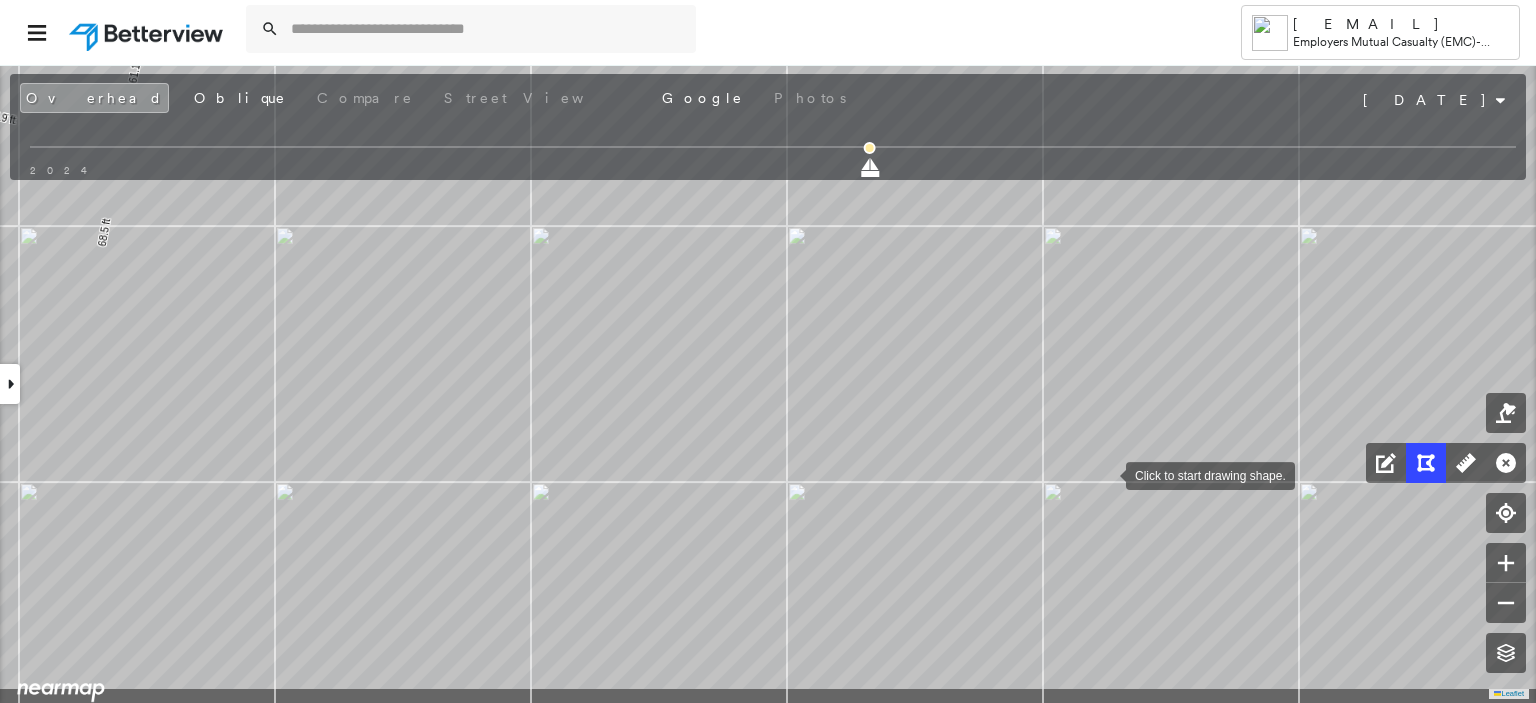click at bounding box center [1106, 474] 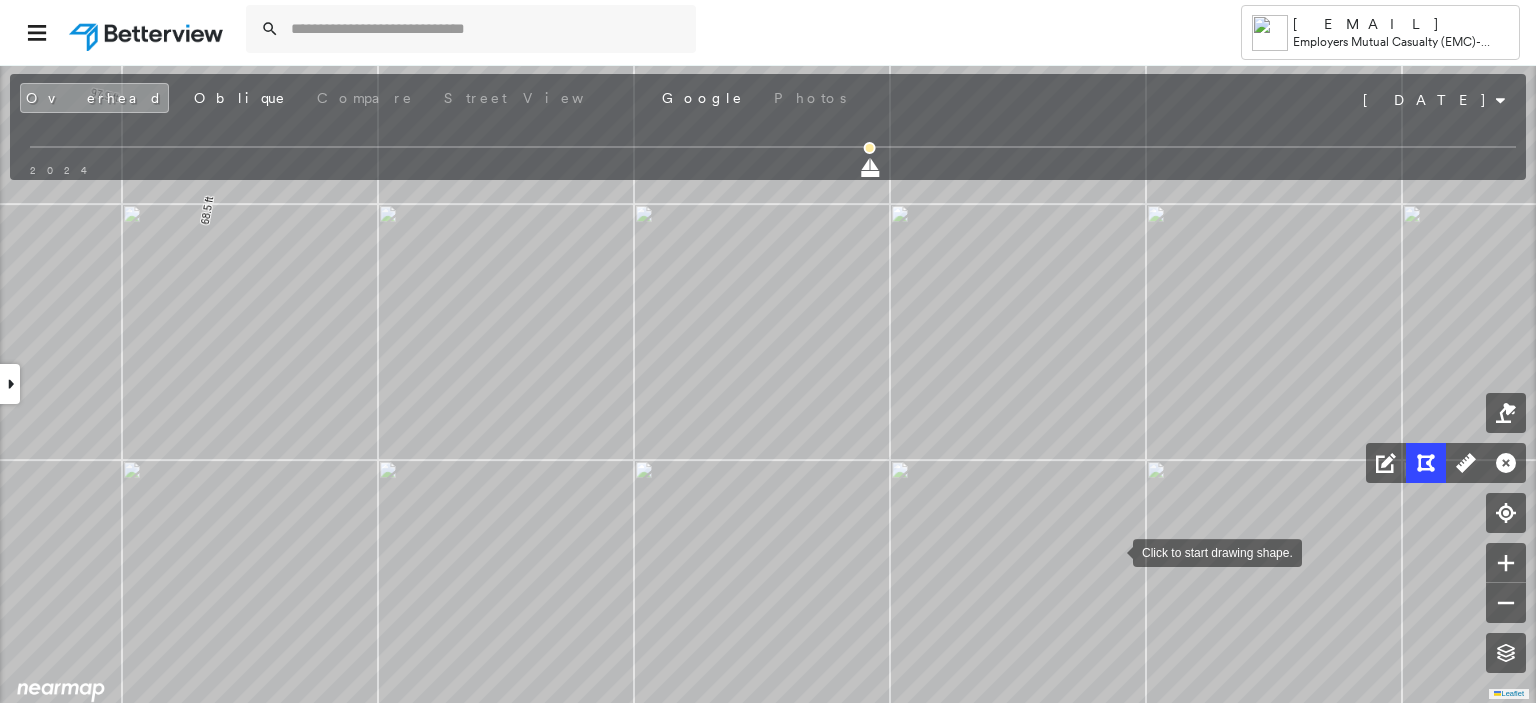 click at bounding box center (1113, 551) 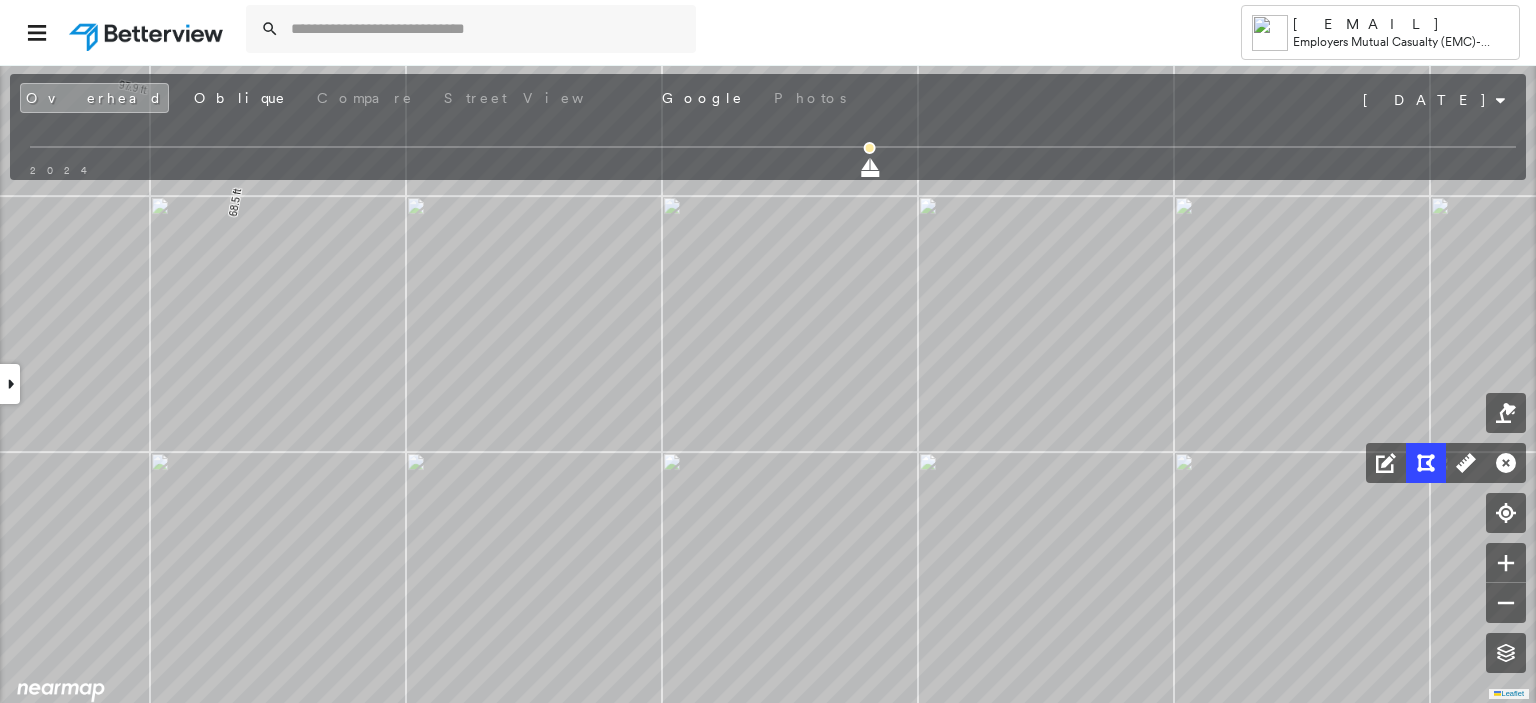 click at bounding box center [10, 384] 